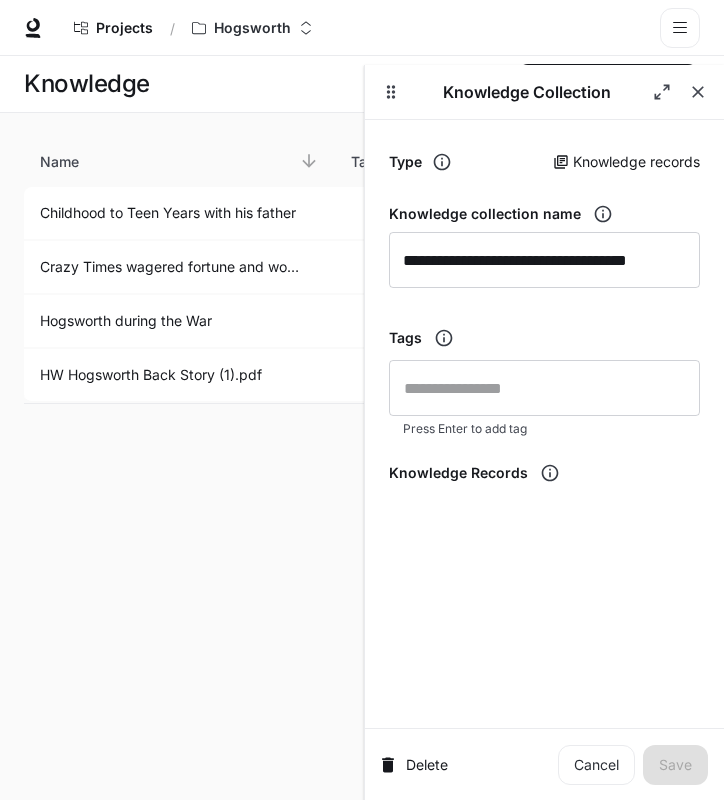 scroll, scrollTop: 0, scrollLeft: 0, axis: both 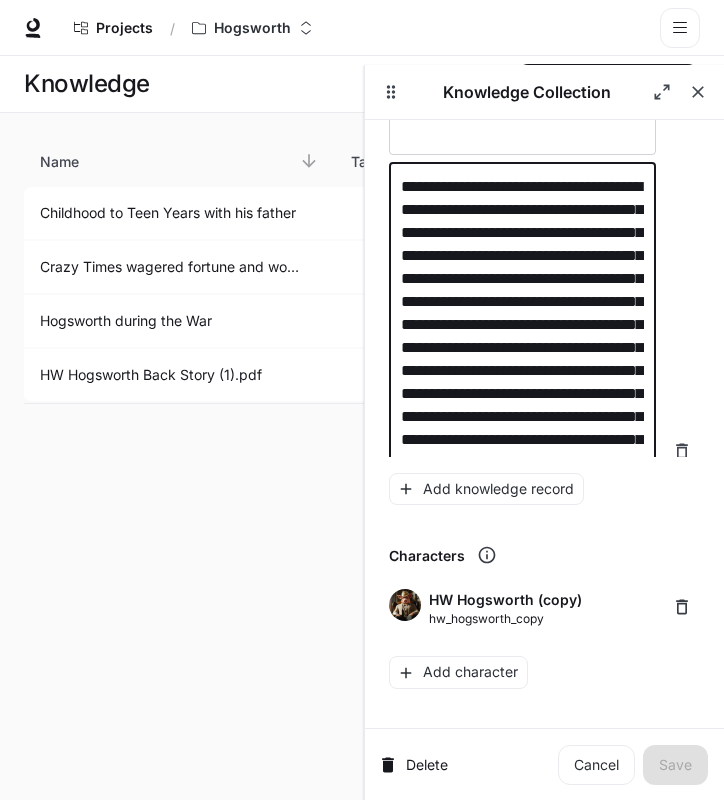 click on "**********" at bounding box center (522, 451) 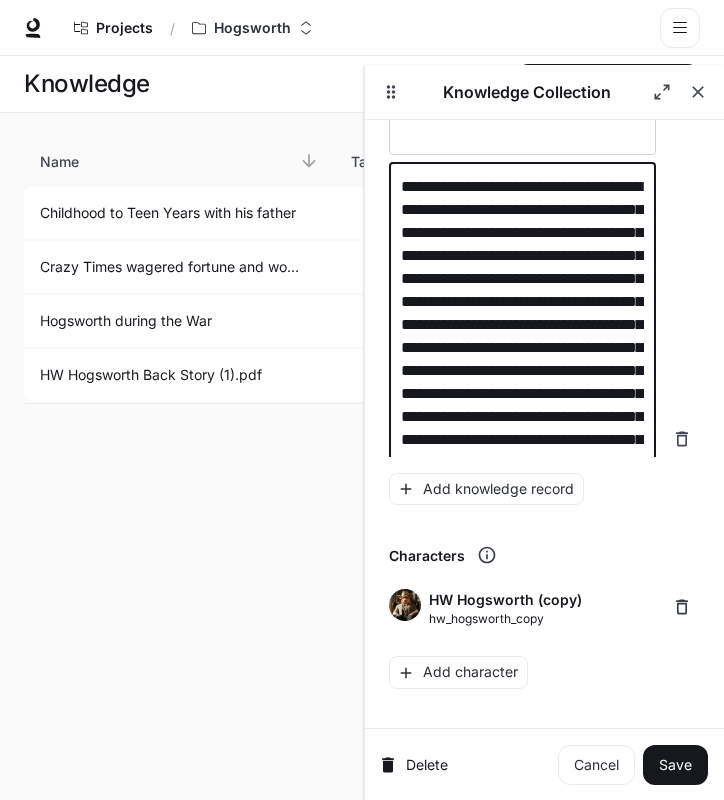 type on "**********" 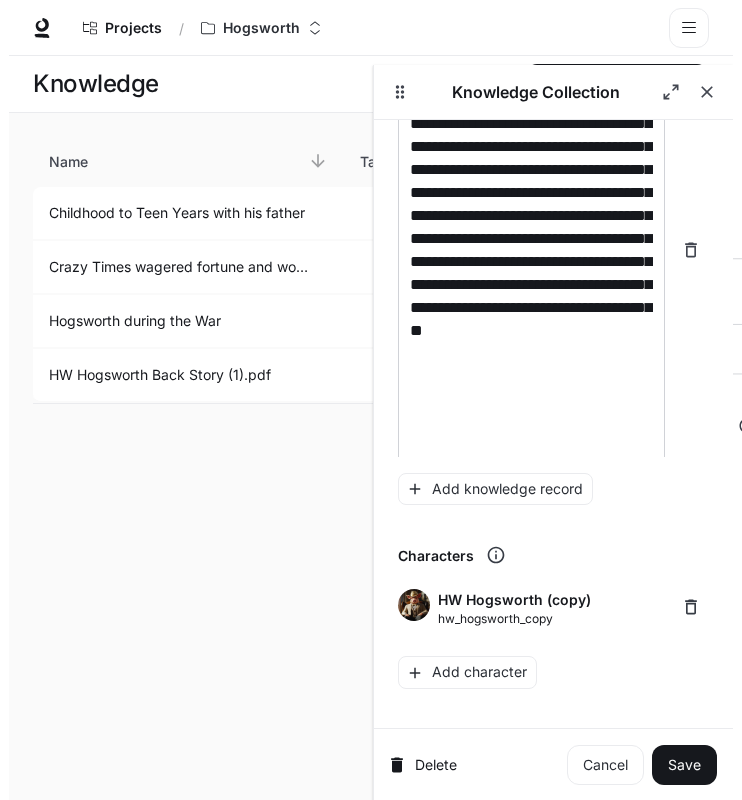 scroll, scrollTop: 3795, scrollLeft: 0, axis: vertical 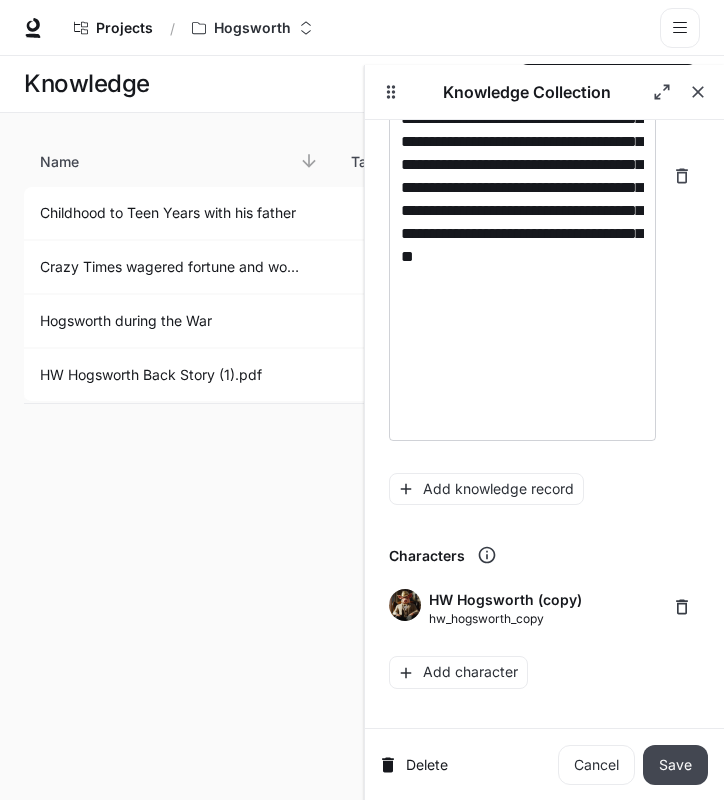 click on "Save" at bounding box center [675, 765] 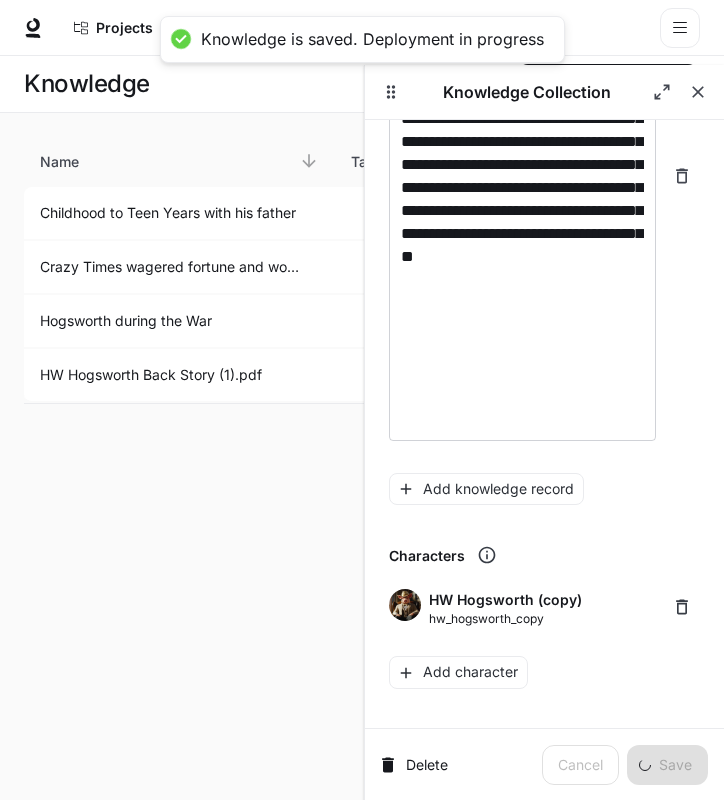 click on "**********" at bounding box center [362, 428] 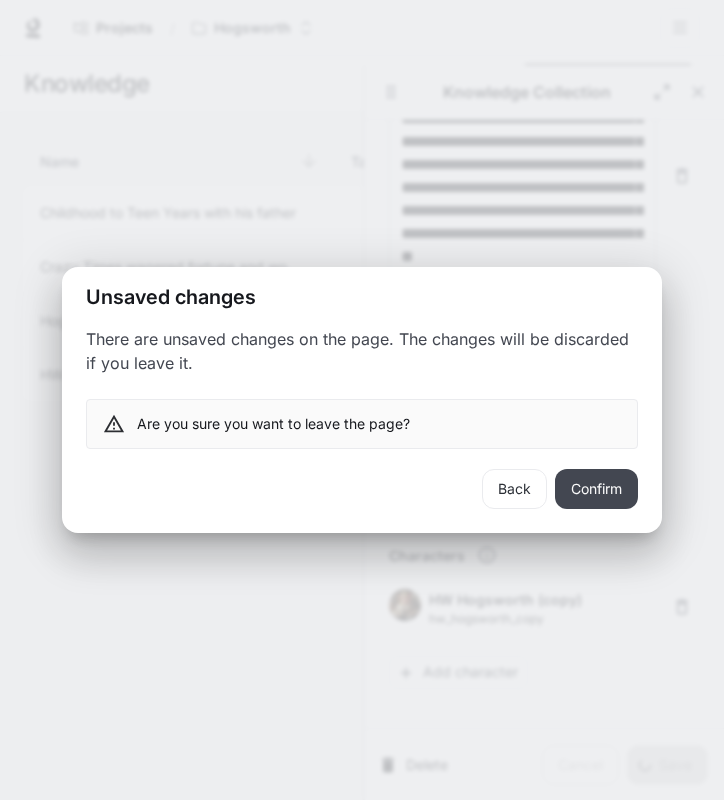 click on "Confirm" at bounding box center (596, 489) 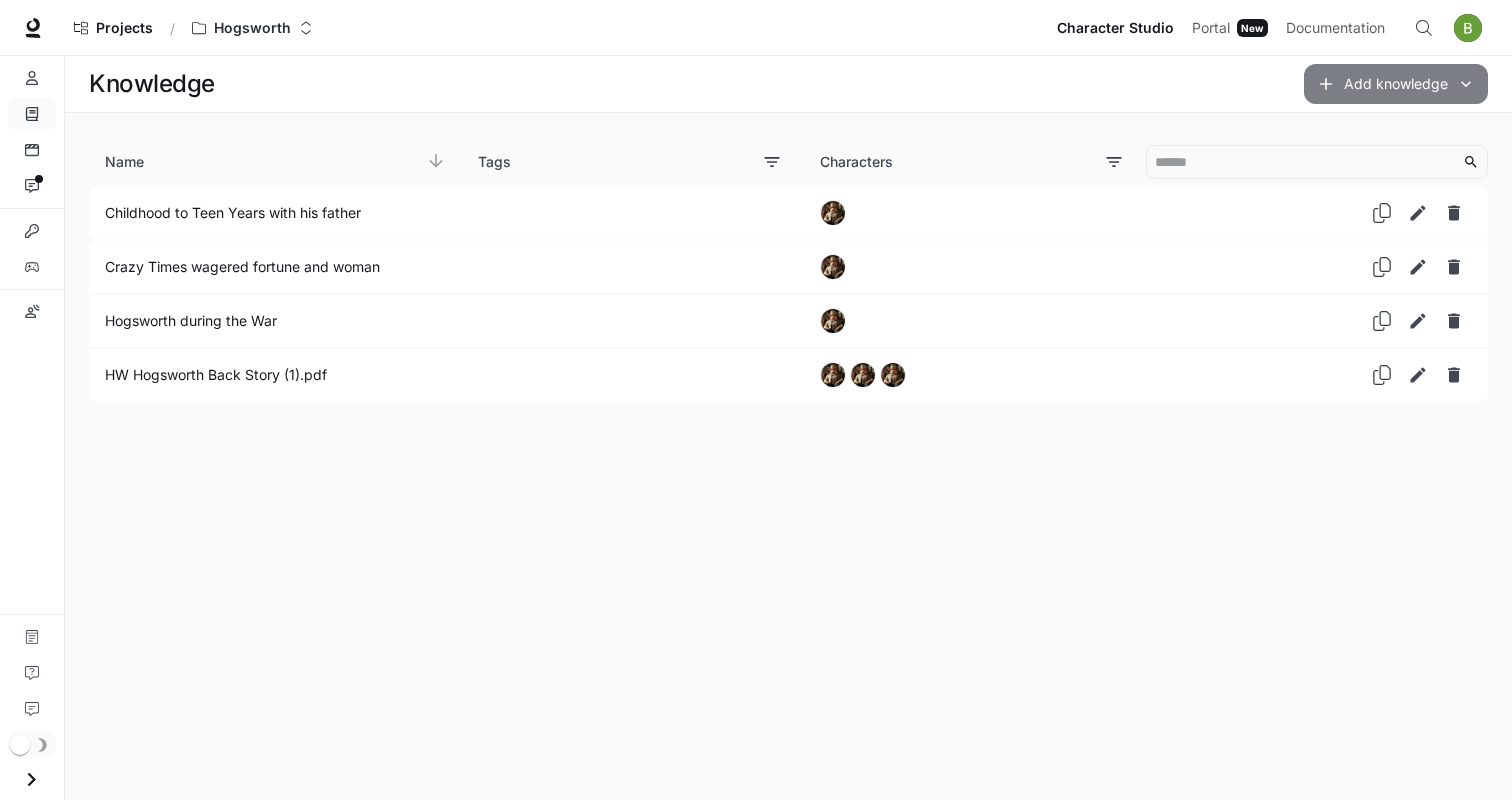 click on "Add knowledge" at bounding box center (1396, 84) 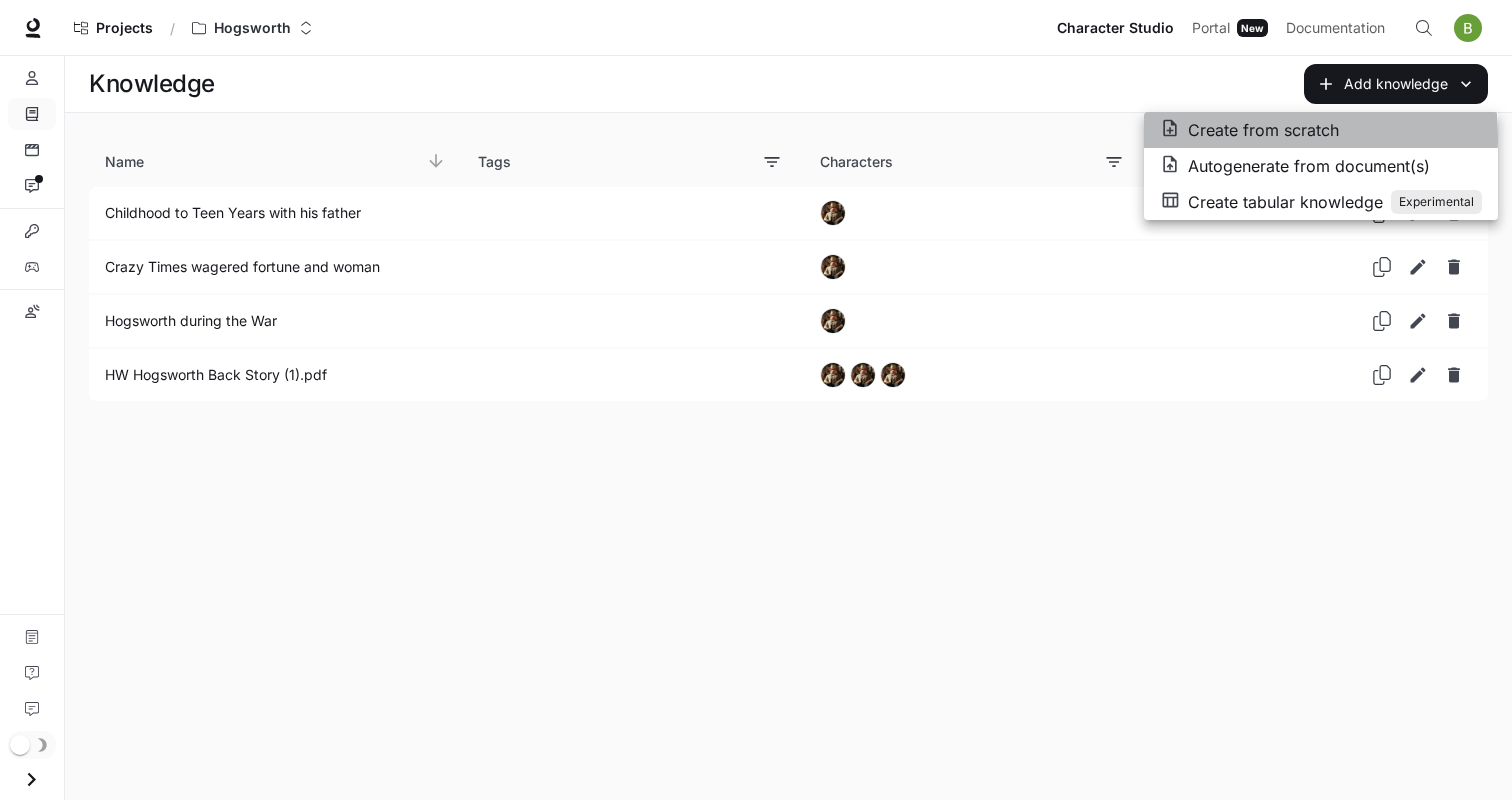 click on "Create from scratch" at bounding box center (1263, 130) 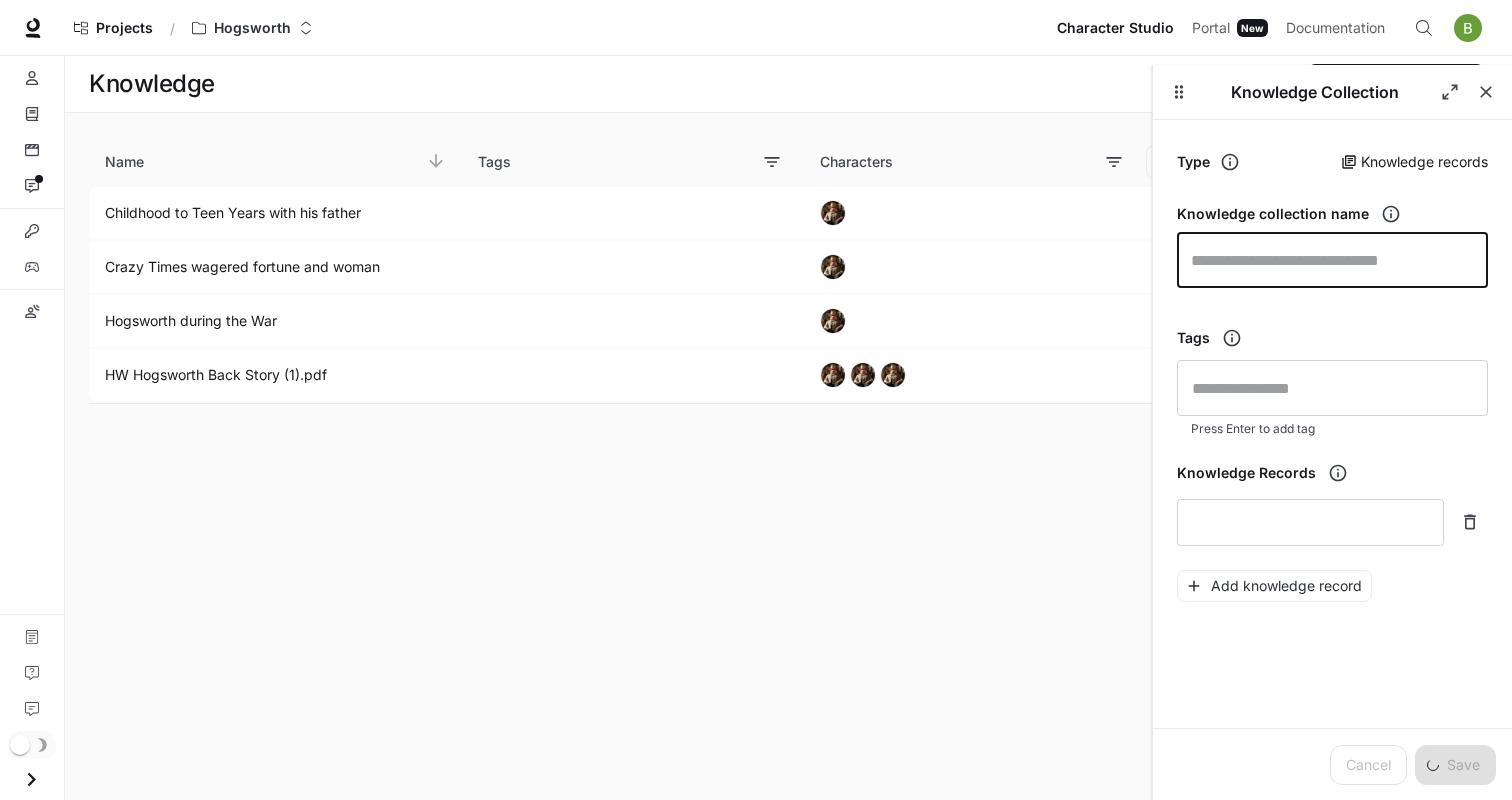 click at bounding box center (1332, 260) 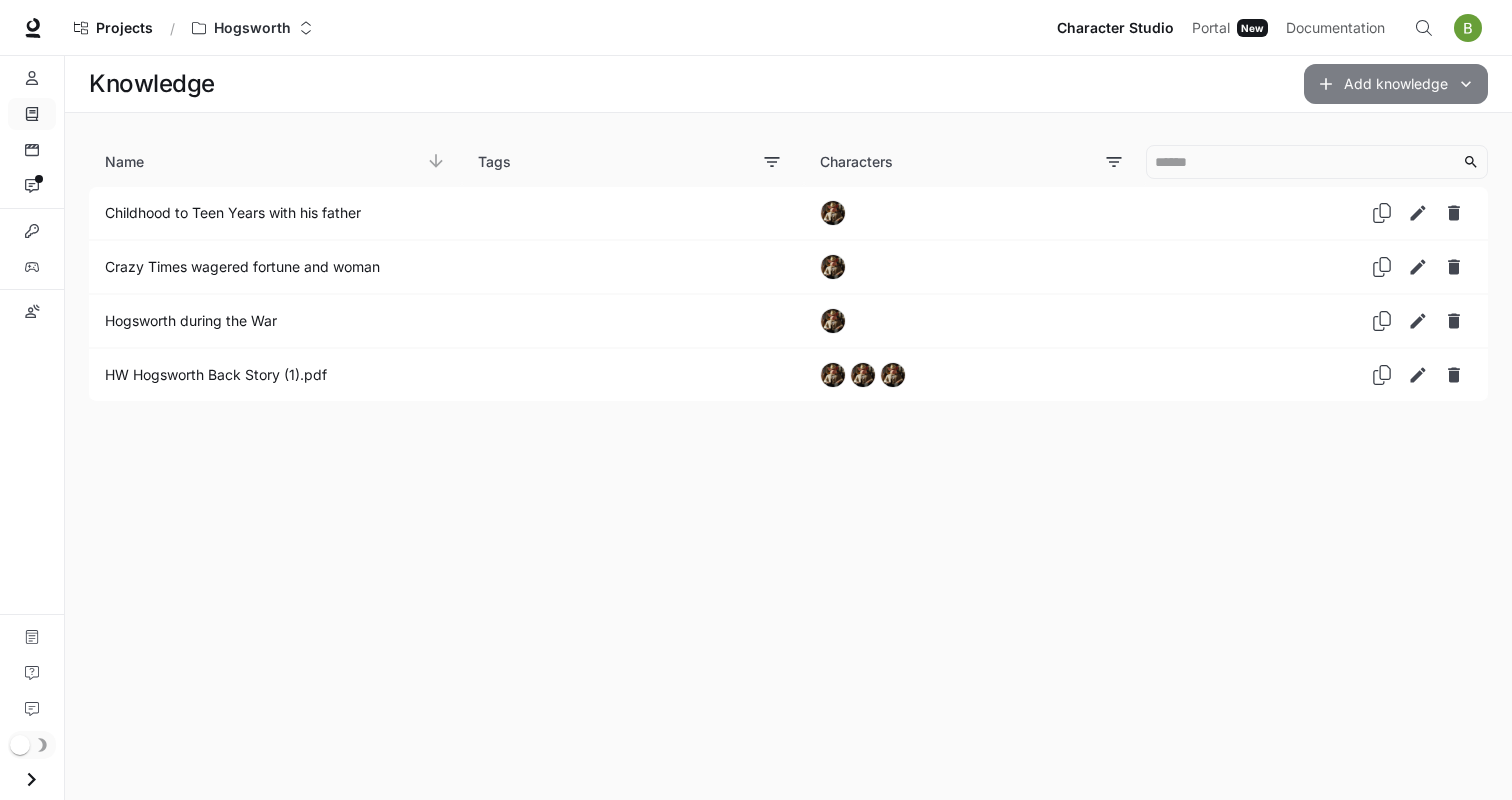 click on "Add knowledge" at bounding box center [1396, 84] 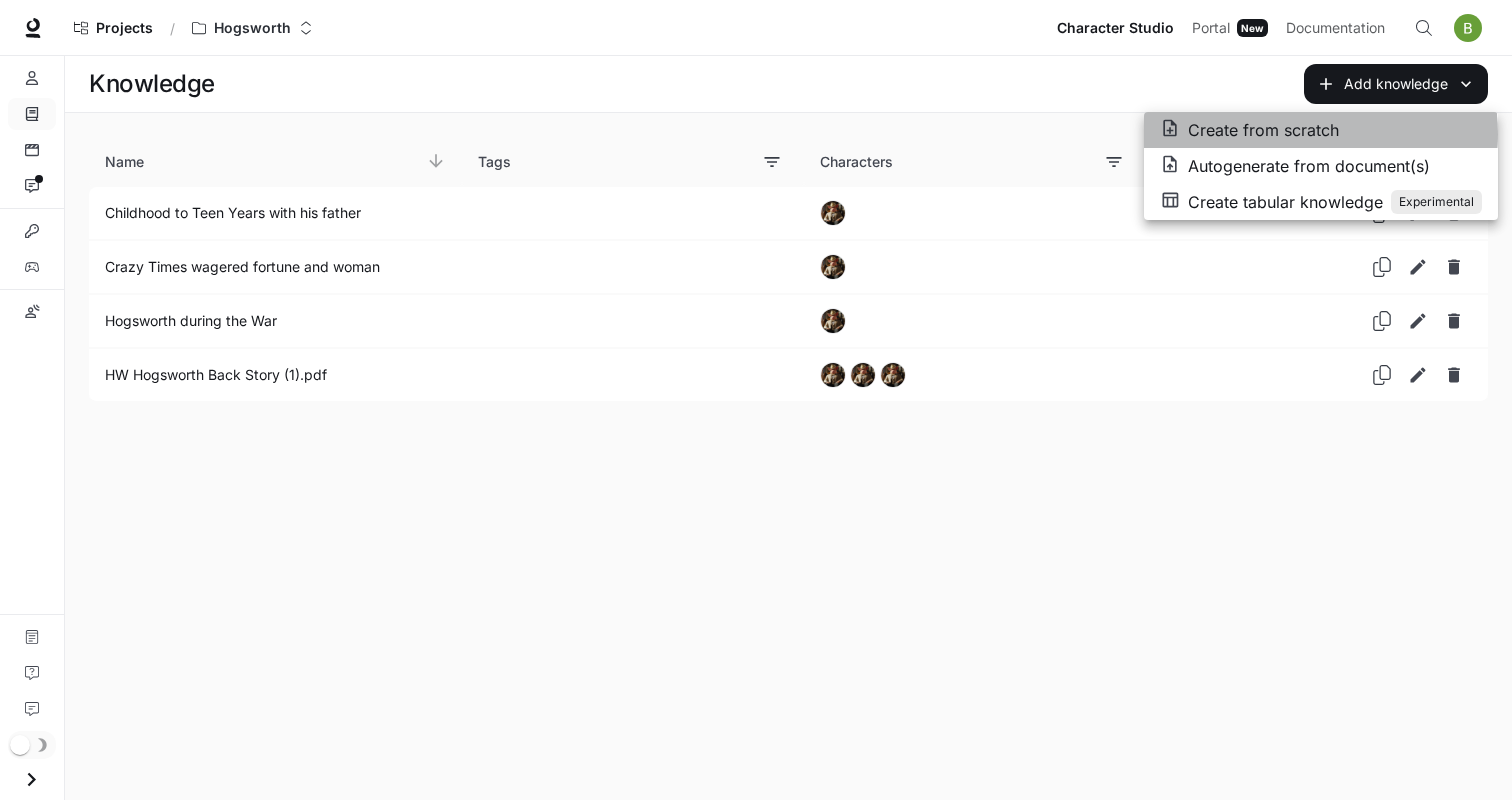 click on "Create from scratch" at bounding box center (1263, 130) 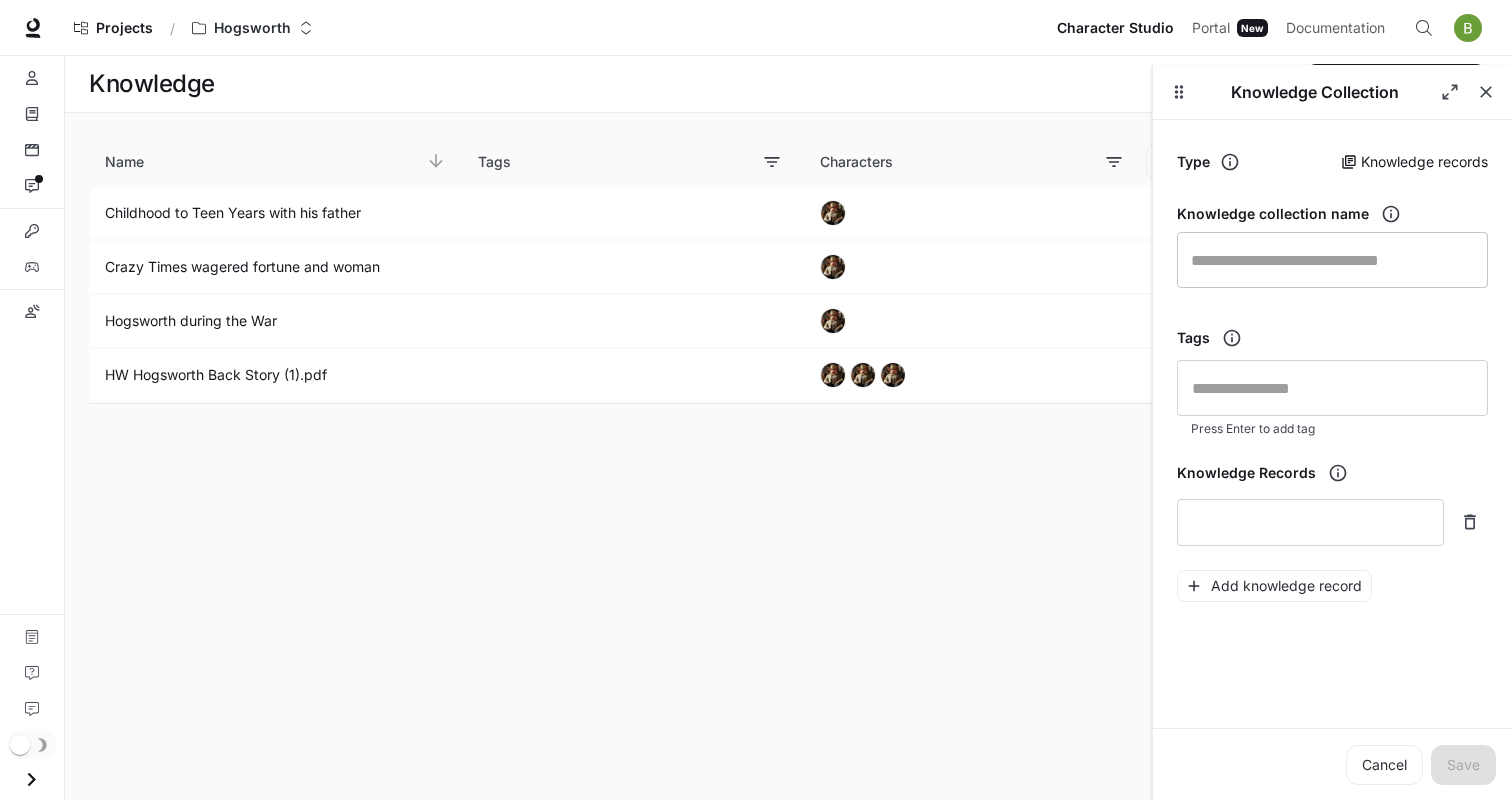 click at bounding box center [1332, 260] 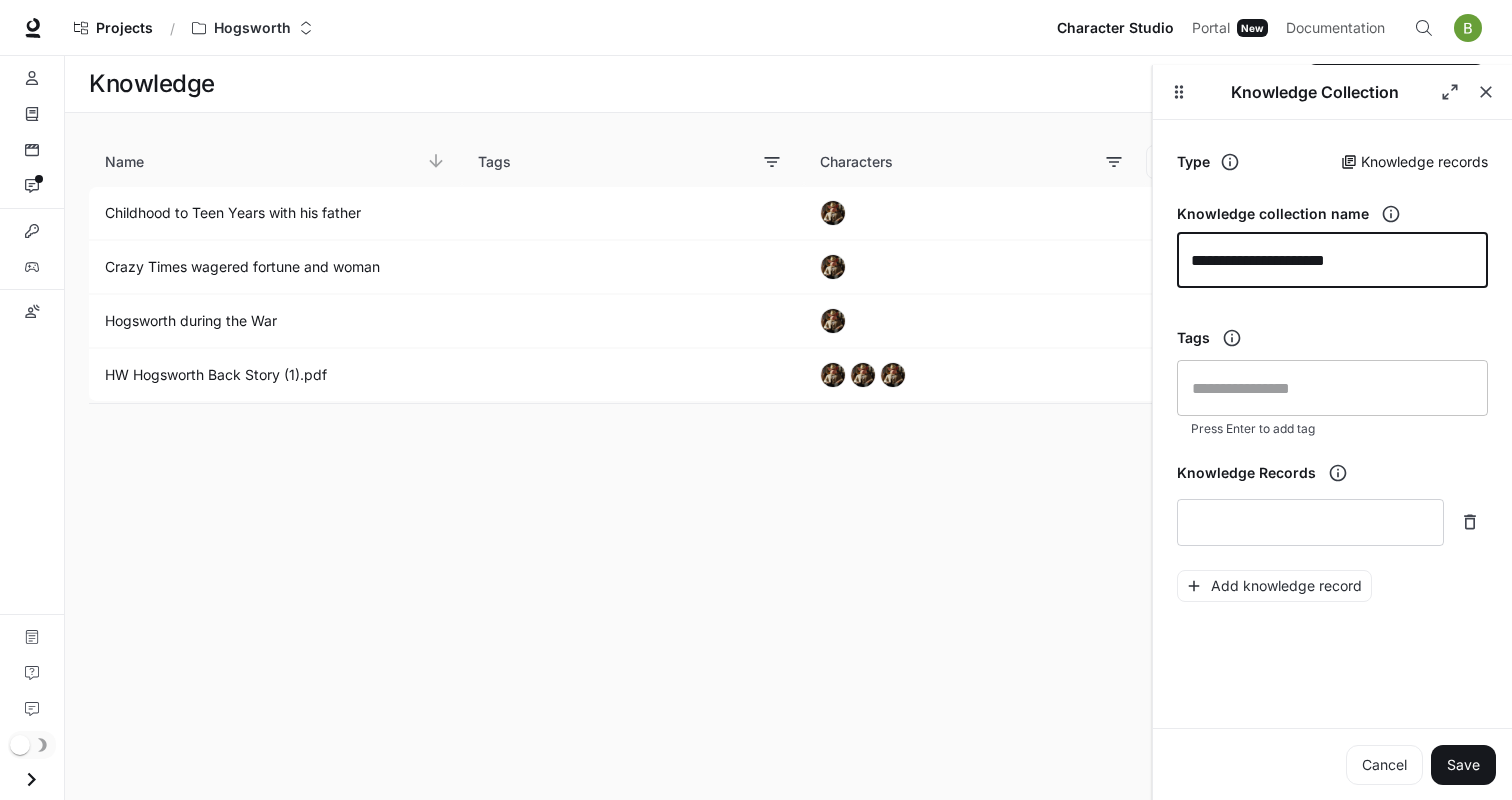 type on "**********" 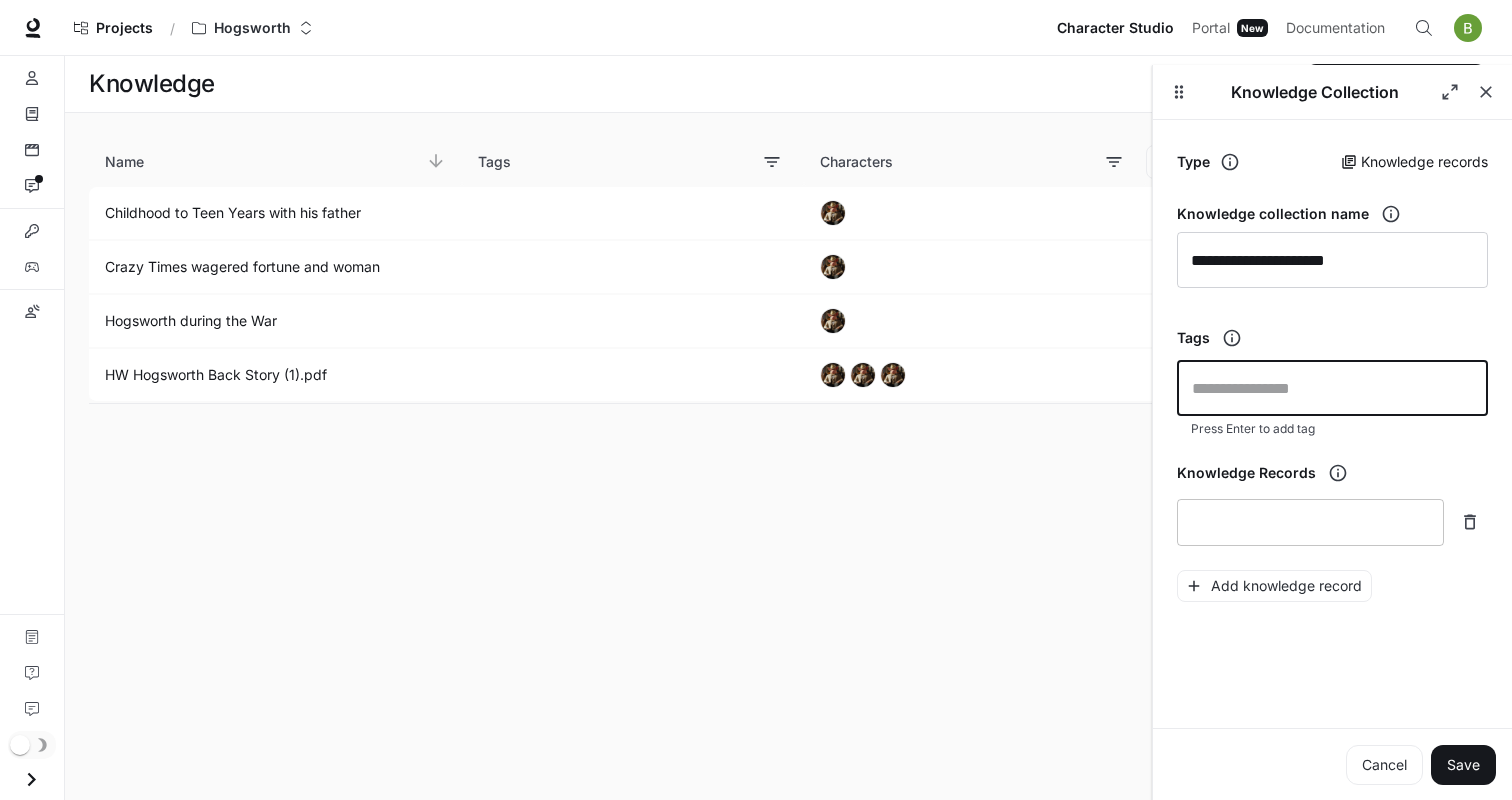 click on "* ​" at bounding box center [1310, 522] 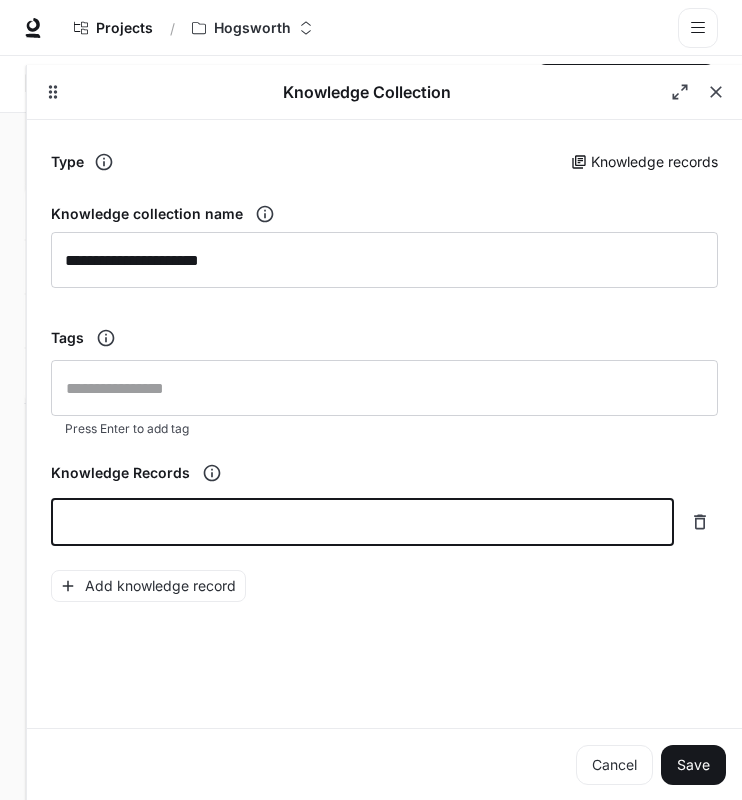 click at bounding box center [362, 522] 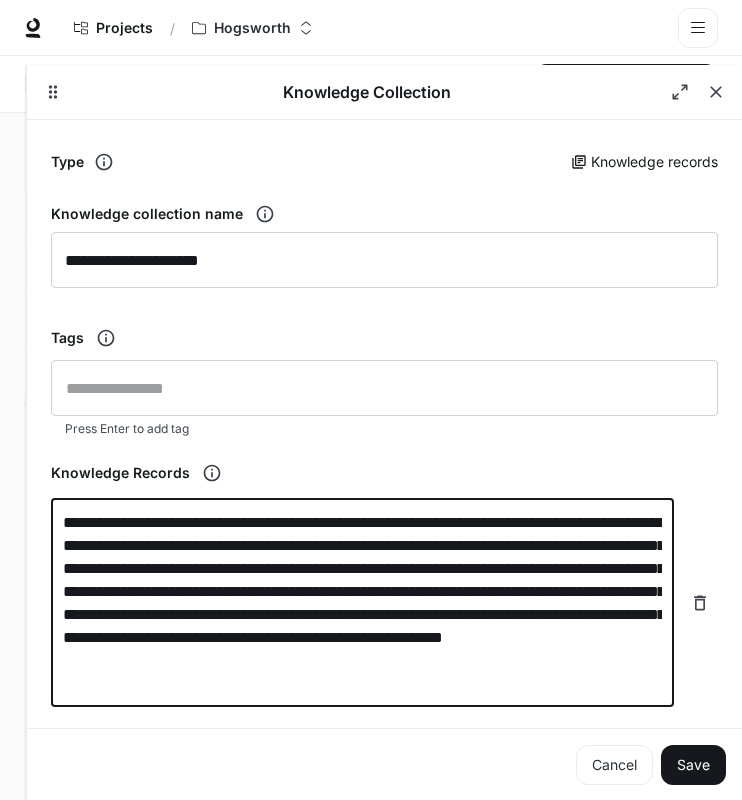 click on "**********" at bounding box center [362, 603] 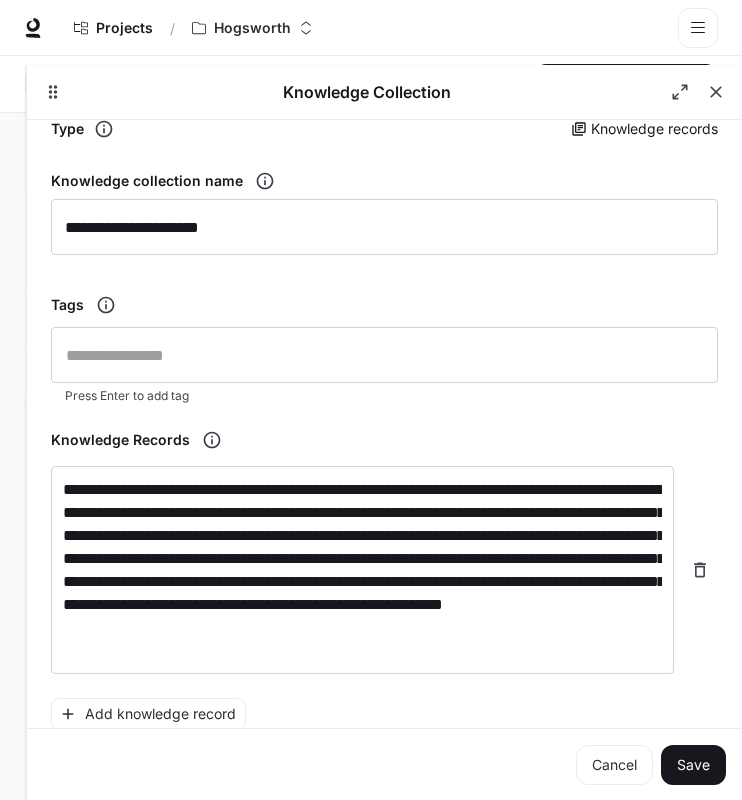 scroll, scrollTop: 40, scrollLeft: 0, axis: vertical 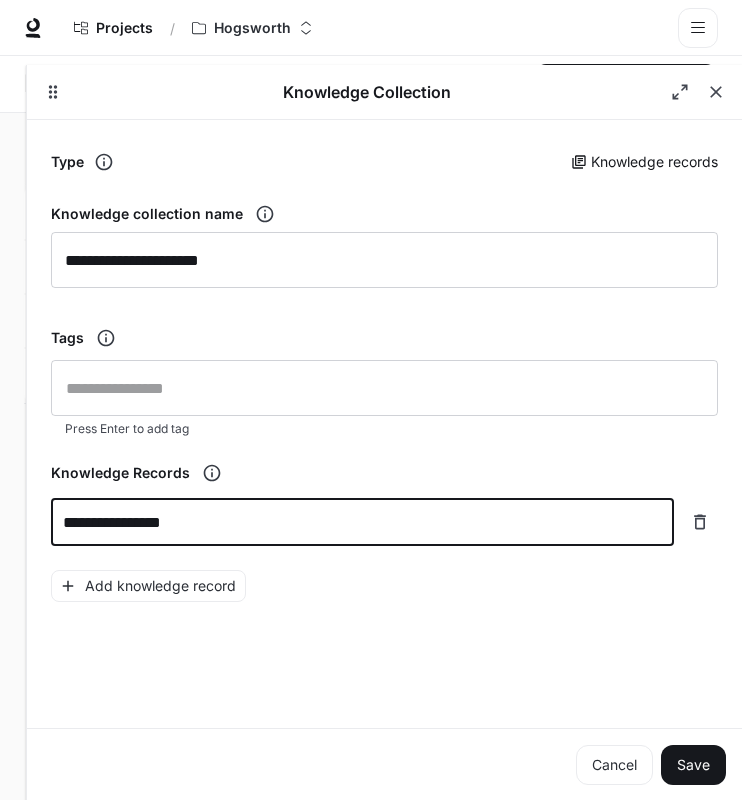 paste on "**********" 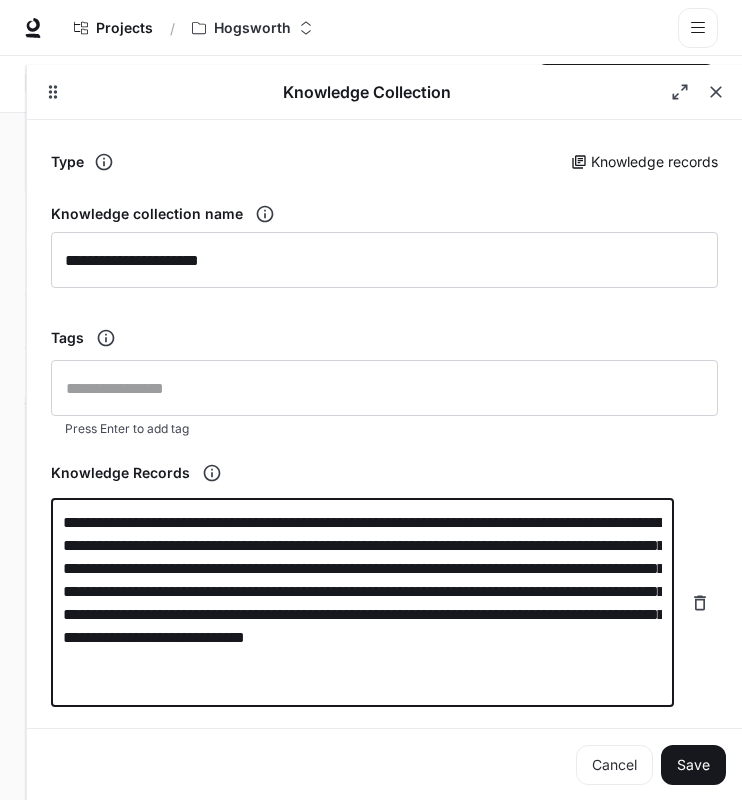 click on "**********" at bounding box center [362, 603] 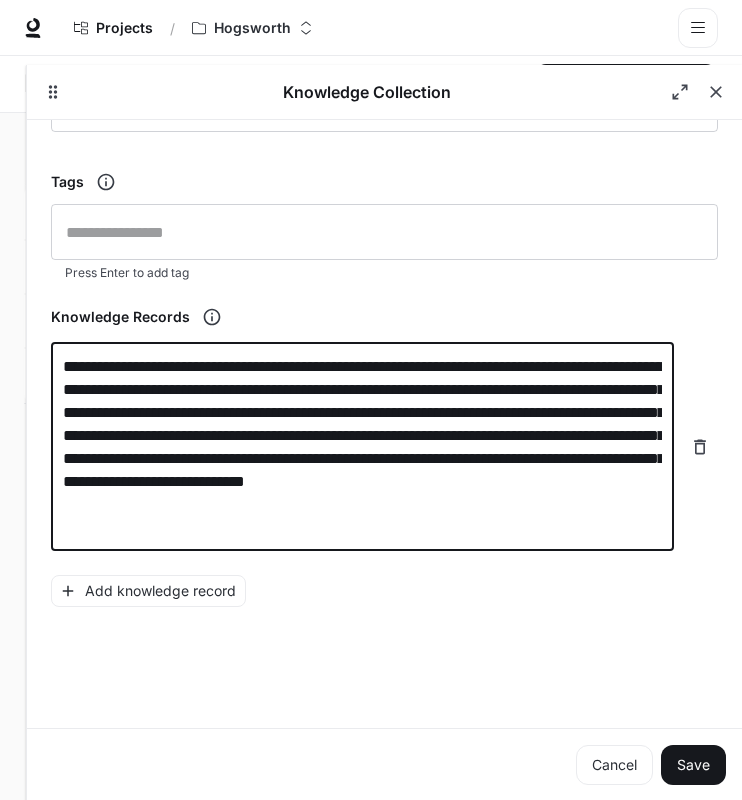 scroll, scrollTop: 0, scrollLeft: 0, axis: both 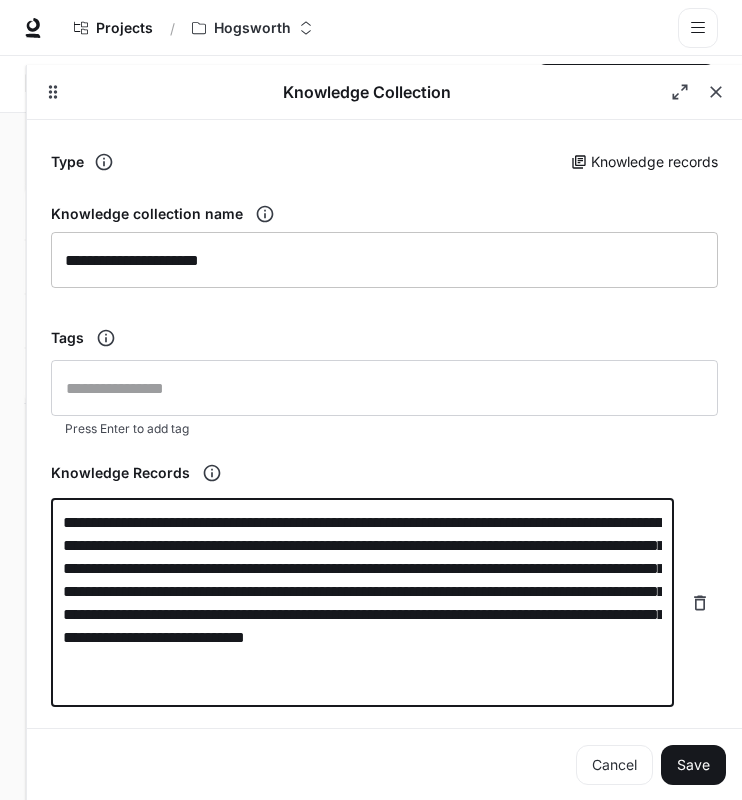 type on "**********" 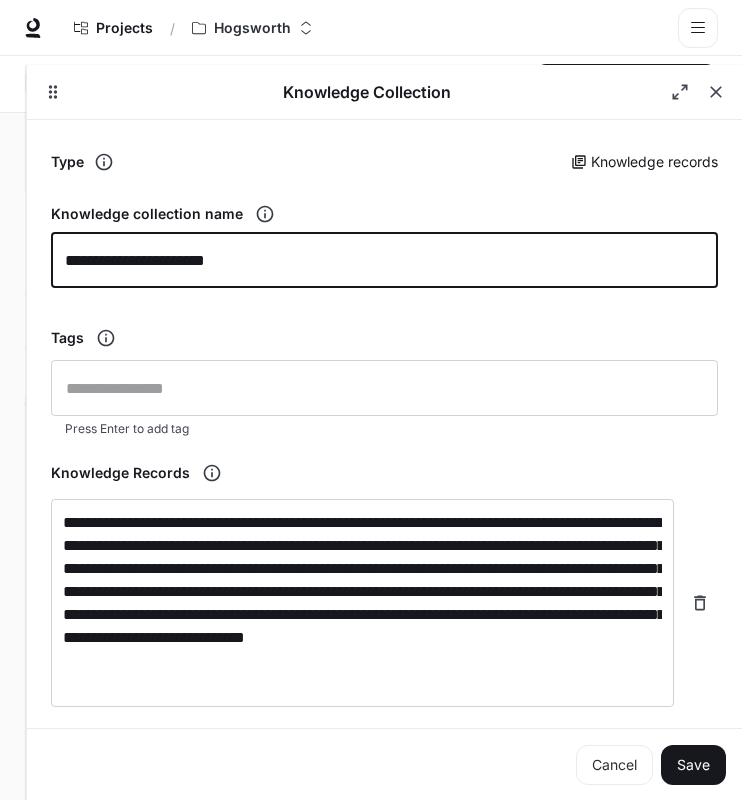 drag, startPoint x: 189, startPoint y: 258, endPoint x: 281, endPoint y: 255, distance: 92.0489 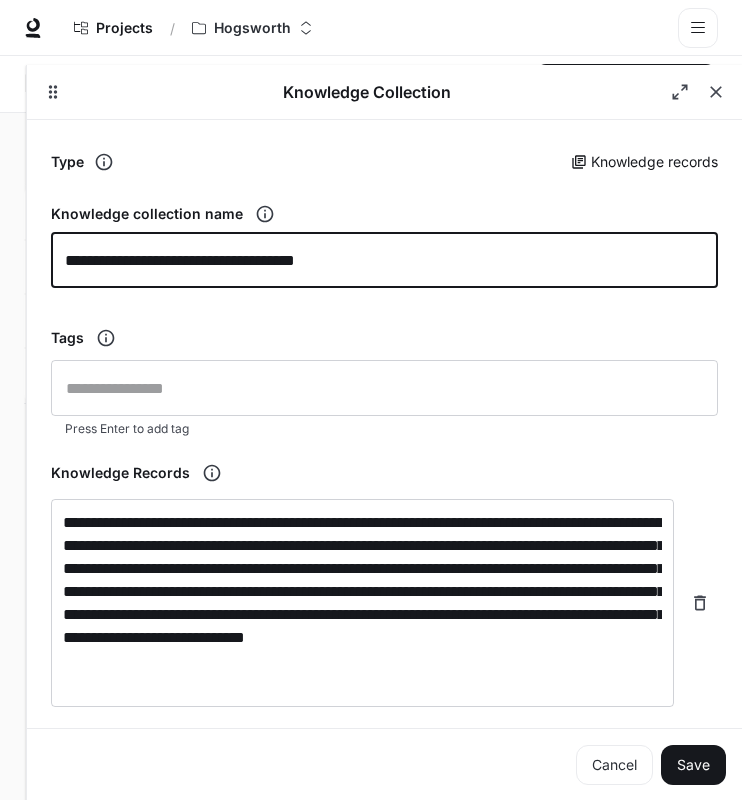 scroll, scrollTop: 156, scrollLeft: 0, axis: vertical 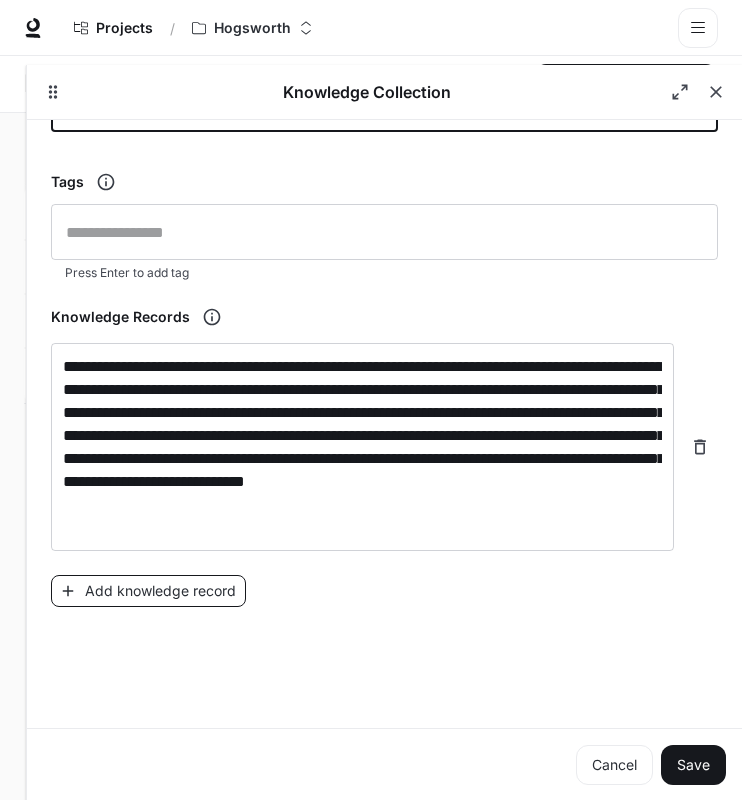 type on "**********" 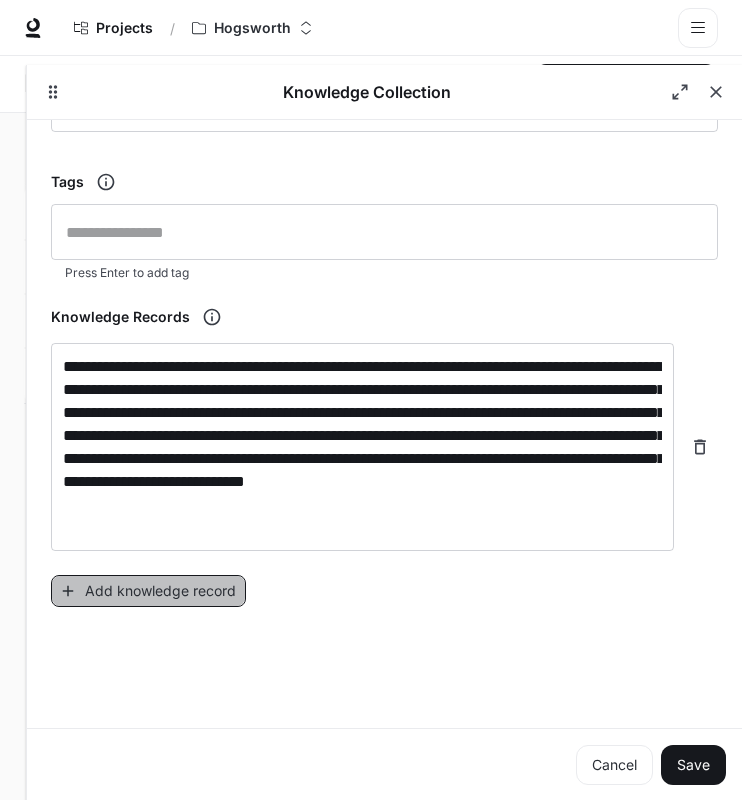 click on "Add knowledge record" at bounding box center (148, 591) 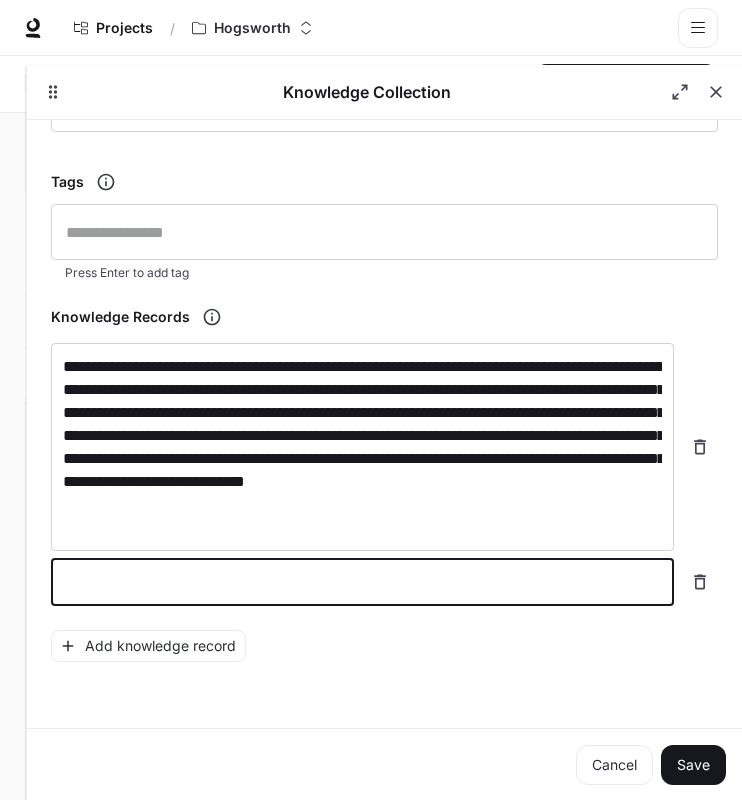 paste on "**********" 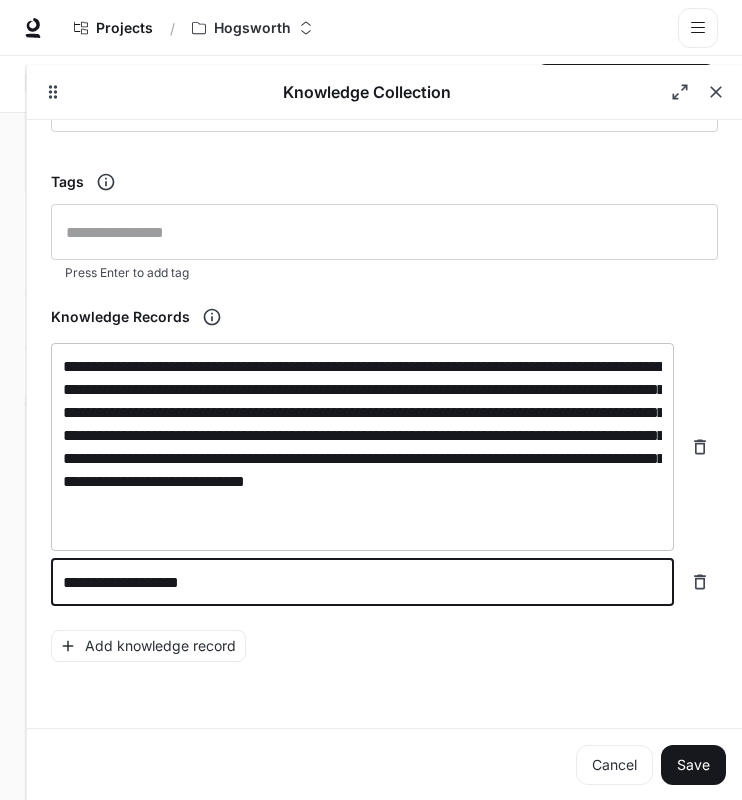 paste on "**********" 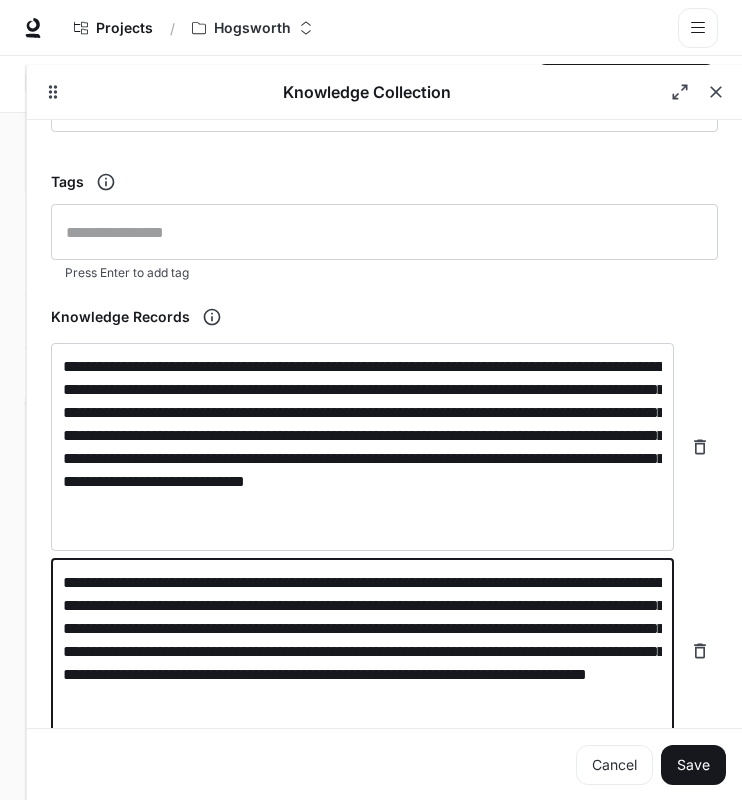 type on "**********" 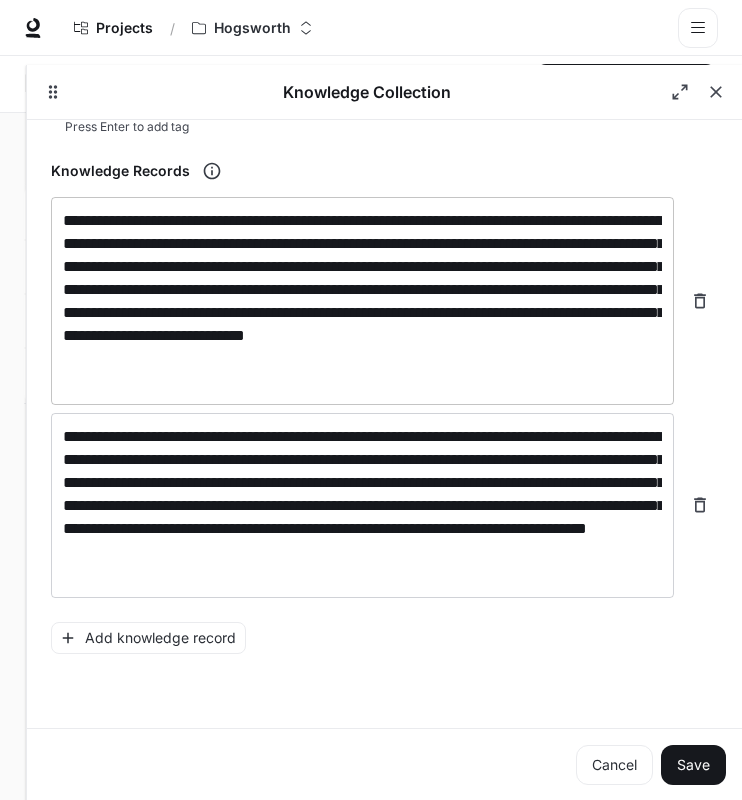 scroll, scrollTop: 303, scrollLeft: 0, axis: vertical 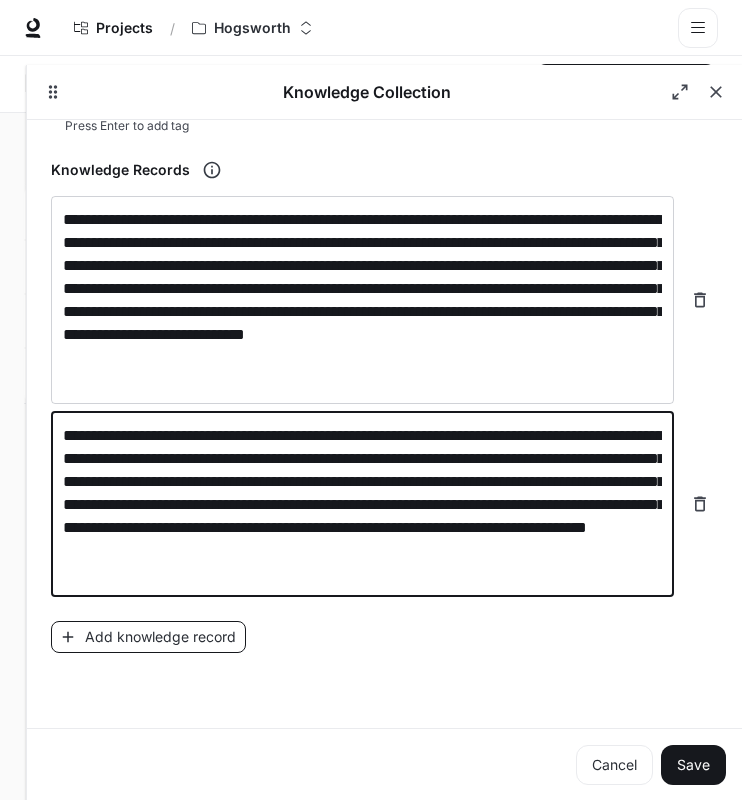 click on "Add knowledge record" at bounding box center (148, 637) 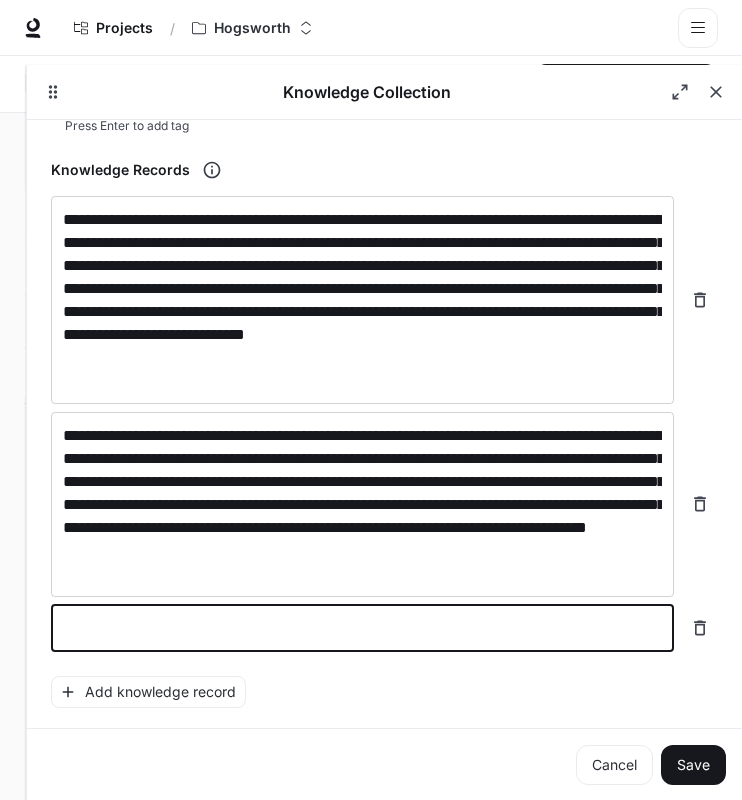 paste on "**********" 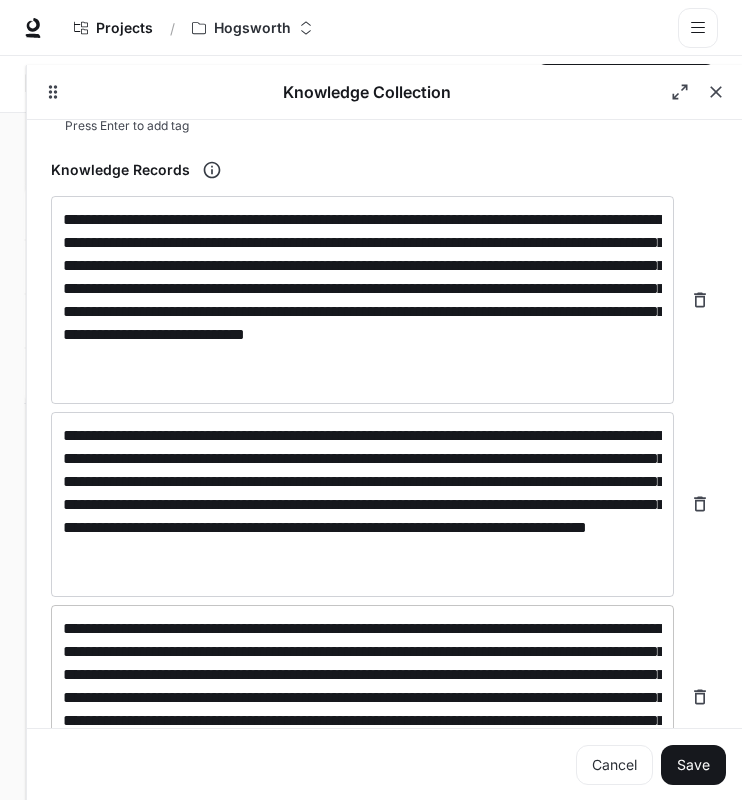 click on "**********" at bounding box center (362, 697) 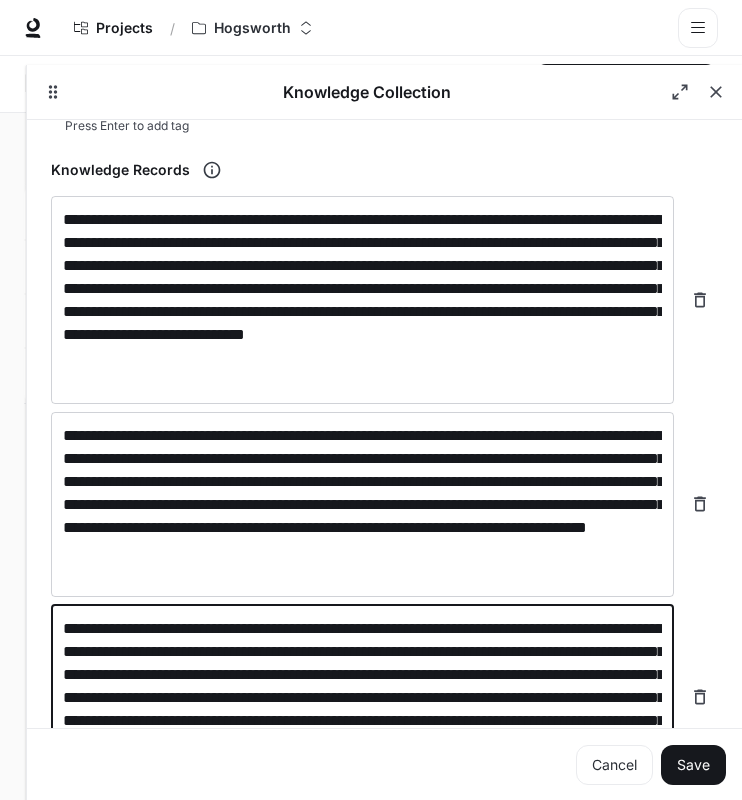 click on "**********" at bounding box center (362, 697) 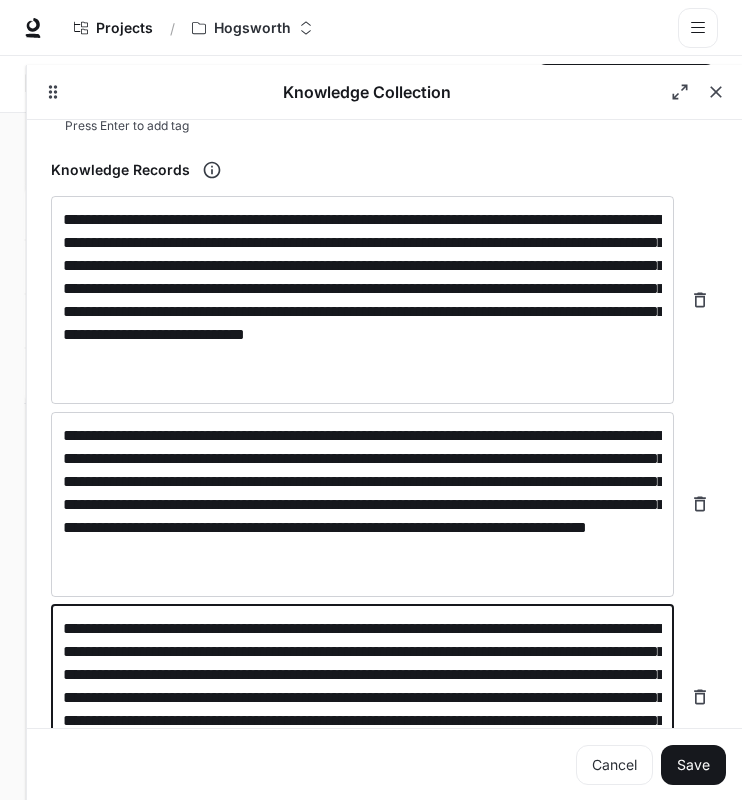 type on "**********" 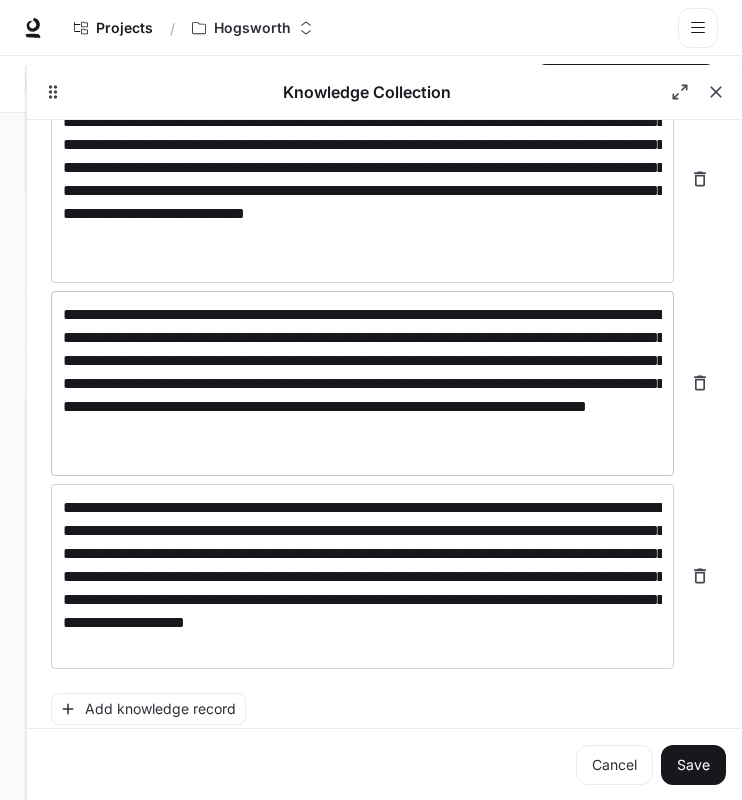 scroll, scrollTop: 488, scrollLeft: 0, axis: vertical 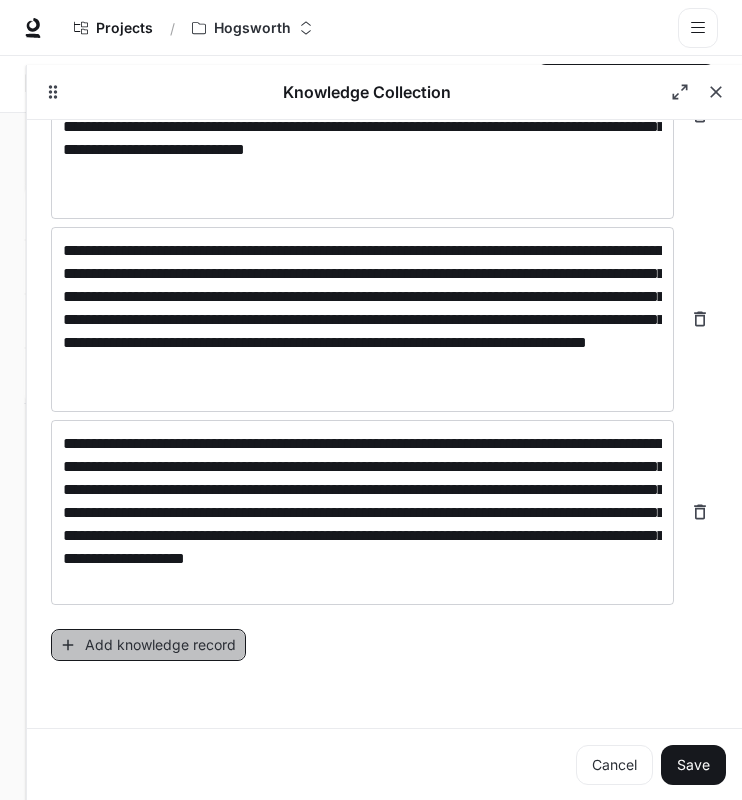 click on "Add knowledge record" at bounding box center [148, 645] 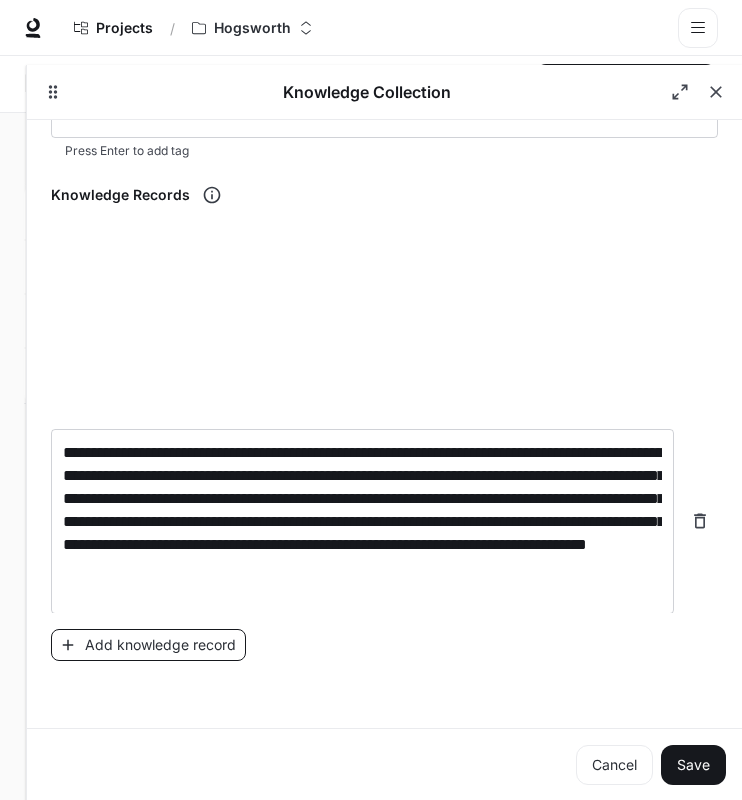 type 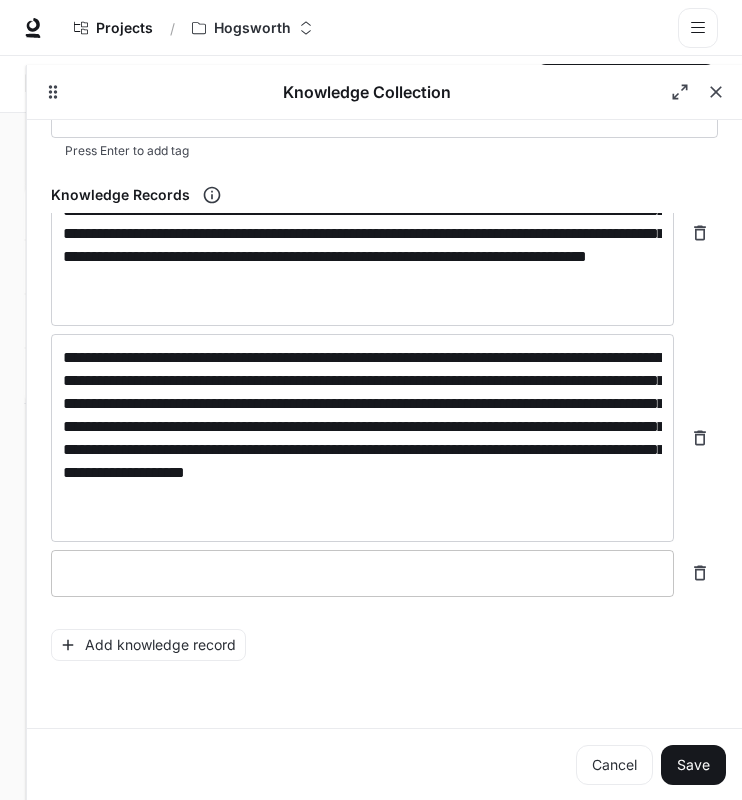 click at bounding box center [362, 573] 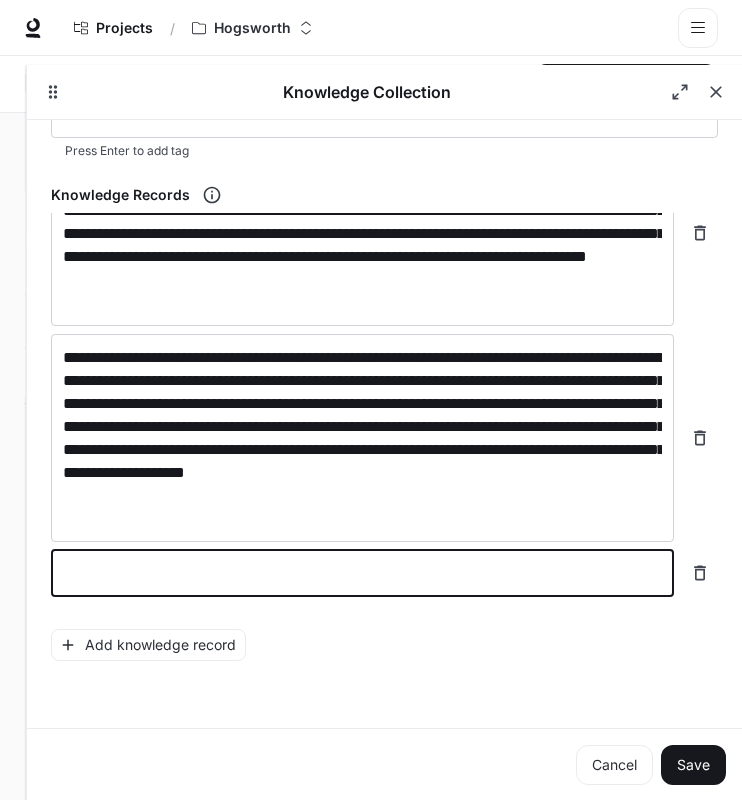 paste on "**********" 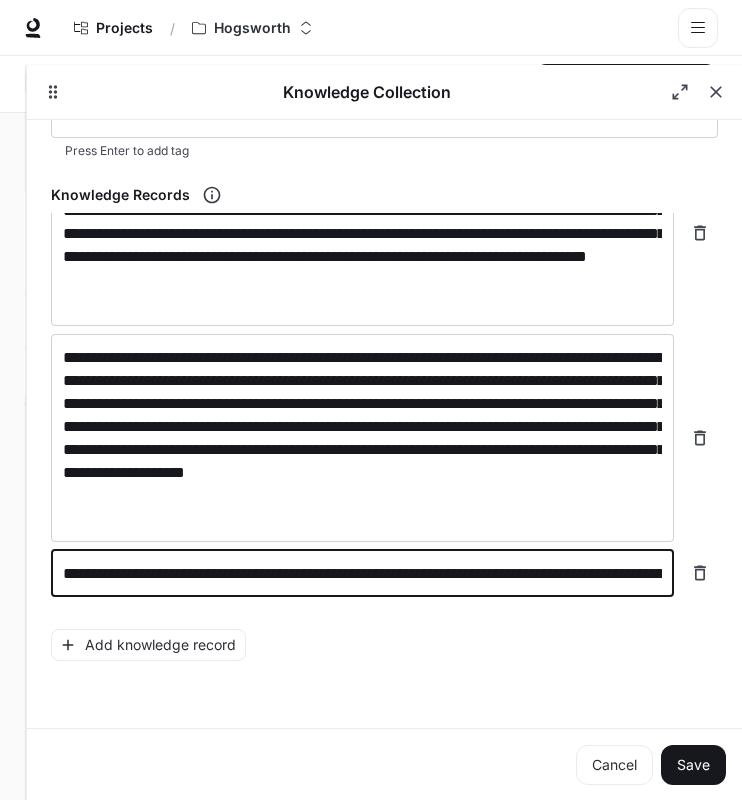 scroll, scrollTop: 419, scrollLeft: 0, axis: vertical 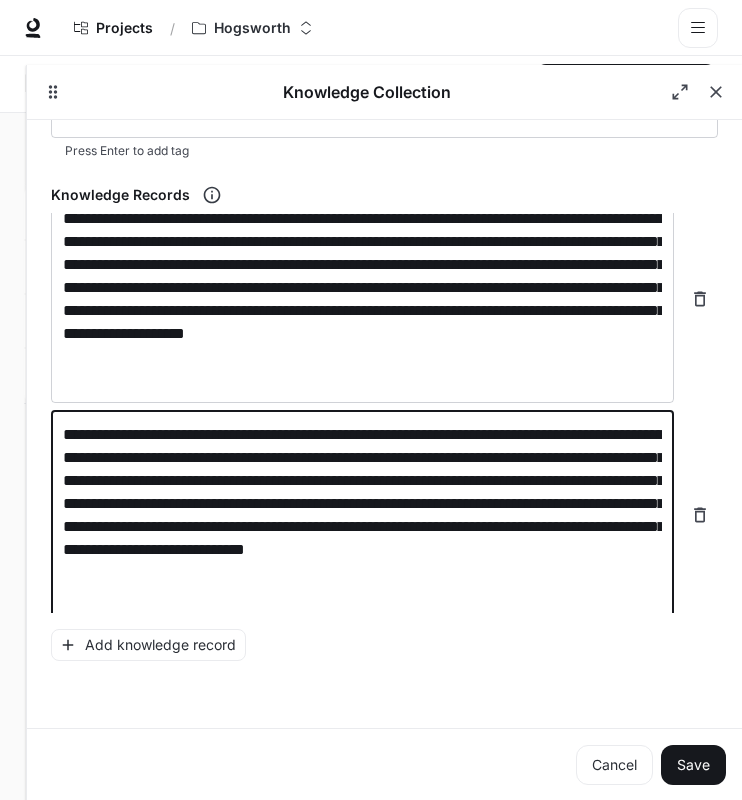 click on "**********" at bounding box center [362, 515] 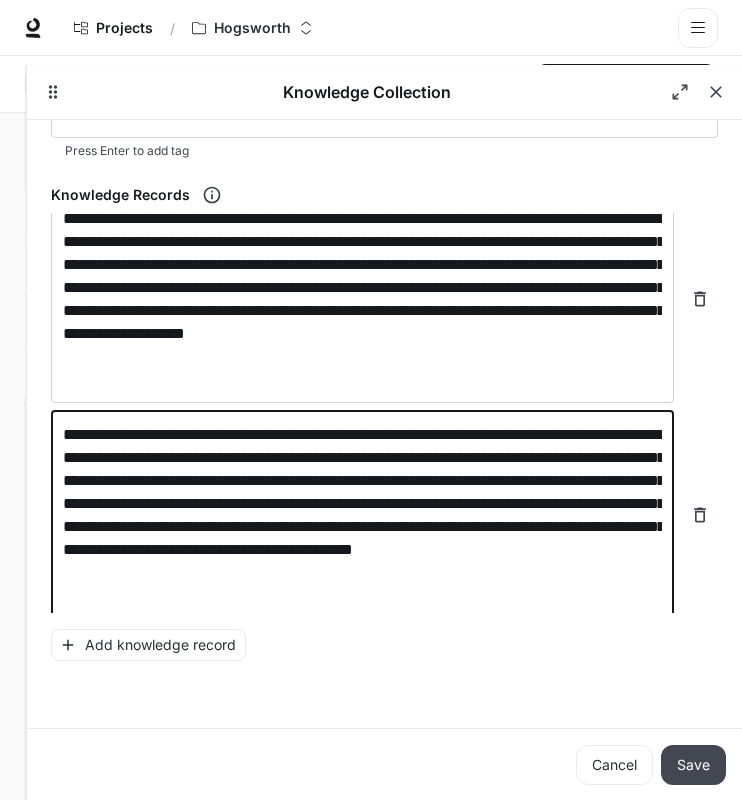 type on "**********" 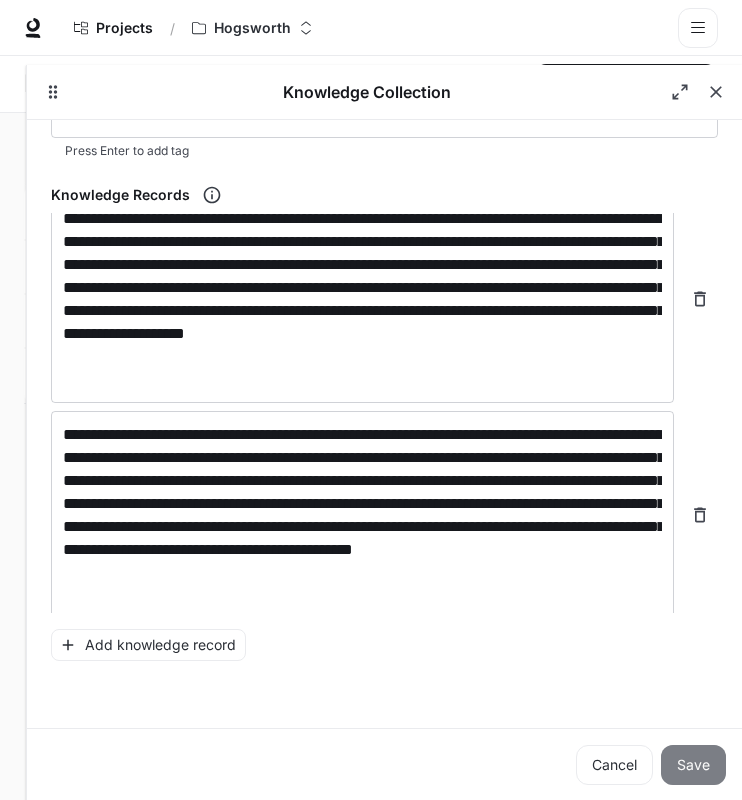 click on "Save" at bounding box center [693, 765] 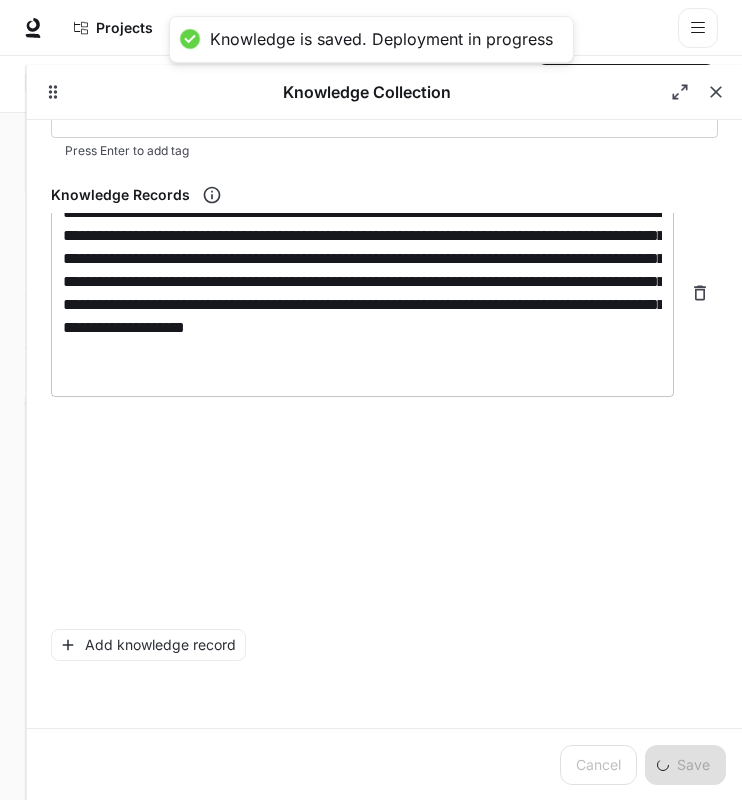 scroll, scrollTop: 0, scrollLeft: 0, axis: both 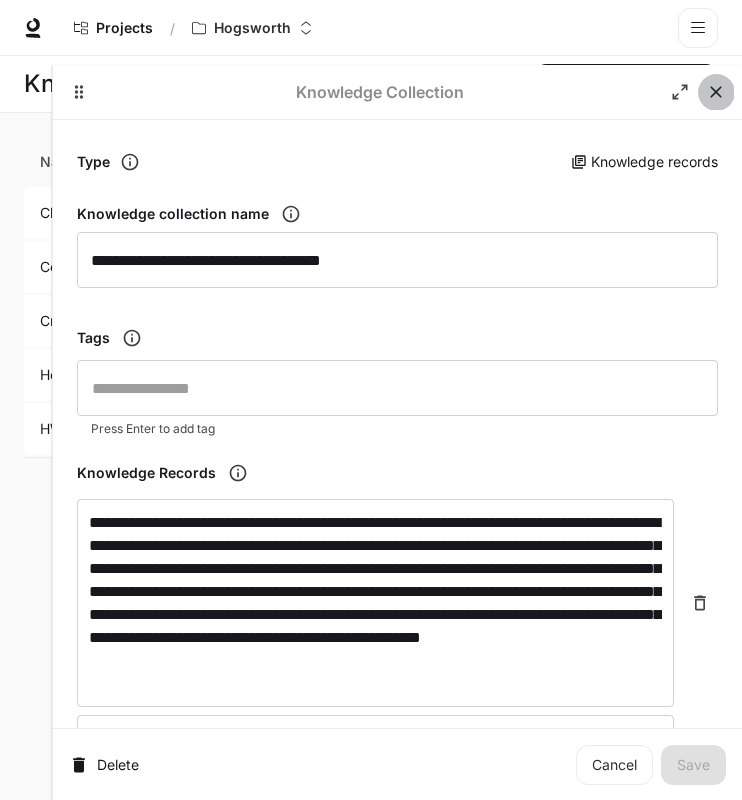 click 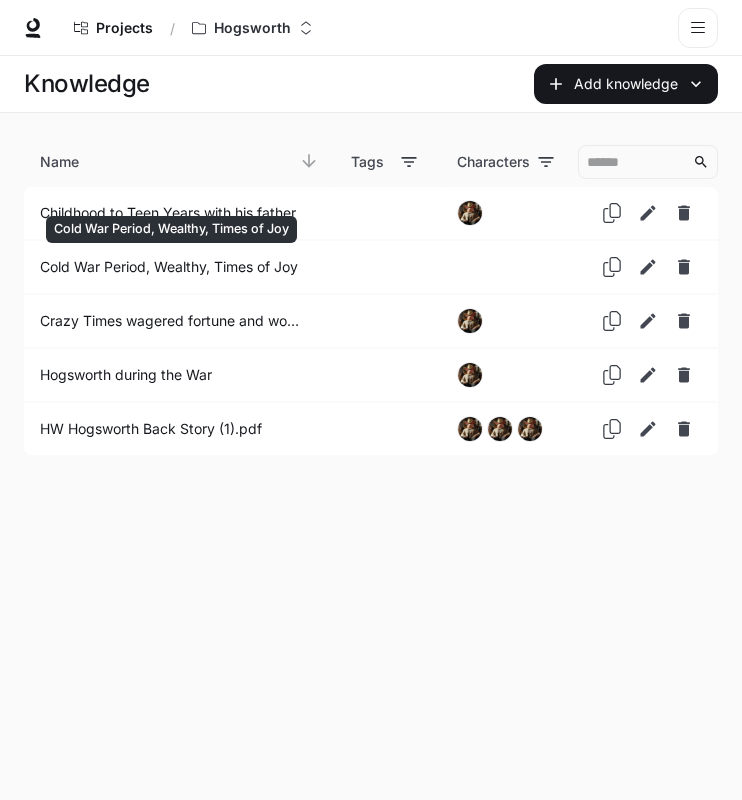 click on "Cold War Period, Wealthy, Times of Joy" at bounding box center [171, 267] 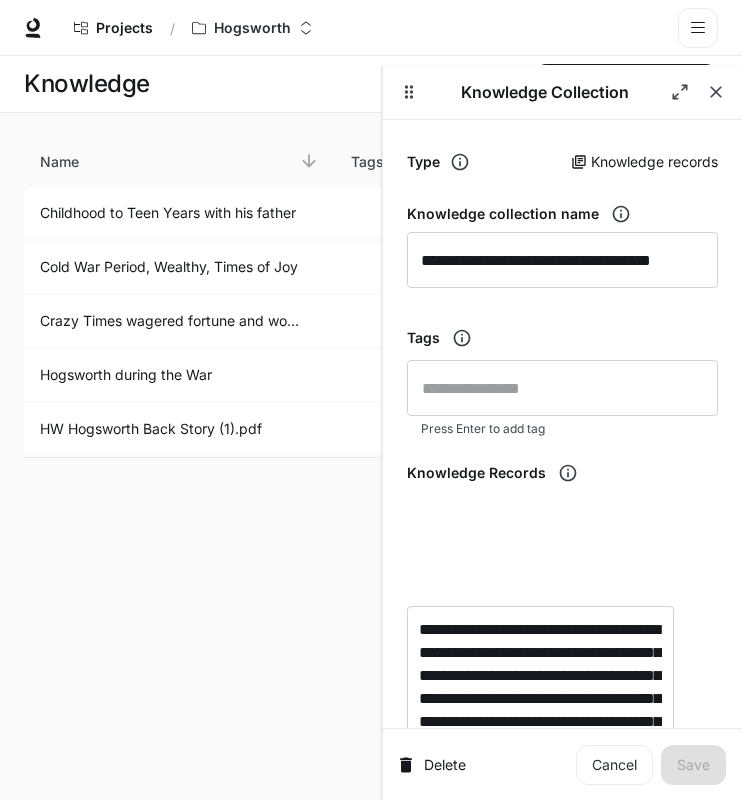 scroll, scrollTop: 1606, scrollLeft: 0, axis: vertical 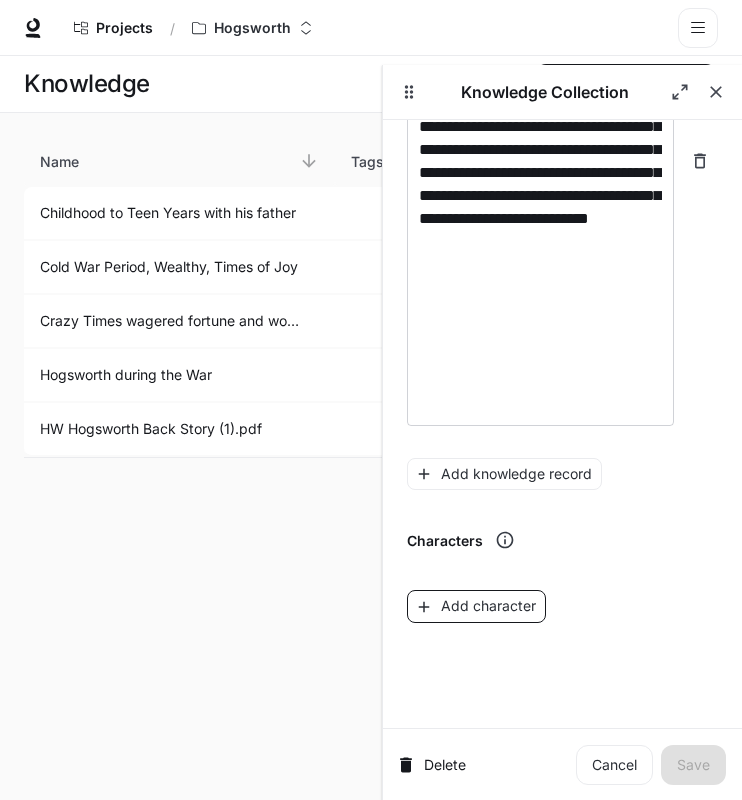 click on "Add character" at bounding box center (476, 606) 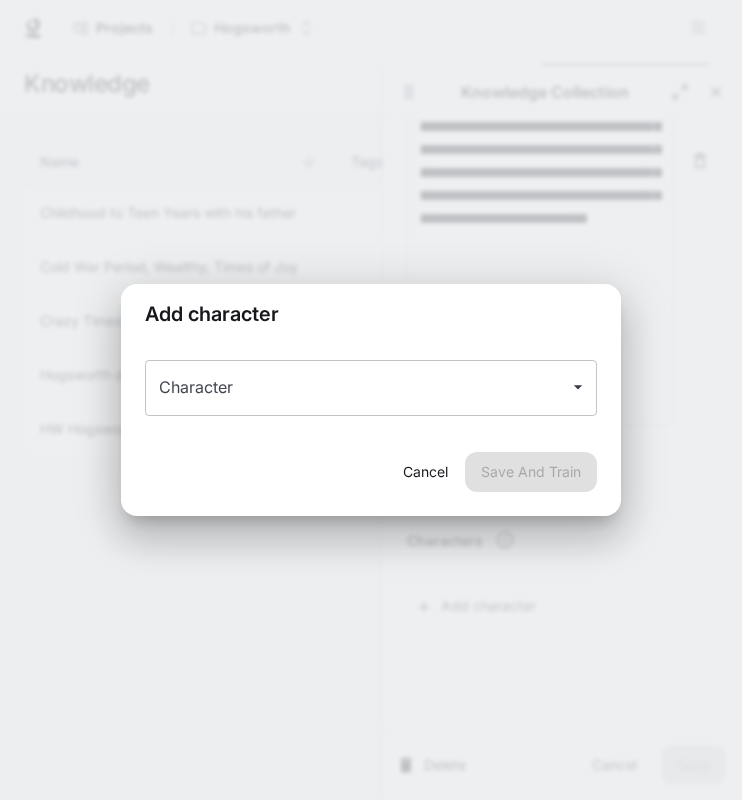click on "Character" at bounding box center (356, 388) 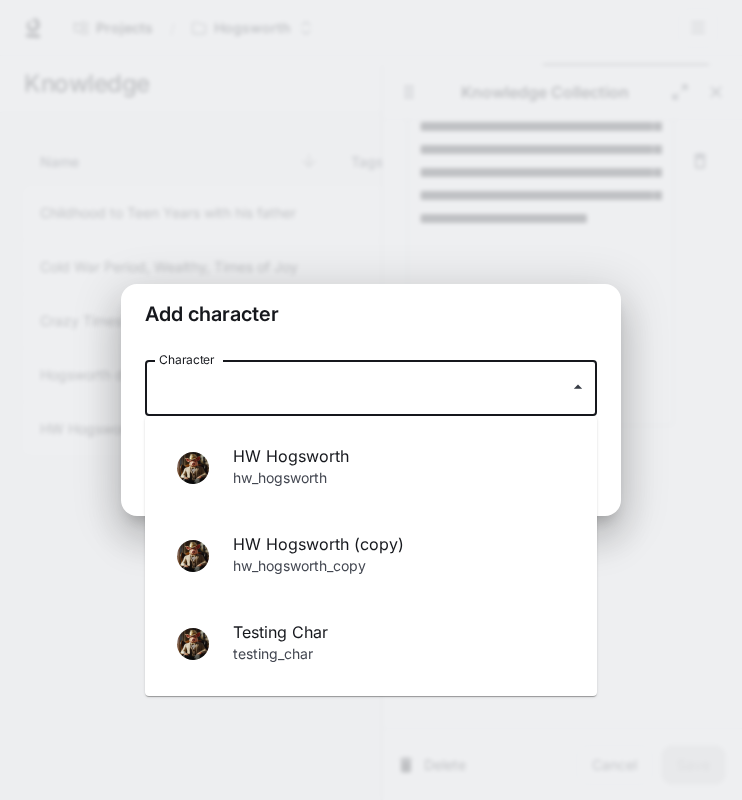 click on "hw_hogsworth_copy" at bounding box center [399, 568] 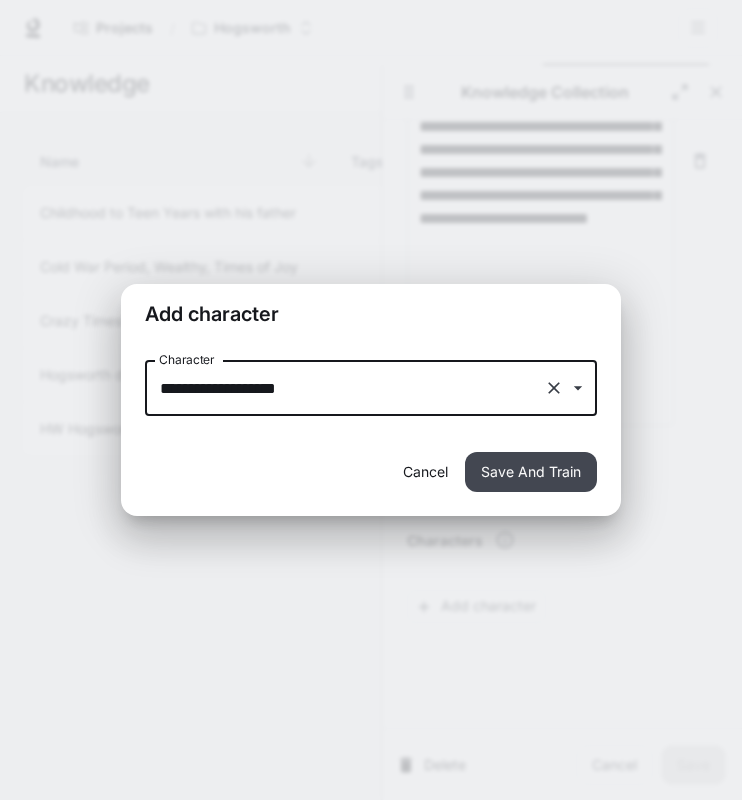 click on "Save And Train" at bounding box center [531, 472] 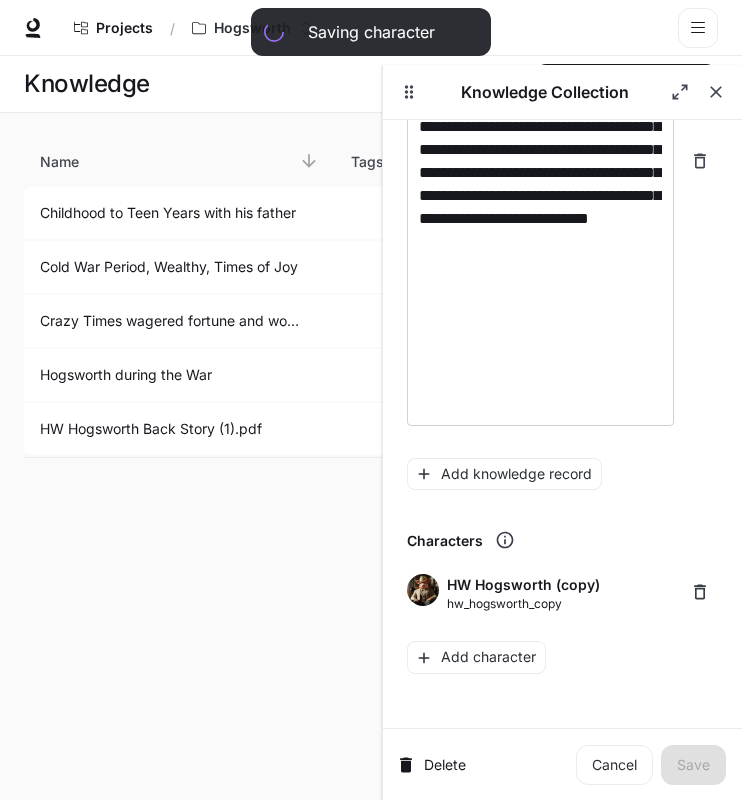 click on "**********" at bounding box center (371, 428) 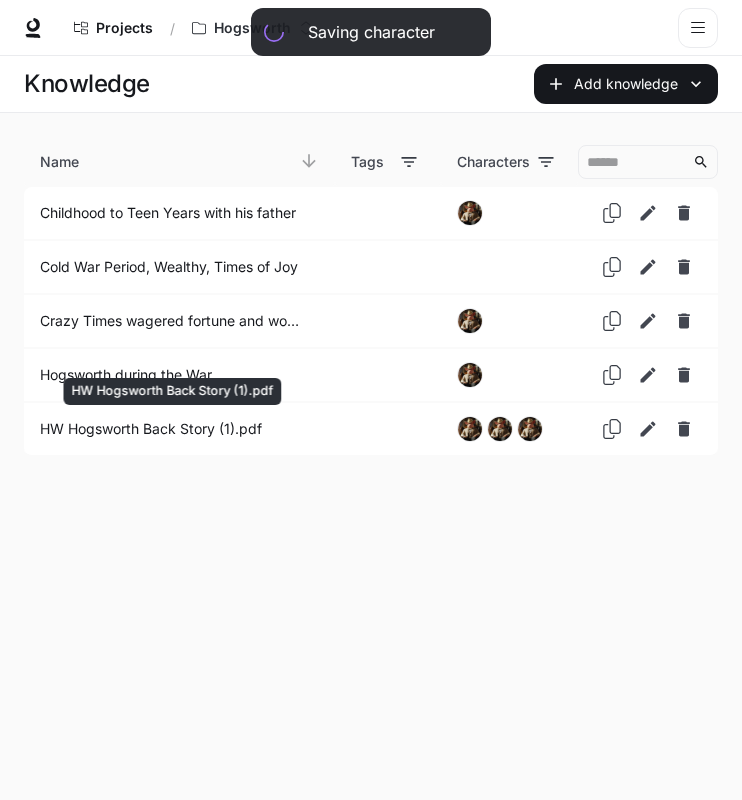 click on "HW Hogsworth Back Story (1).pdf" at bounding box center (171, 429) 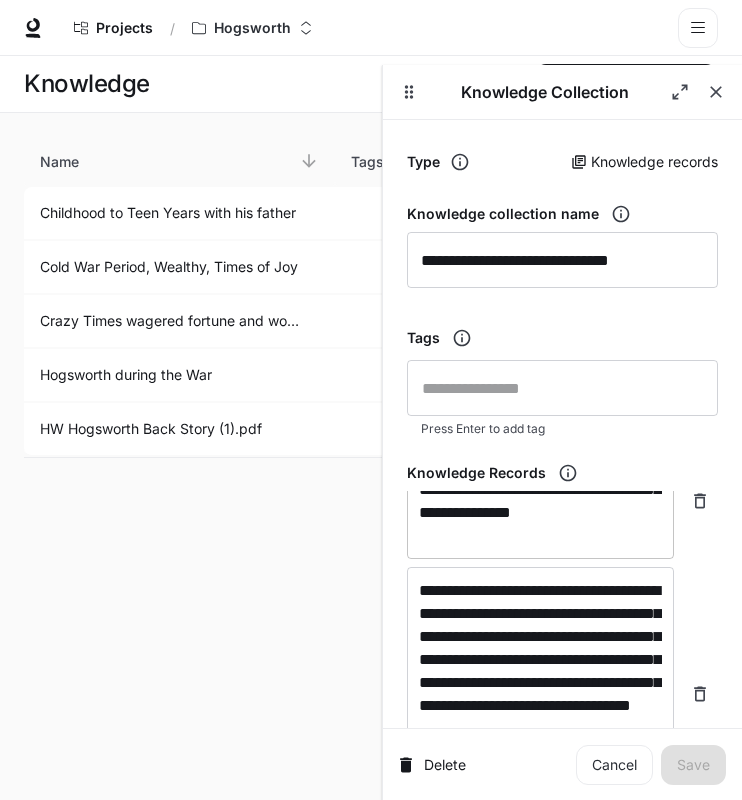 scroll, scrollTop: 205, scrollLeft: 0, axis: vertical 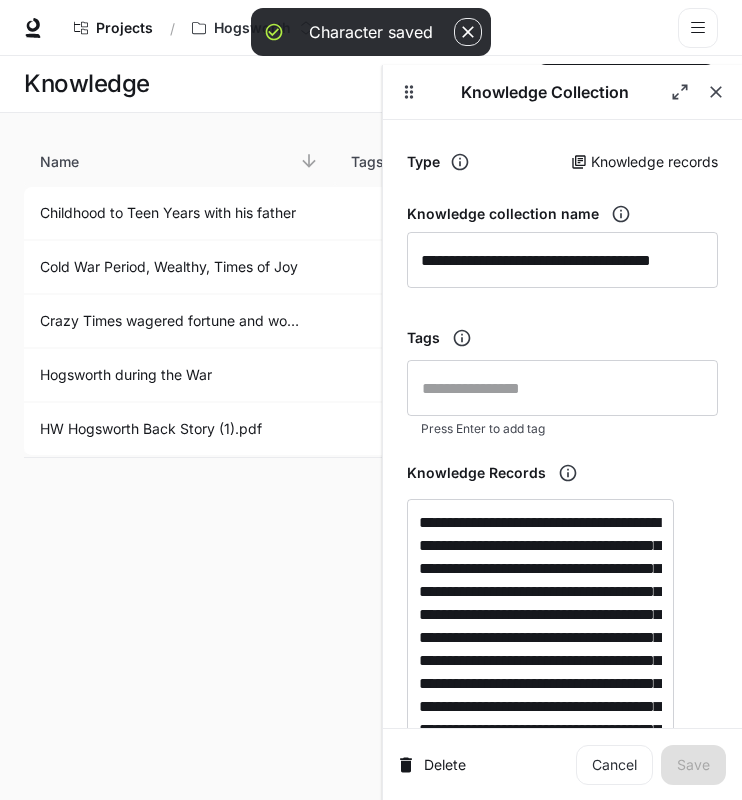 click on "HW Hogsworth Back Story (1).pdf" at bounding box center (171, 429) 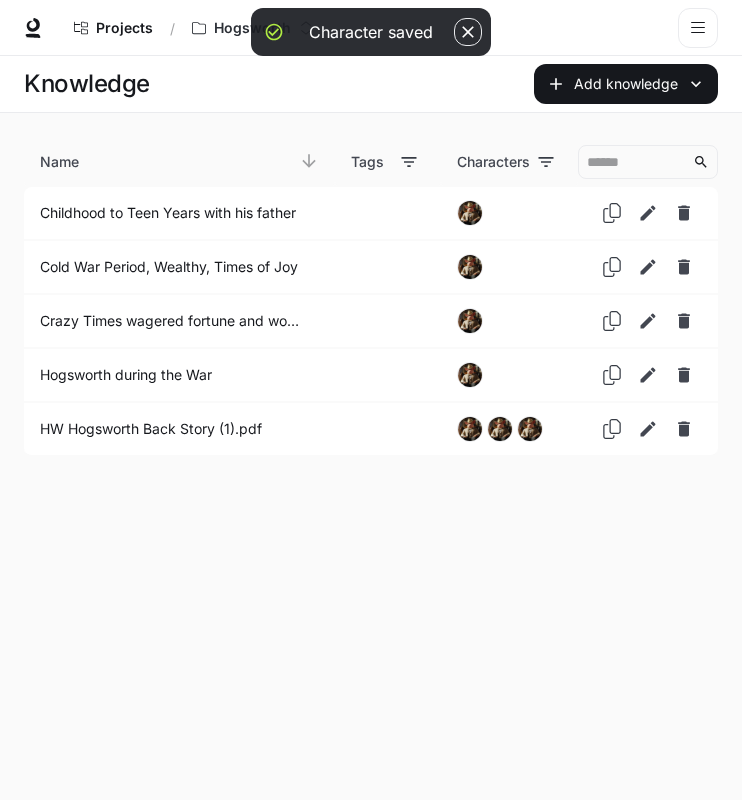 click on "Hogsworth during the War" at bounding box center [179, 375] 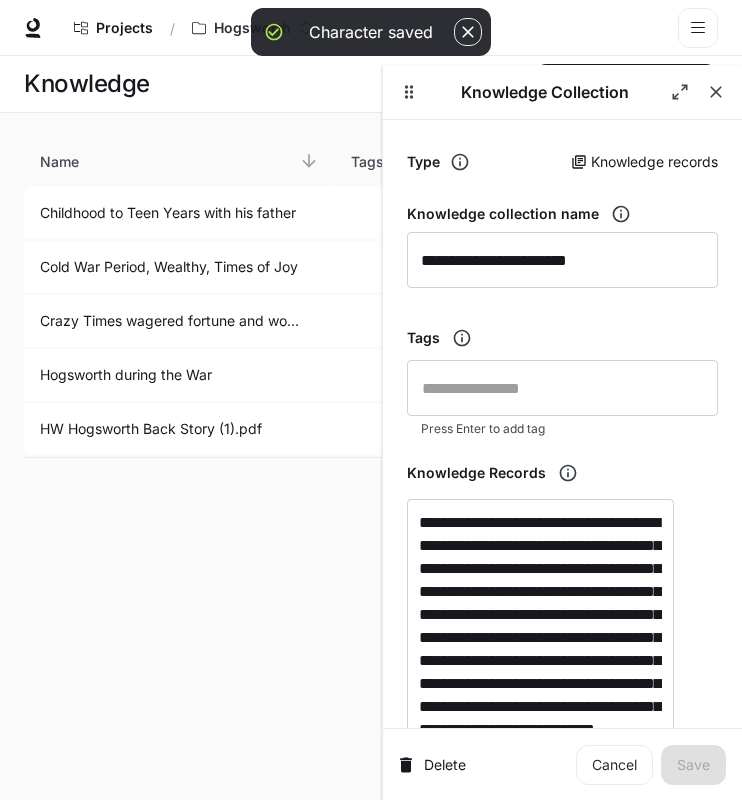 click on "HW Hogsworth Back Story (1).pdf" at bounding box center (179, 429) 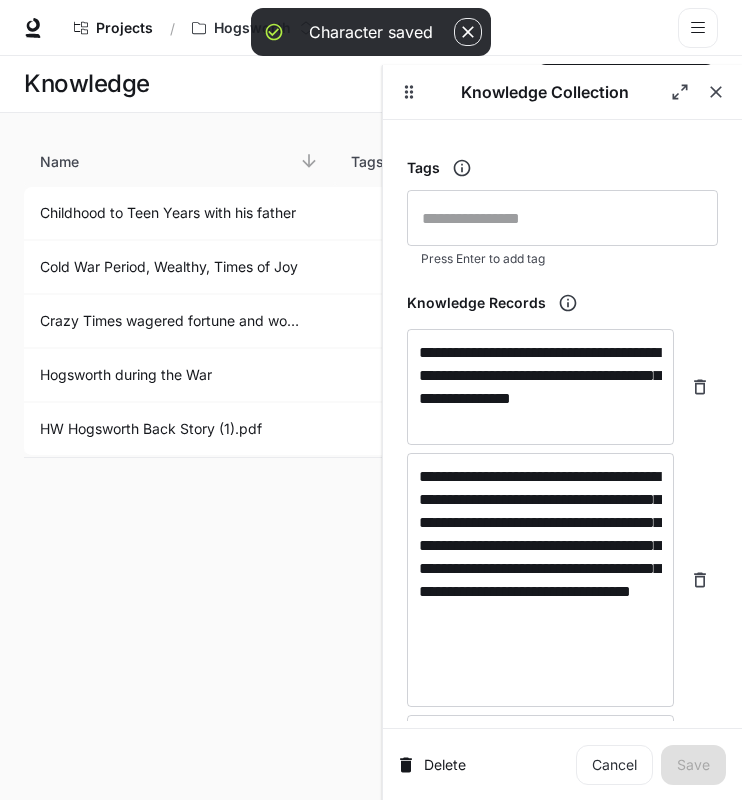 scroll, scrollTop: 204, scrollLeft: 0, axis: vertical 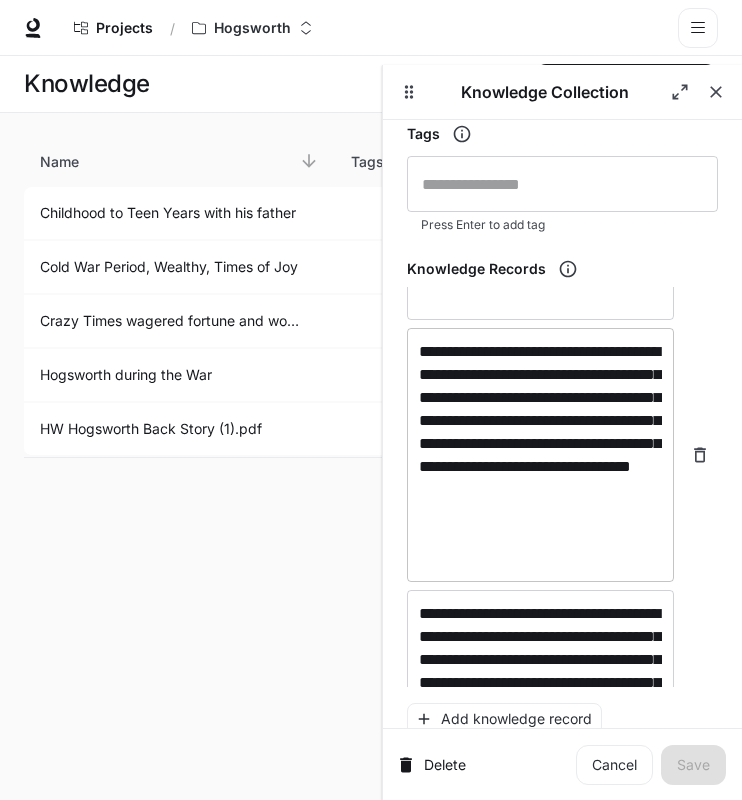 click on "**********" at bounding box center (540, 455) 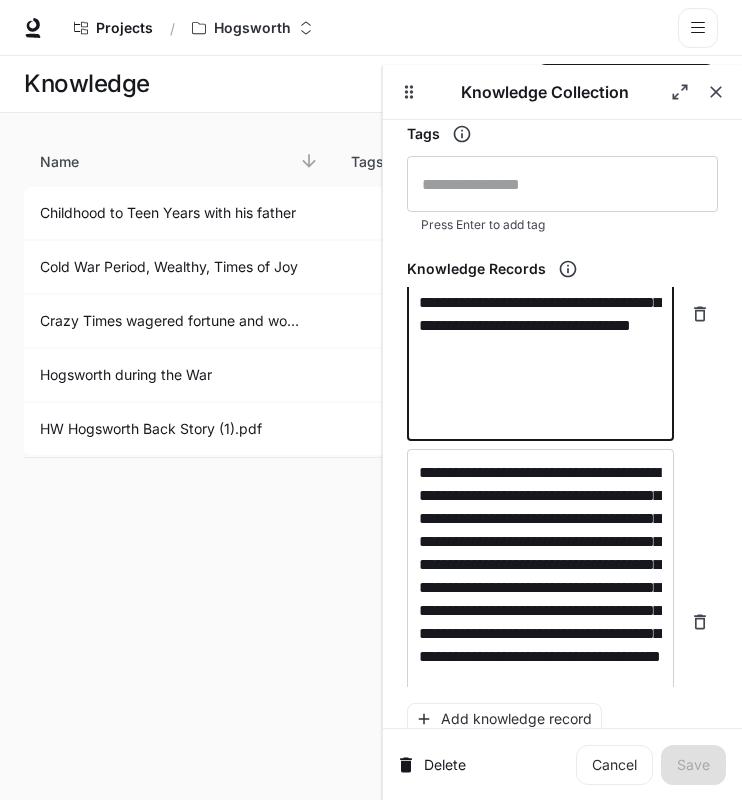 scroll, scrollTop: 259, scrollLeft: 0, axis: vertical 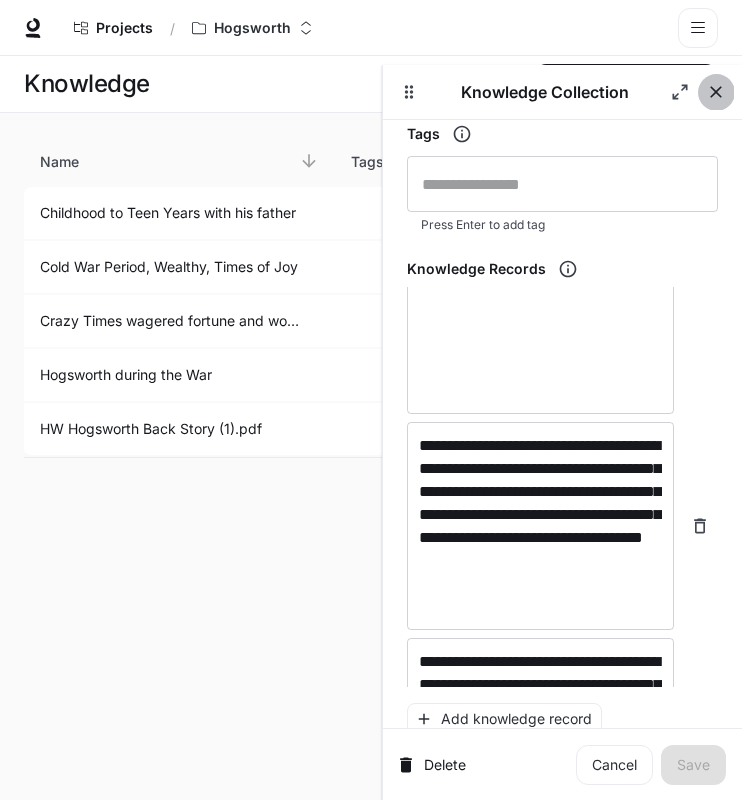 click 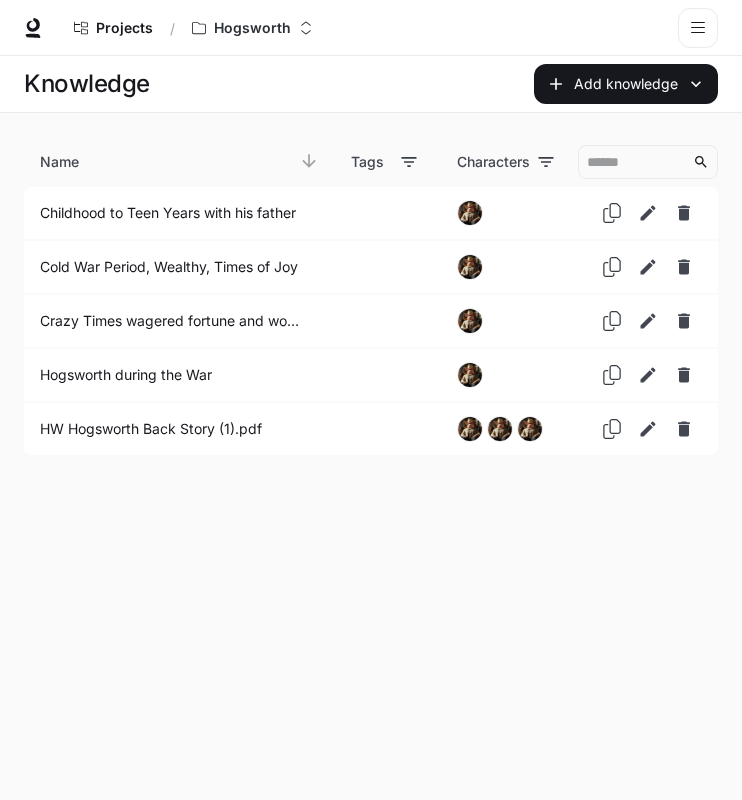 click on "Knowledge Add knowledge Name Tags Characters Childhood to Teen Years with his father Cold War Period, Wealthy, Times of Joy Crazy Times wagered fortune and woman Hogsworth during the War HW Hogsworth Back Story (1).pdf" at bounding box center (371, 428) 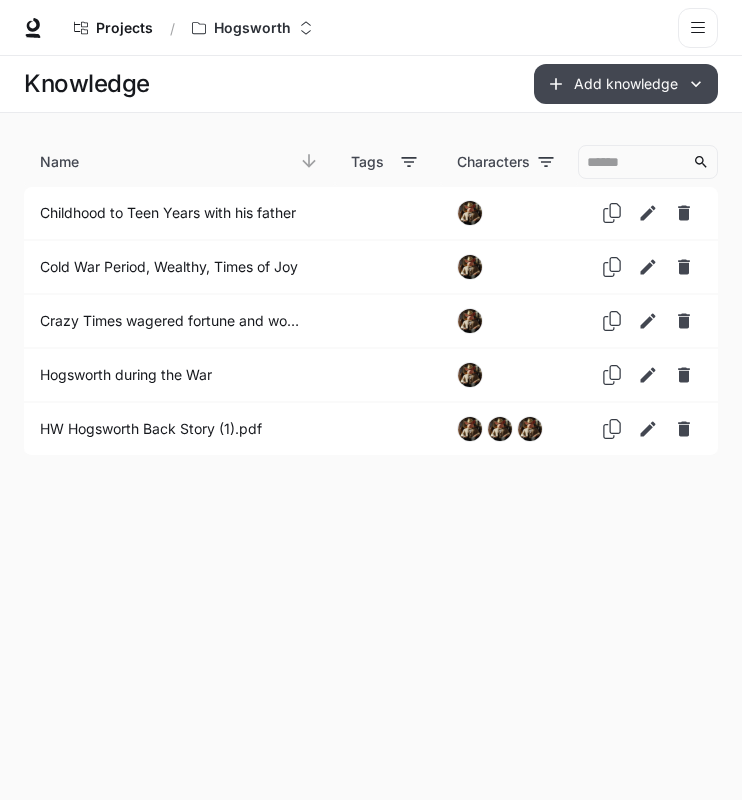 click on "Add knowledge" at bounding box center [626, 84] 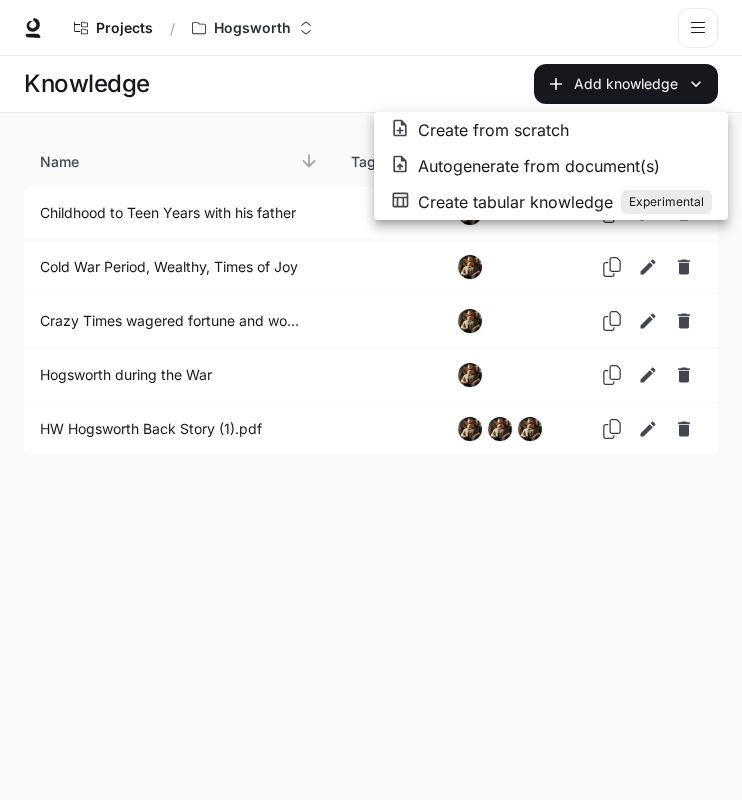 click on "Create from scratch" at bounding box center (493, 130) 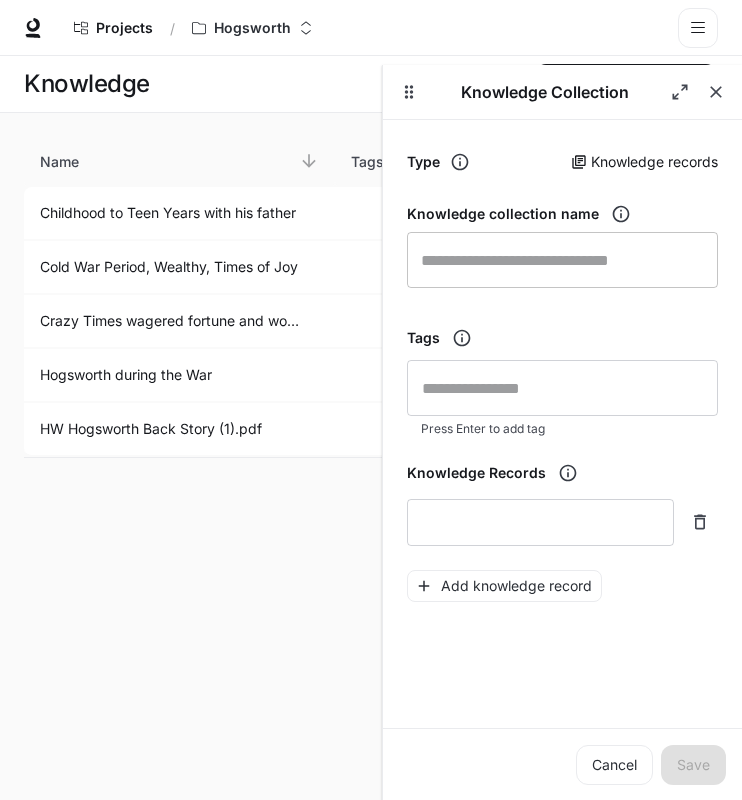 click at bounding box center (562, 260) 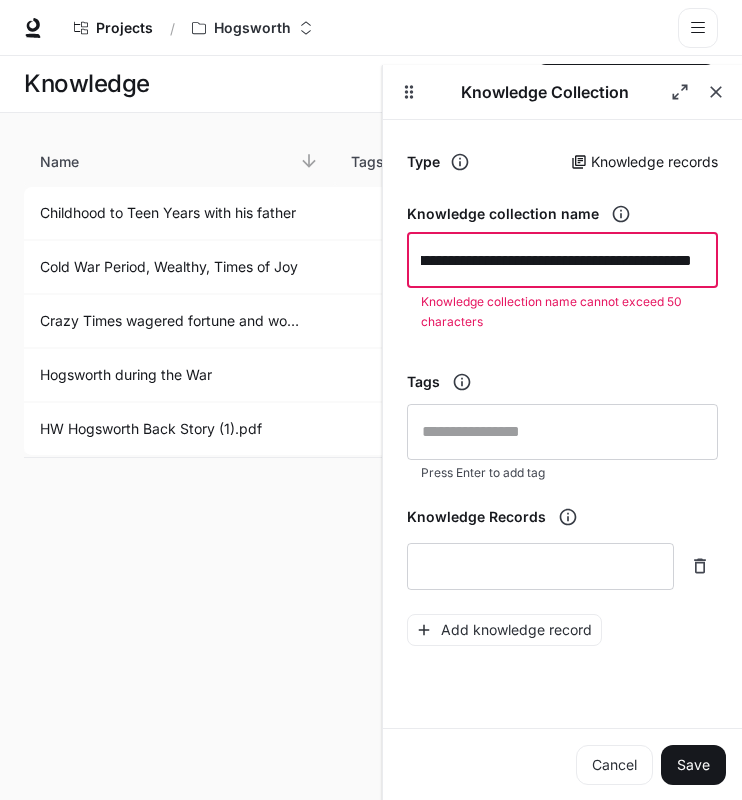 scroll, scrollTop: 0, scrollLeft: 154, axis: horizontal 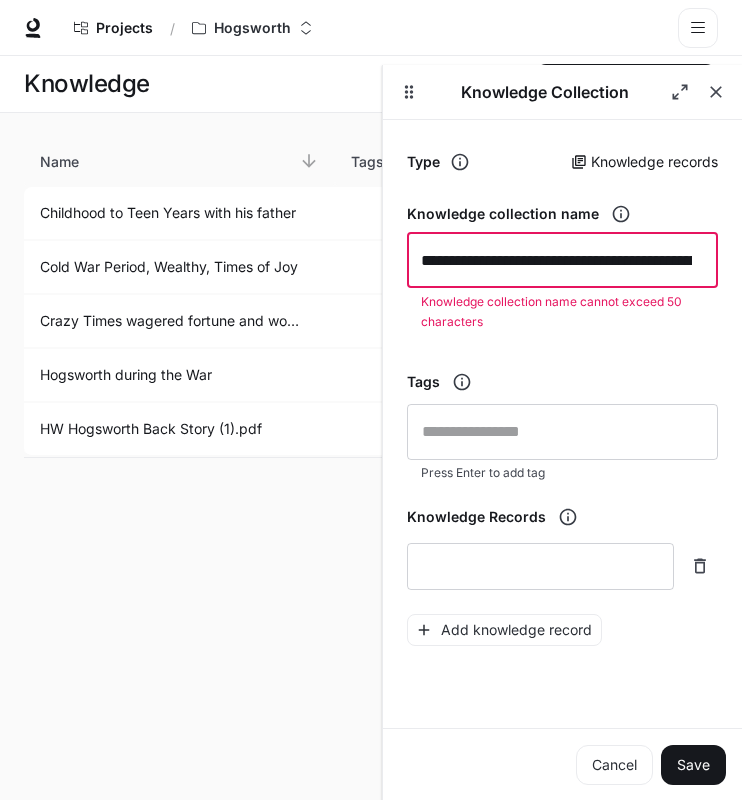 drag, startPoint x: 500, startPoint y: 263, endPoint x: 384, endPoint y: 253, distance: 116.43024 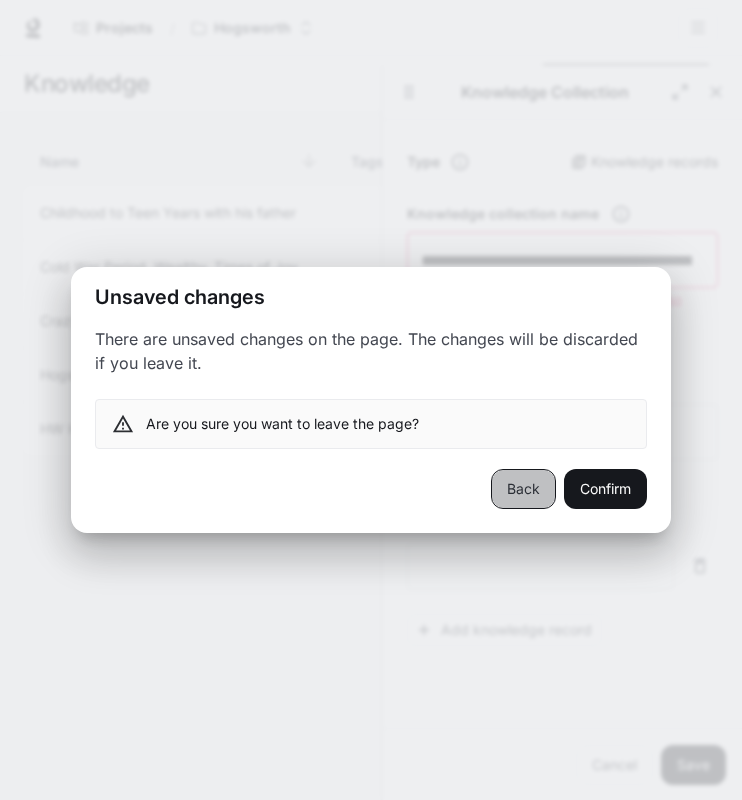 click on "Back" at bounding box center [523, 489] 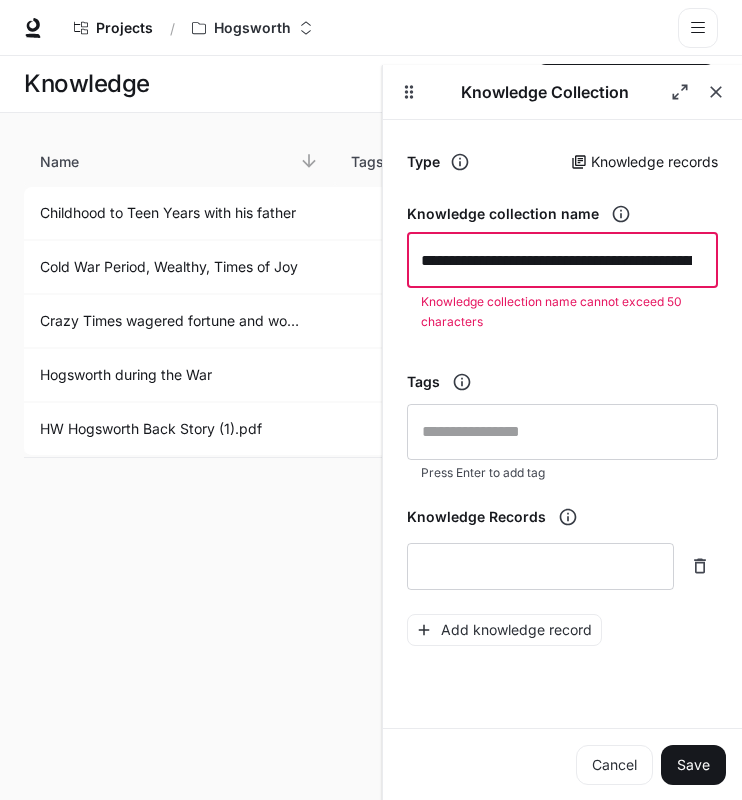 drag, startPoint x: 566, startPoint y: 258, endPoint x: 522, endPoint y: 257, distance: 44.011364 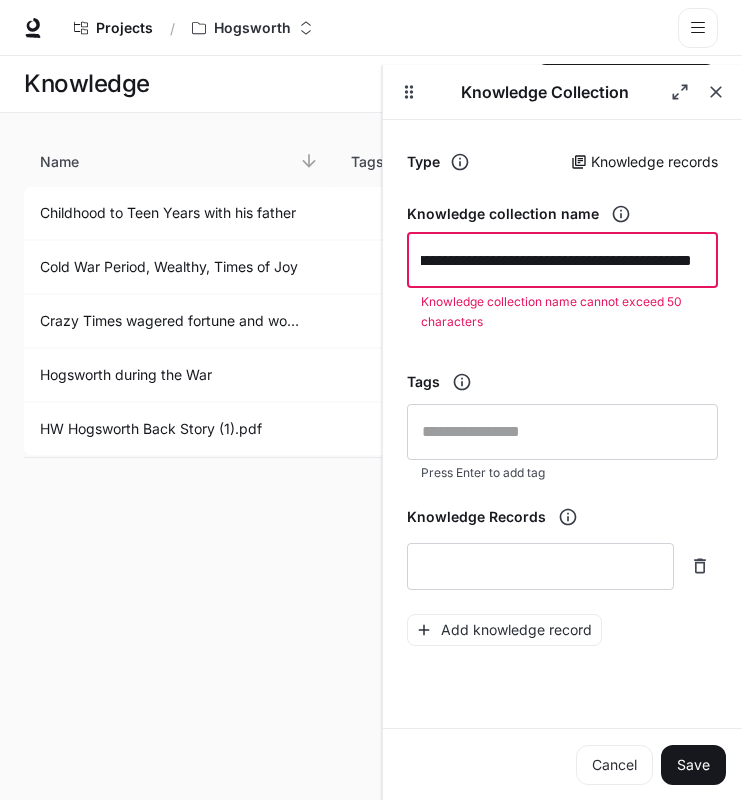 drag, startPoint x: 597, startPoint y: 248, endPoint x: 696, endPoint y: 265, distance: 100.44899 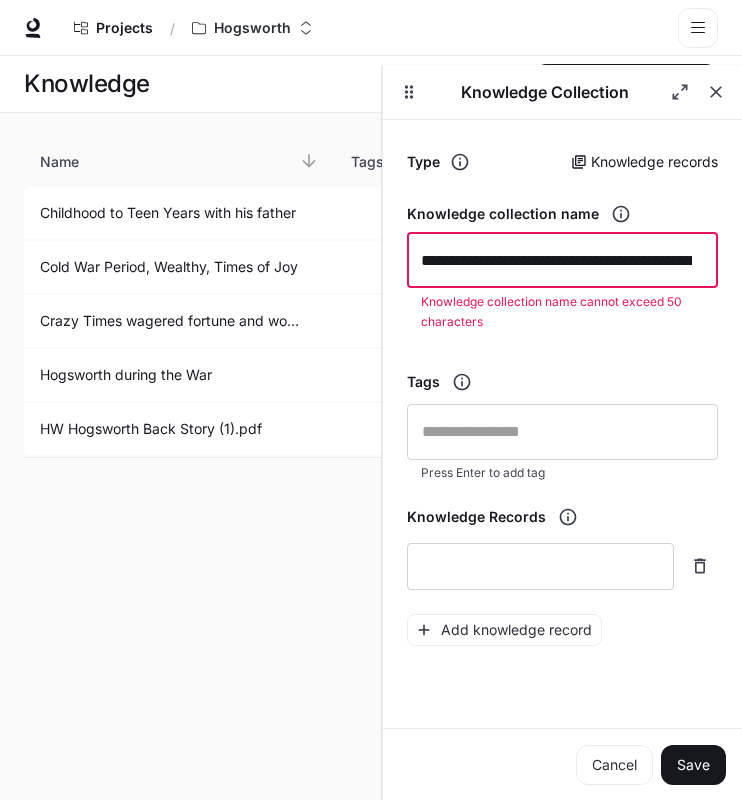 drag, startPoint x: 556, startPoint y: 262, endPoint x: 262, endPoint y: 250, distance: 294.24478 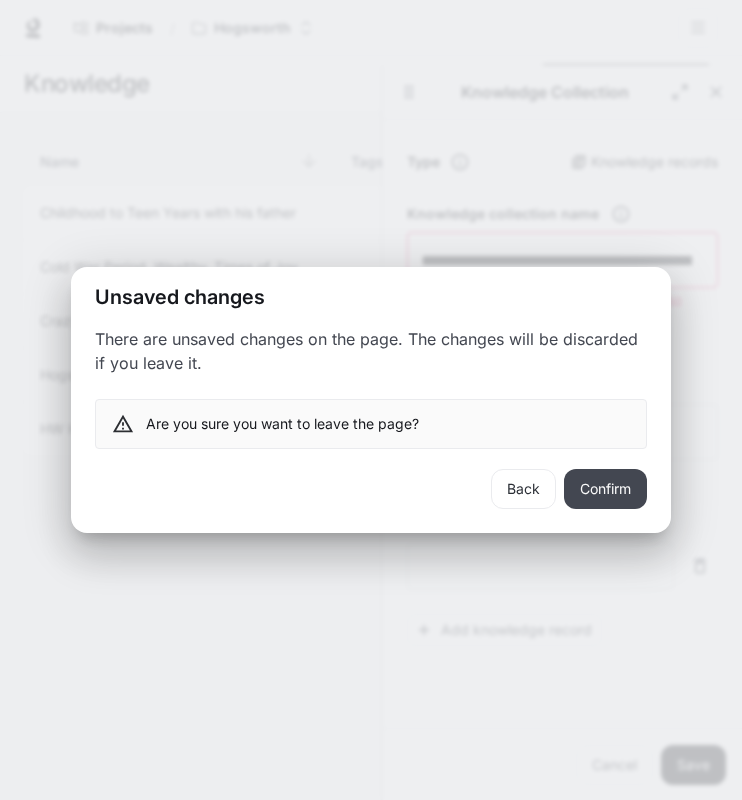 click on "Confirm" at bounding box center (605, 489) 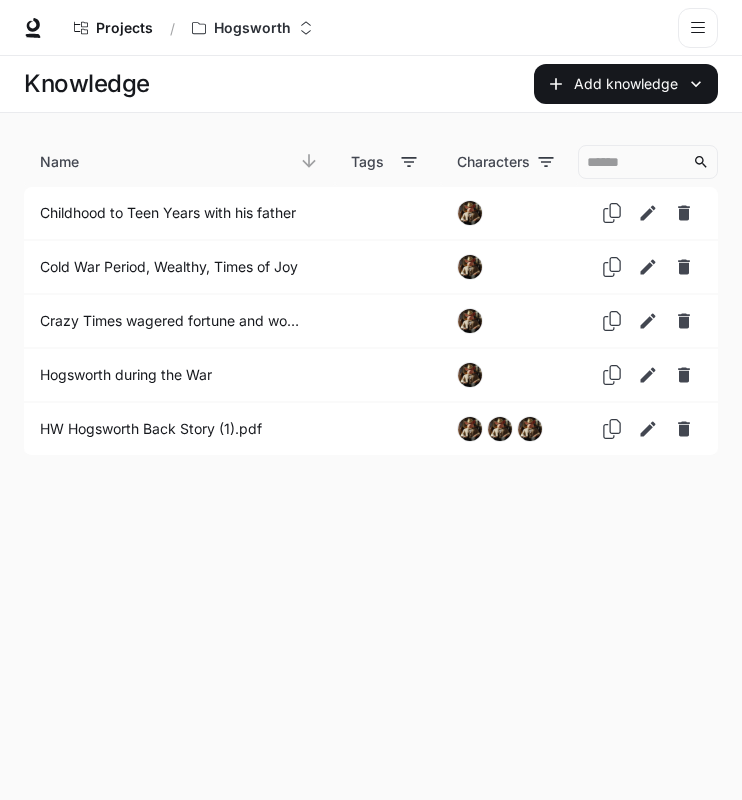 click on "Knowledge Add knowledge" at bounding box center (371, 84) 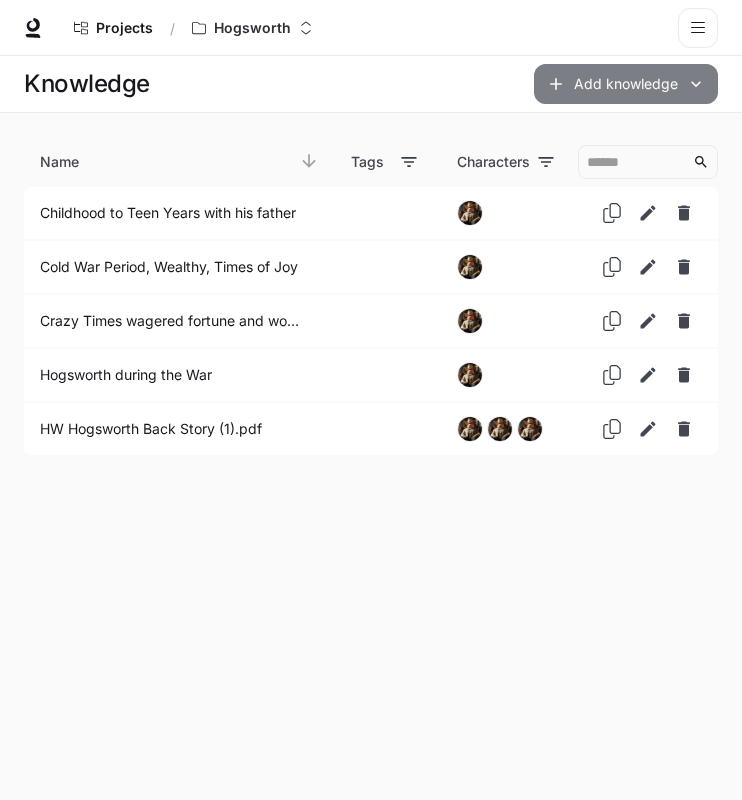 click on "Add knowledge" at bounding box center (626, 84) 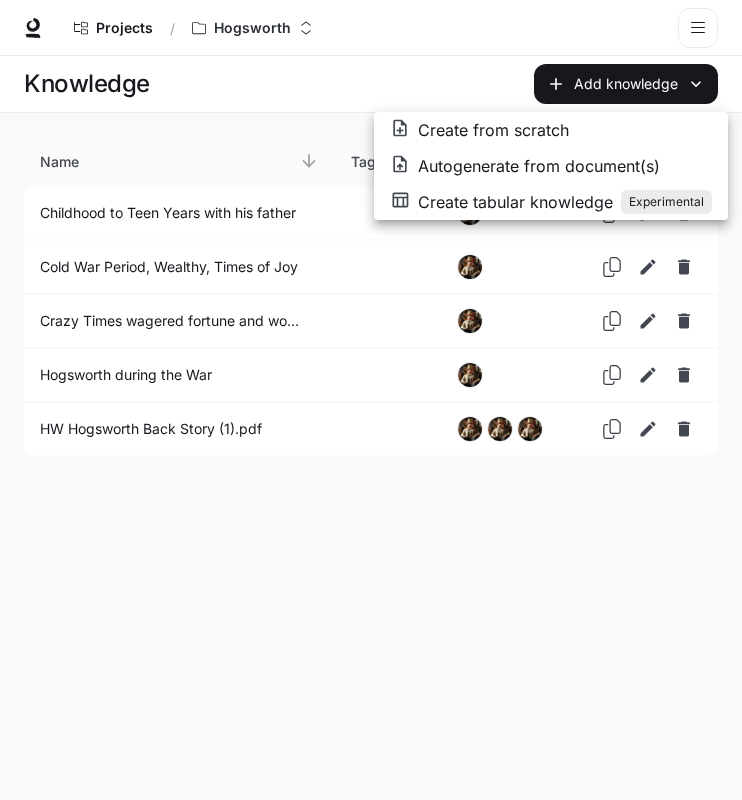 click on "Create from scratch" at bounding box center (493, 130) 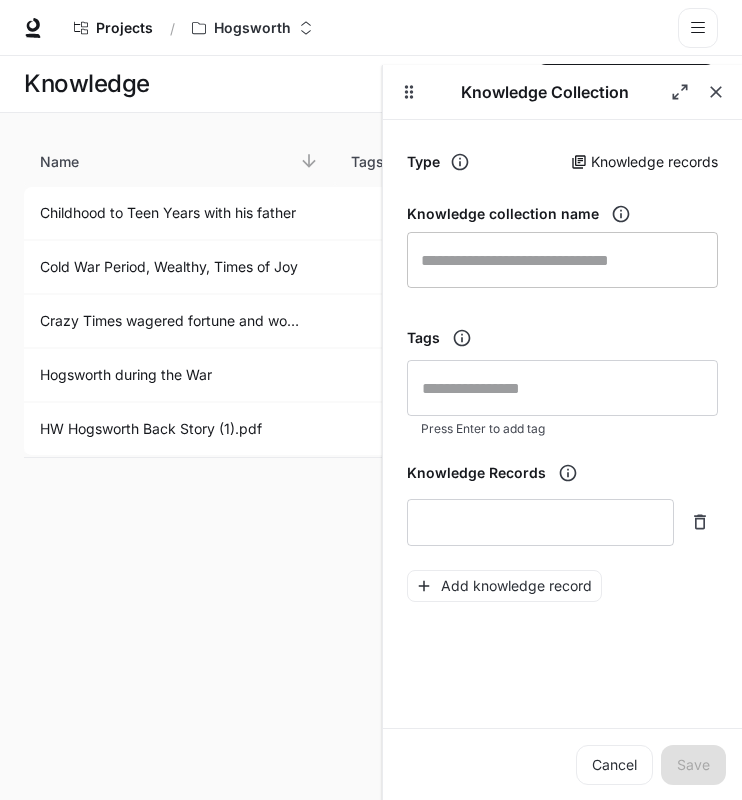 click at bounding box center (562, 260) 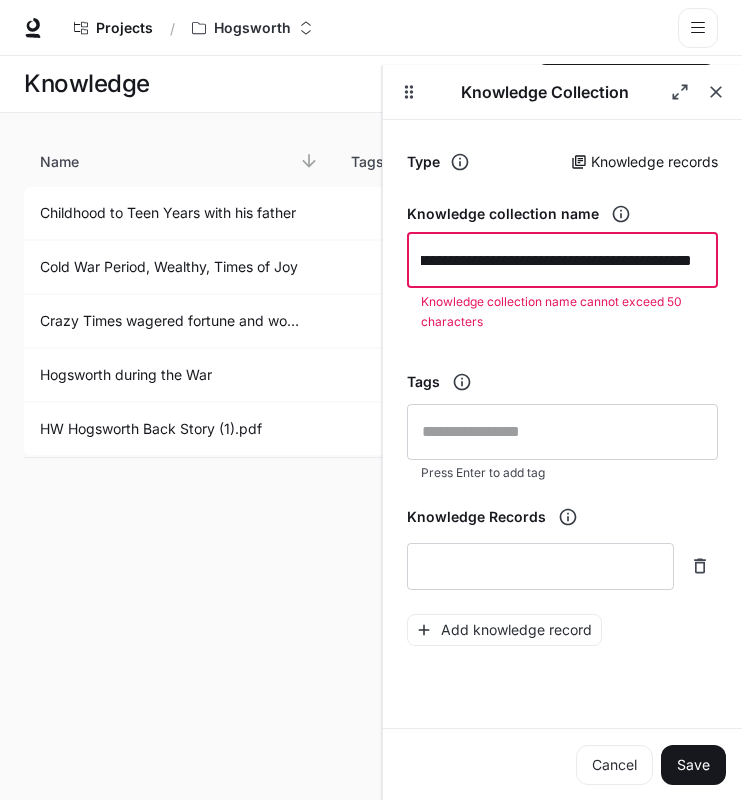 scroll, scrollTop: 0, scrollLeft: 151, axis: horizontal 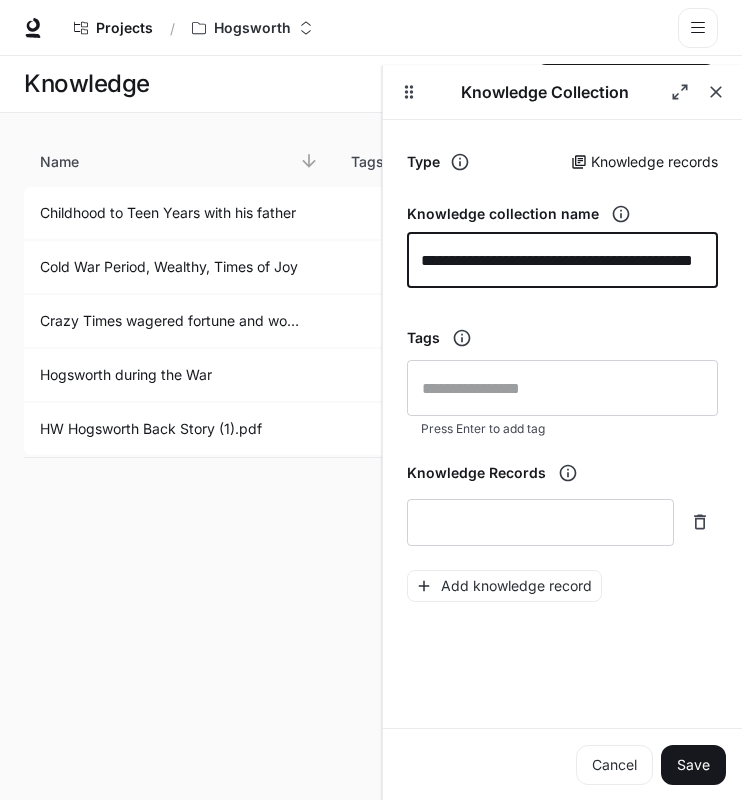 type on "**********" 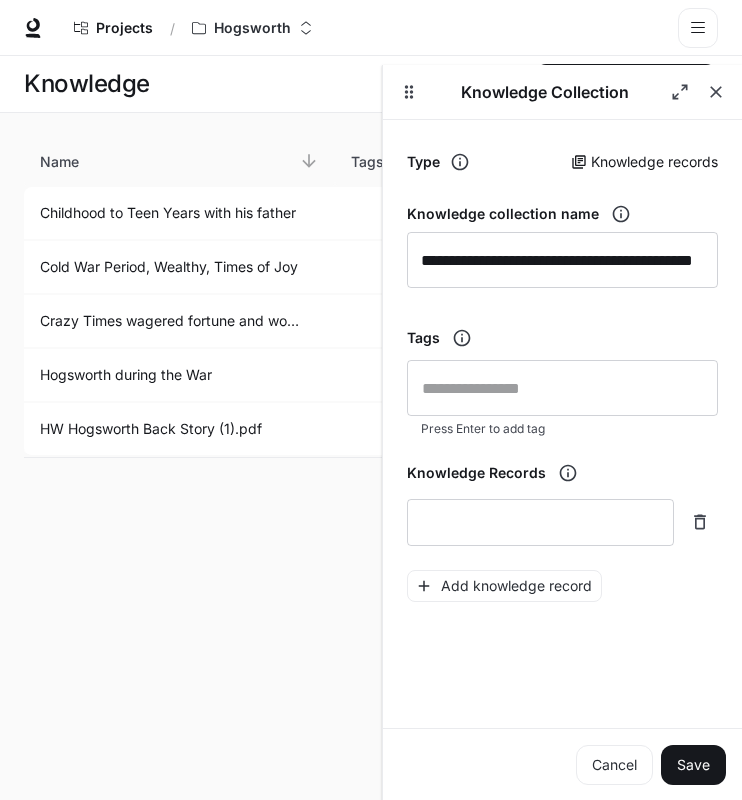 click on "**********" at bounding box center (562, 451) 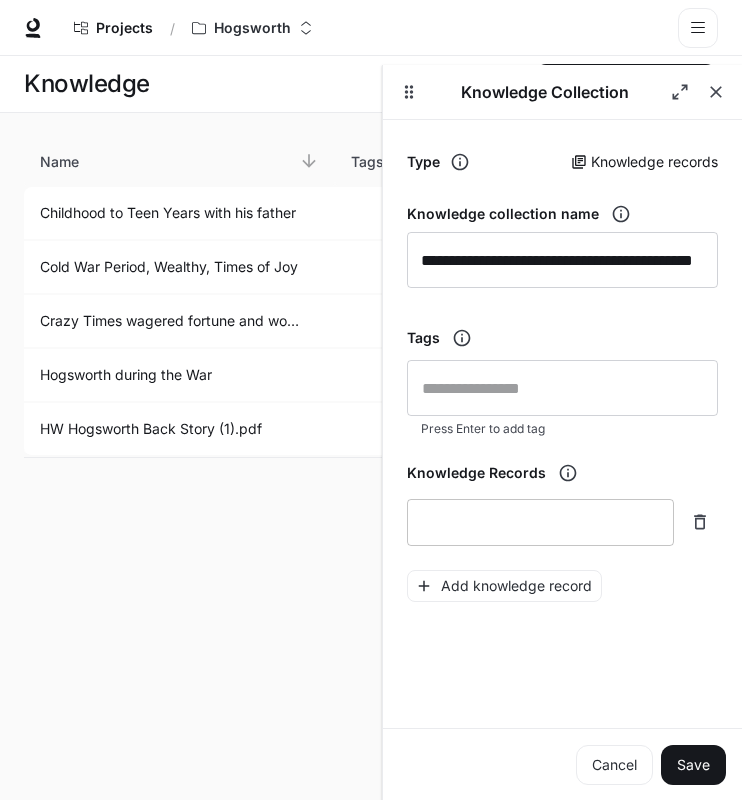 click on "* ​" at bounding box center [540, 522] 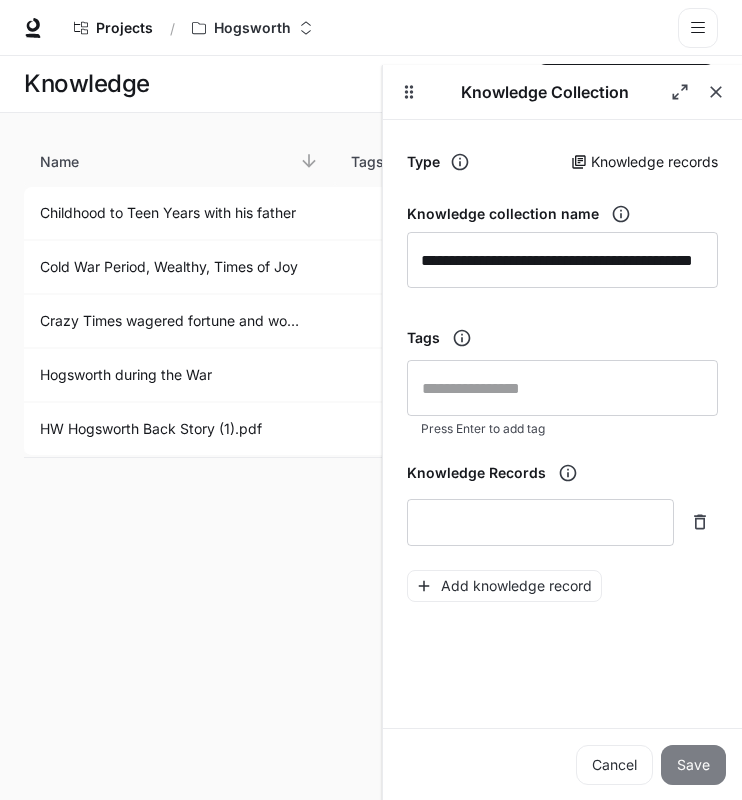 click on "Save" at bounding box center [693, 765] 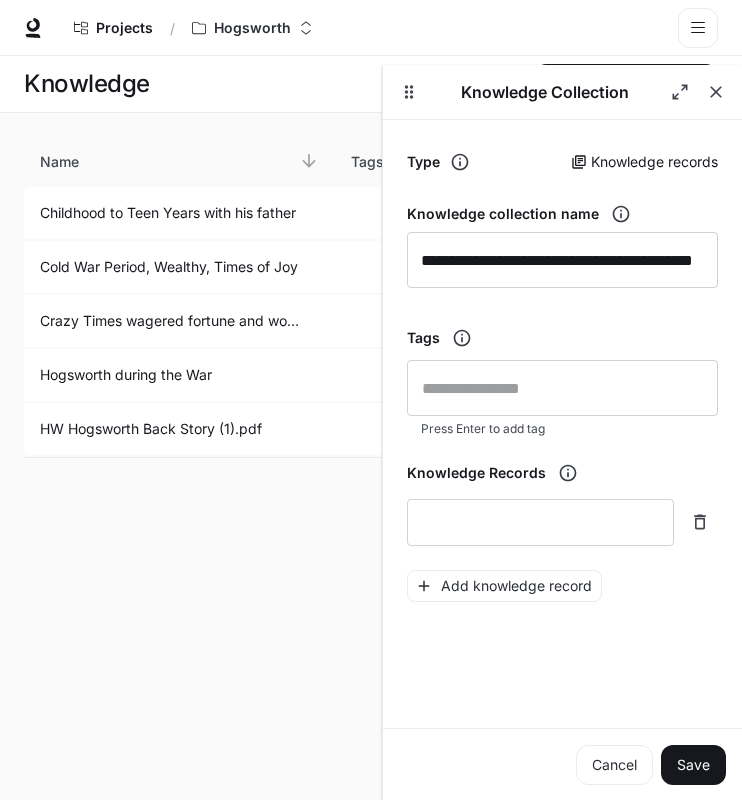 click on "**********" at bounding box center (371, 428) 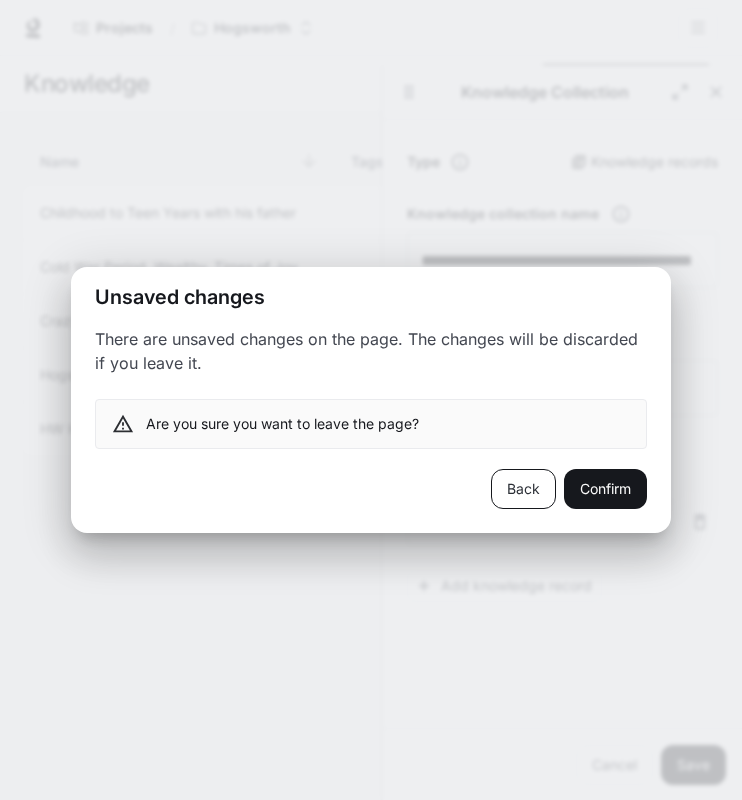 click on "Back" at bounding box center (523, 489) 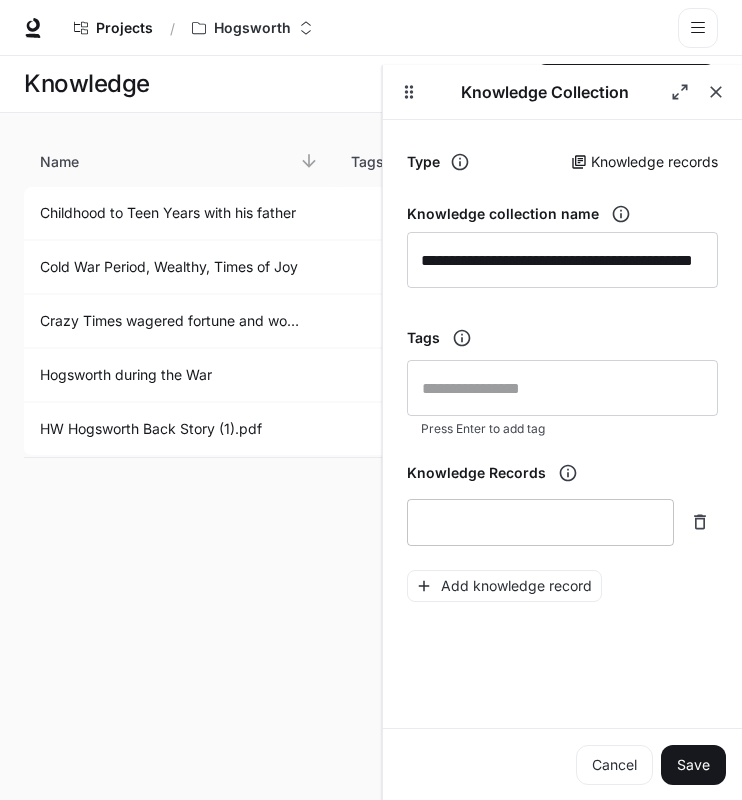 click at bounding box center (540, 522) 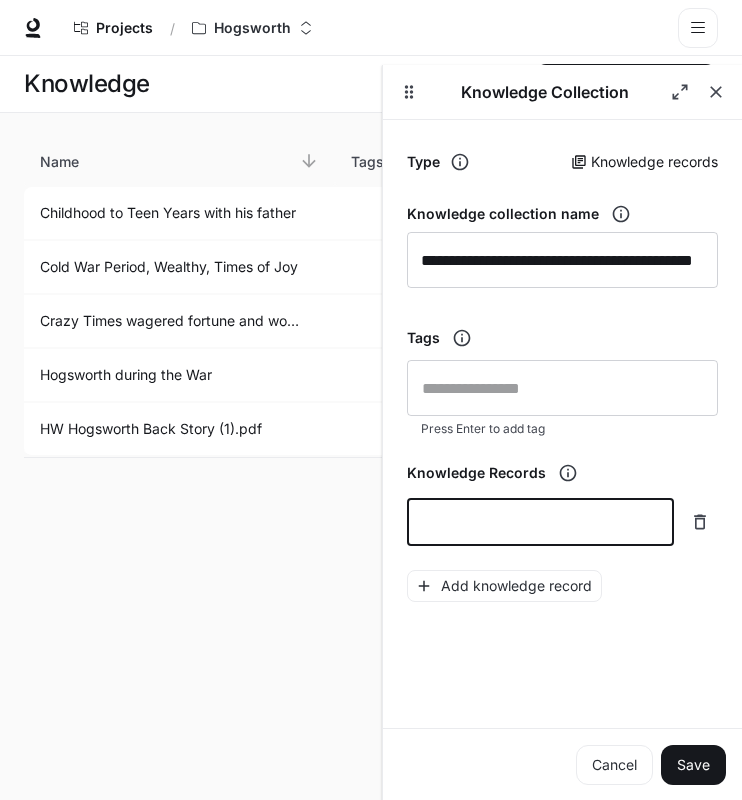 paste on "**********" 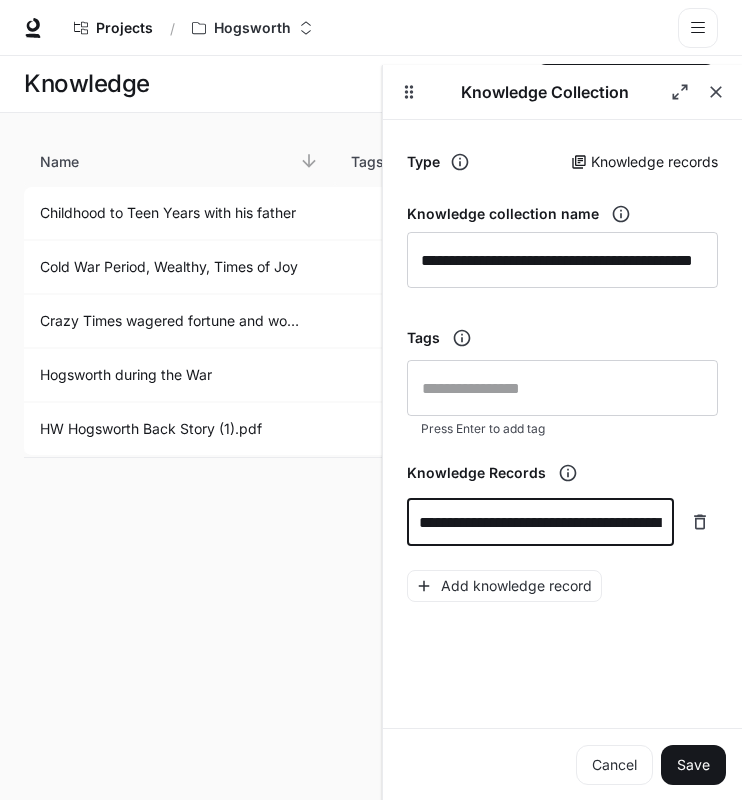 scroll, scrollTop: 209, scrollLeft: 0, axis: vertical 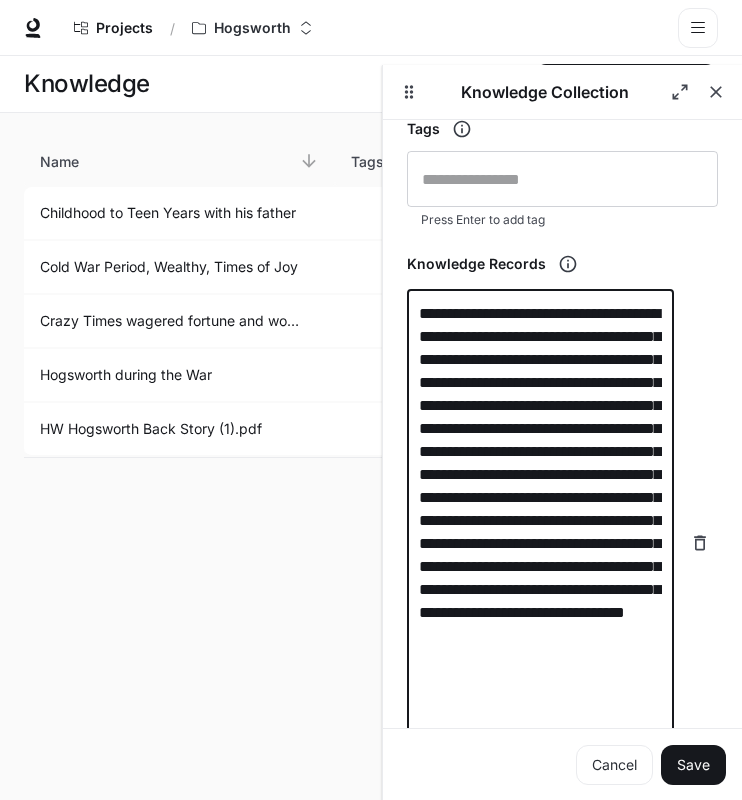 type on "**********" 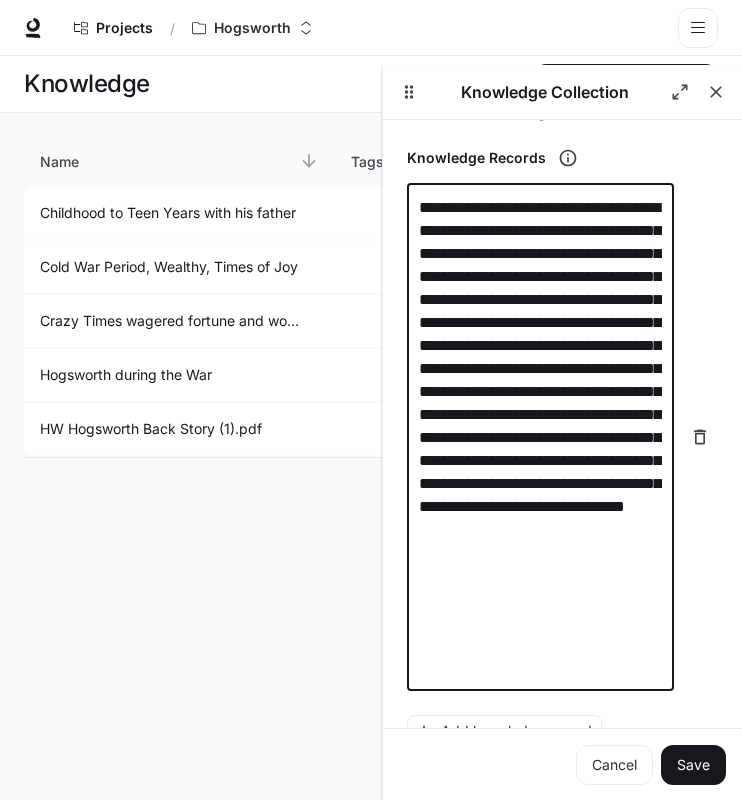 scroll, scrollTop: 455, scrollLeft: 0, axis: vertical 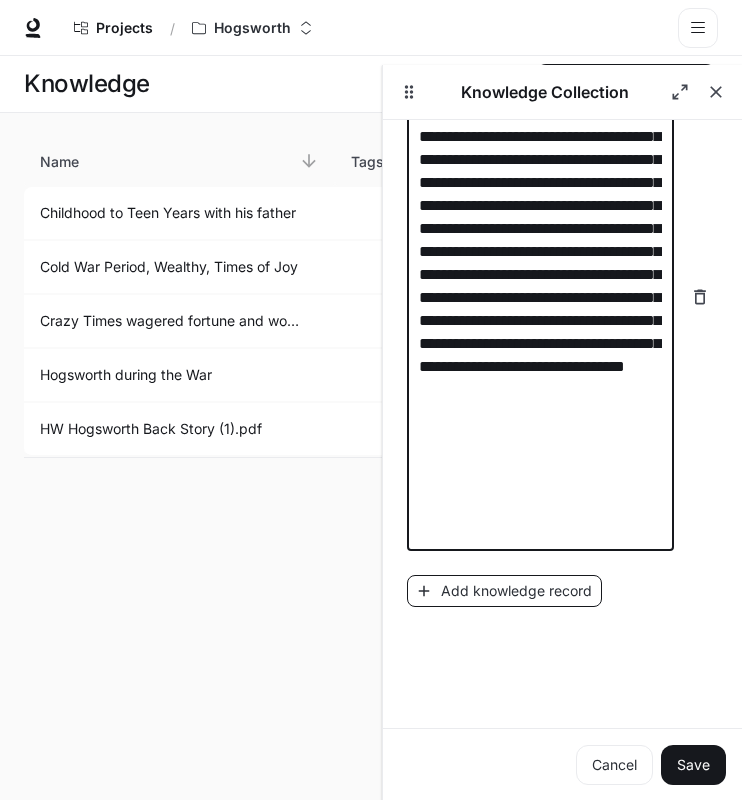 click on "Add knowledge record" at bounding box center (504, 591) 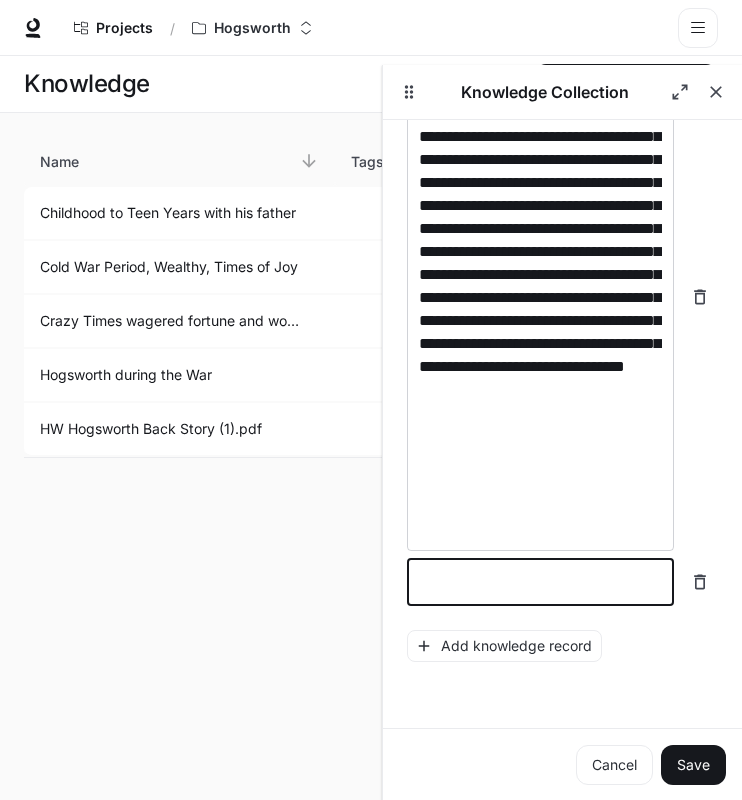 paste on "**********" 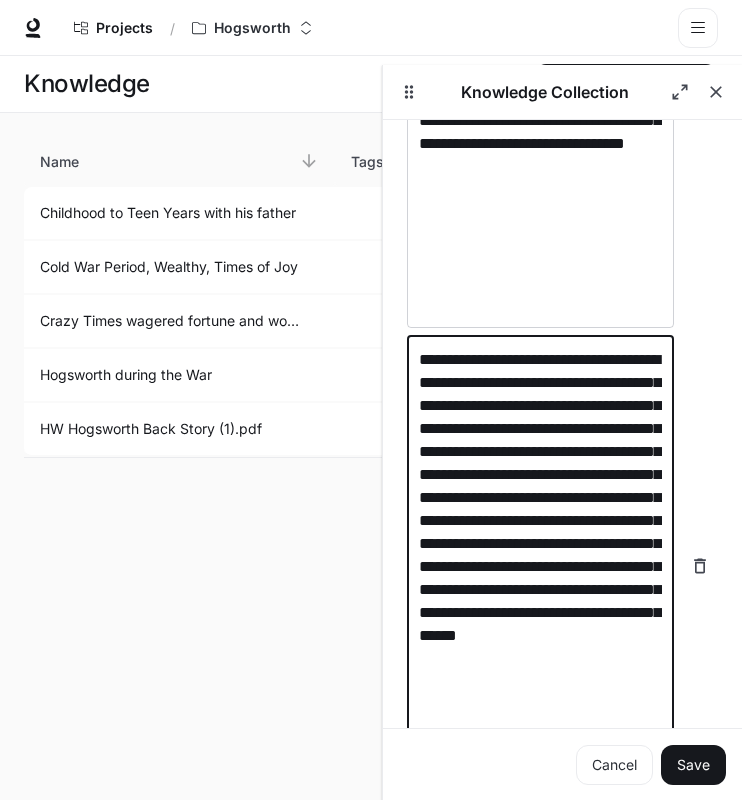scroll, scrollTop: 924, scrollLeft: 0, axis: vertical 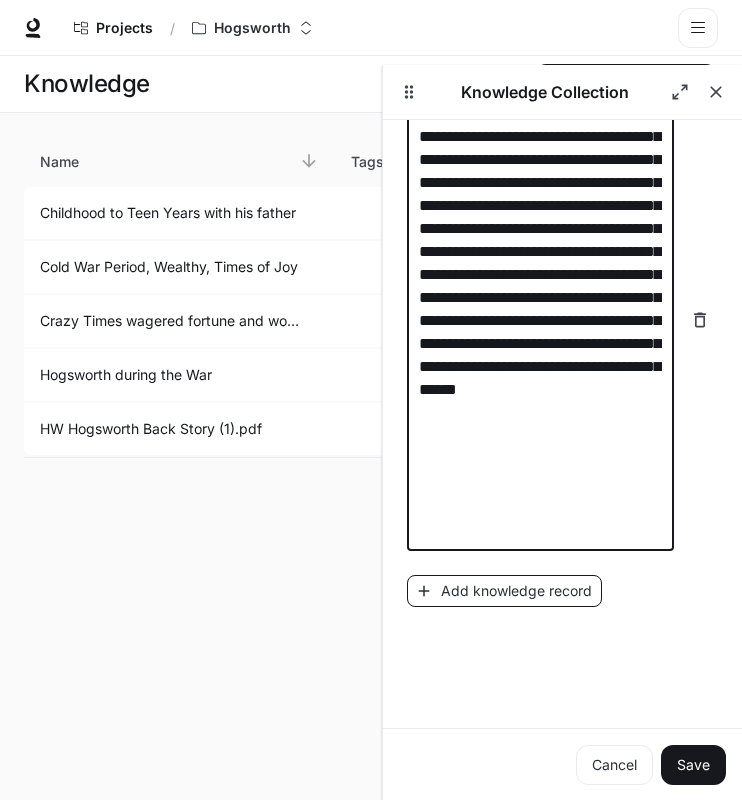 type on "**********" 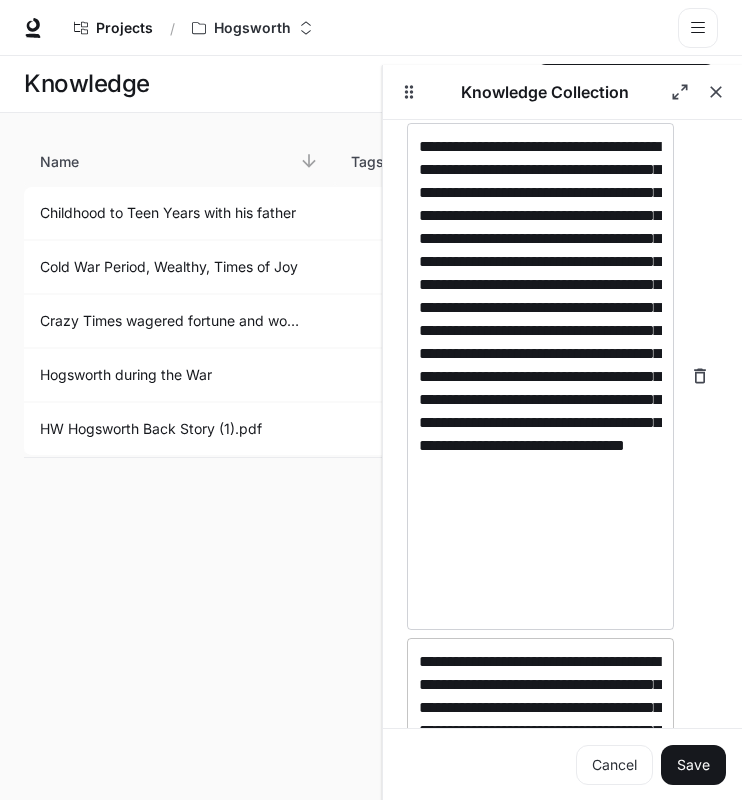 scroll, scrollTop: 106, scrollLeft: 0, axis: vertical 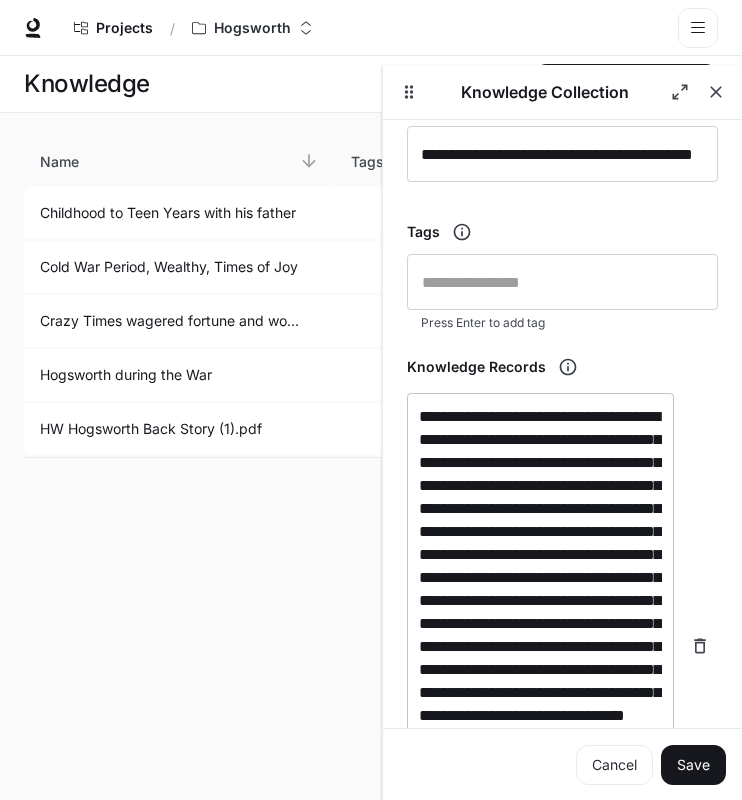 click on "**********" at bounding box center [540, 646] 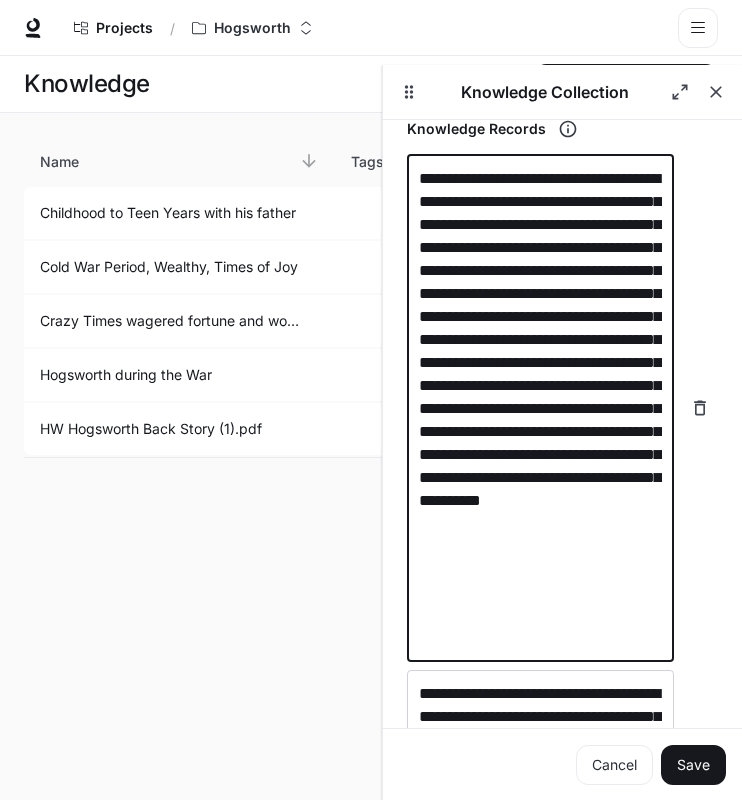 scroll, scrollTop: 979, scrollLeft: 0, axis: vertical 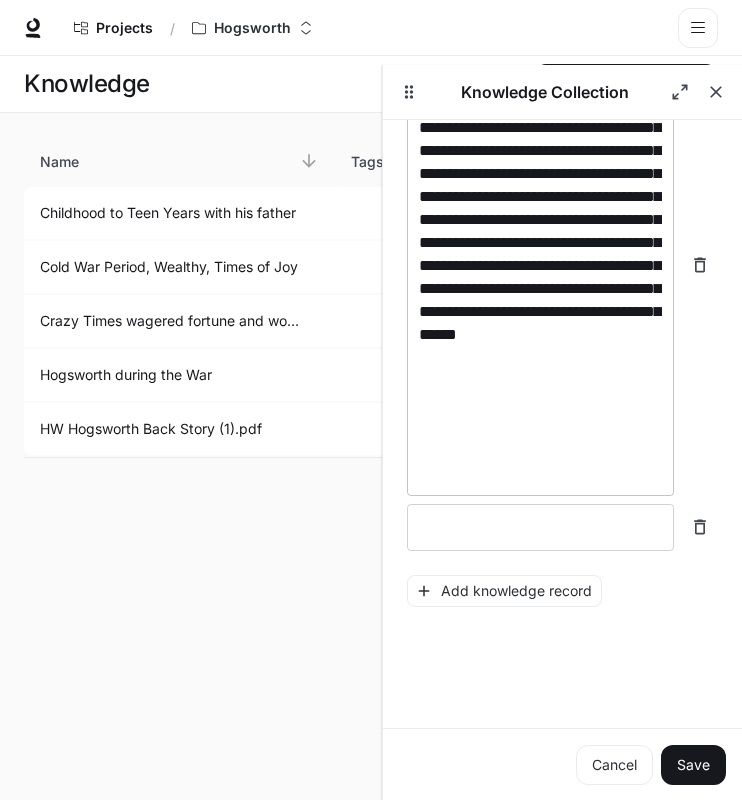 type on "**********" 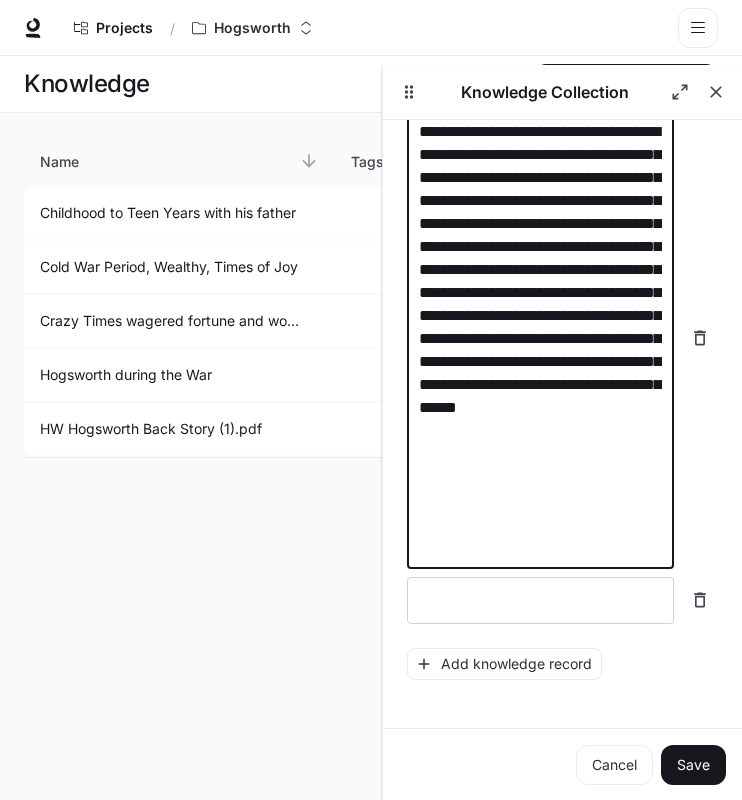 scroll, scrollTop: 718, scrollLeft: 0, axis: vertical 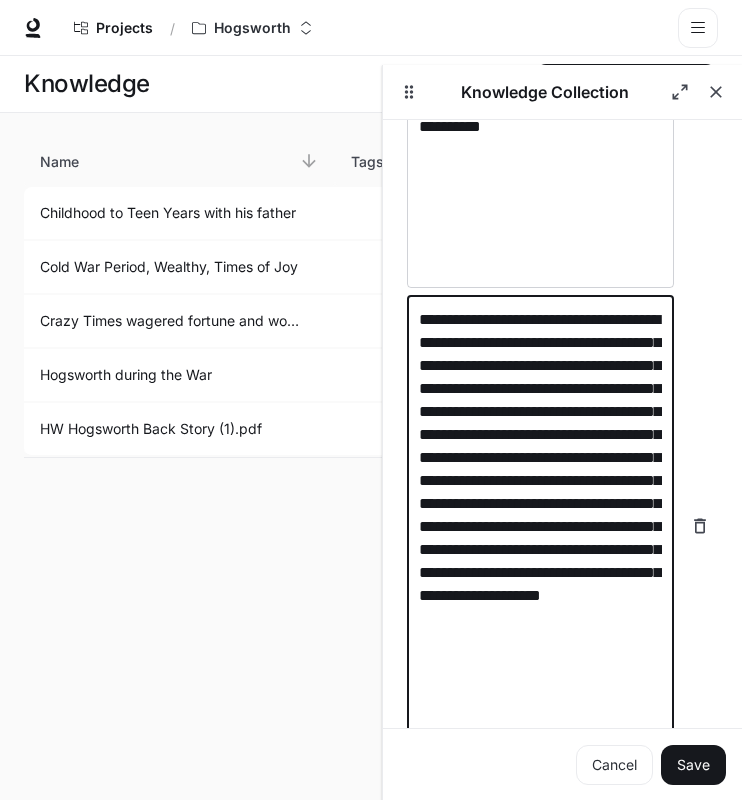 type on "**********" 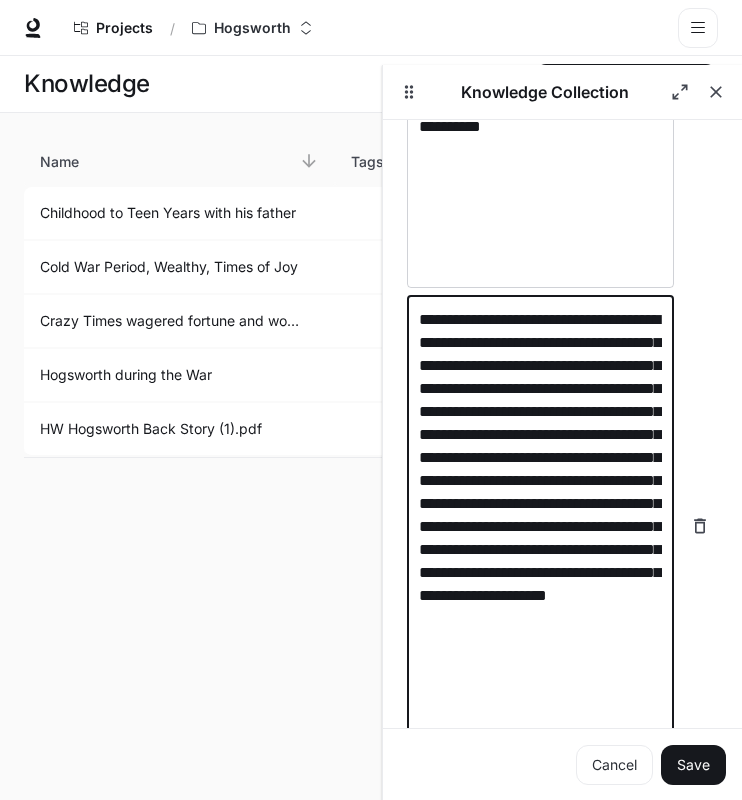 scroll, scrollTop: 979, scrollLeft: 0, axis: vertical 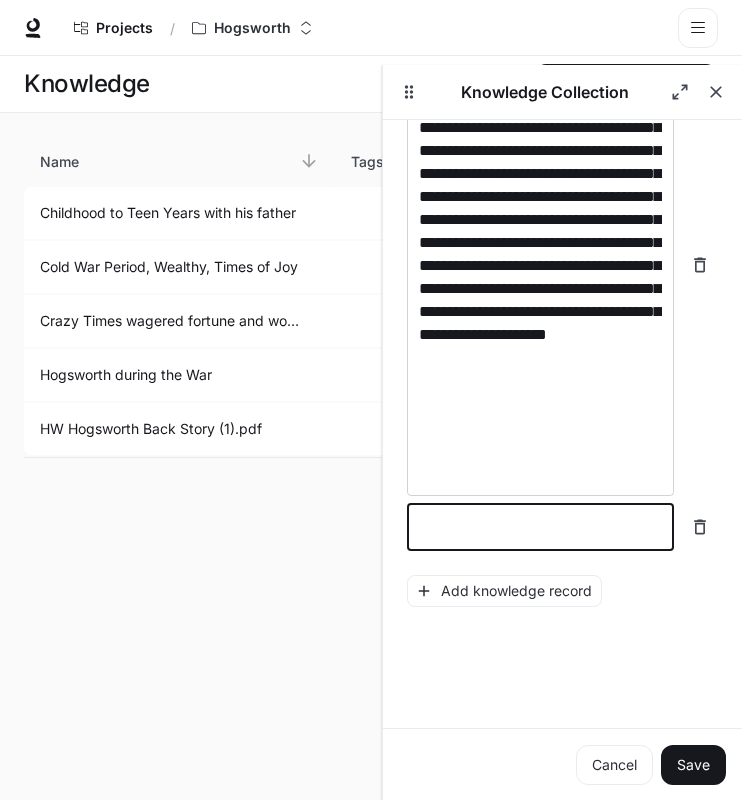 paste on "**********" 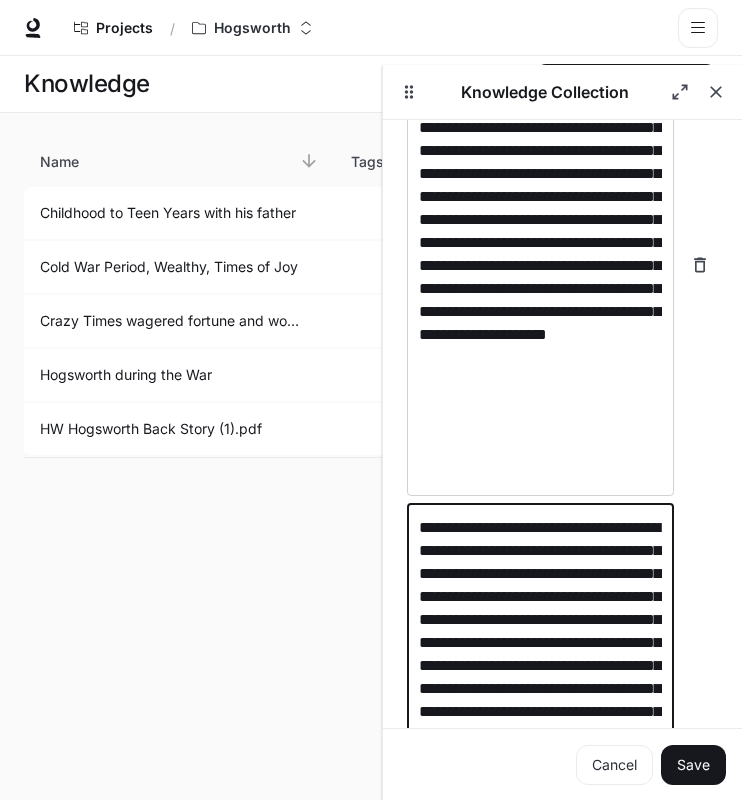 scroll, scrollTop: 1216, scrollLeft: 0, axis: vertical 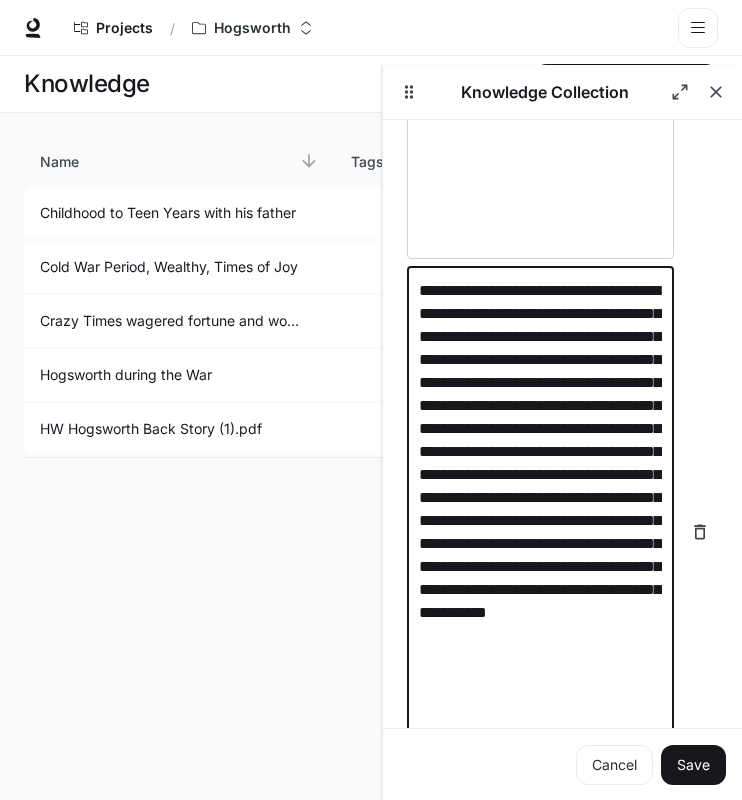 type on "**********" 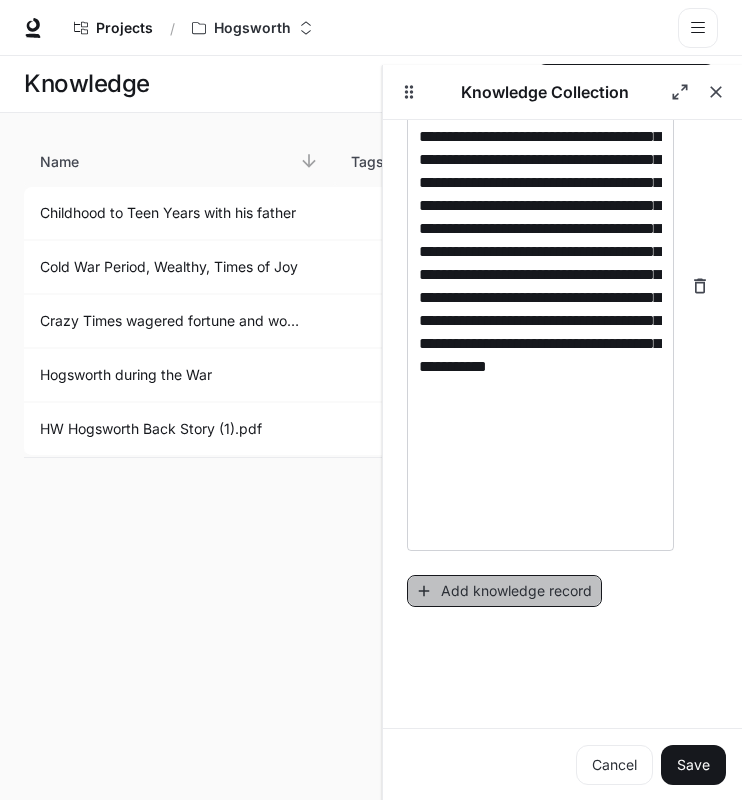 click on "Add knowledge record" at bounding box center [504, 591] 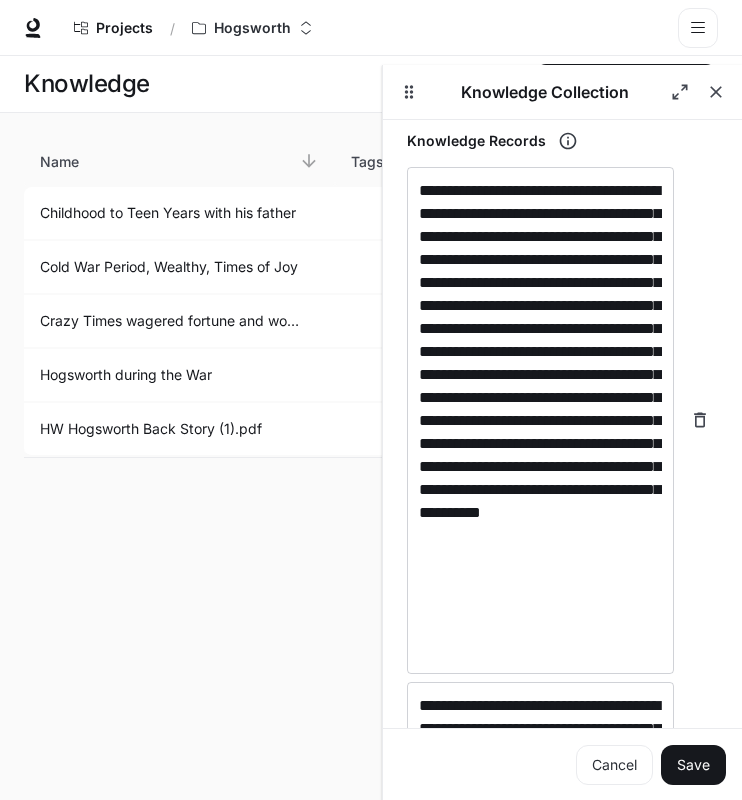 type 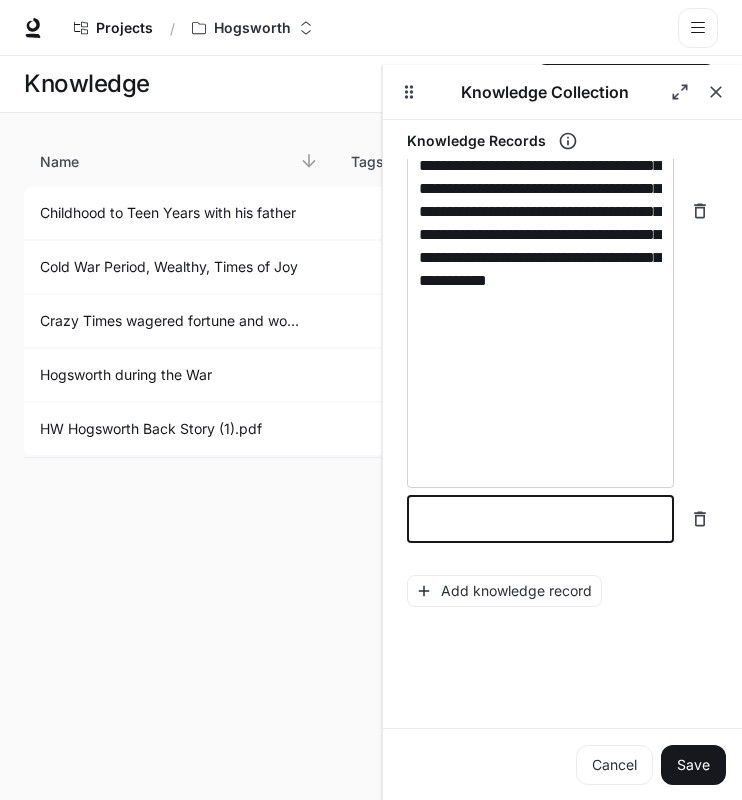 click at bounding box center (540, 519) 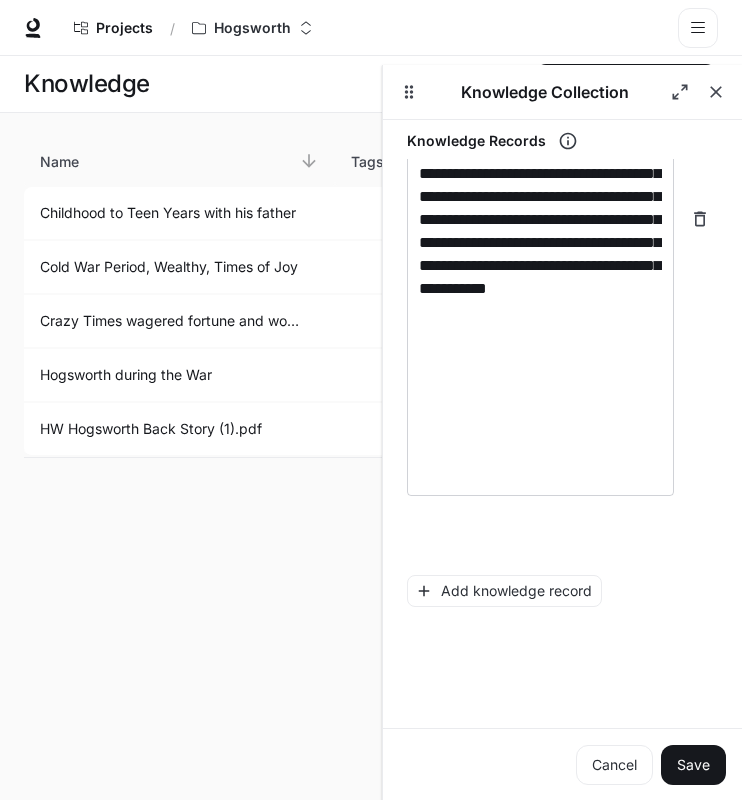 scroll, scrollTop: 809, scrollLeft: 0, axis: vertical 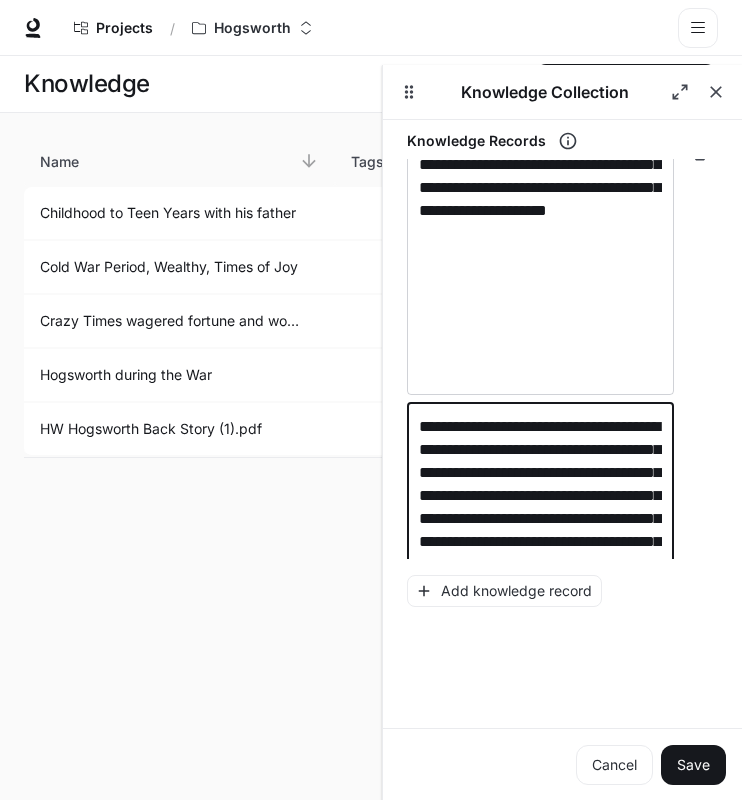 click on "**********" at bounding box center [540, 679] 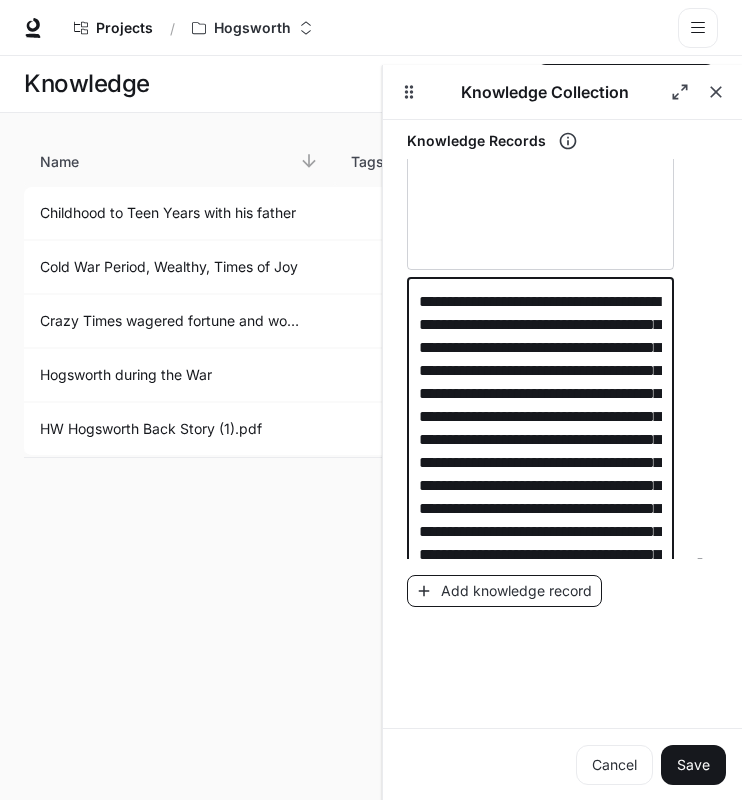 type on "**********" 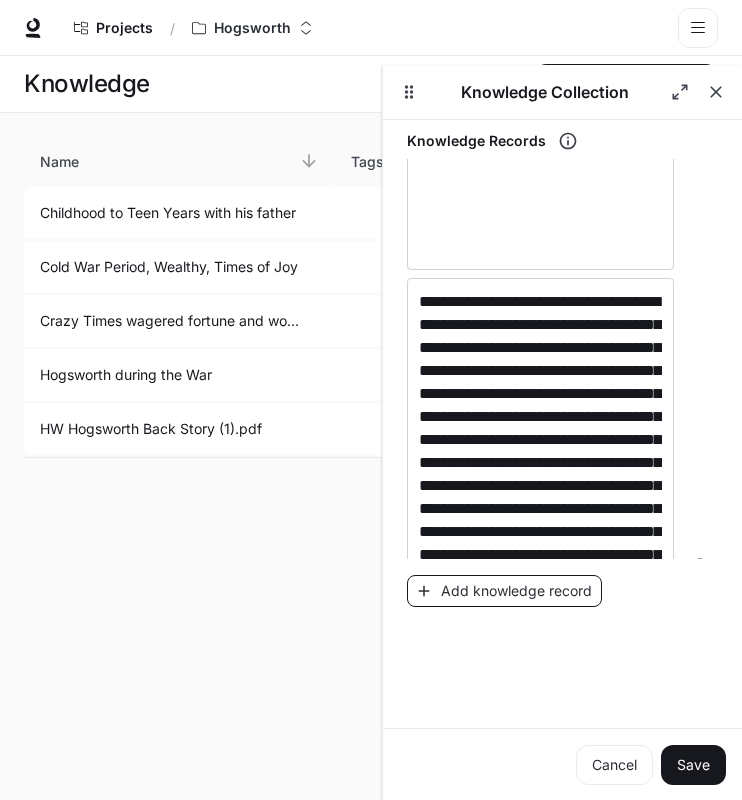 scroll, scrollTop: 864, scrollLeft: 0, axis: vertical 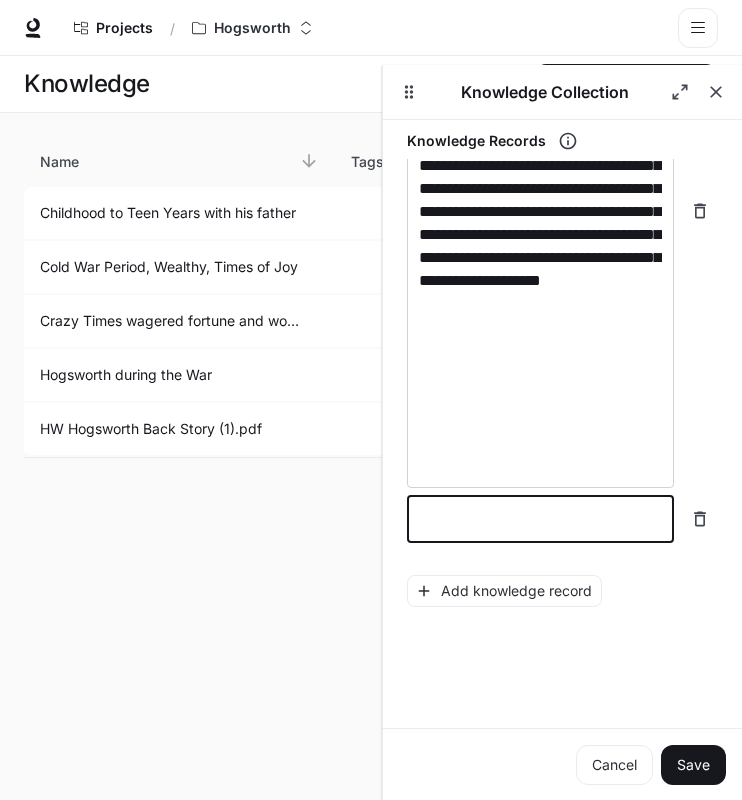 click at bounding box center (540, 519) 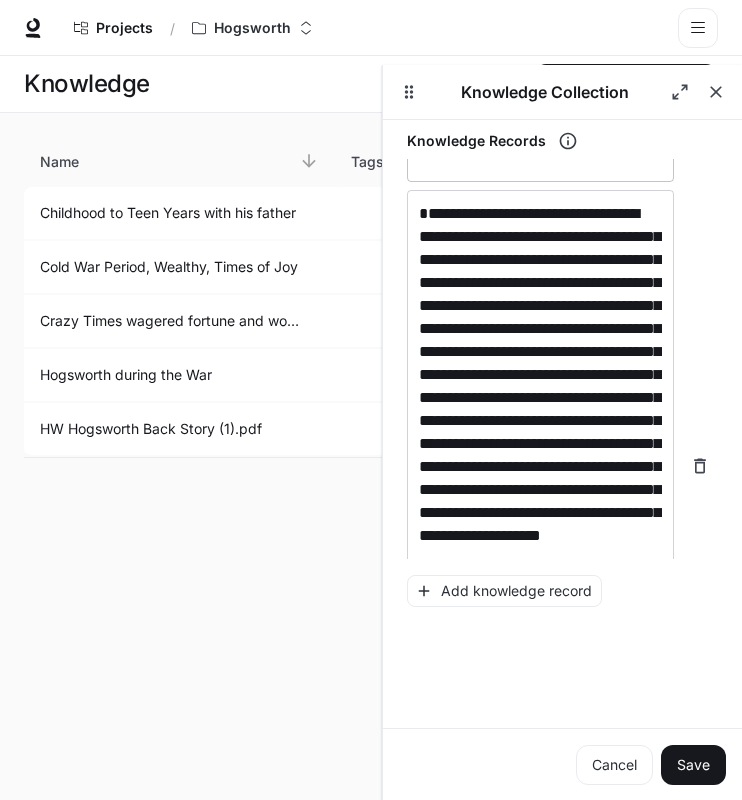 scroll, scrollTop: 1704, scrollLeft: 0, axis: vertical 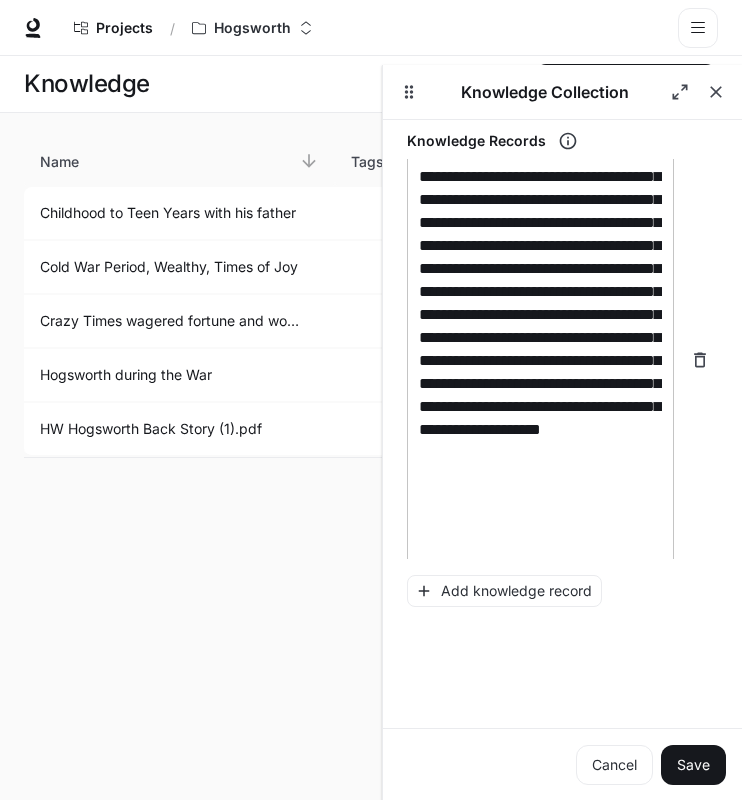 click on "**********" at bounding box center (540, 360) 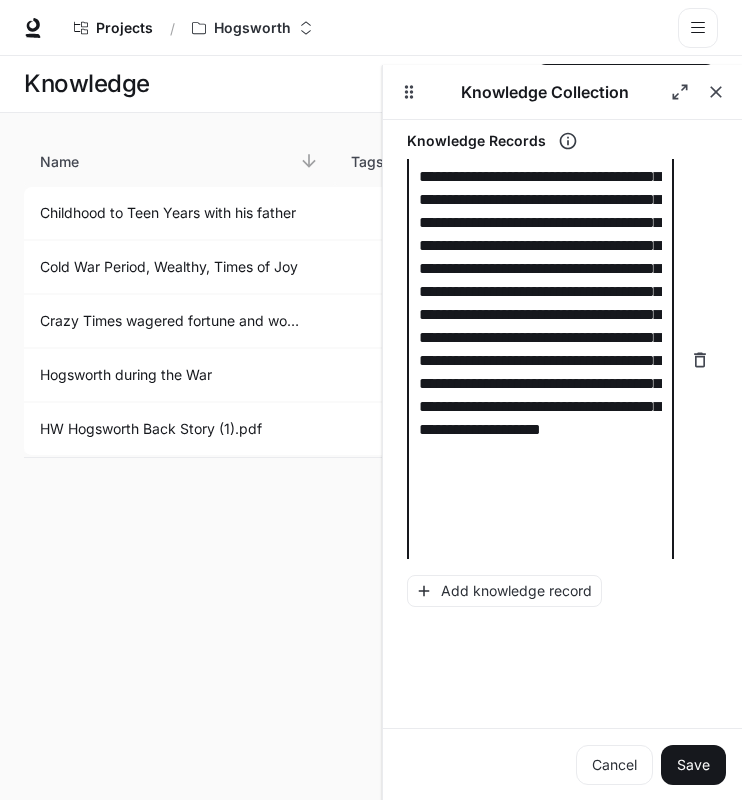 type 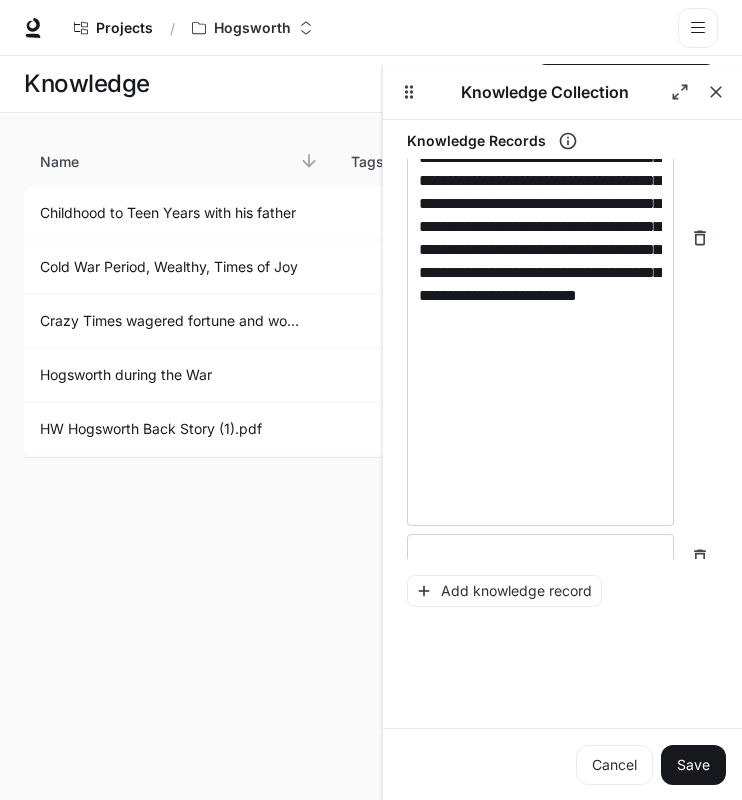 scroll, scrollTop: 1366, scrollLeft: 0, axis: vertical 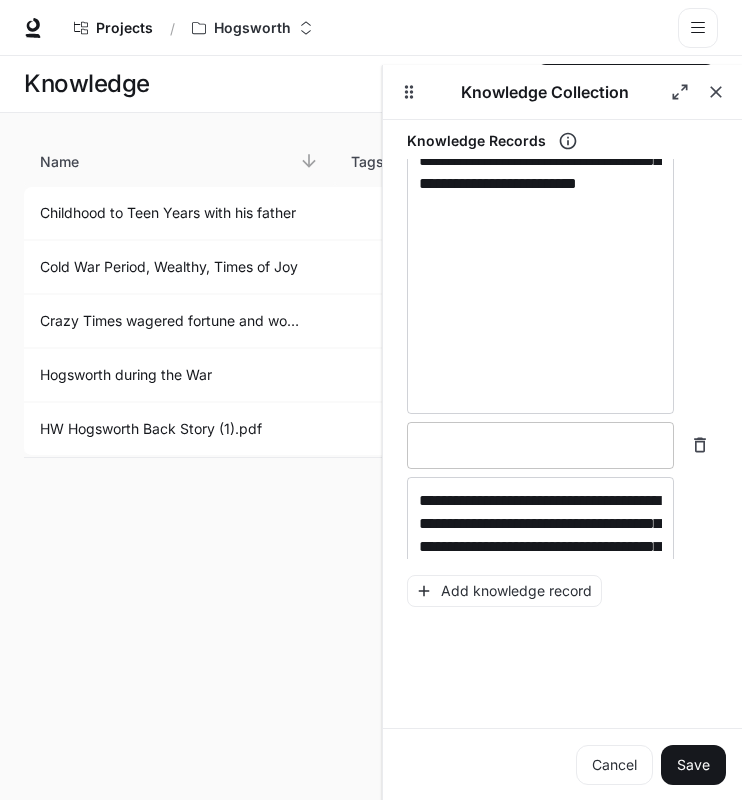 click at bounding box center (540, 445) 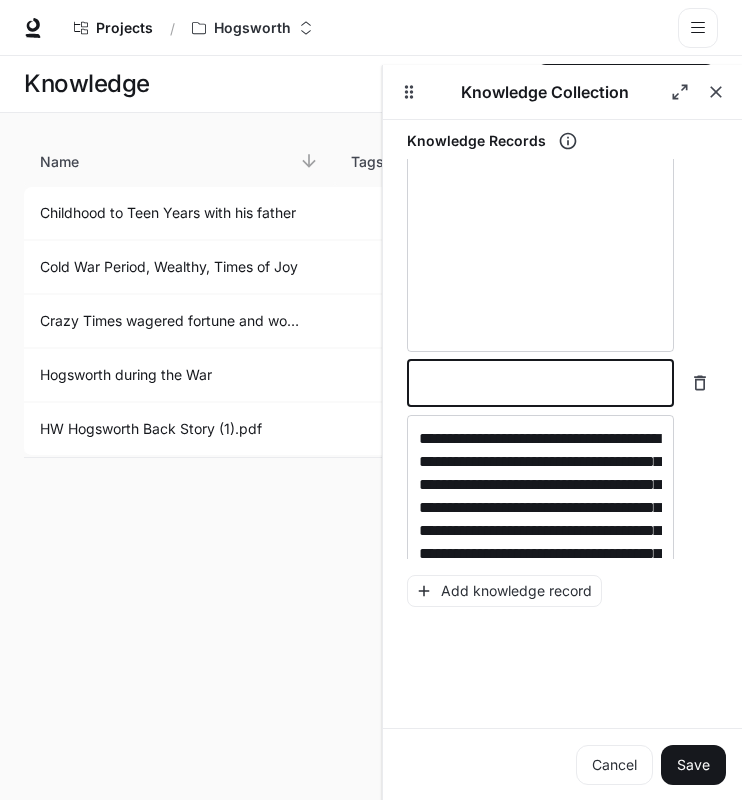scroll, scrollTop: 1440, scrollLeft: 0, axis: vertical 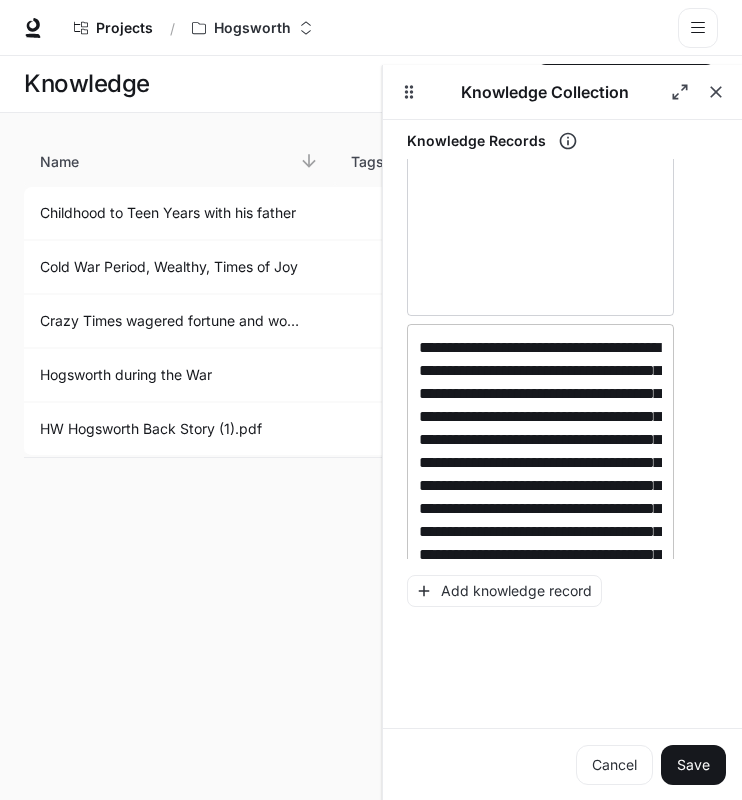type on "**********" 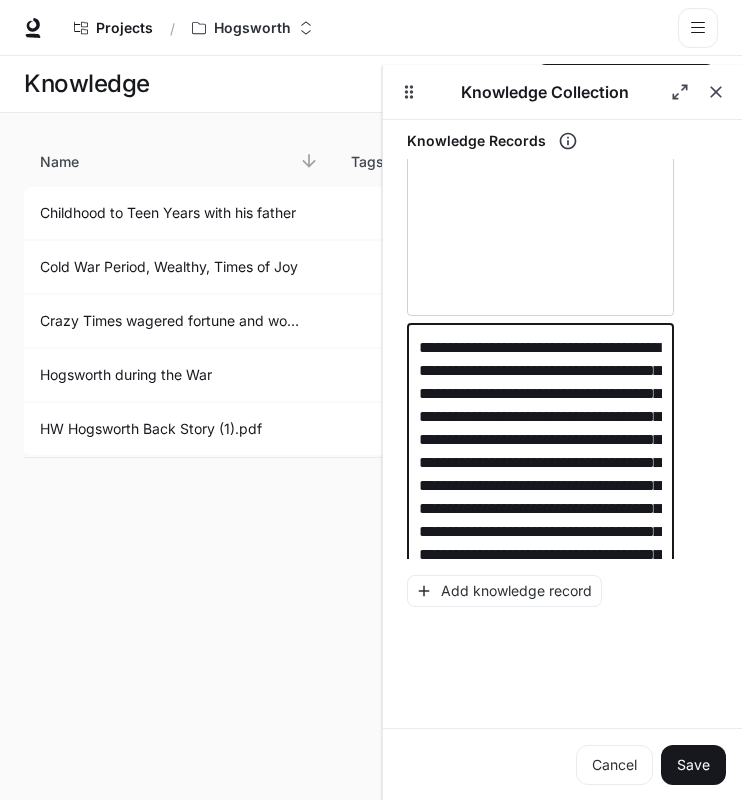 click on "**********" at bounding box center (540, 612) 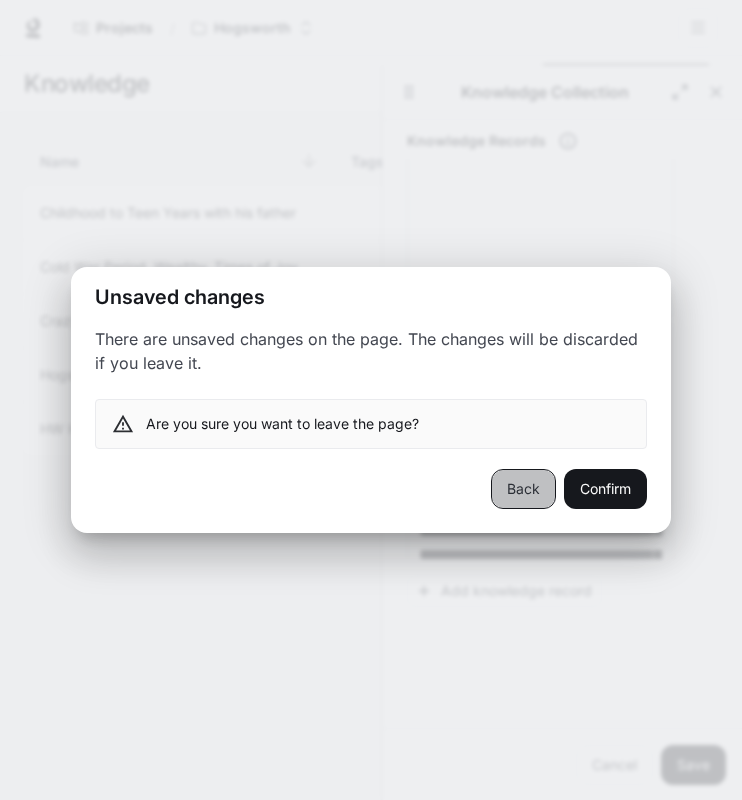 click on "Back" at bounding box center (523, 489) 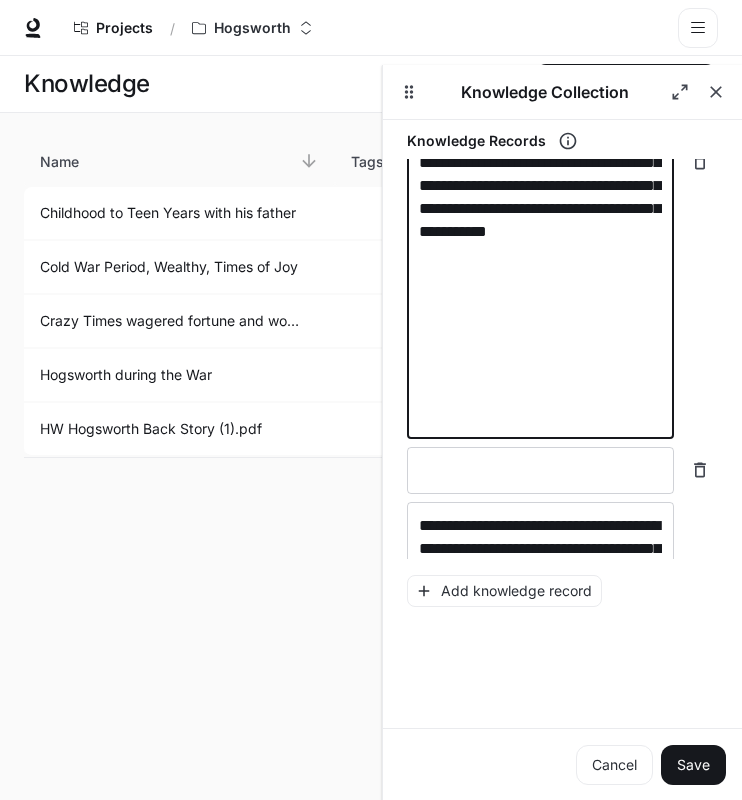 scroll, scrollTop: 1379, scrollLeft: 0, axis: vertical 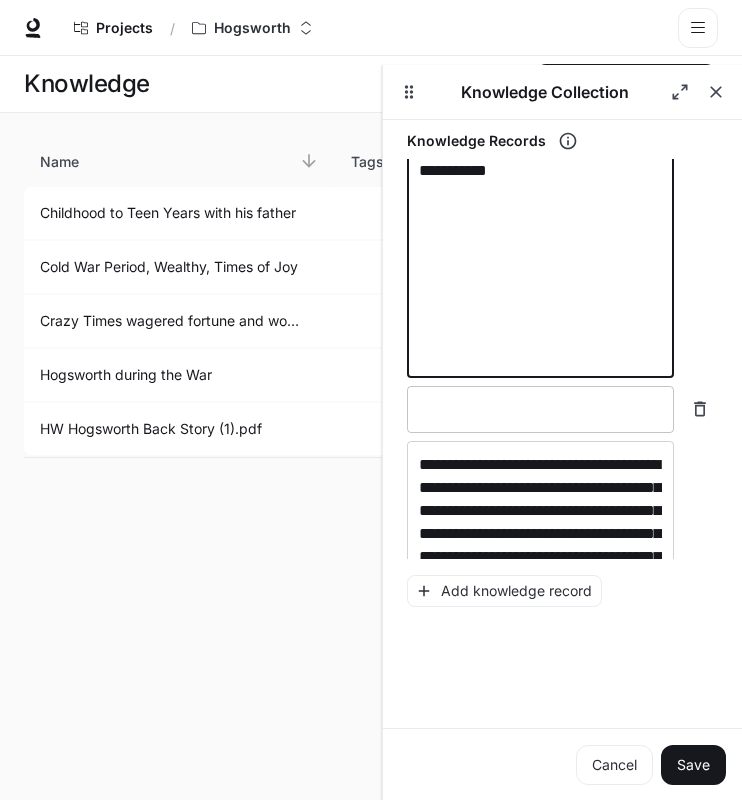 type on "**********" 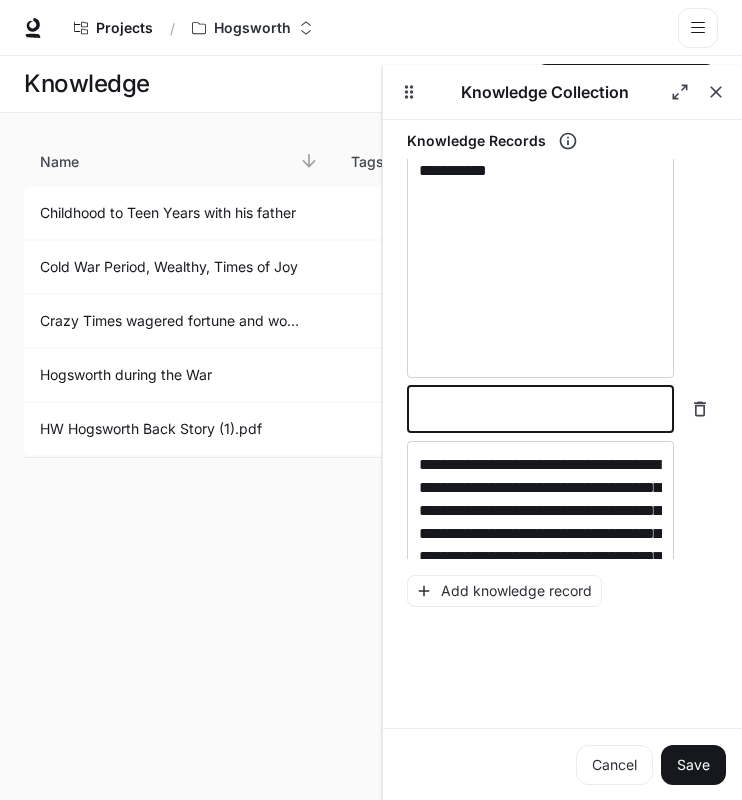 click at bounding box center [540, 409] 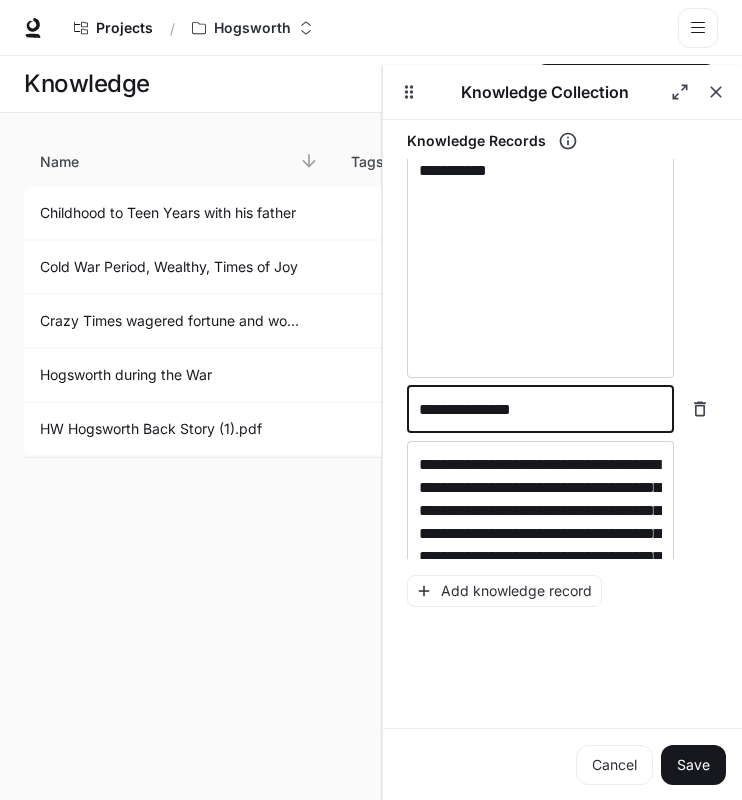 paste on "**********" 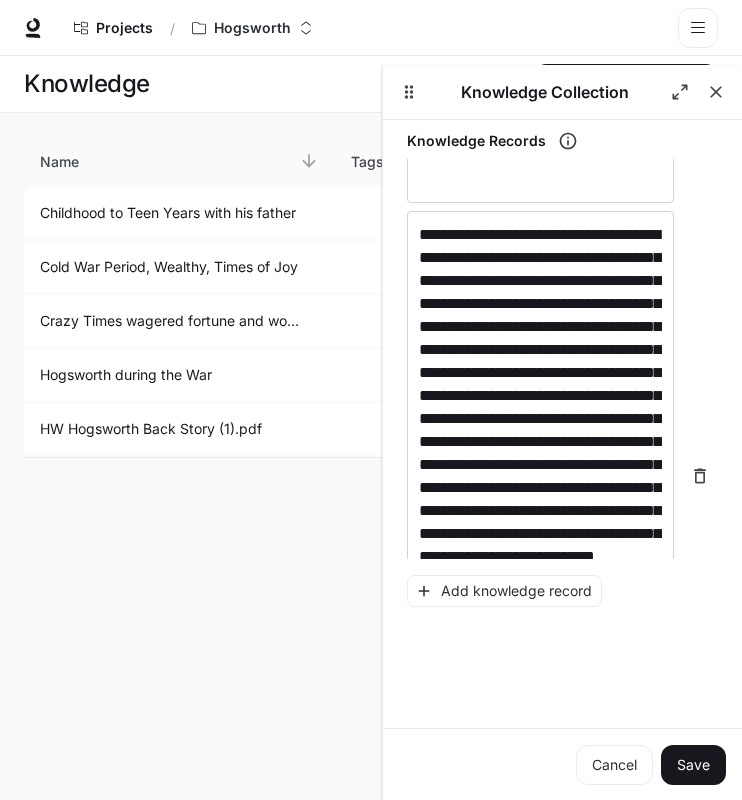 scroll, scrollTop: 1499, scrollLeft: 0, axis: vertical 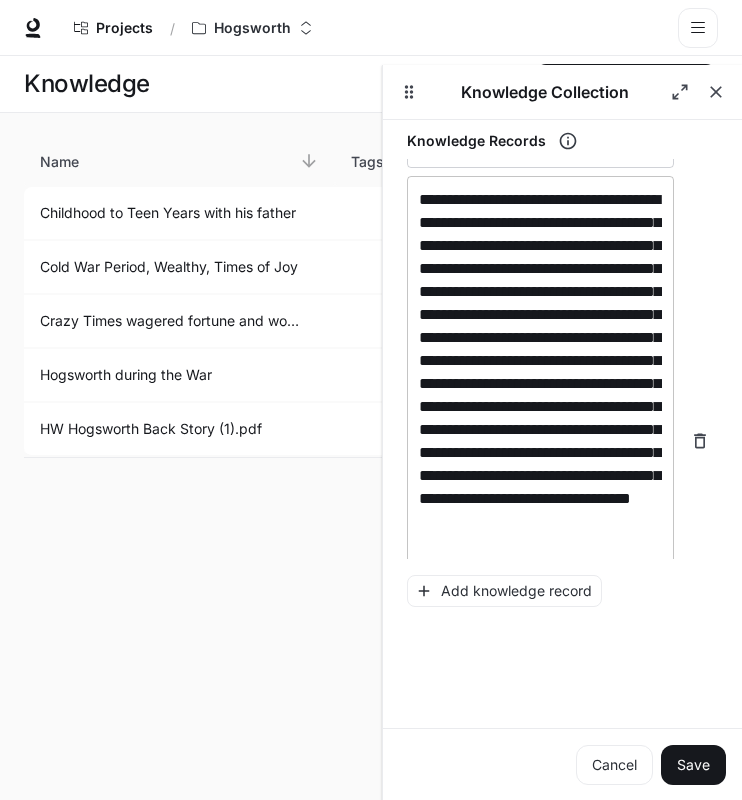 click on "**********" at bounding box center [540, 441] 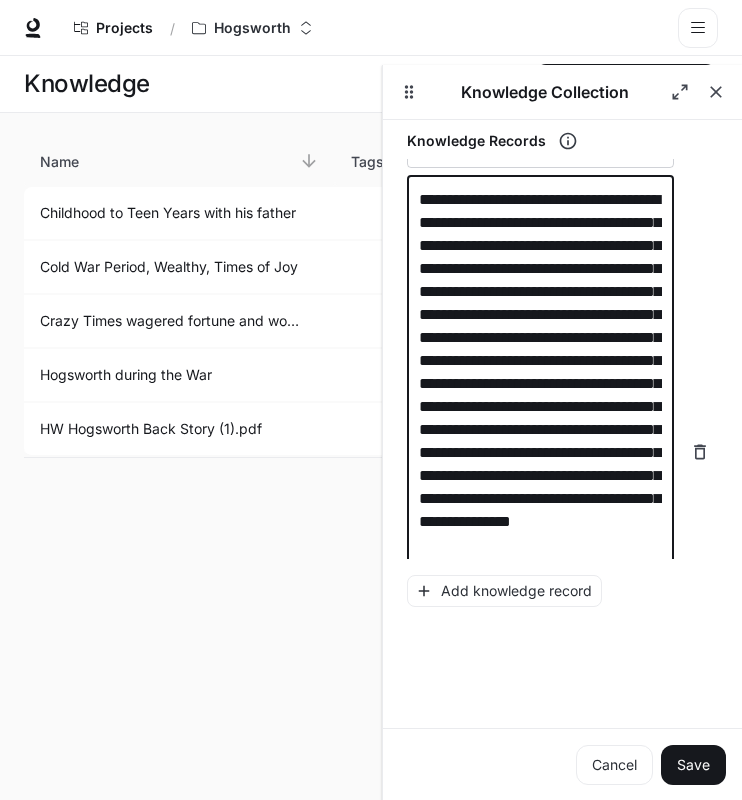 type on "**********" 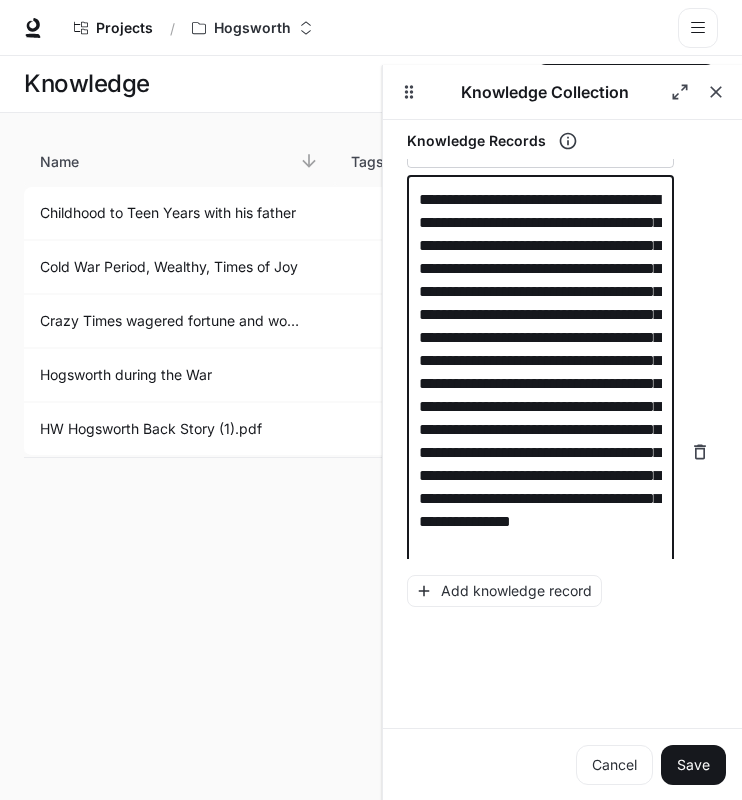 scroll, scrollTop: 2297, scrollLeft: 0, axis: vertical 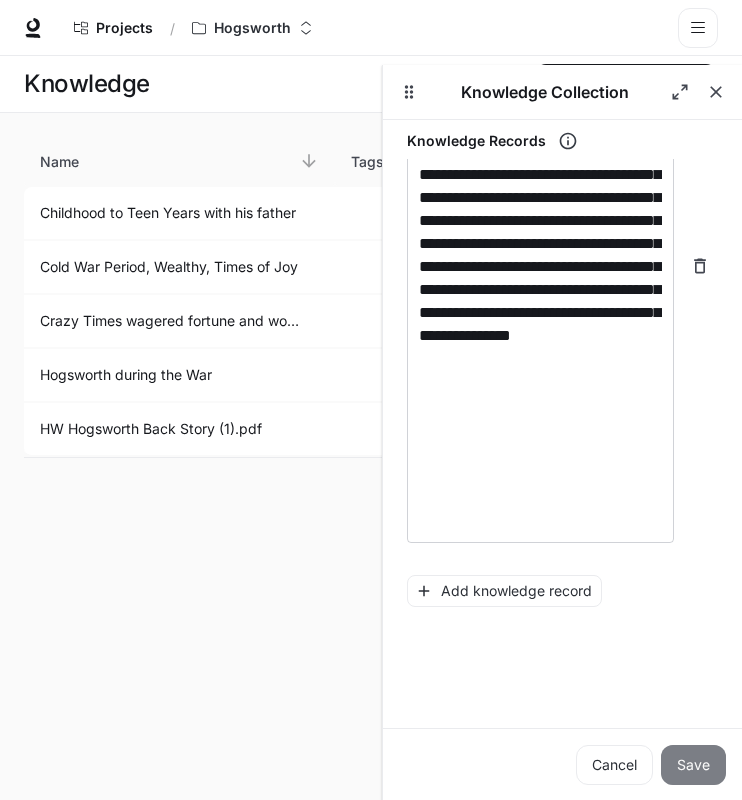 click on "Save" at bounding box center [693, 765] 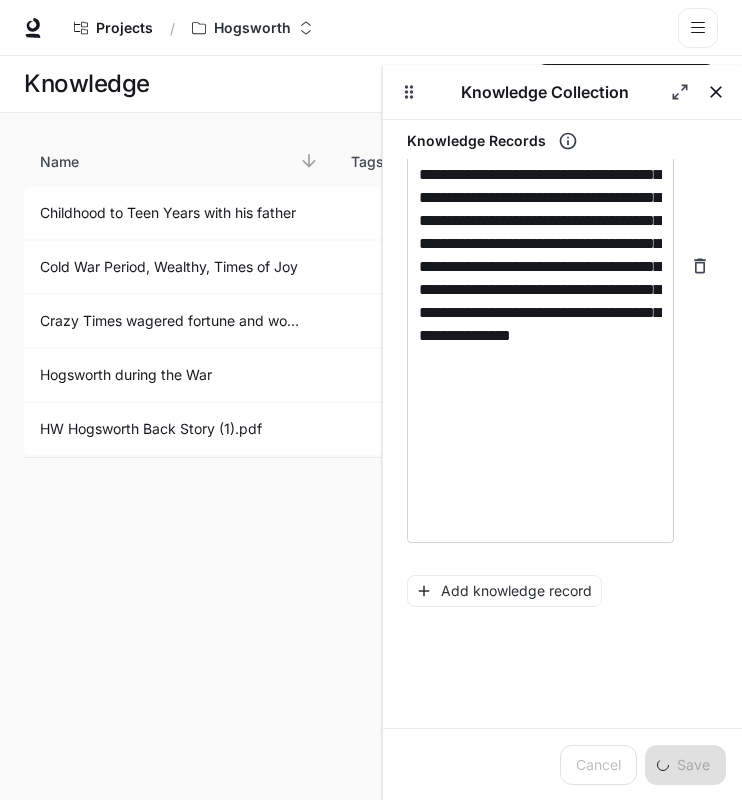 click 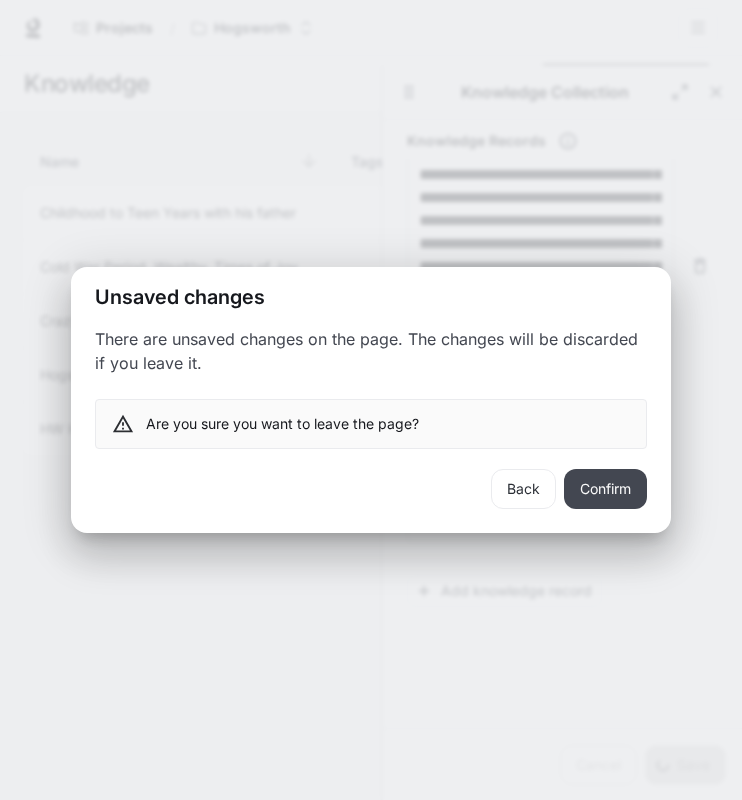 click on "Confirm" at bounding box center (605, 489) 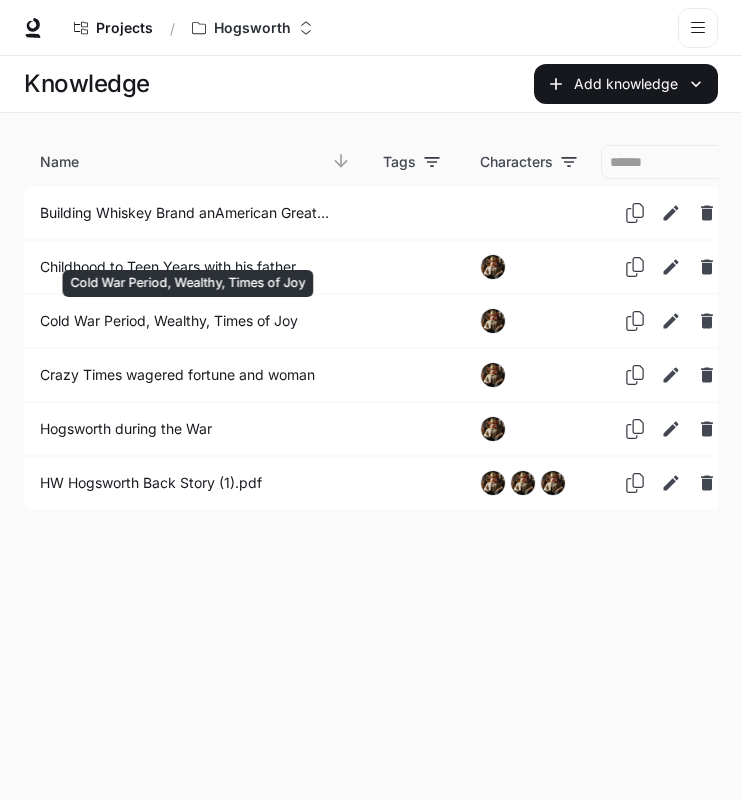 click on "Cold War Period, Wealthy, Times of Joy" at bounding box center (187, 321) 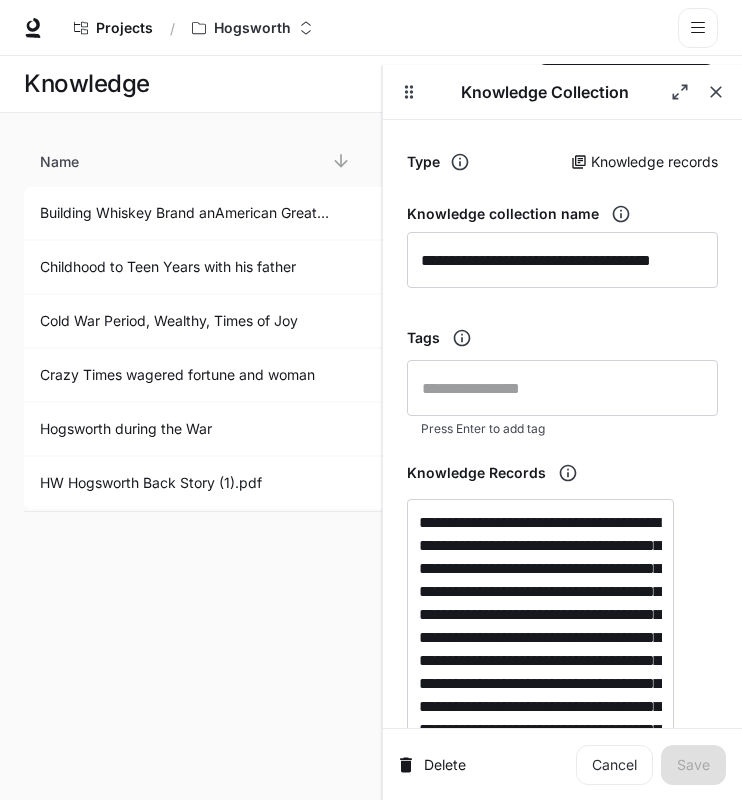 click on "Building Whiskey Brand anAmerican Greatness" at bounding box center [187, 213] 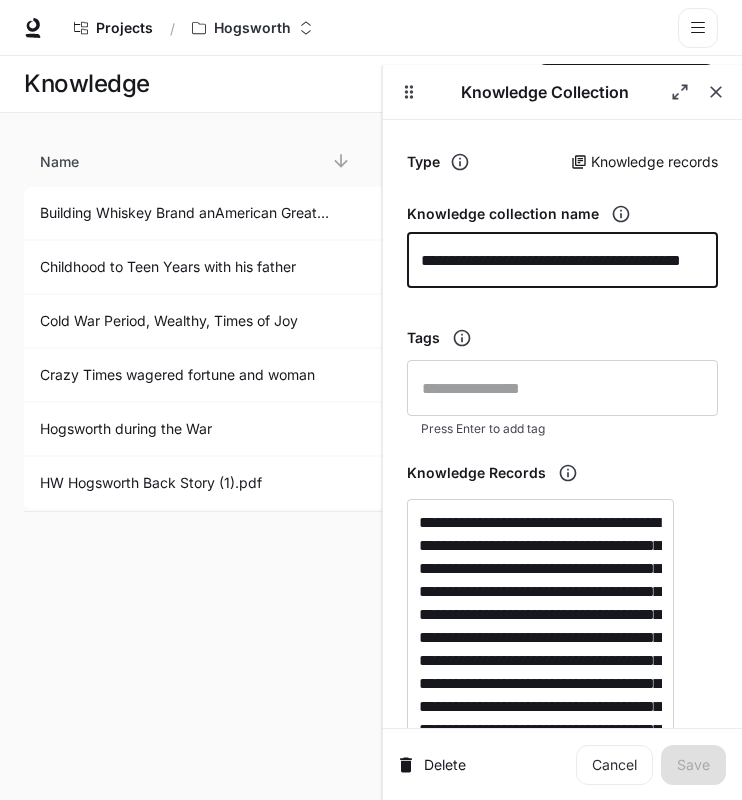 click on "**********" at bounding box center [562, 260] 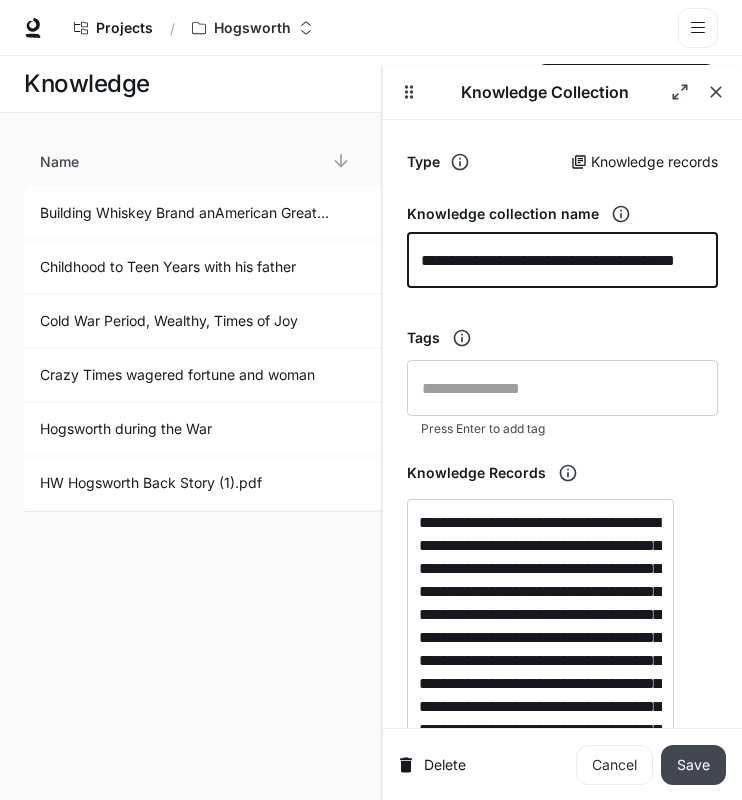type on "**********" 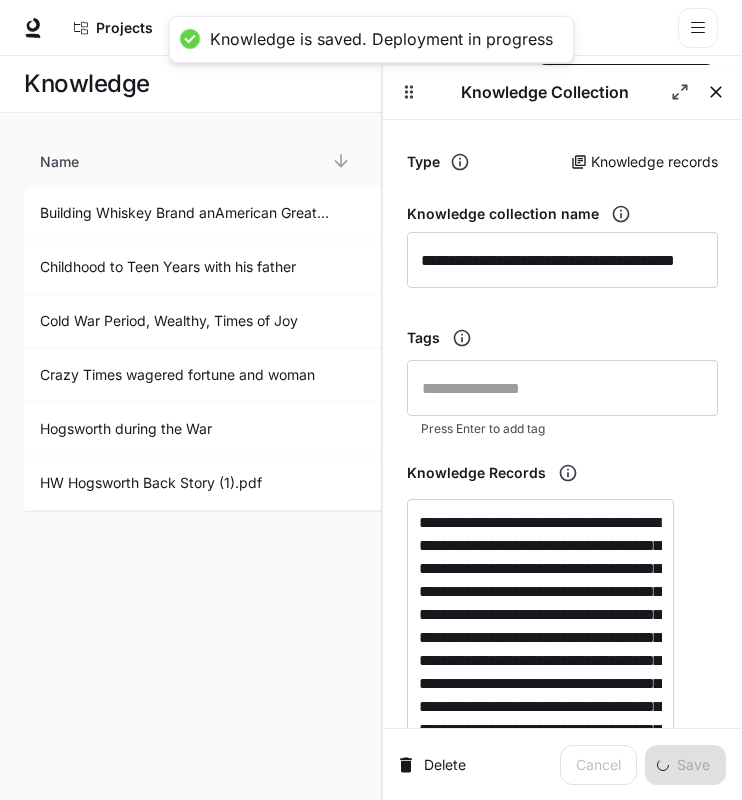 click 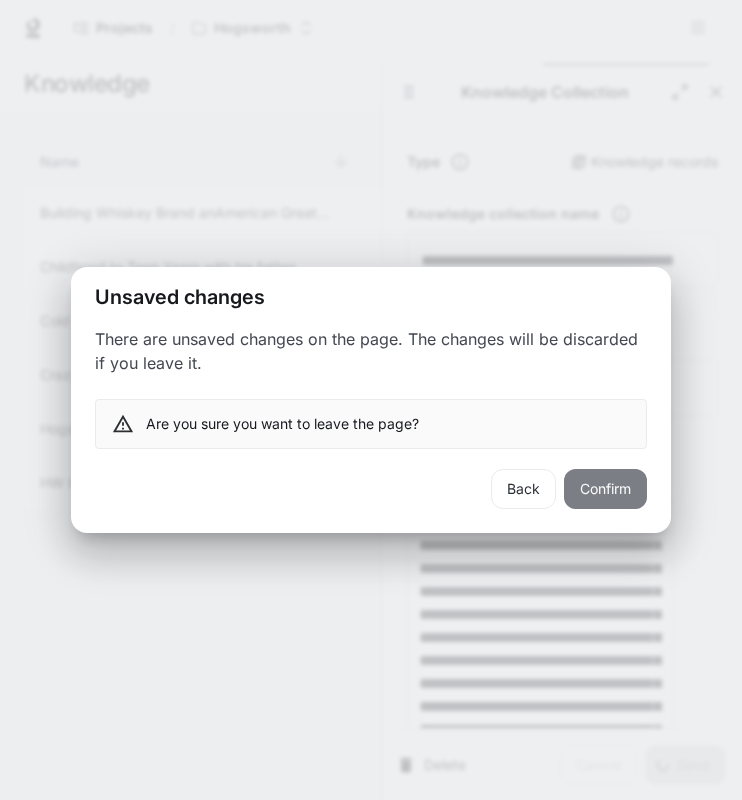 click on "Confirm" at bounding box center [605, 489] 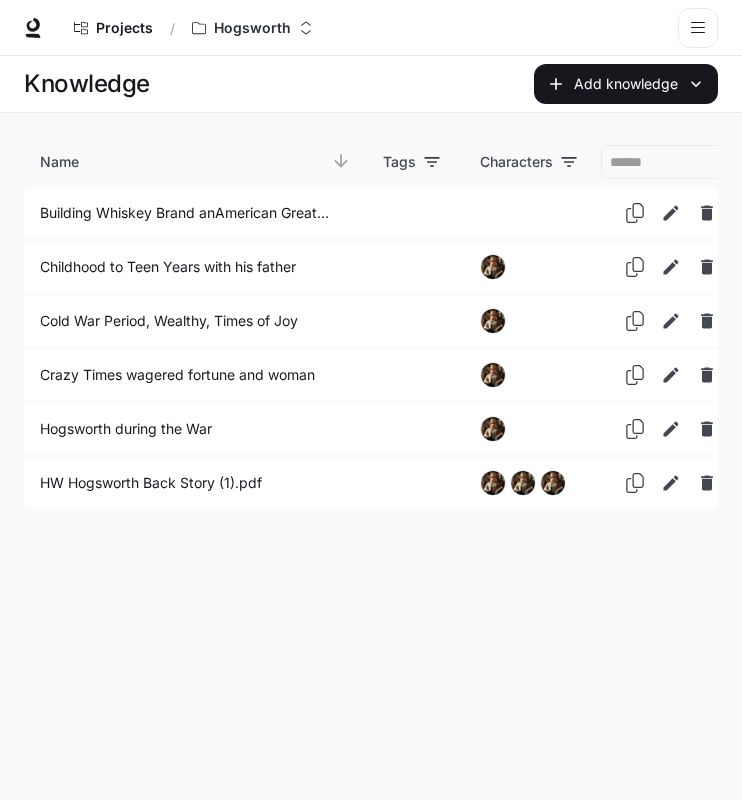 click on "Building Whiskey Brand anAmerican Greatness" at bounding box center [187, 213] 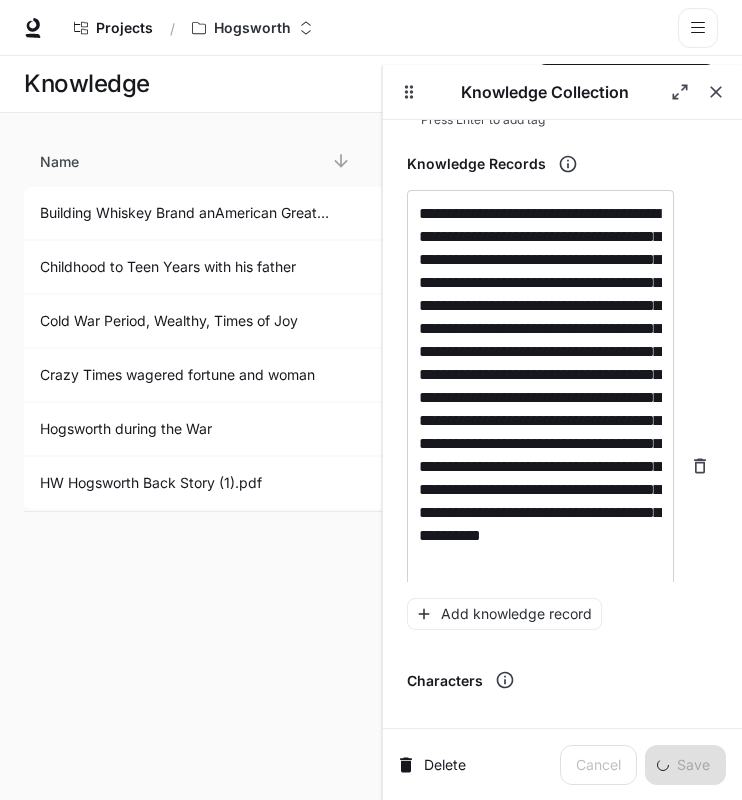 scroll, scrollTop: 449, scrollLeft: 0, axis: vertical 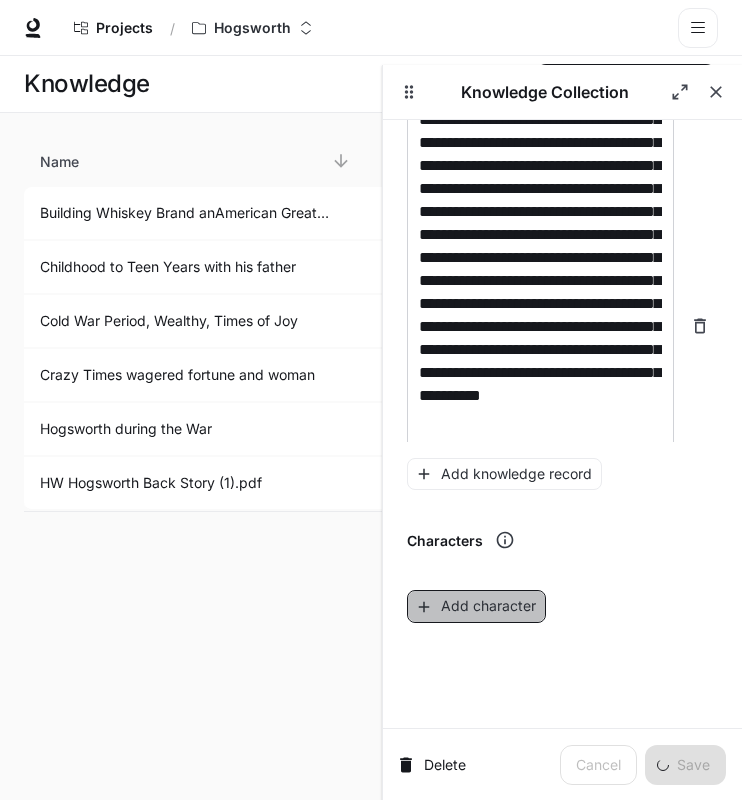 click on "Add character" at bounding box center [476, 606] 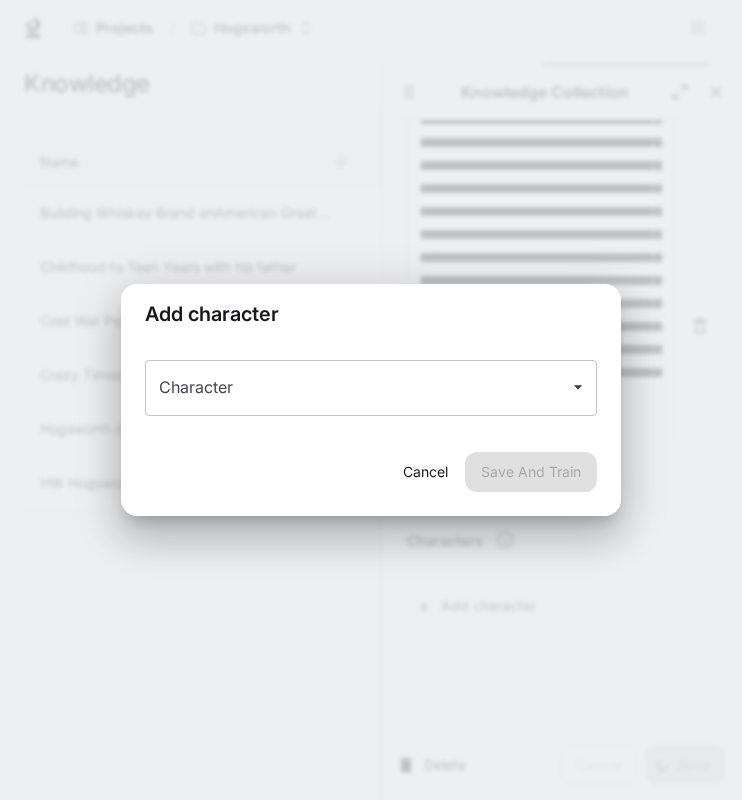 click on "Character" at bounding box center (356, 388) 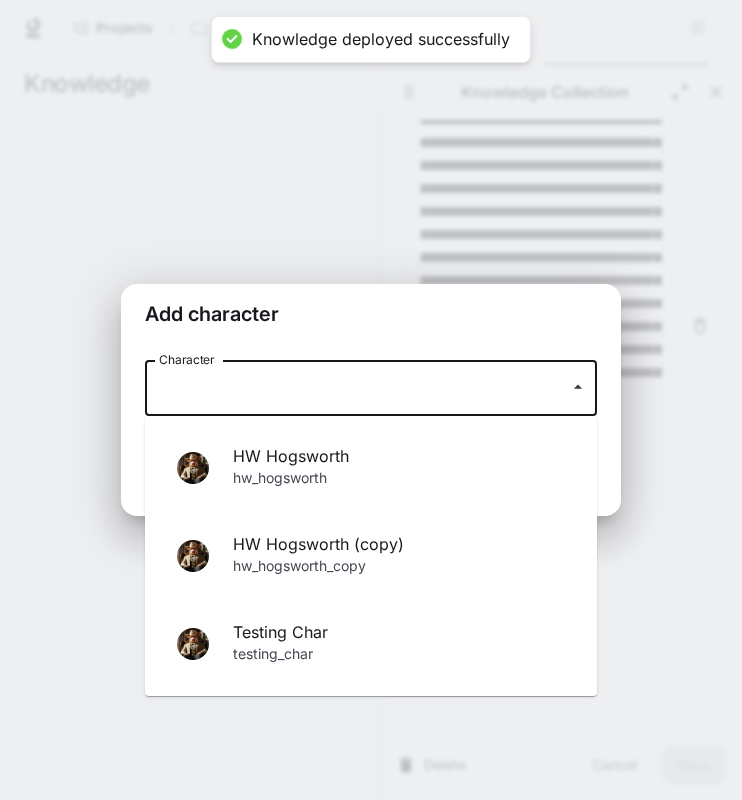 click on "HW Hogsworth (copy)" at bounding box center (399, 544) 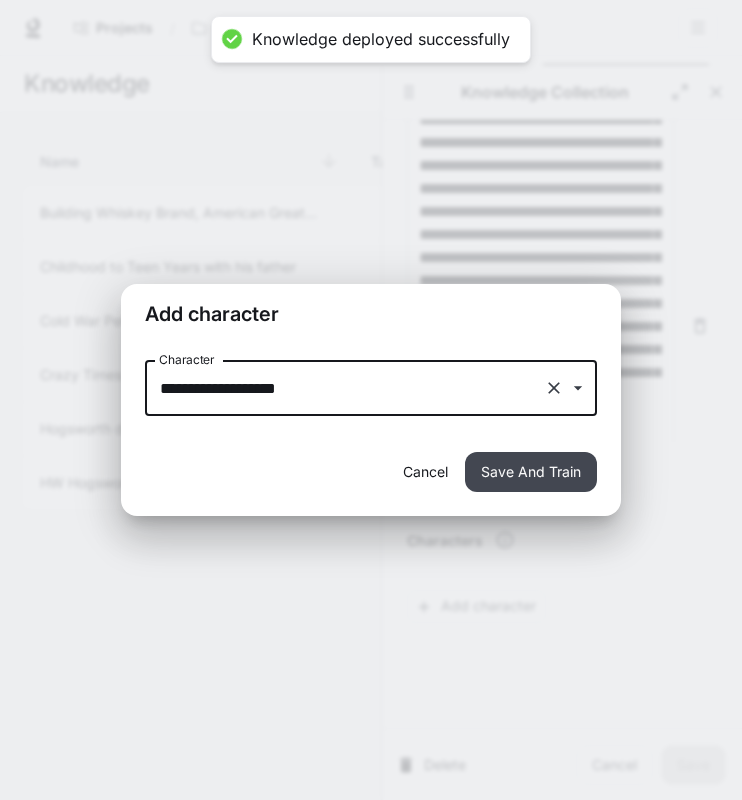 click on "Save And Train" at bounding box center [531, 472] 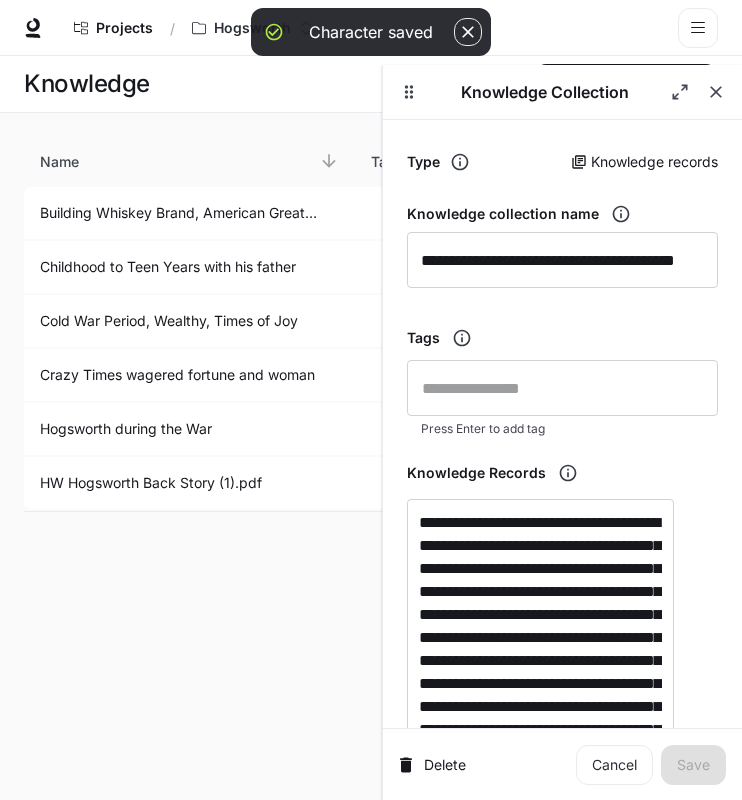 click on "**********" at bounding box center [371, 428] 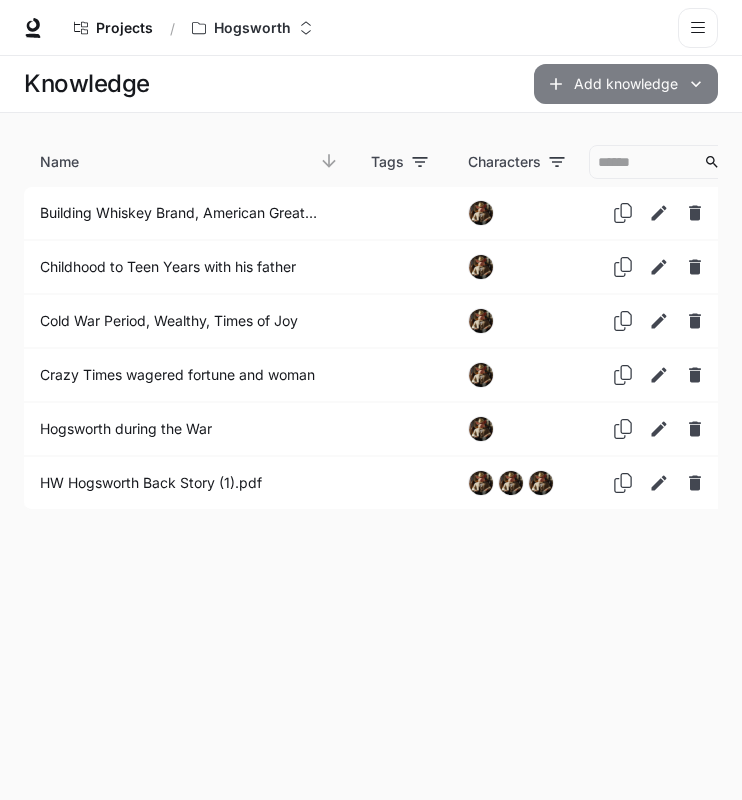 click on "Add knowledge" at bounding box center (626, 84) 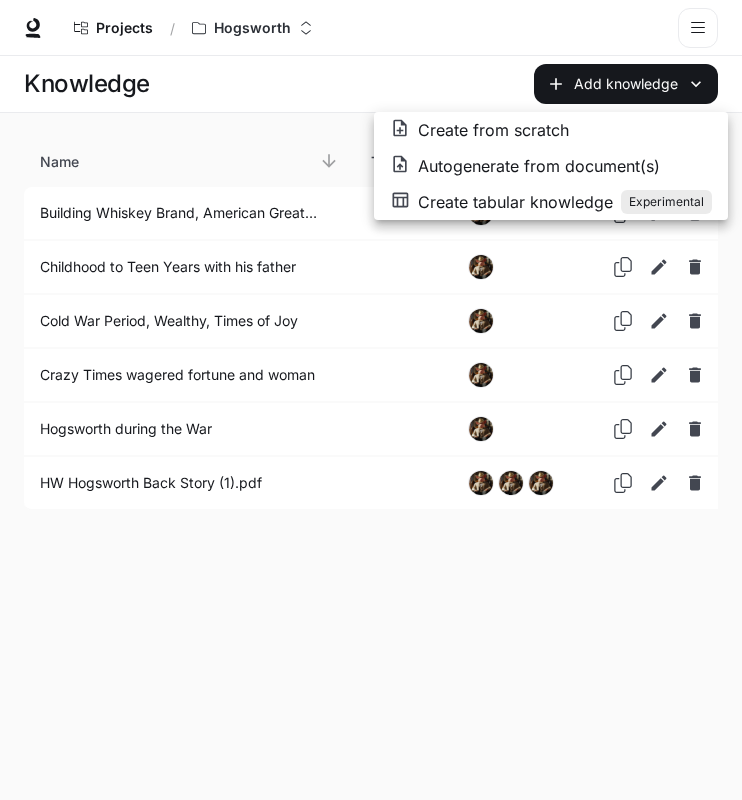 click on "Create from scratch" at bounding box center (551, 130) 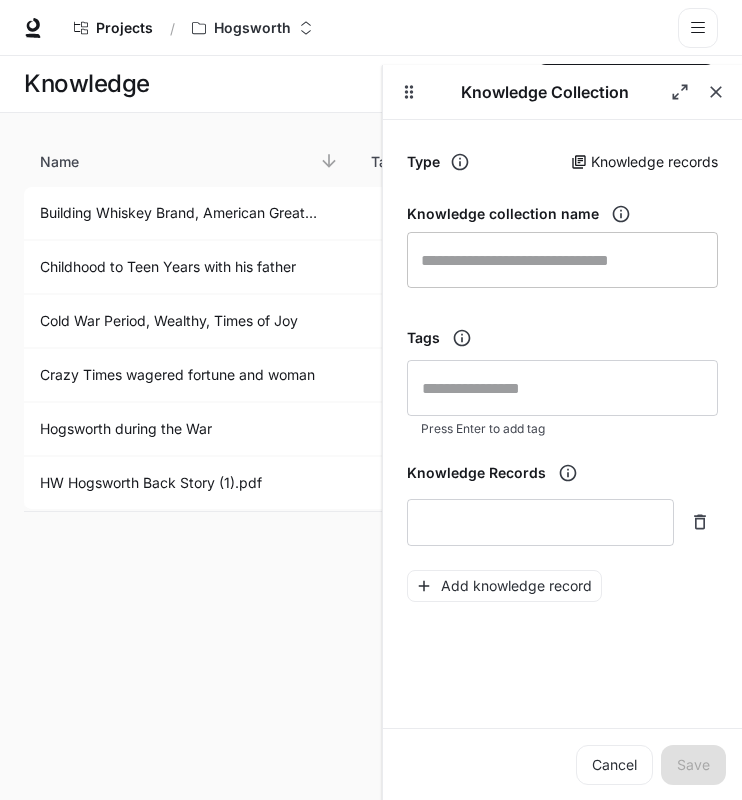 click at bounding box center (562, 260) 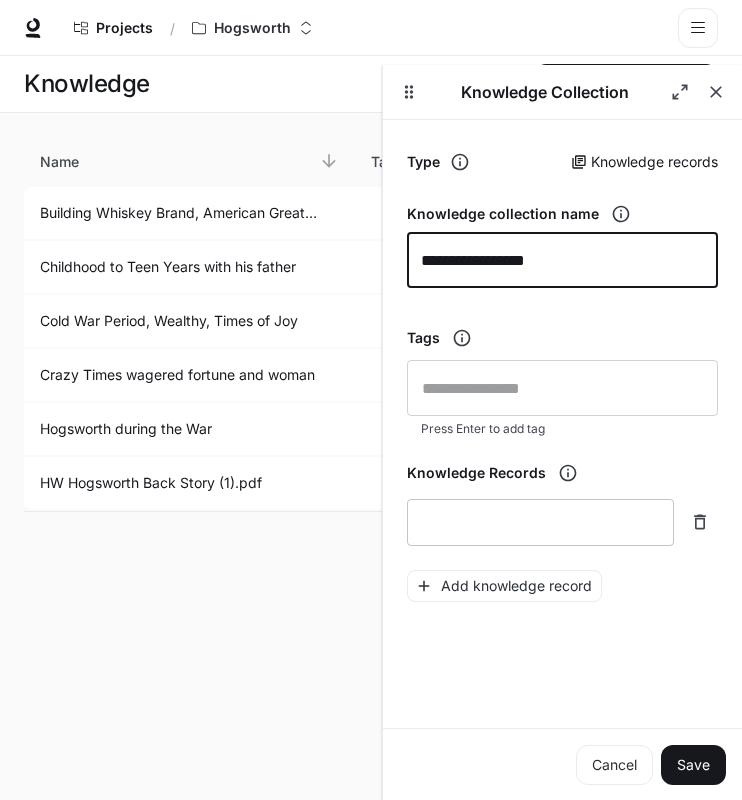 type on "**********" 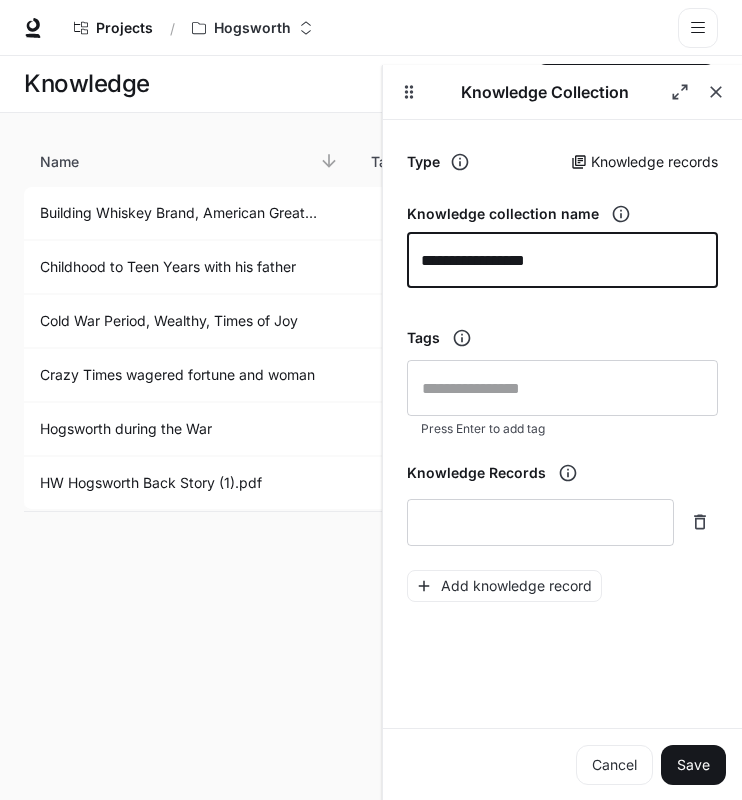 click on "**********" at bounding box center [562, 260] 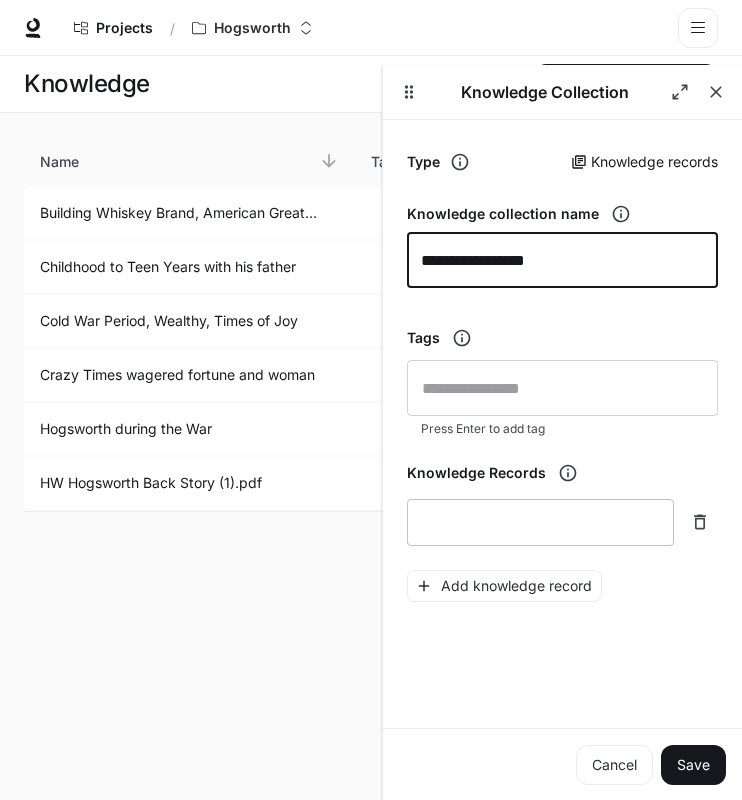 click at bounding box center (540, 522) 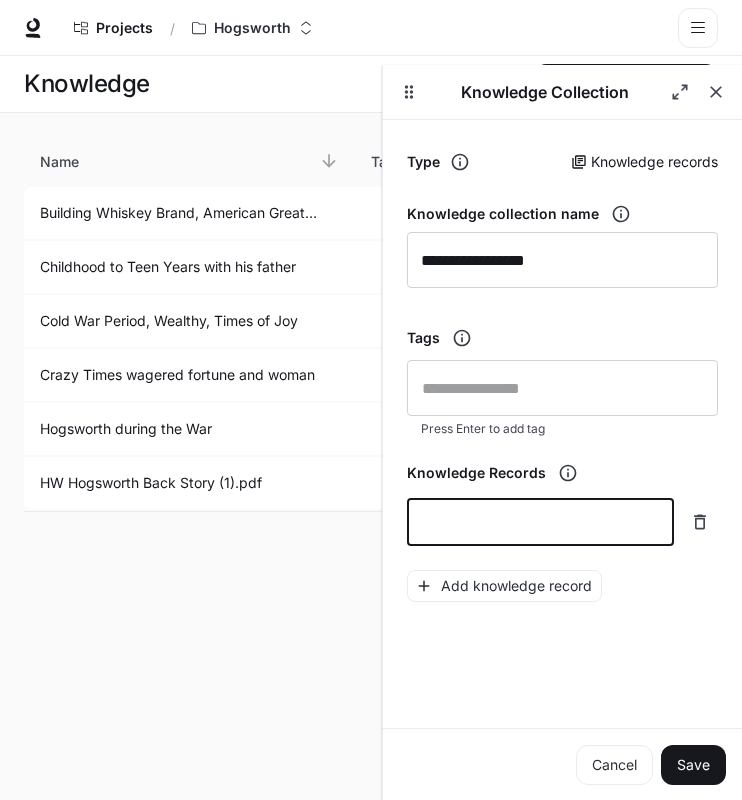 paste on "**********" 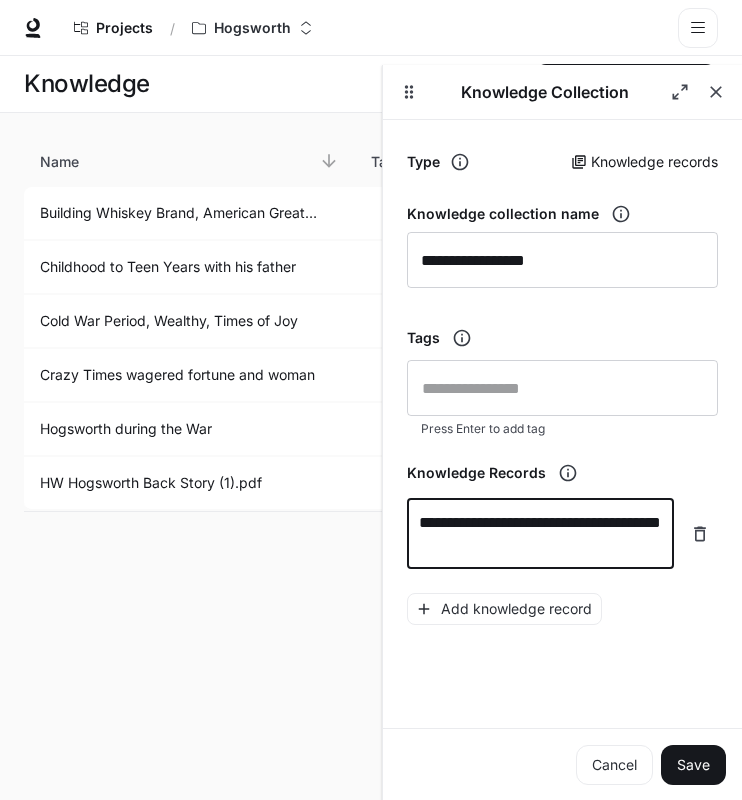 paste on "**********" 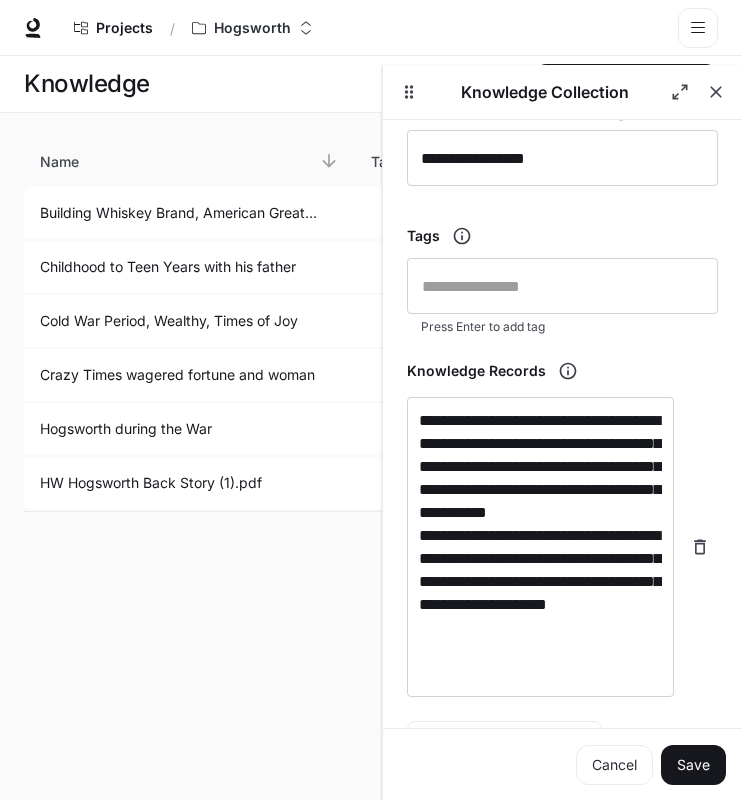 scroll, scrollTop: 150, scrollLeft: 0, axis: vertical 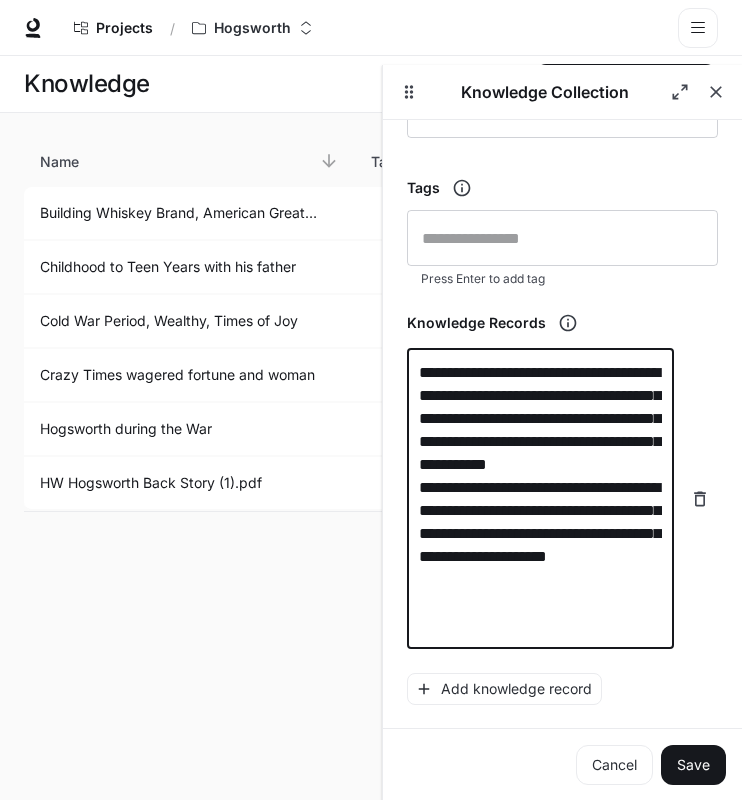 paste on "**********" 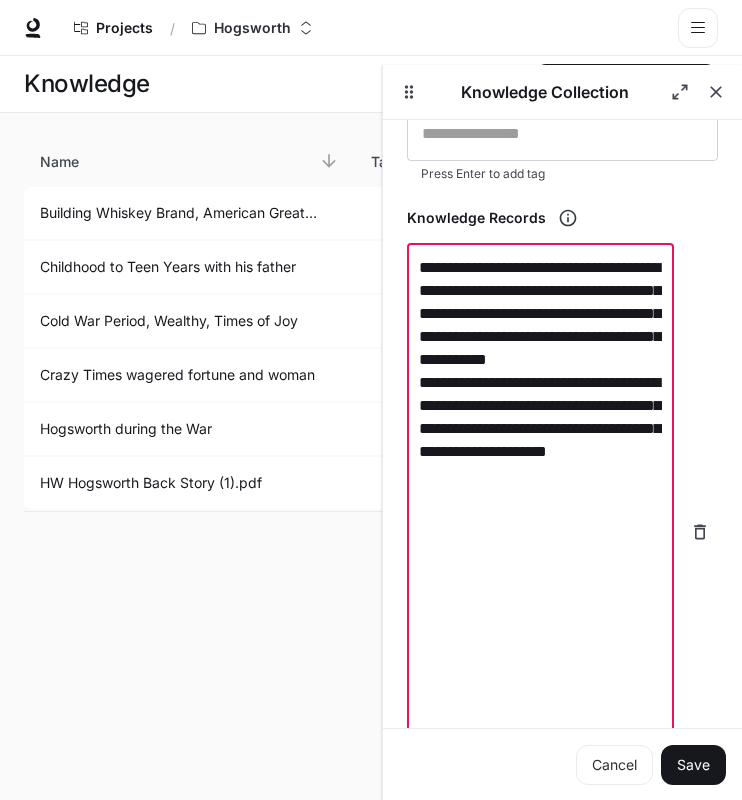 scroll, scrollTop: 248, scrollLeft: 0, axis: vertical 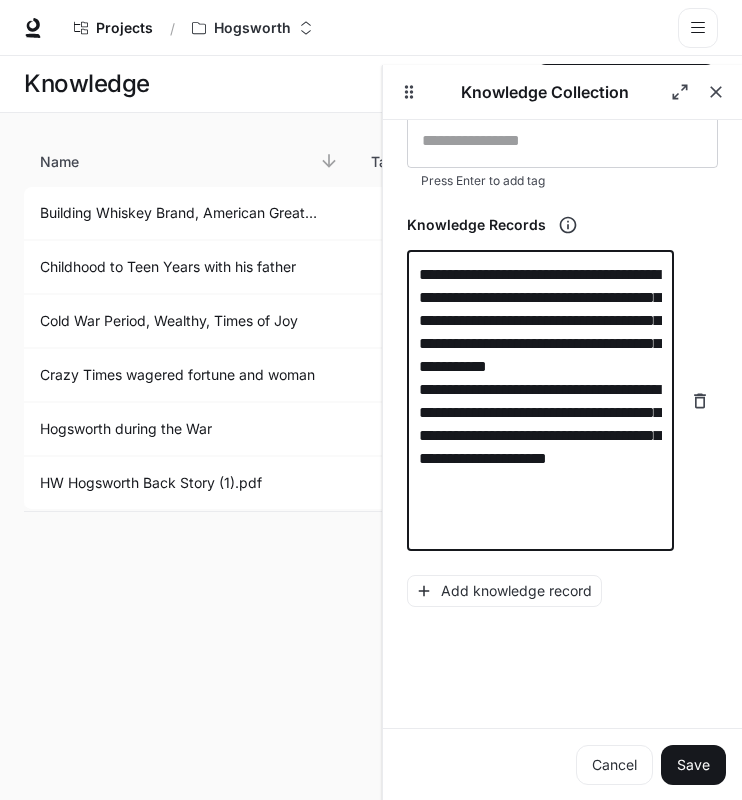 paste on "**********" 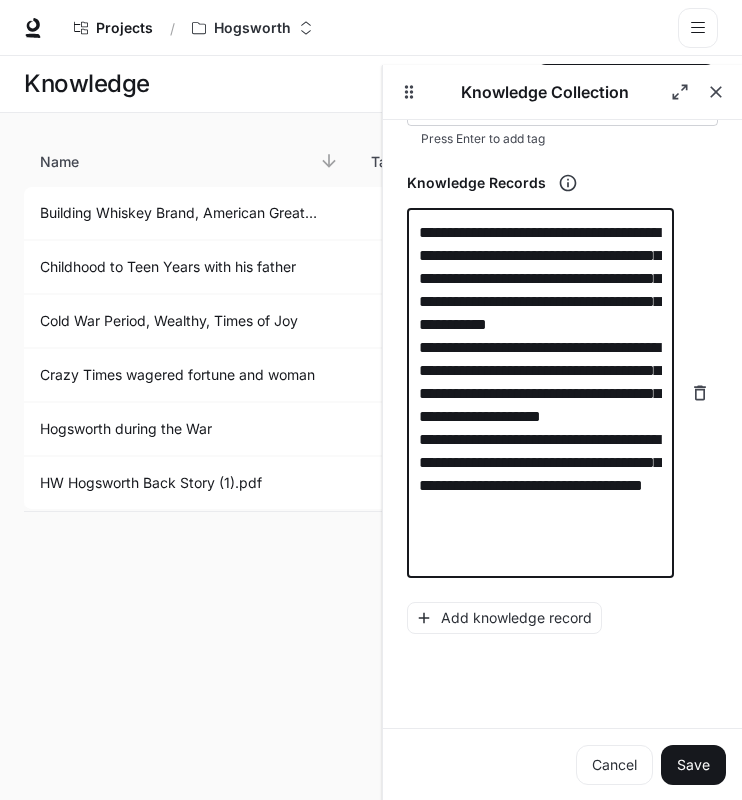 scroll, scrollTop: 304, scrollLeft: 0, axis: vertical 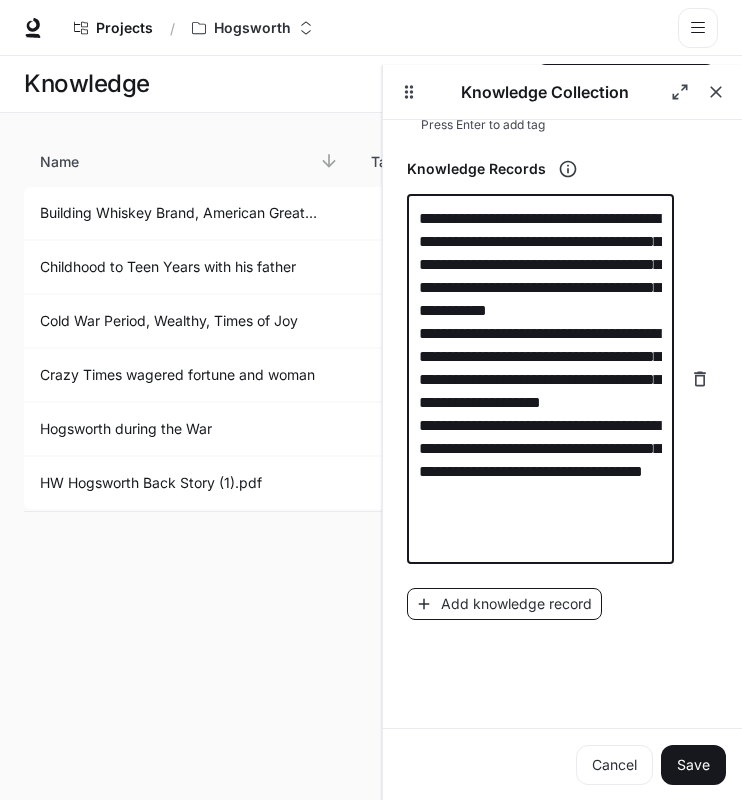 type on "**********" 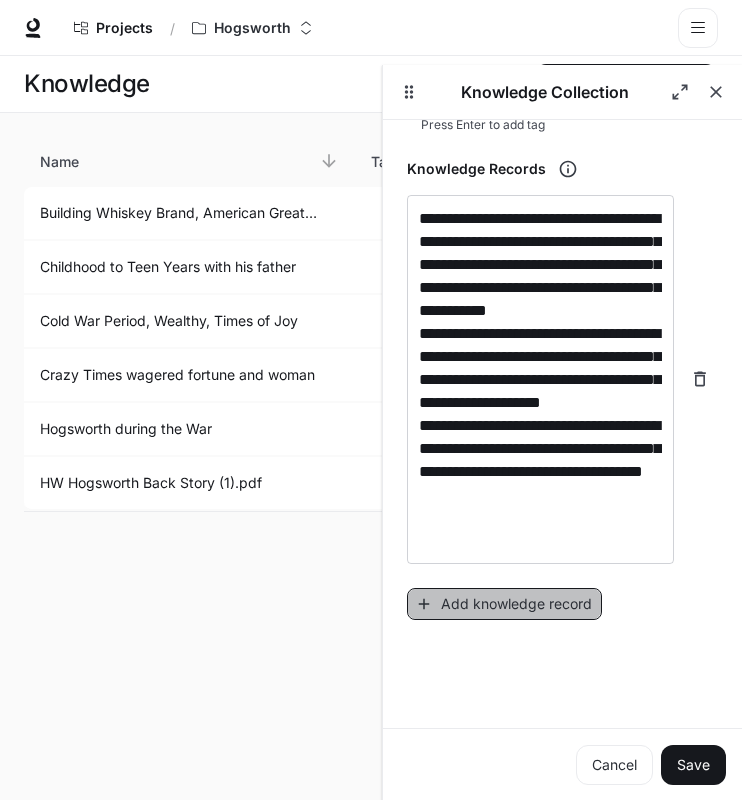 click on "Add knowledge record" at bounding box center [504, 604] 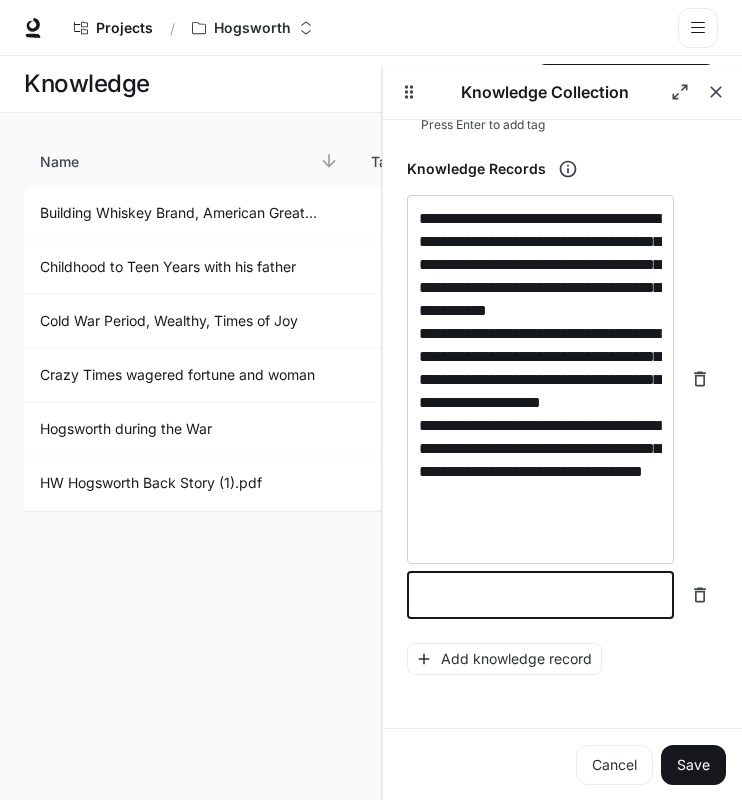paste on "**********" 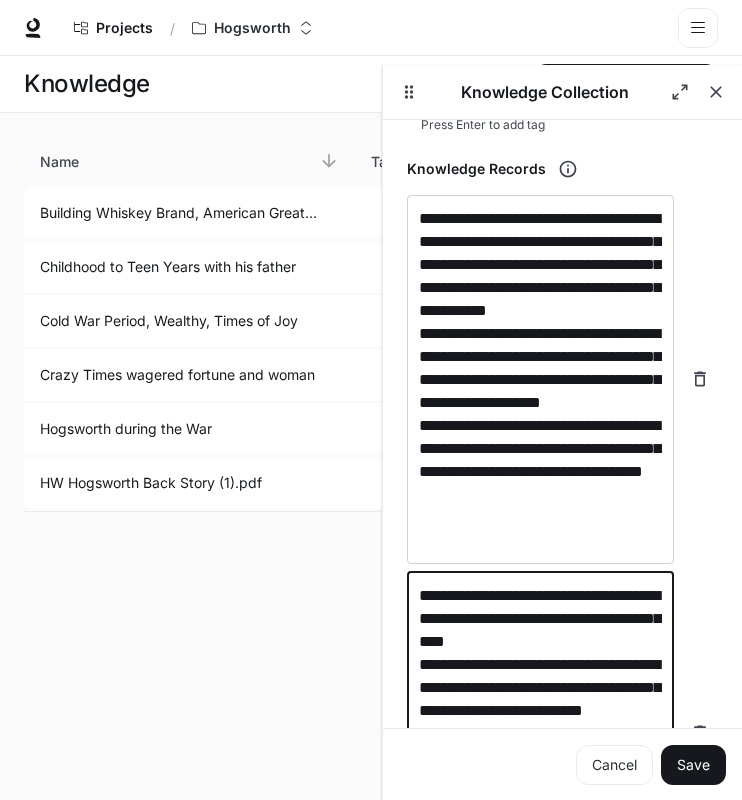 scroll, scrollTop: 402, scrollLeft: 0, axis: vertical 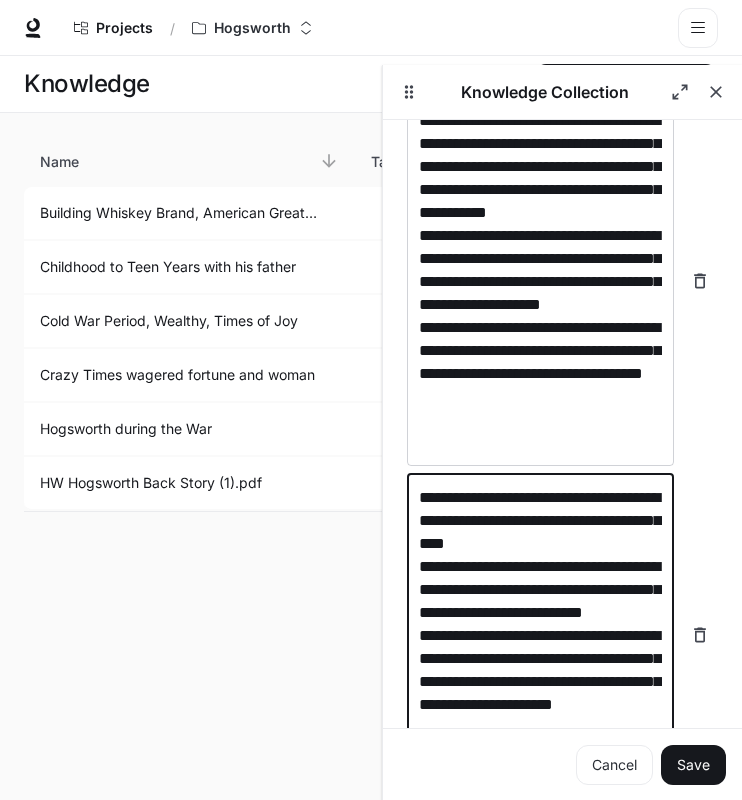 click at bounding box center [383, 465] 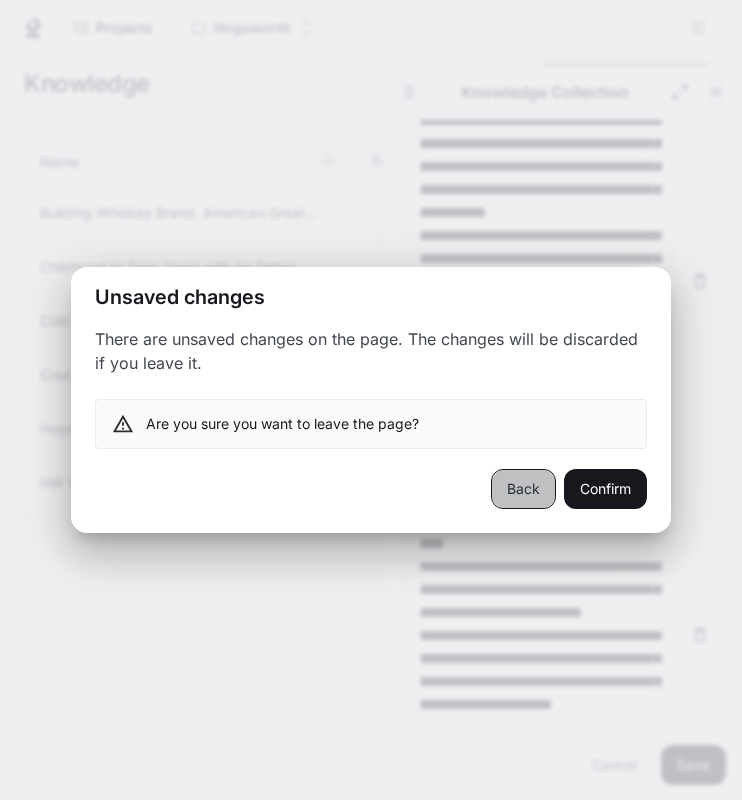 click on "Back" at bounding box center (523, 489) 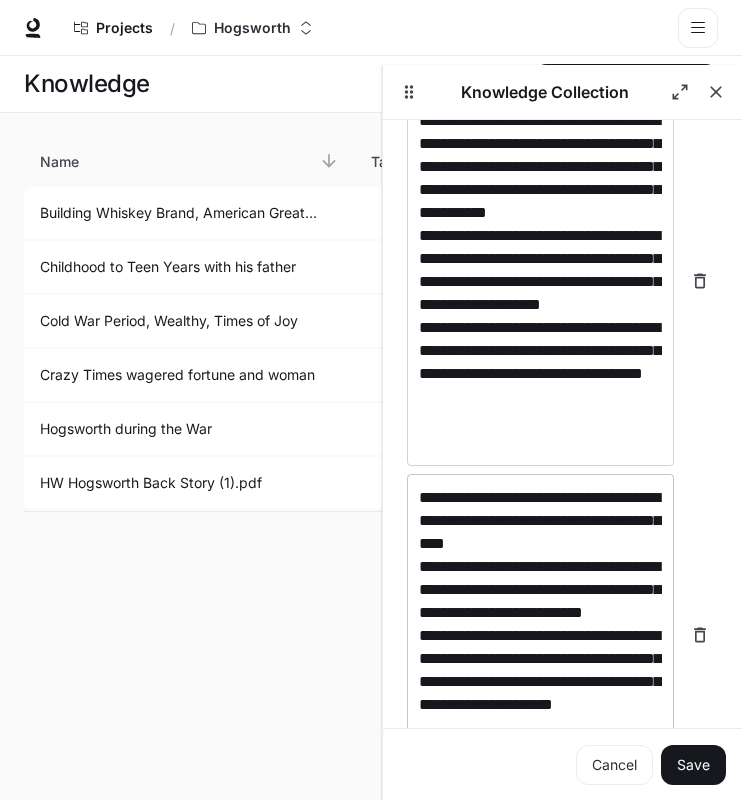 scroll, scrollTop: 648, scrollLeft: 0, axis: vertical 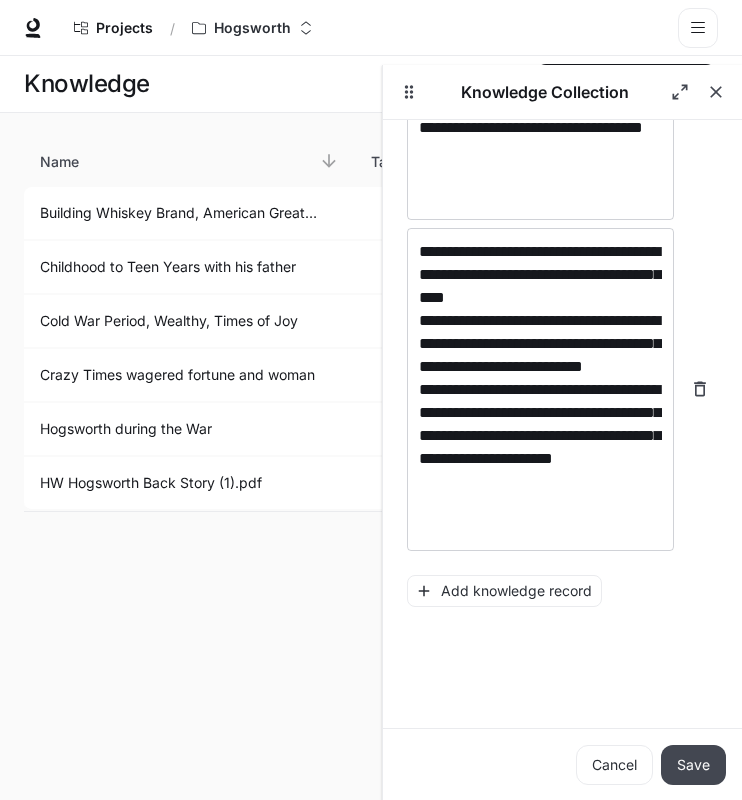 click on "Save" at bounding box center (693, 765) 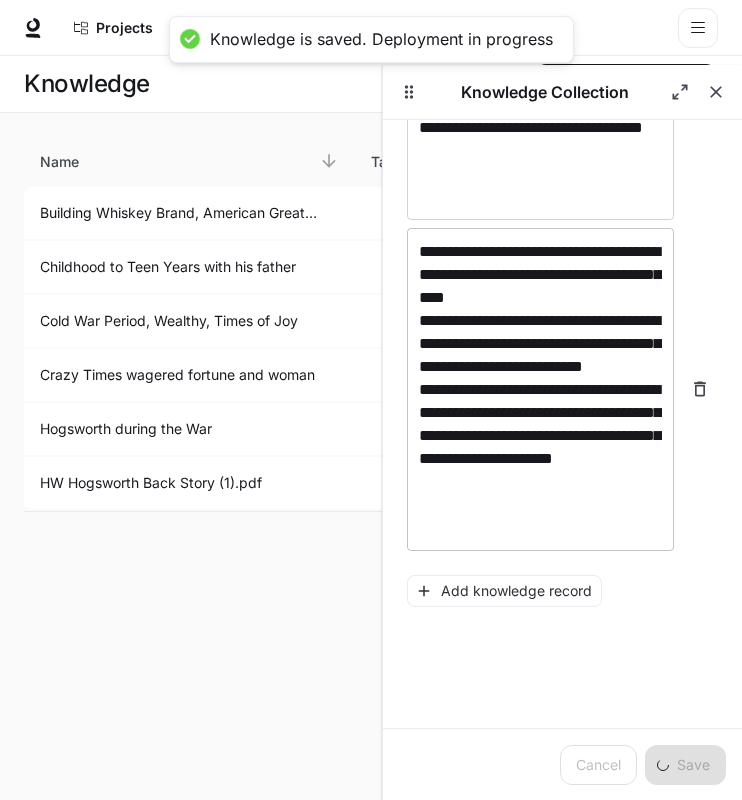 click on "**********" at bounding box center [540, 389] 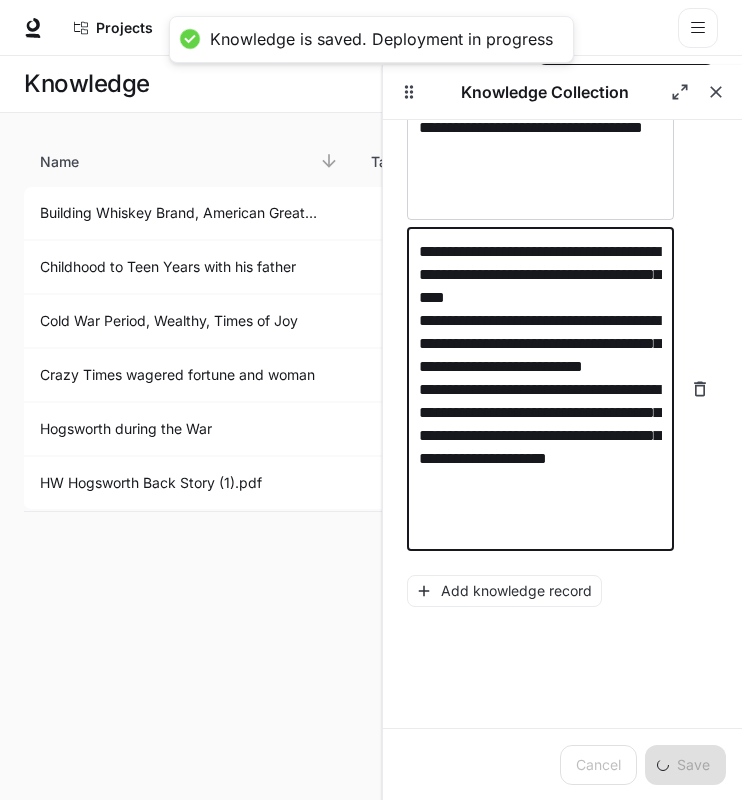 scroll, scrollTop: 625, scrollLeft: 0, axis: vertical 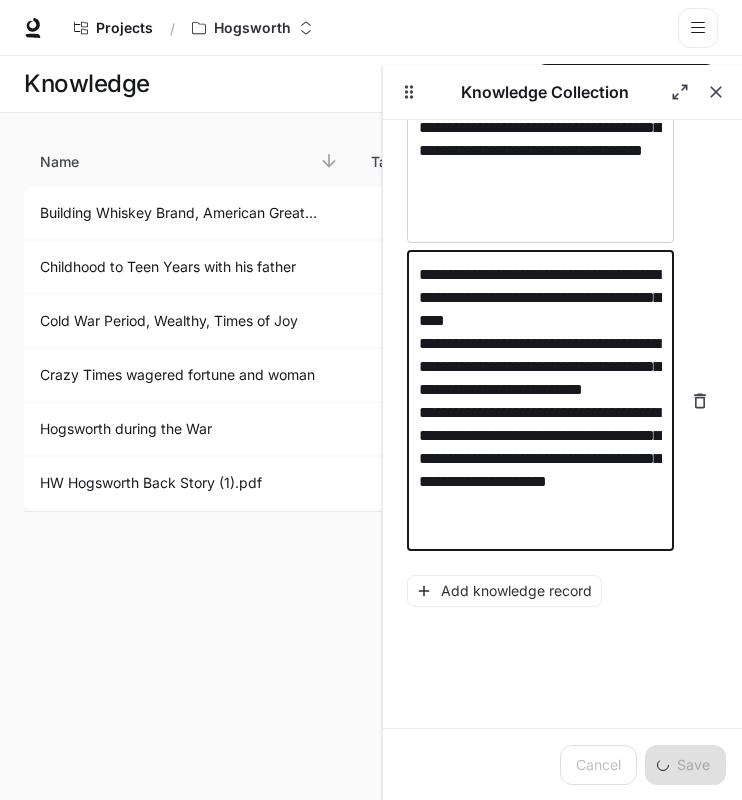 type on "**********" 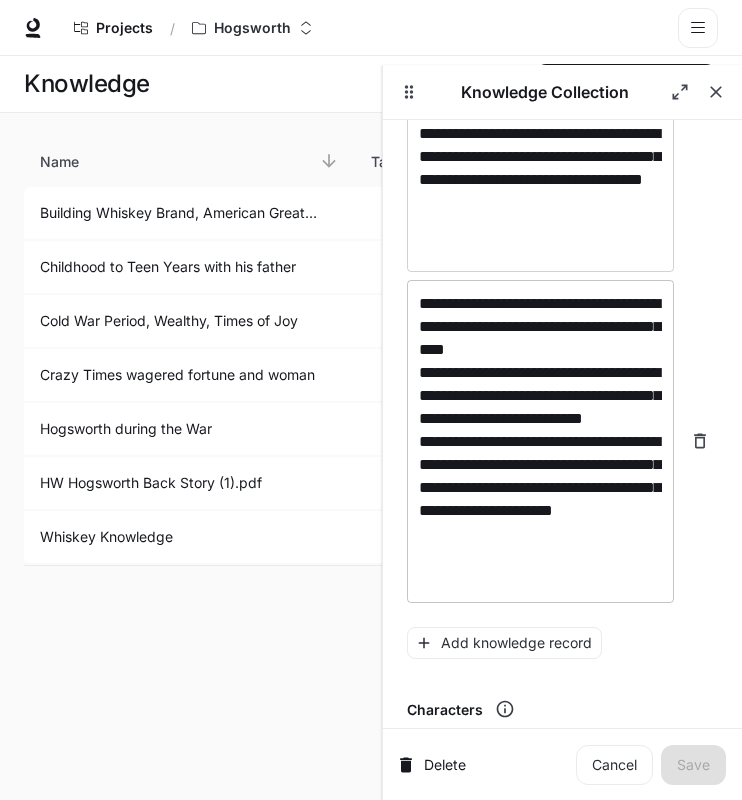 scroll, scrollTop: 588, scrollLeft: 0, axis: vertical 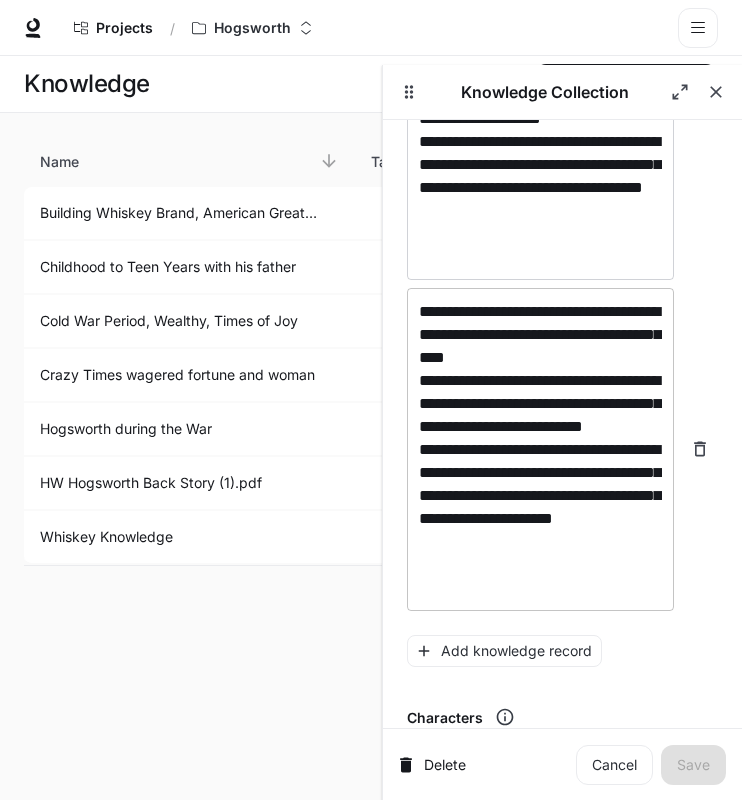 click on "**********" at bounding box center [540, 449] 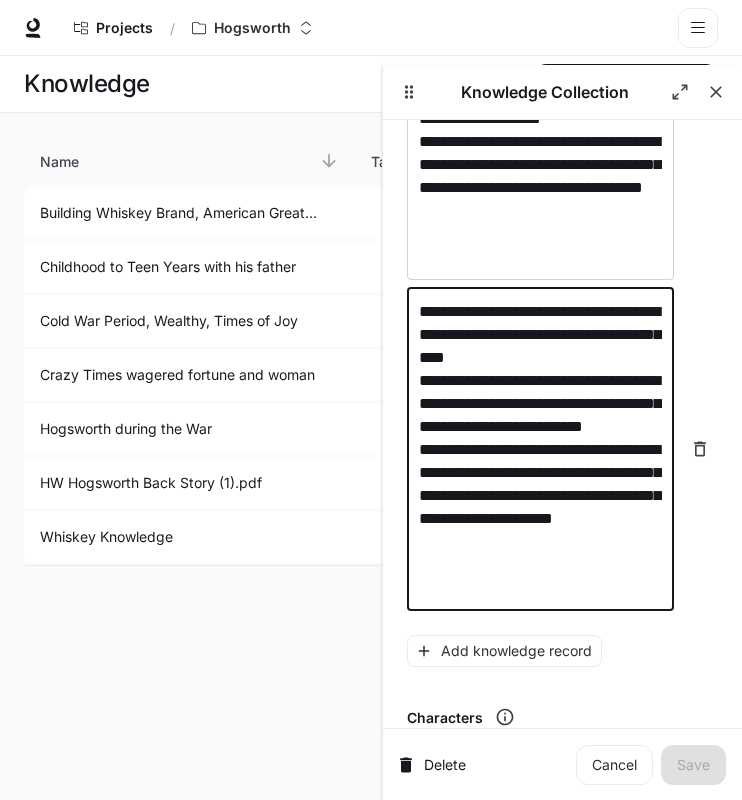 drag, startPoint x: 487, startPoint y: 307, endPoint x: 353, endPoint y: 311, distance: 134.0597 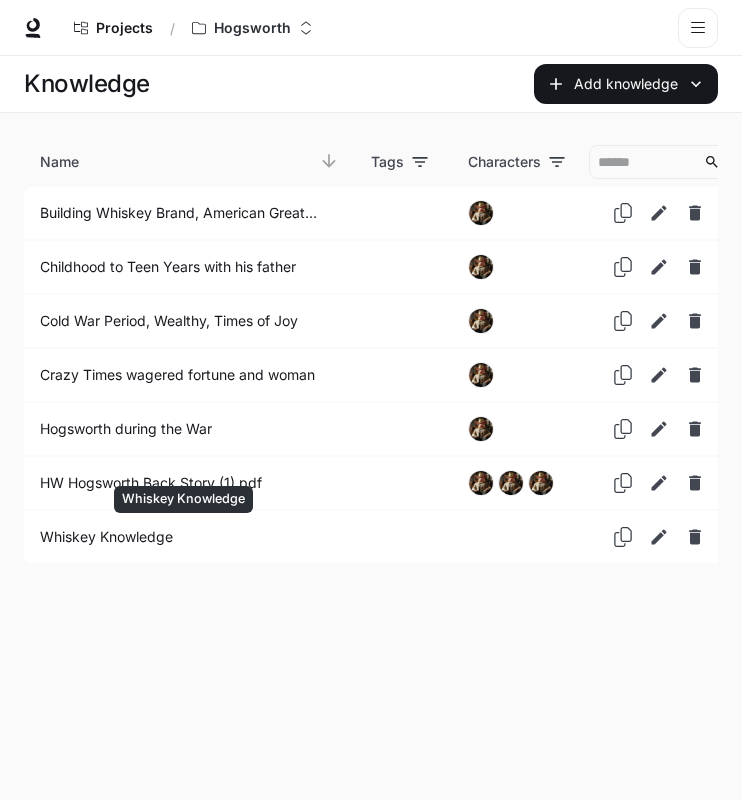click on "Whiskey Knowledge" at bounding box center (181, 537) 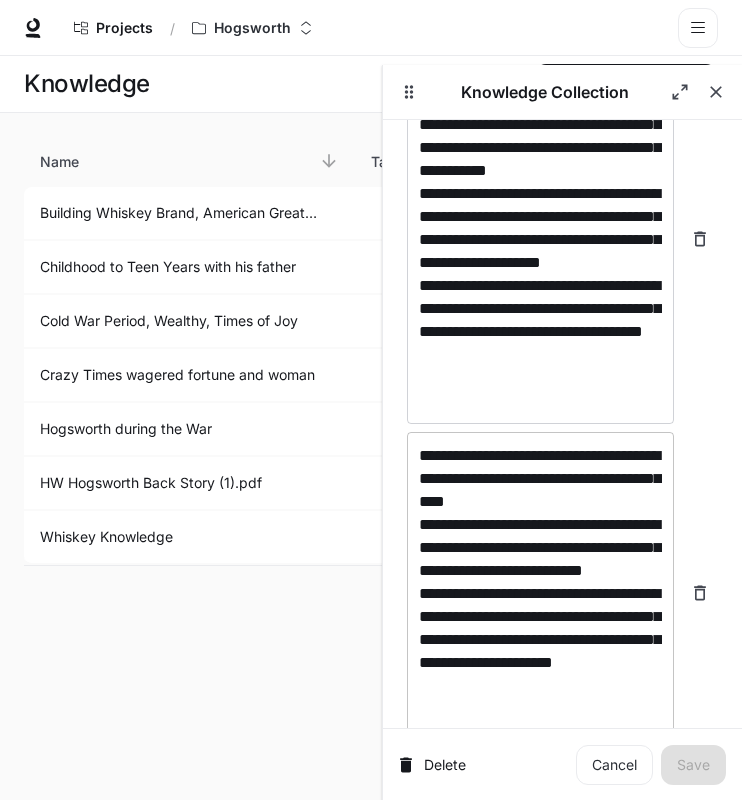 scroll, scrollTop: 456, scrollLeft: 0, axis: vertical 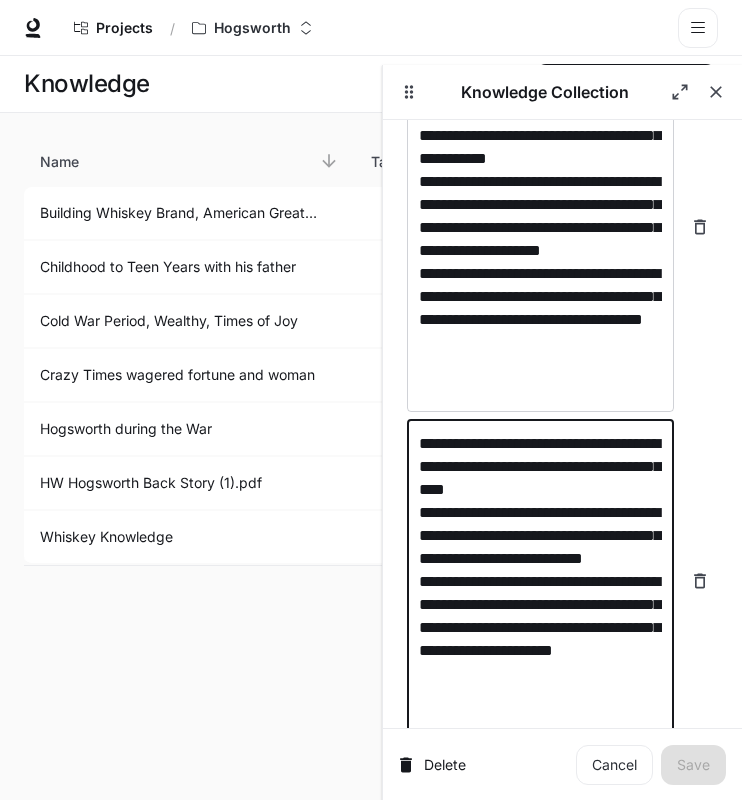 click on "**********" at bounding box center [540, 581] 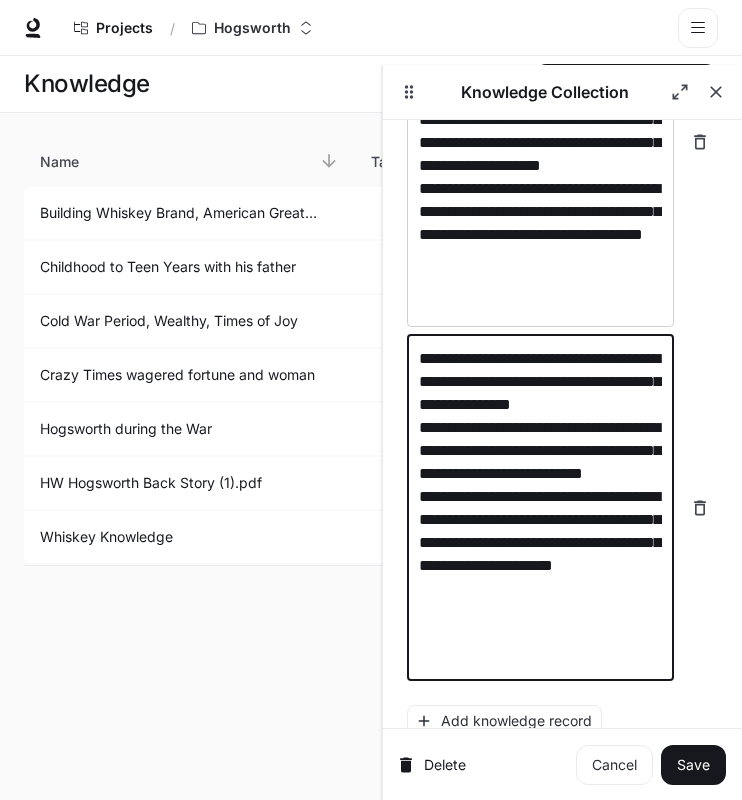 scroll, scrollTop: 542, scrollLeft: 0, axis: vertical 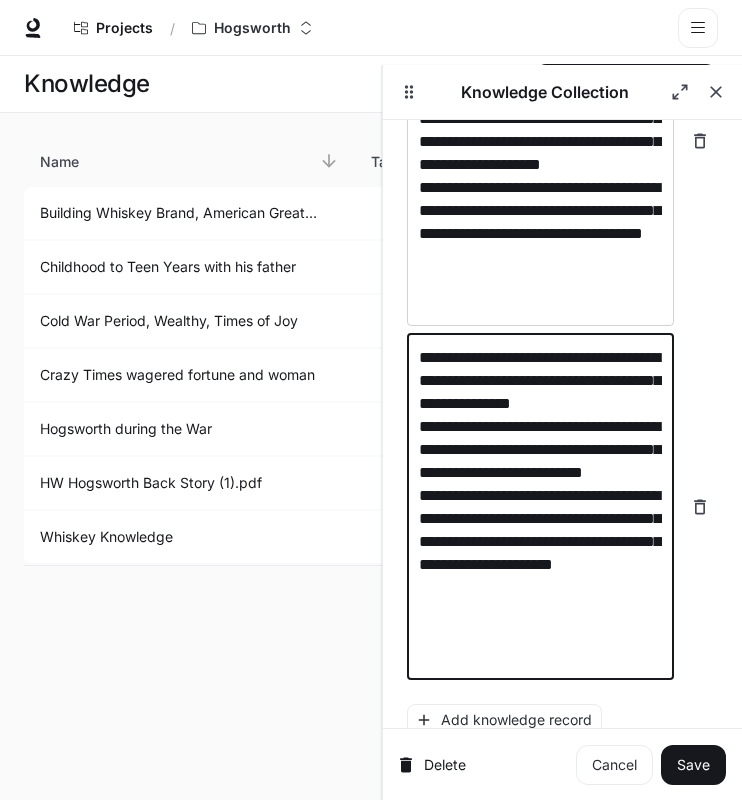 click on "**********" at bounding box center (540, 507) 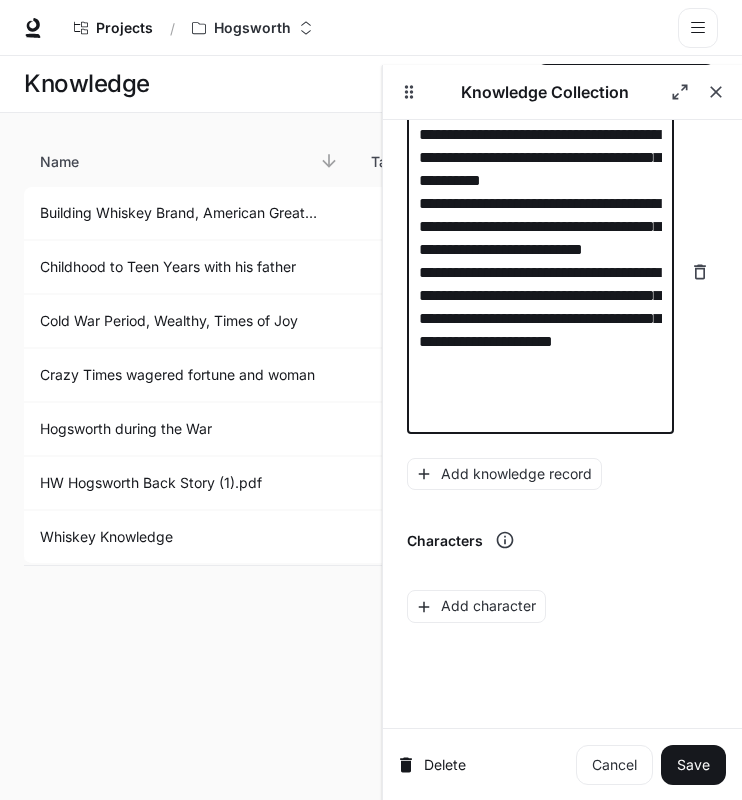 click on "**********" at bounding box center [540, 272] 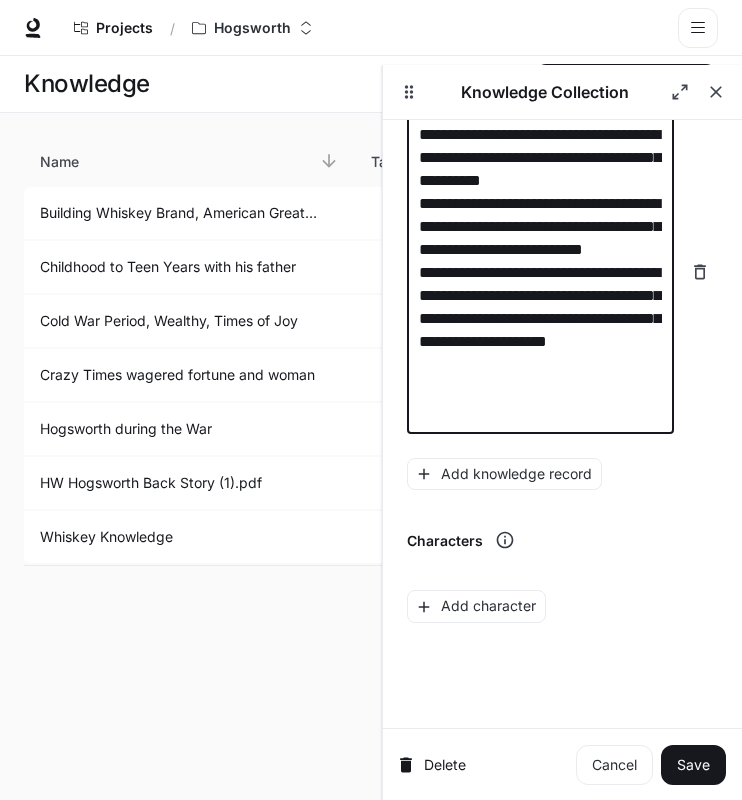scroll, scrollTop: 742, scrollLeft: 0, axis: vertical 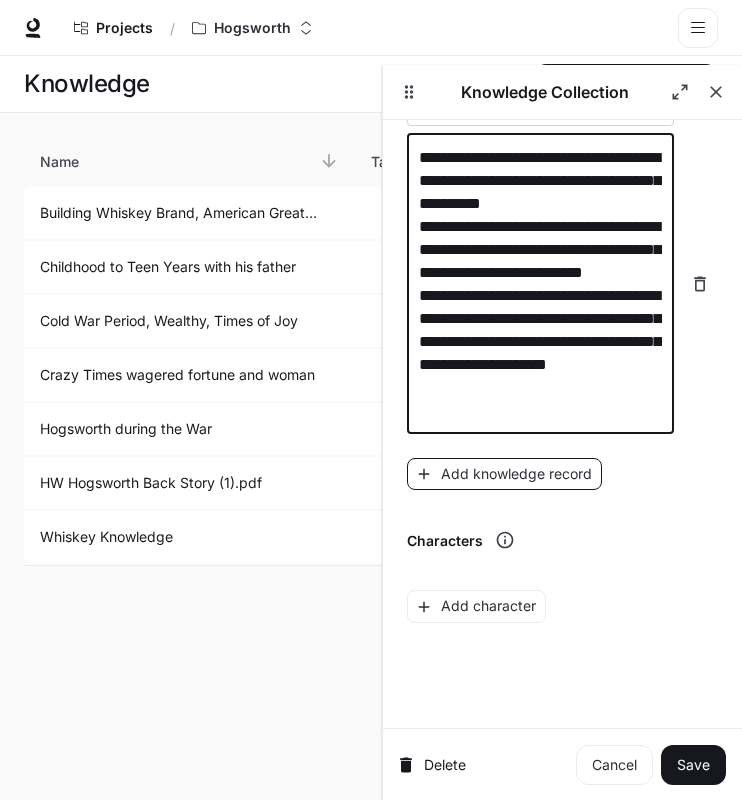type on "**********" 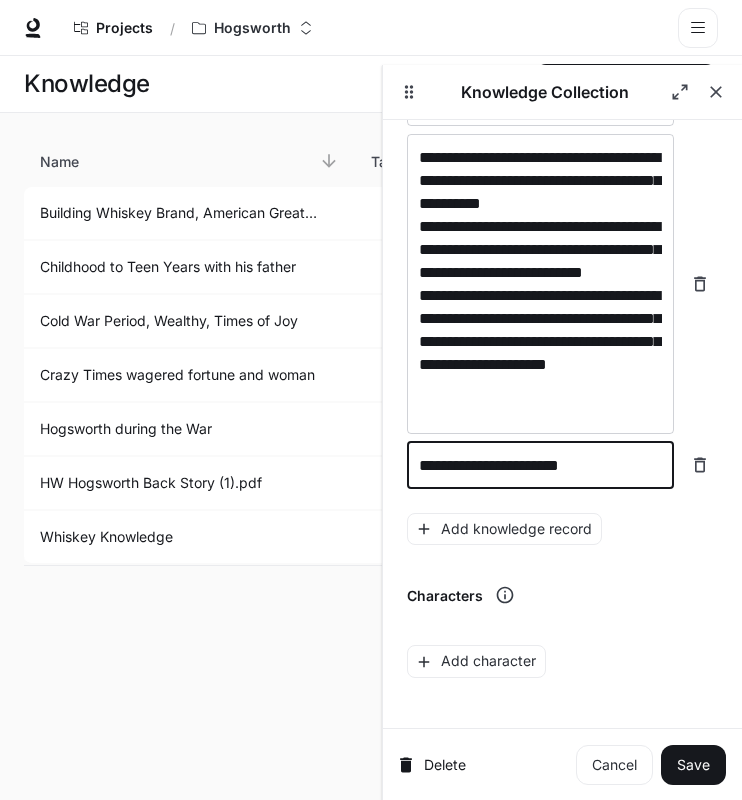 paste on "**********" 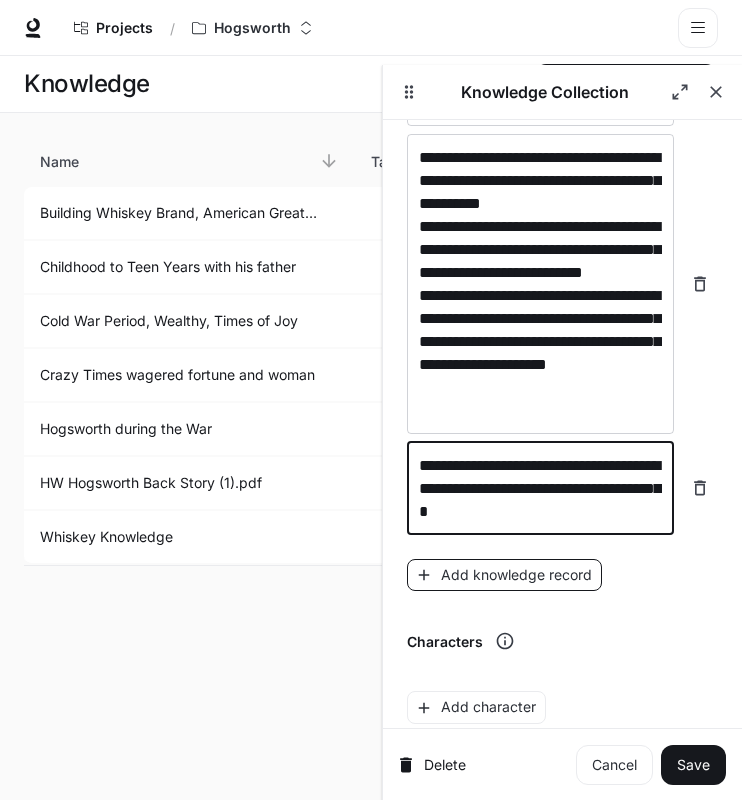 type on "**********" 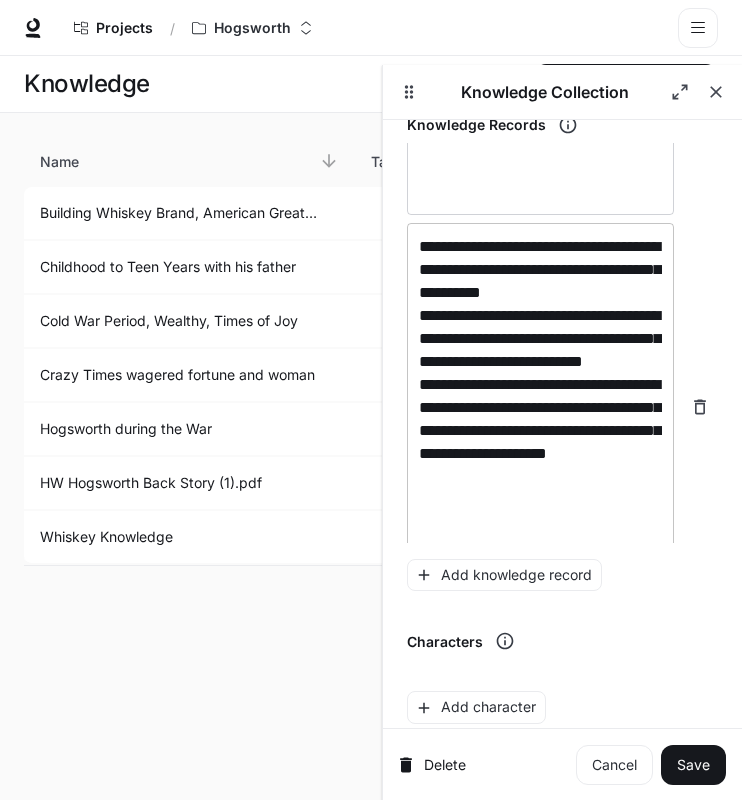 scroll, scrollTop: 587, scrollLeft: 0, axis: vertical 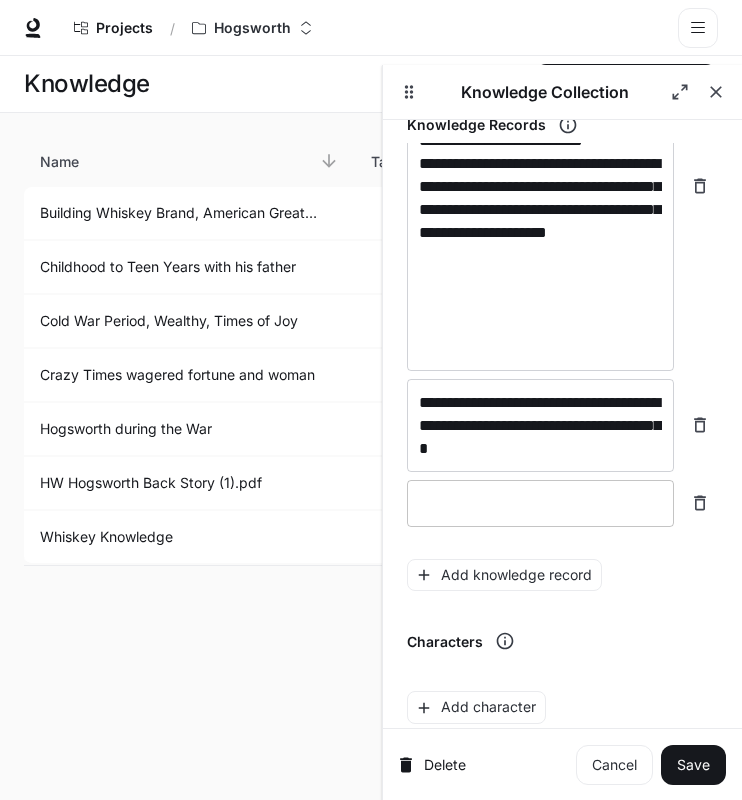 click on "* ​" at bounding box center (540, 503) 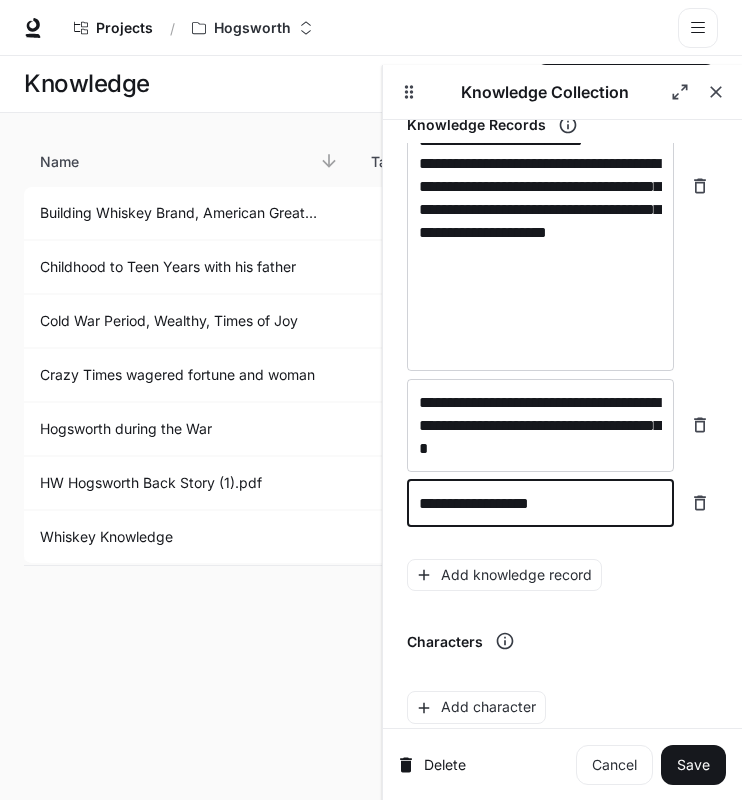 paste on "**********" 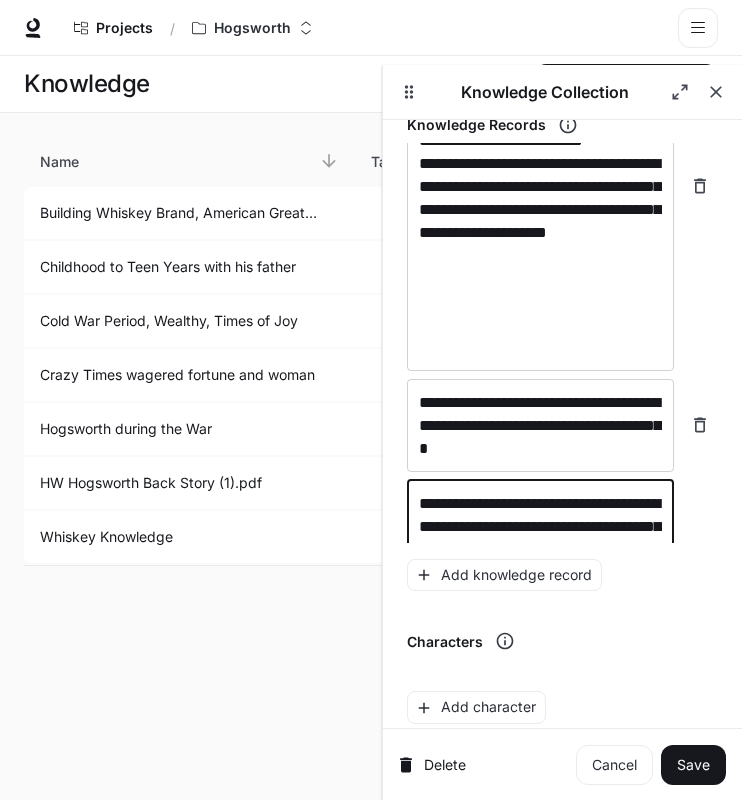scroll, scrollTop: 695, scrollLeft: 0, axis: vertical 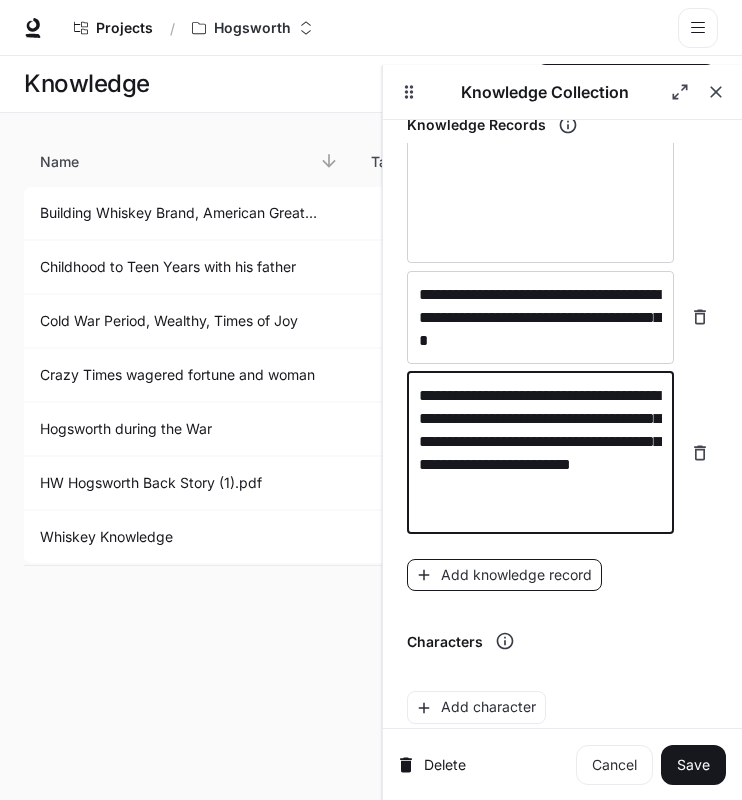 type on "**********" 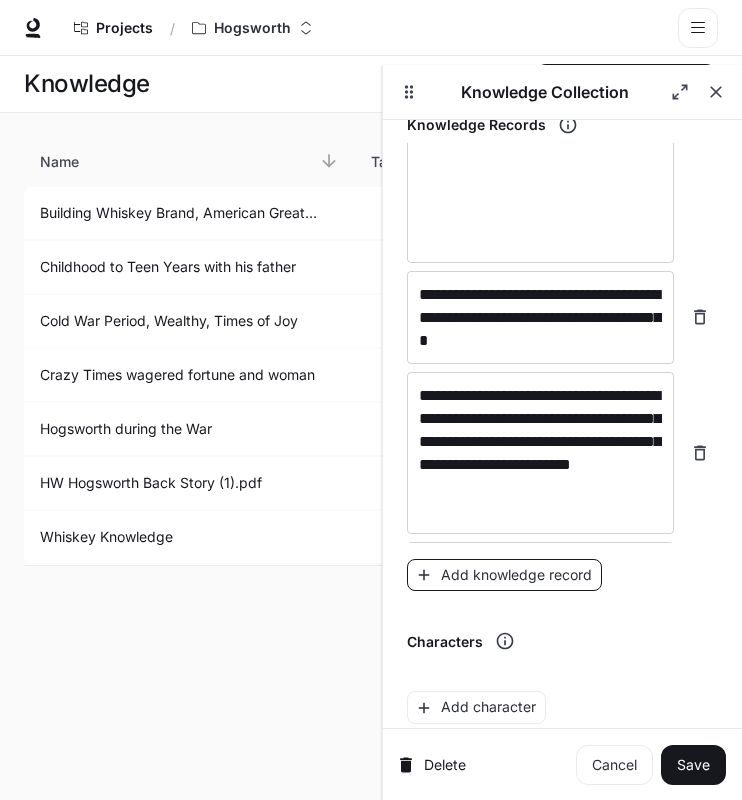 scroll, scrollTop: 757, scrollLeft: 0, axis: vertical 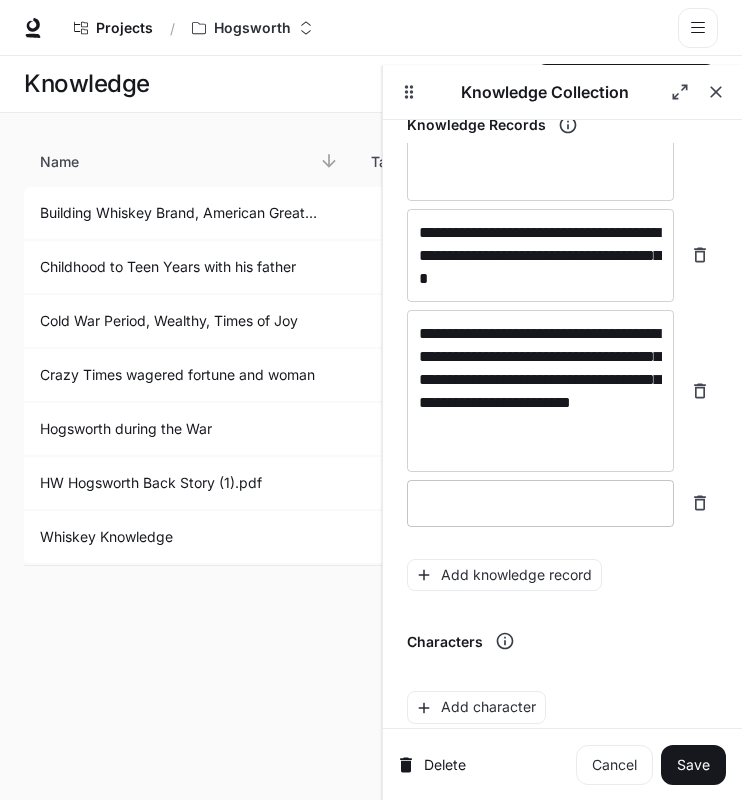click at bounding box center [540, 503] 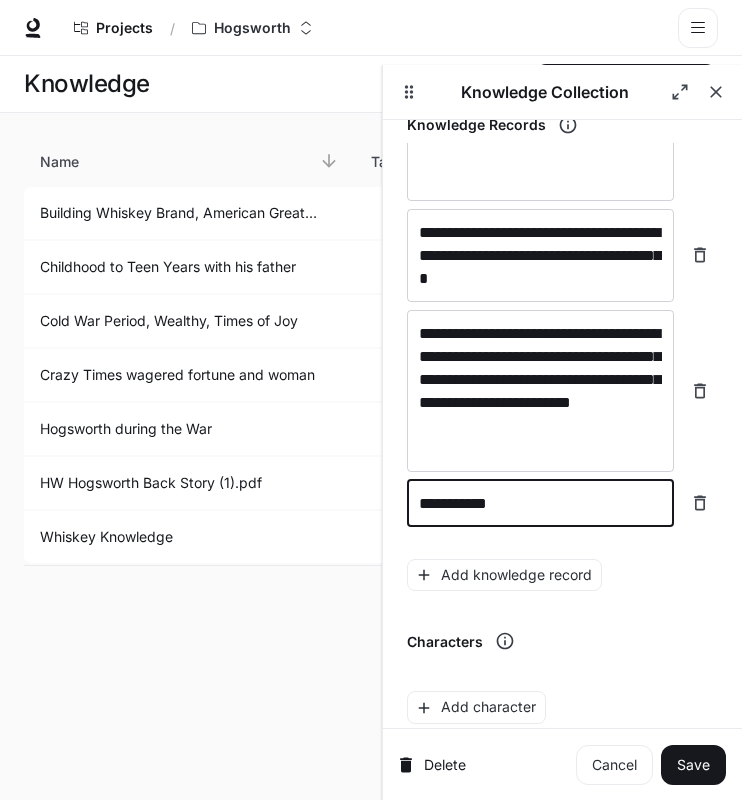 paste on "**********" 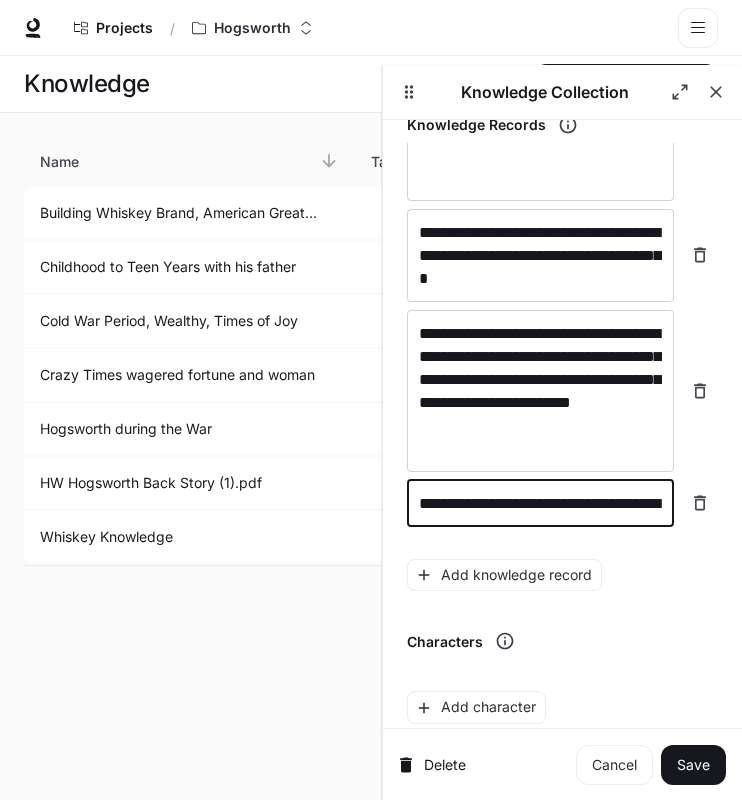 scroll, scrollTop: 911, scrollLeft: 0, axis: vertical 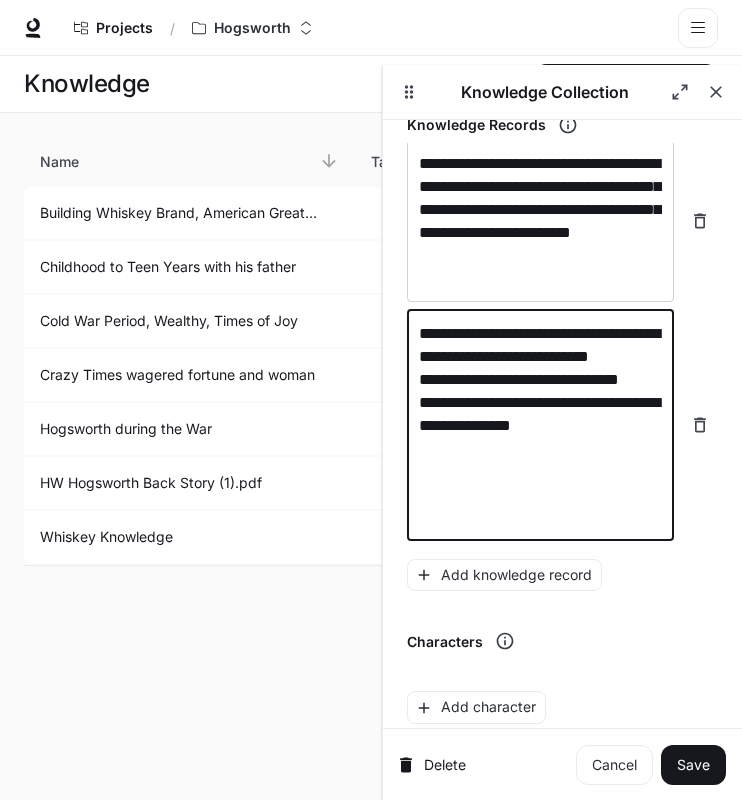 click on "**********" at bounding box center (540, 425) 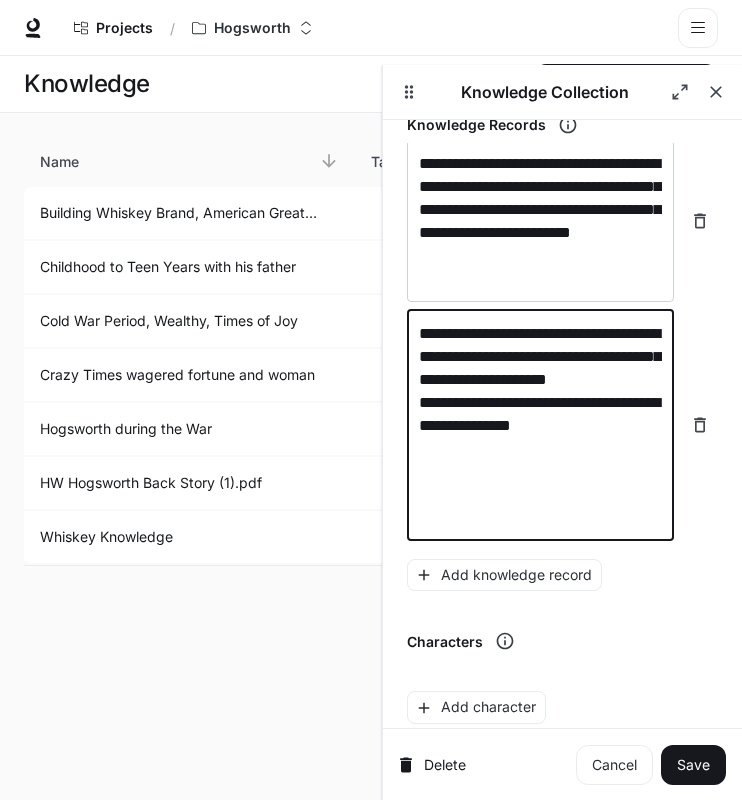 scroll, scrollTop: 887, scrollLeft: 0, axis: vertical 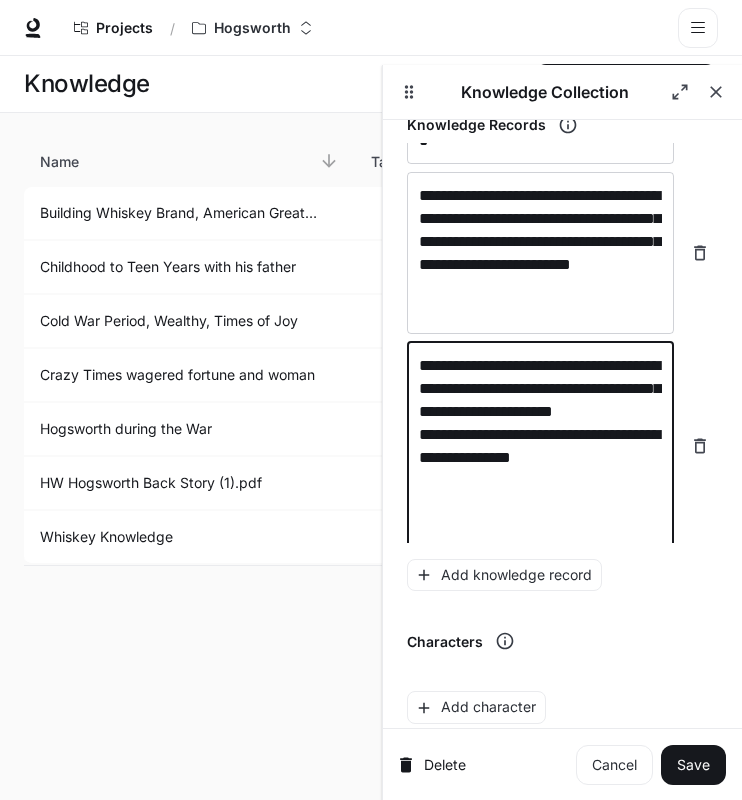 click on "**********" at bounding box center (540, 446) 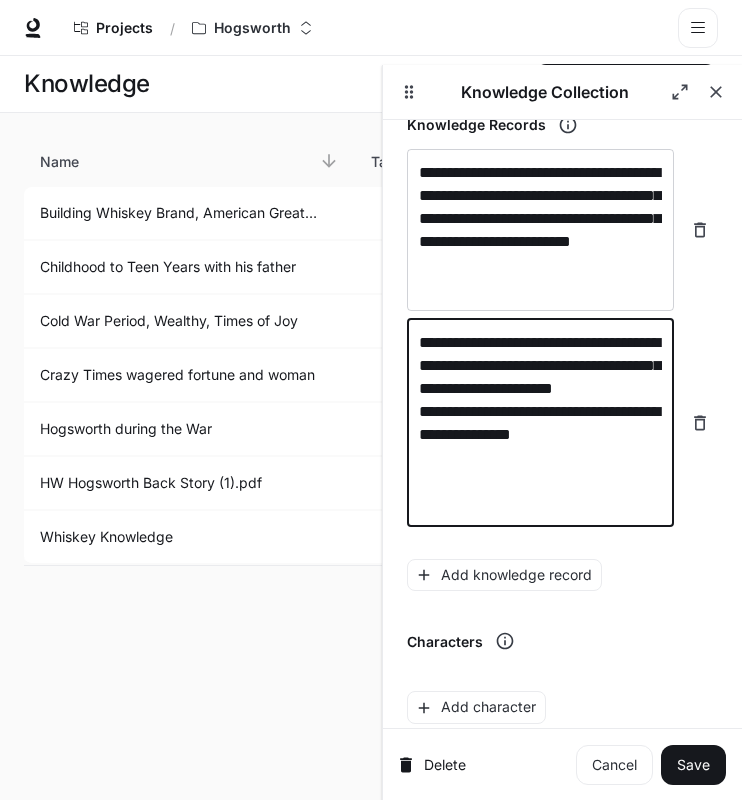 click on "**********" at bounding box center (540, 423) 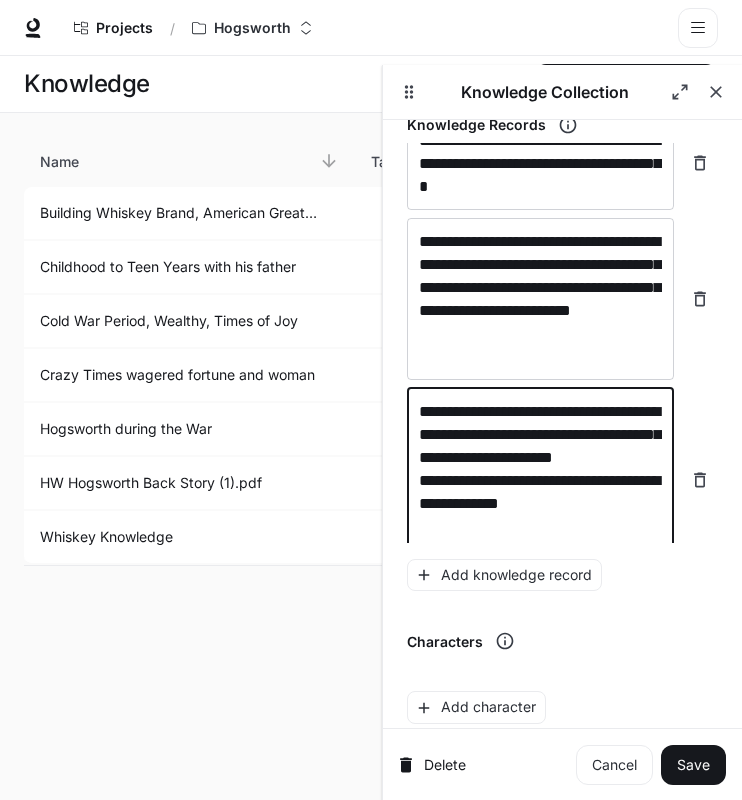 scroll, scrollTop: 857, scrollLeft: 0, axis: vertical 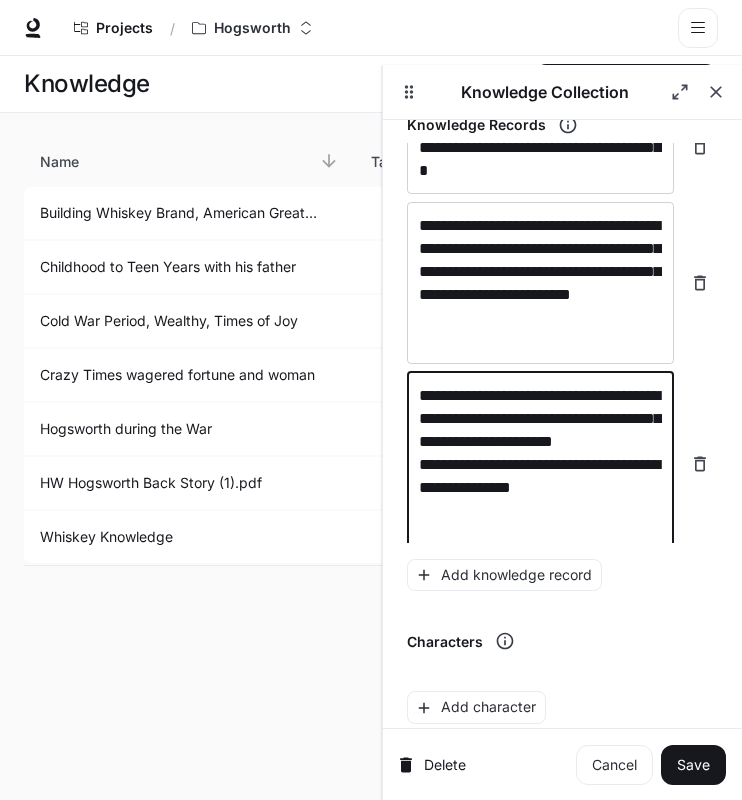 paste on "**********" 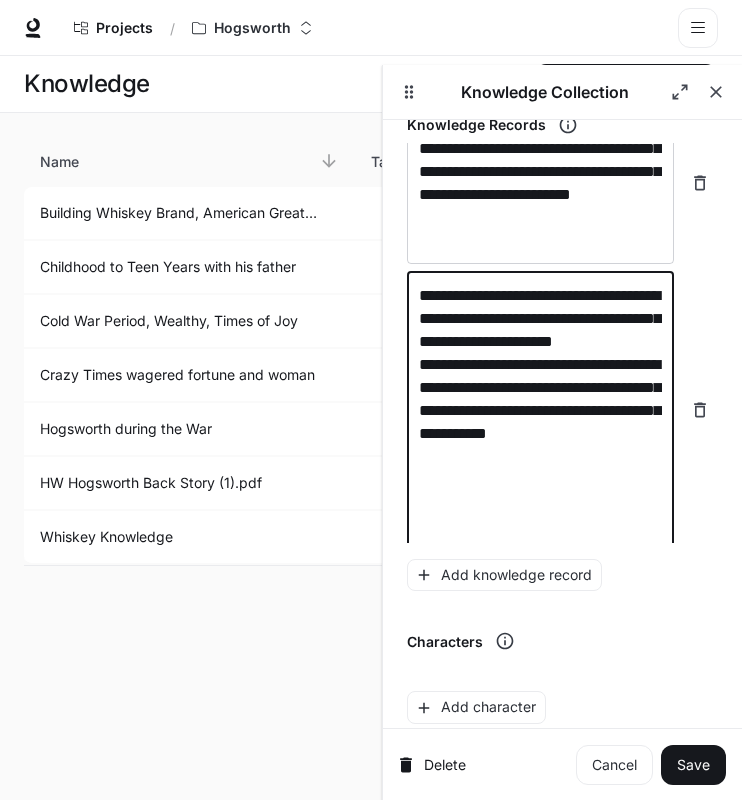 scroll, scrollTop: 926, scrollLeft: 0, axis: vertical 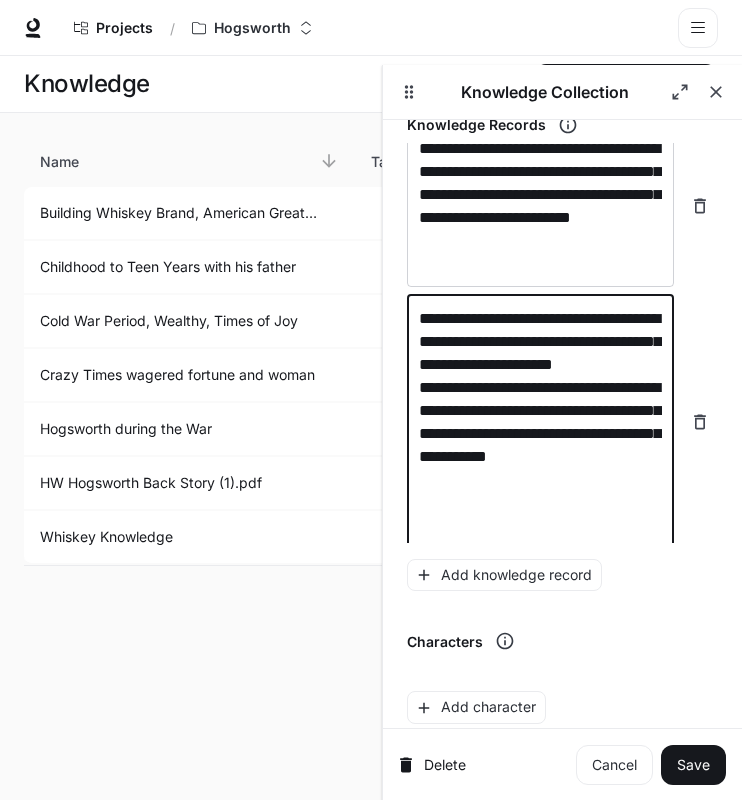 type on "**********" 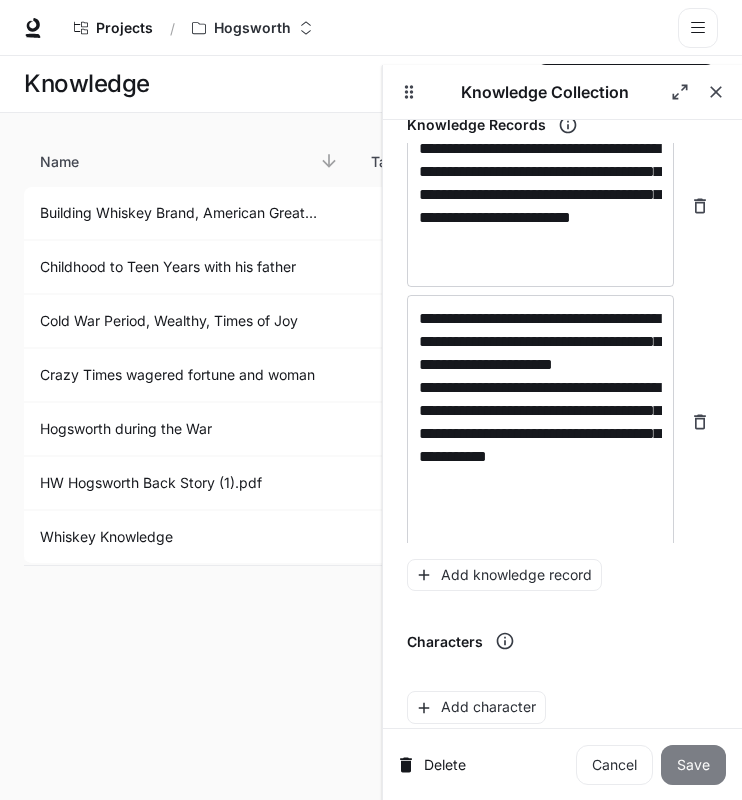 click on "Save" at bounding box center [693, 765] 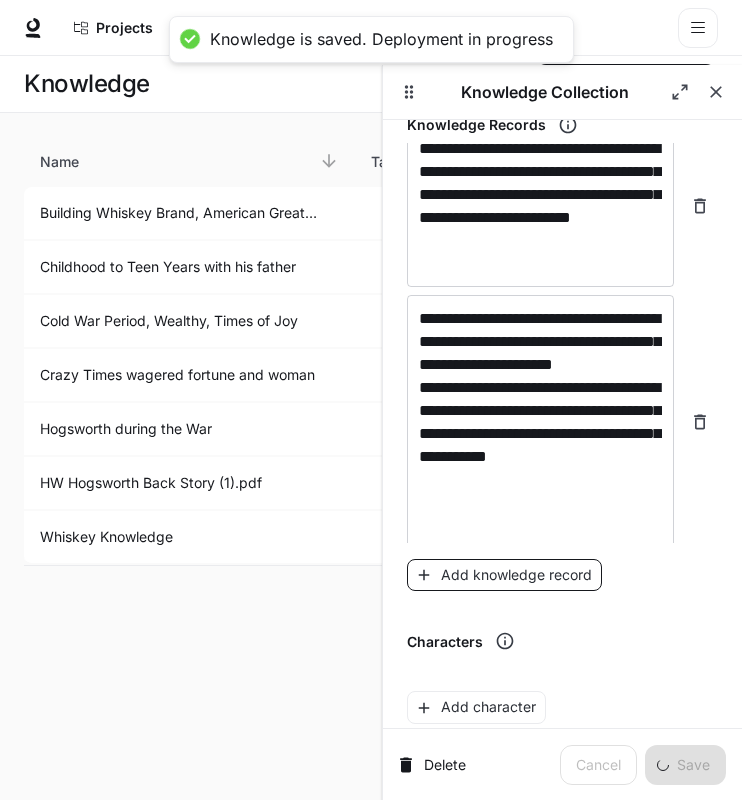 click on "Add knowledge record" at bounding box center (504, 575) 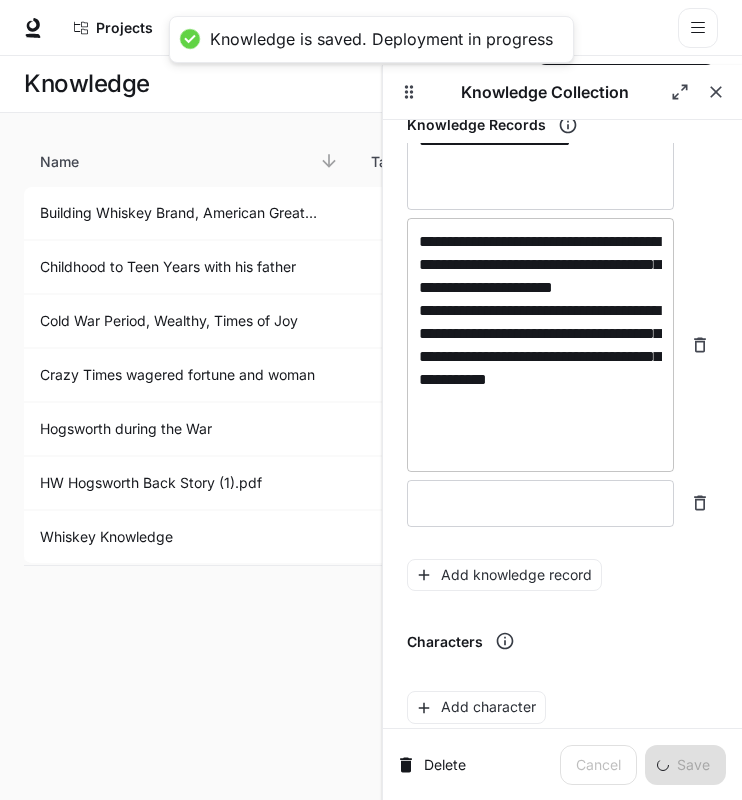 scroll, scrollTop: 369, scrollLeft: 0, axis: vertical 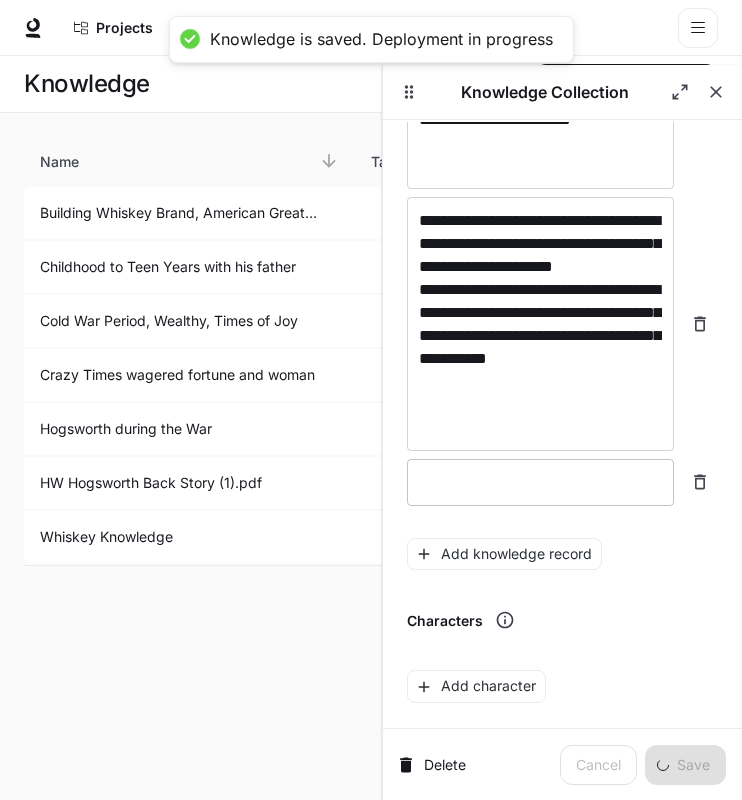 click on "* ​" at bounding box center (540, 482) 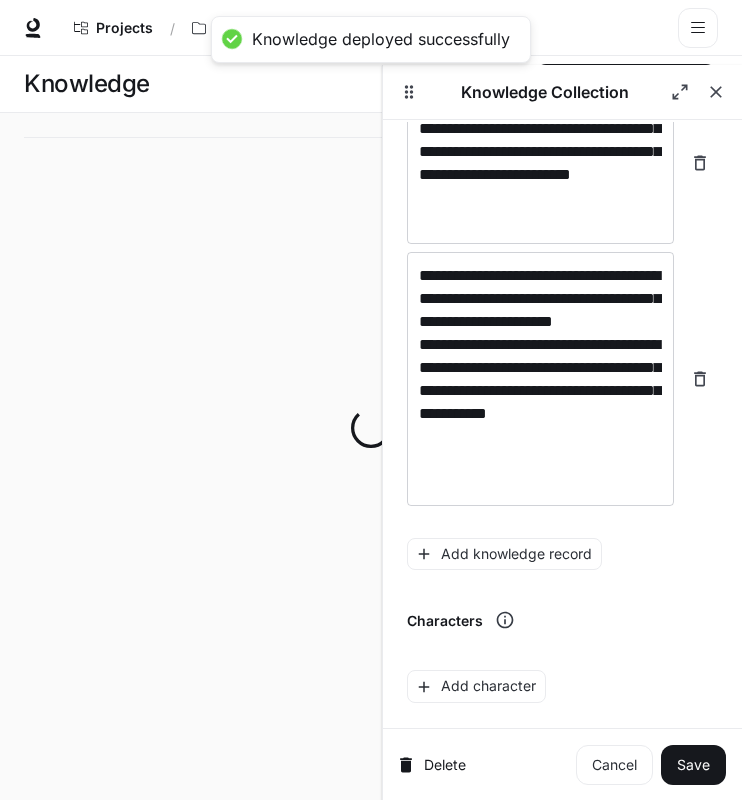 scroll, scrollTop: 948, scrollLeft: 0, axis: vertical 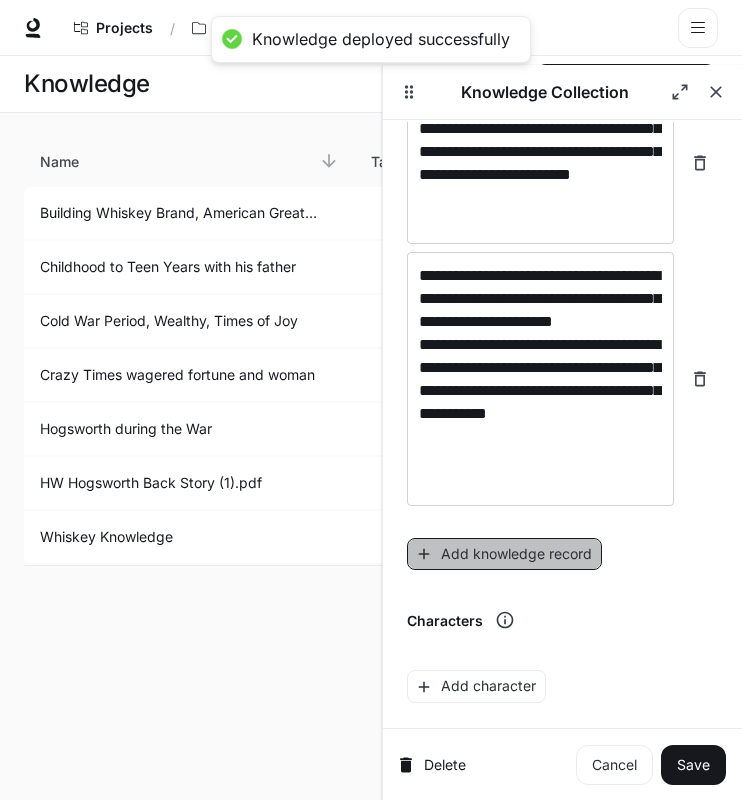 click on "Add knowledge record" at bounding box center (504, 554) 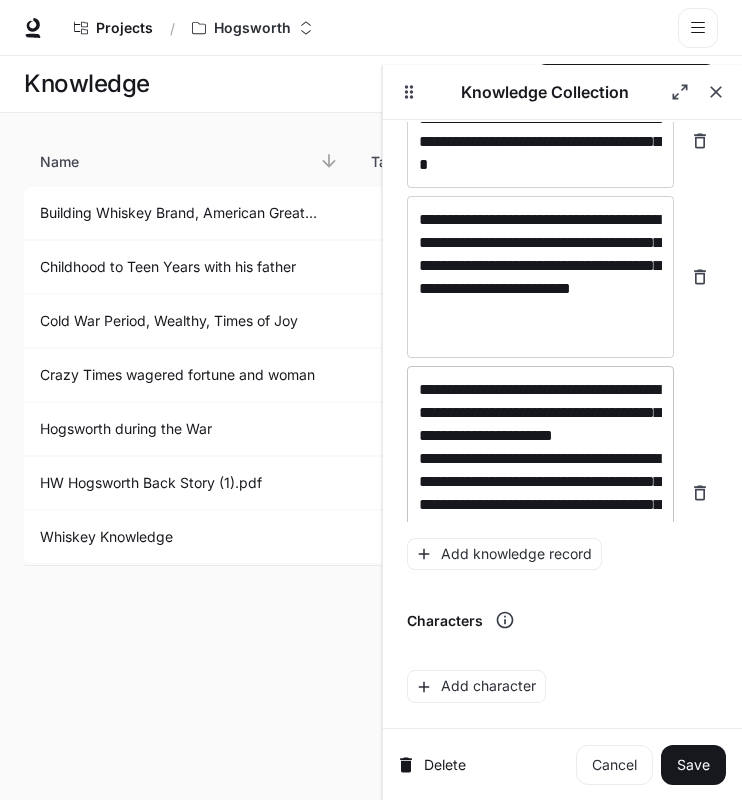 scroll, scrollTop: 1058, scrollLeft: 0, axis: vertical 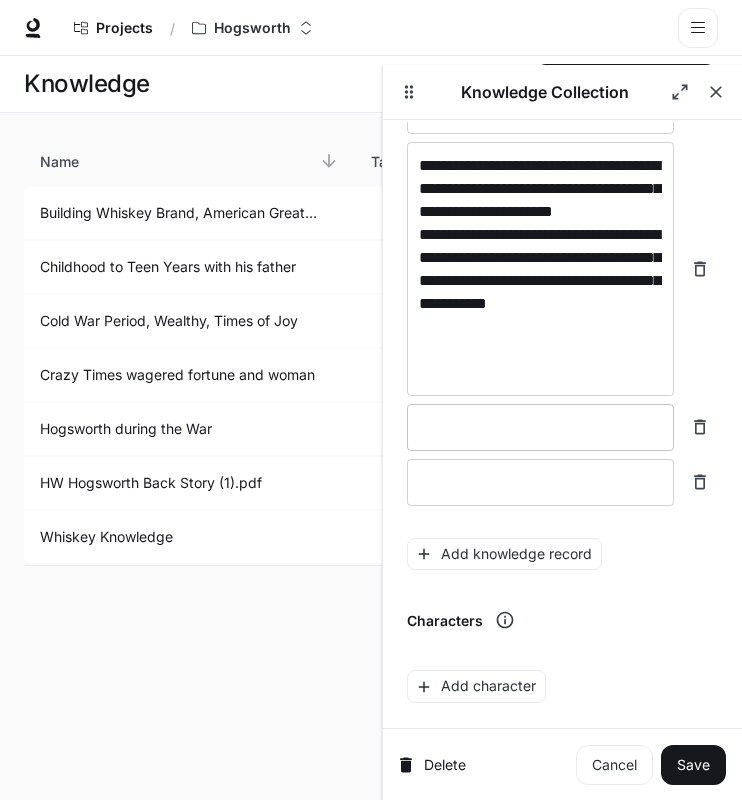 click on "* ​" at bounding box center [540, 427] 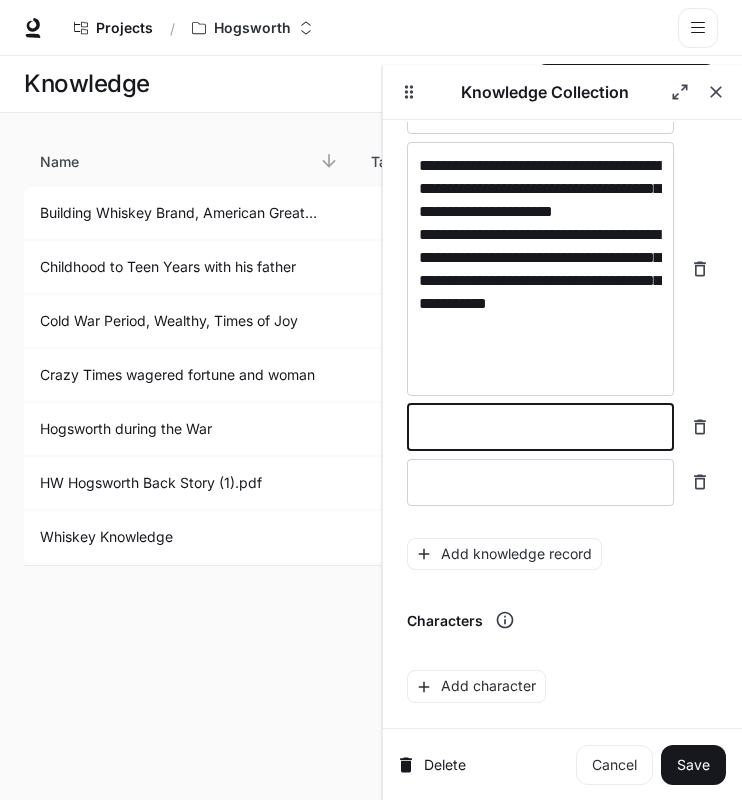 paste on "**********" 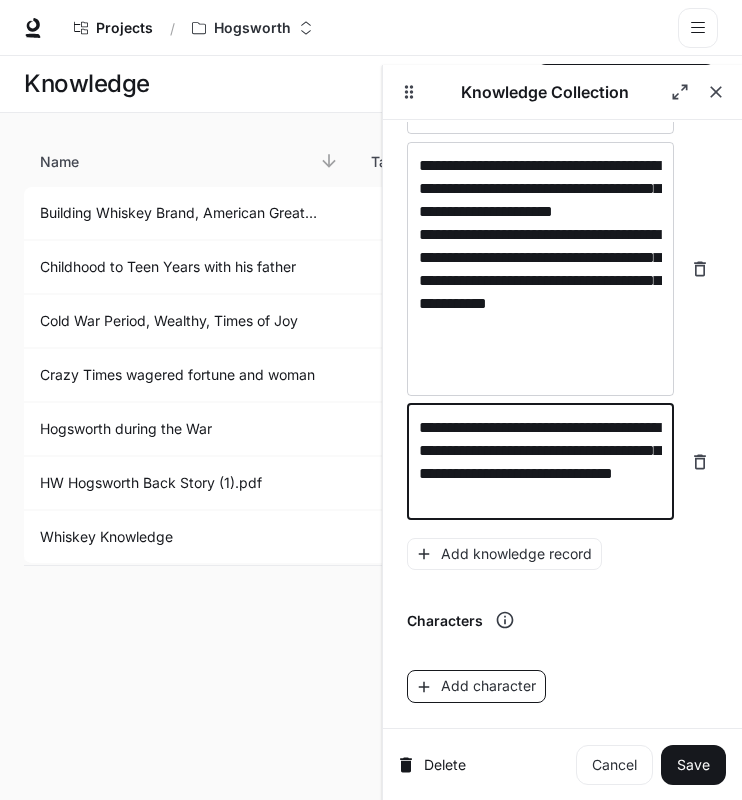 type on "**********" 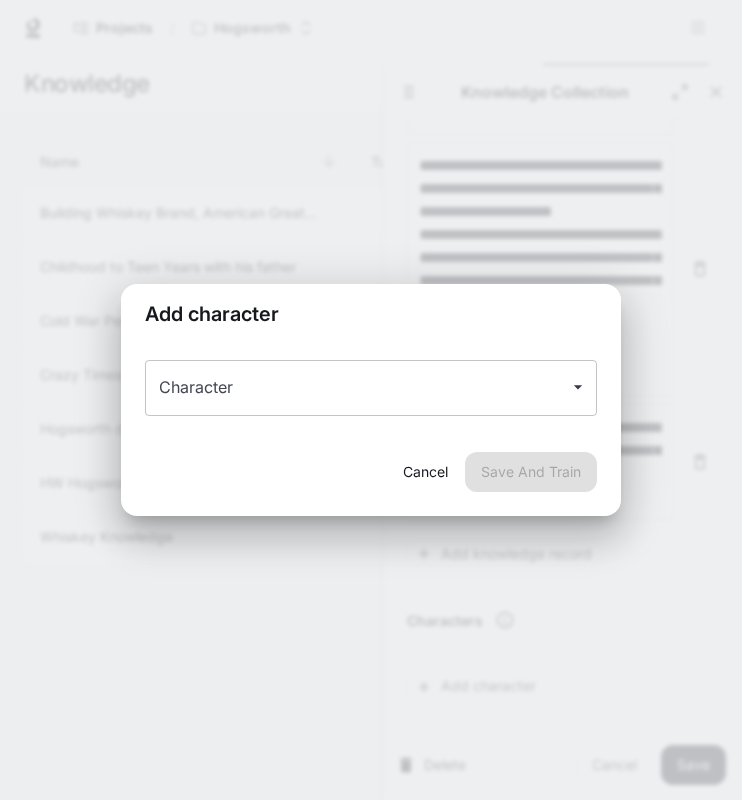 click on "Character" at bounding box center (371, 388) 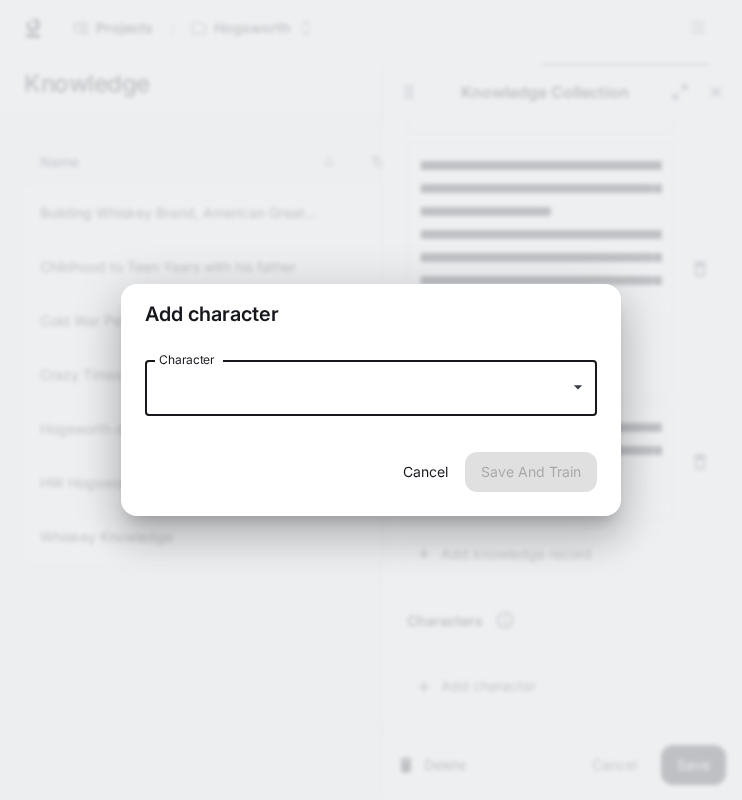 click 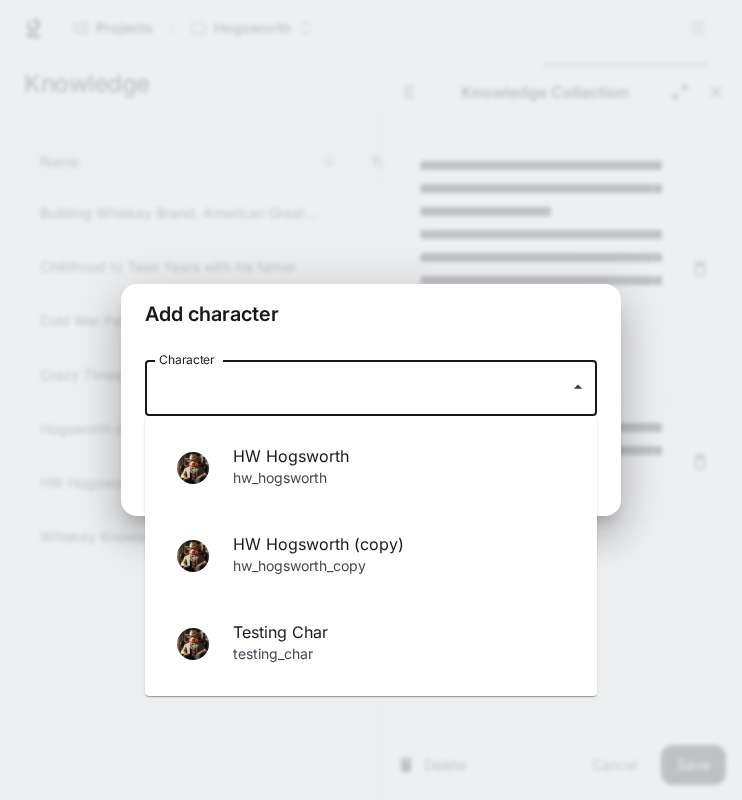 click on "HW Hogsworth (copy) hw_hogsworth_copy" at bounding box center [371, 556] 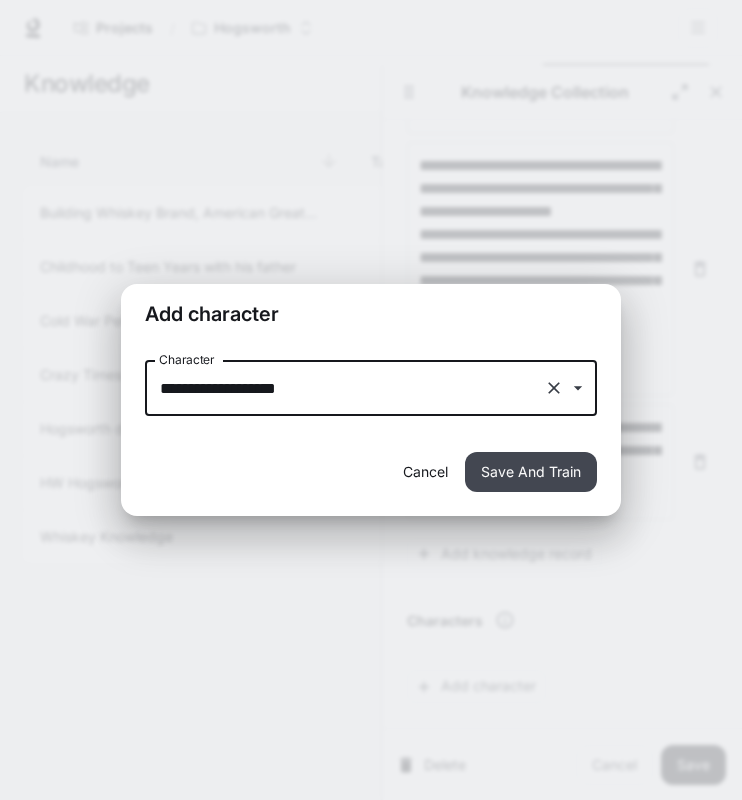 click on "Save And Train" at bounding box center (531, 472) 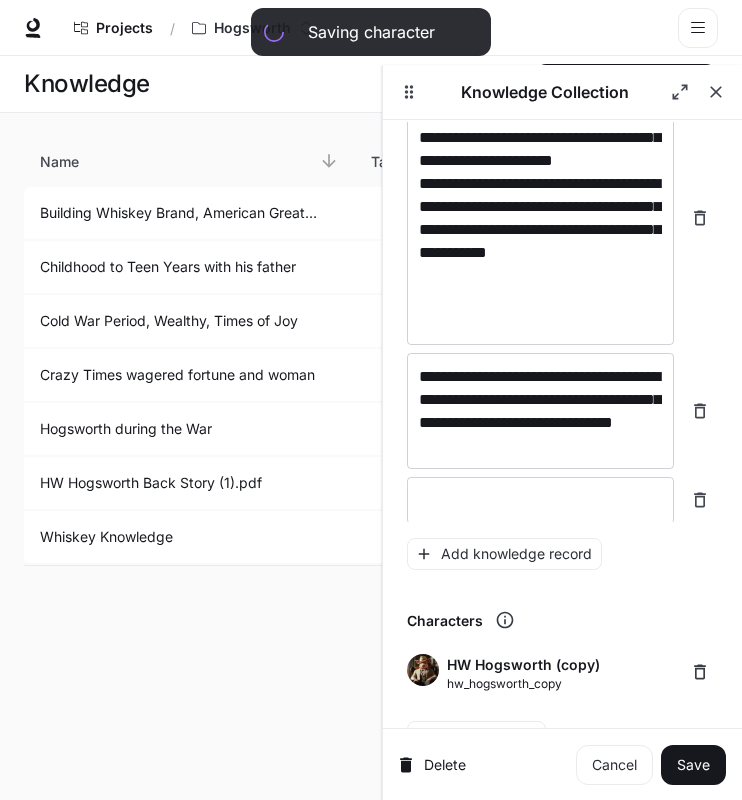 scroll, scrollTop: 1119, scrollLeft: 0, axis: vertical 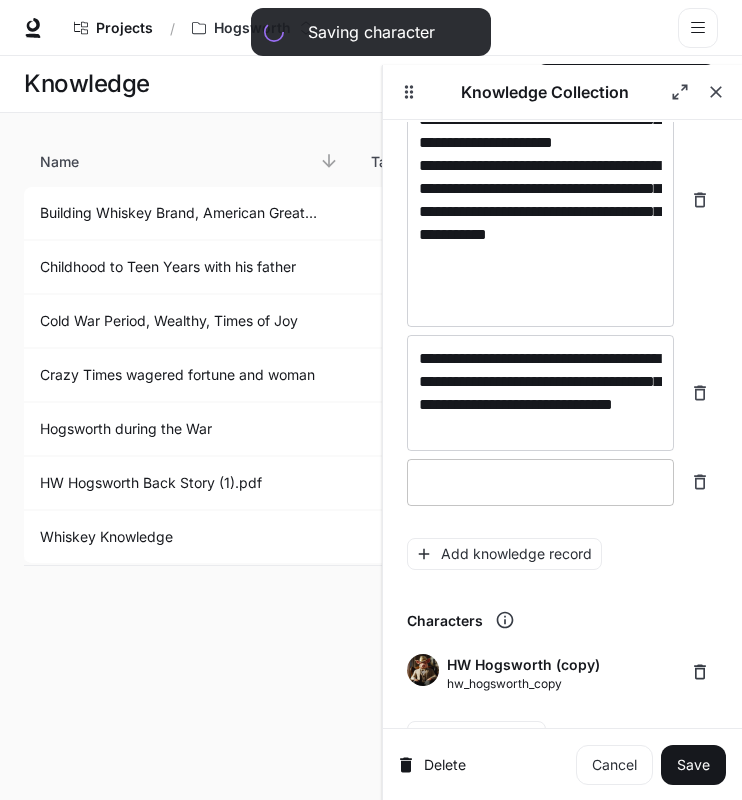 click at bounding box center (540, 482) 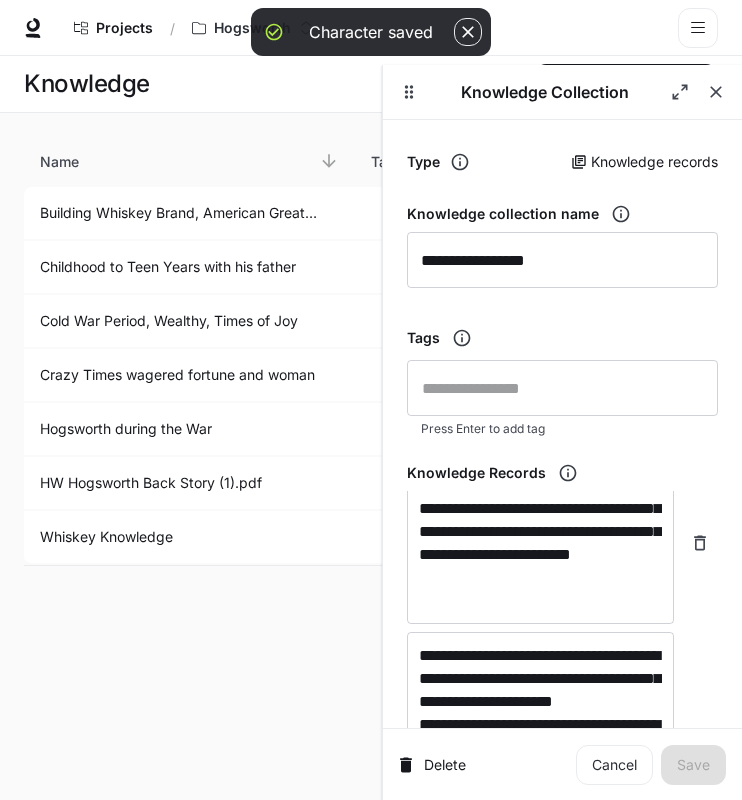 scroll, scrollTop: 948, scrollLeft: 0, axis: vertical 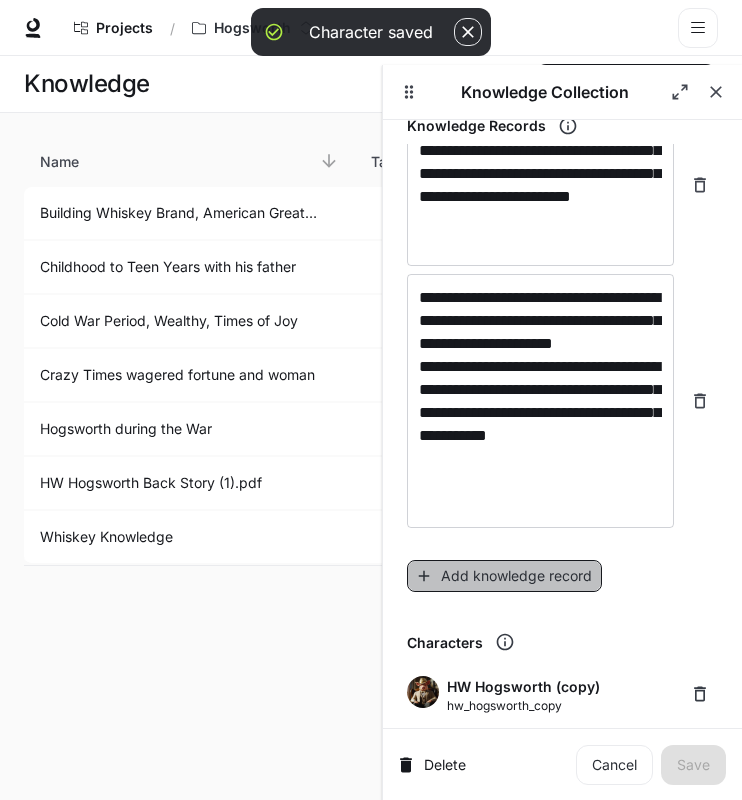 click on "Add knowledge record" at bounding box center (504, 576) 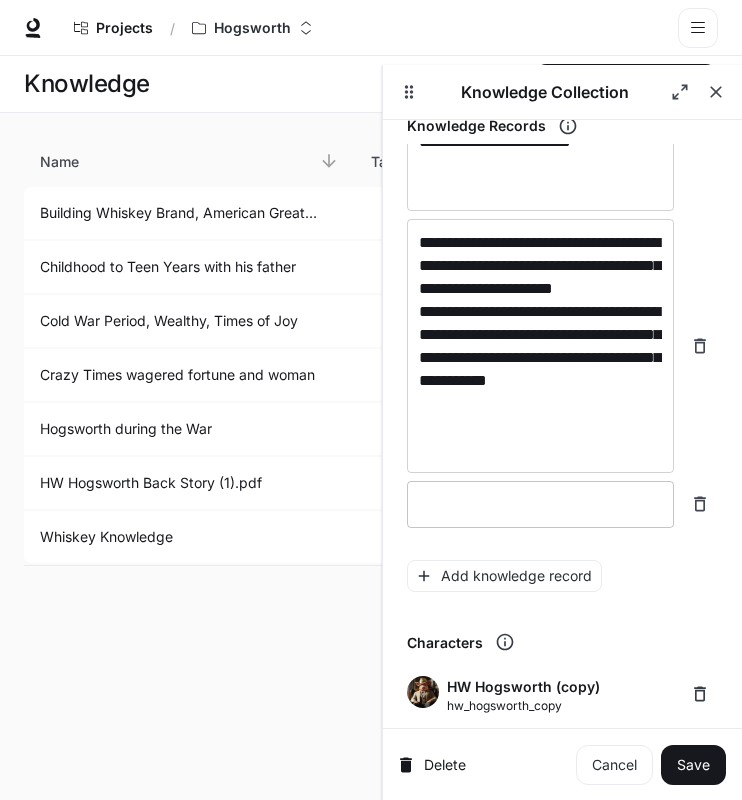 click at bounding box center [540, 504] 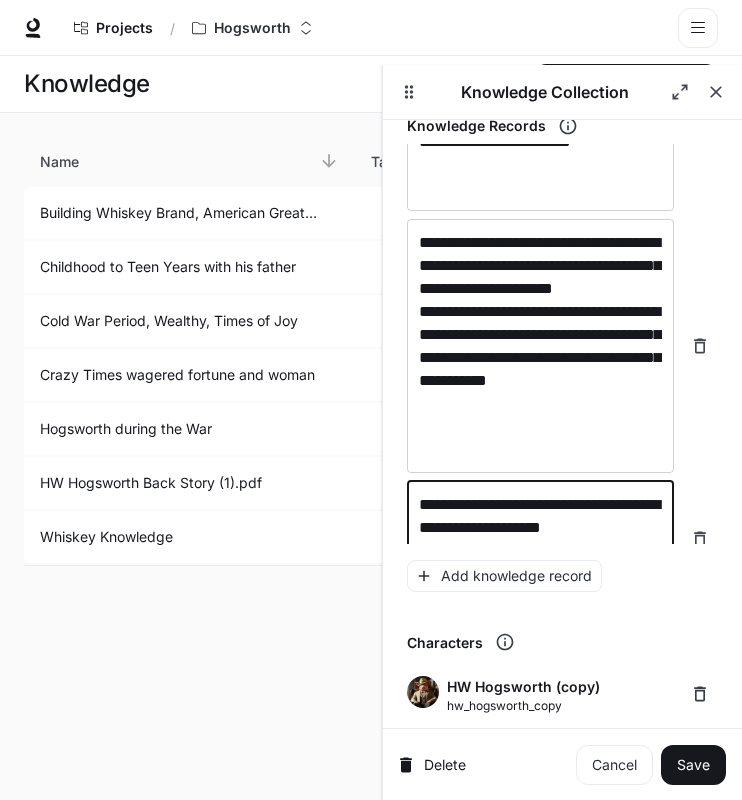 scroll, scrollTop: 1042, scrollLeft: 0, axis: vertical 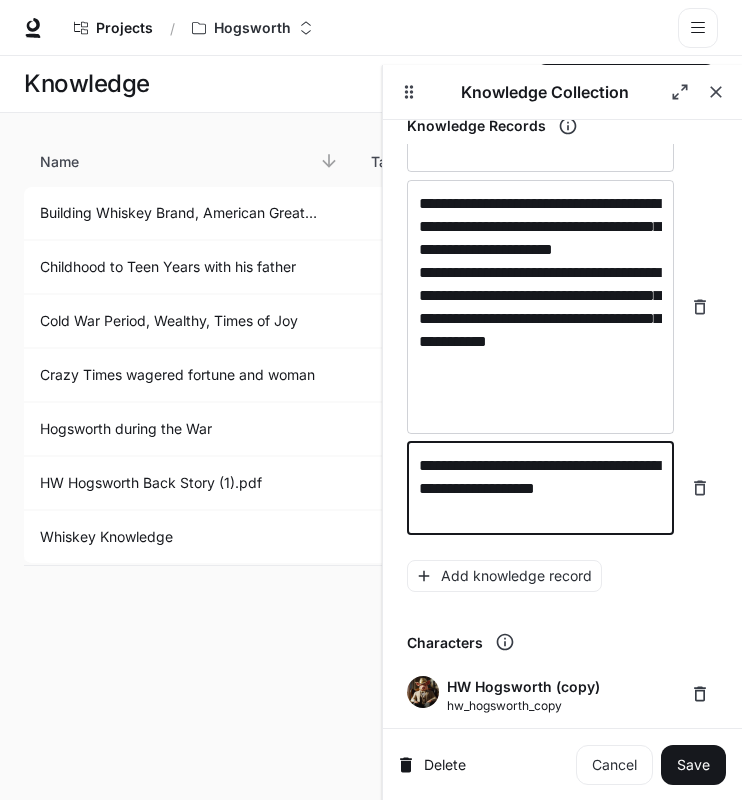 click on "**********" at bounding box center (540, 488) 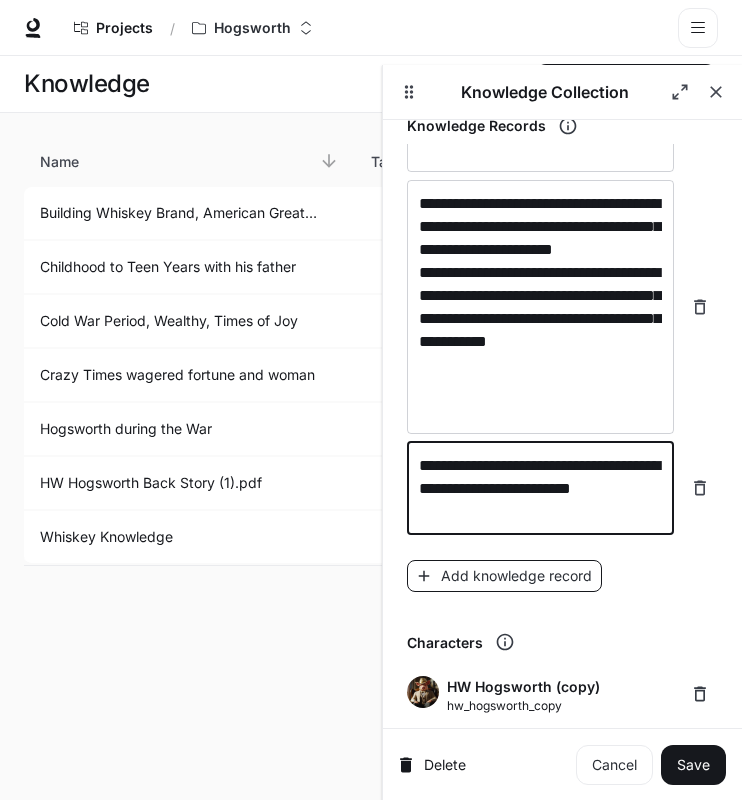 type on "**********" 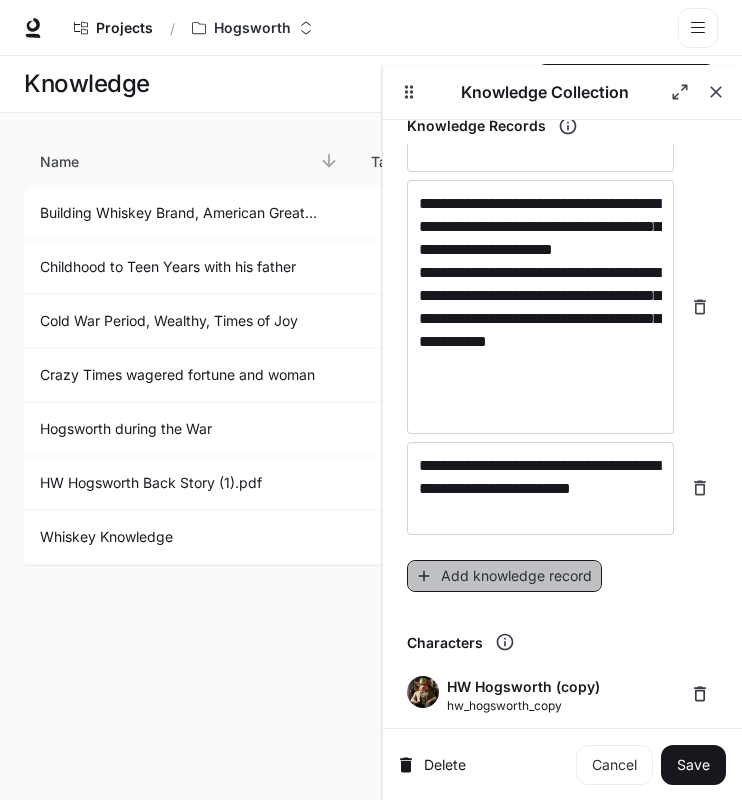 click on "Add knowledge record" at bounding box center [504, 576] 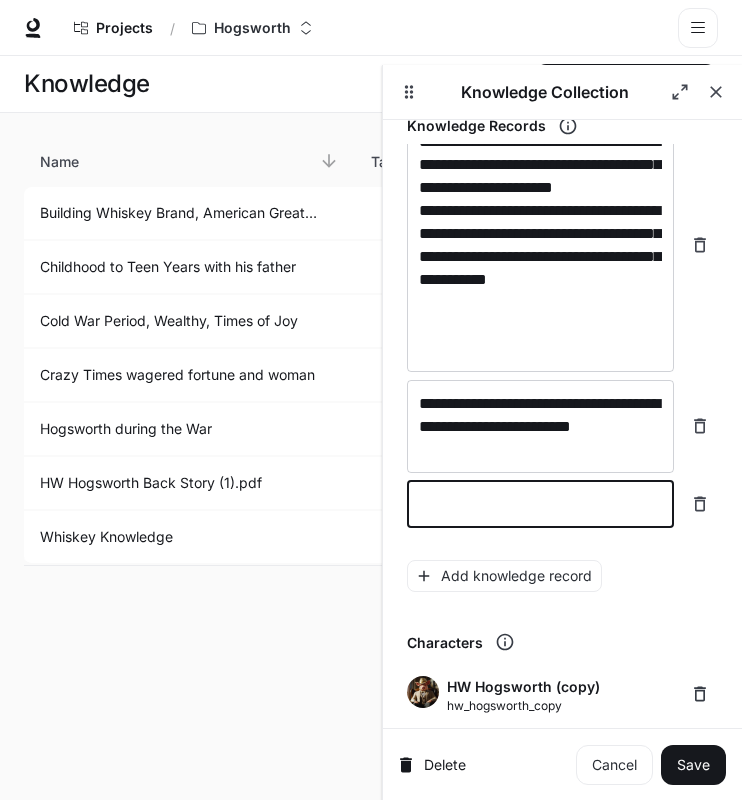 click at bounding box center (540, 504) 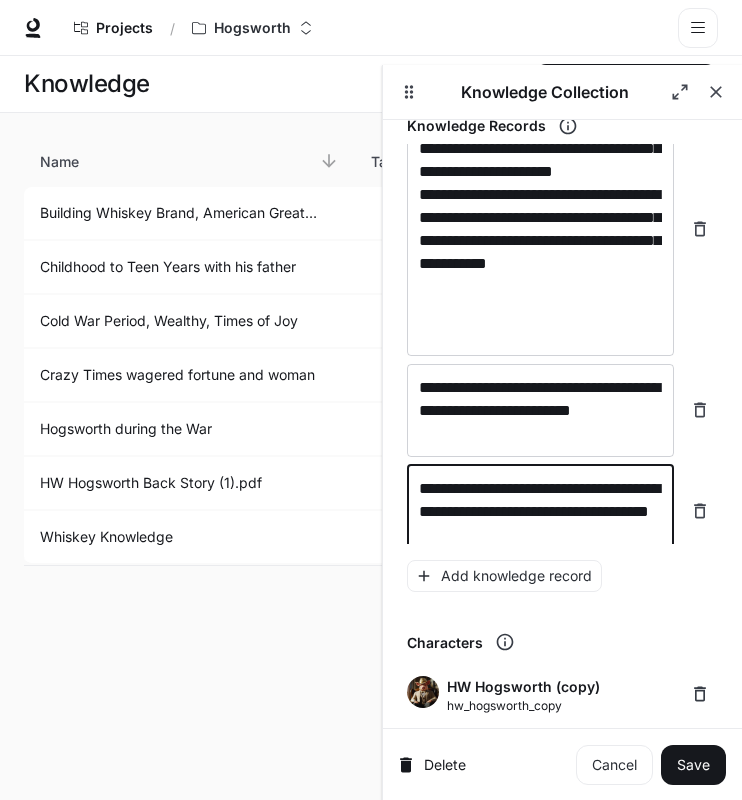 scroll, scrollTop: 1135, scrollLeft: 0, axis: vertical 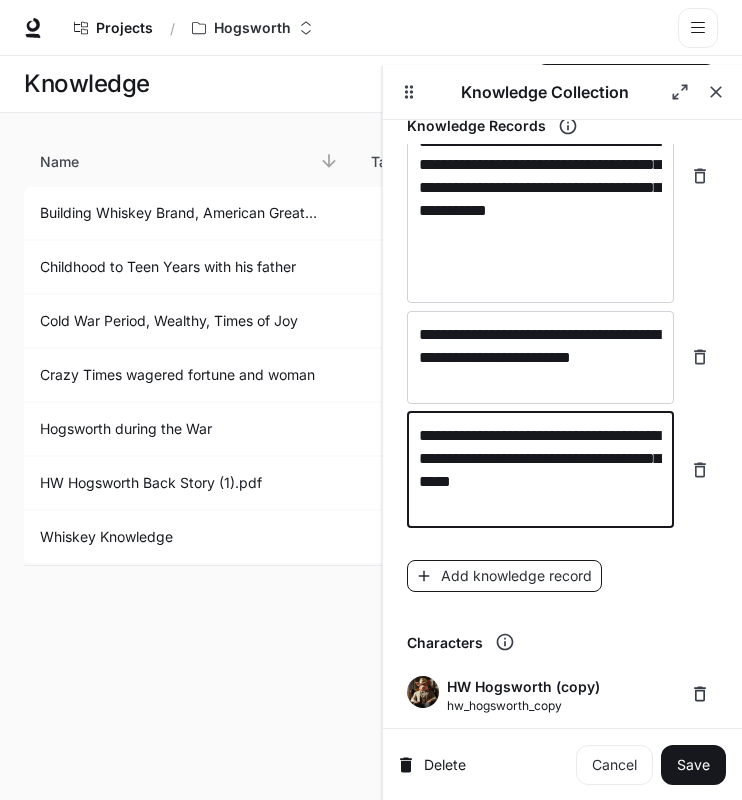 type on "**********" 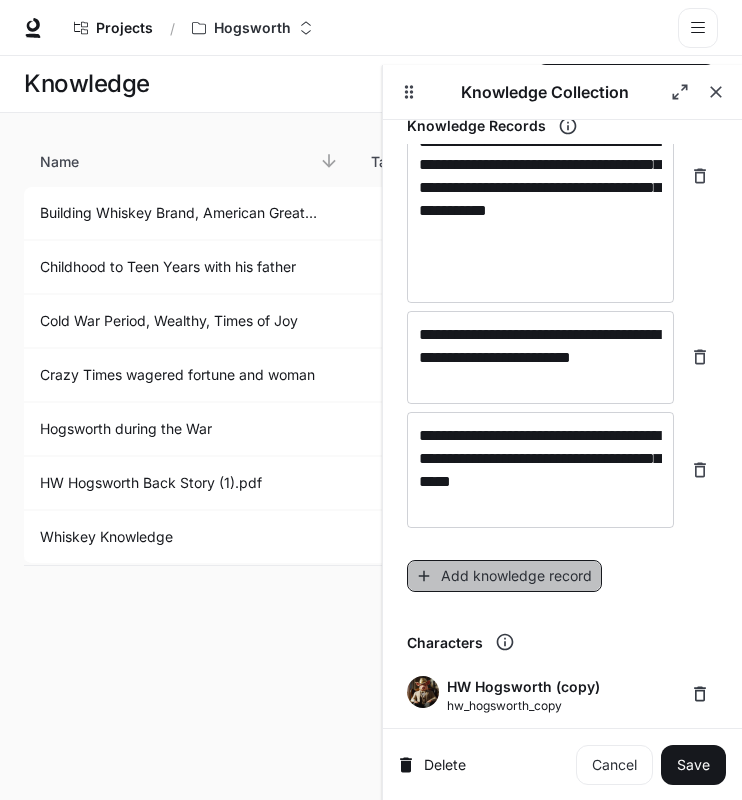 click on "Add knowledge record" at bounding box center [504, 576] 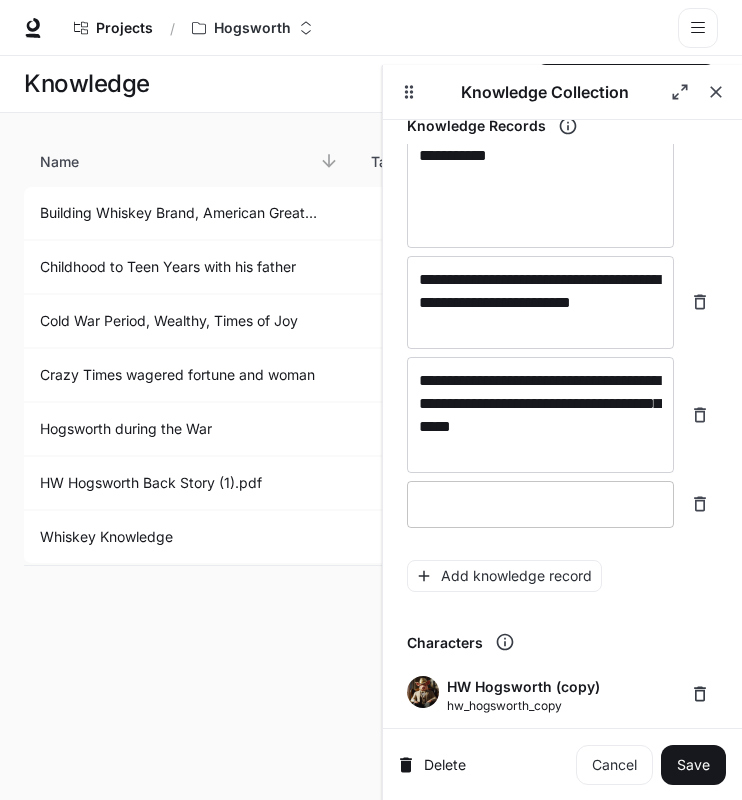 click at bounding box center [540, 504] 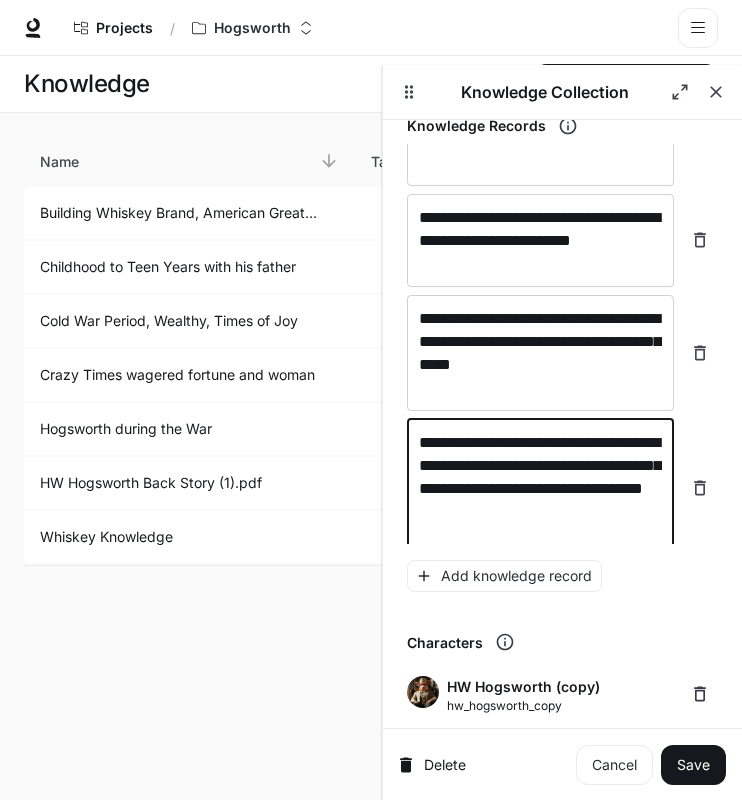 scroll, scrollTop: 1305, scrollLeft: 0, axis: vertical 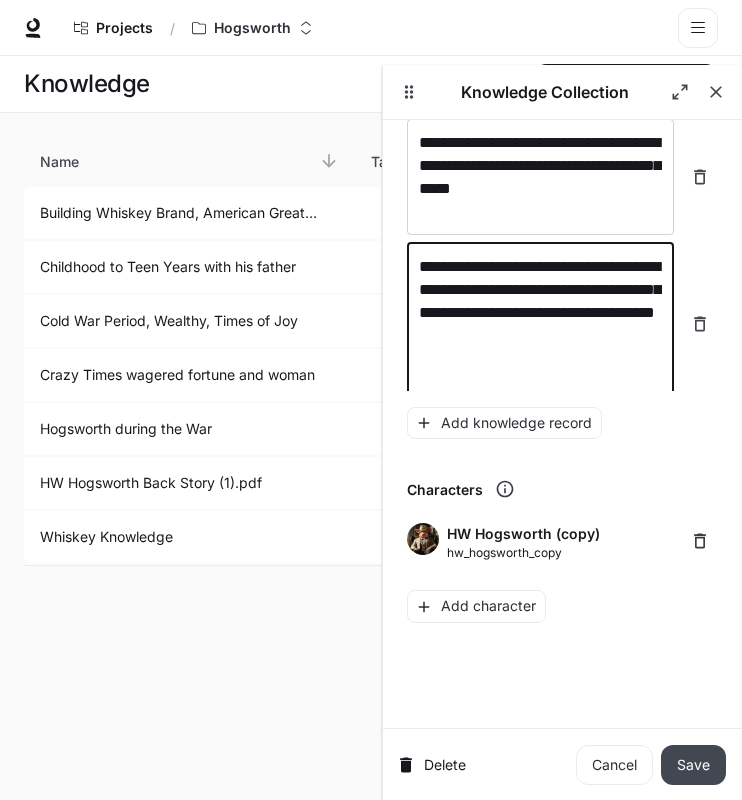 type on "**********" 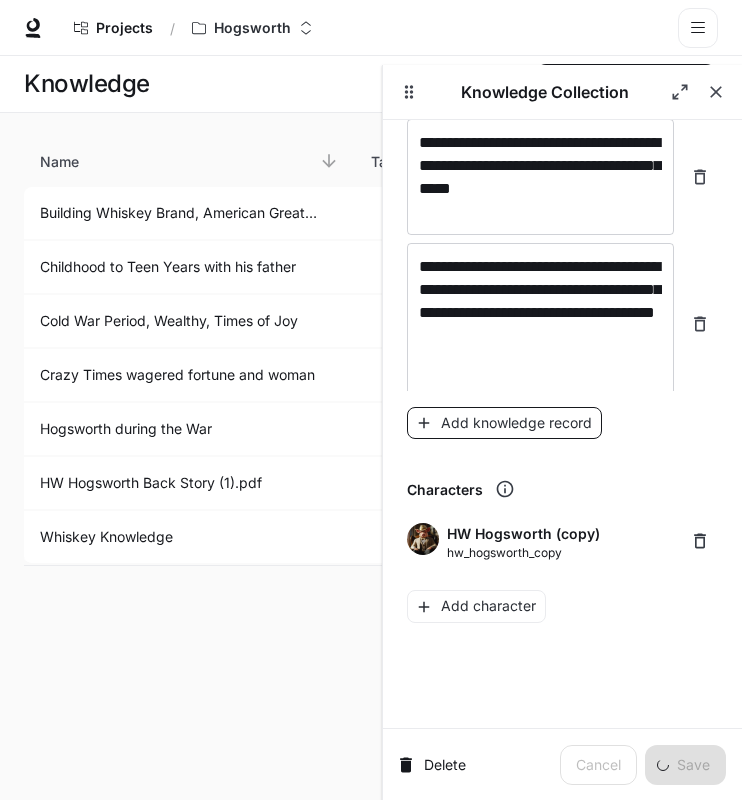click on "Add knowledge record" at bounding box center (504, 423) 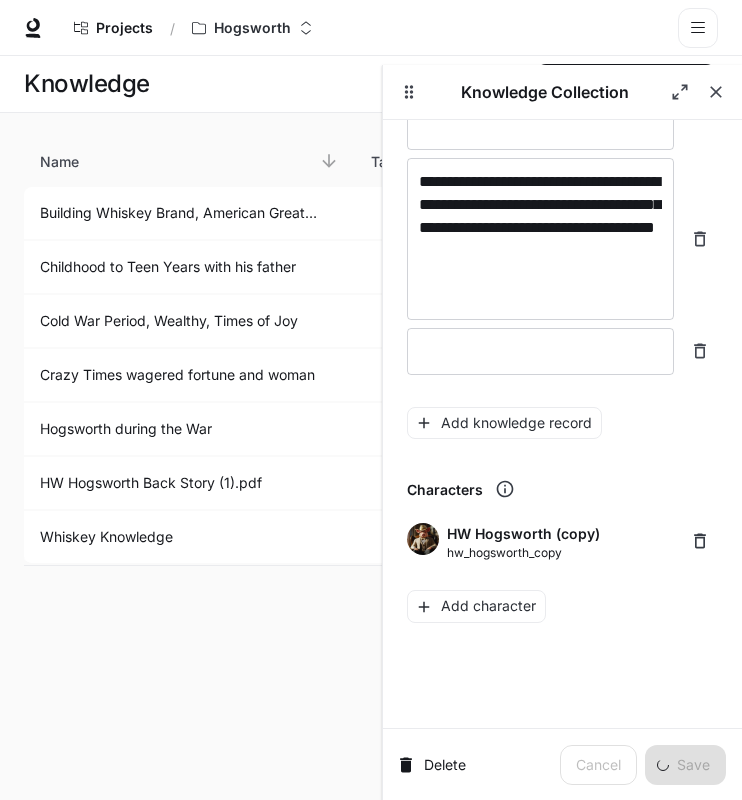 scroll, scrollTop: 1327, scrollLeft: 0, axis: vertical 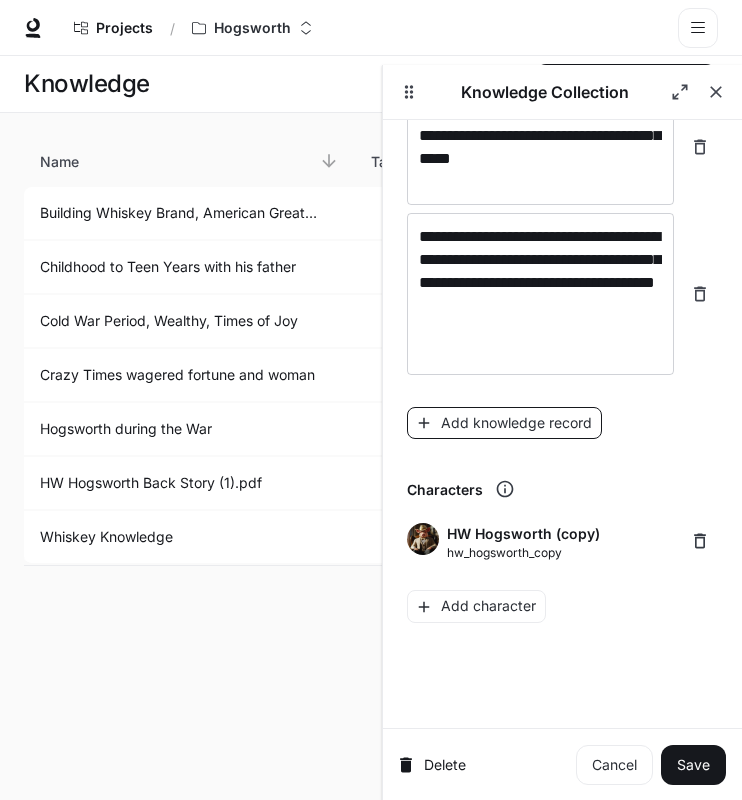 click on "Add knowledge record" at bounding box center [504, 423] 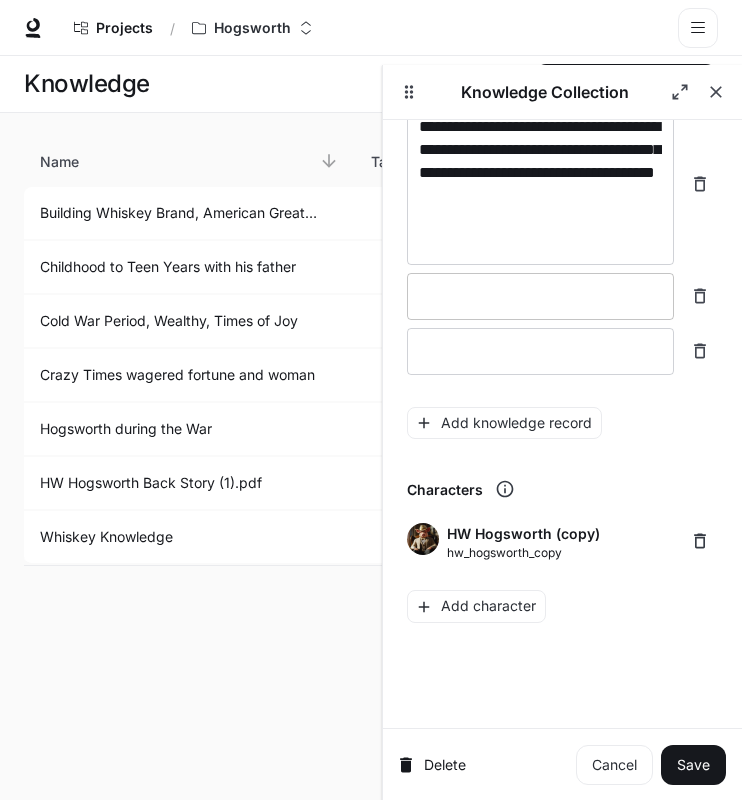 click at bounding box center (540, 296) 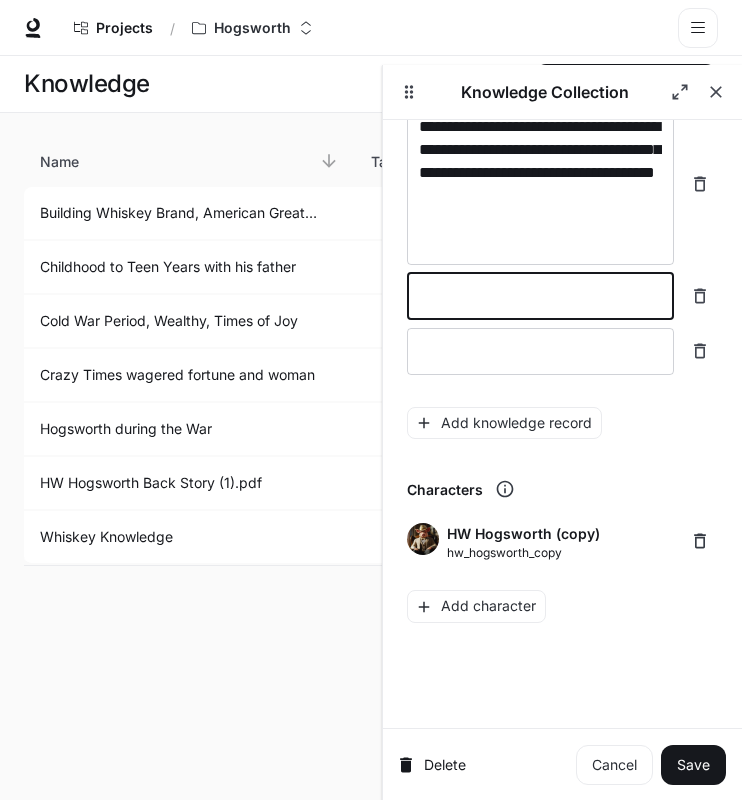paste on "**********" 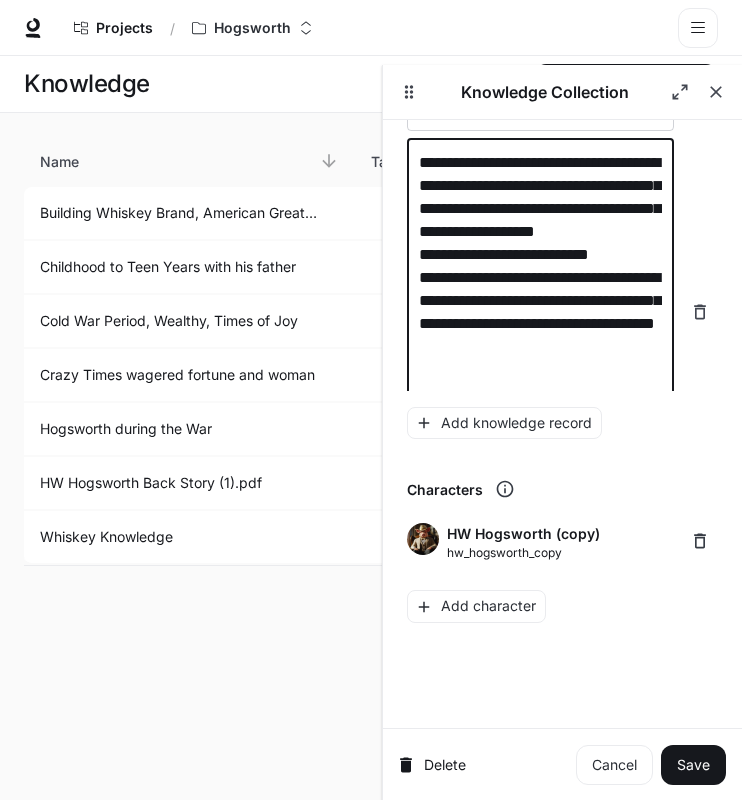 scroll, scrollTop: 1553, scrollLeft: 0, axis: vertical 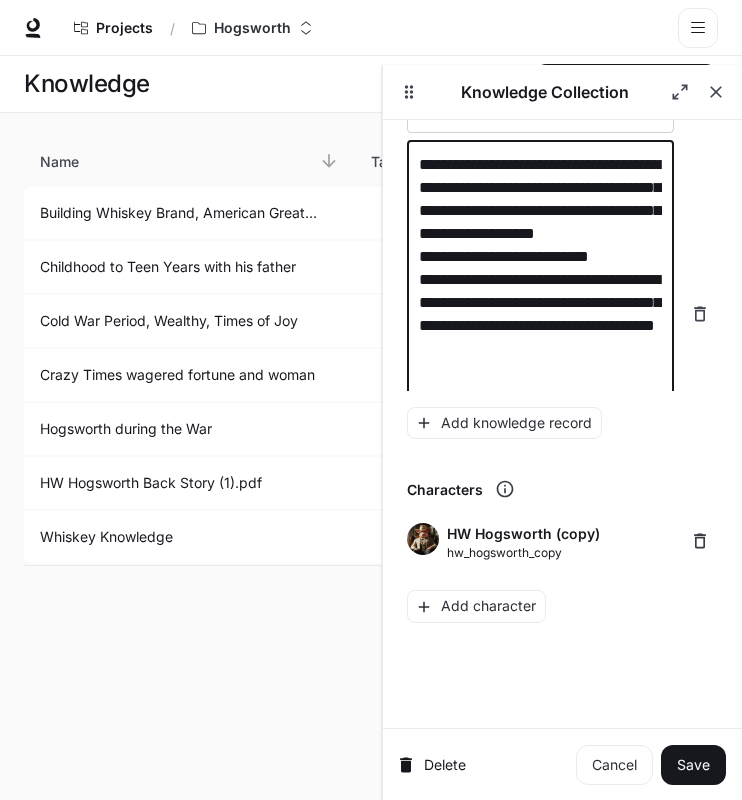 click on "**********" at bounding box center (540, 314) 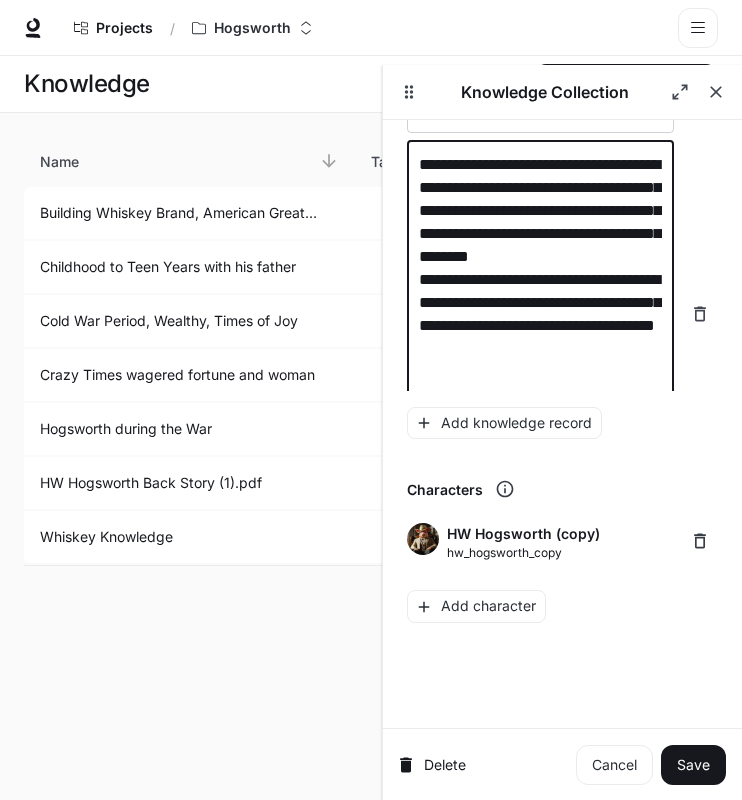 click on "**********" at bounding box center (540, 314) 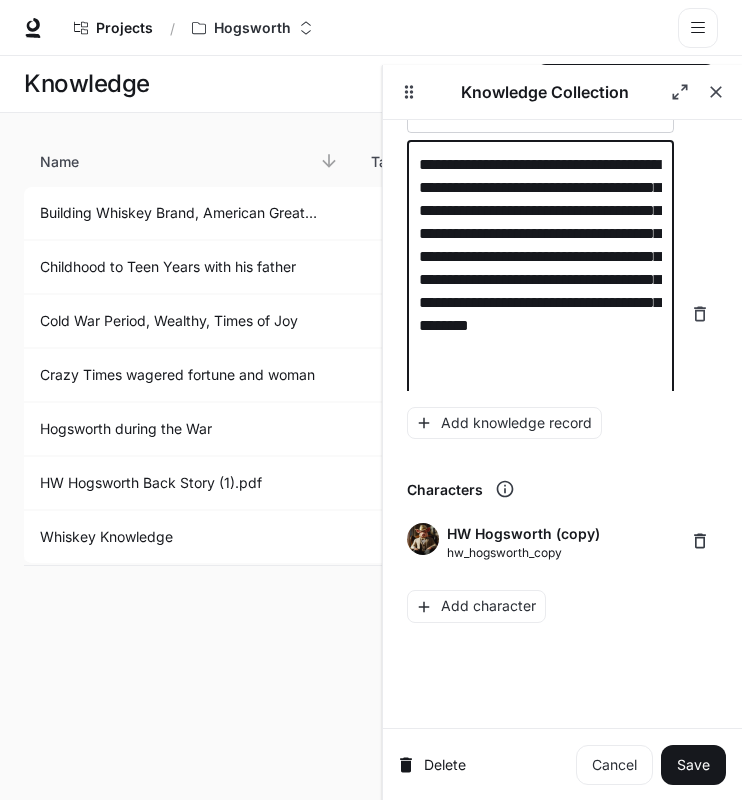 scroll, scrollTop: 1712, scrollLeft: 0, axis: vertical 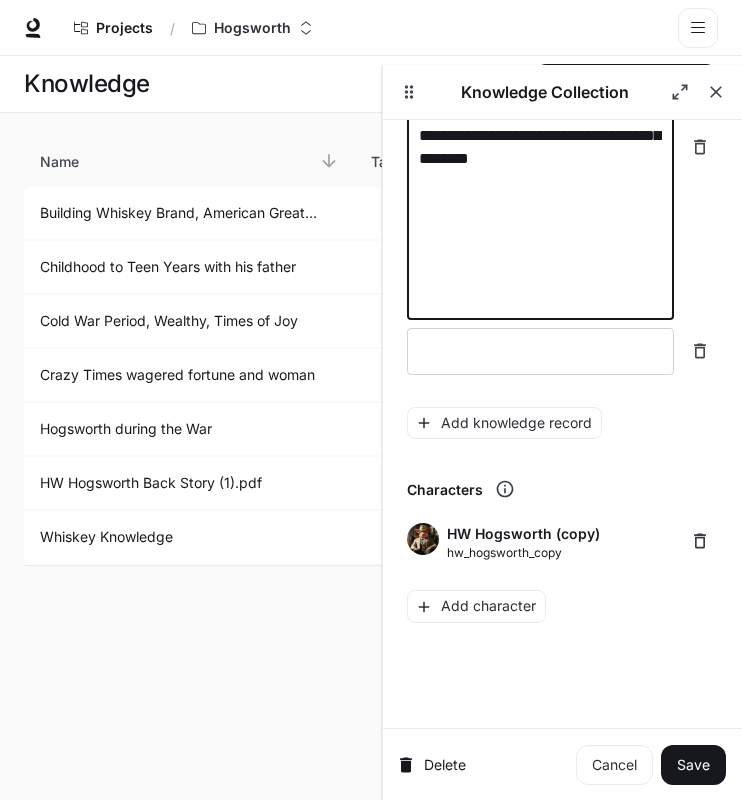 click on "**********" at bounding box center (540, 147) 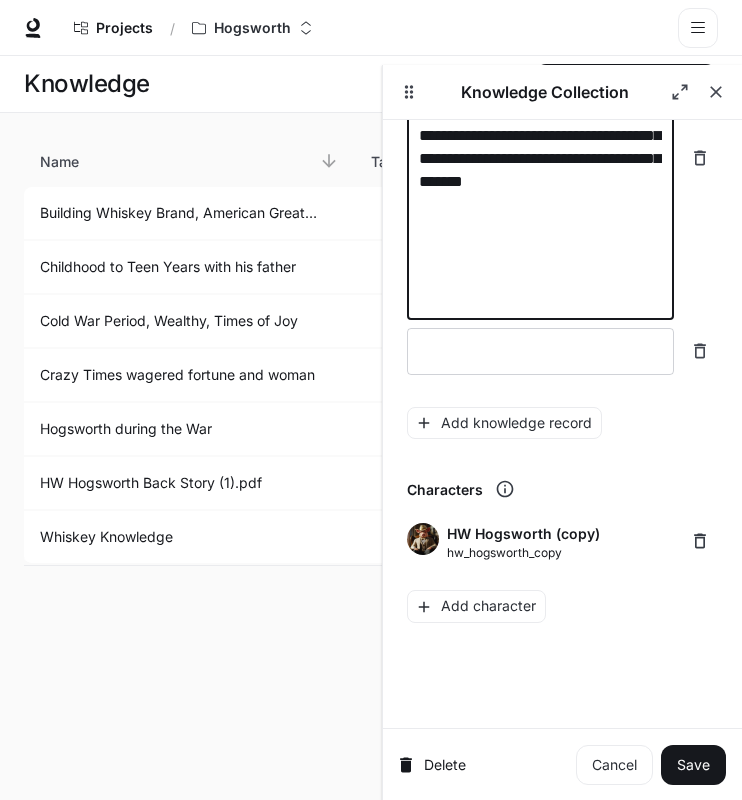 scroll, scrollTop: 1689, scrollLeft: 0, axis: vertical 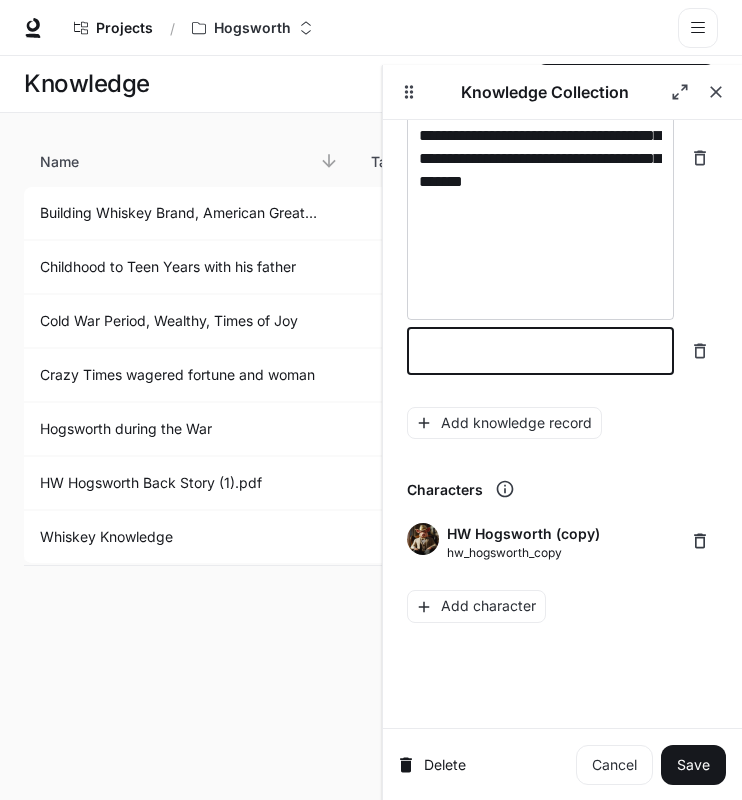 click at bounding box center (540, 351) 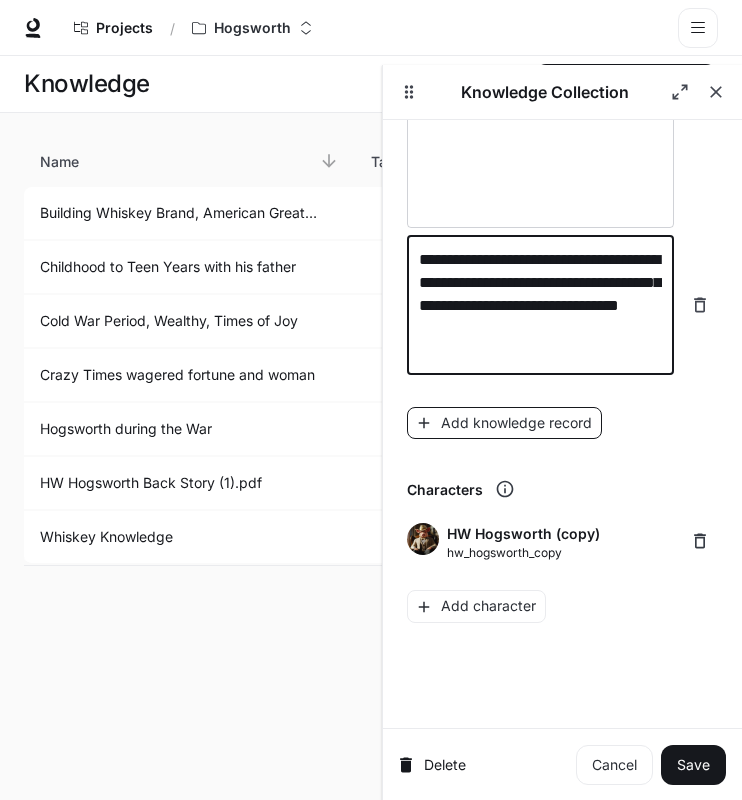 type on "**********" 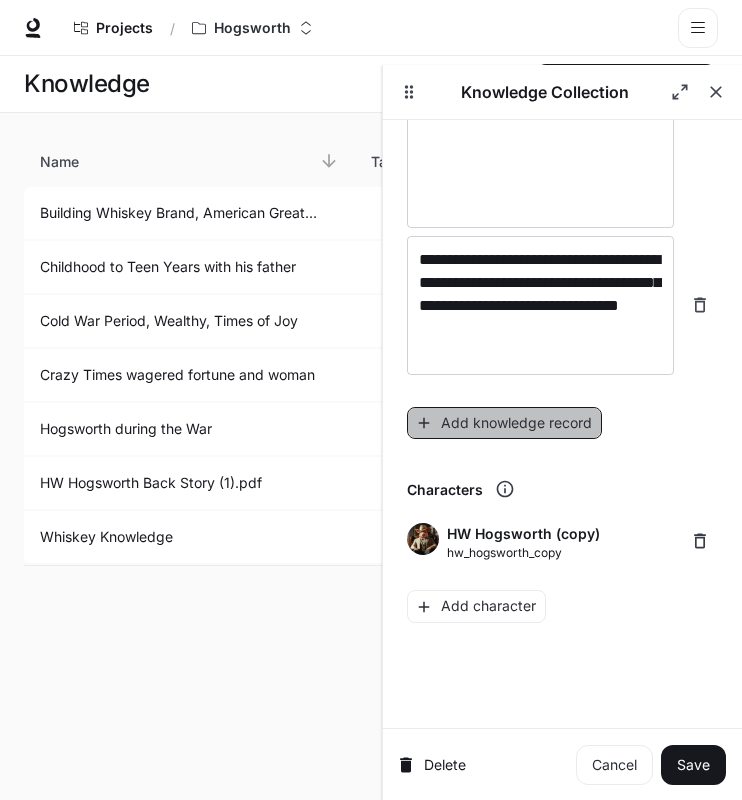 click on "Add knowledge record" at bounding box center (504, 423) 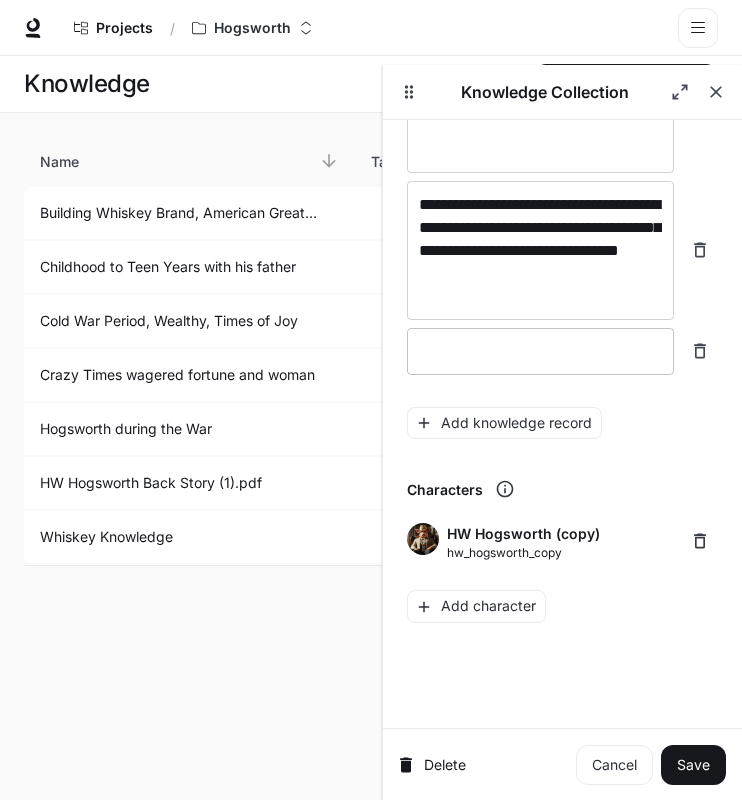 click at bounding box center [540, 351] 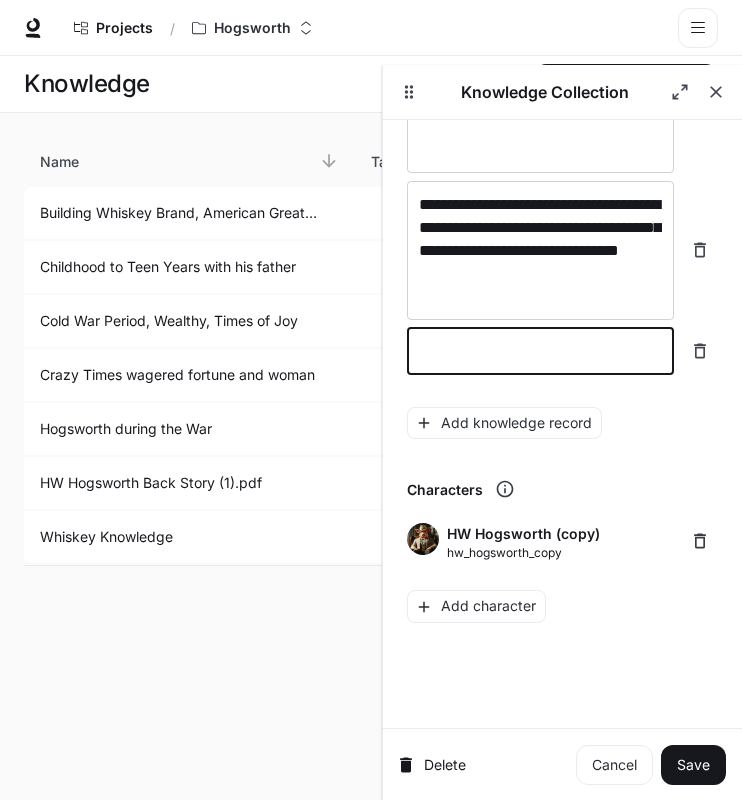 paste on "**********" 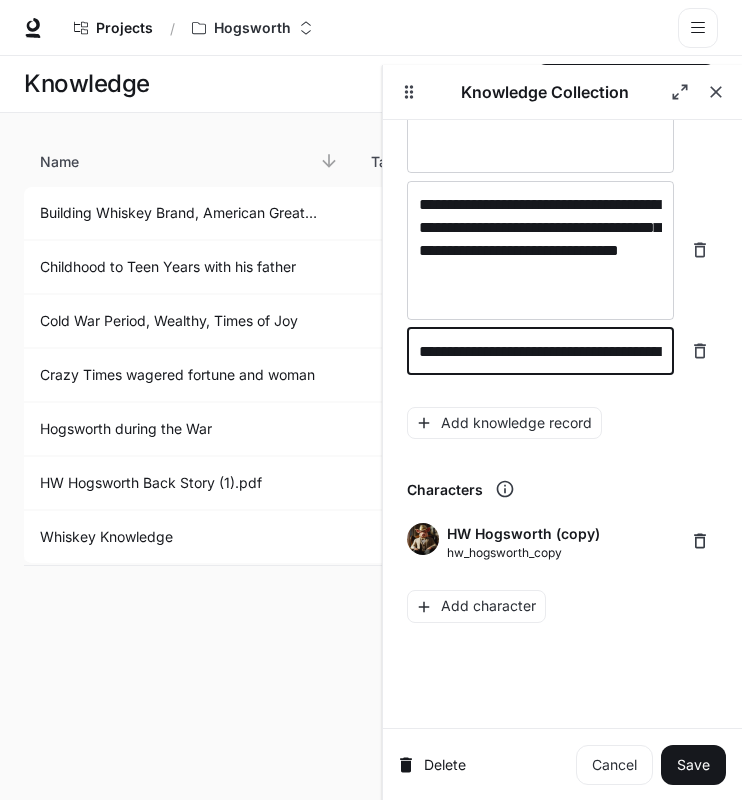 scroll, scrollTop: 1967, scrollLeft: 0, axis: vertical 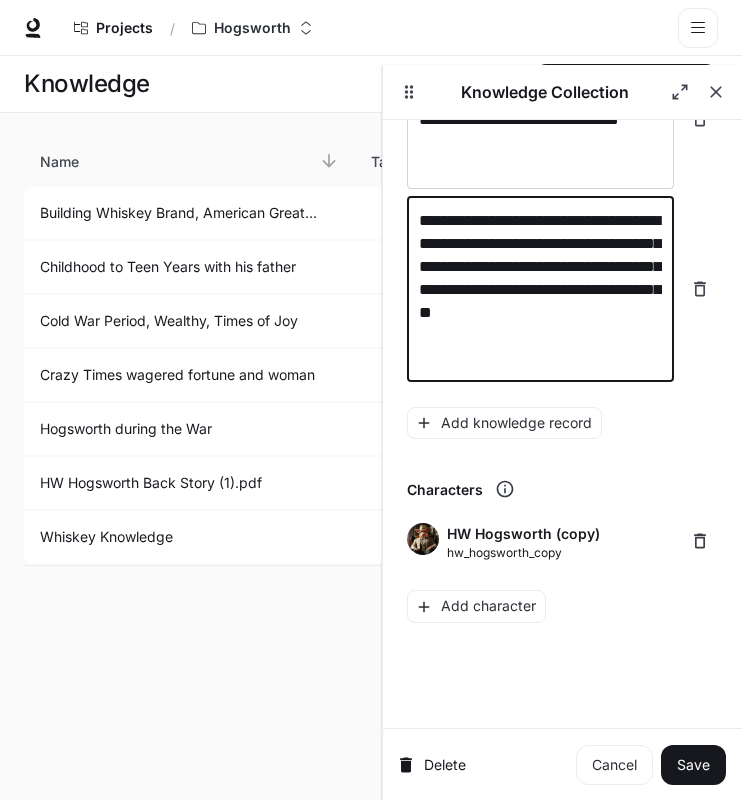 type on "**********" 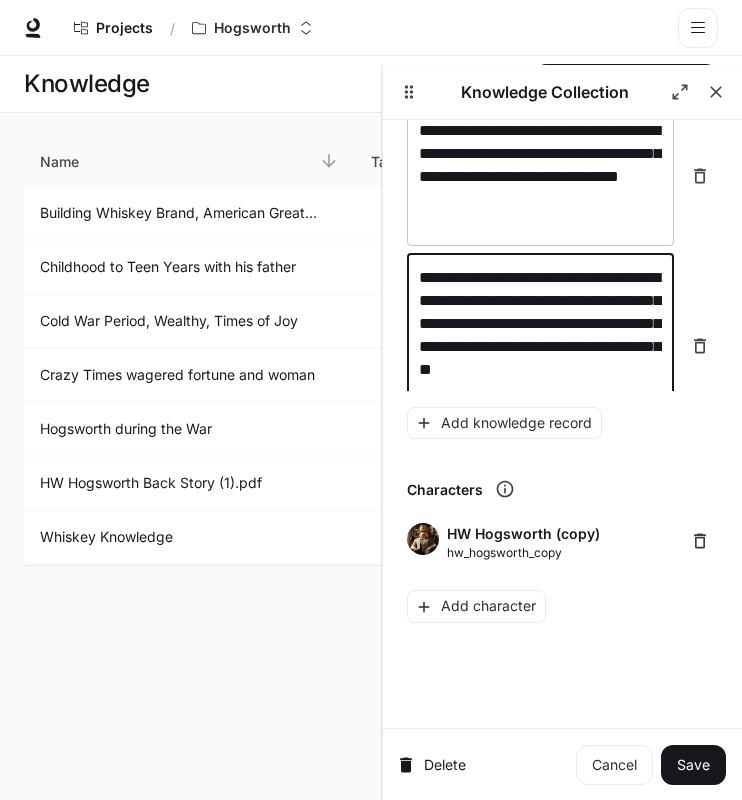 scroll, scrollTop: 1840, scrollLeft: 0, axis: vertical 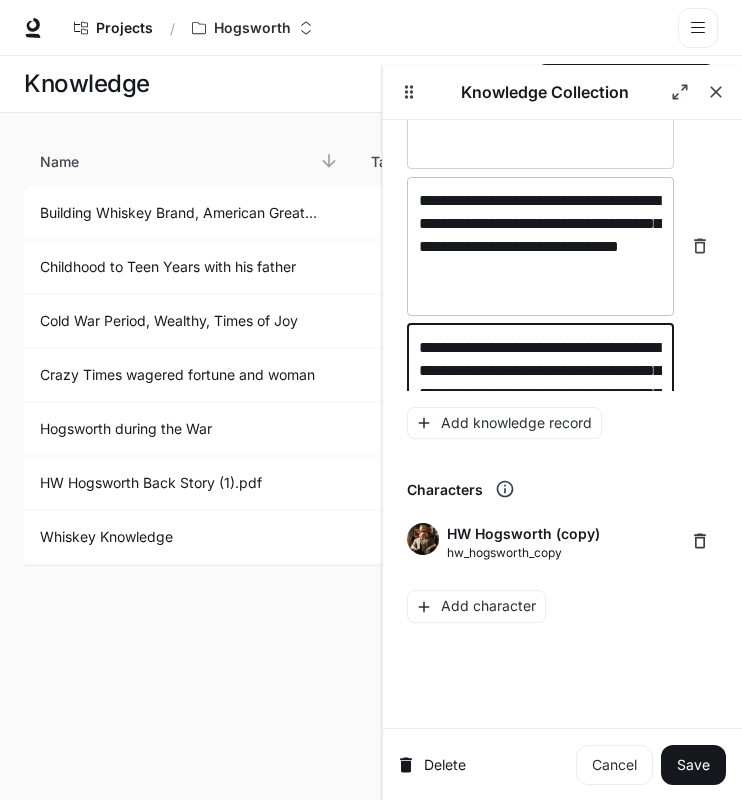 click on "**********" at bounding box center [540, 246] 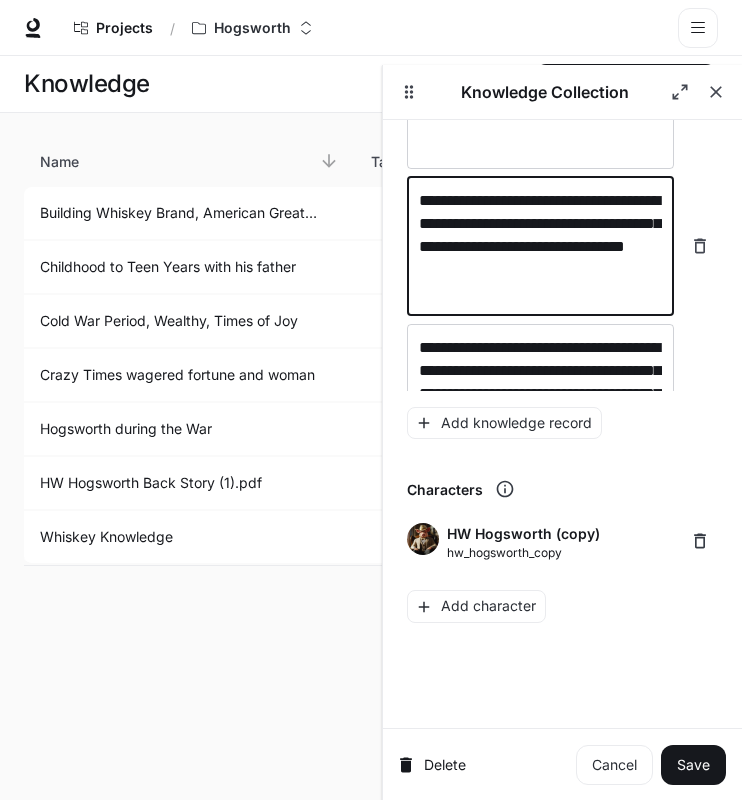 paste on "**********" 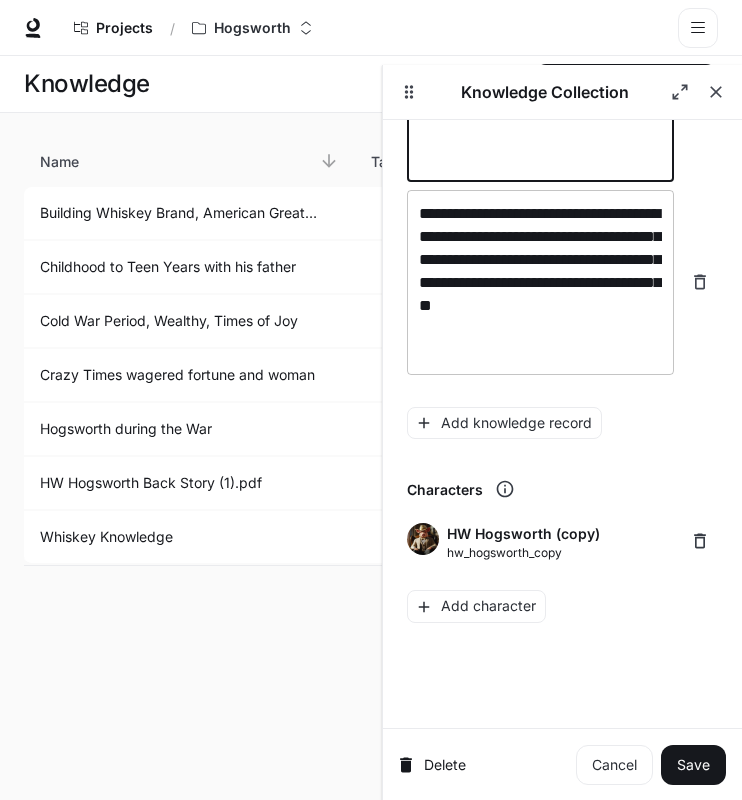 type on "**********" 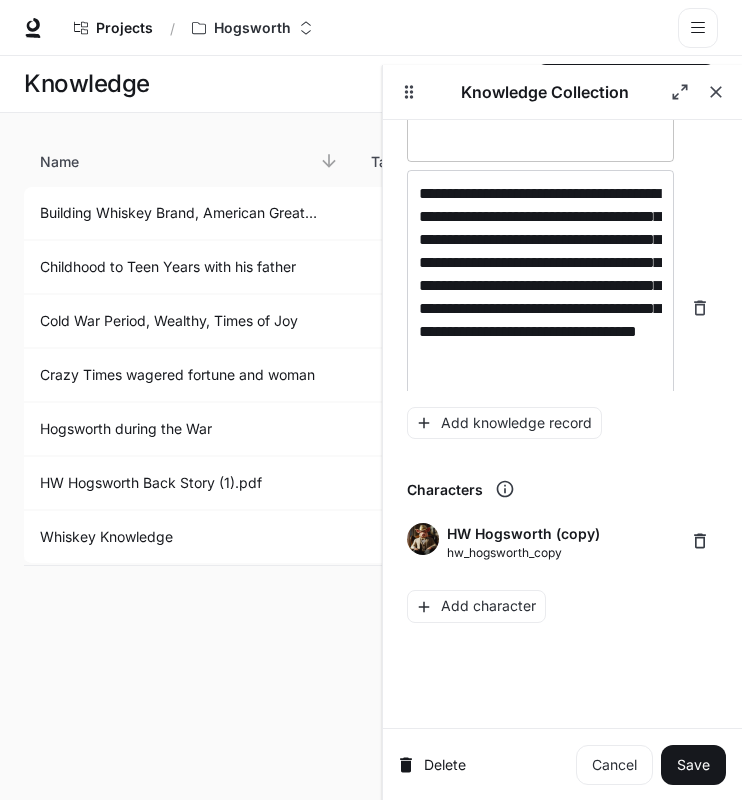 scroll, scrollTop: 1974, scrollLeft: 0, axis: vertical 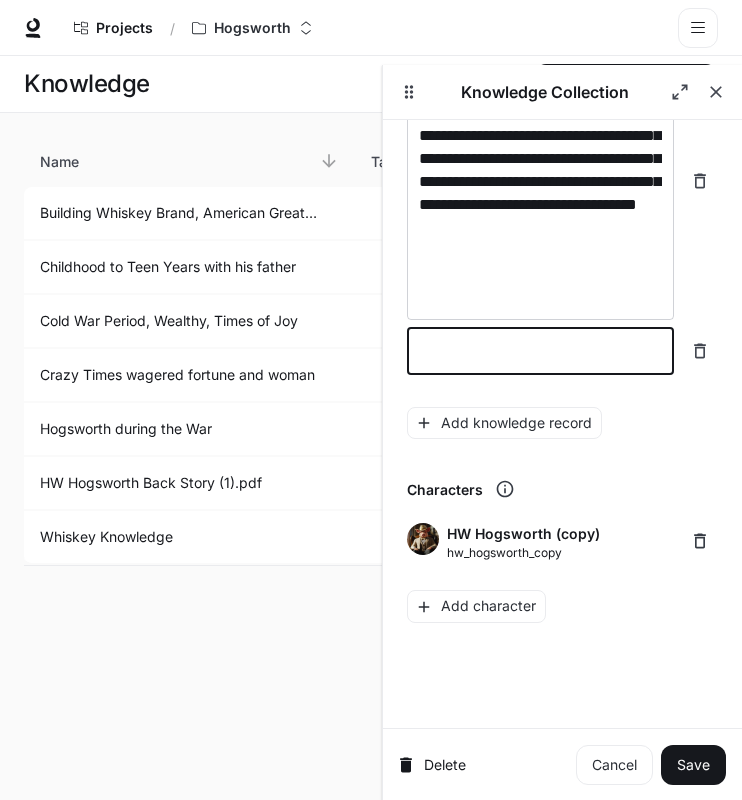 click at bounding box center (540, 351) 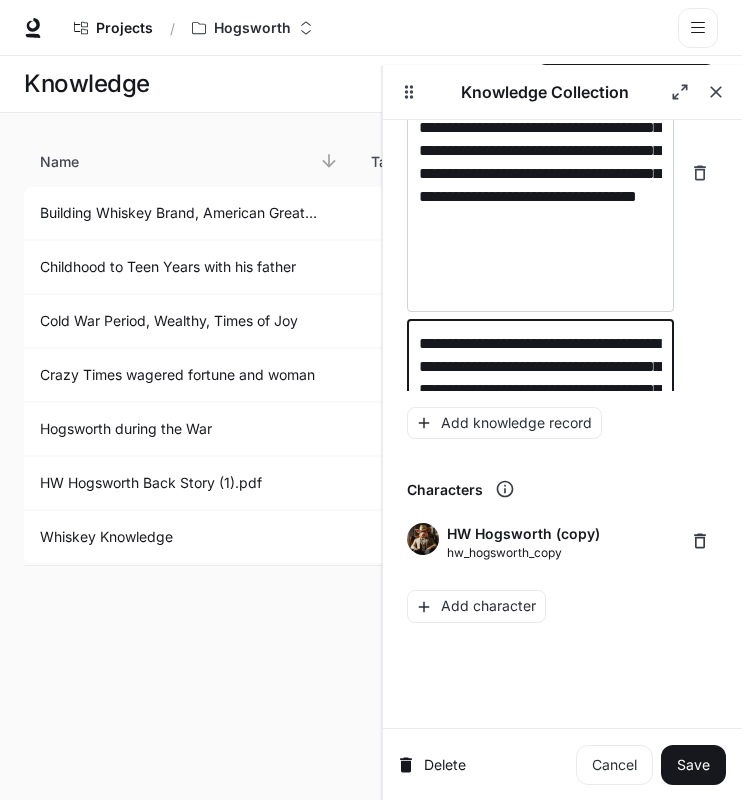 scroll, scrollTop: 2059, scrollLeft: 0, axis: vertical 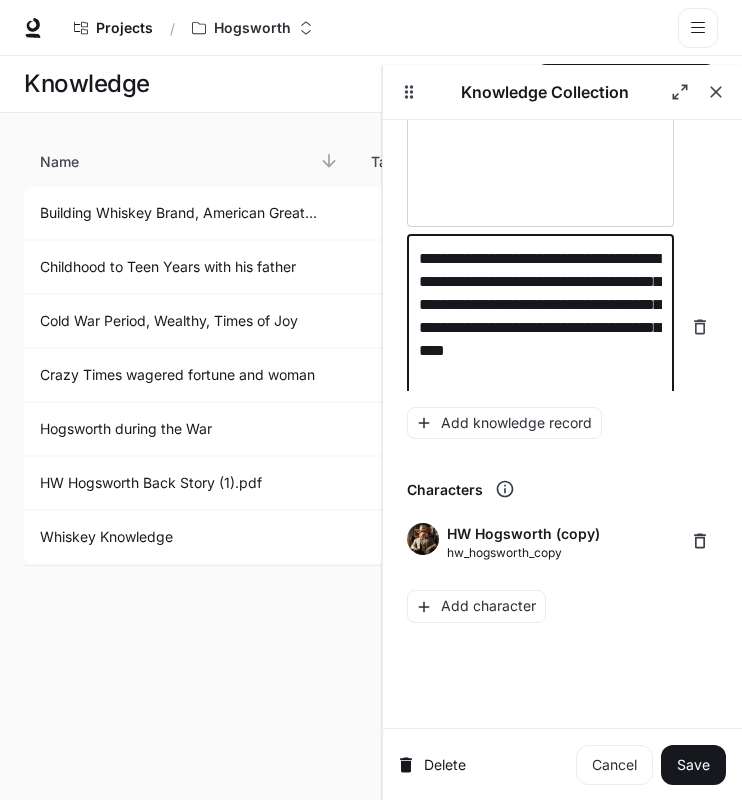 type on "**********" 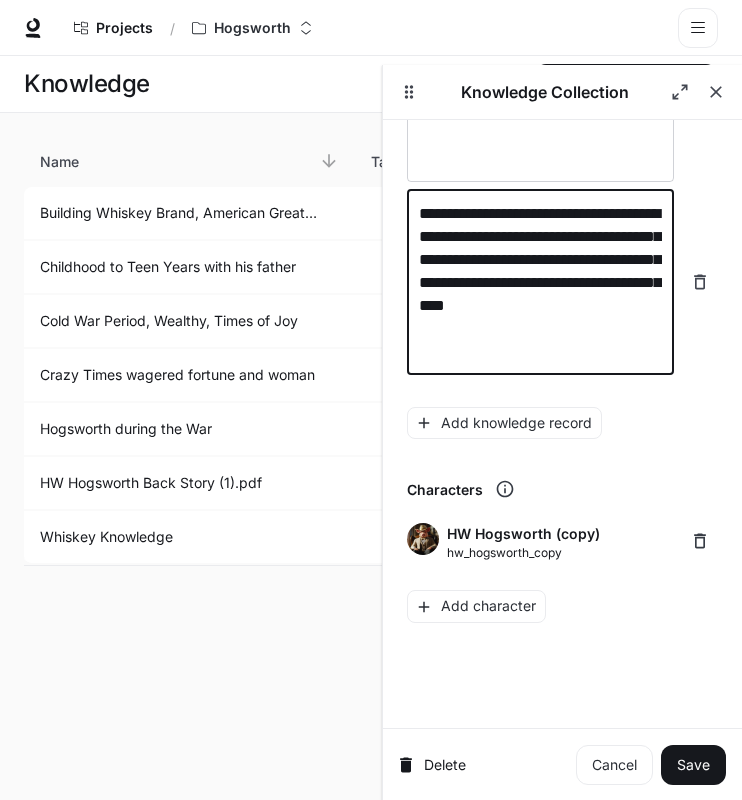 click on "**********" at bounding box center [562, 191] 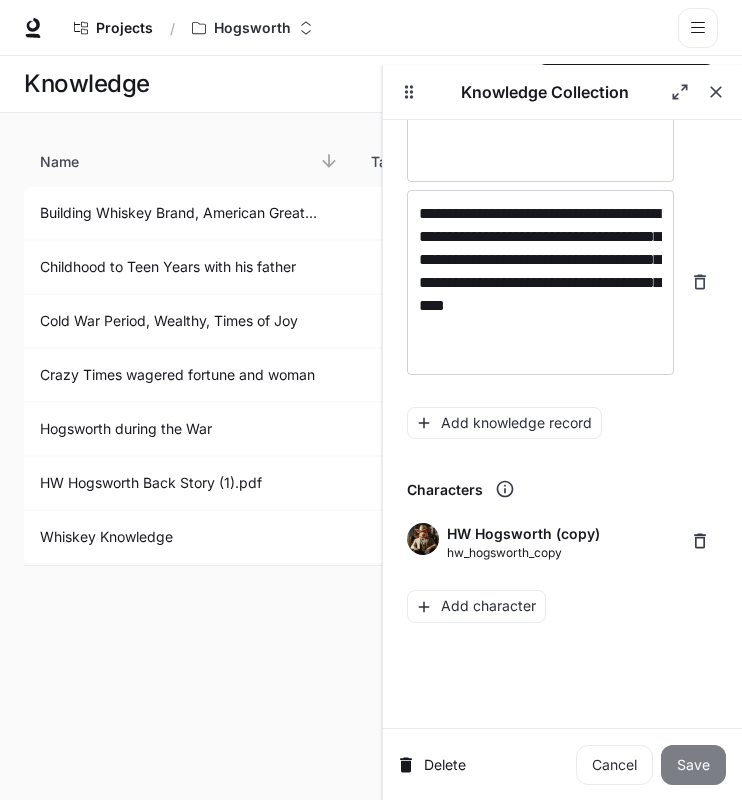 click on "Save" at bounding box center (693, 765) 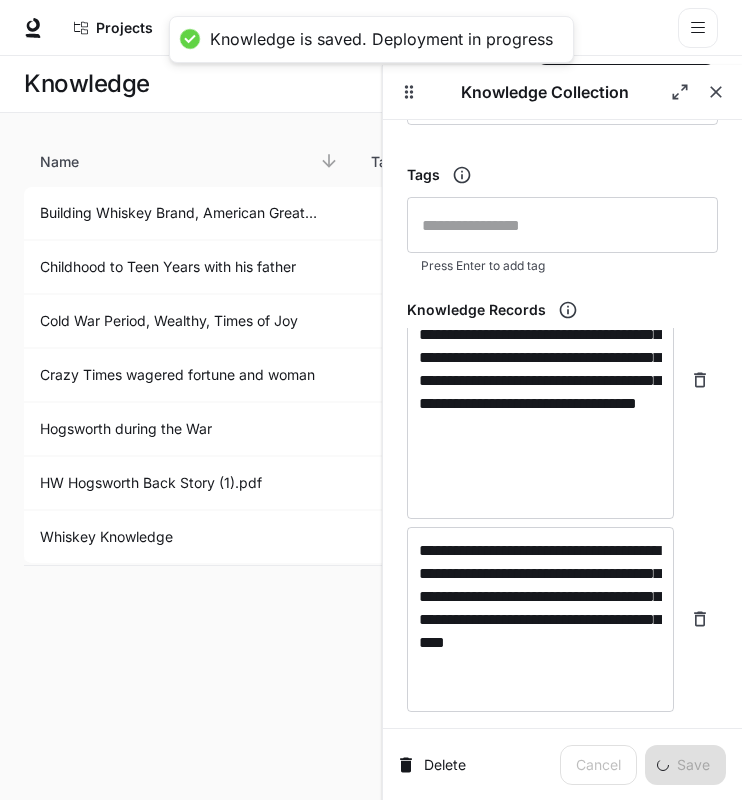 scroll, scrollTop: 0, scrollLeft: 0, axis: both 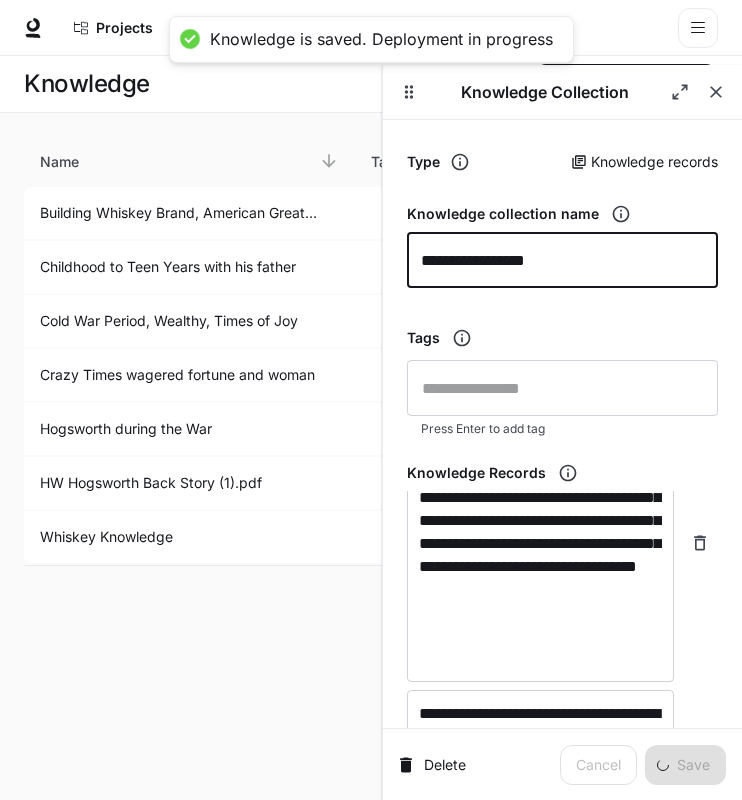 click on "**********" at bounding box center (562, 260) 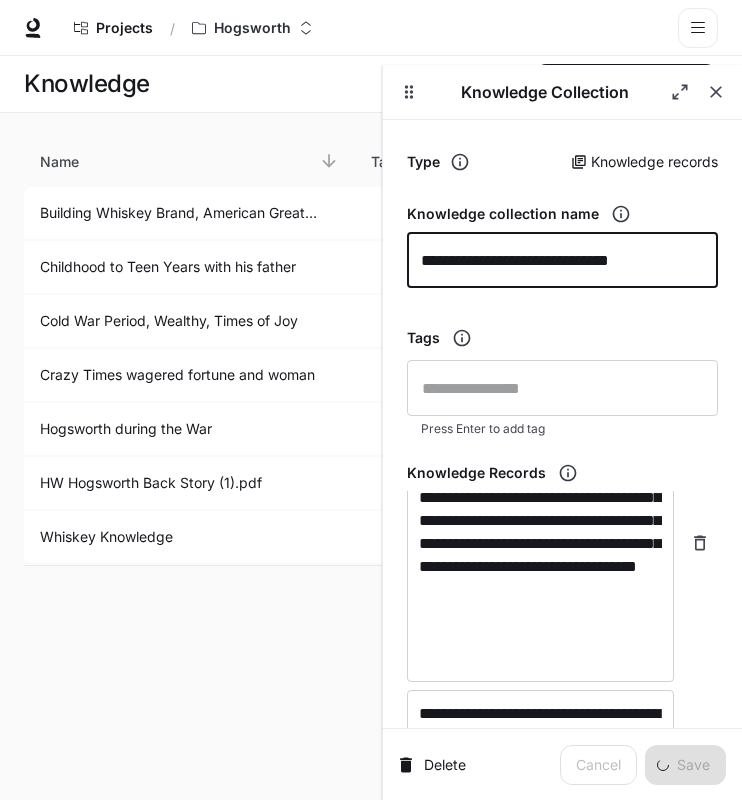 click on "Tags" at bounding box center [562, 338] 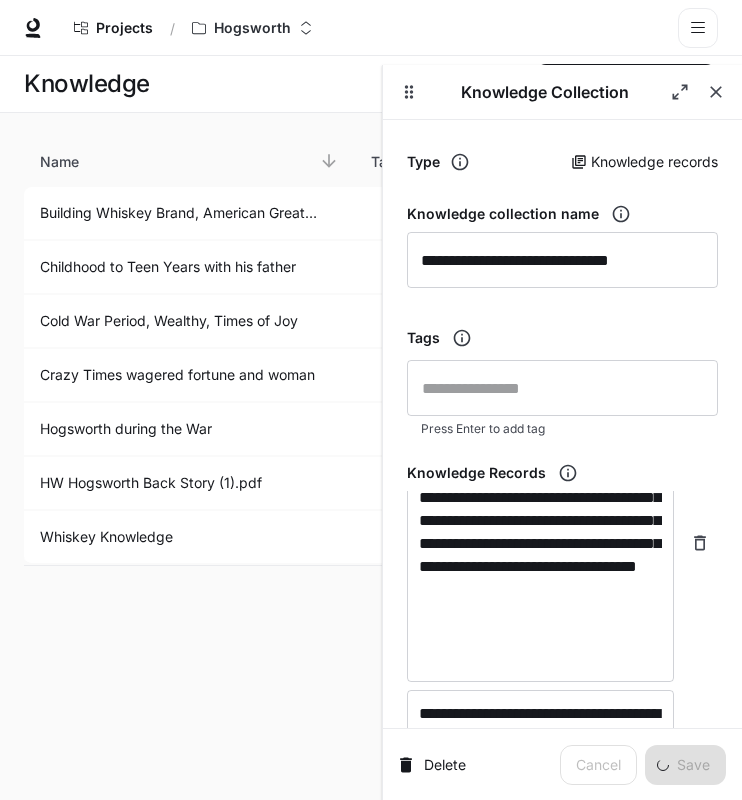 scroll, scrollTop: 500, scrollLeft: 0, axis: vertical 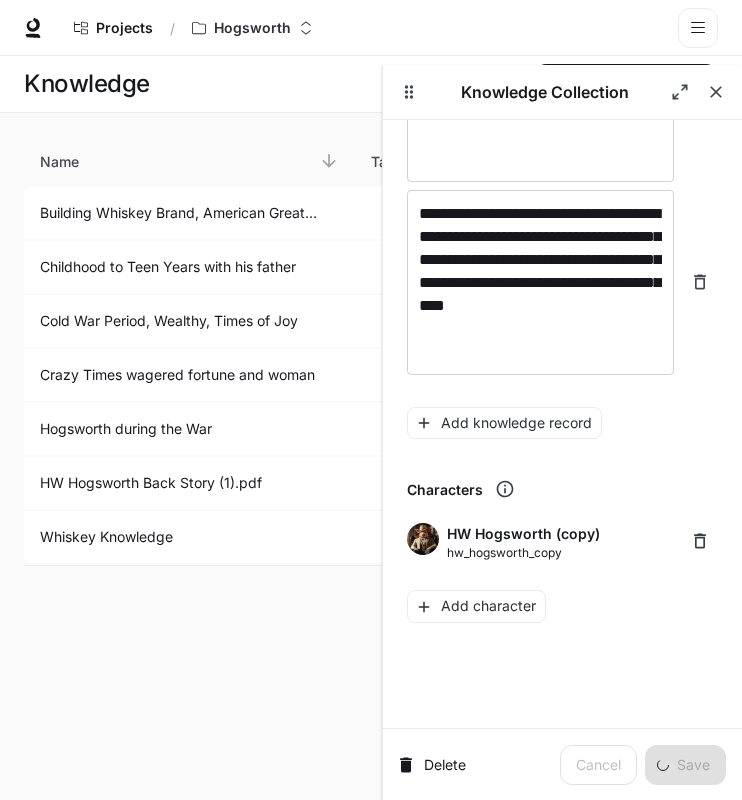 type on "**********" 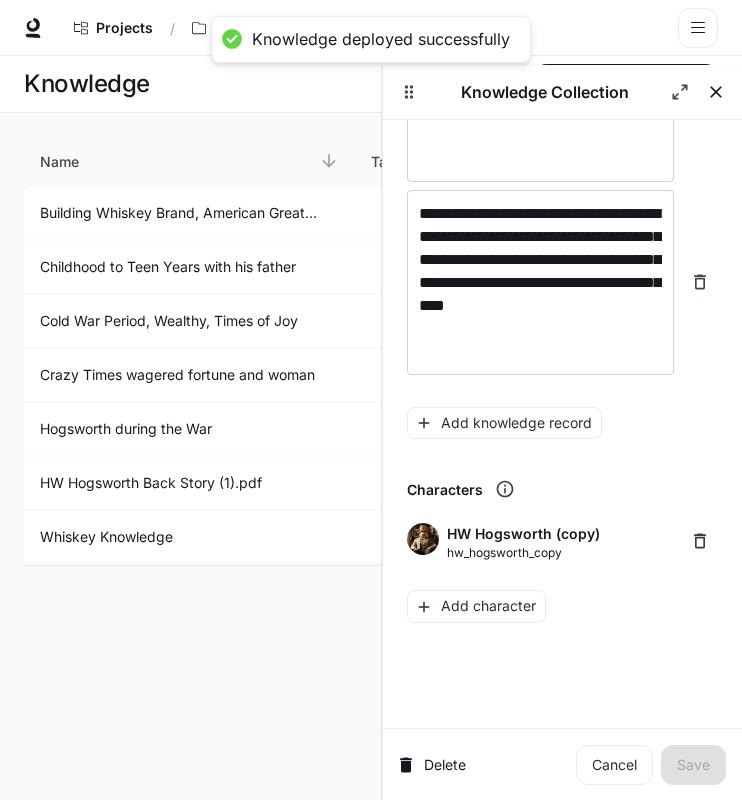 click 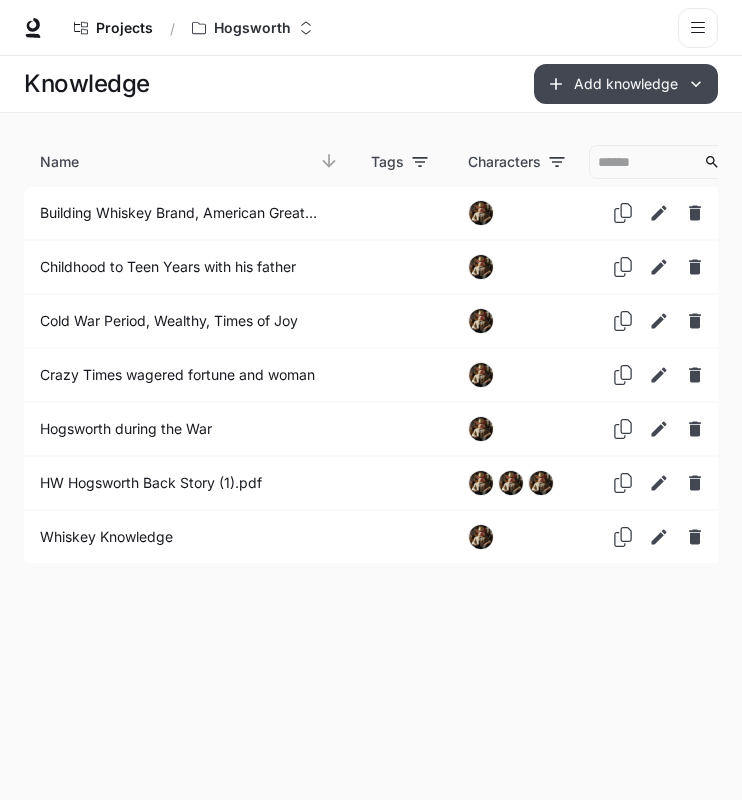 click on "Add knowledge" at bounding box center (626, 84) 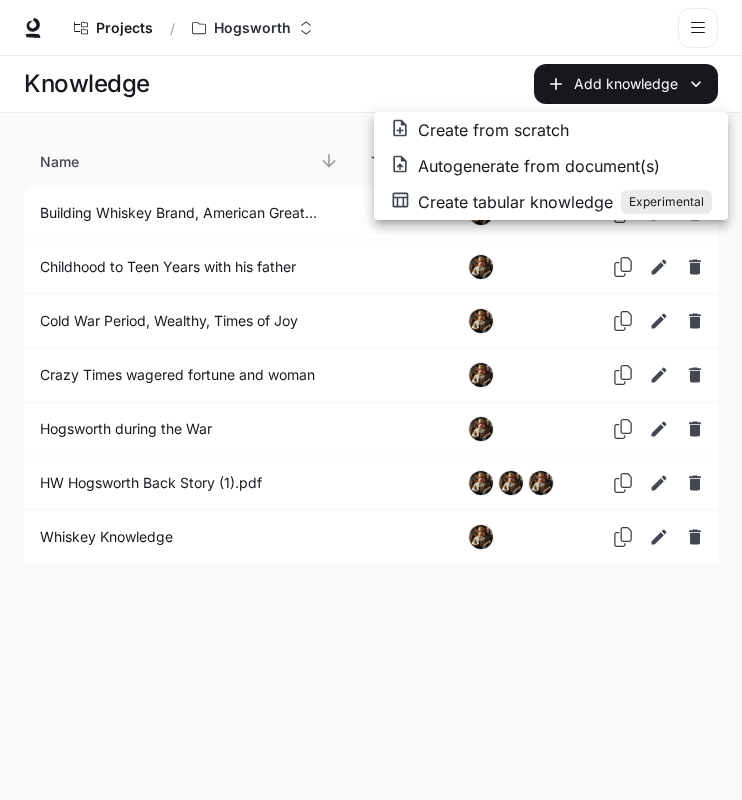 click on "Create from scratch" at bounding box center (493, 130) 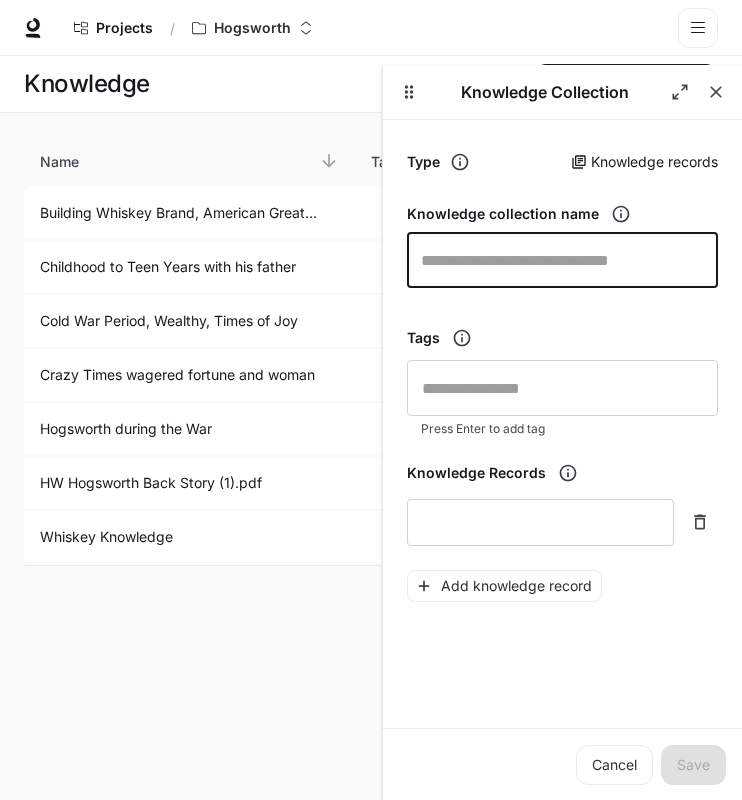 click at bounding box center (562, 260) 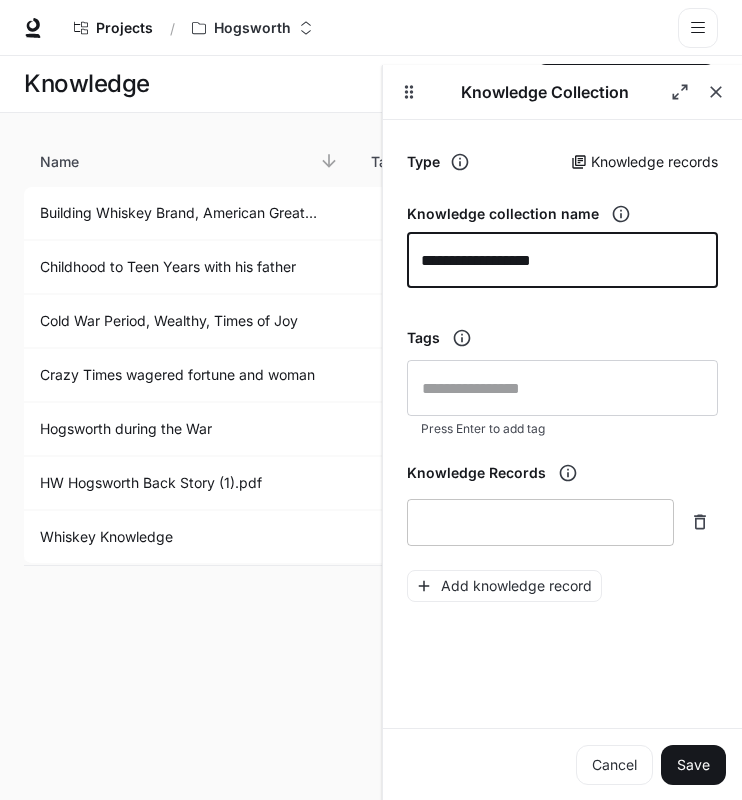 type on "**********" 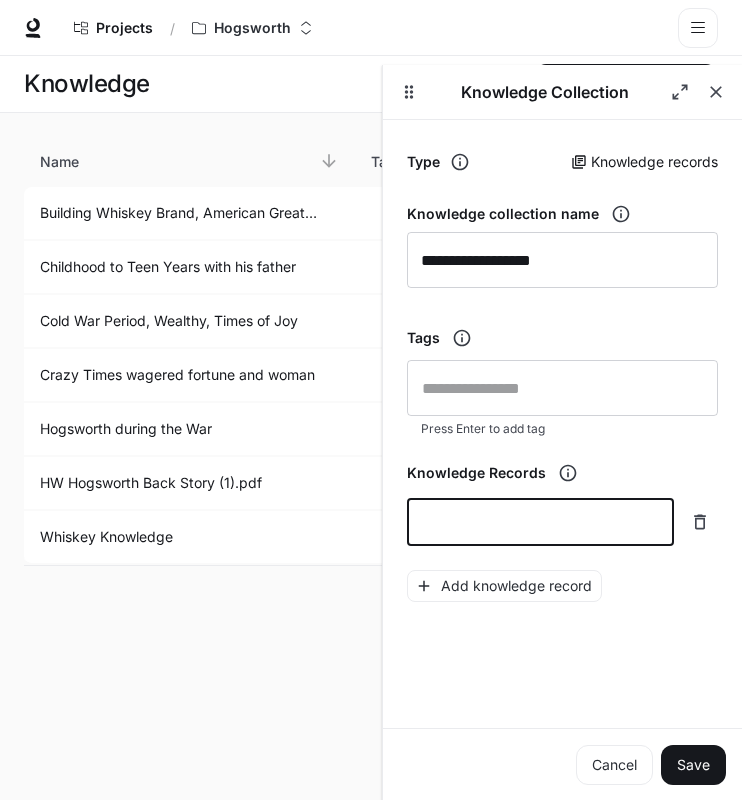 click at bounding box center [540, 522] 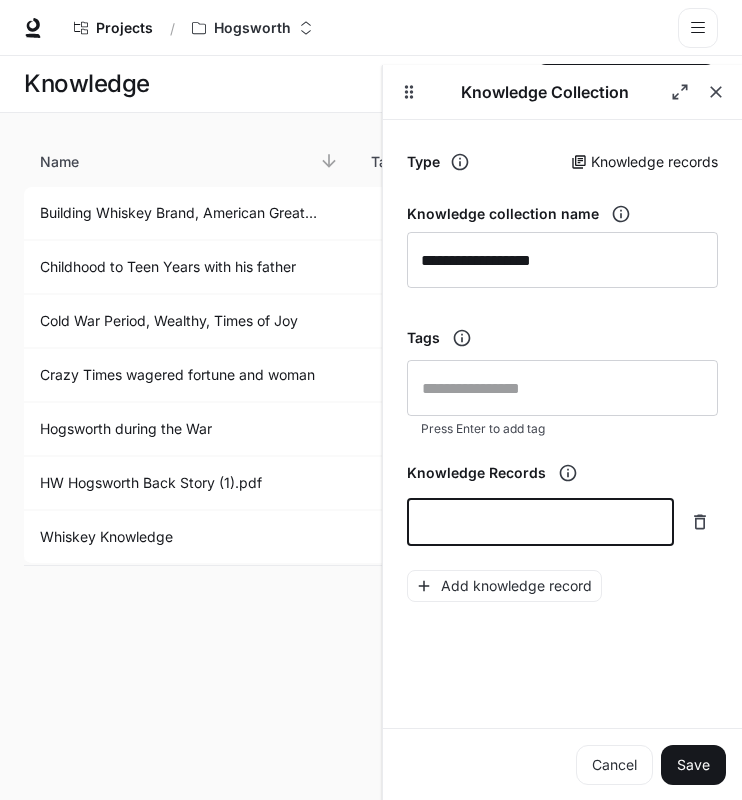 paste on "**********" 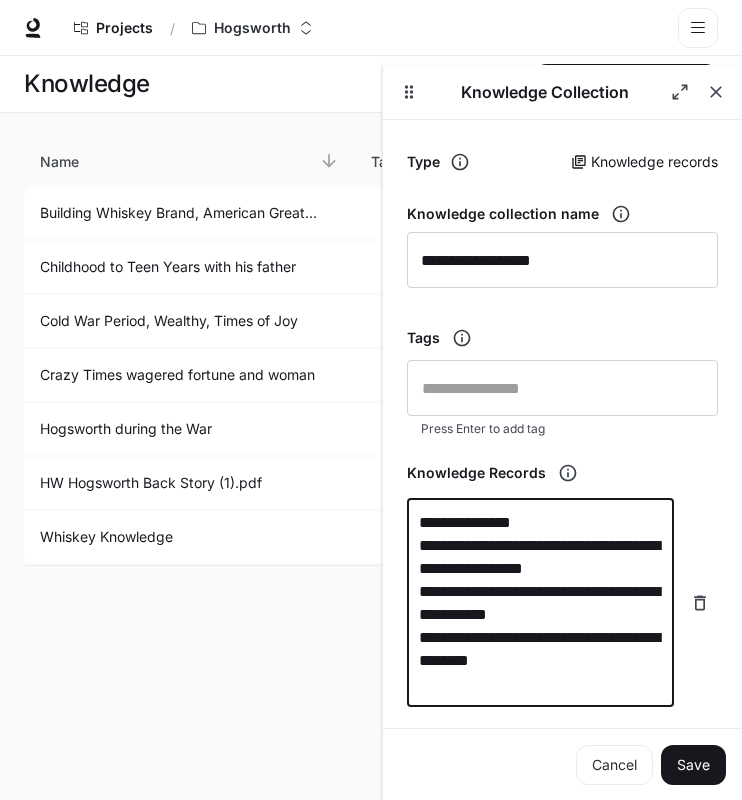 click on "**********" at bounding box center (540, 603) 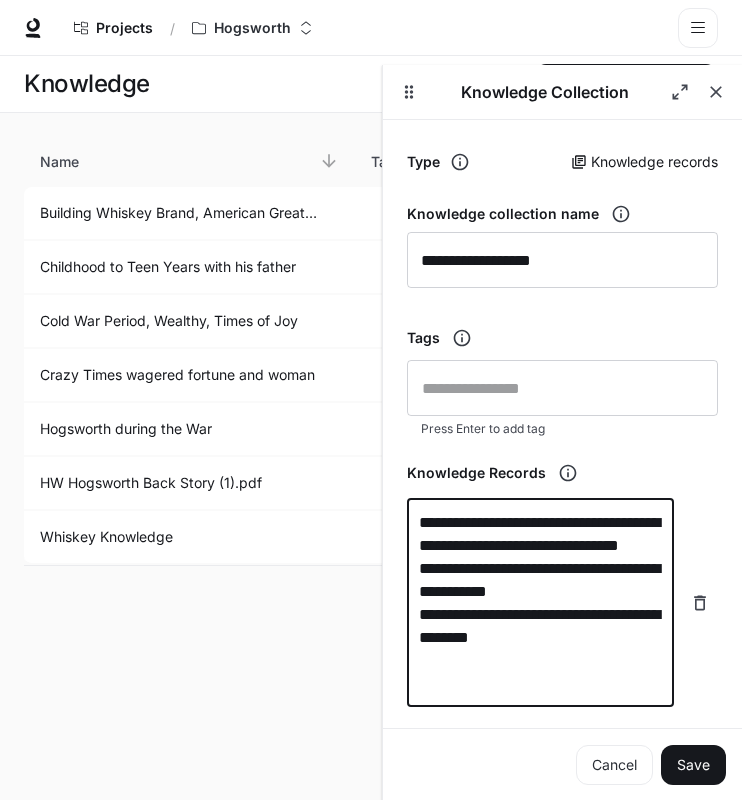 click on "**********" at bounding box center (540, 603) 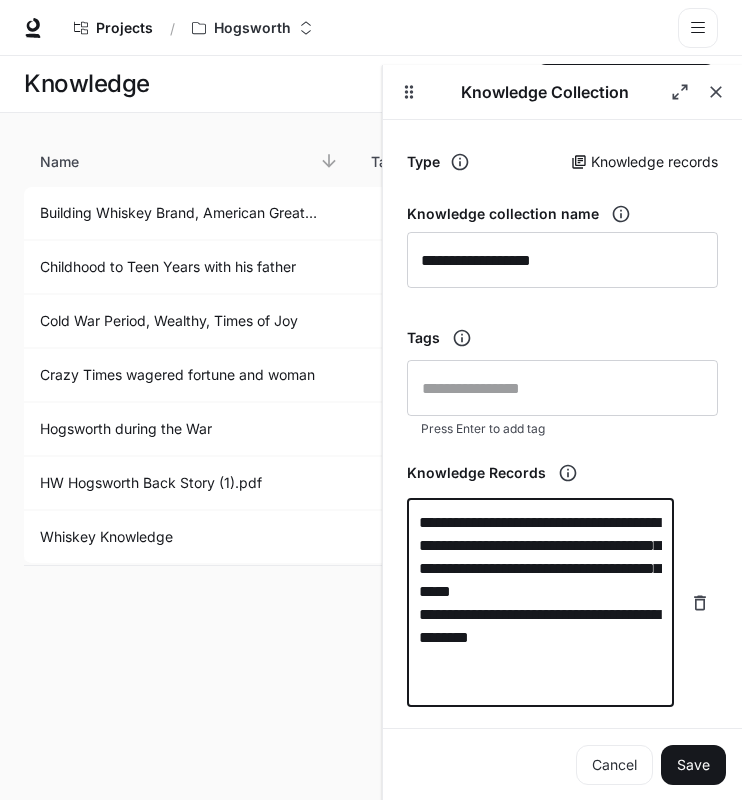 click on "**********" at bounding box center (540, 603) 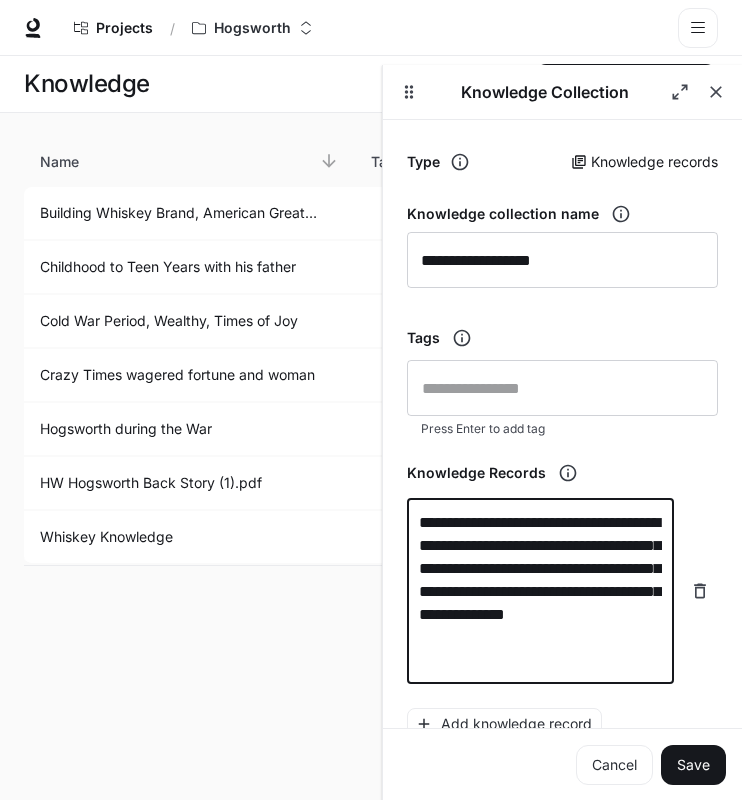 click on "**********" at bounding box center [540, 591] 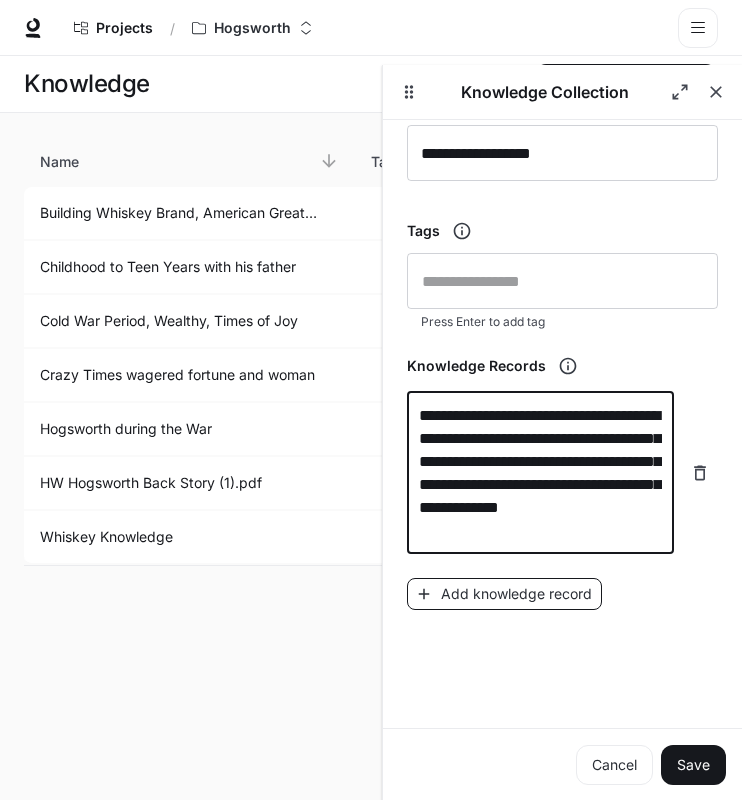 scroll, scrollTop: 110, scrollLeft: 0, axis: vertical 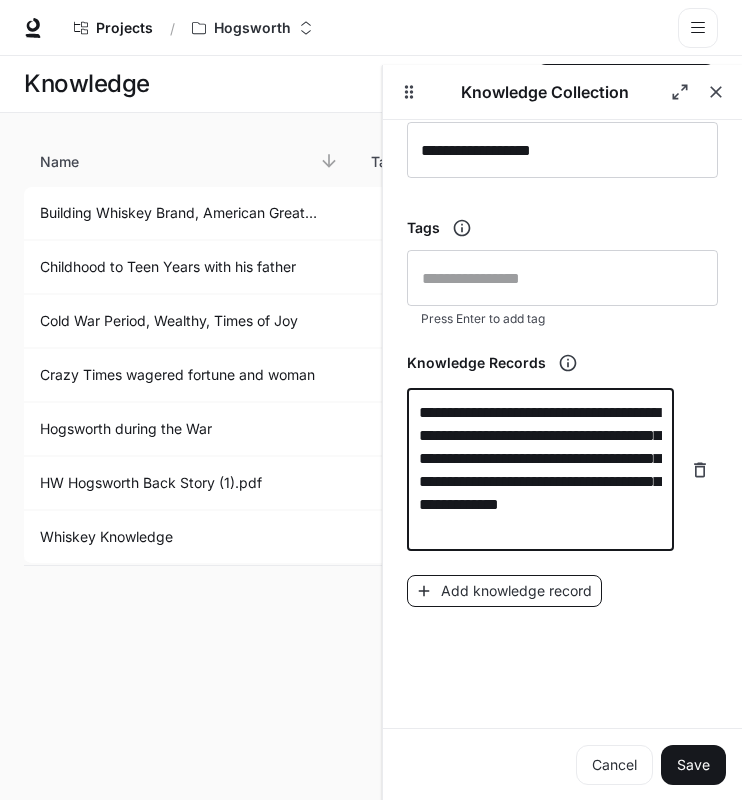 type on "**********" 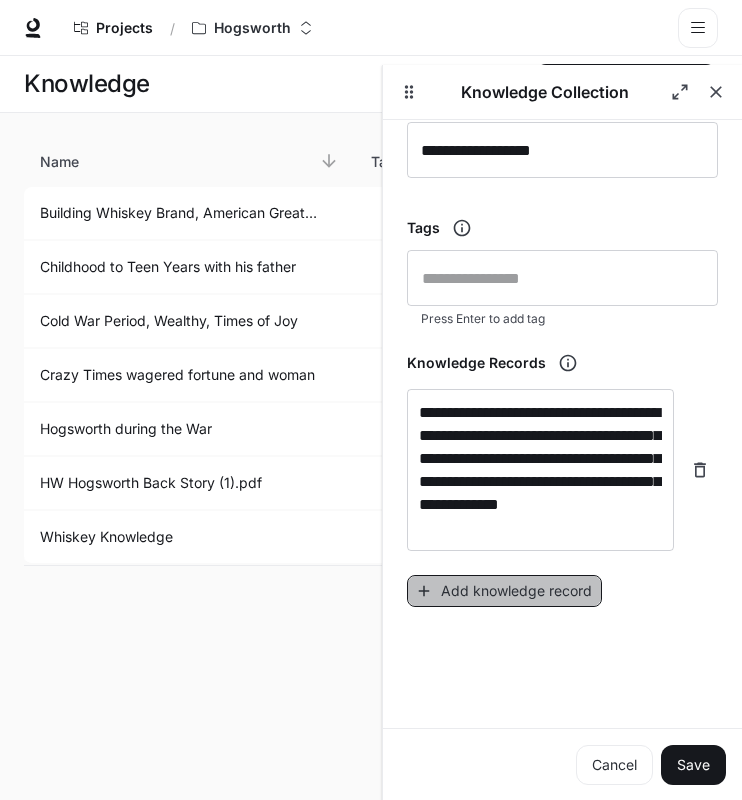 click on "Add knowledge record" at bounding box center (504, 591) 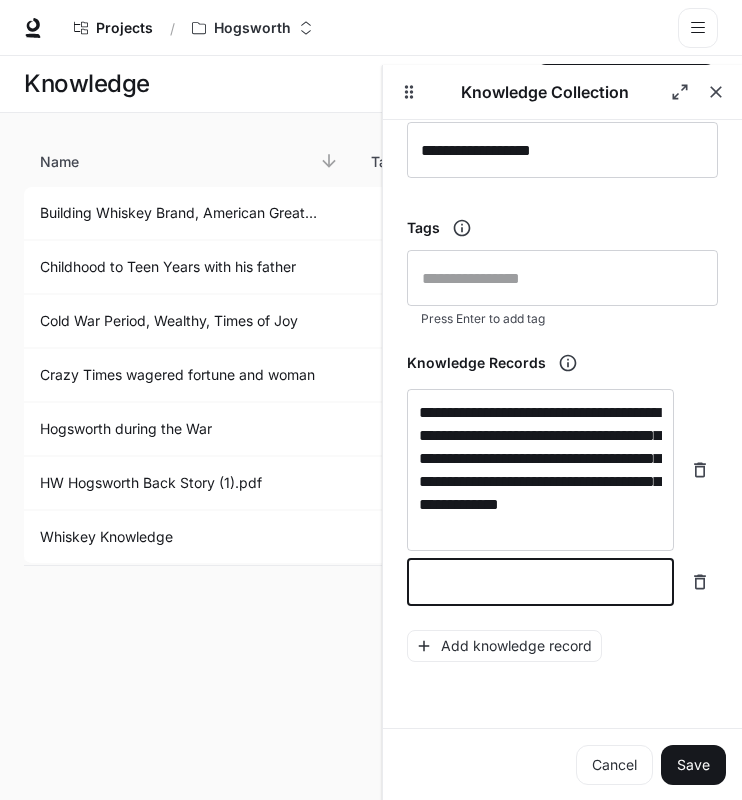 paste on "**********" 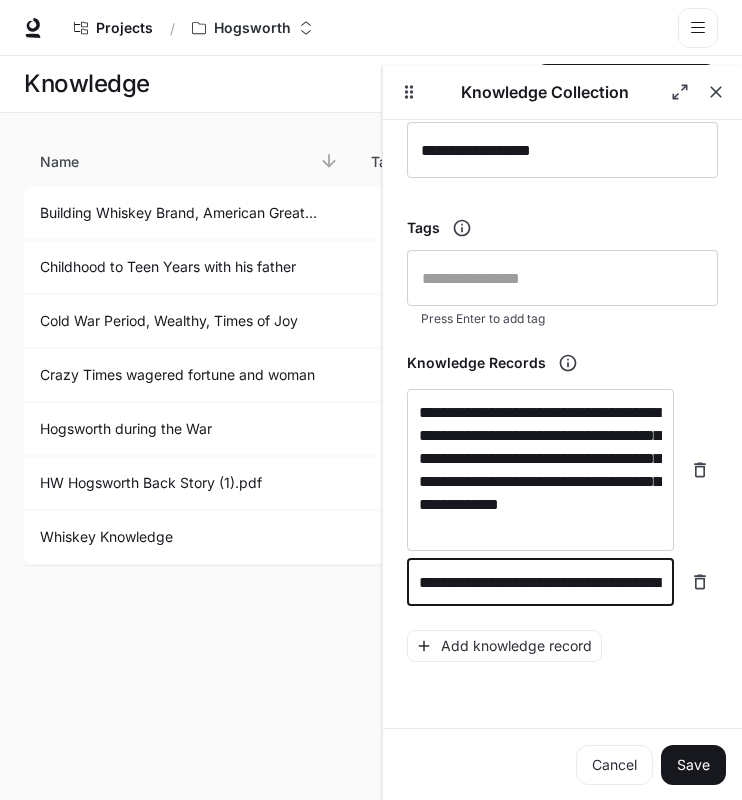 scroll, scrollTop: 264, scrollLeft: 0, axis: vertical 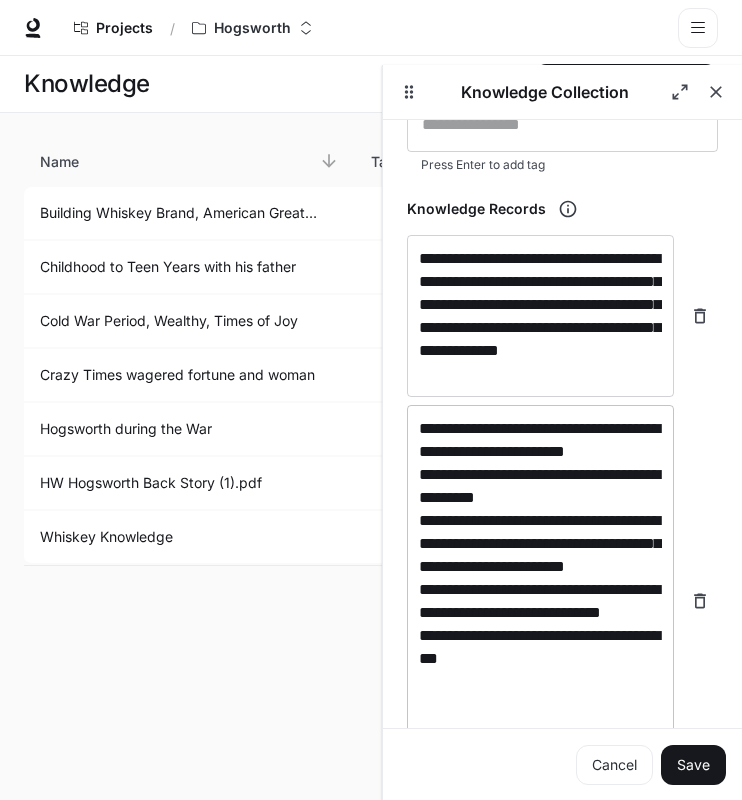 click on "**********" at bounding box center (540, 601) 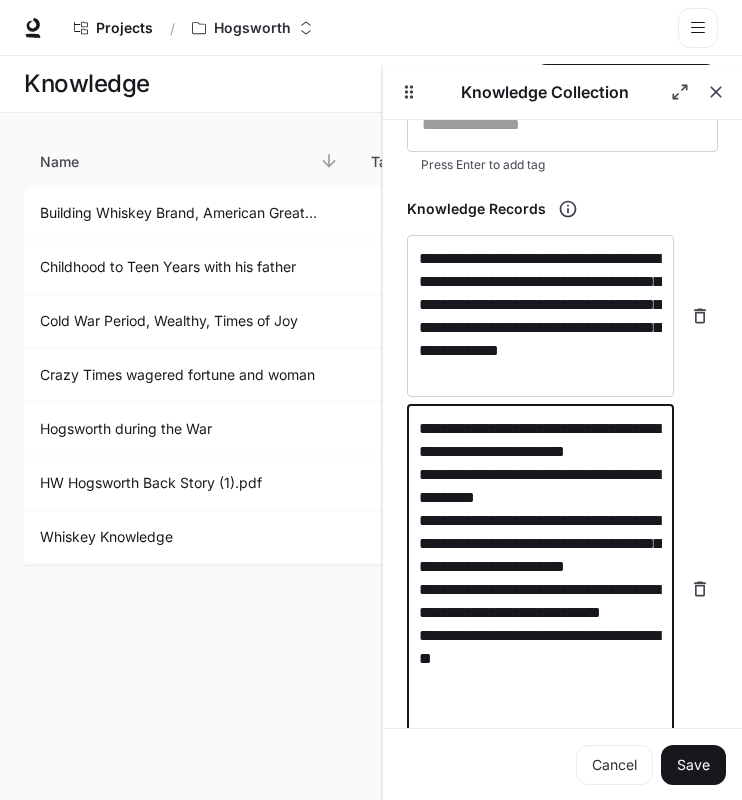 click on "**********" at bounding box center (540, 589) 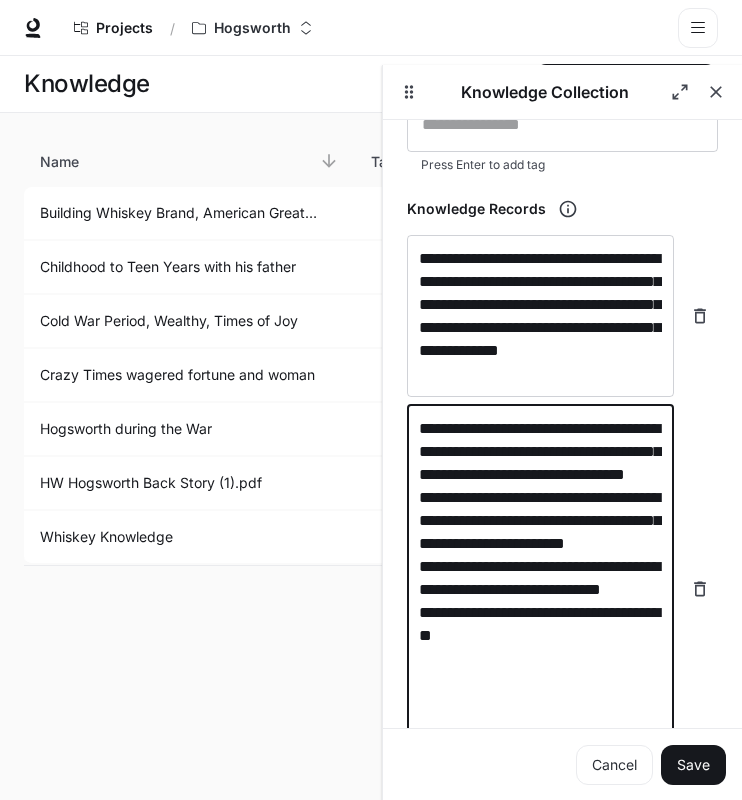 click on "**********" at bounding box center [540, 589] 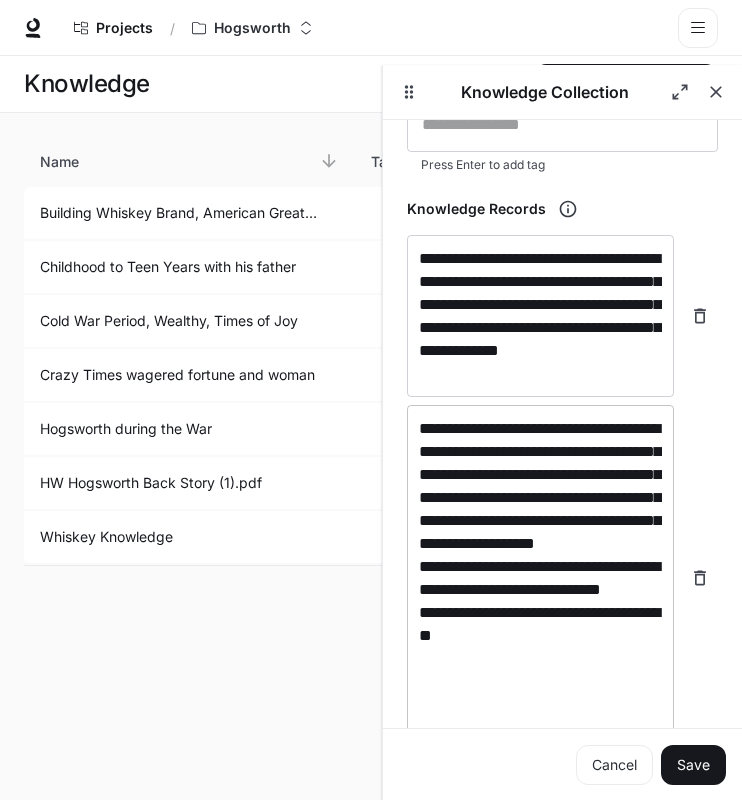 click on "**********" at bounding box center [540, 578] 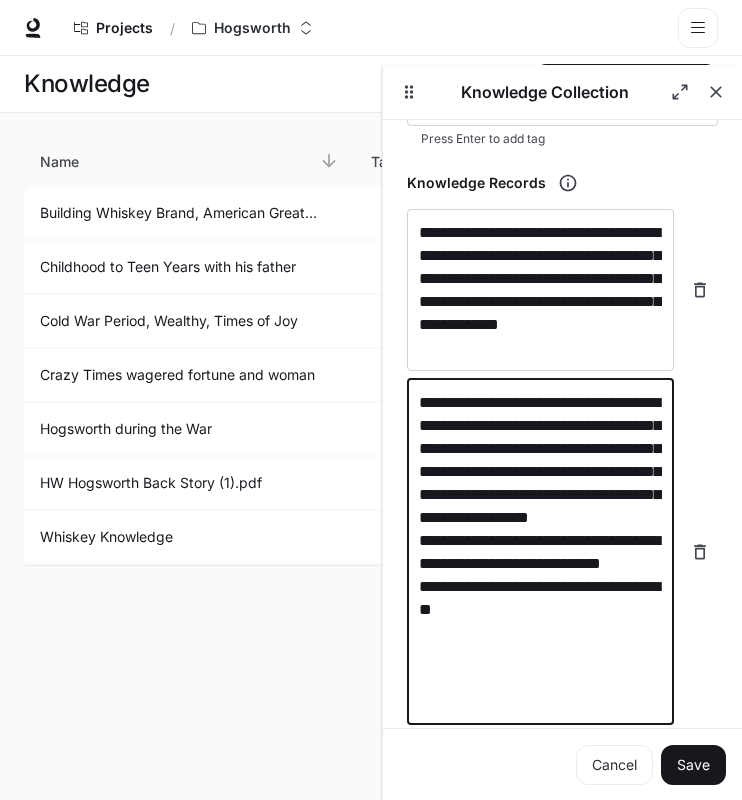 scroll, scrollTop: 292, scrollLeft: 0, axis: vertical 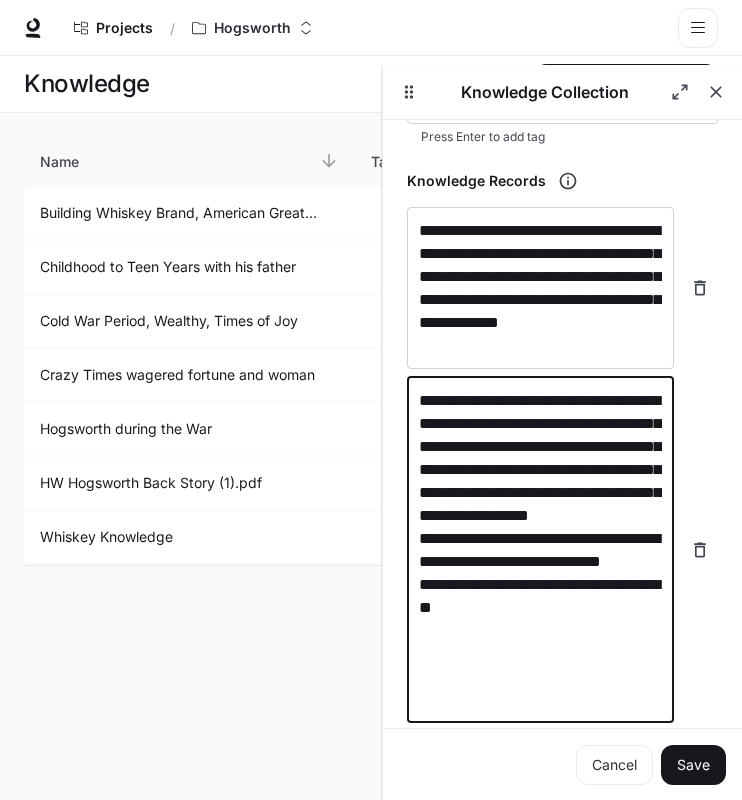 click on "**********" at bounding box center (540, 550) 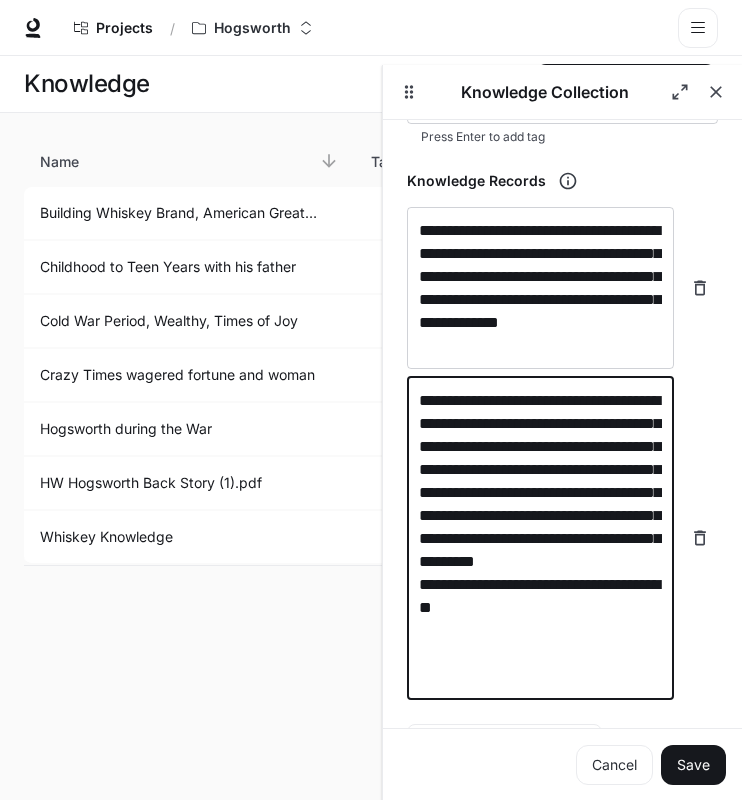 click on "**********" at bounding box center (540, 538) 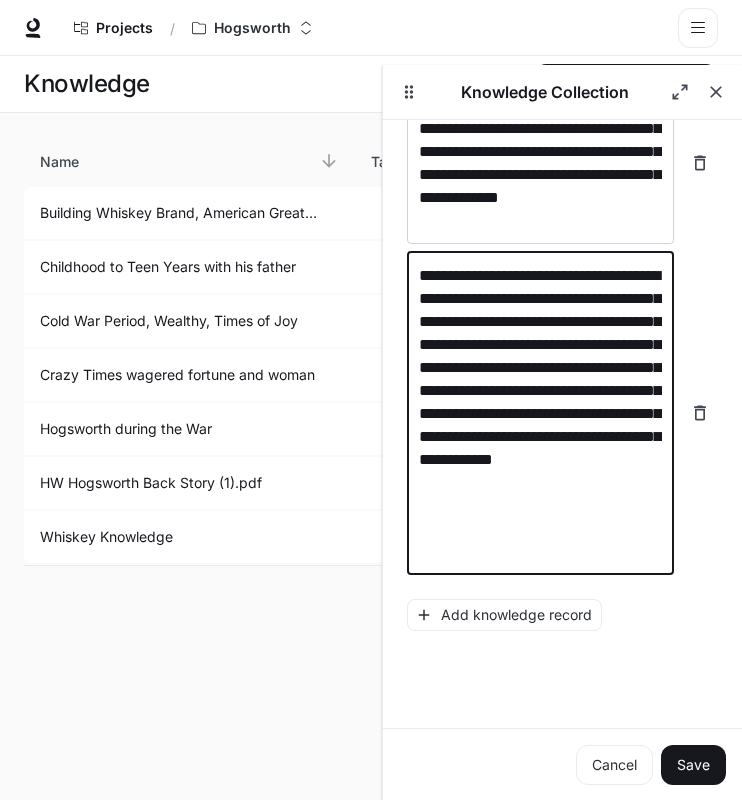 scroll, scrollTop: 441, scrollLeft: 0, axis: vertical 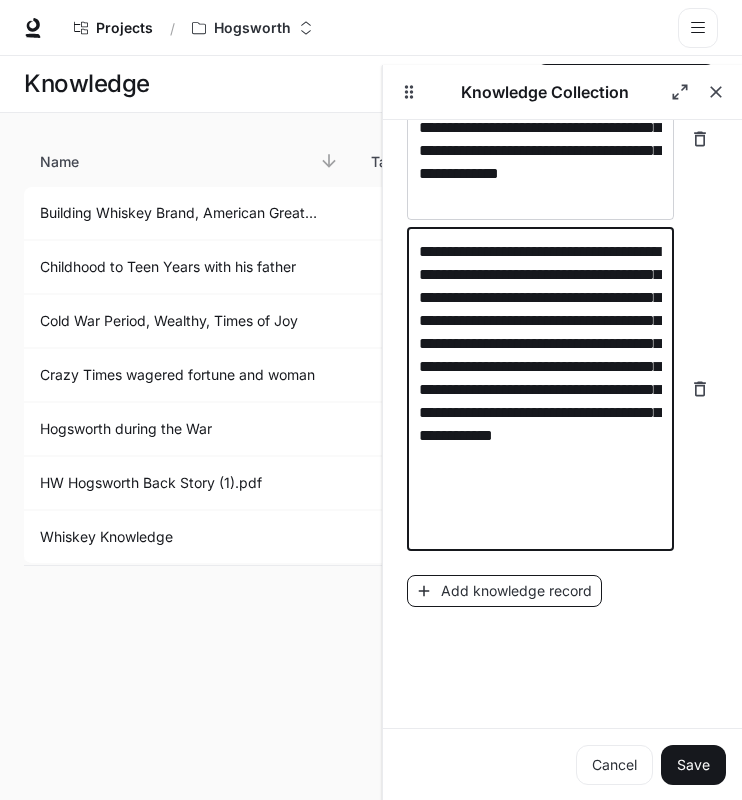 type on "**********" 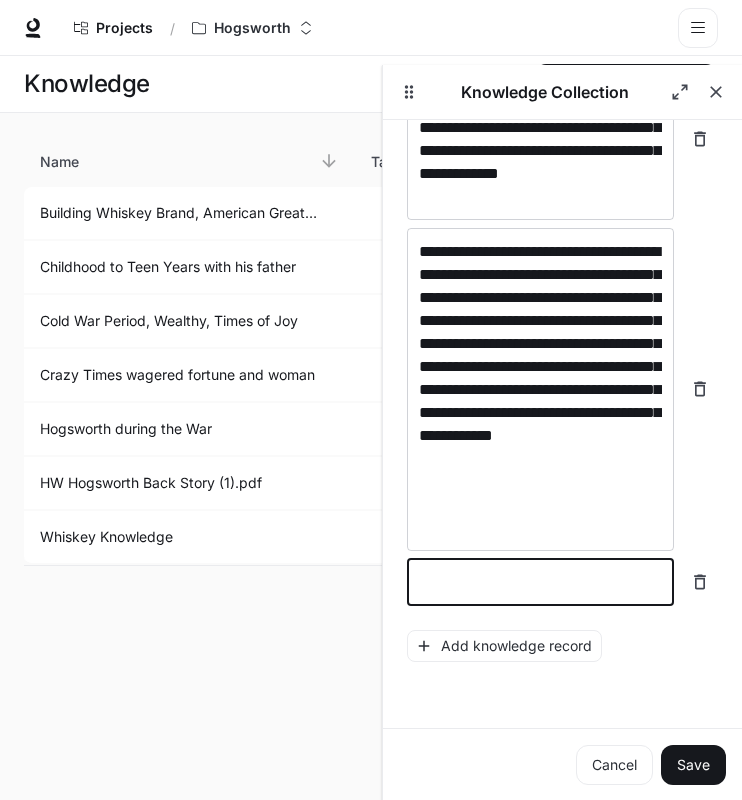 paste on "**********" 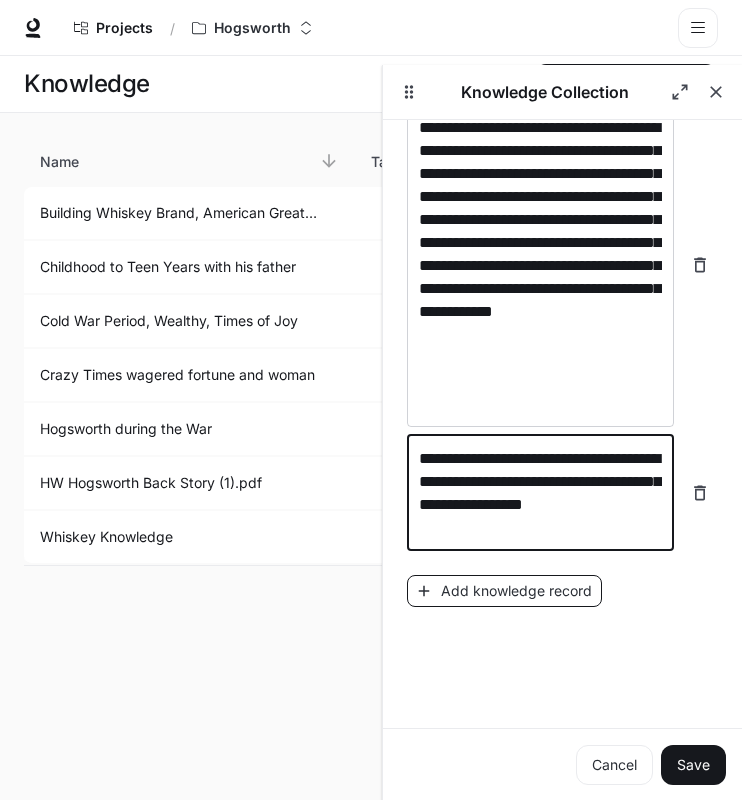 type on "**********" 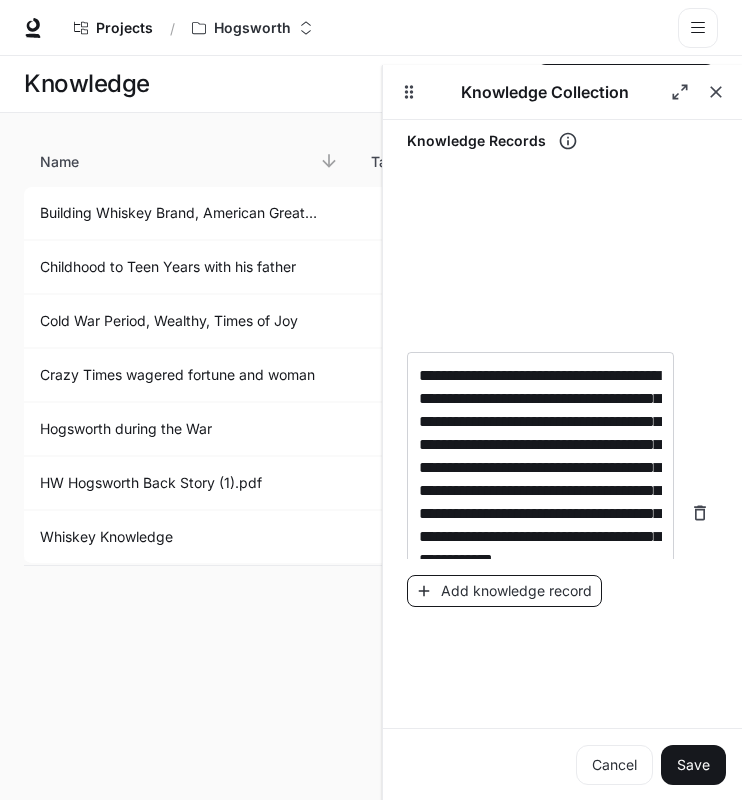 scroll, scrollTop: 332, scrollLeft: 0, axis: vertical 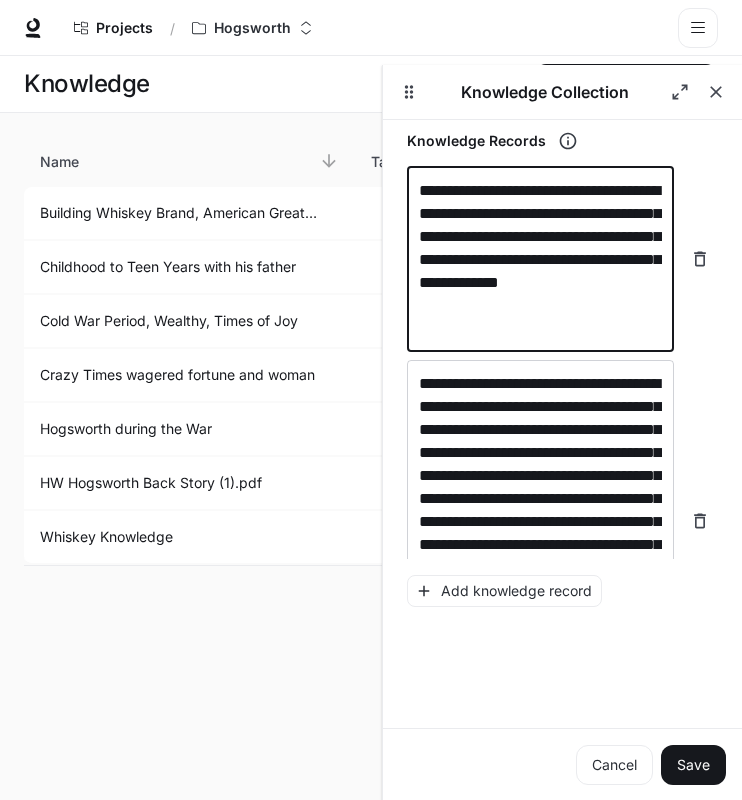 click on "**********" at bounding box center (540, 259) 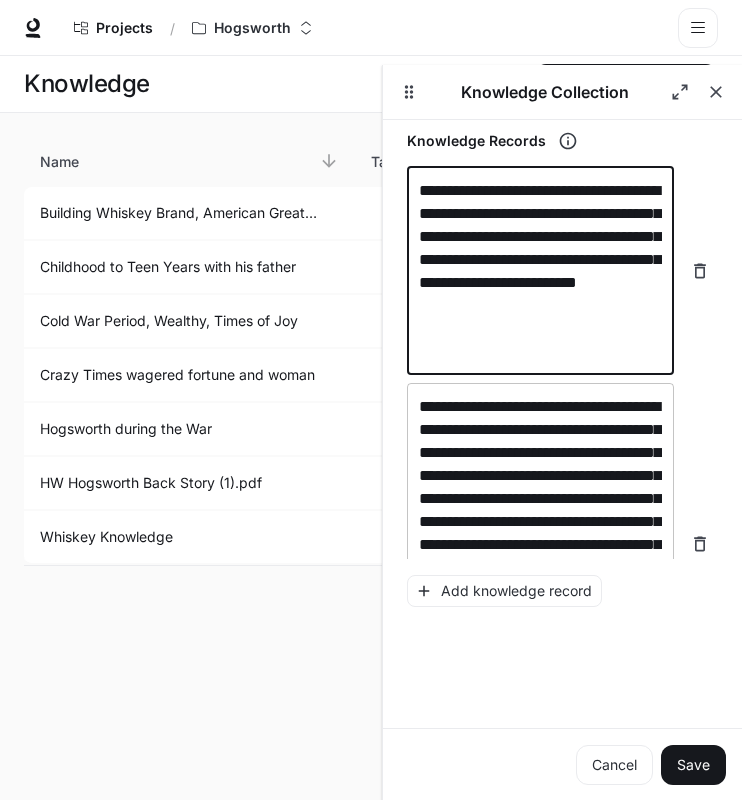 type on "**********" 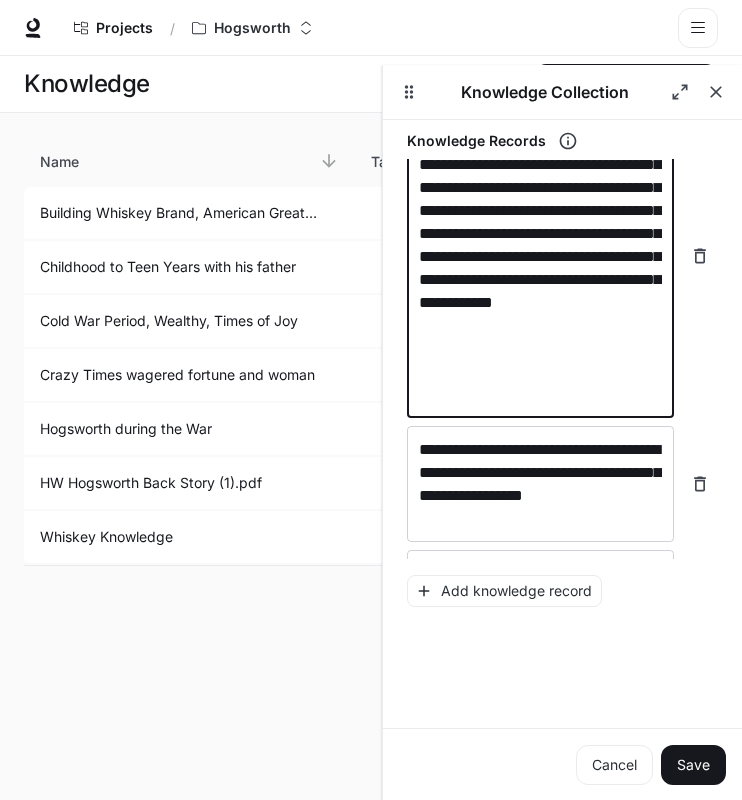 scroll, scrollTop: 135, scrollLeft: 0, axis: vertical 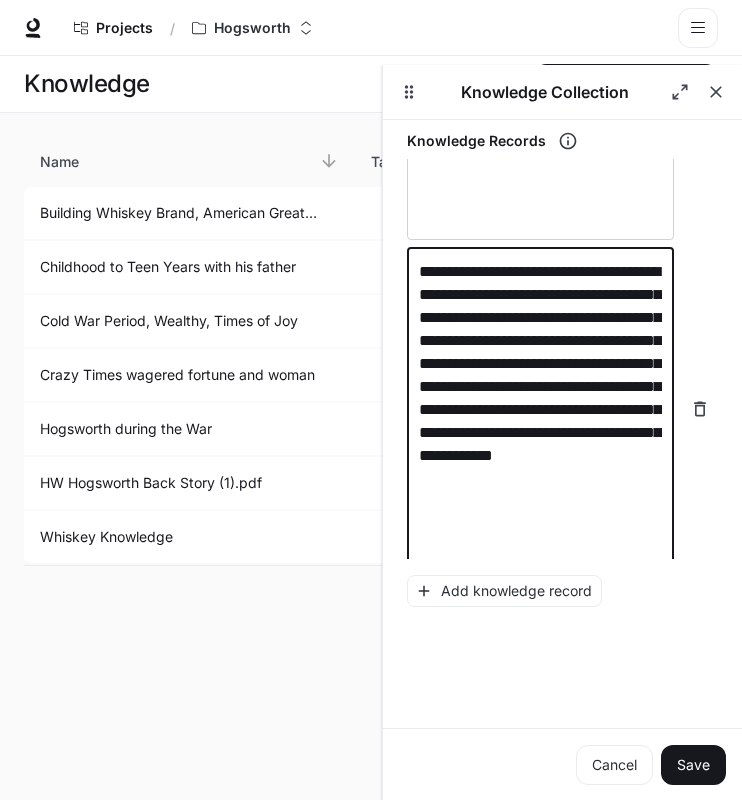 click on "**********" at bounding box center (540, 409) 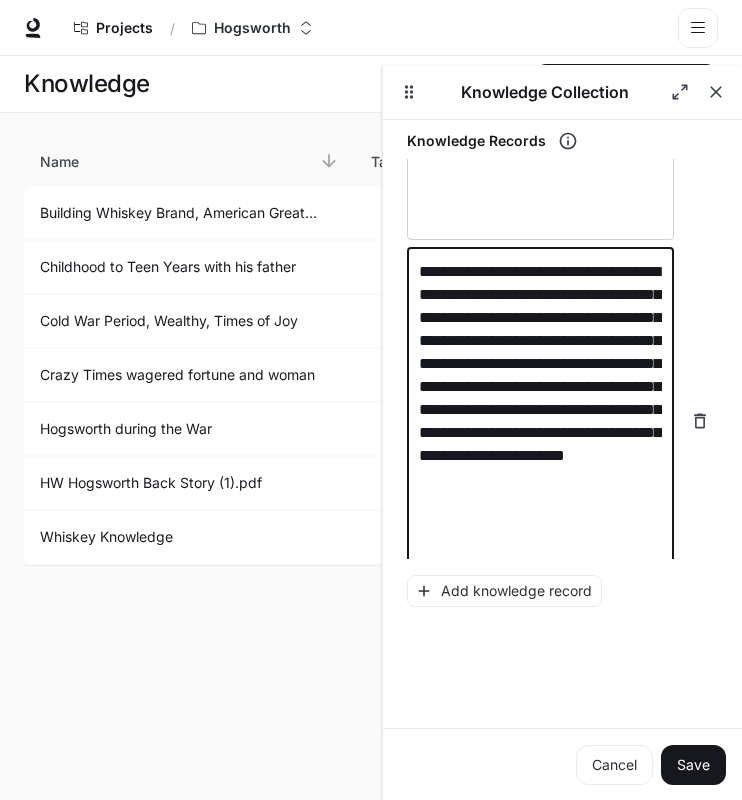 type on "**********" 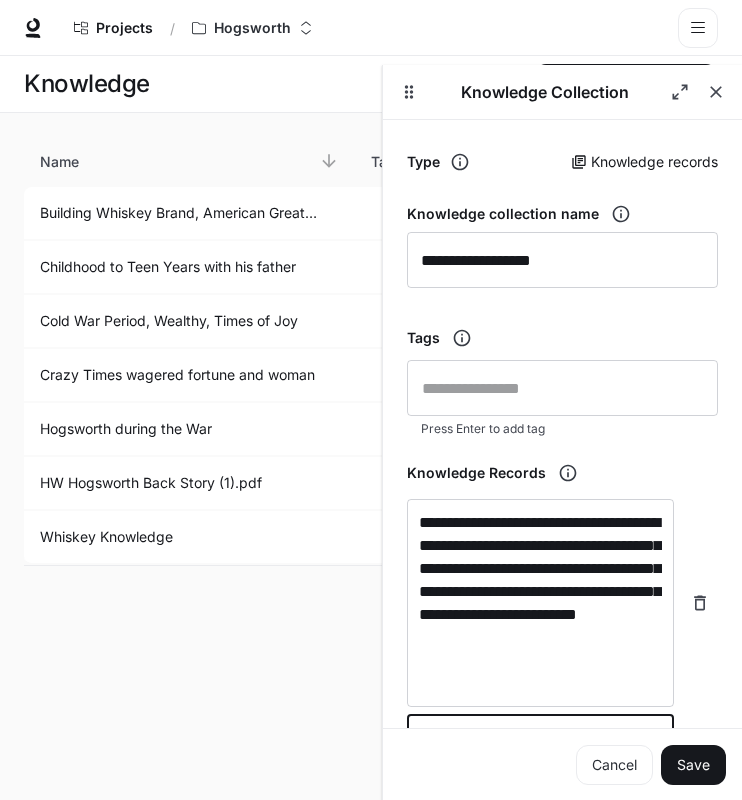 scroll, scrollTop: 0, scrollLeft: 0, axis: both 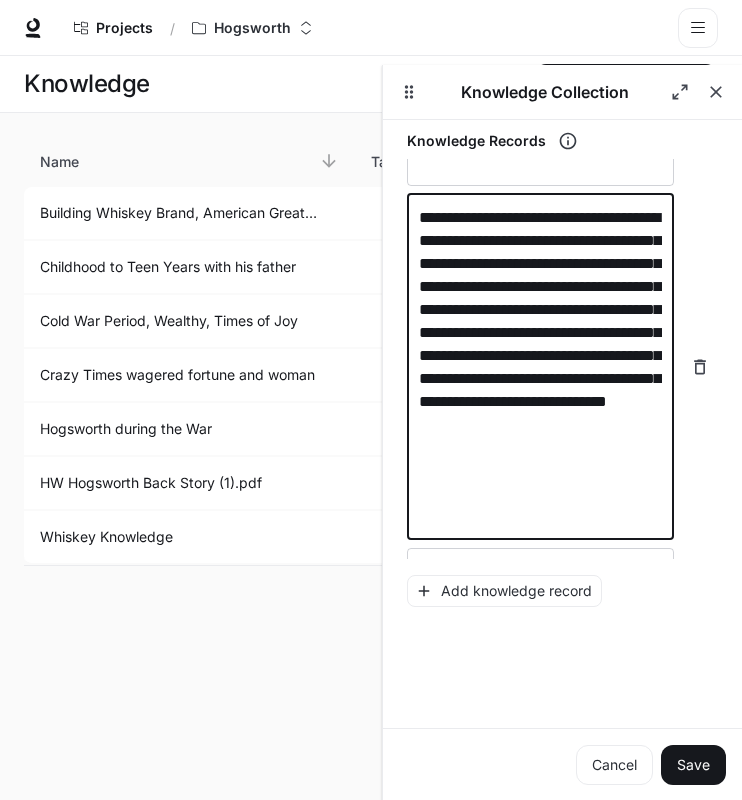 click on "**********" at bounding box center (540, 367) 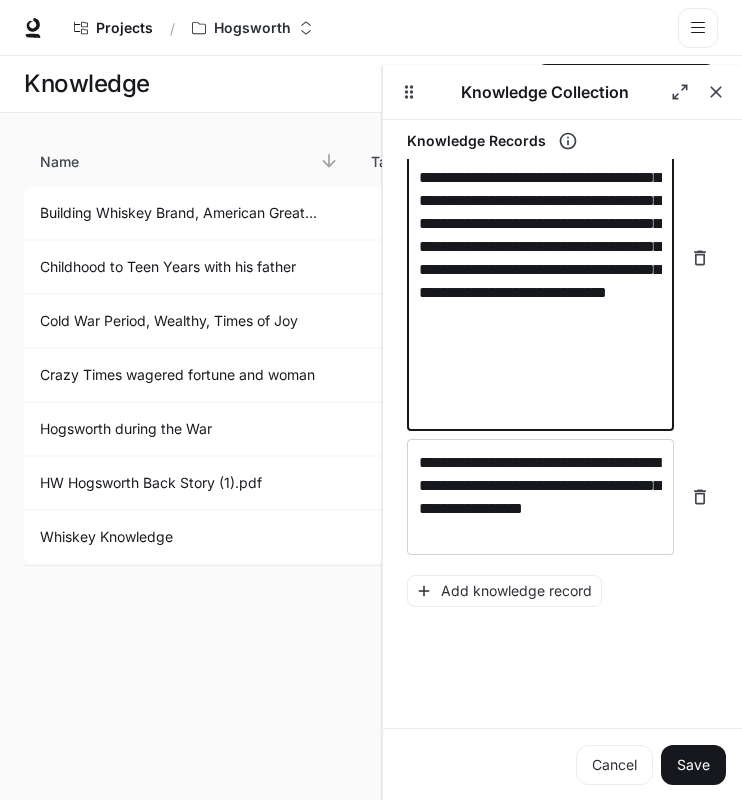 scroll, scrollTop: 357, scrollLeft: 0, axis: vertical 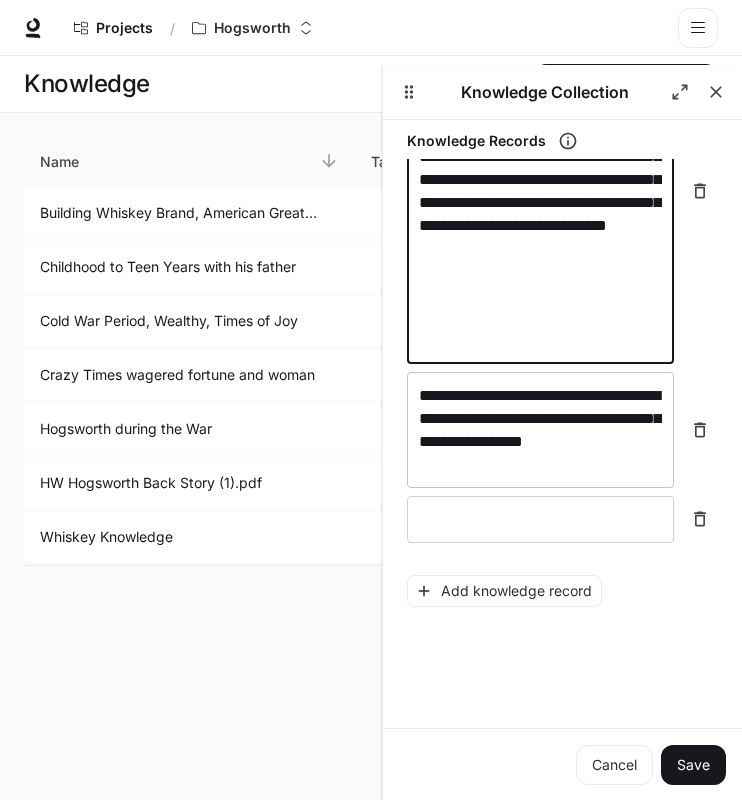type on "**********" 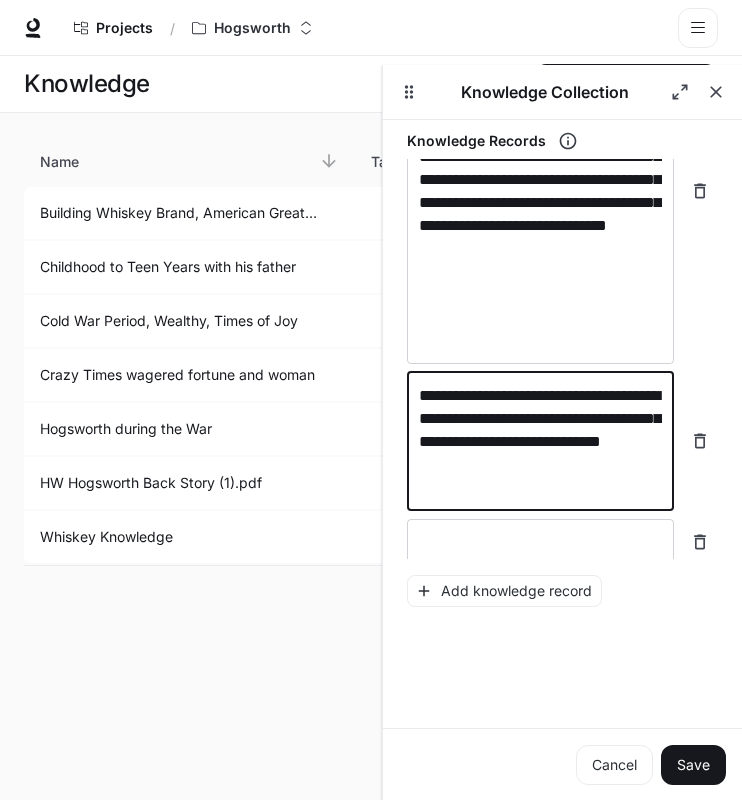 scroll, scrollTop: 380, scrollLeft: 0, axis: vertical 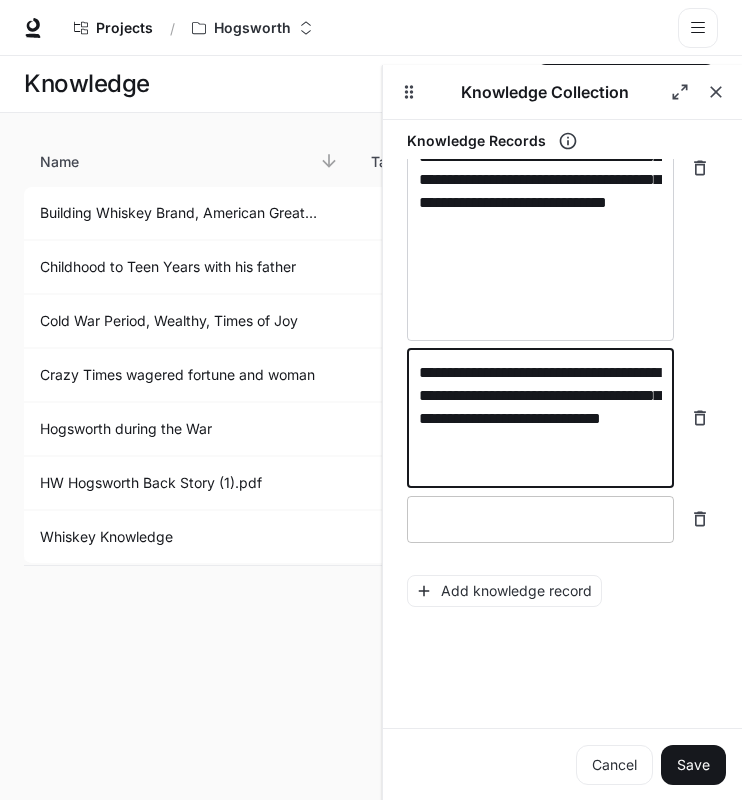 type on "**********" 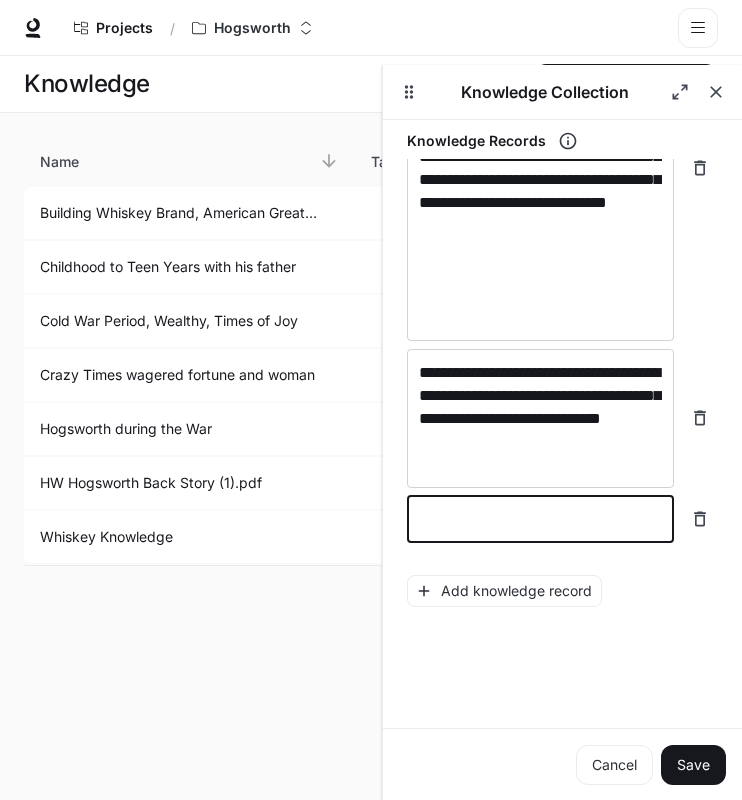 click at bounding box center (540, 519) 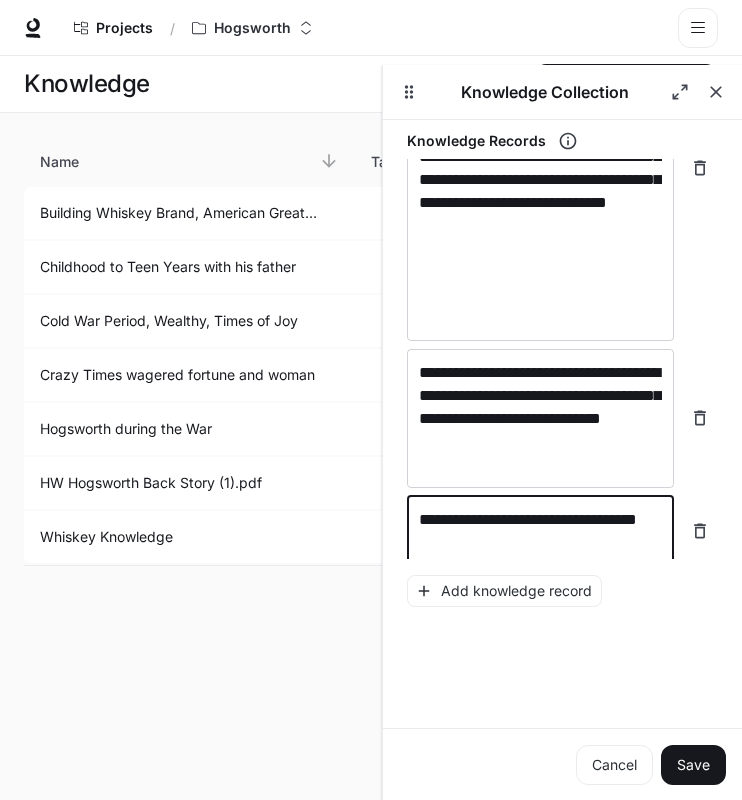 paste on "**********" 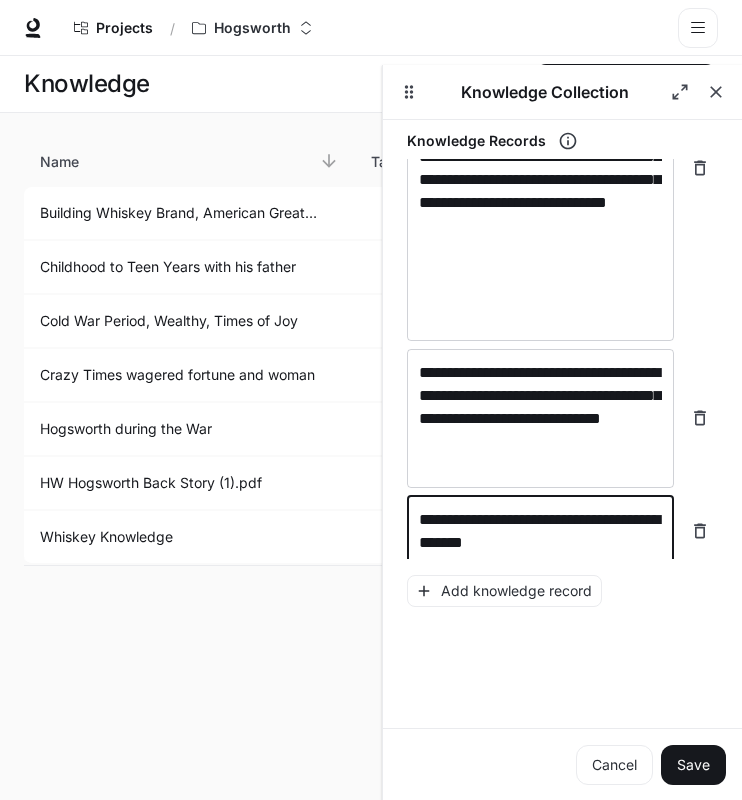 scroll, scrollTop: 649, scrollLeft: 0, axis: vertical 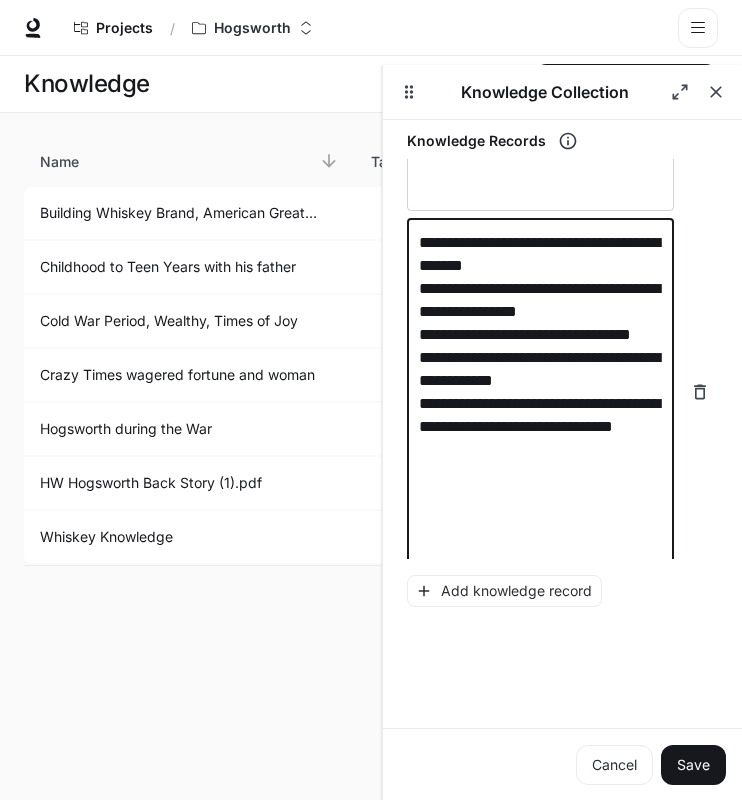 click on "**********" at bounding box center (540, 392) 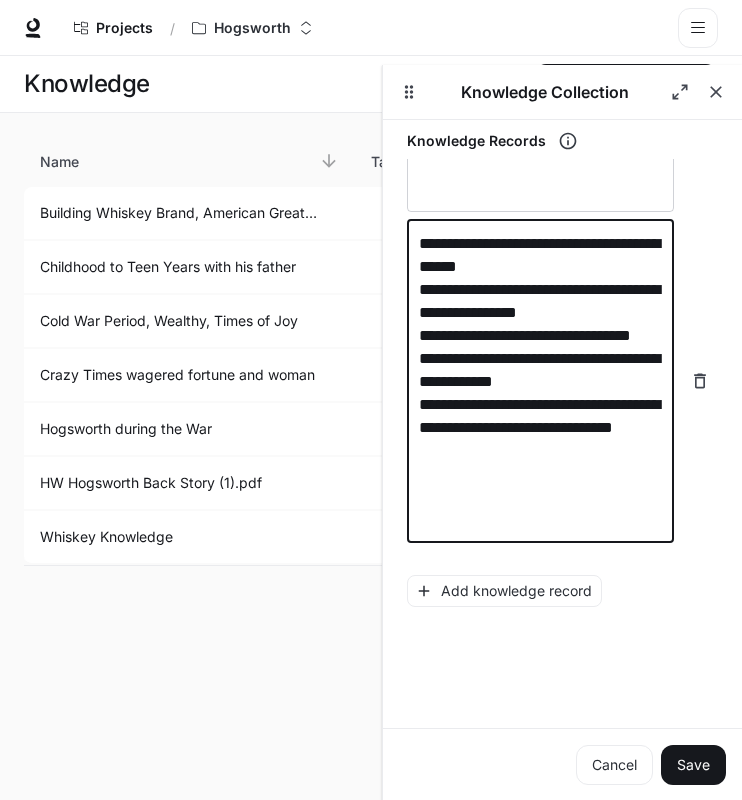 scroll, scrollTop: 626, scrollLeft: 0, axis: vertical 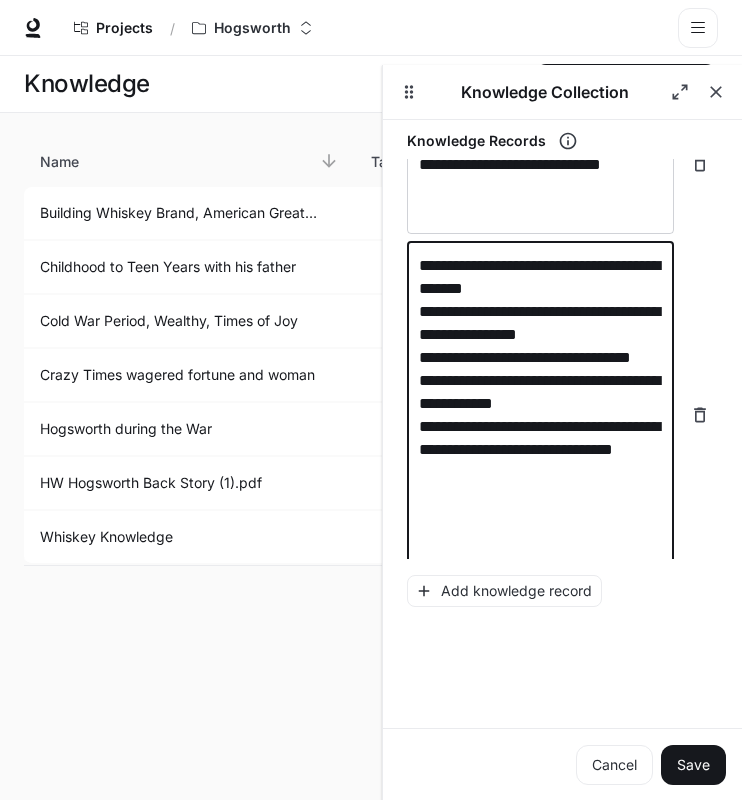 click on "**********" at bounding box center [540, 415] 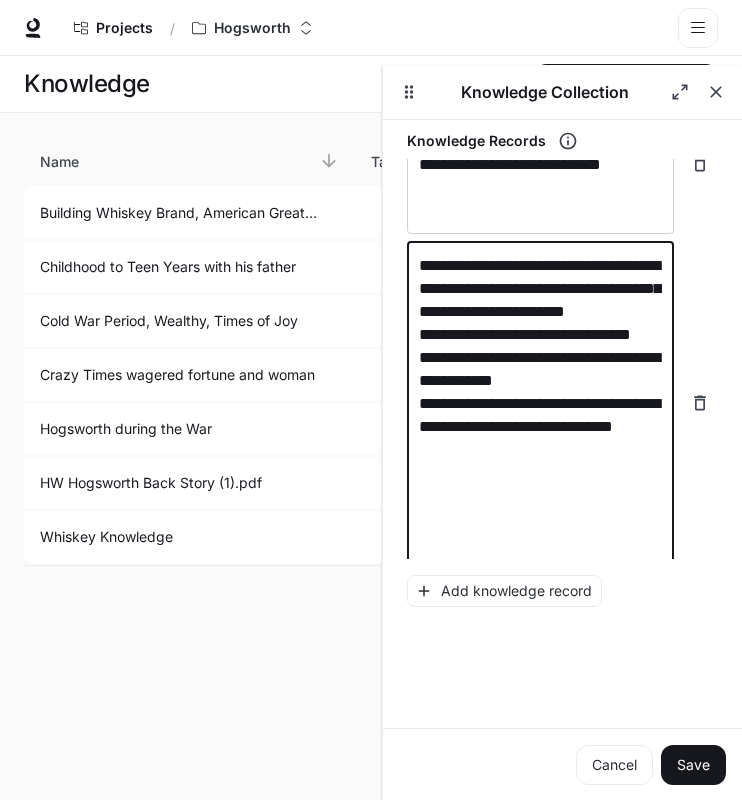 drag, startPoint x: 419, startPoint y: 380, endPoint x: 423, endPoint y: 343, distance: 37.215588 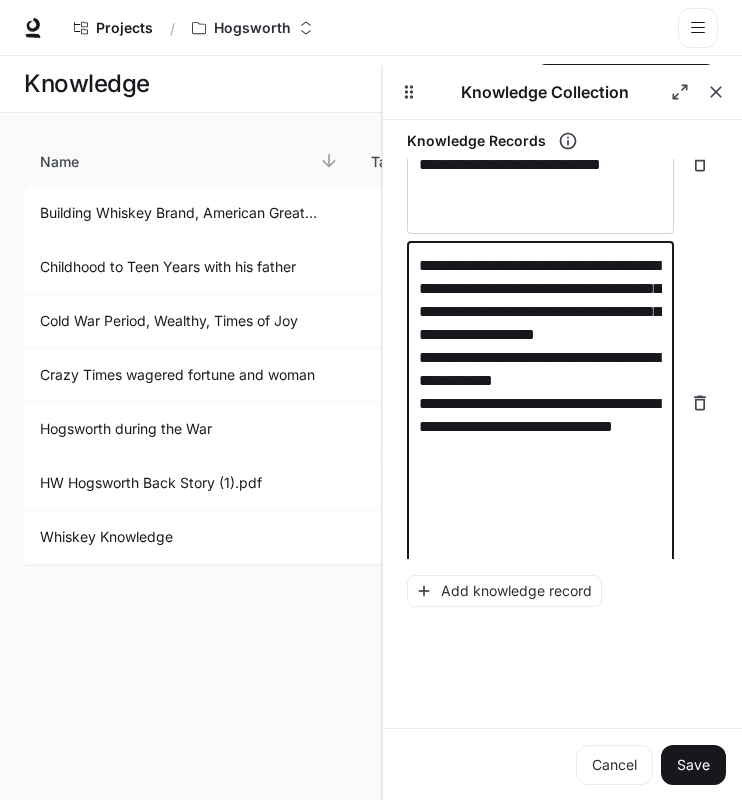 scroll, scrollTop: 603, scrollLeft: 0, axis: vertical 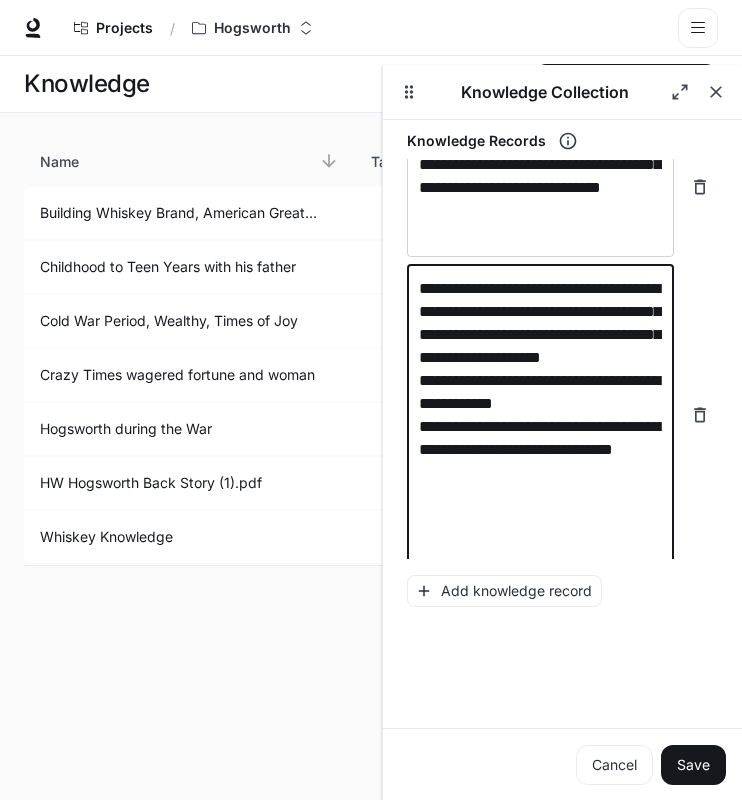 click on "**********" at bounding box center (540, 415) 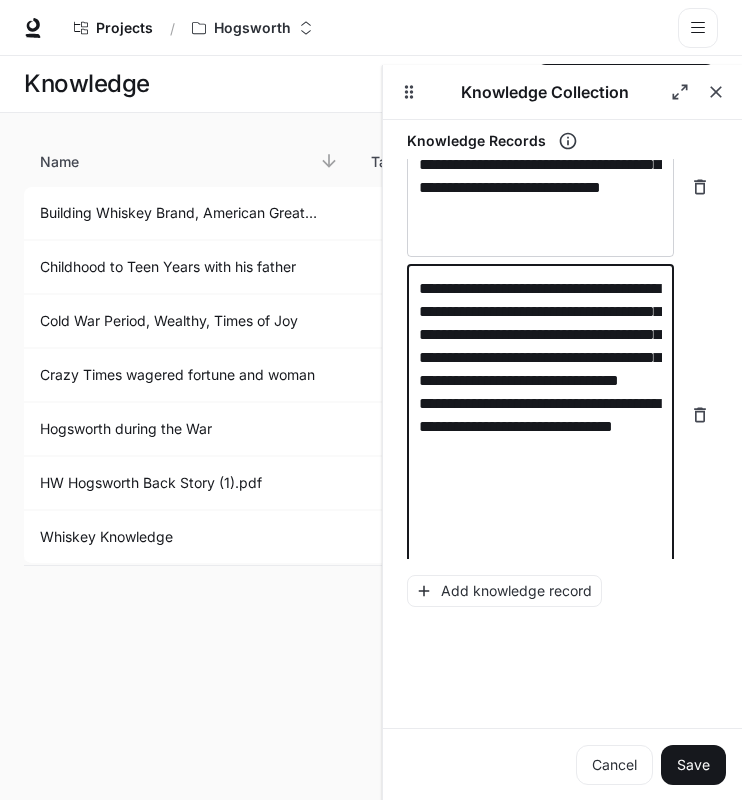 click on "**********" at bounding box center [540, 415] 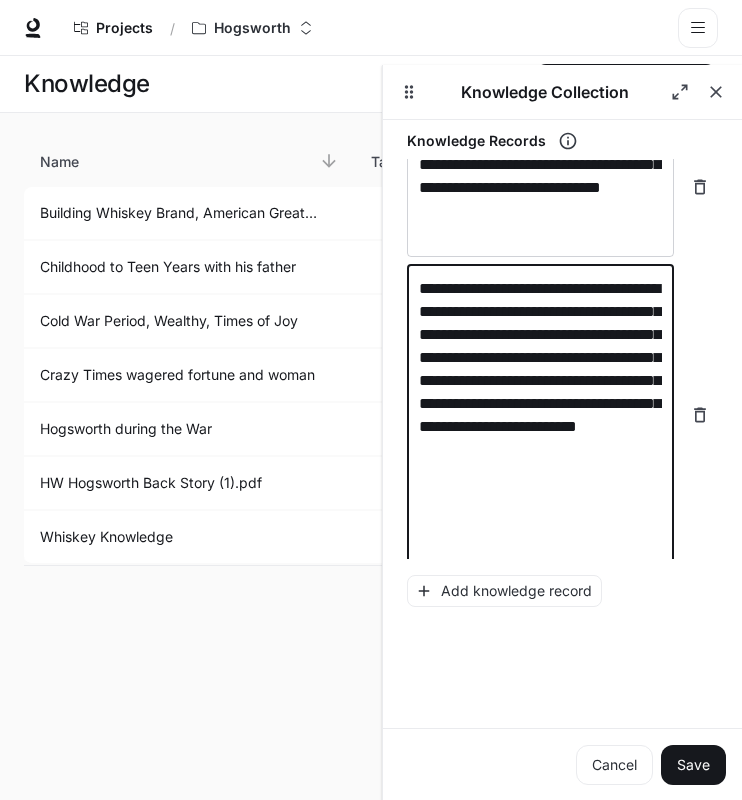 click on "**********" at bounding box center [540, 415] 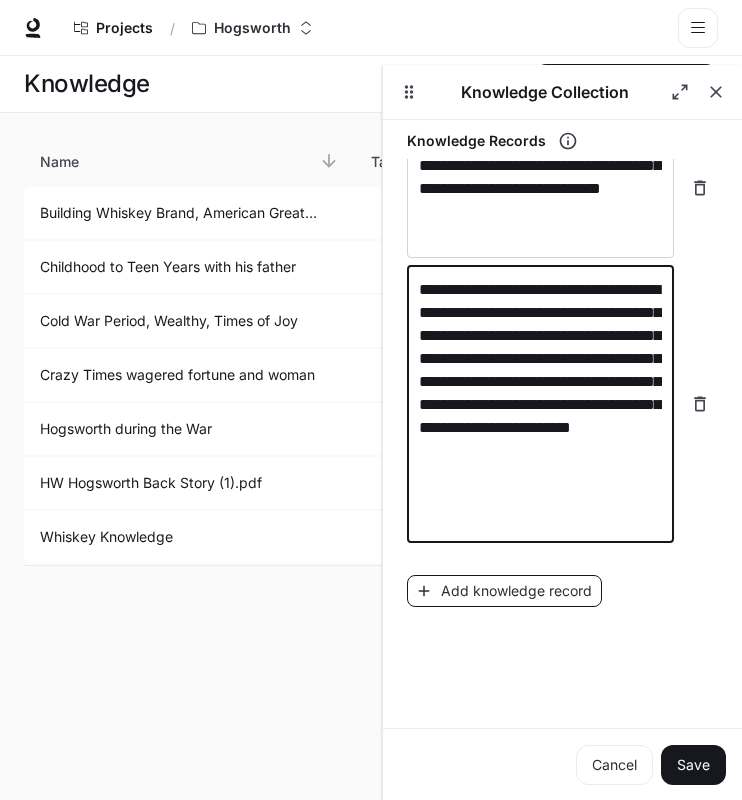 type on "**********" 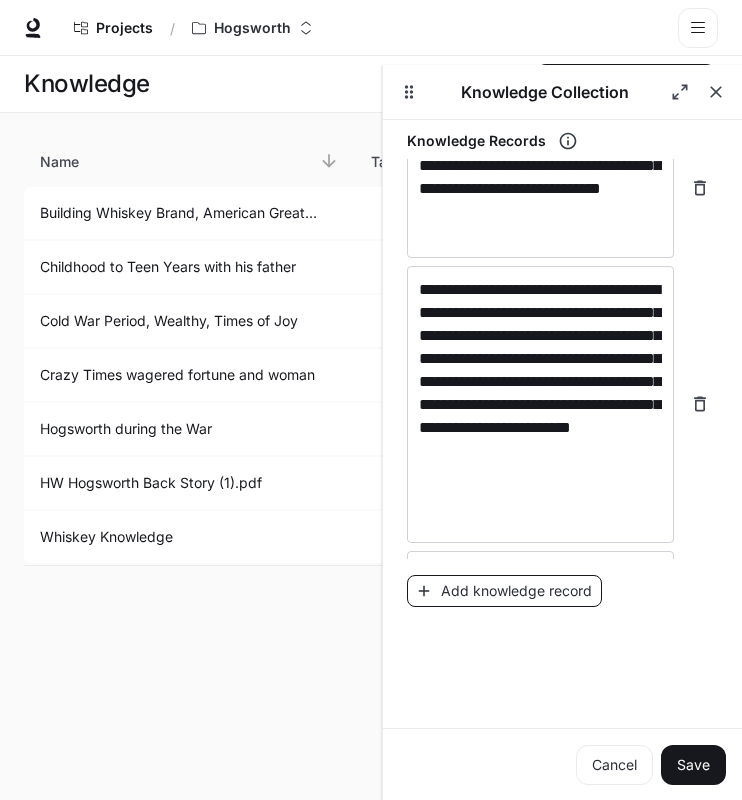 scroll, scrollTop: 657, scrollLeft: 0, axis: vertical 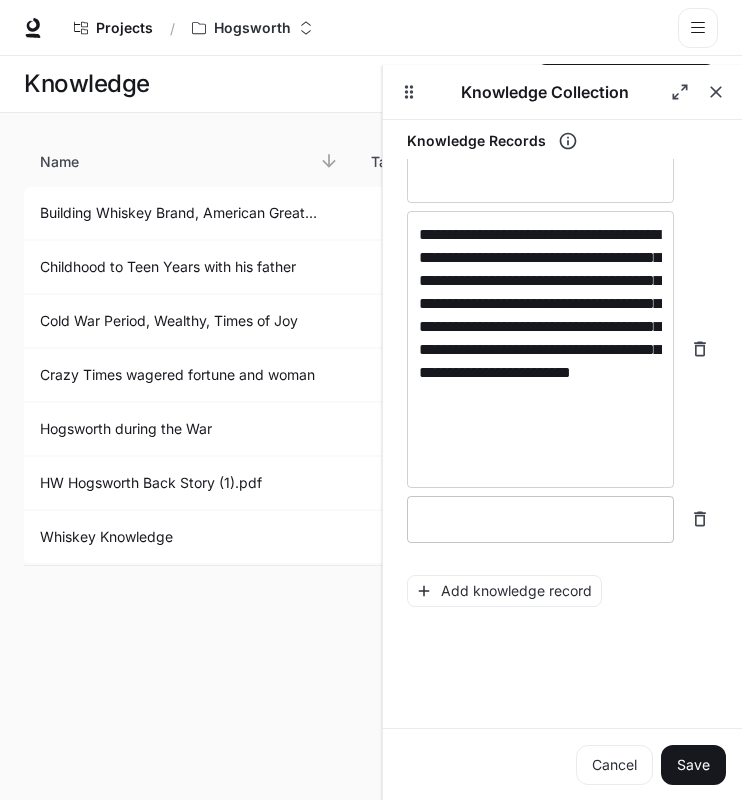 click at bounding box center [540, 519] 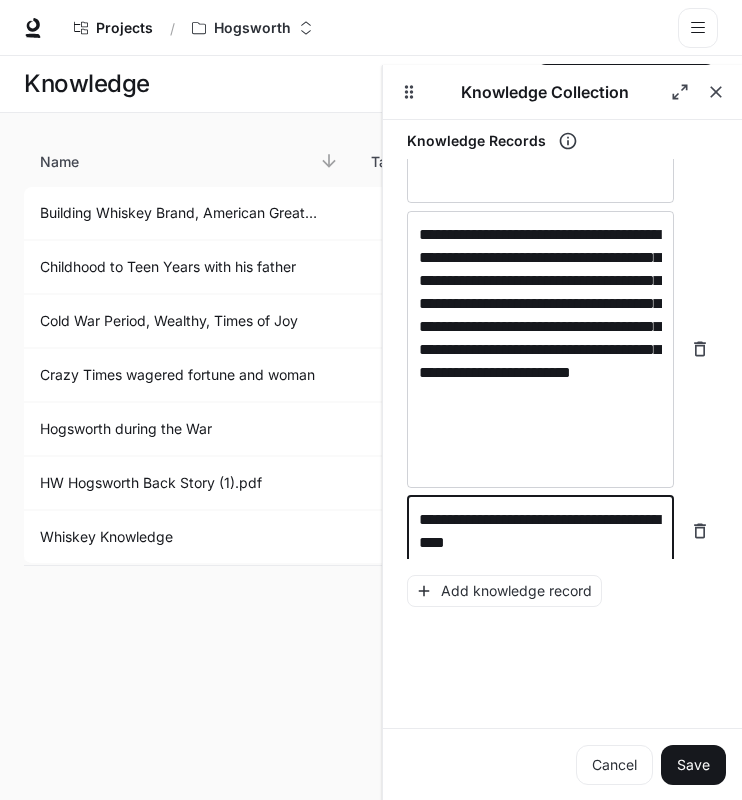 paste on "**********" 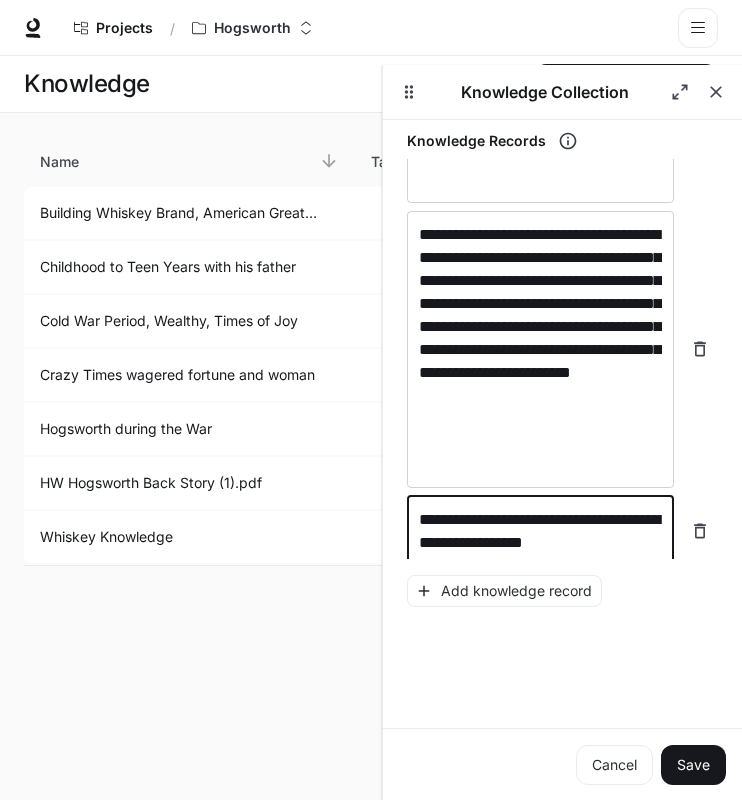 scroll, scrollTop: 949, scrollLeft: 0, axis: vertical 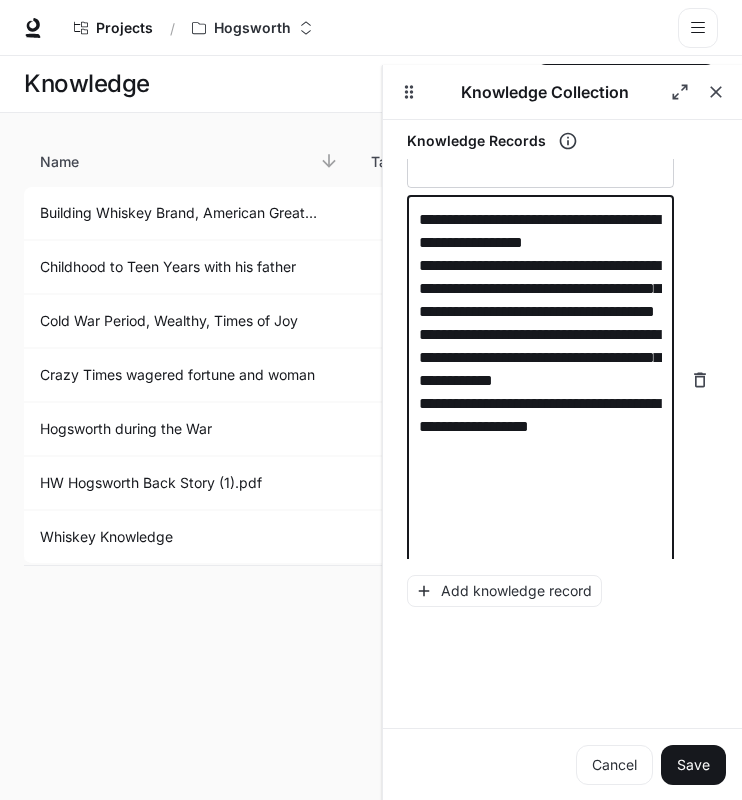 click on "**********" at bounding box center (540, 380) 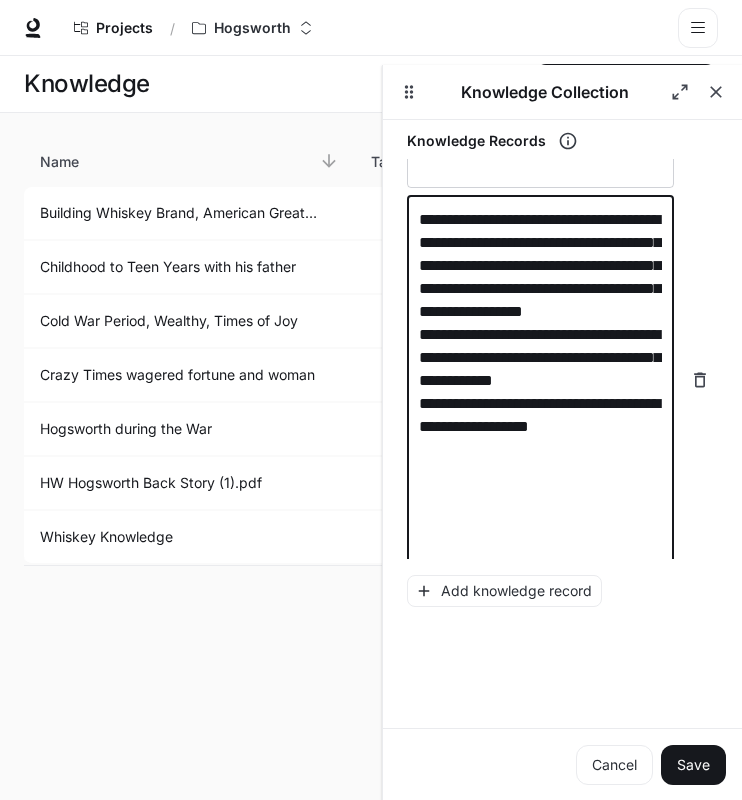 click on "**********" at bounding box center (540, 380) 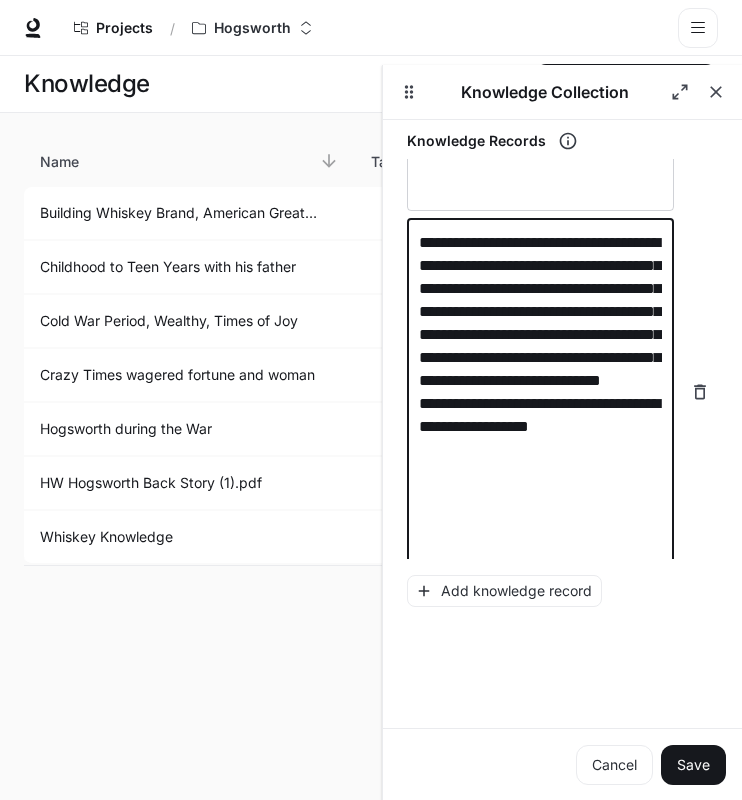 scroll, scrollTop: 948, scrollLeft: 0, axis: vertical 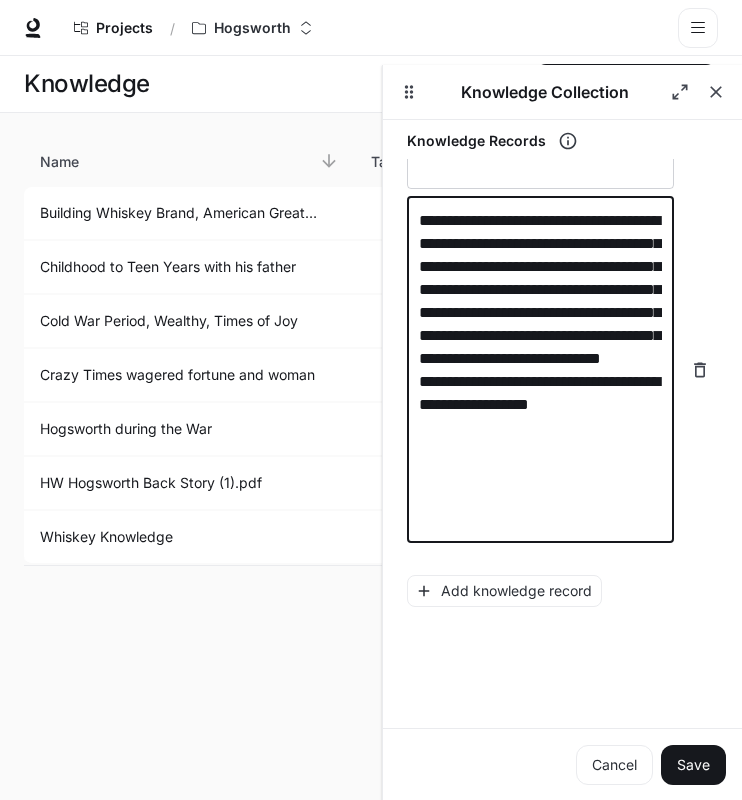 click on "**********" at bounding box center [540, 370] 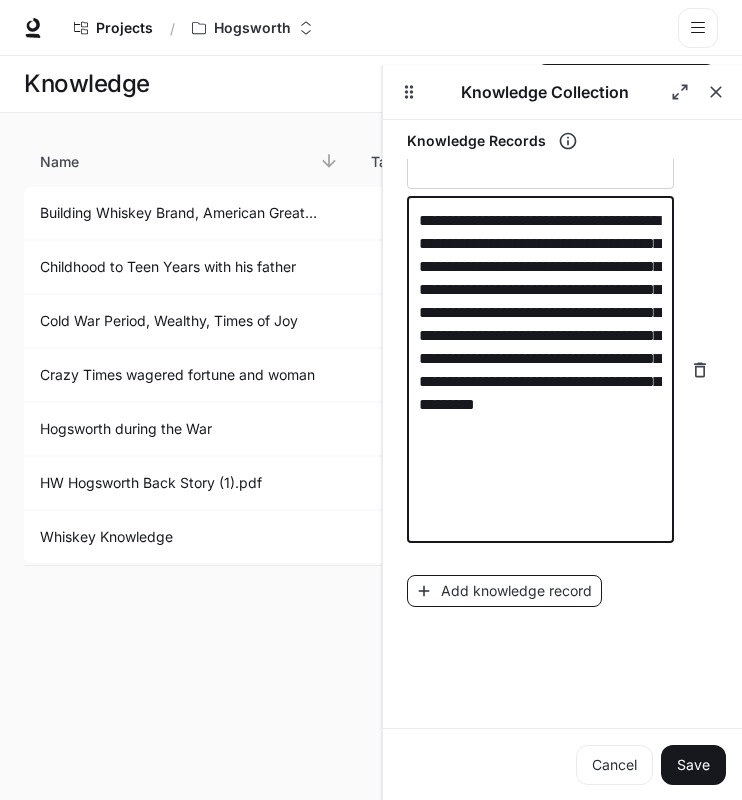 type on "**********" 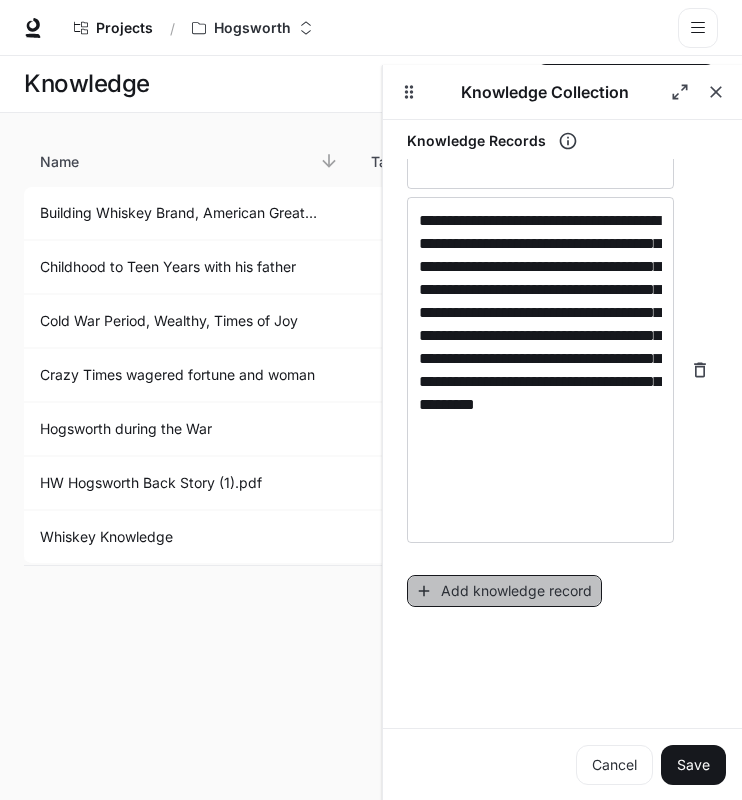 click on "Add knowledge record" at bounding box center [504, 591] 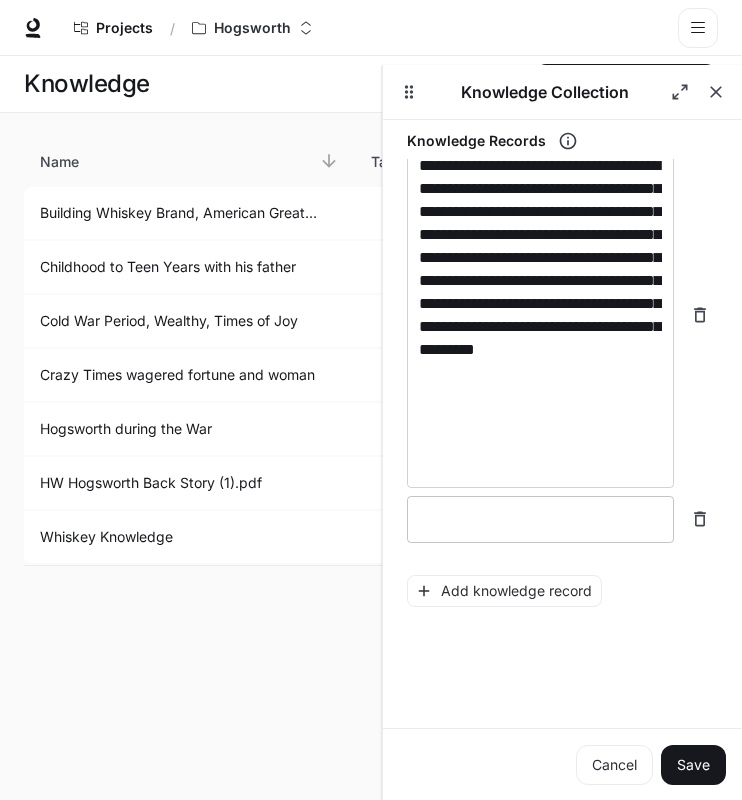 click at bounding box center (540, 519) 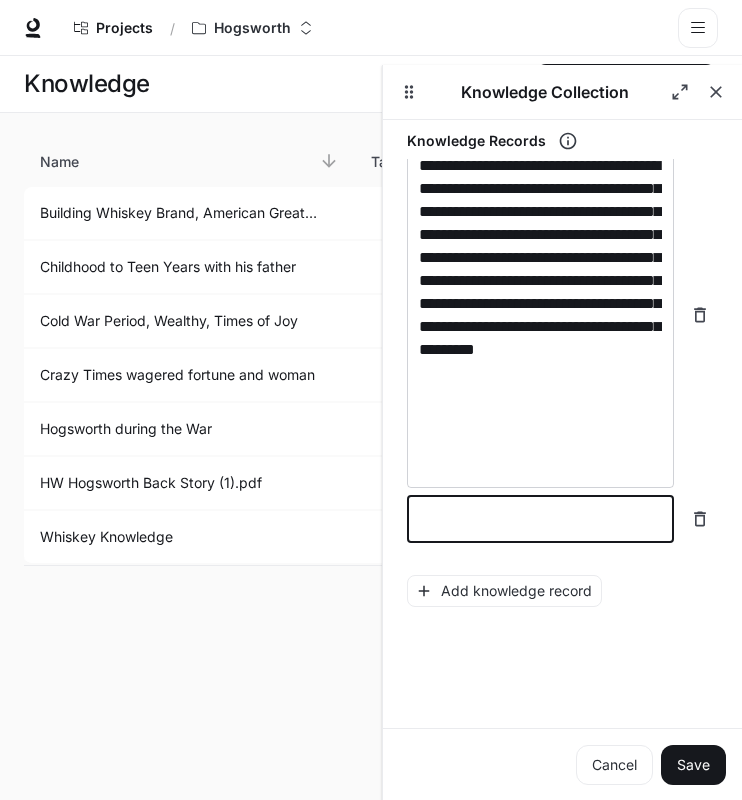 paste on "**********" 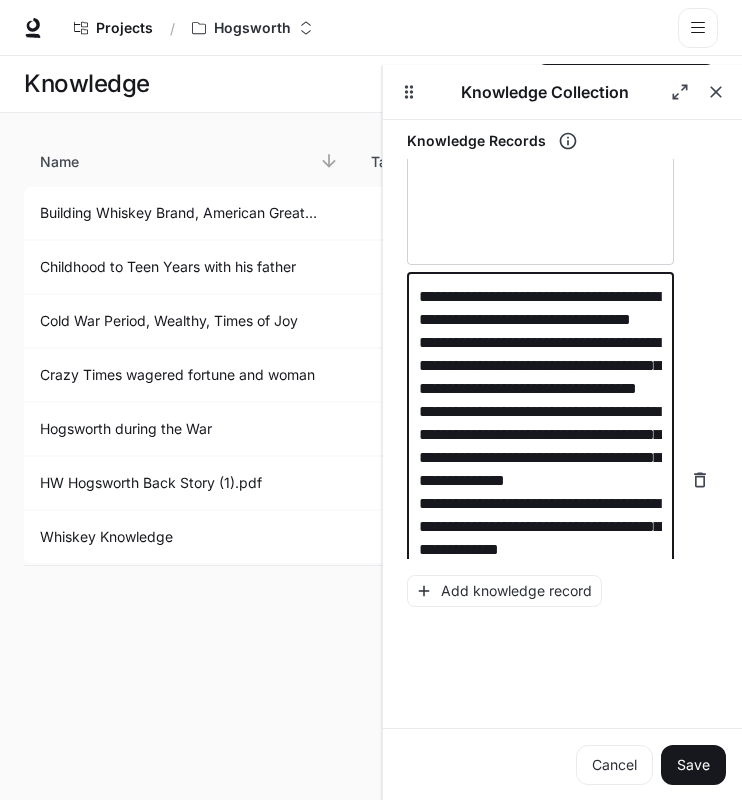 scroll, scrollTop: 1249, scrollLeft: 0, axis: vertical 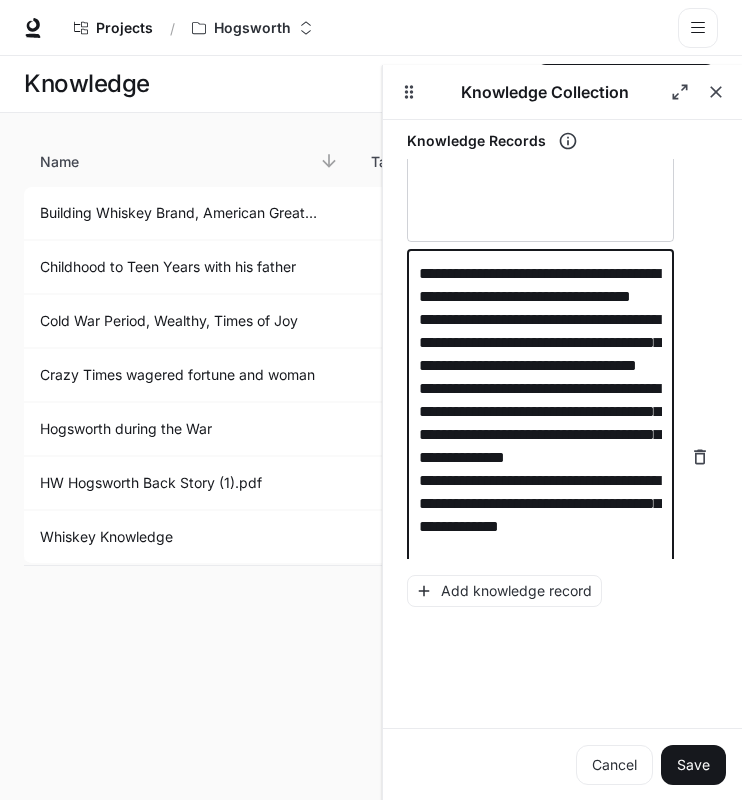 click on "**********" at bounding box center (540, 457) 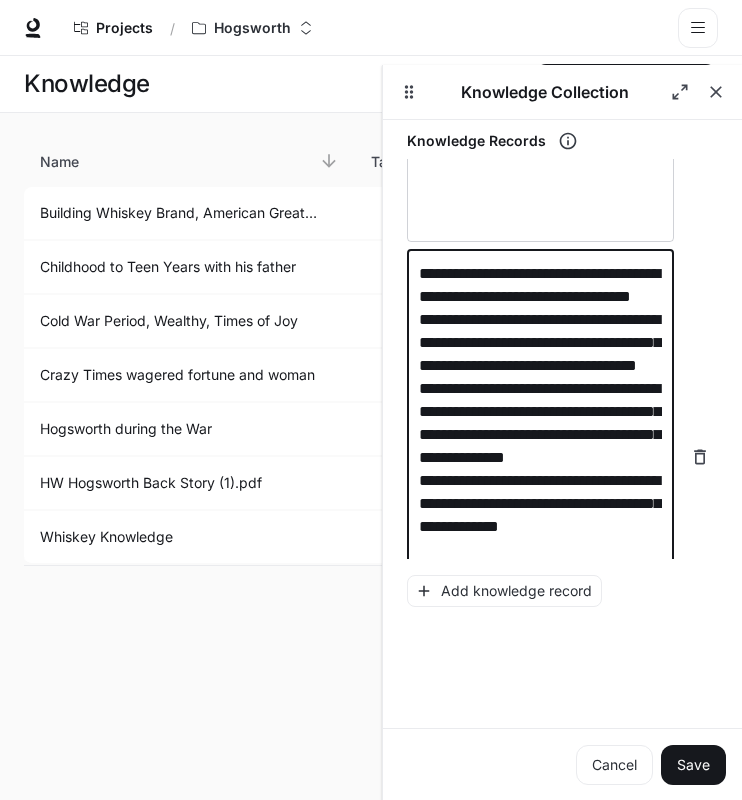 scroll, scrollTop: 1355, scrollLeft: 0, axis: vertical 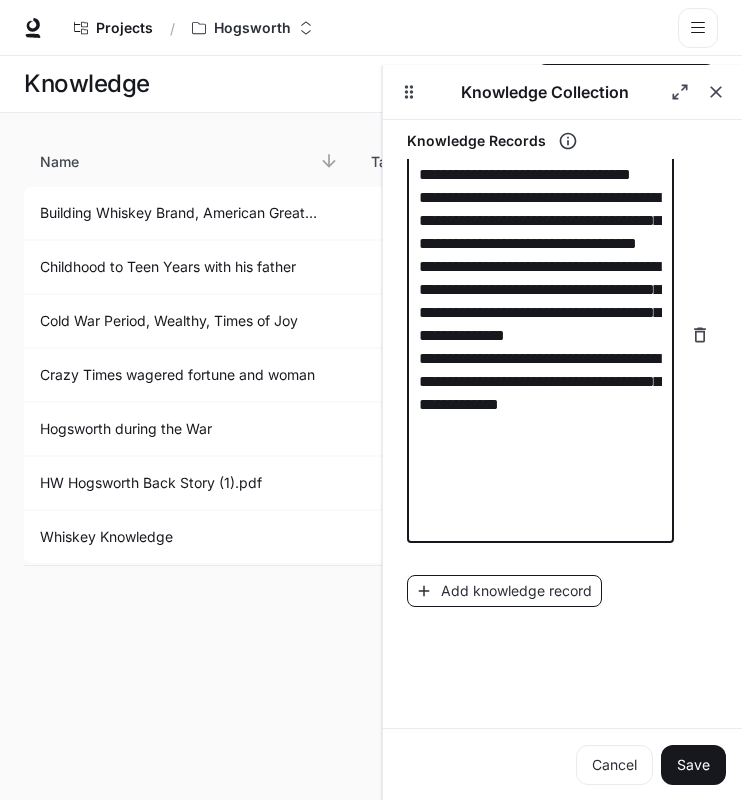 type on "**********" 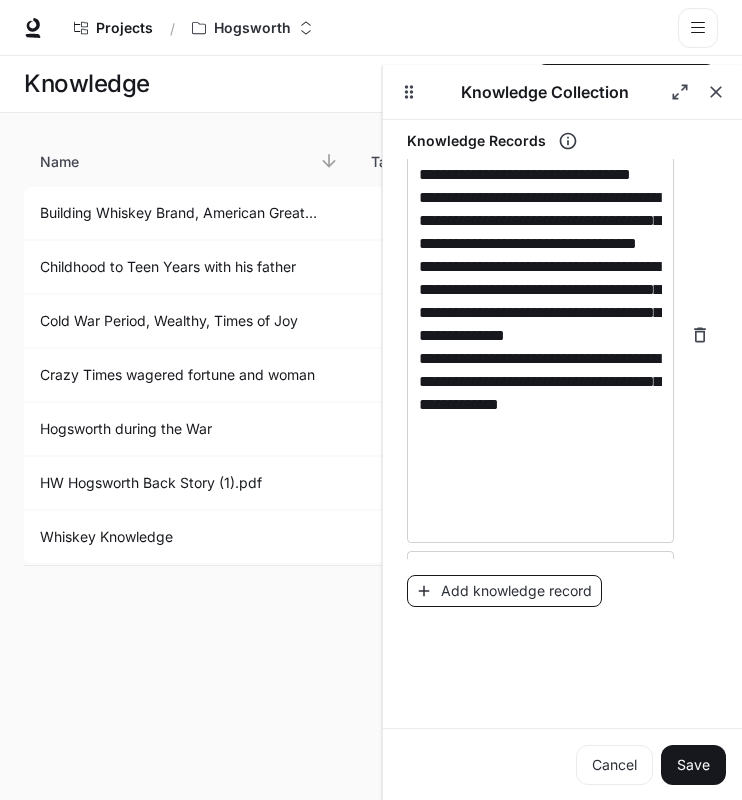 scroll, scrollTop: 1410, scrollLeft: 0, axis: vertical 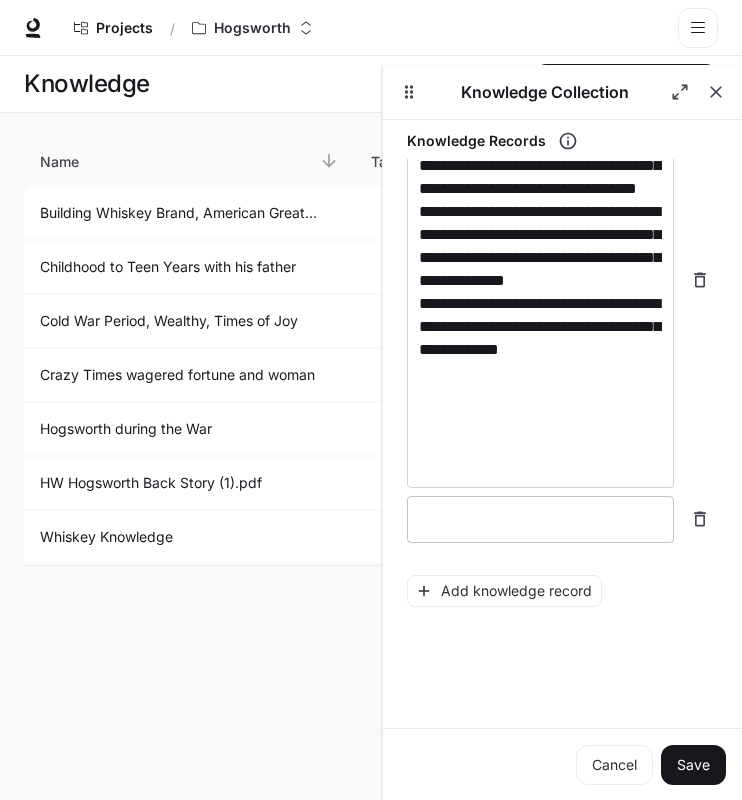 click at bounding box center [540, 519] 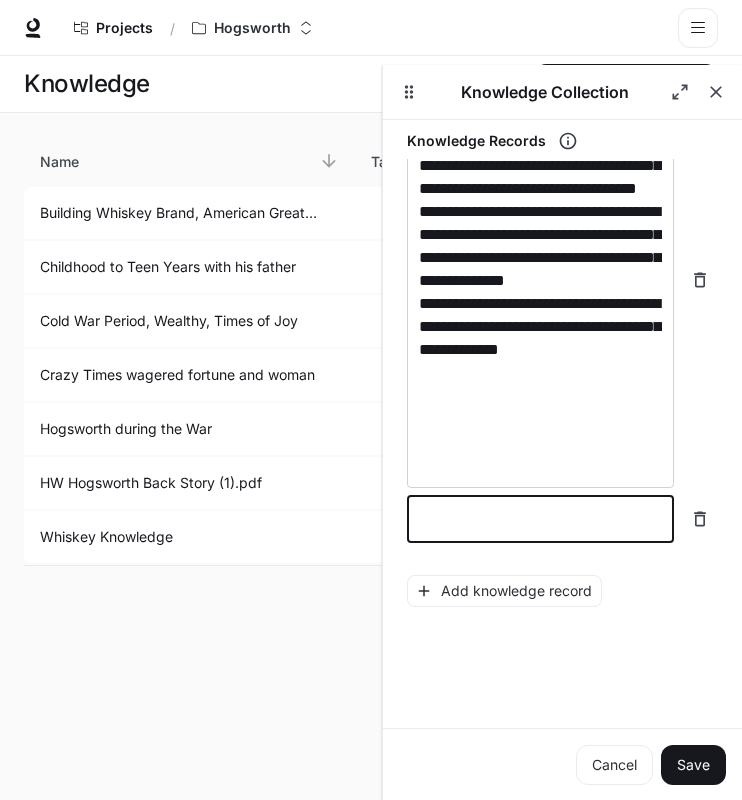 paste on "**********" 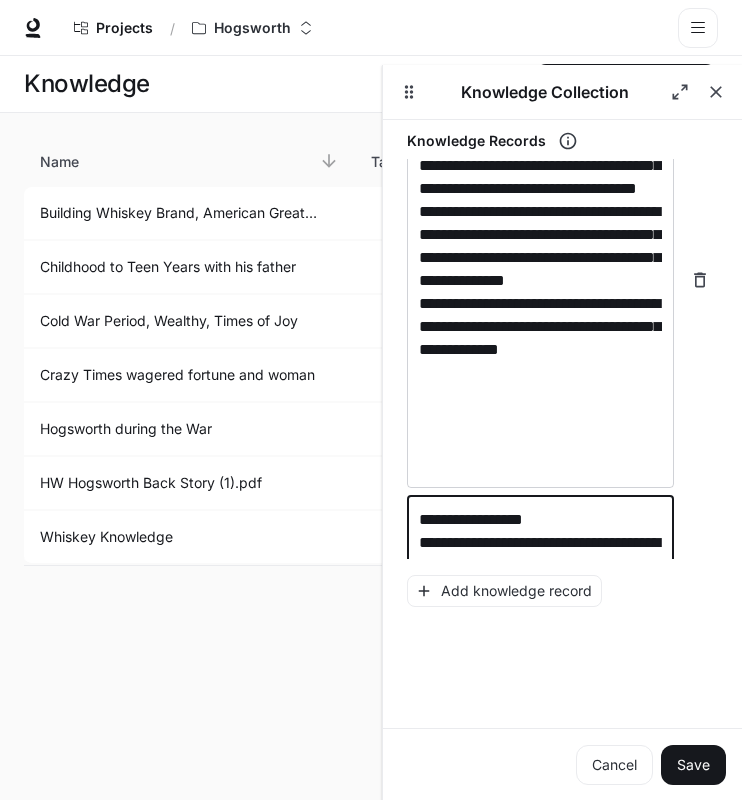 scroll, scrollTop: 1541, scrollLeft: 0, axis: vertical 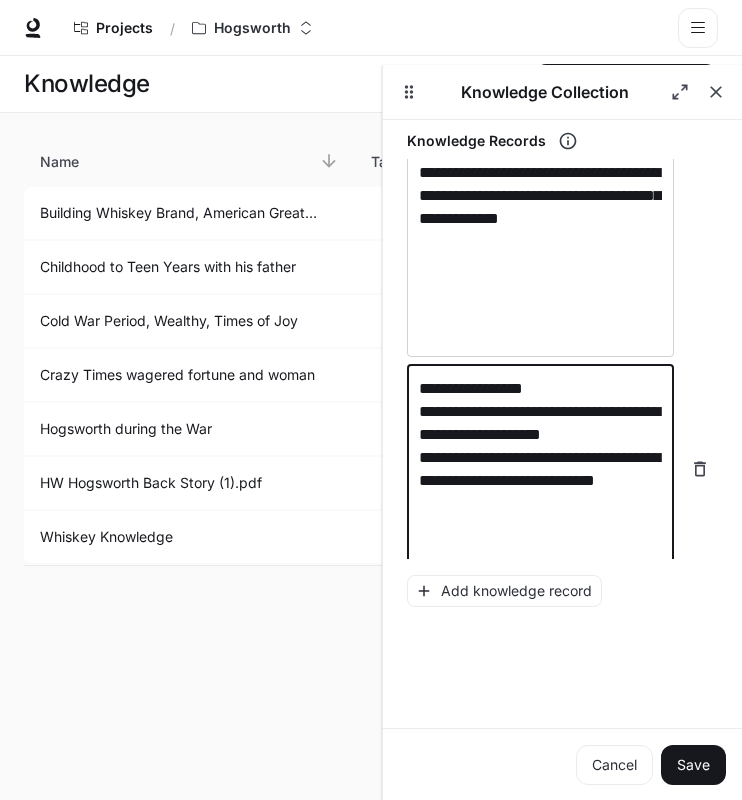 click on "**********" at bounding box center [540, 469] 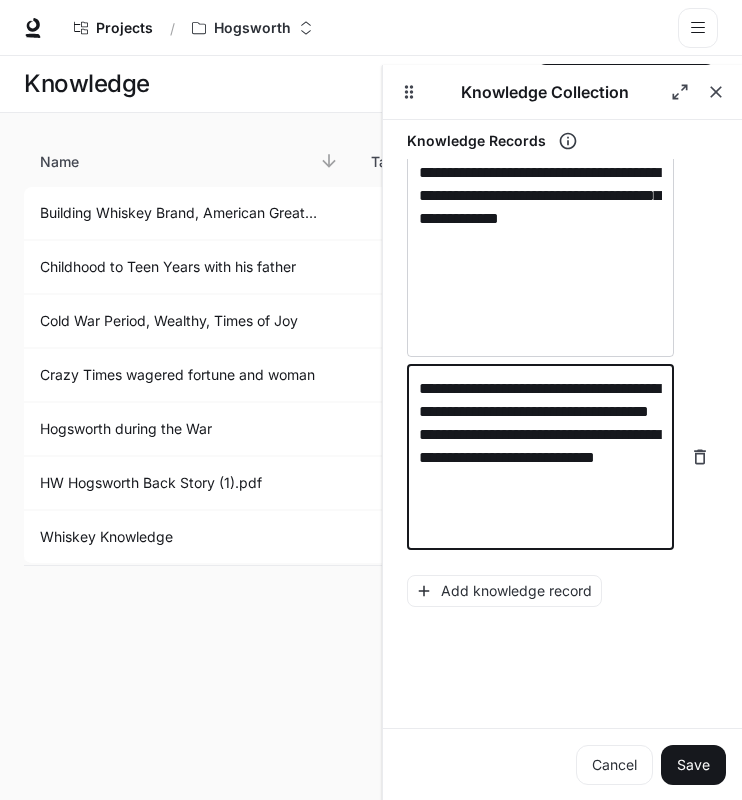 click on "**********" at bounding box center (540, 457) 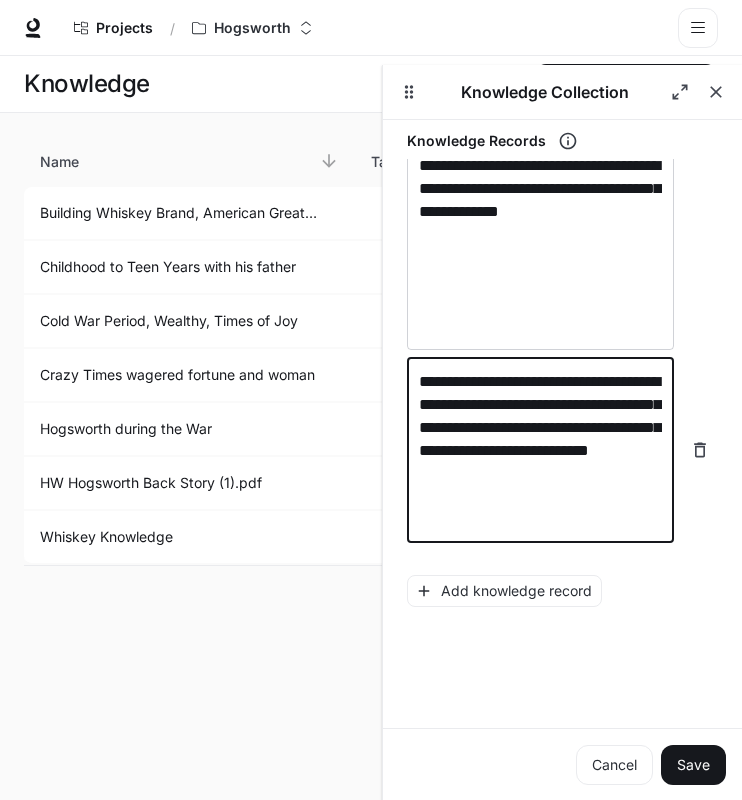 click on "**********" at bounding box center [540, 450] 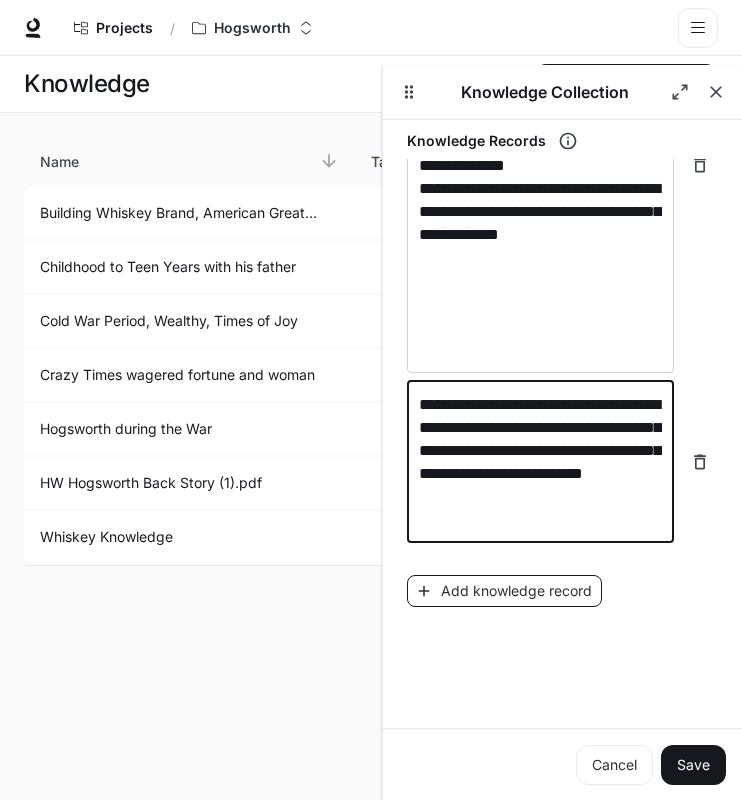 type on "**********" 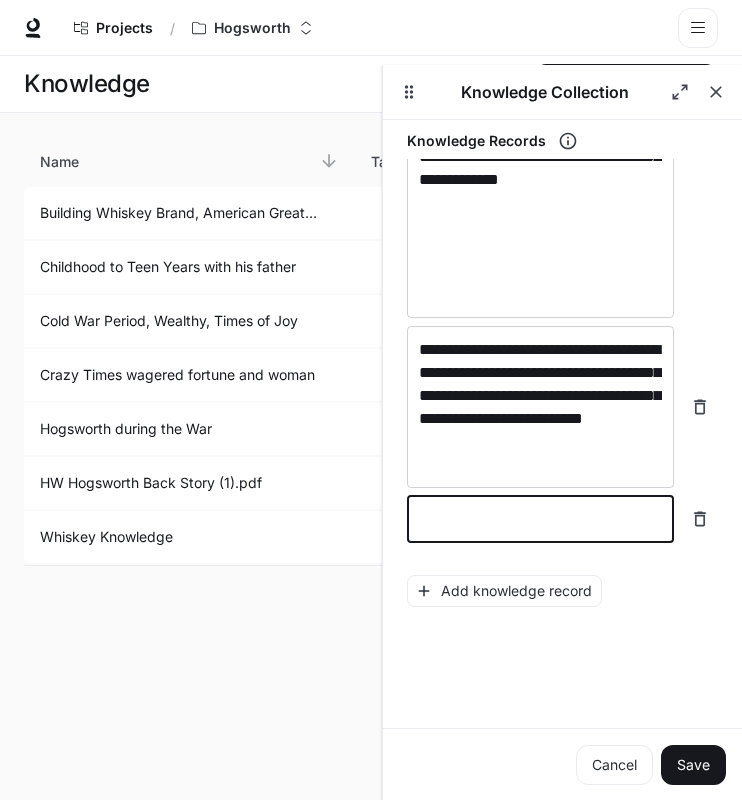 click at bounding box center (540, 519) 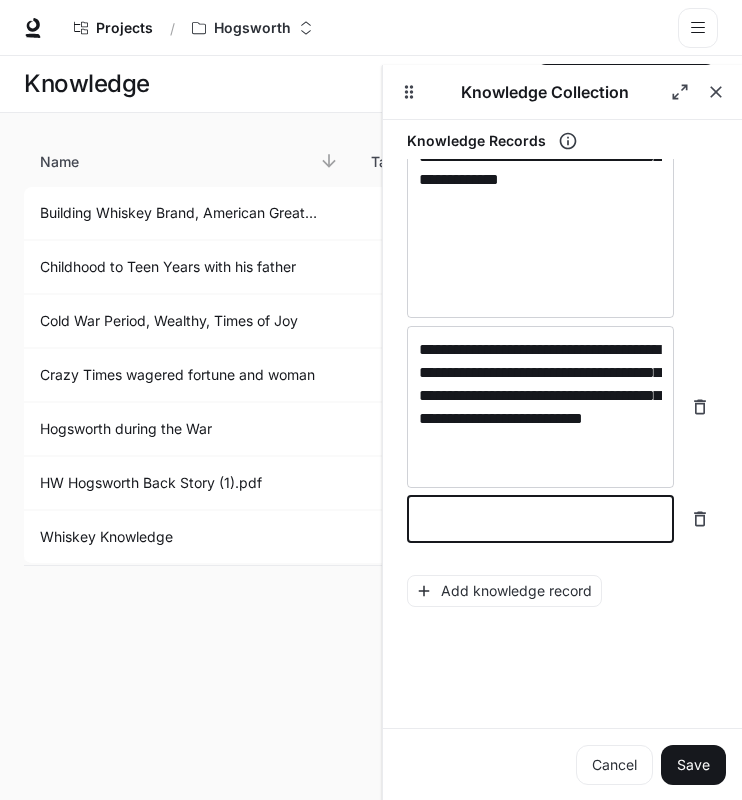 paste on "**********" 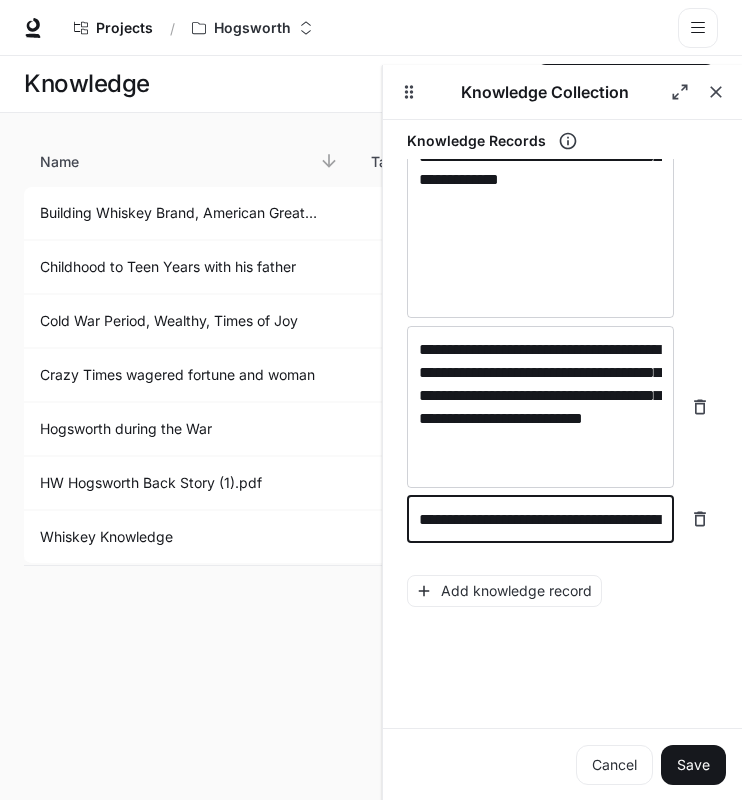 scroll, scrollTop: 1757, scrollLeft: 0, axis: vertical 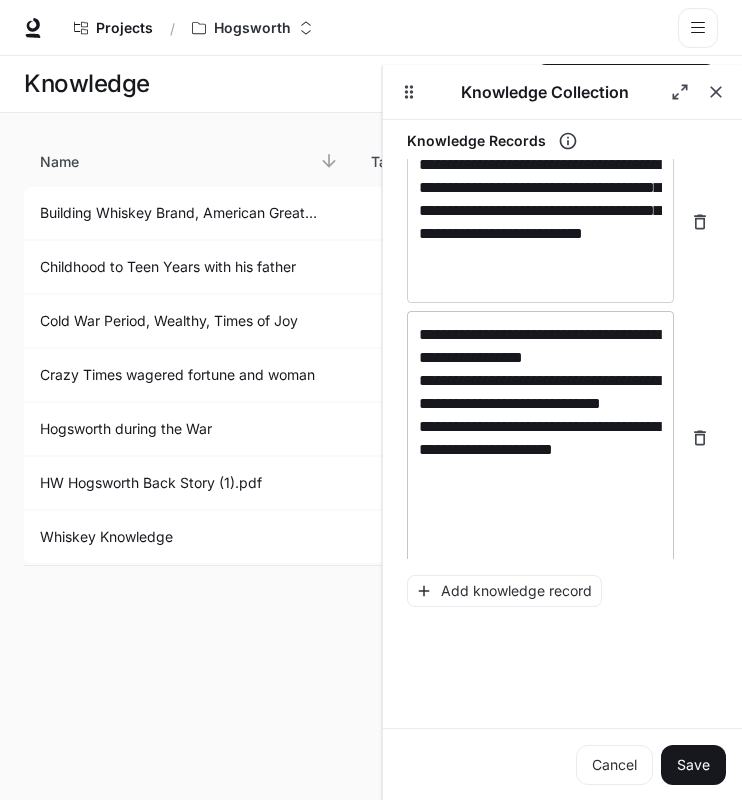 click on "**********" at bounding box center [540, 438] 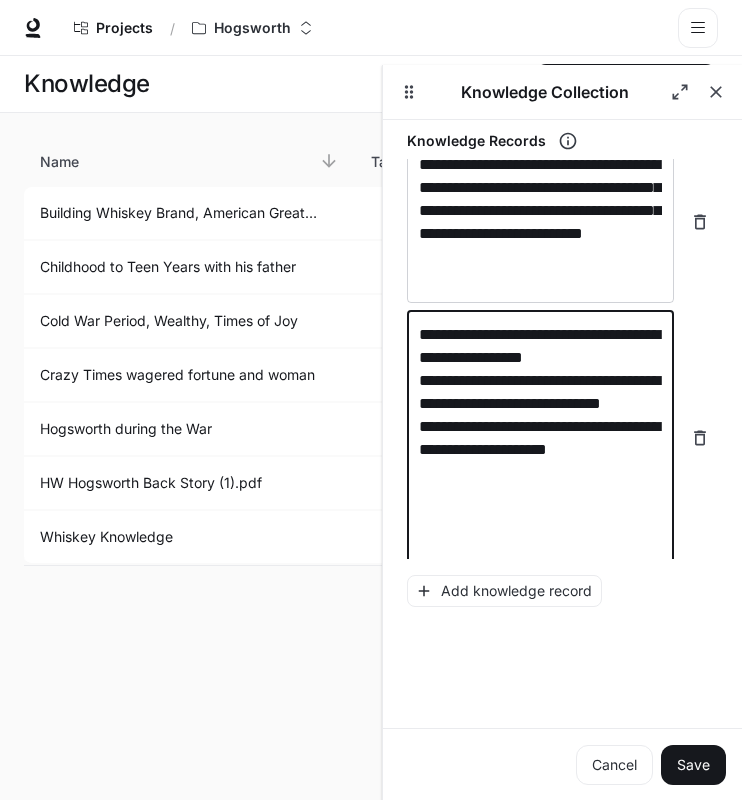 scroll, scrollTop: 1734, scrollLeft: 0, axis: vertical 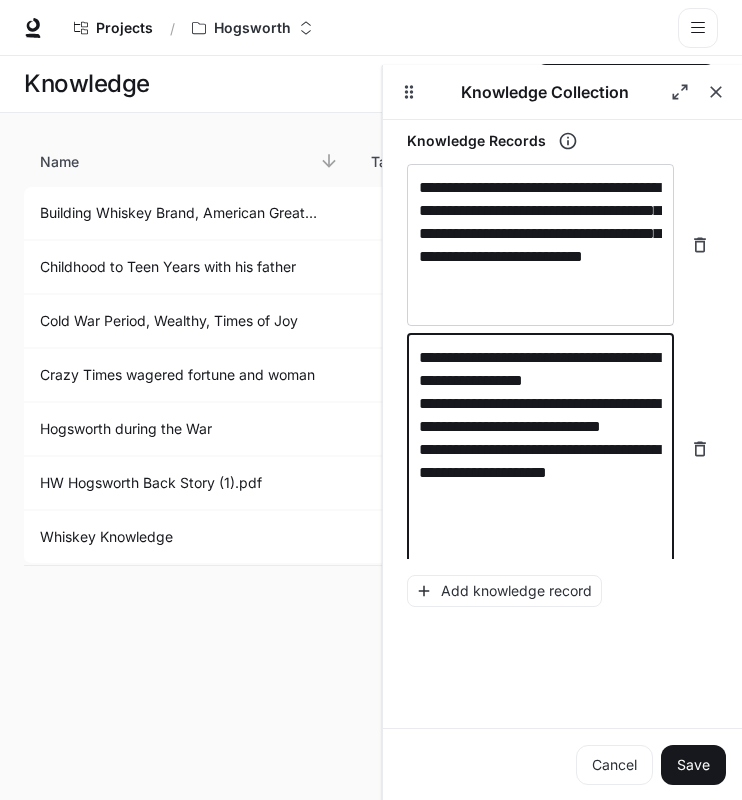 click on "**********" at bounding box center [540, 449] 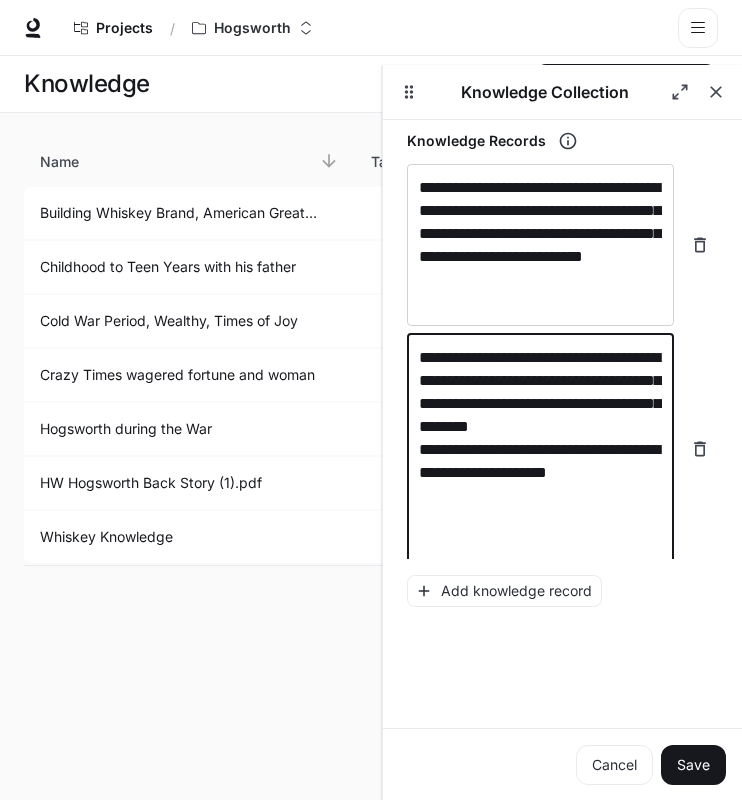 click on "**********" at bounding box center [540, 449] 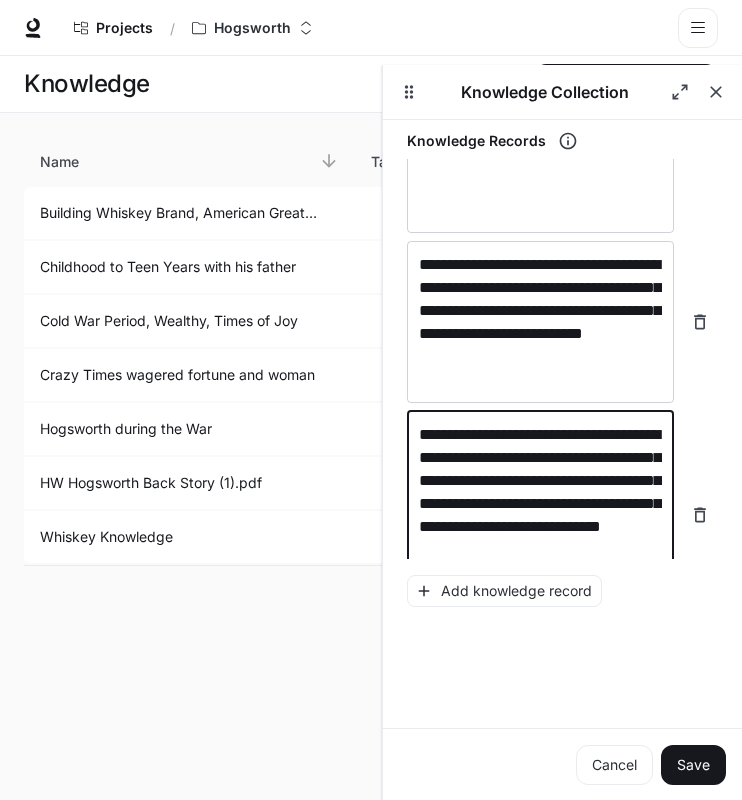 scroll, scrollTop: 1733, scrollLeft: 0, axis: vertical 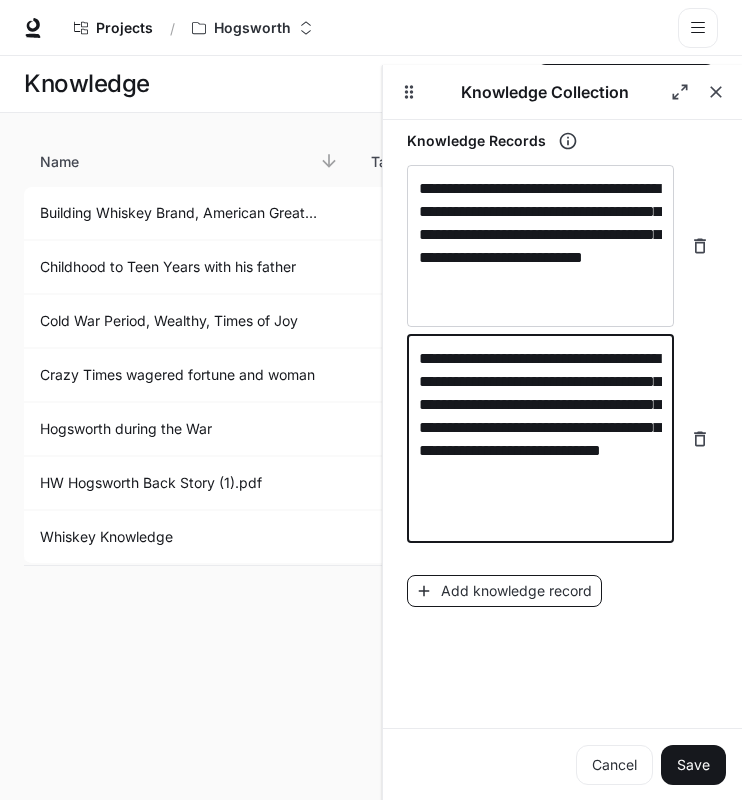 type on "**********" 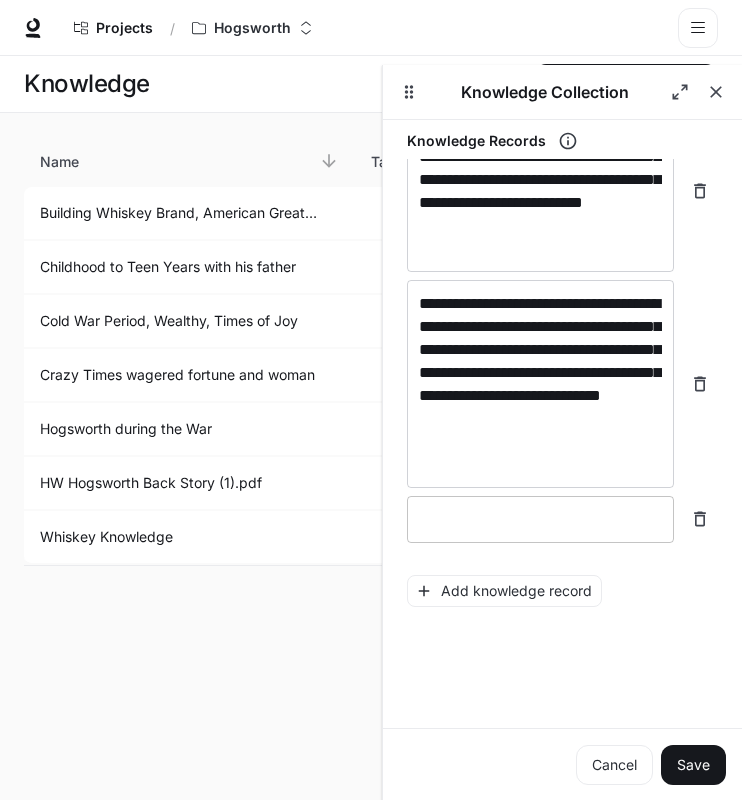 click at bounding box center [540, 519] 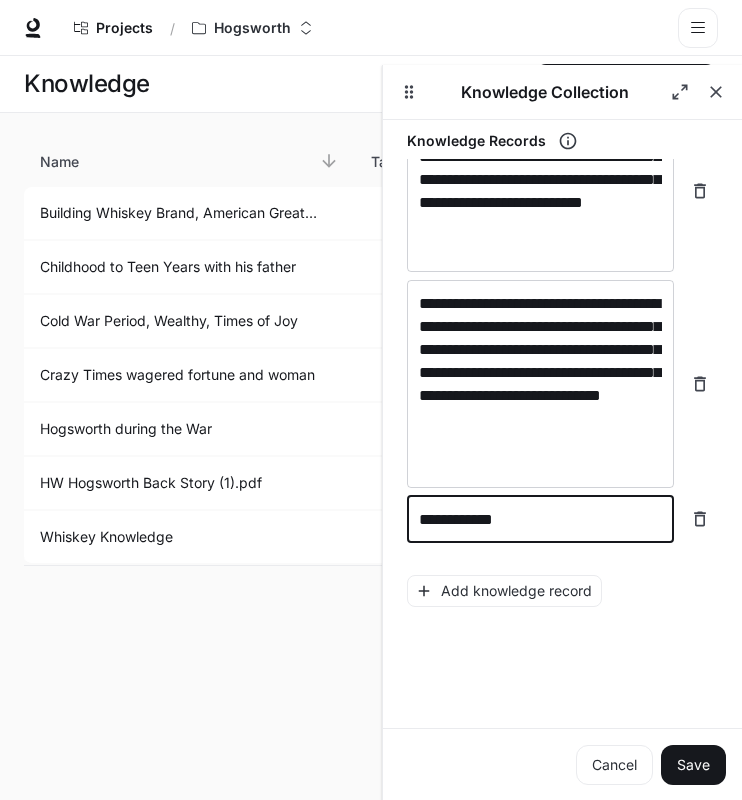 paste on "**********" 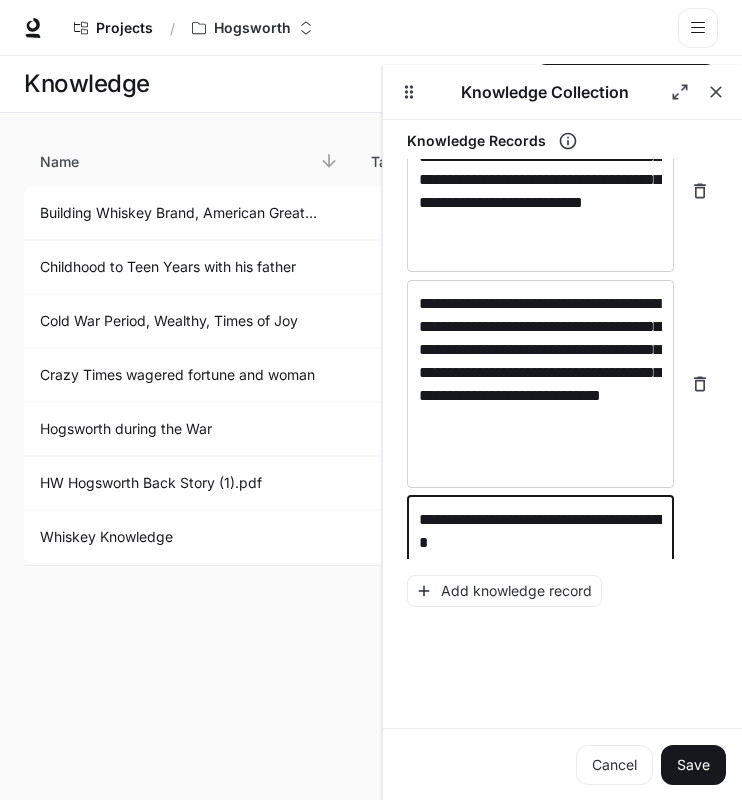 scroll, scrollTop: 1919, scrollLeft: 0, axis: vertical 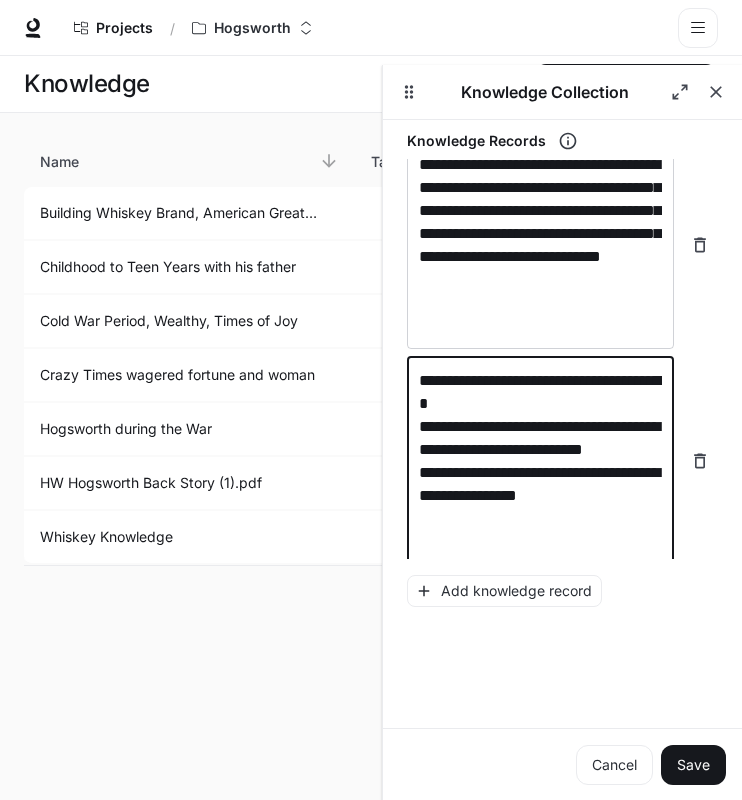 click on "**********" at bounding box center [540, 461] 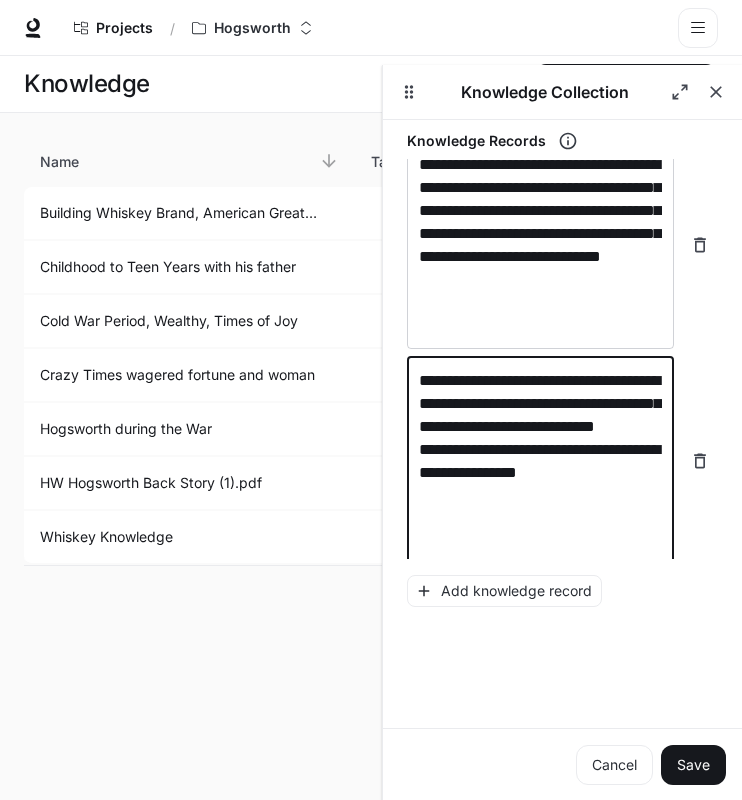click on "**********" at bounding box center [540, 461] 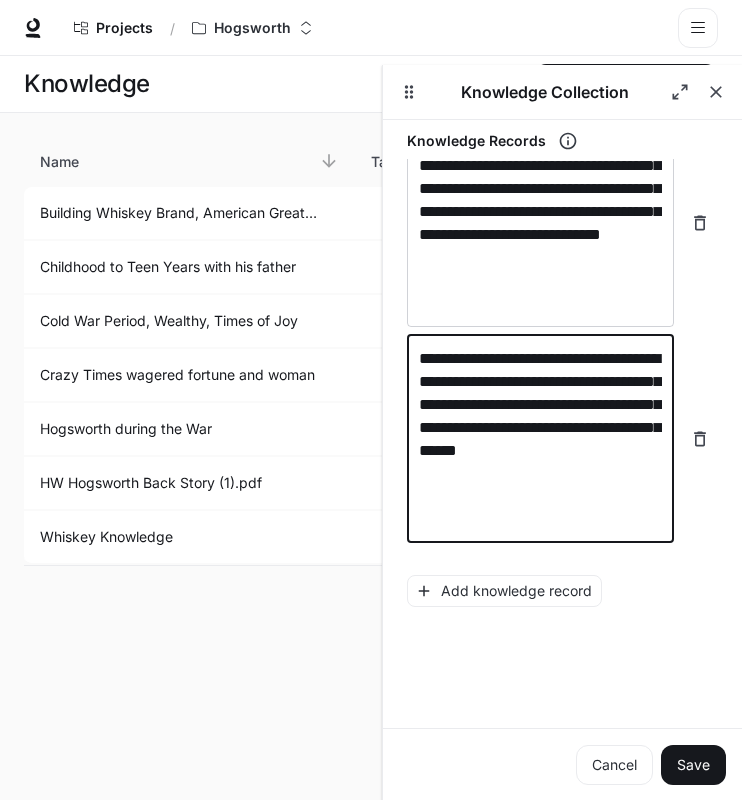 click on "**********" at bounding box center [540, 439] 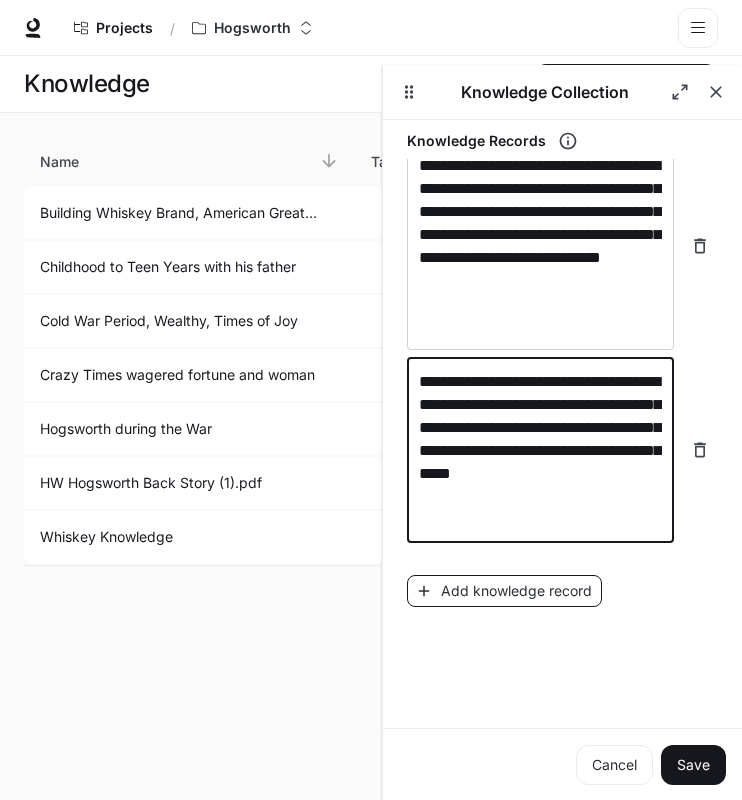 type on "**********" 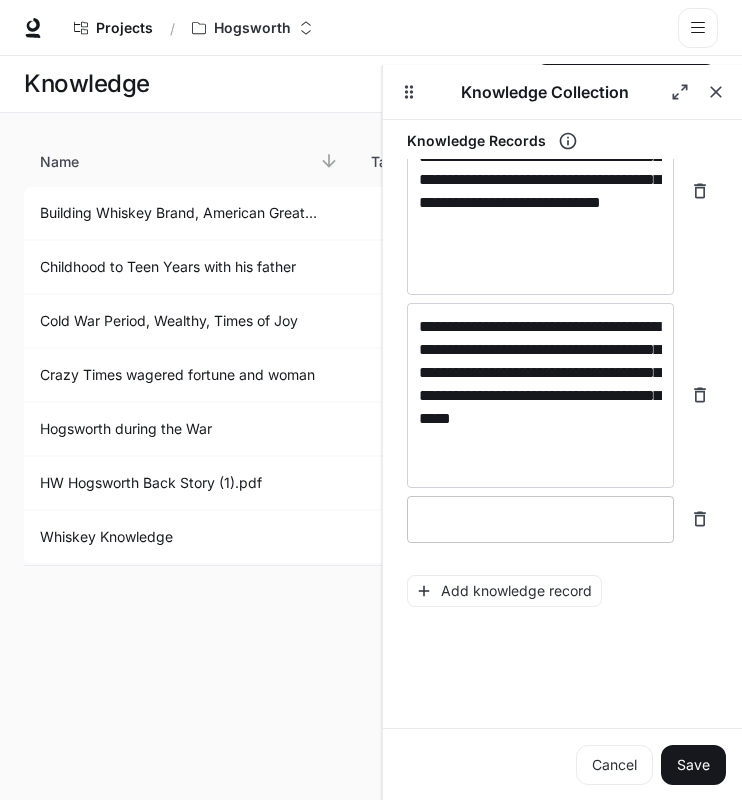 click at bounding box center [540, 519] 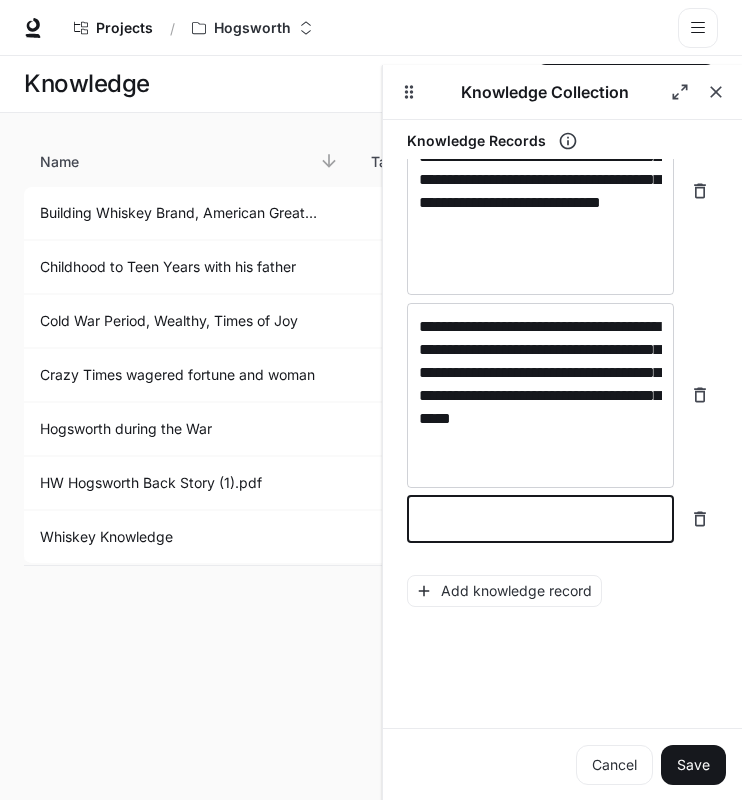 paste on "**********" 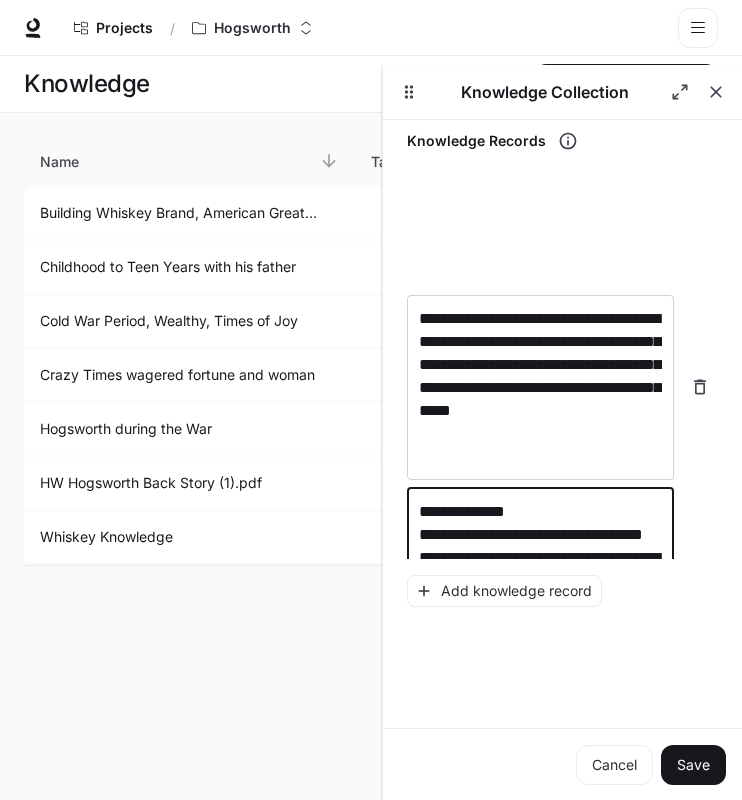 scroll, scrollTop: 2127, scrollLeft: 0, axis: vertical 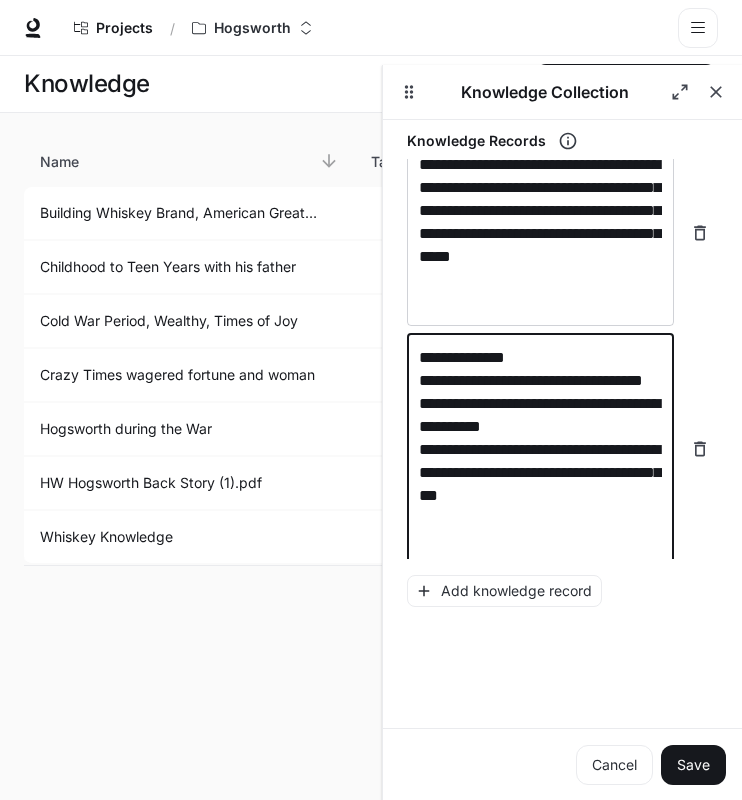 click on "**********" at bounding box center (540, 449) 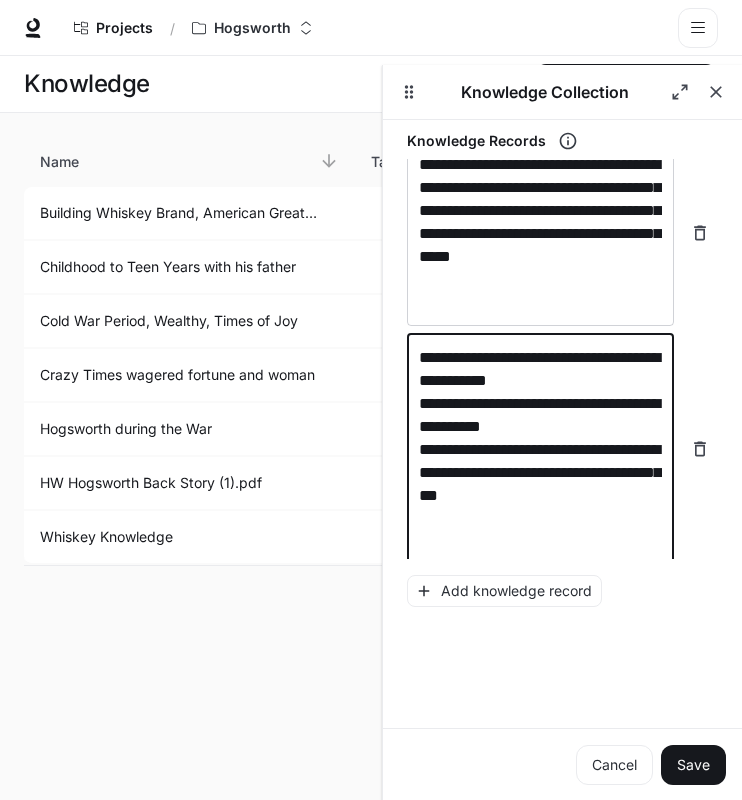 scroll, scrollTop: 2104, scrollLeft: 0, axis: vertical 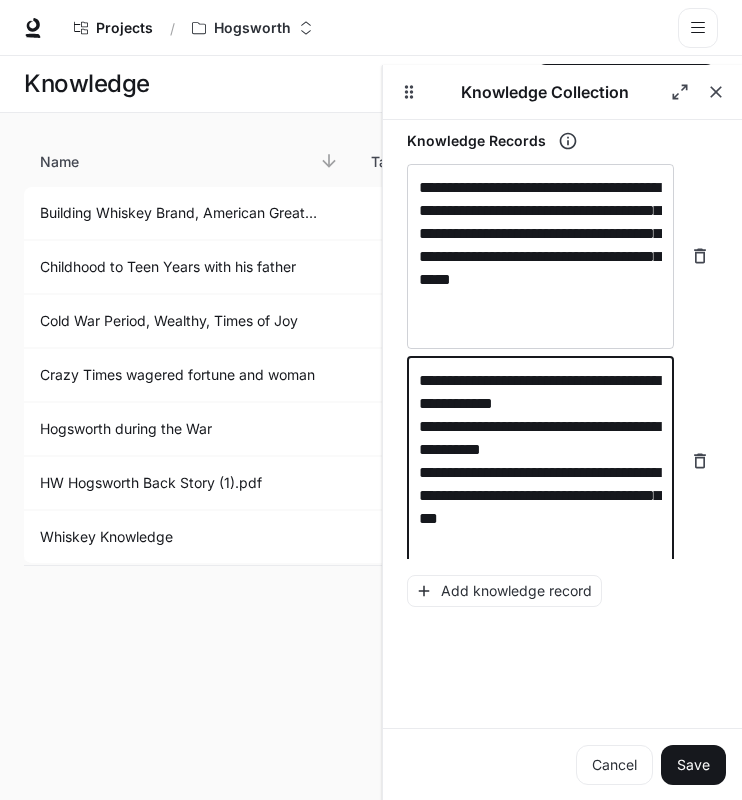click on "**********" at bounding box center [540, 461] 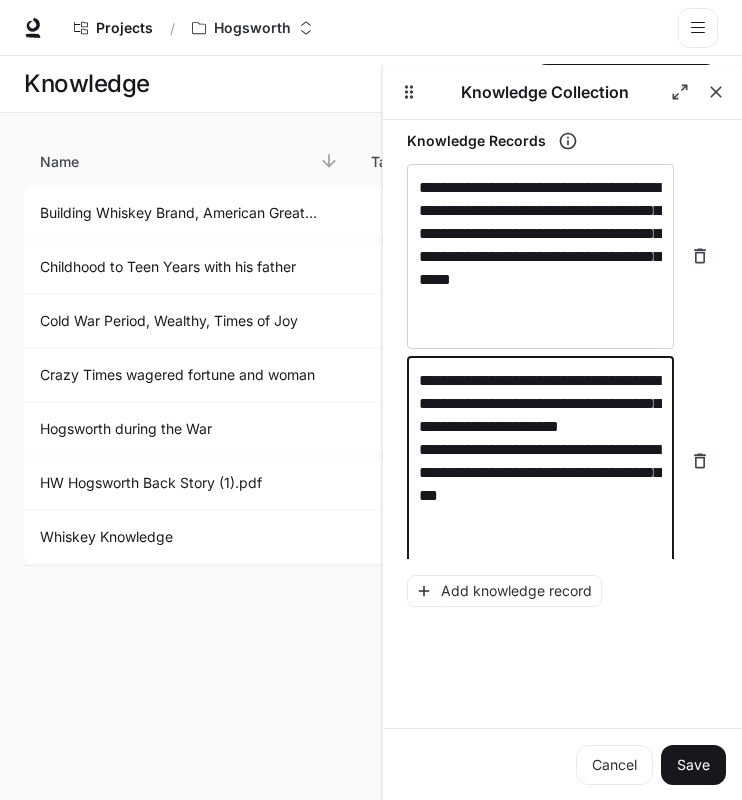 click on "**********" at bounding box center [540, 461] 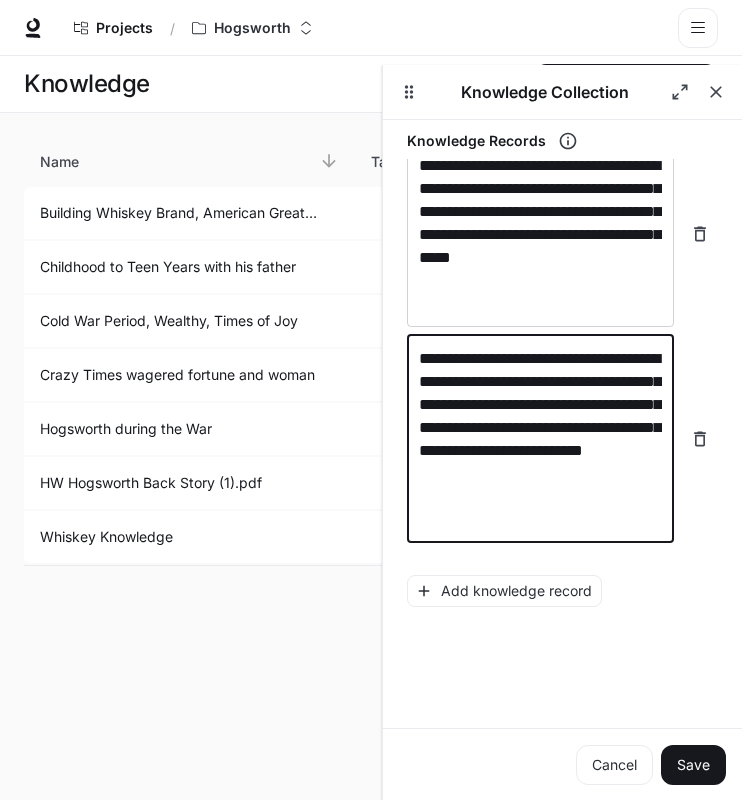 click on "**********" at bounding box center (540, 439) 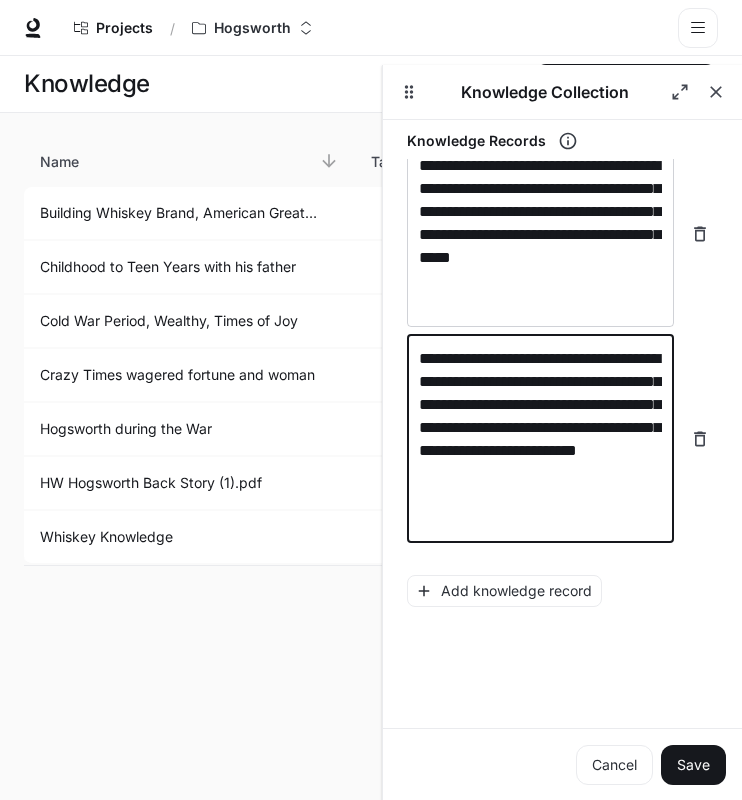 scroll, scrollTop: 2103, scrollLeft: 0, axis: vertical 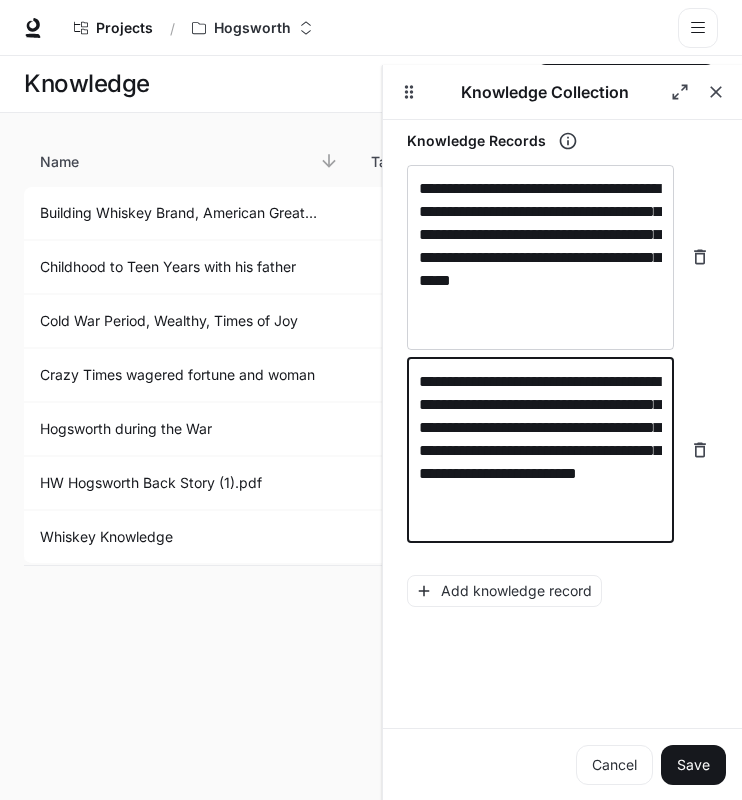 type on "**********" 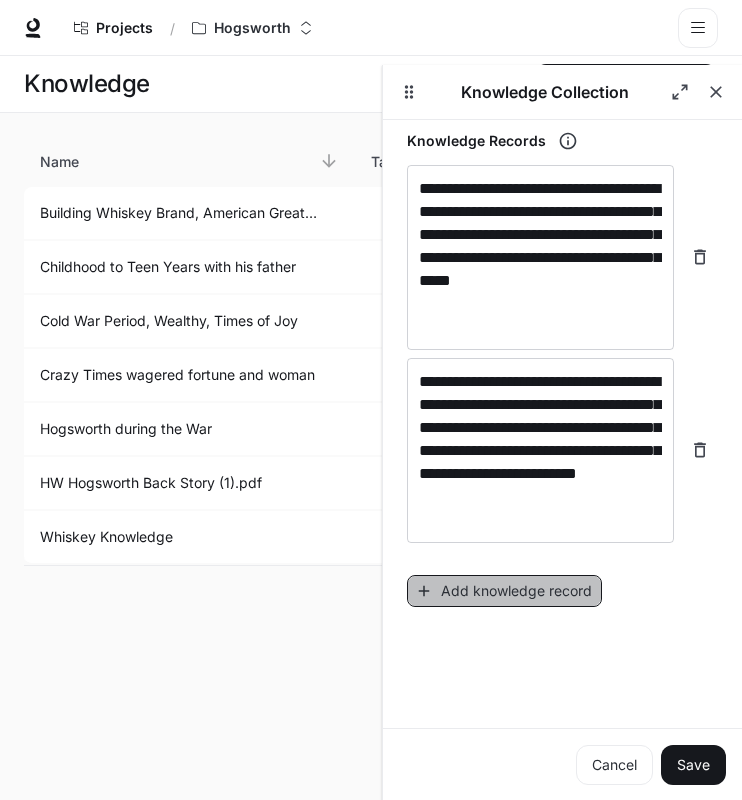 click on "Add knowledge record" at bounding box center [504, 591] 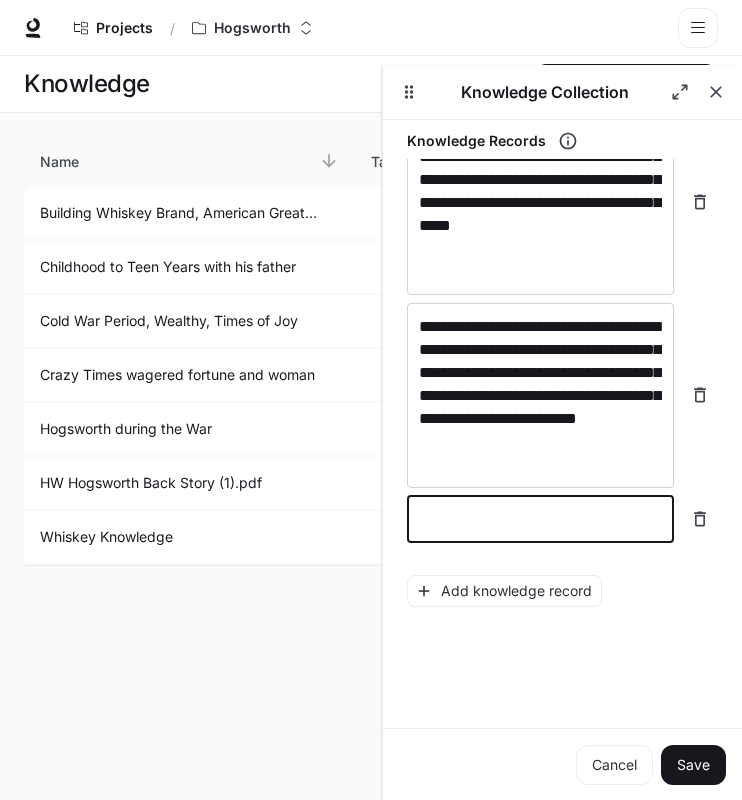 click at bounding box center (540, 519) 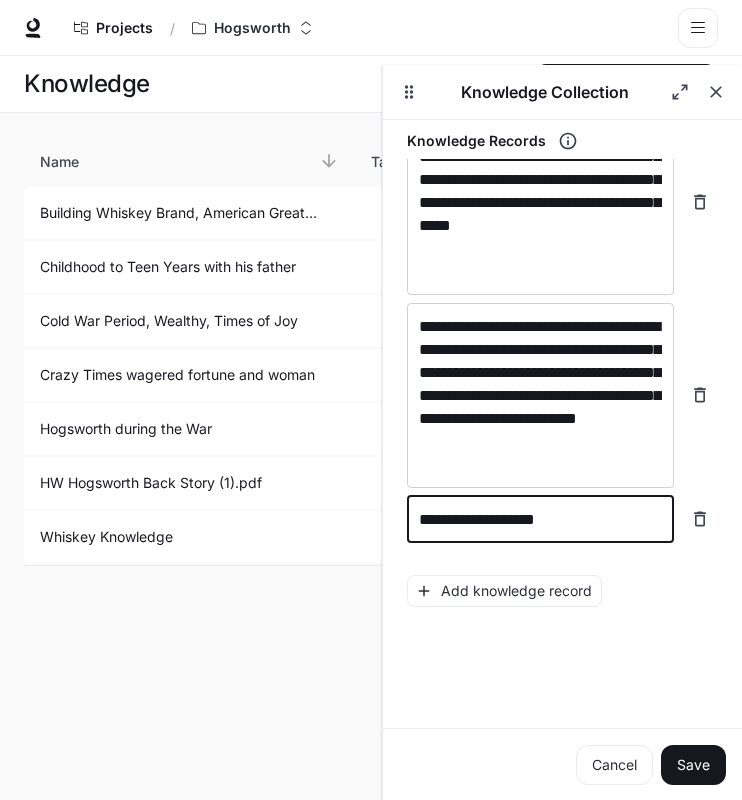 scroll, scrollTop: 2404, scrollLeft: 0, axis: vertical 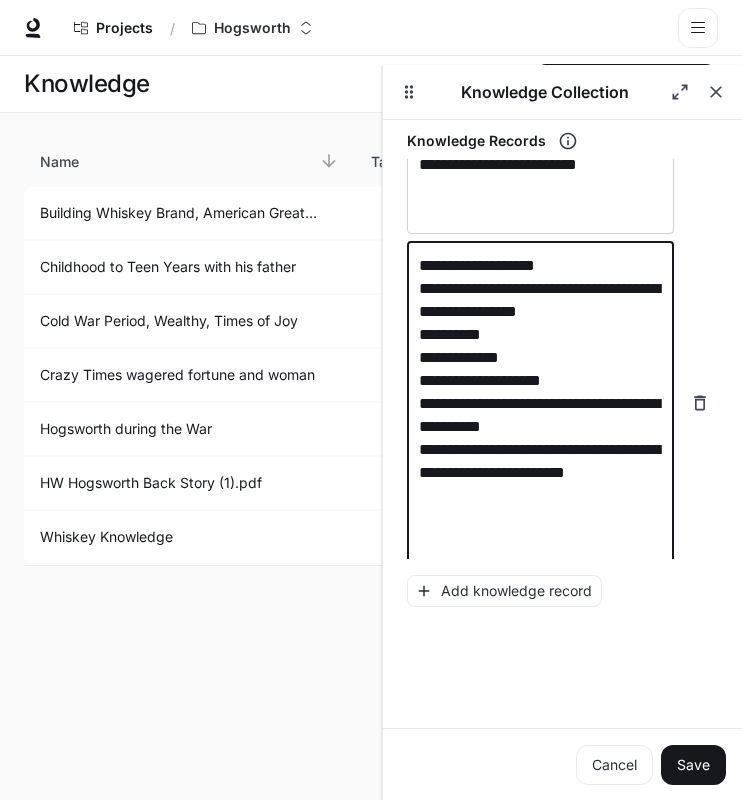 drag, startPoint x: 592, startPoint y: 260, endPoint x: 416, endPoint y: 256, distance: 176.04546 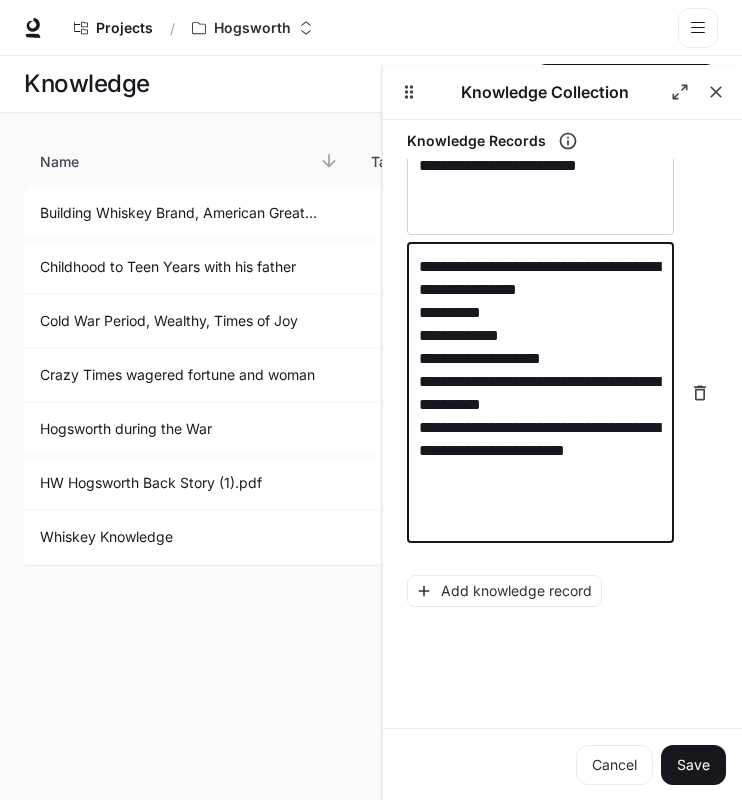 scroll, scrollTop: 2381, scrollLeft: 0, axis: vertical 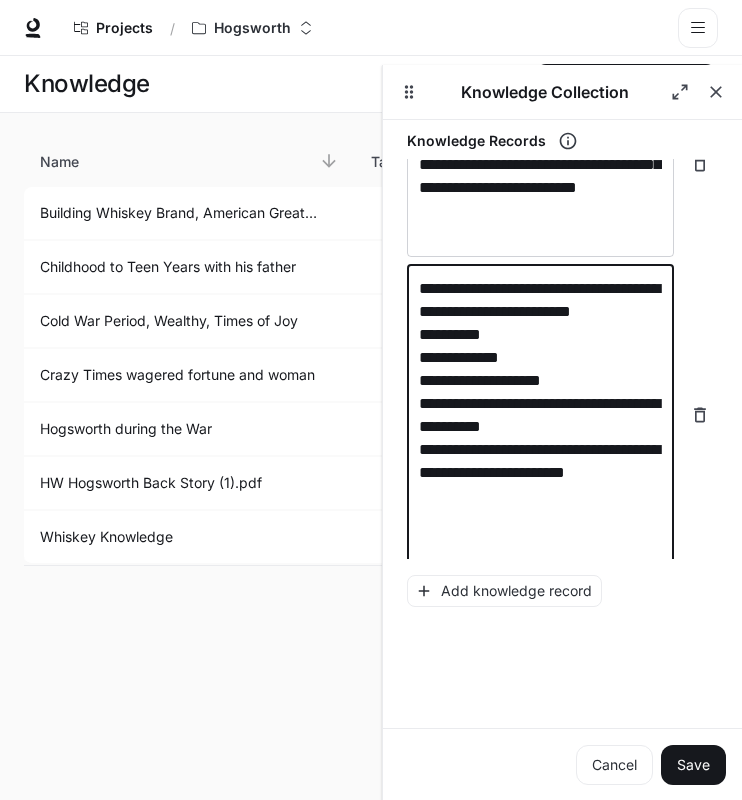 click on "**********" at bounding box center [540, 415] 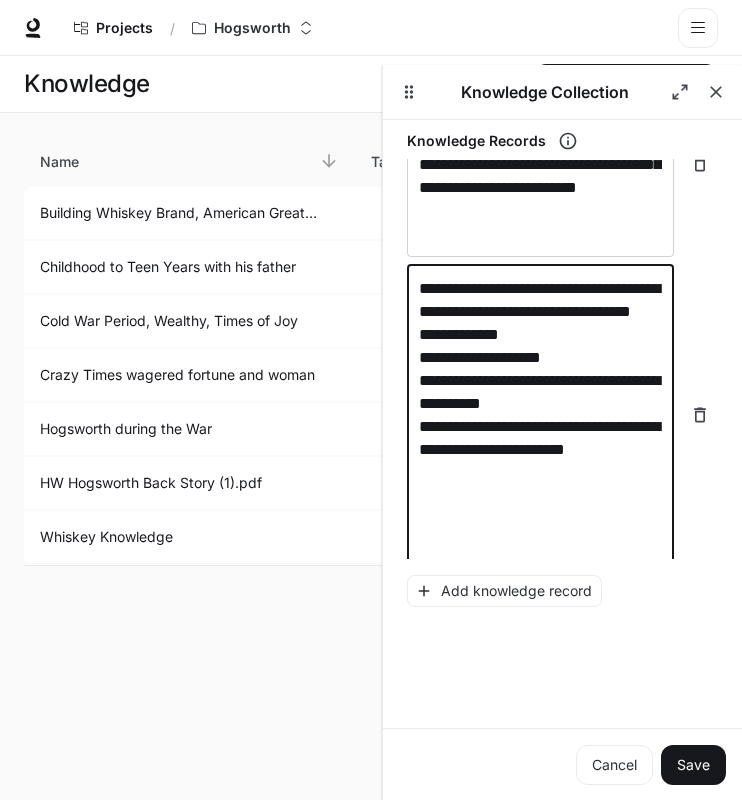 scroll, scrollTop: 2358, scrollLeft: 0, axis: vertical 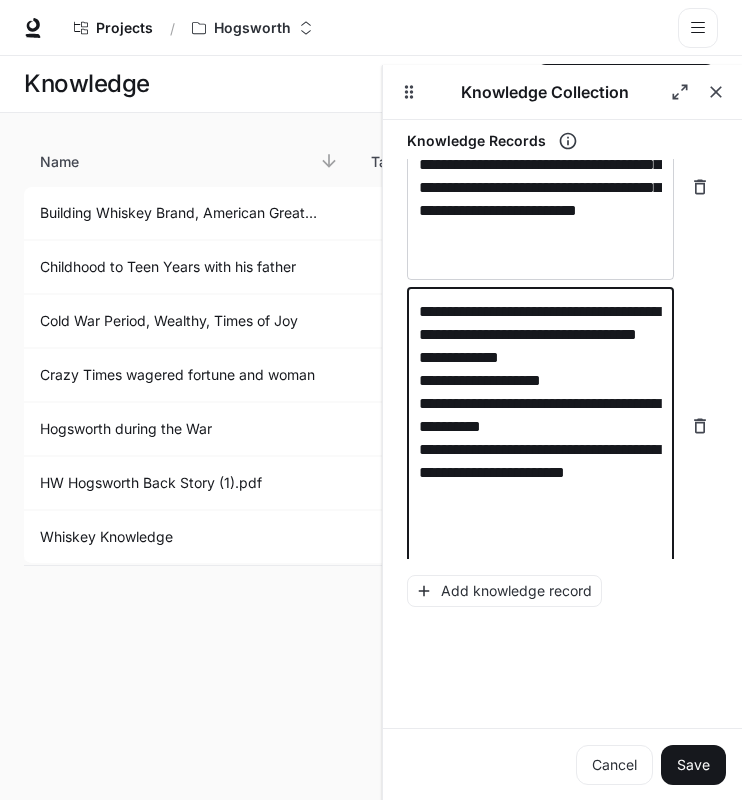 click on "**********" at bounding box center [540, 426] 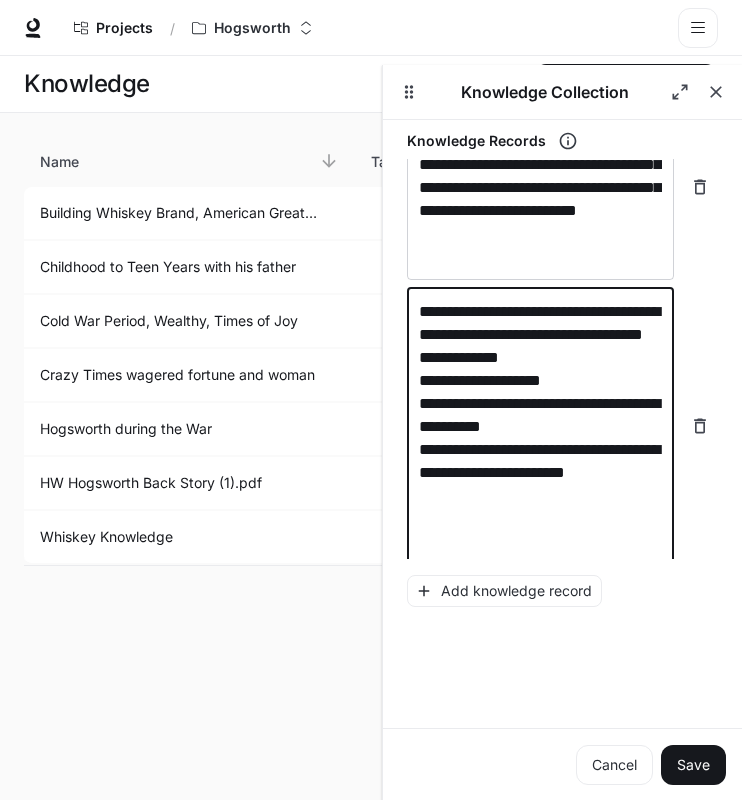 click on "**********" at bounding box center [540, 426] 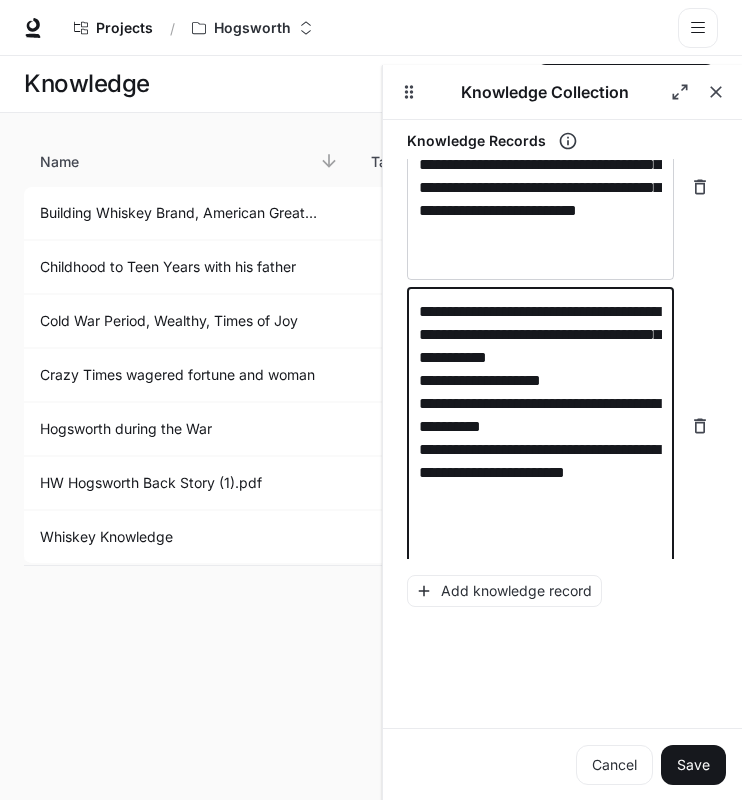 click on "**********" at bounding box center (540, 426) 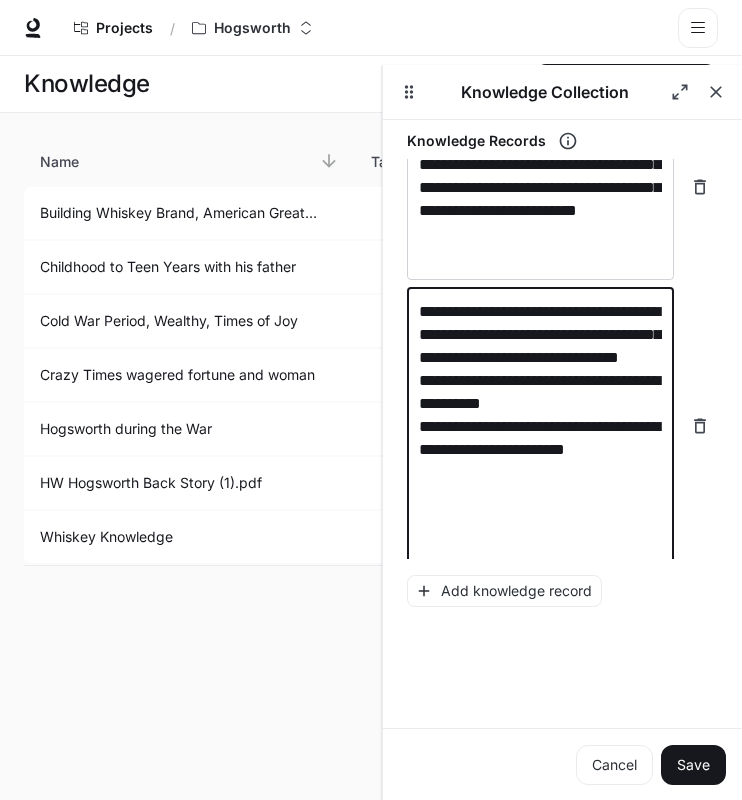 click on "**********" at bounding box center [540, 426] 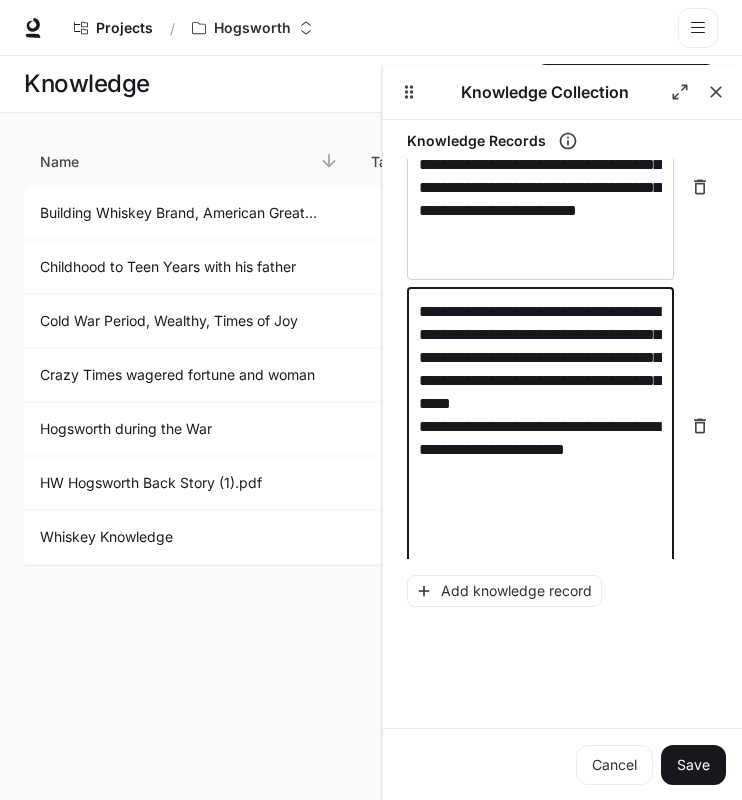 drag, startPoint x: 424, startPoint y: 471, endPoint x: 484, endPoint y: 524, distance: 80.05623 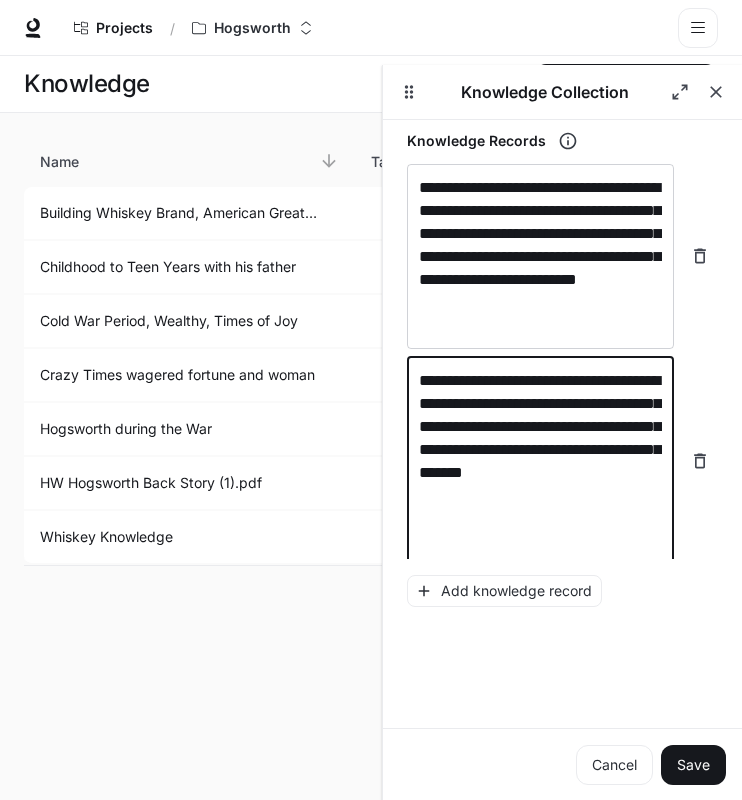 scroll, scrollTop: 2311, scrollLeft: 0, axis: vertical 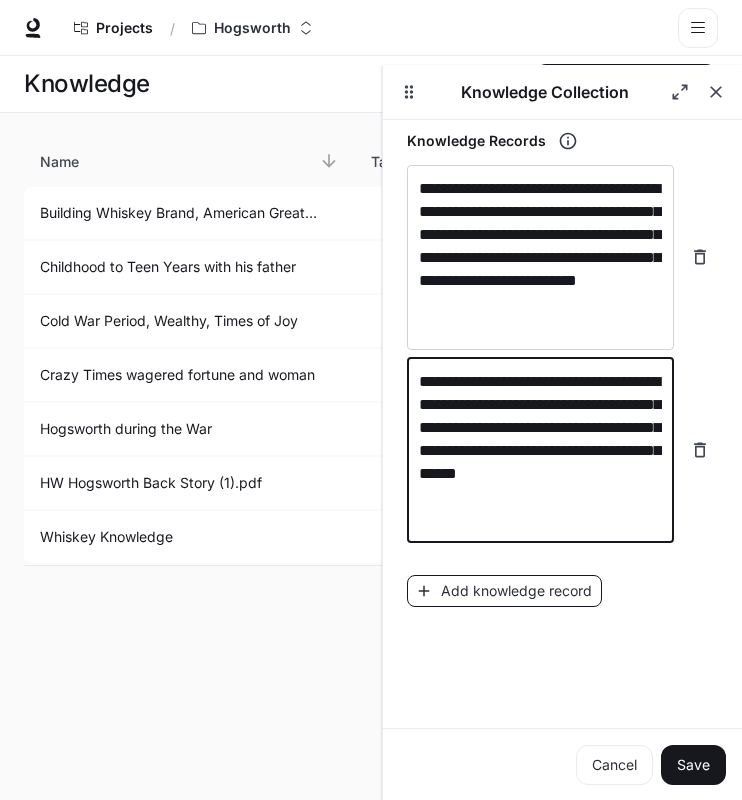 type on "**********" 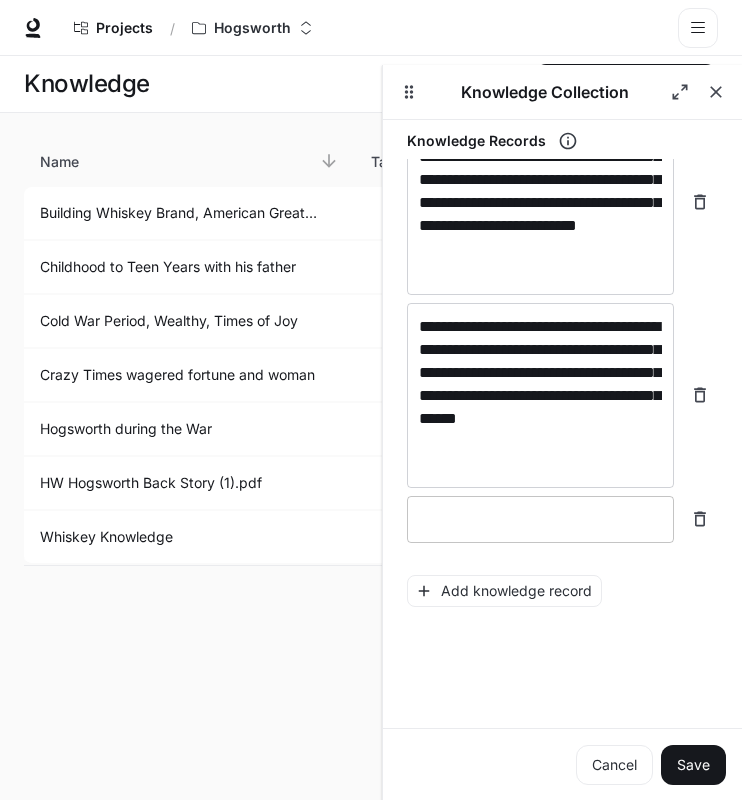click at bounding box center (540, 519) 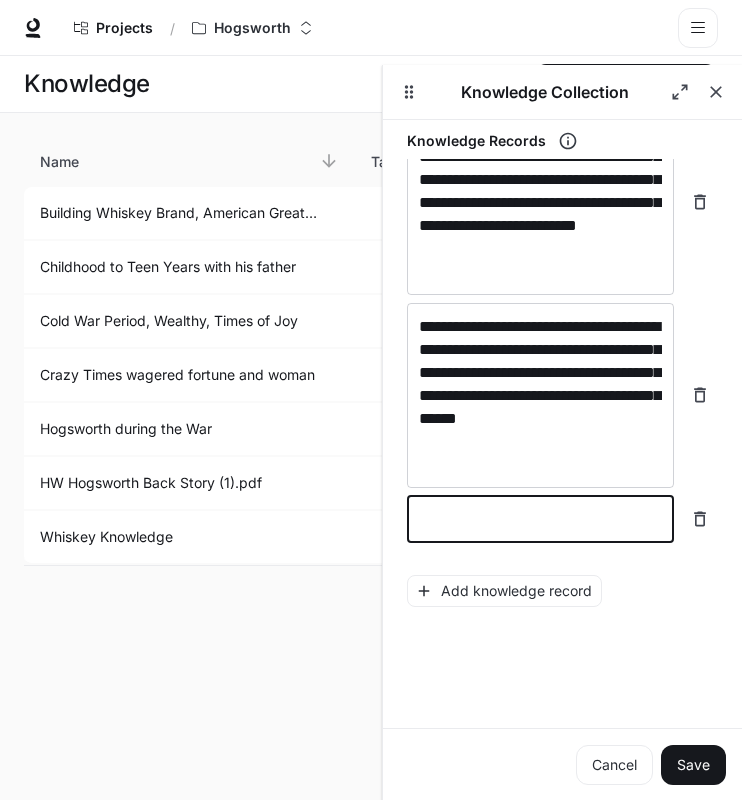 paste on "**********" 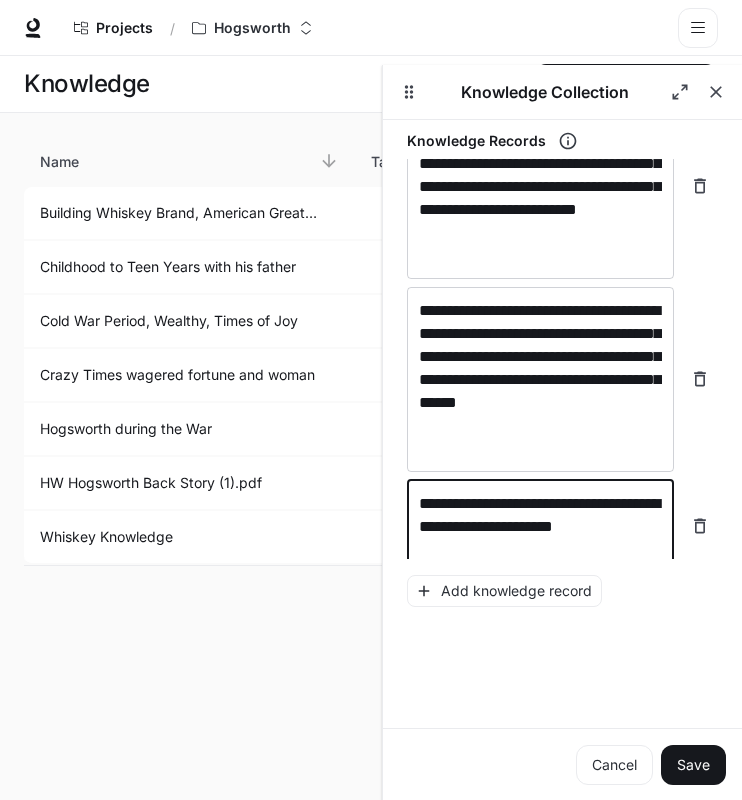 scroll, scrollTop: 2389, scrollLeft: 0, axis: vertical 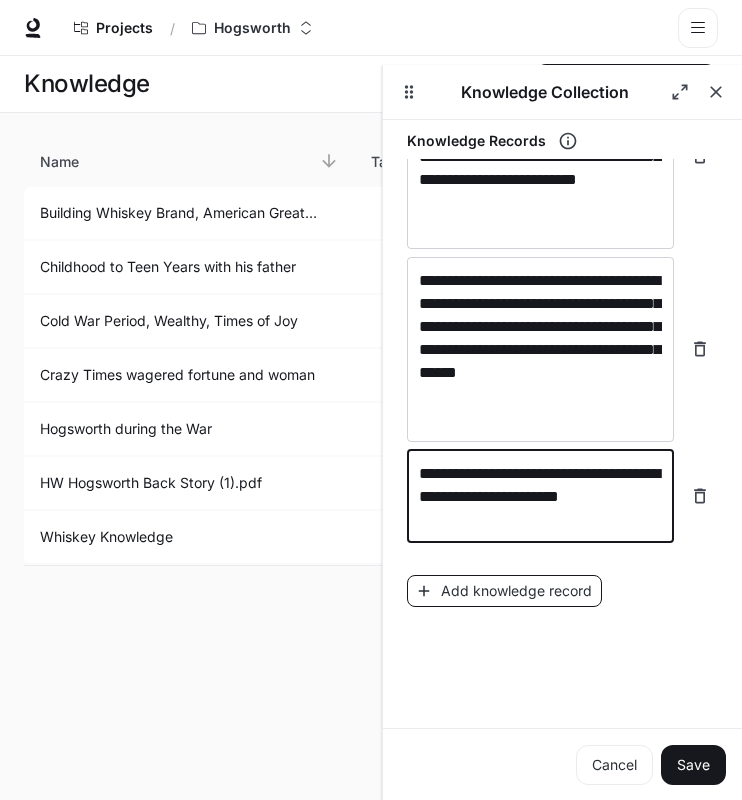 type on "**********" 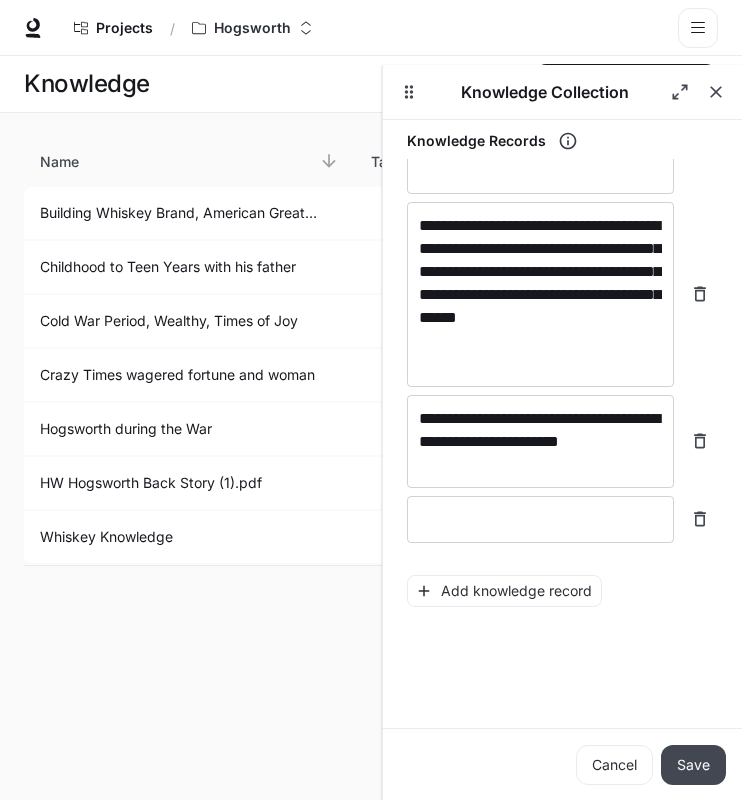 click on "Save" at bounding box center (693, 765) 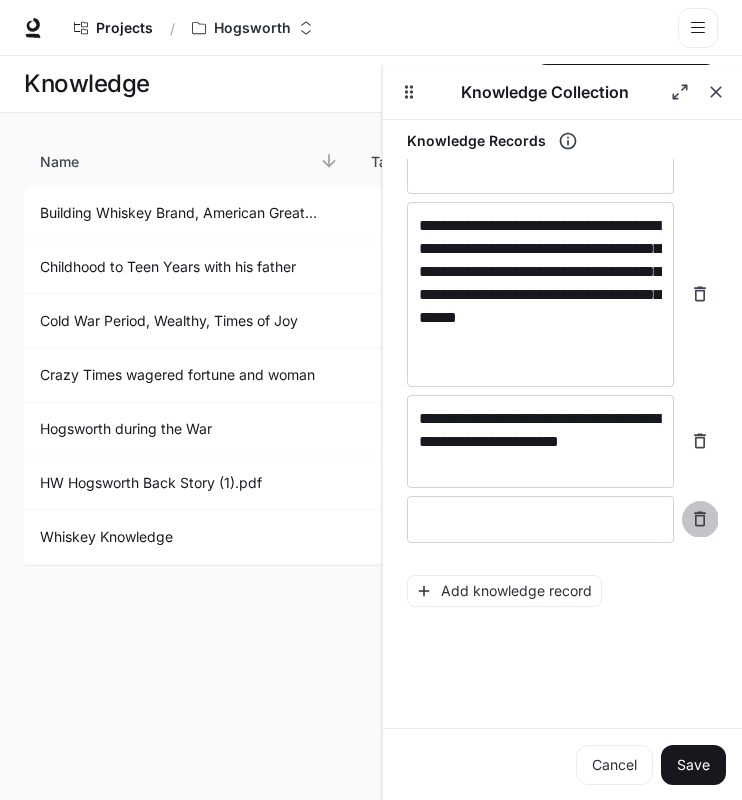 click 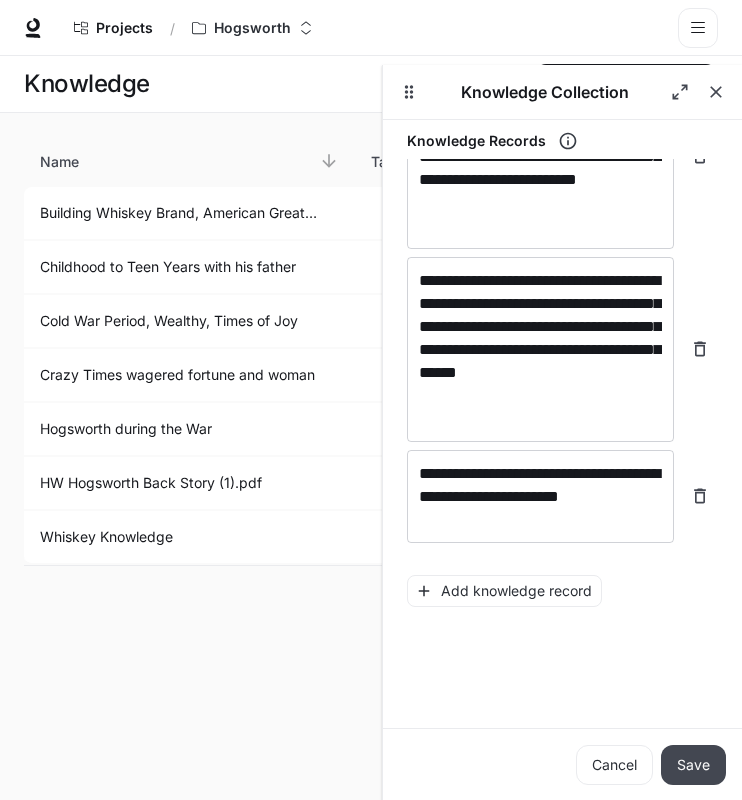 click on "Save" at bounding box center (693, 765) 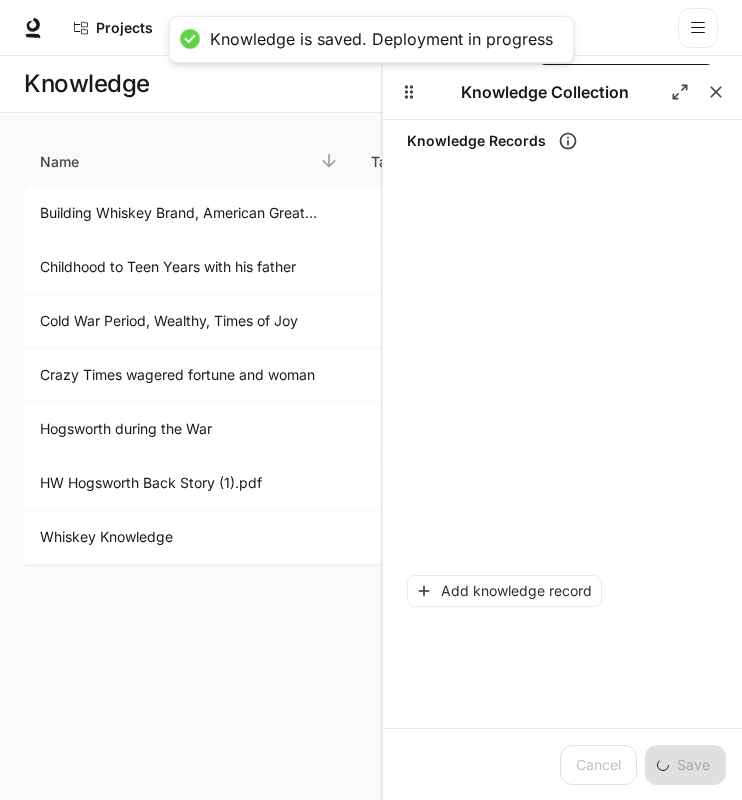 scroll, scrollTop: 0, scrollLeft: 0, axis: both 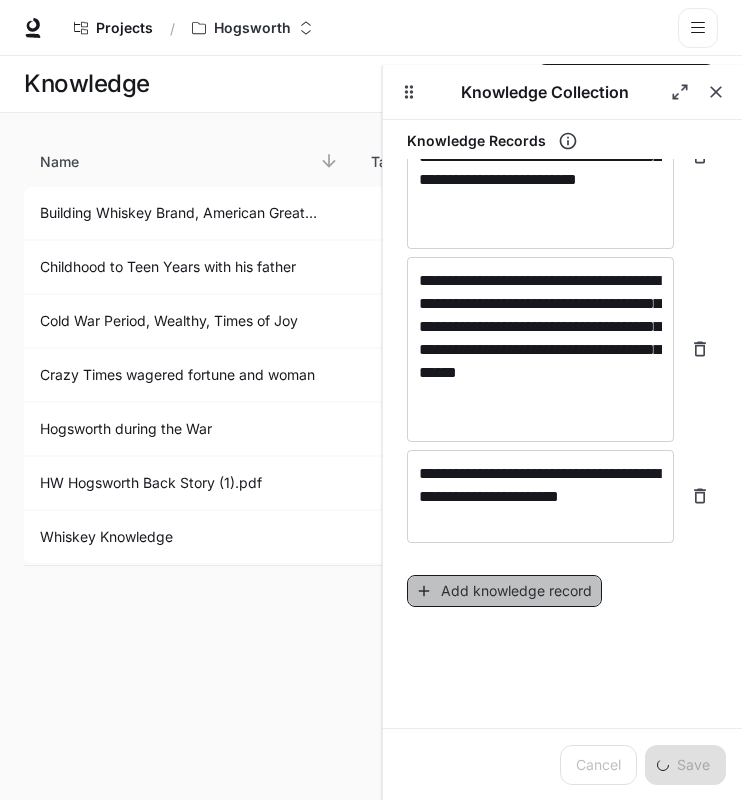 click on "Add knowledge record" at bounding box center (504, 591) 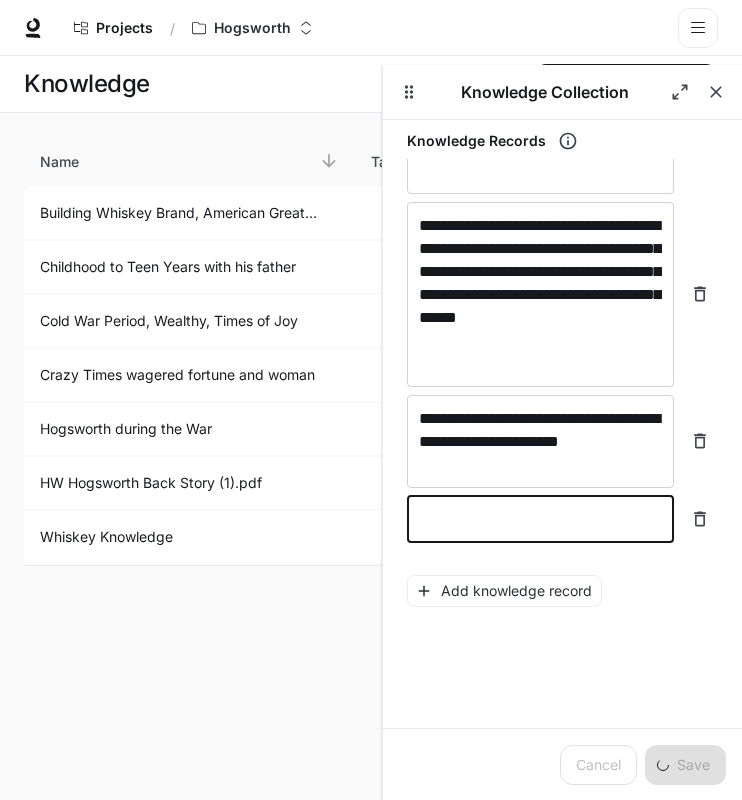 click at bounding box center (540, 519) 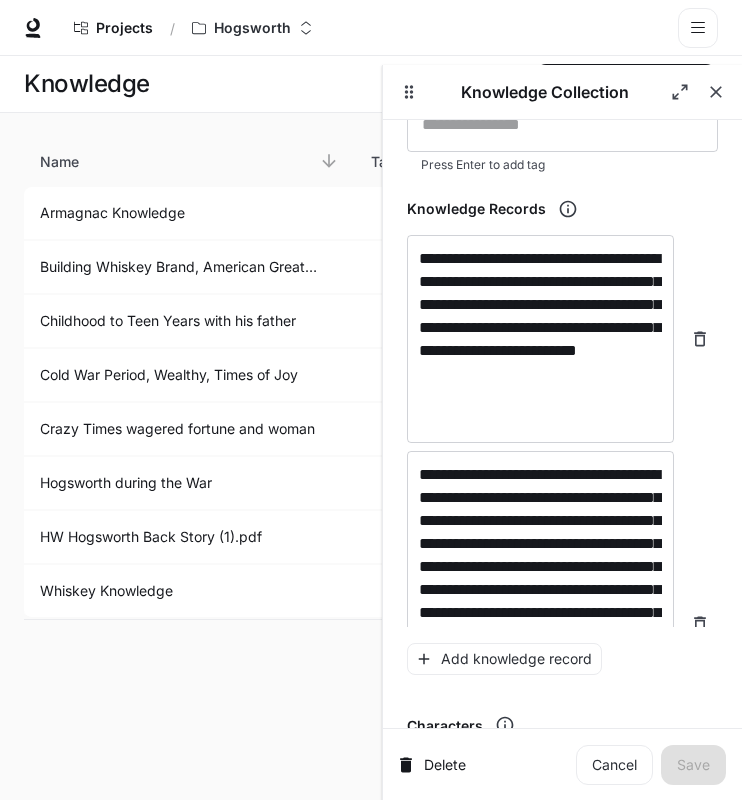 scroll, scrollTop: 449, scrollLeft: 0, axis: vertical 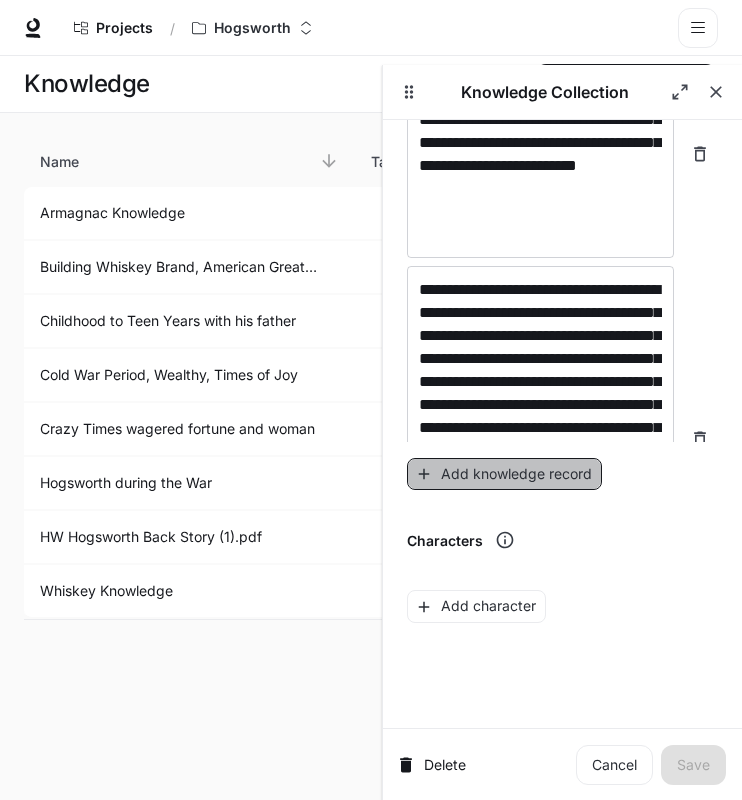 click on "Add knowledge record" at bounding box center (504, 474) 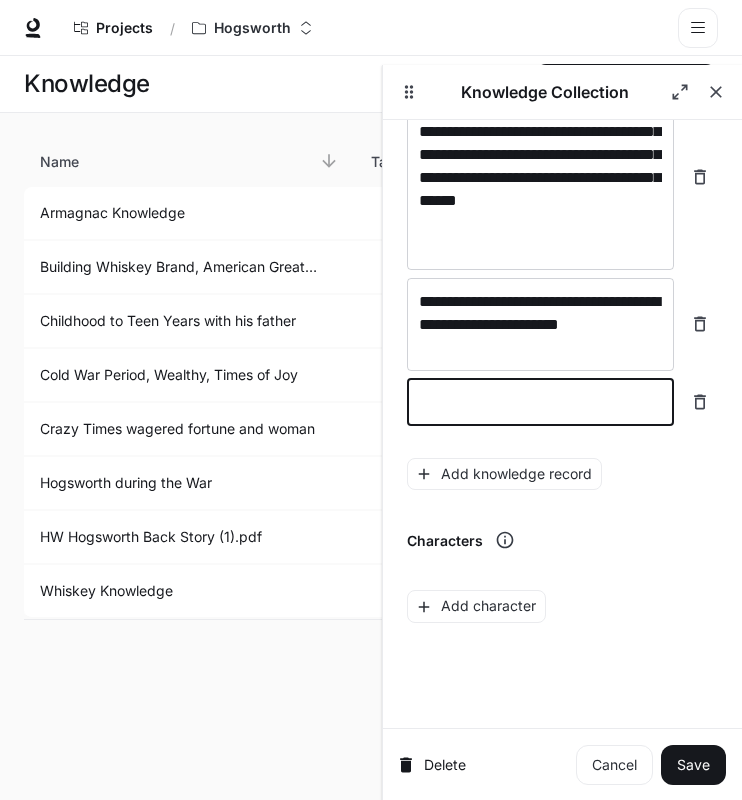 click at bounding box center (540, 402) 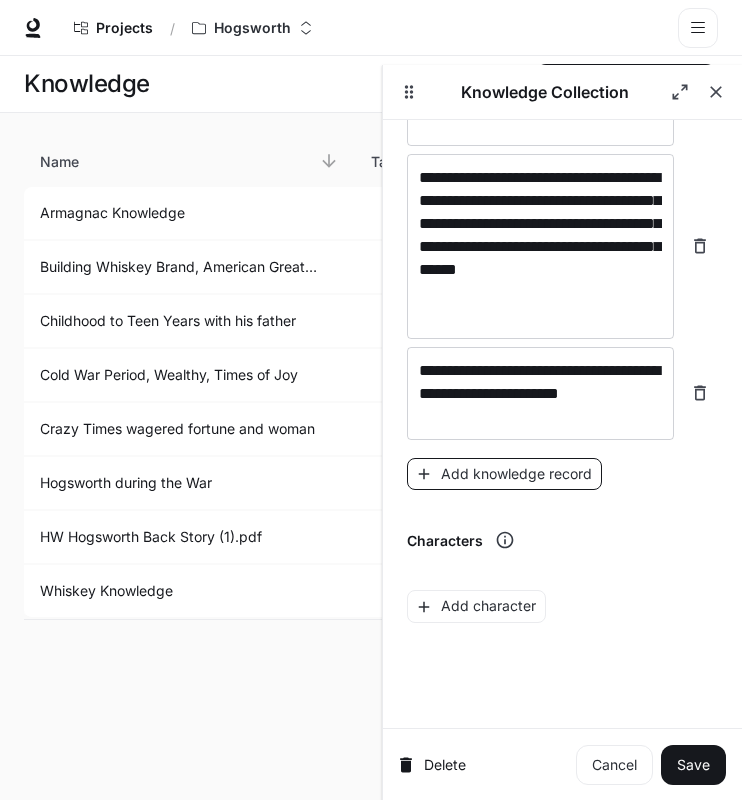 type on "**********" 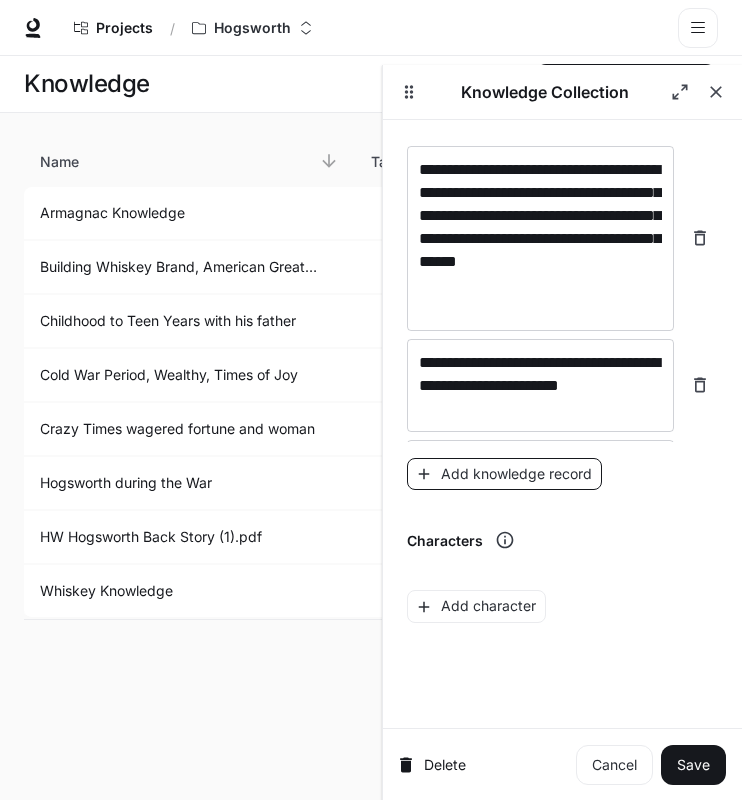 scroll, scrollTop: 2054, scrollLeft: 0, axis: vertical 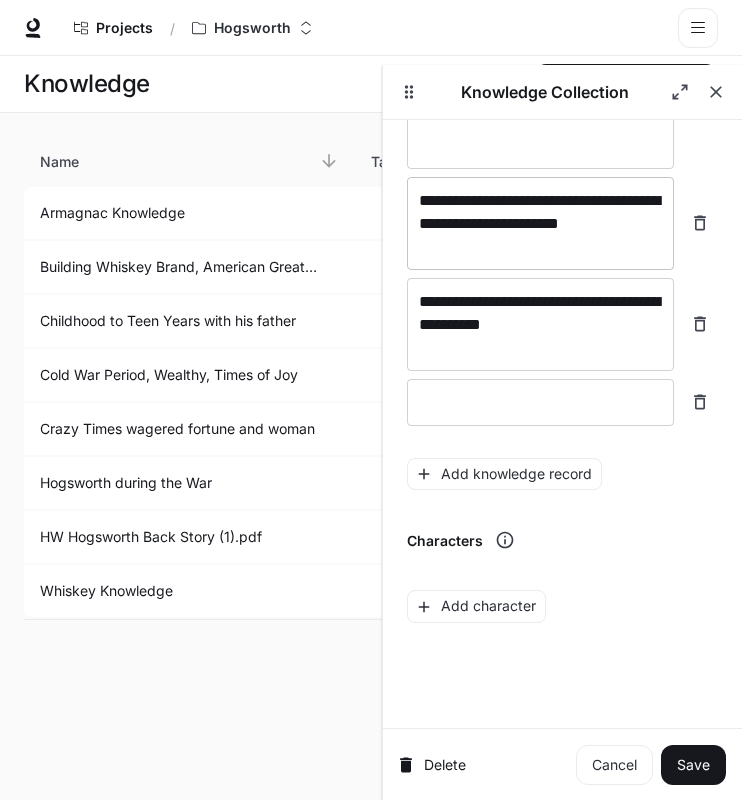 click on "**********" at bounding box center (540, 223) 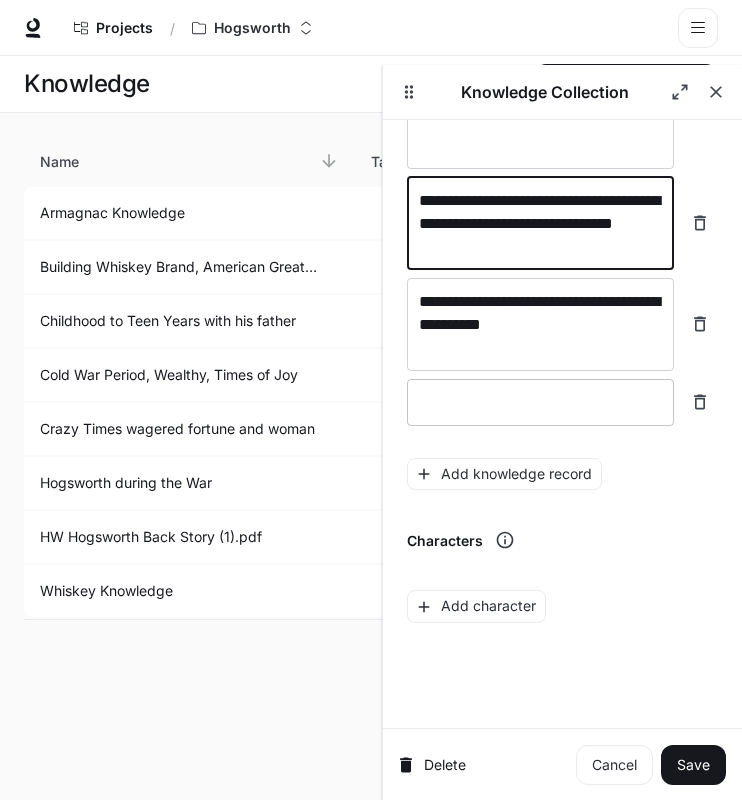 type on "**********" 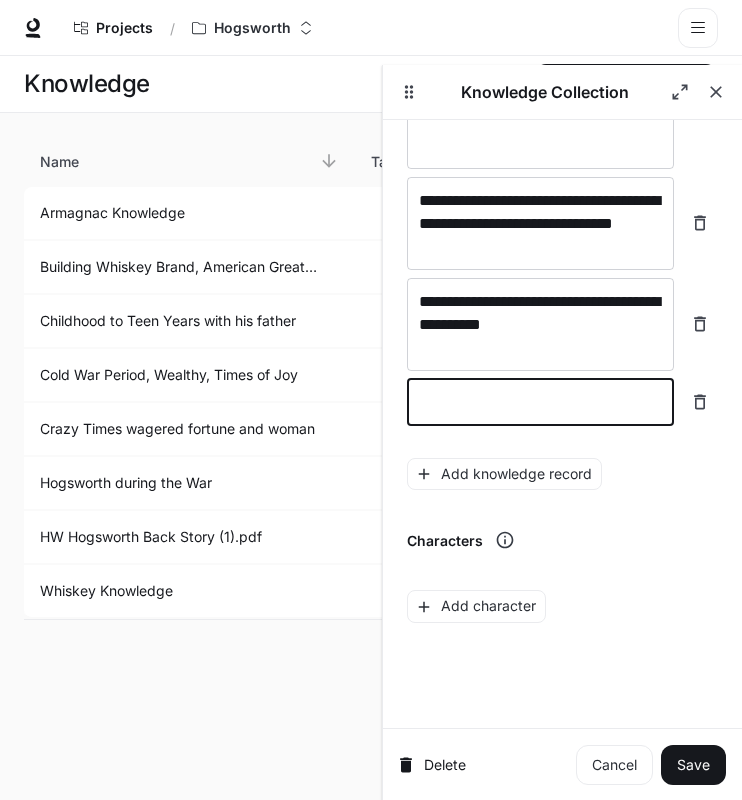 click at bounding box center (540, 402) 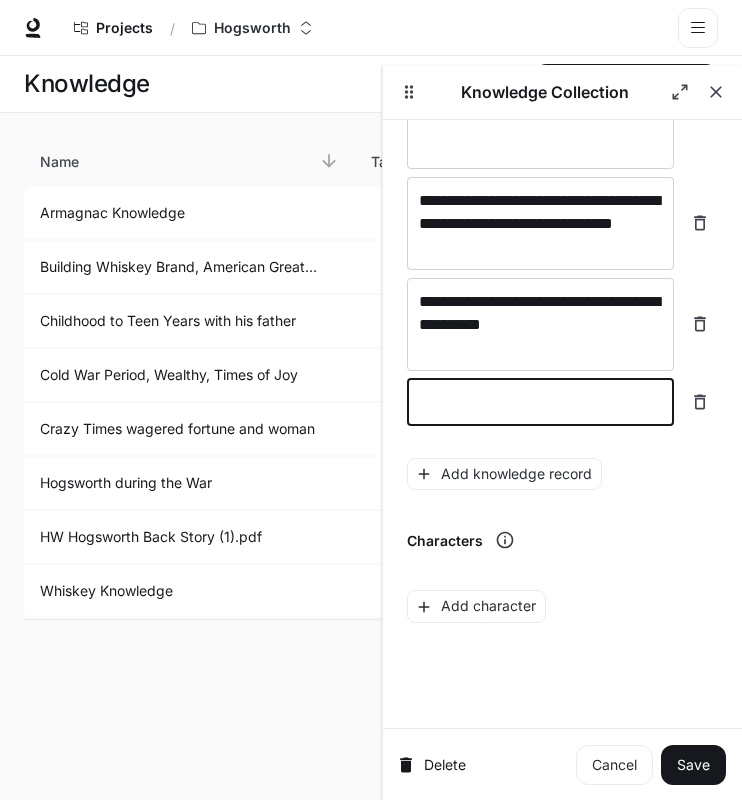 paste on "**********" 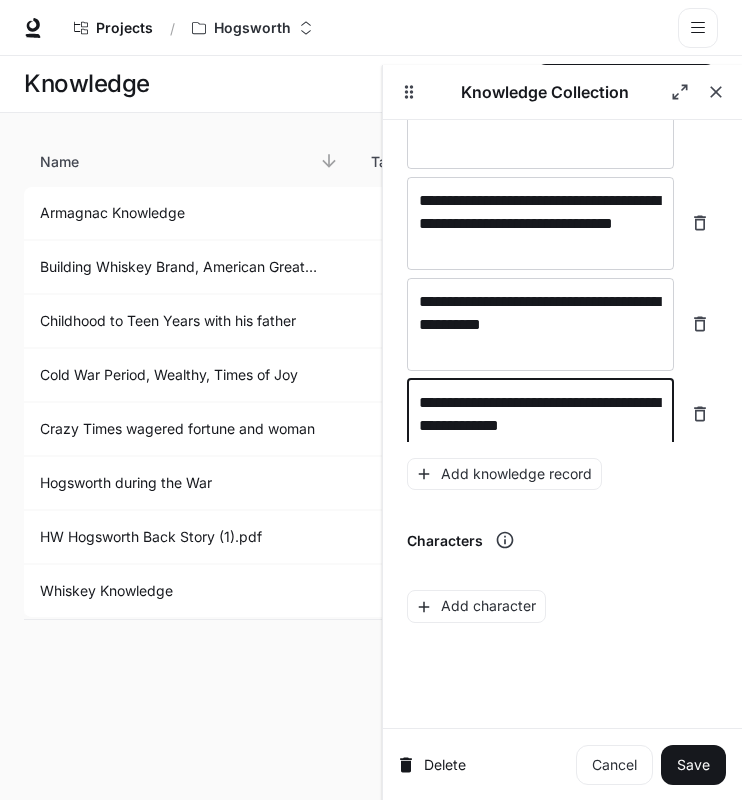 type on "**********" 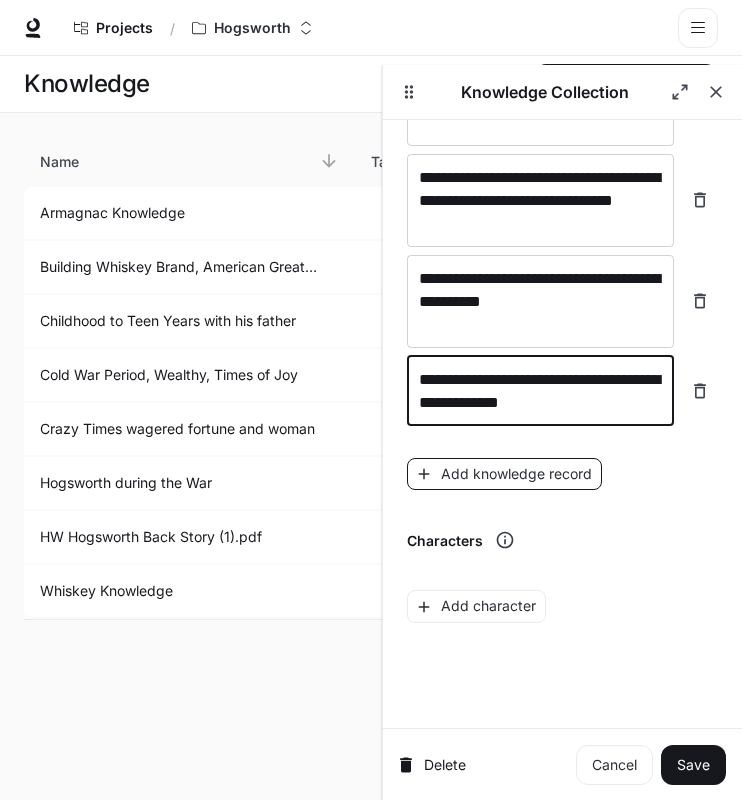 click on "Add knowledge record" at bounding box center (504, 474) 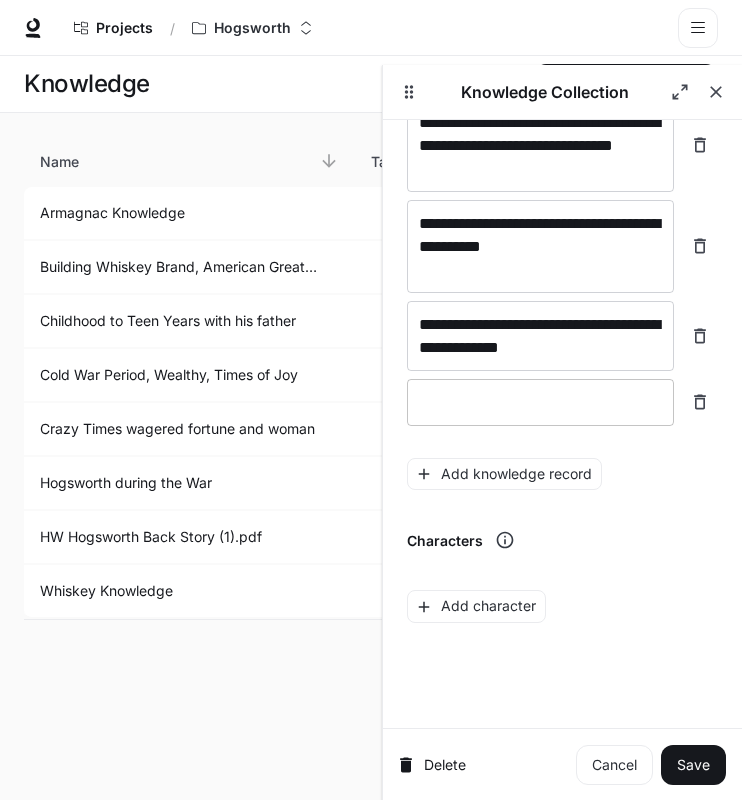 click at bounding box center [540, 402] 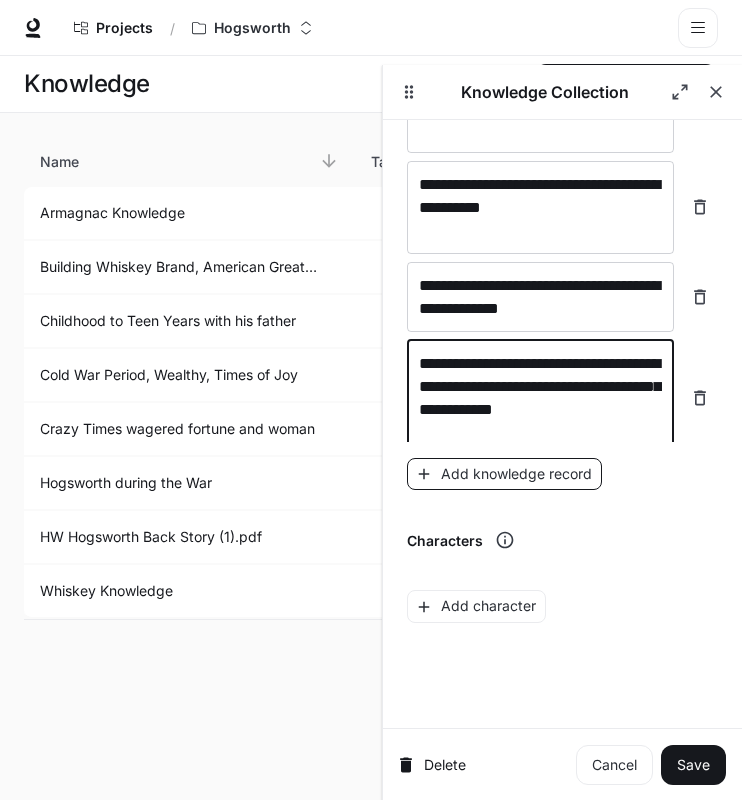 type on "**********" 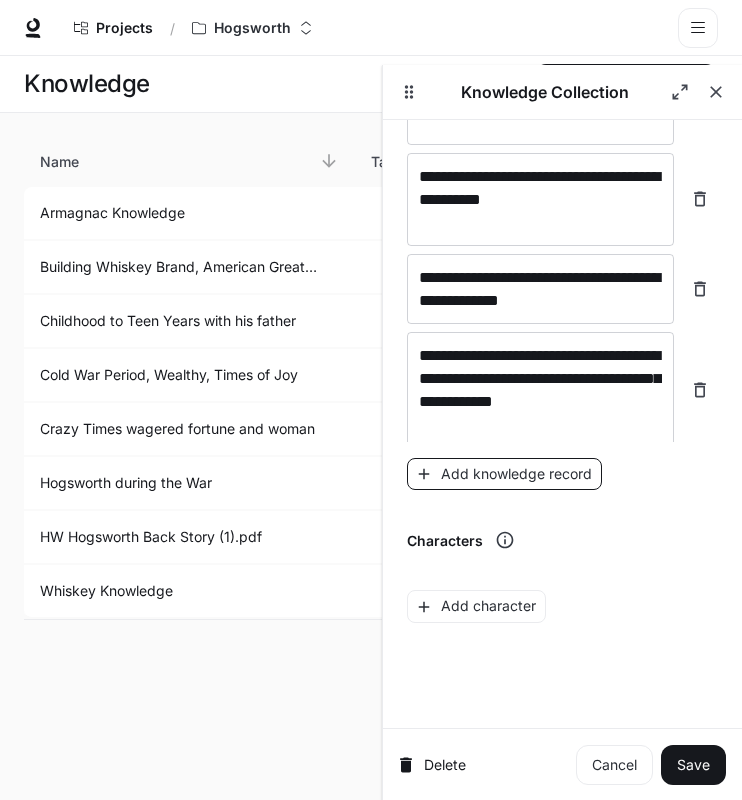 scroll, scrollTop: 2248, scrollLeft: 0, axis: vertical 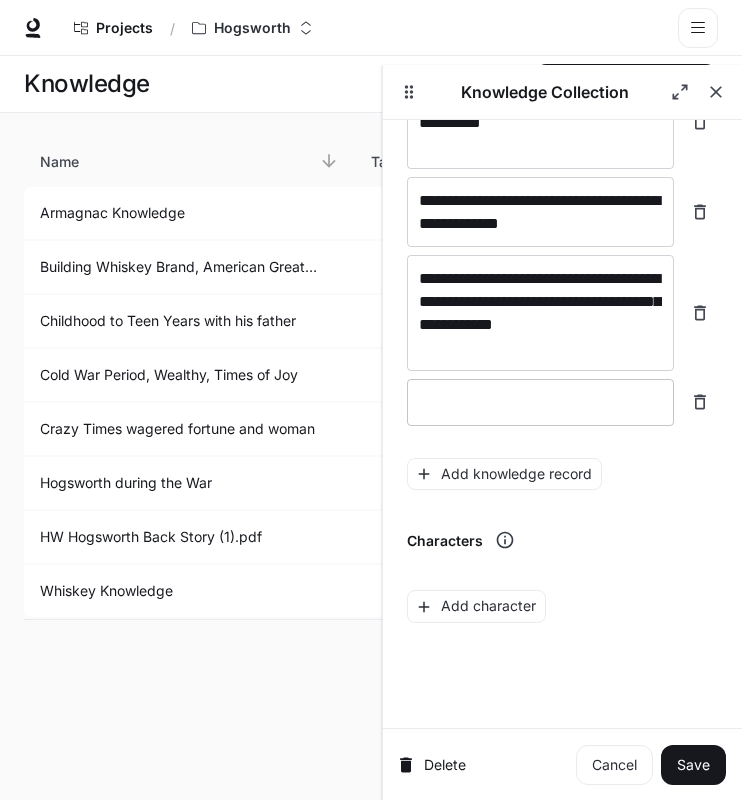 type 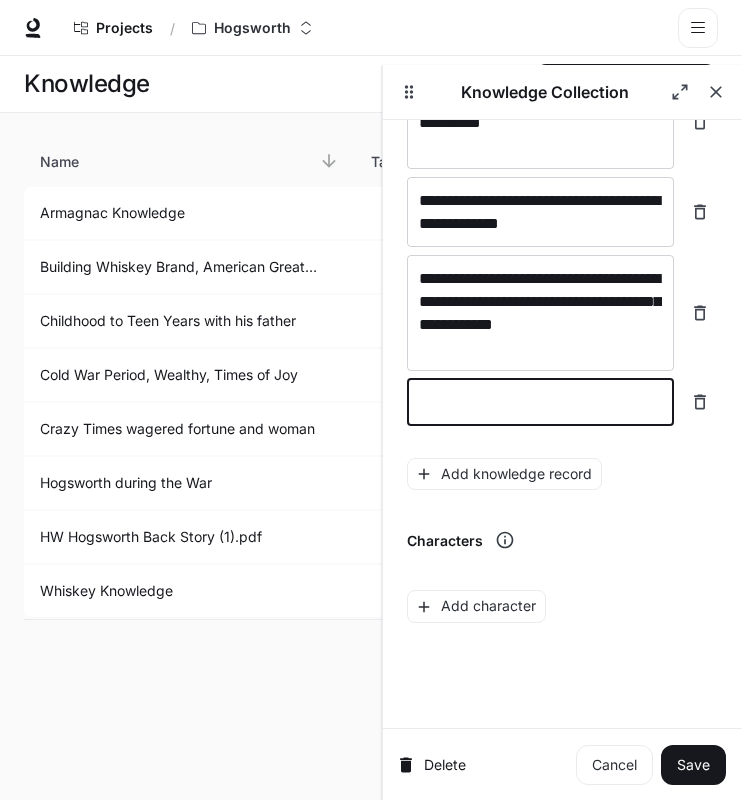 paste on "**********" 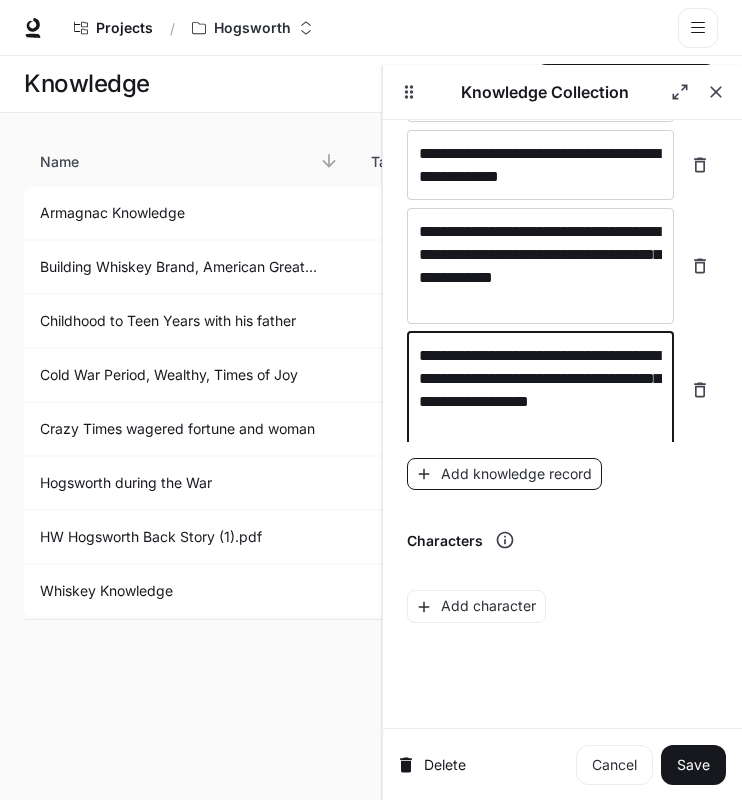 click on "Add knowledge record" at bounding box center [504, 474] 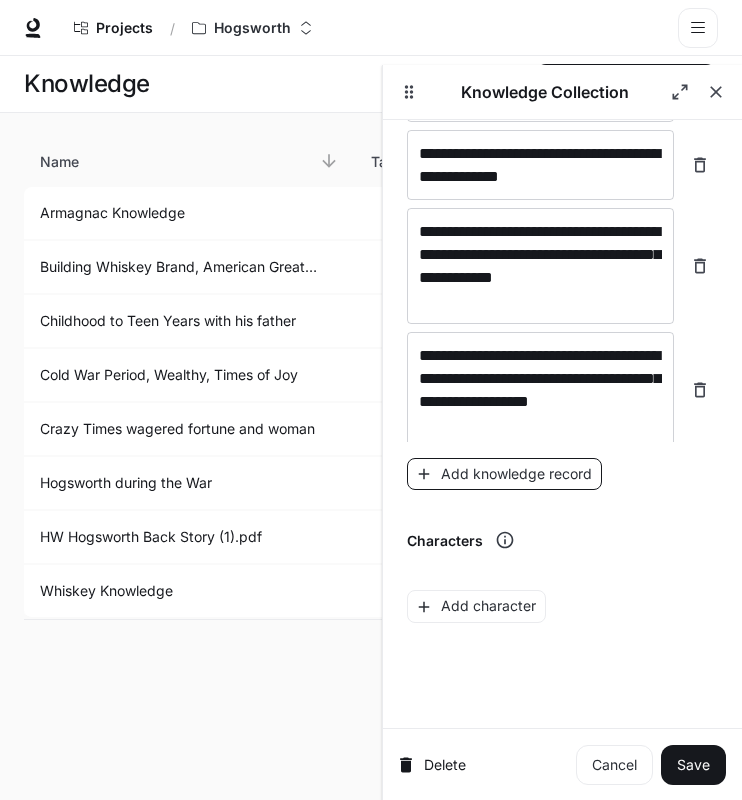 scroll, scrollTop: 2341, scrollLeft: 0, axis: vertical 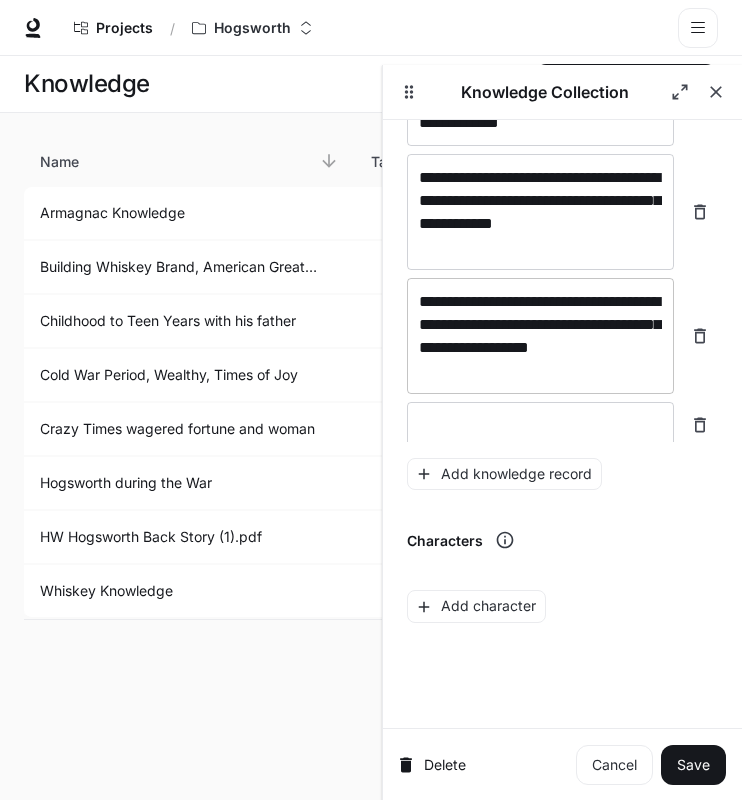 click on "**********" at bounding box center (540, 336) 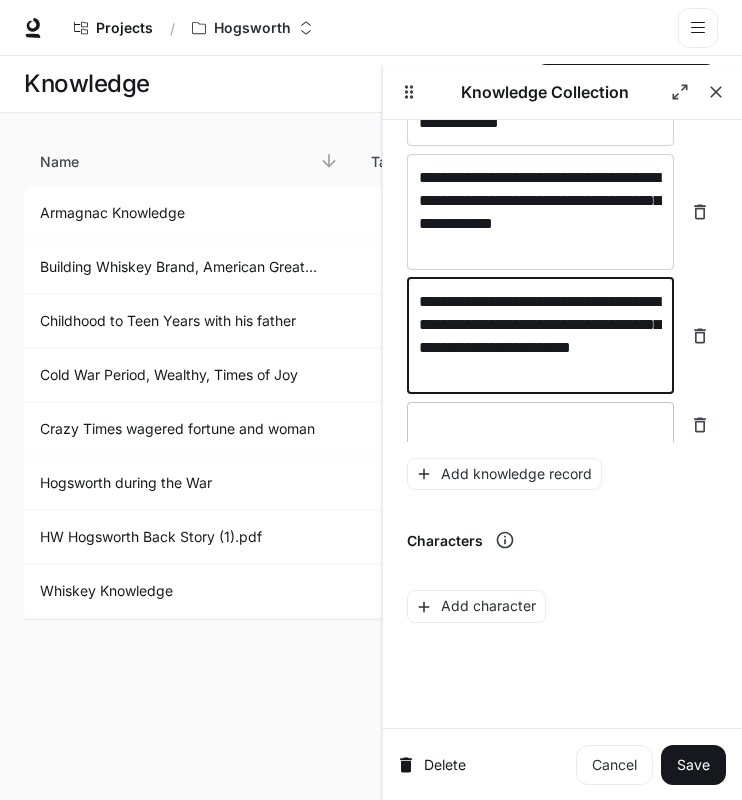 type on "**********" 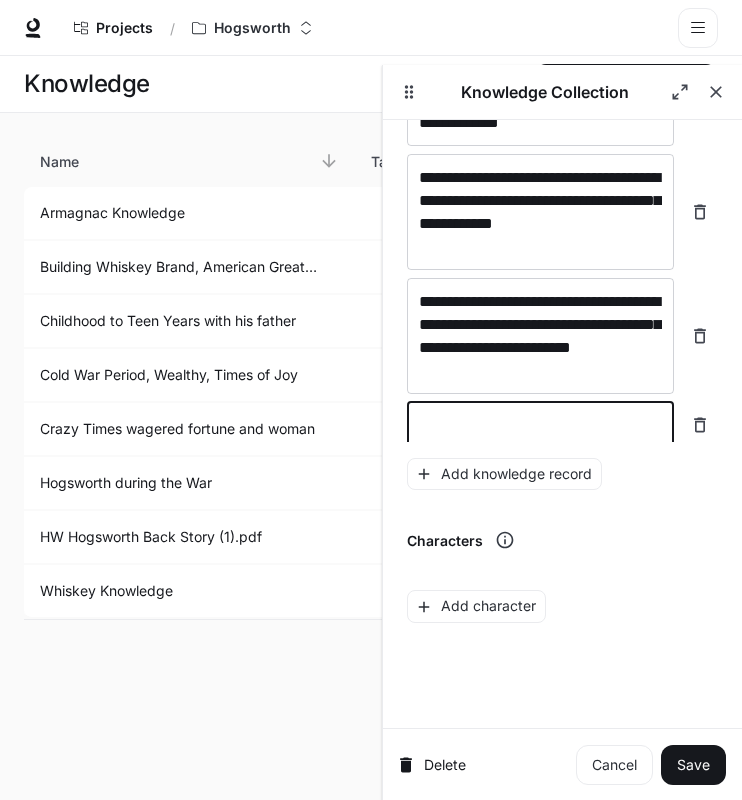 paste on "**********" 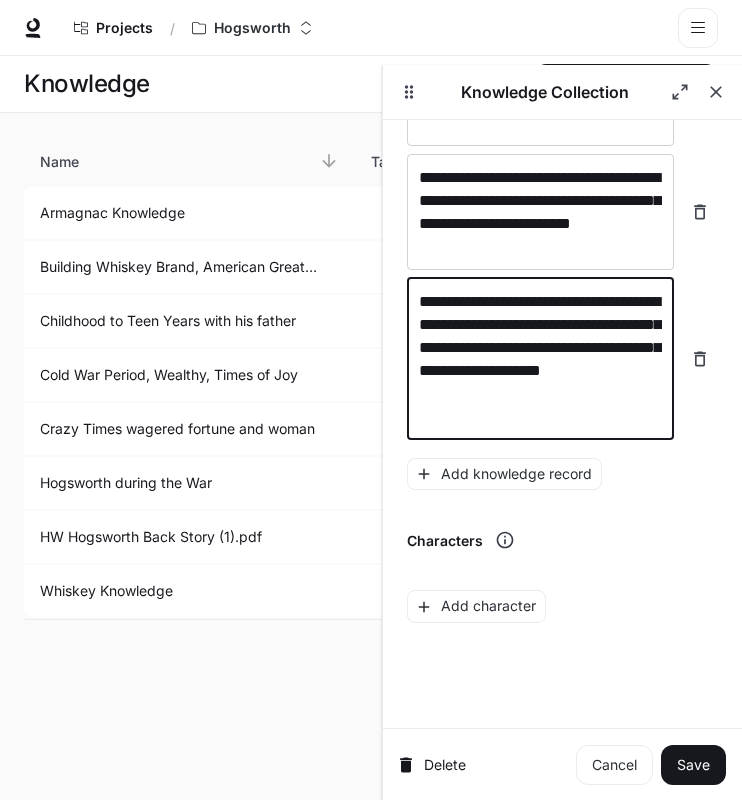 scroll, scrollTop: 2463, scrollLeft: 0, axis: vertical 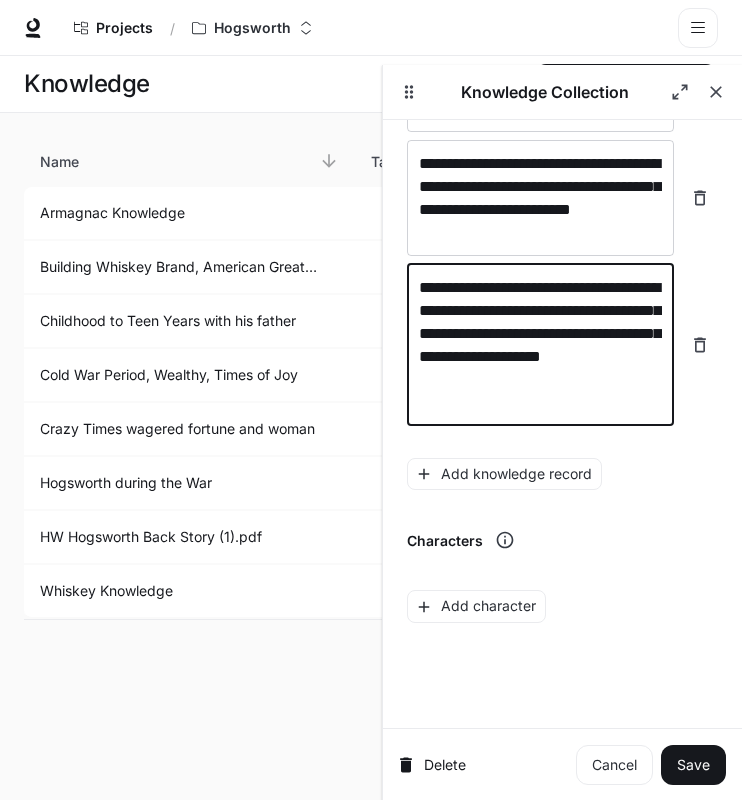 type on "**********" 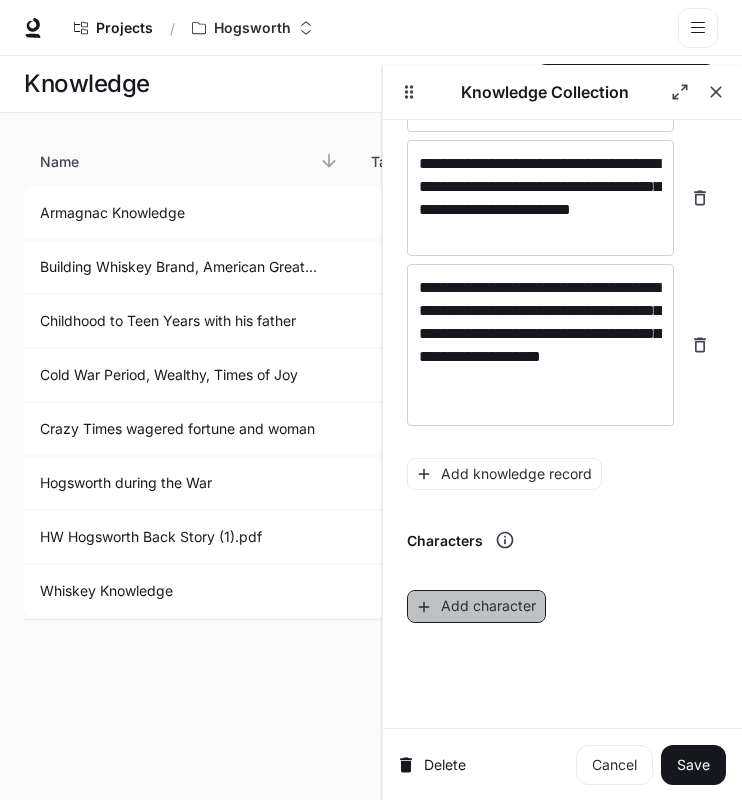 click on "Add character" at bounding box center [476, 606] 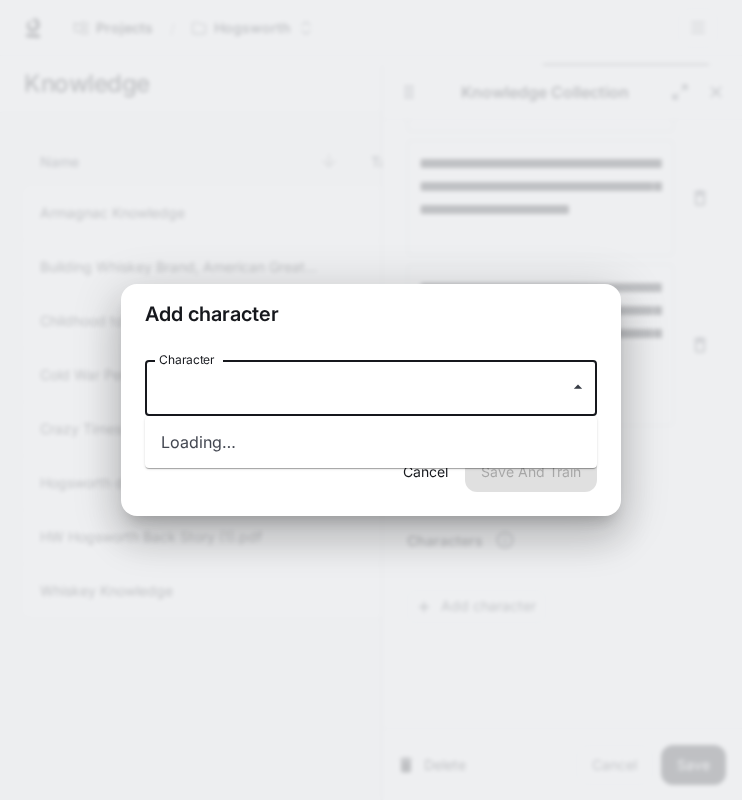 click on "Character" at bounding box center (356, 388) 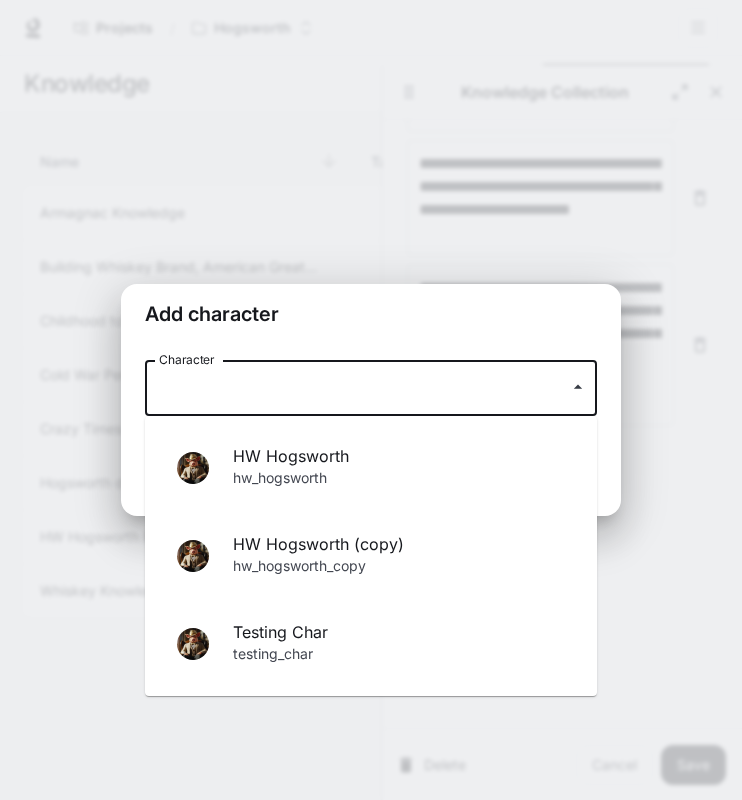 click on "HW Hogsworth (copy)" at bounding box center [399, 544] 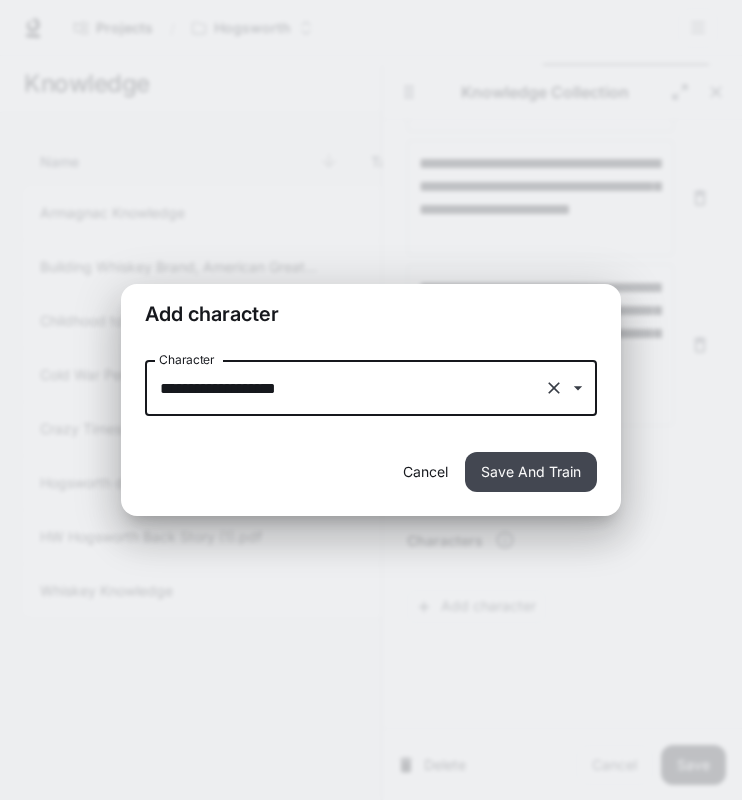 click on "Save And Train" at bounding box center [531, 472] 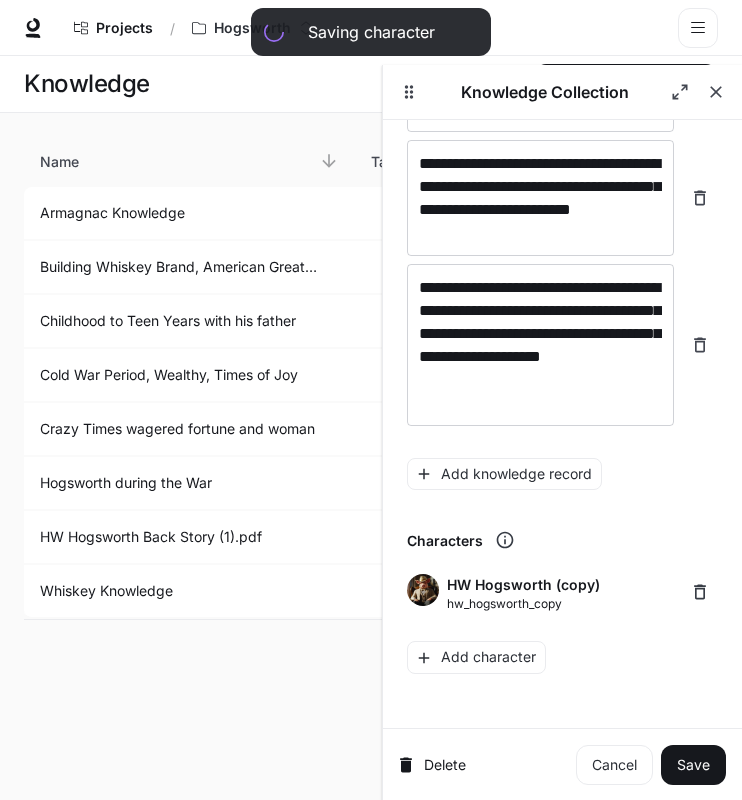 scroll, scrollTop: 500, scrollLeft: 0, axis: vertical 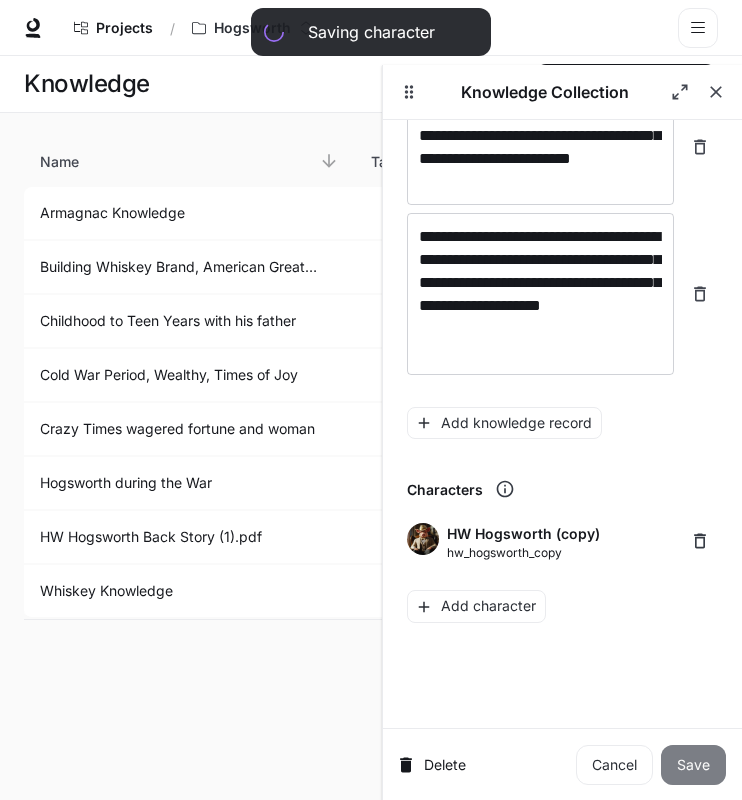 click on "Save" at bounding box center [693, 765] 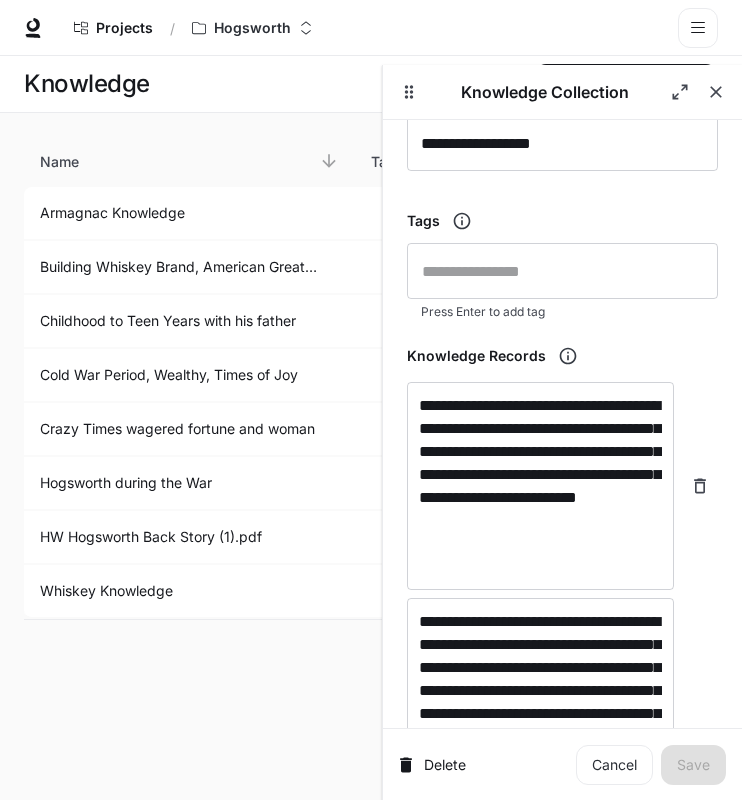 scroll, scrollTop: 500, scrollLeft: 0, axis: vertical 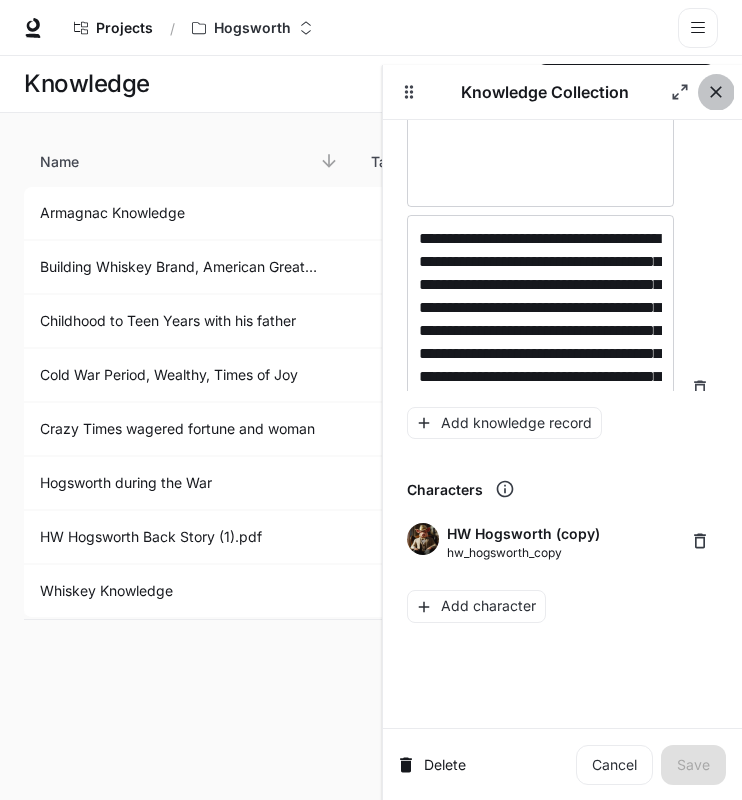click 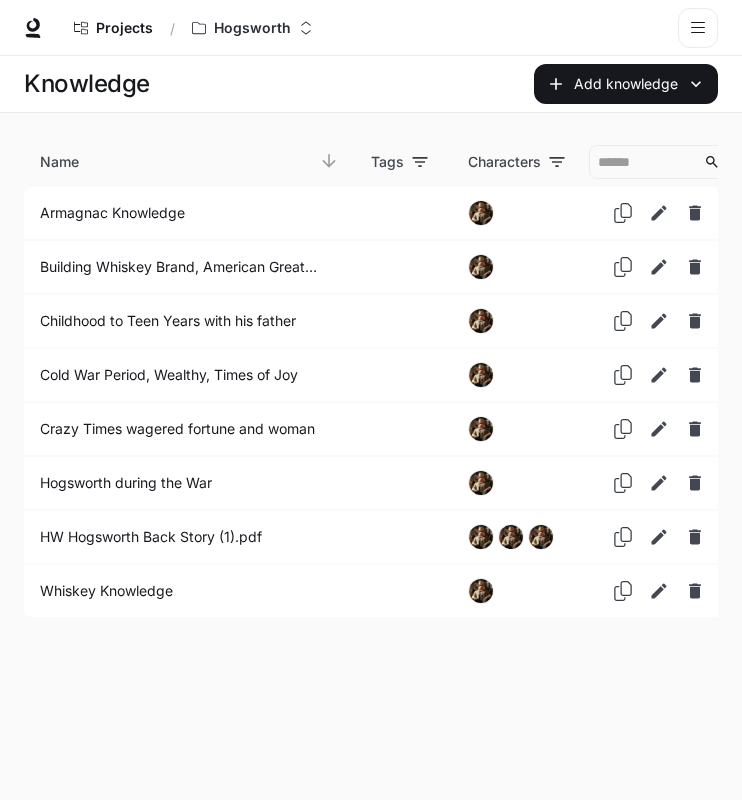 click on "Name Tags Characters Armagnac Knowledge Building Whiskey Brand, American Greatness Childhood to Teen Years with his father Cold War Period, Wealthy, Times of Joy Crazy Times wagered fortune and woman Hogsworth during the War HW Hogsworth Back Story (1).pdf Whiskey Knowledge" at bounding box center [371, 378] 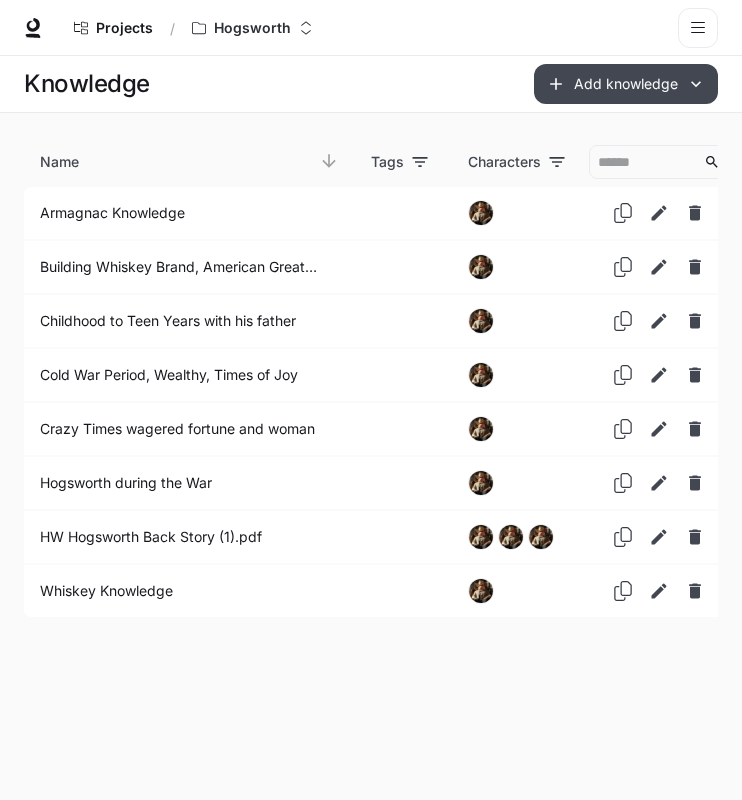click on "Add knowledge" at bounding box center [626, 84] 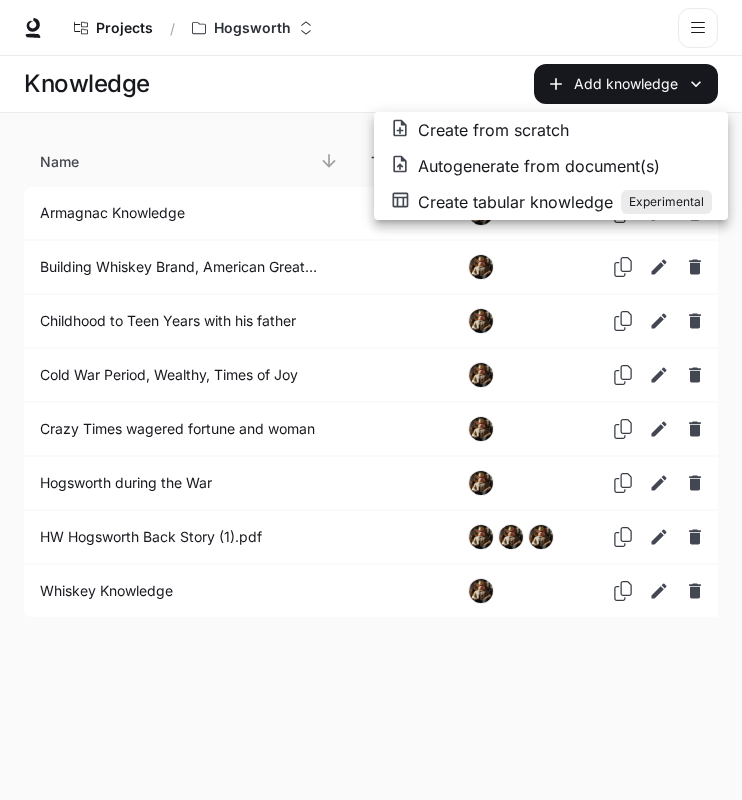 click on "Create from scratch" at bounding box center (493, 130) 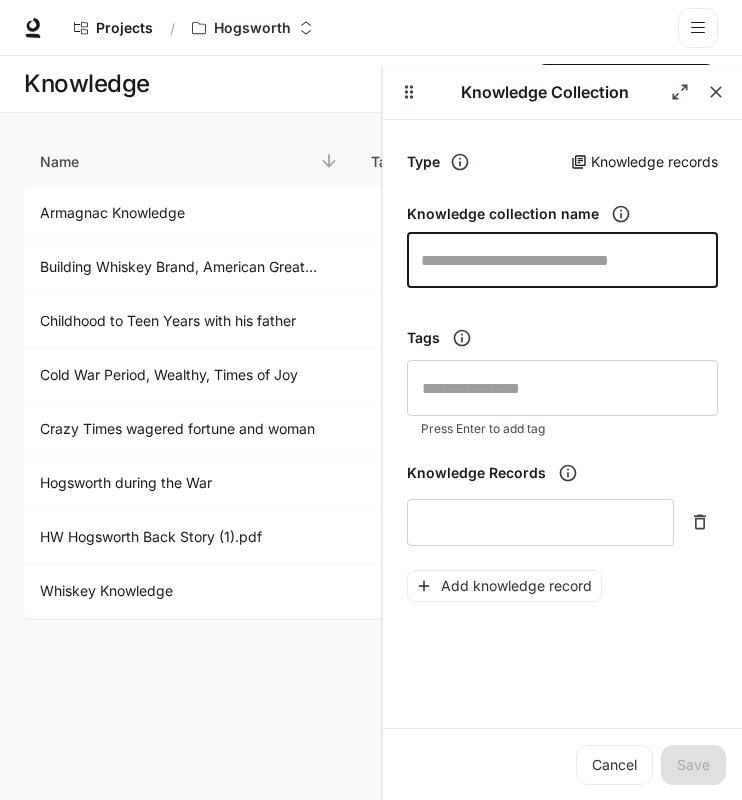 click at bounding box center (562, 260) 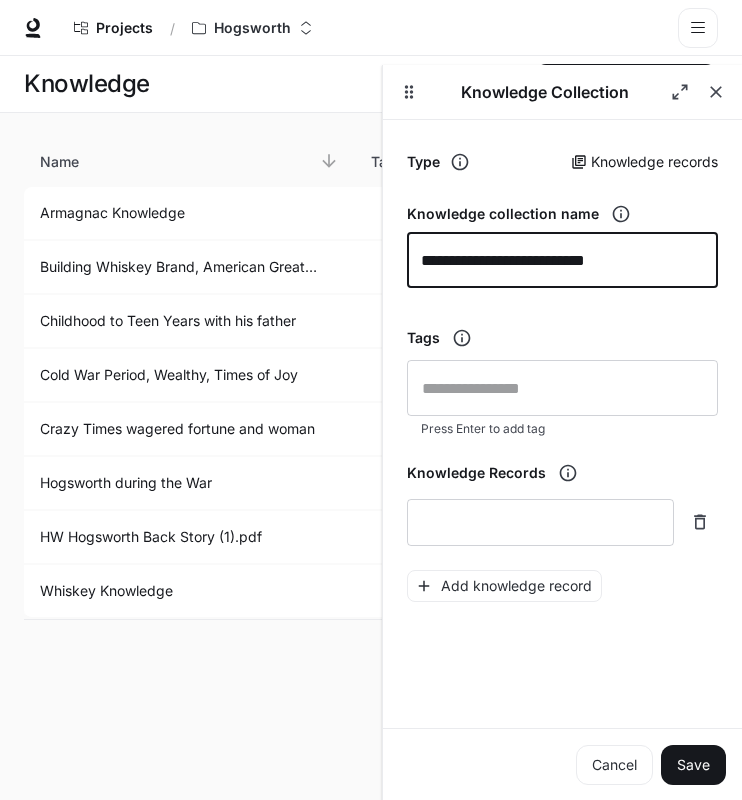 type on "**********" 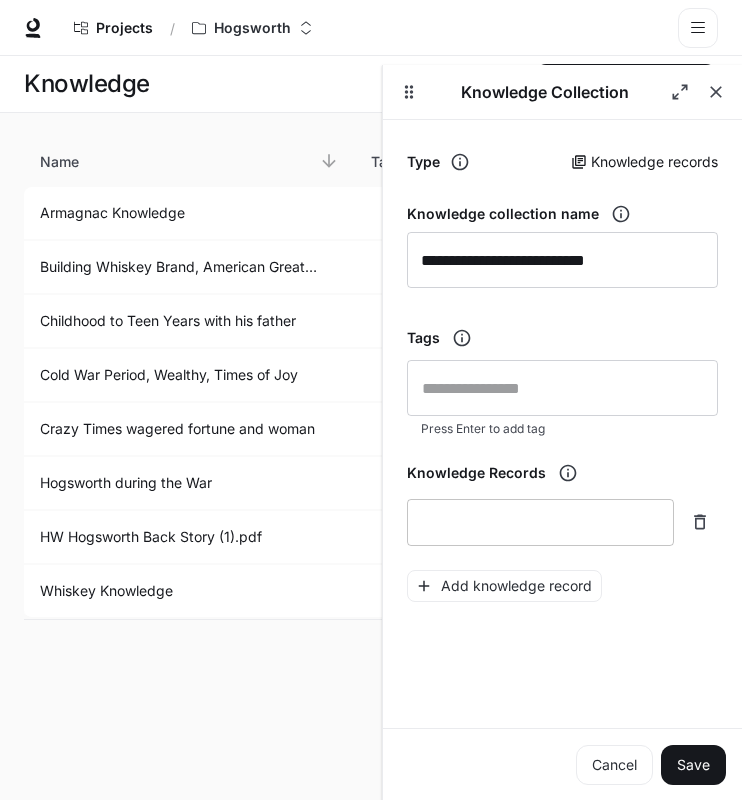 click on "* ​" at bounding box center (540, 522) 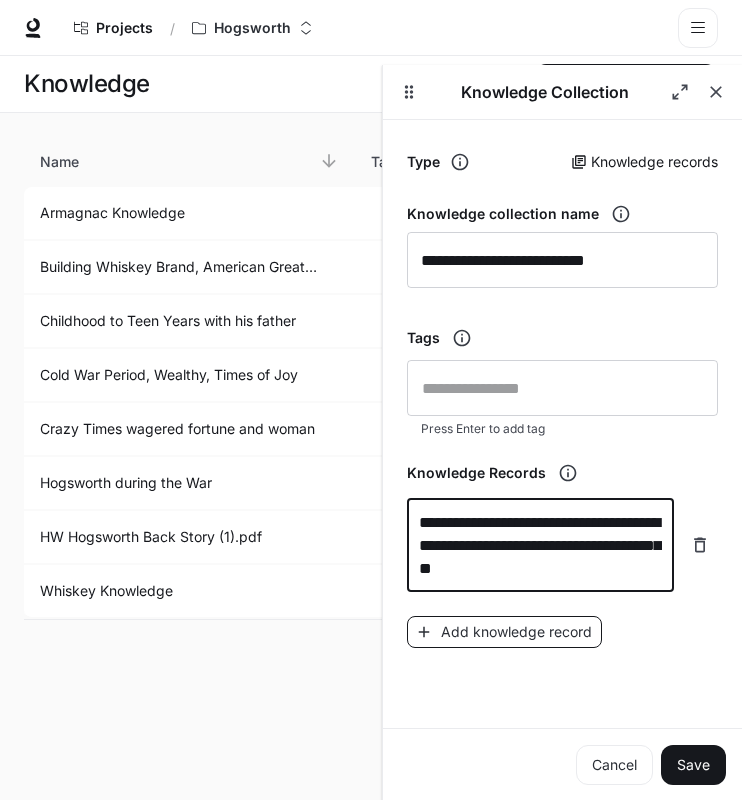 type on "**********" 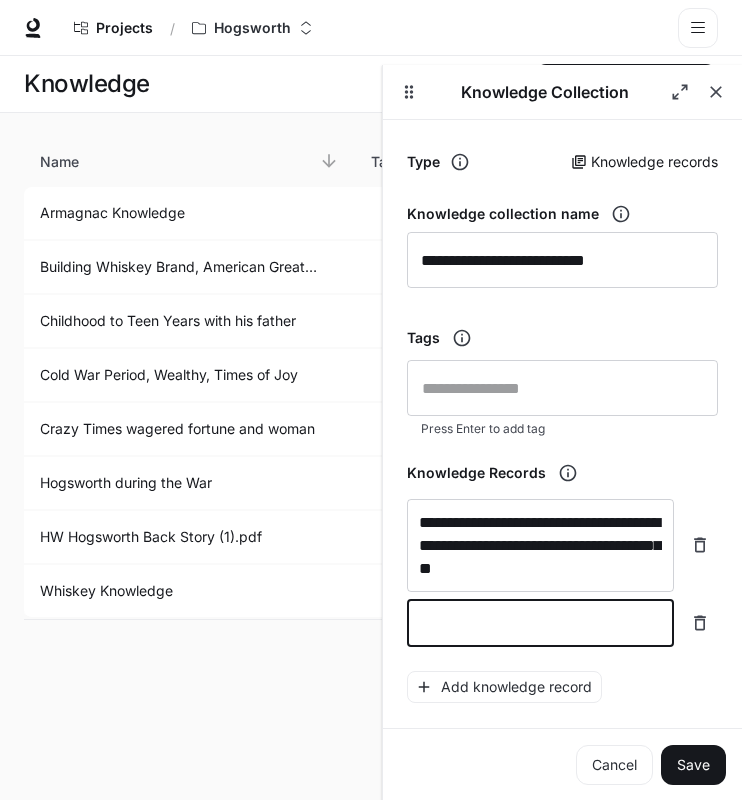 click at bounding box center (540, 623) 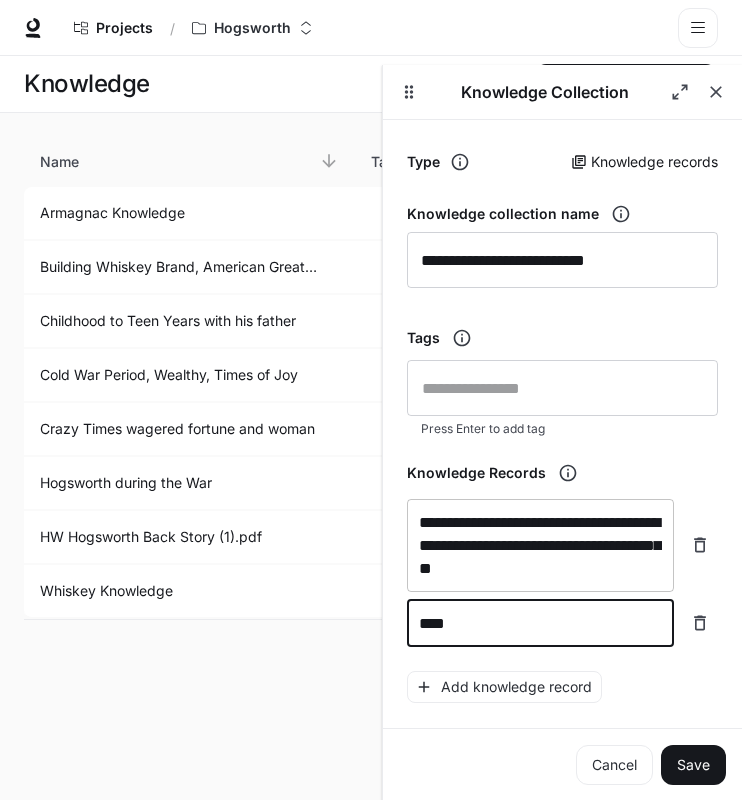 type on "****" 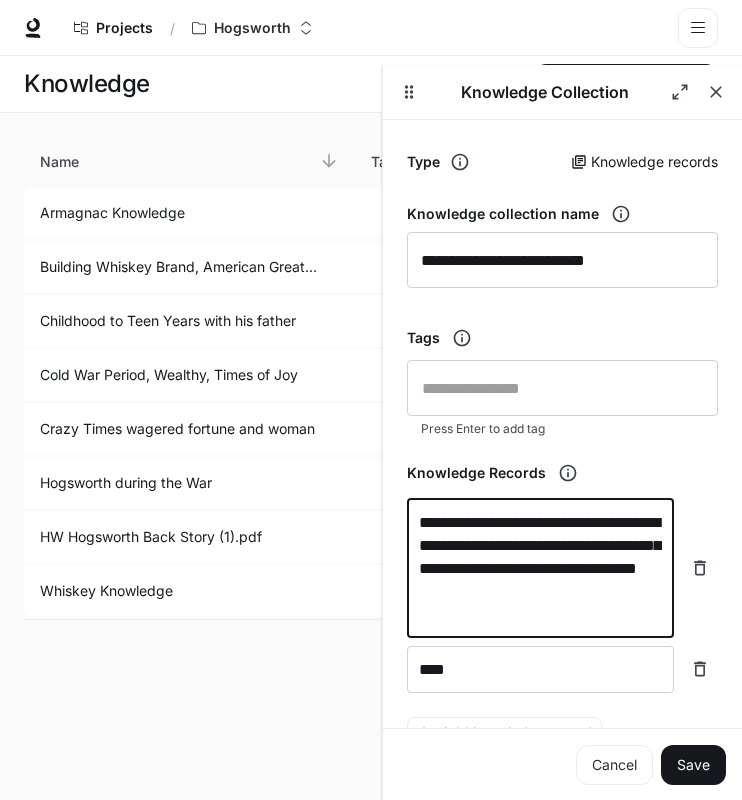 type on "**********" 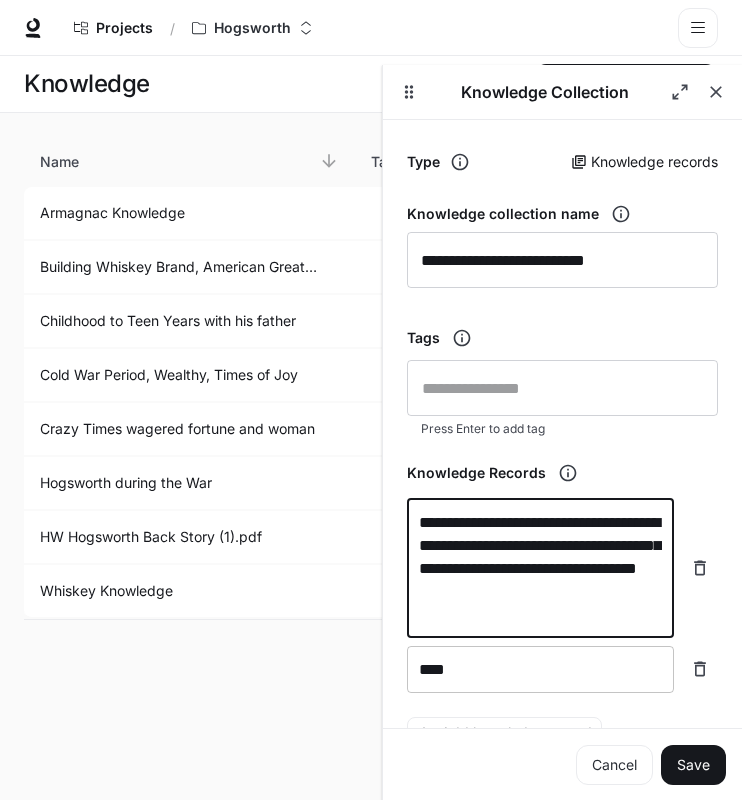 click on "****" at bounding box center [540, 669] 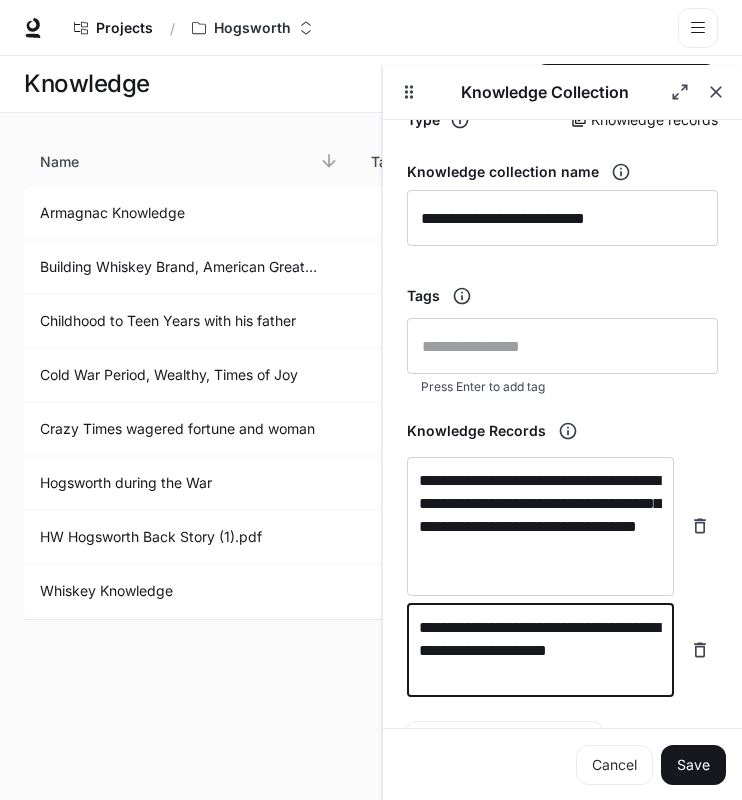 scroll, scrollTop: 188, scrollLeft: 0, axis: vertical 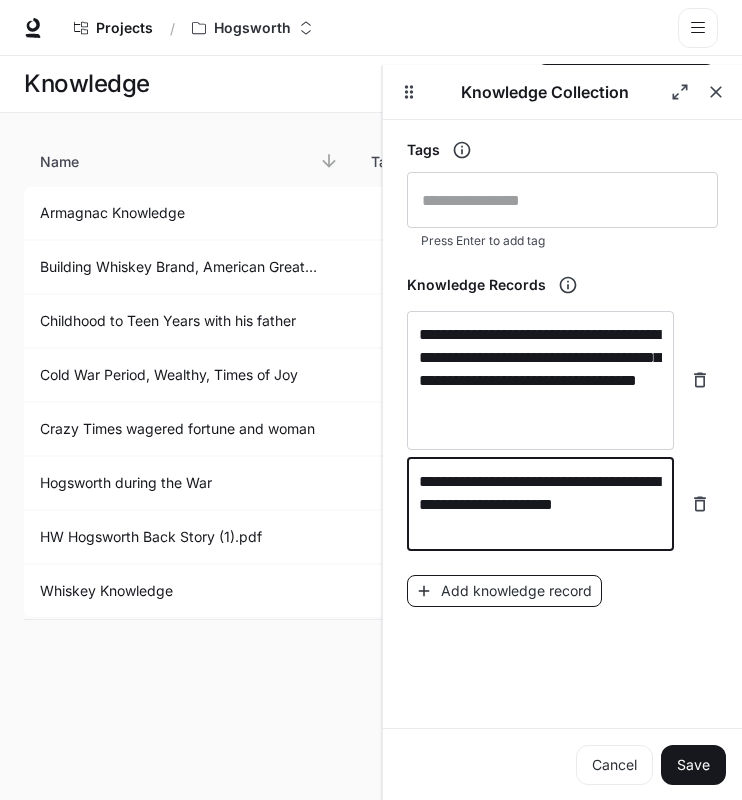 type on "**********" 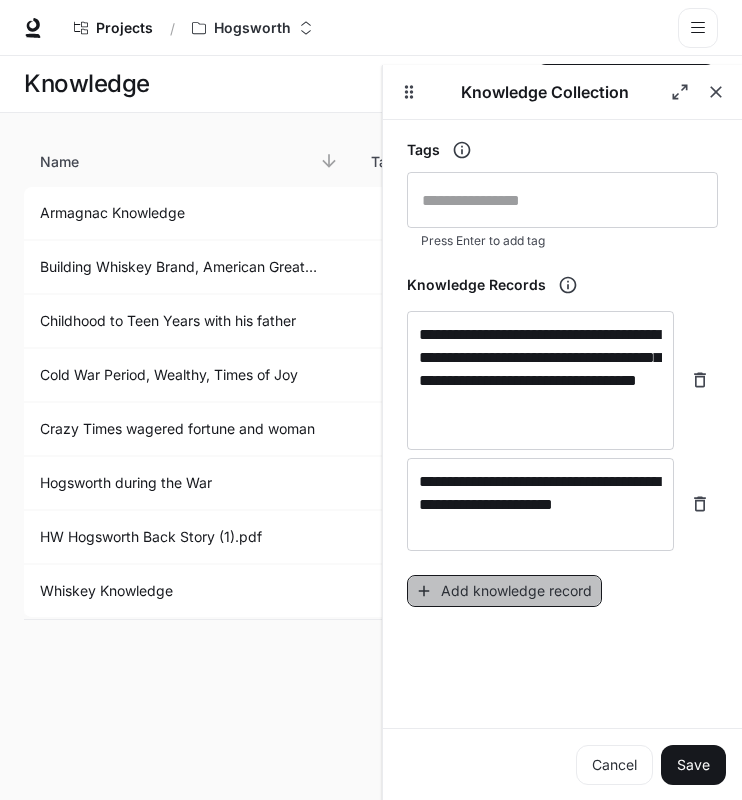 click on "Add knowledge record" at bounding box center (504, 591) 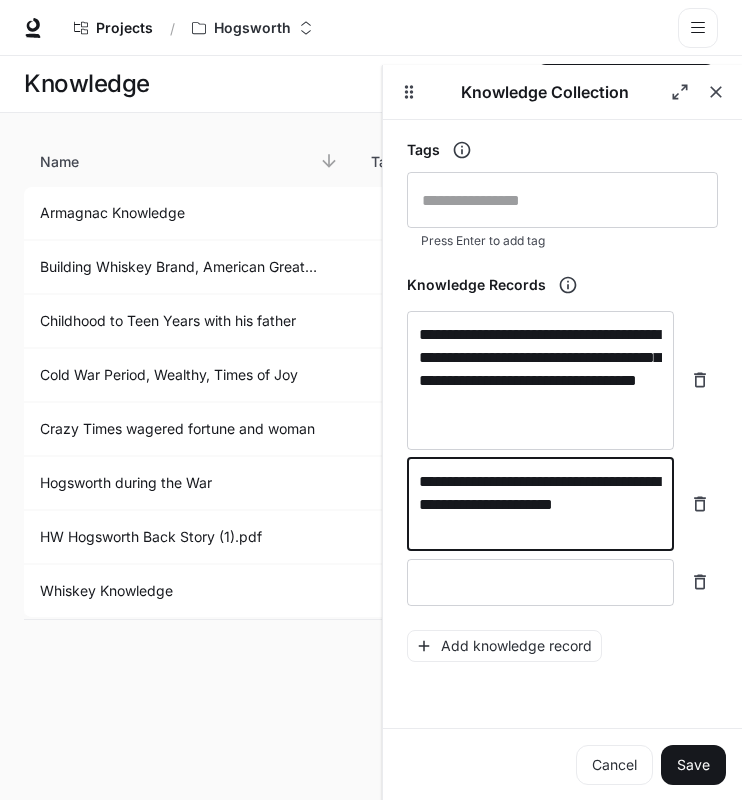 drag, startPoint x: 568, startPoint y: 477, endPoint x: 337, endPoint y: 474, distance: 231.01949 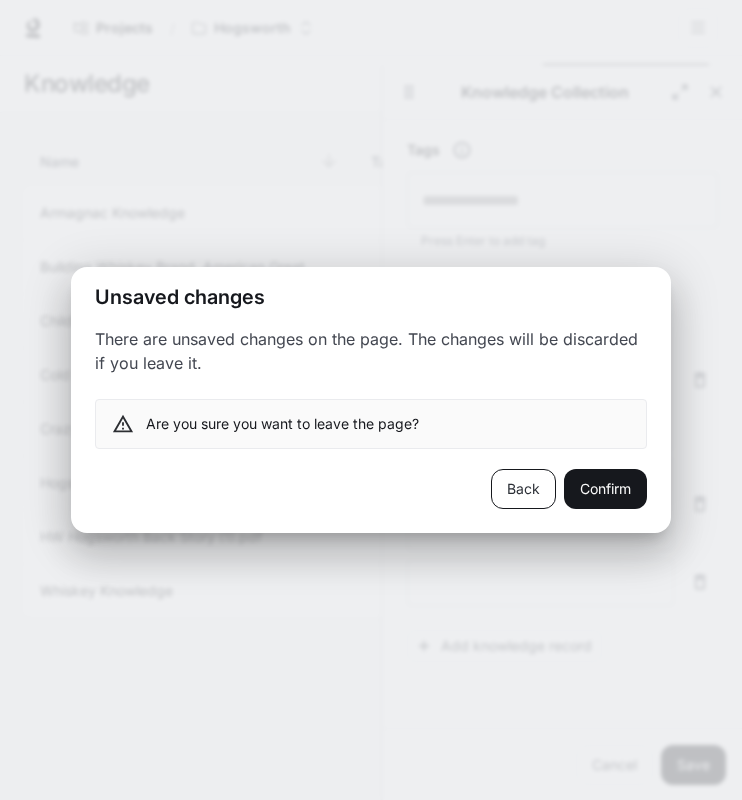 click on "Back" at bounding box center [523, 489] 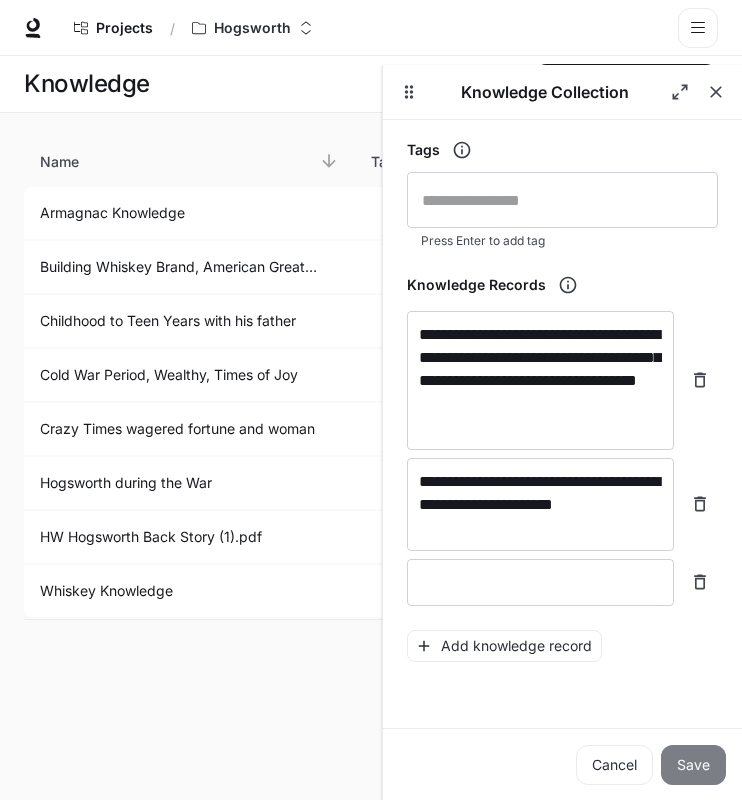 click on "Save" at bounding box center [693, 765] 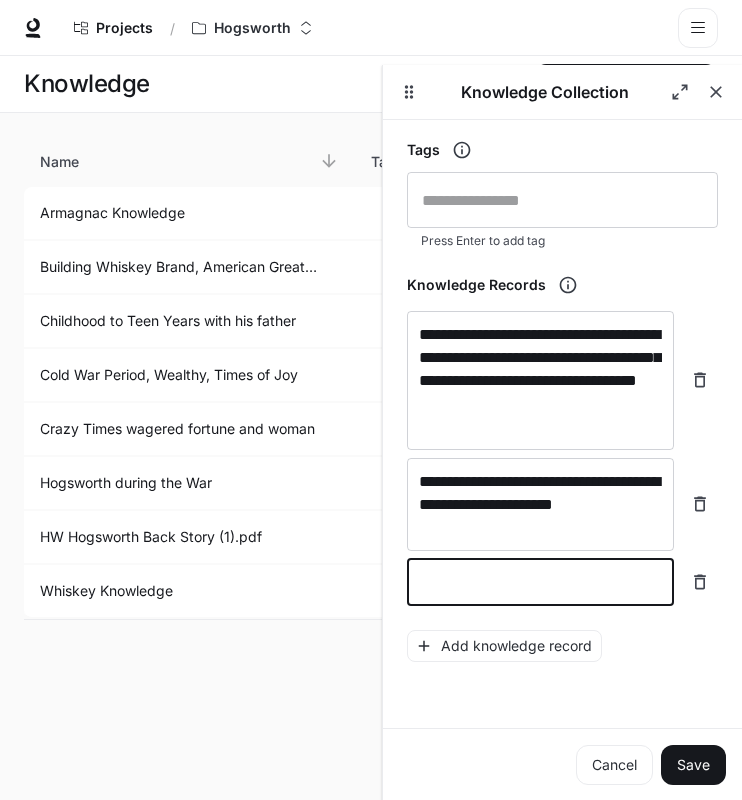 click at bounding box center (540, 582) 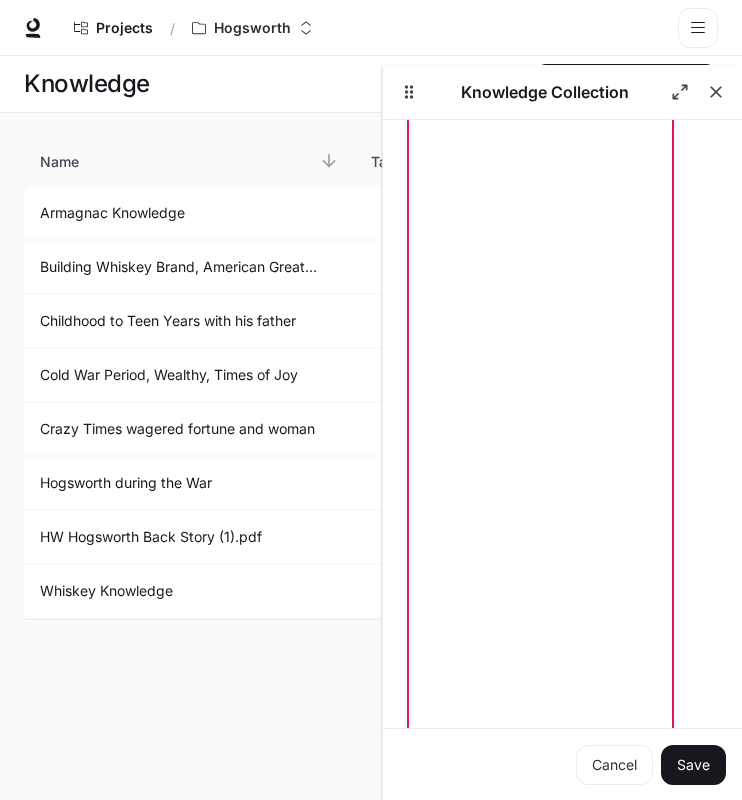 scroll, scrollTop: 243, scrollLeft: 0, axis: vertical 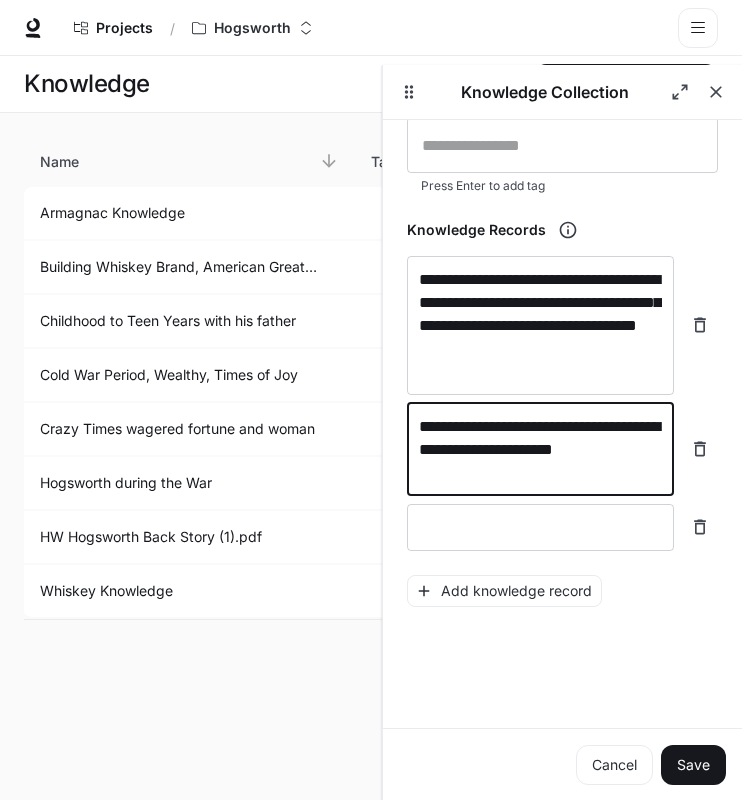 drag, startPoint x: 568, startPoint y: 425, endPoint x: 372, endPoint y: 414, distance: 196.30843 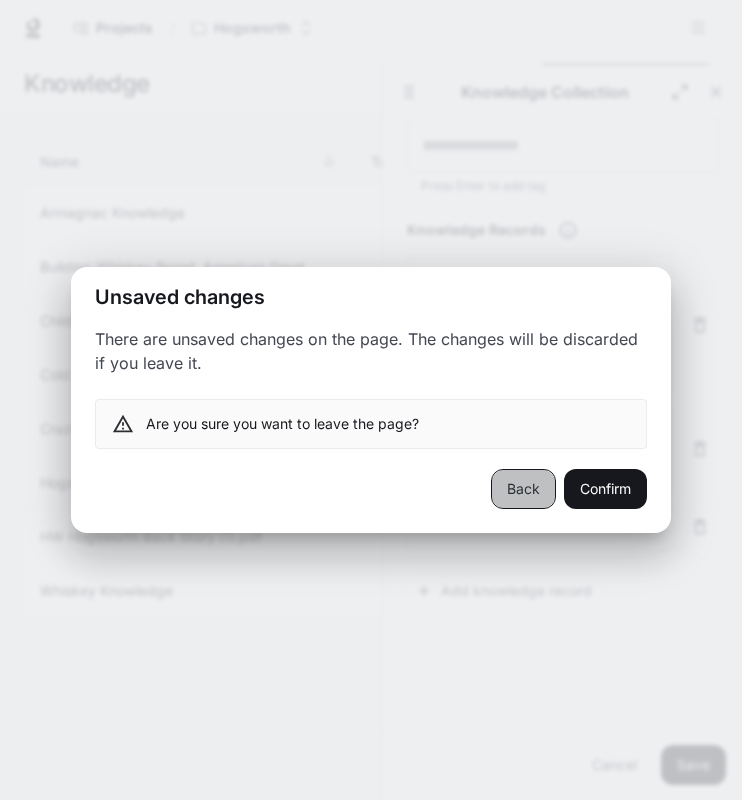 click on "Back" at bounding box center (523, 489) 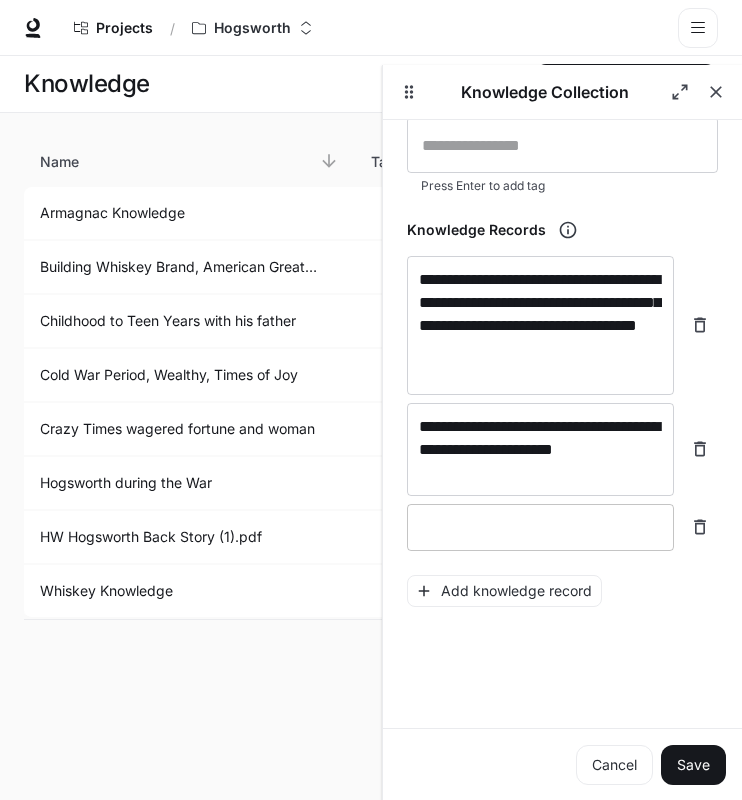 click on "* ​" at bounding box center (540, 527) 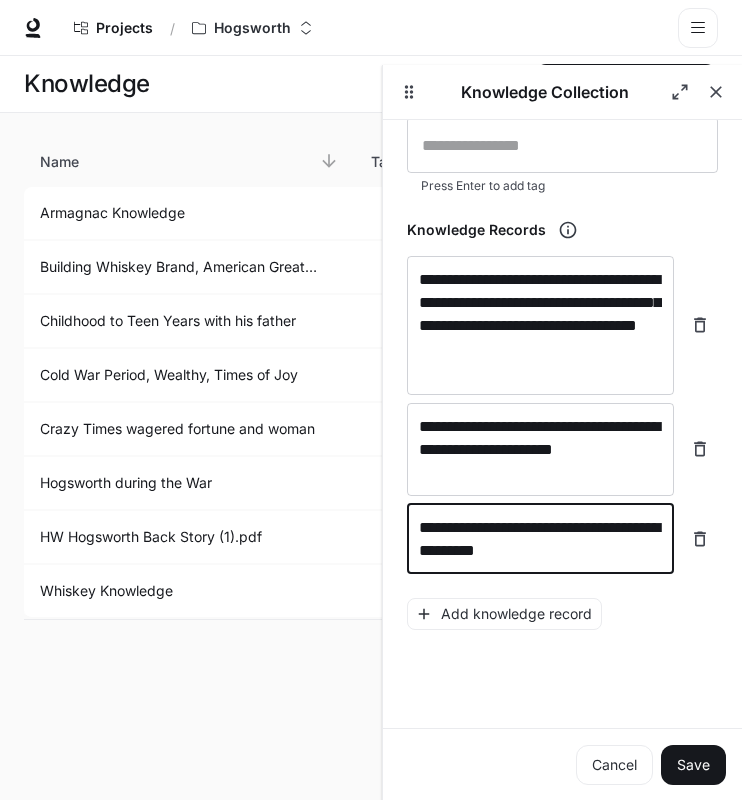scroll, scrollTop: 266, scrollLeft: 0, axis: vertical 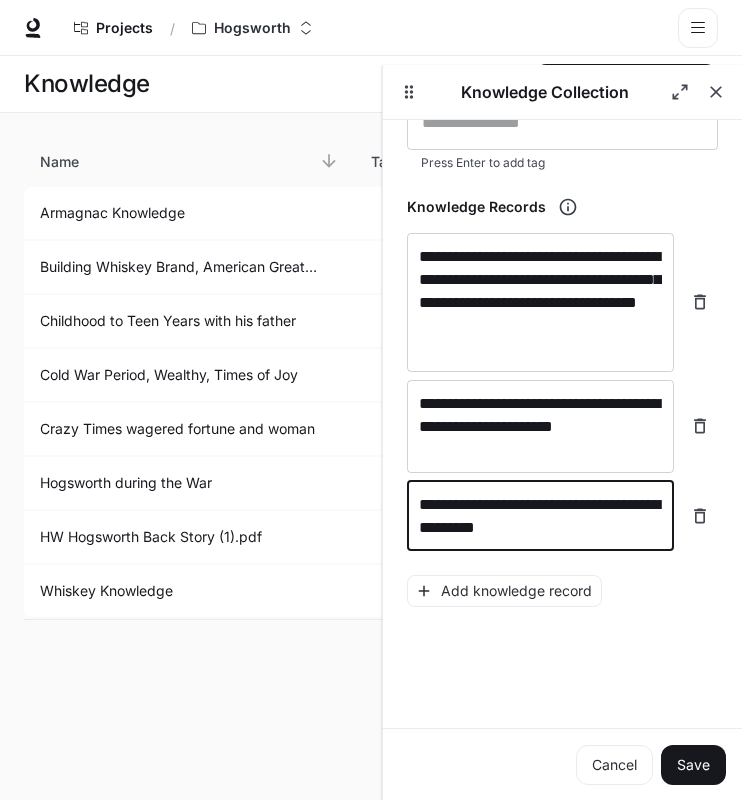 type on "**********" 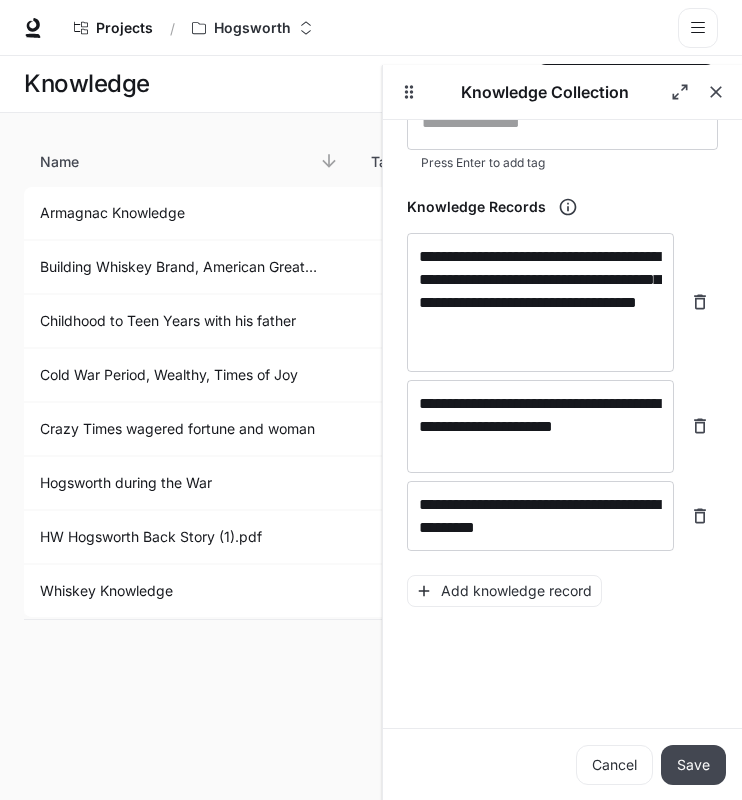 click on "Save" at bounding box center [693, 765] 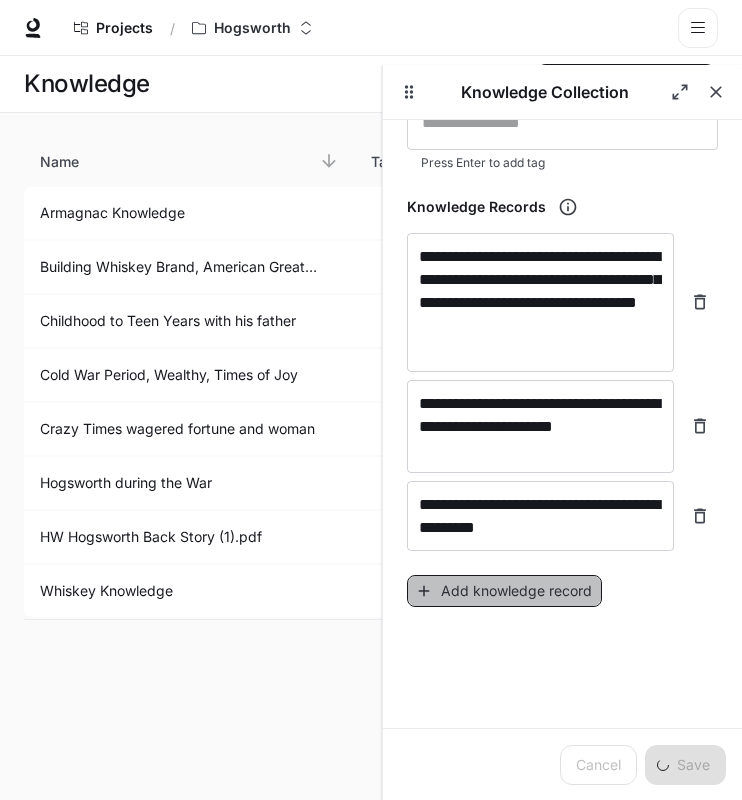 click on "Add knowledge record" at bounding box center (504, 591) 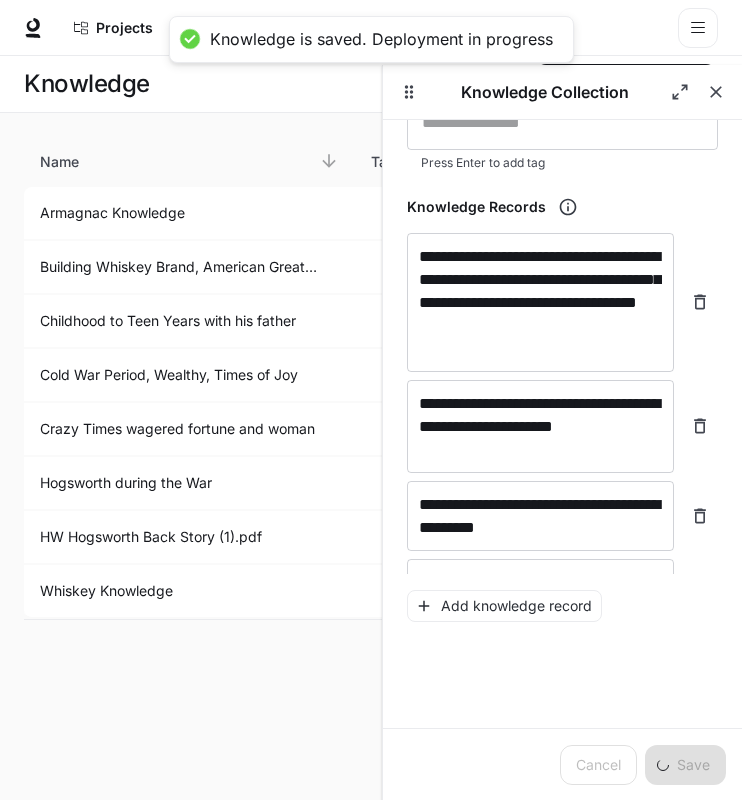 click on "**********" at bounding box center [562, 406] 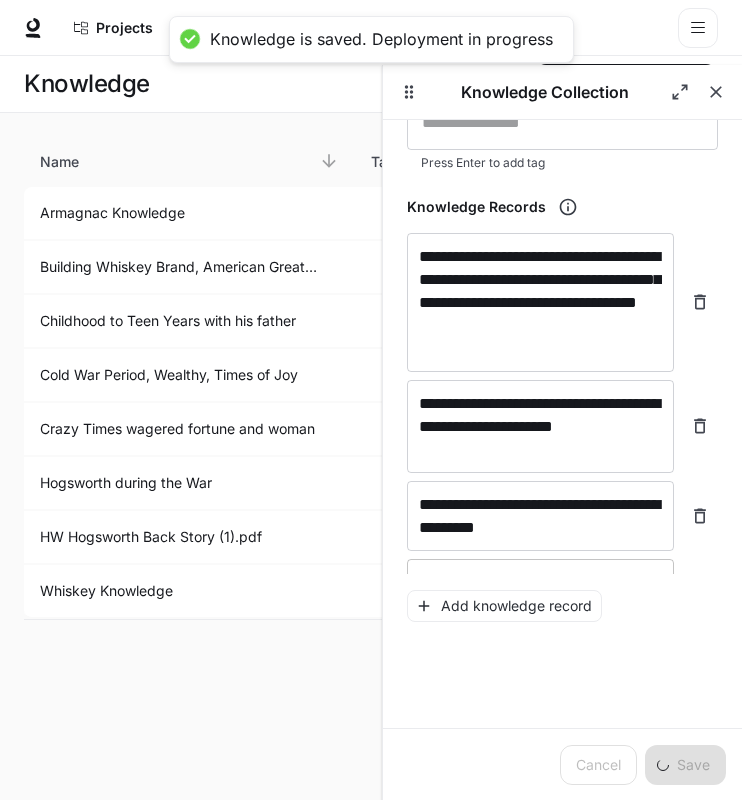 click on "* ​" at bounding box center (540, 582) 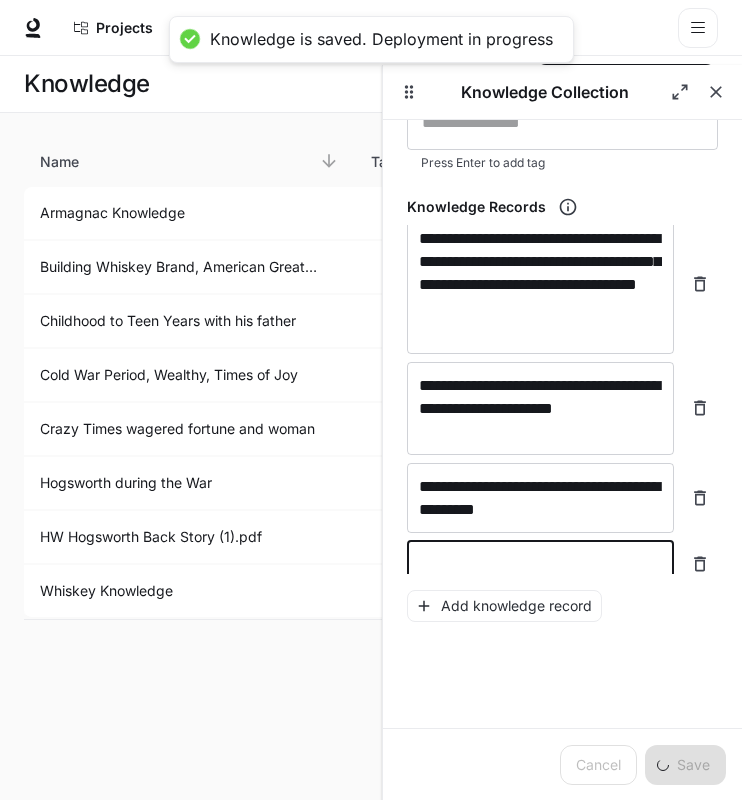 scroll, scrollTop: 48, scrollLeft: 0, axis: vertical 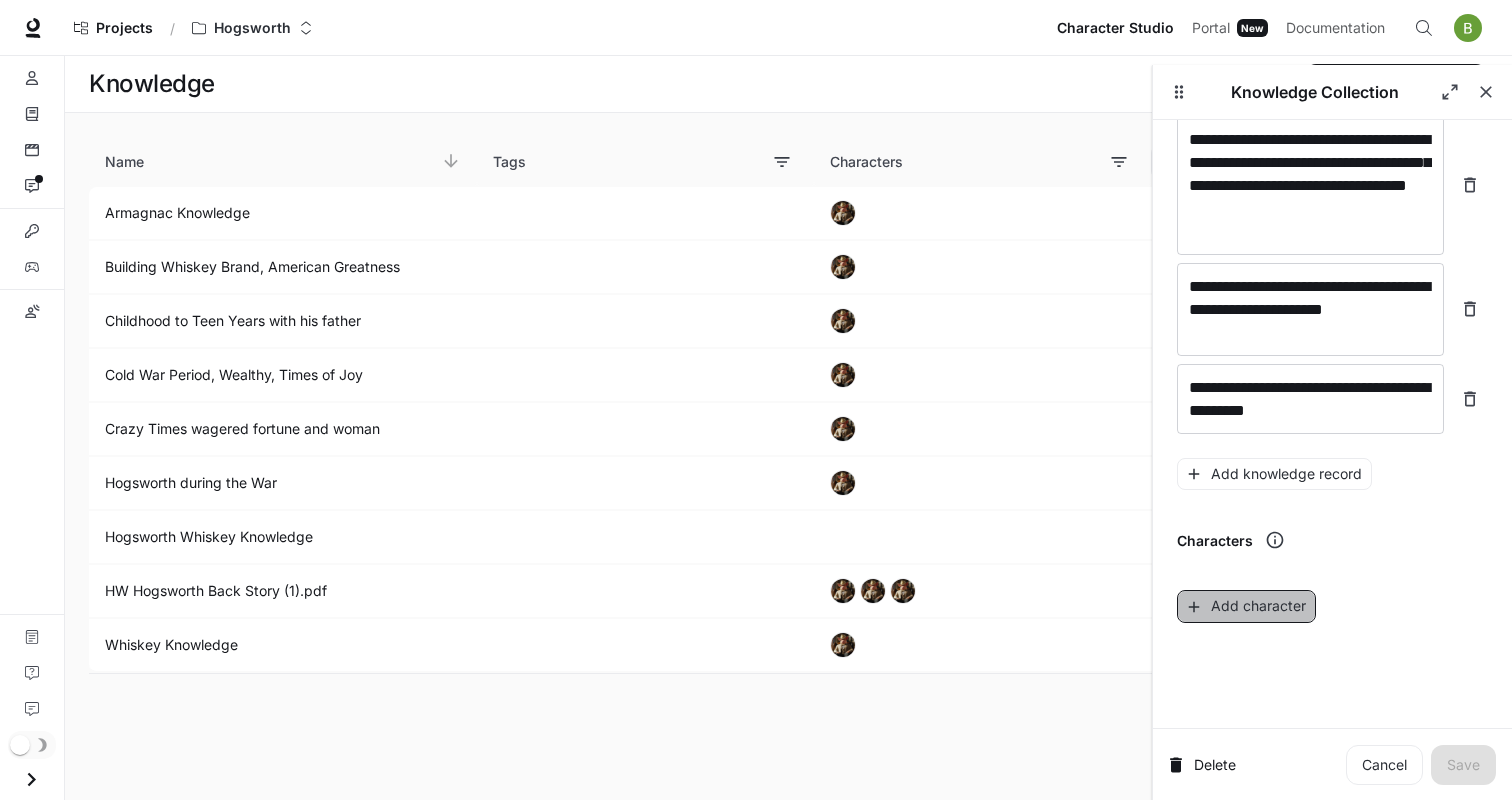 click on "Add character" at bounding box center [1246, 606] 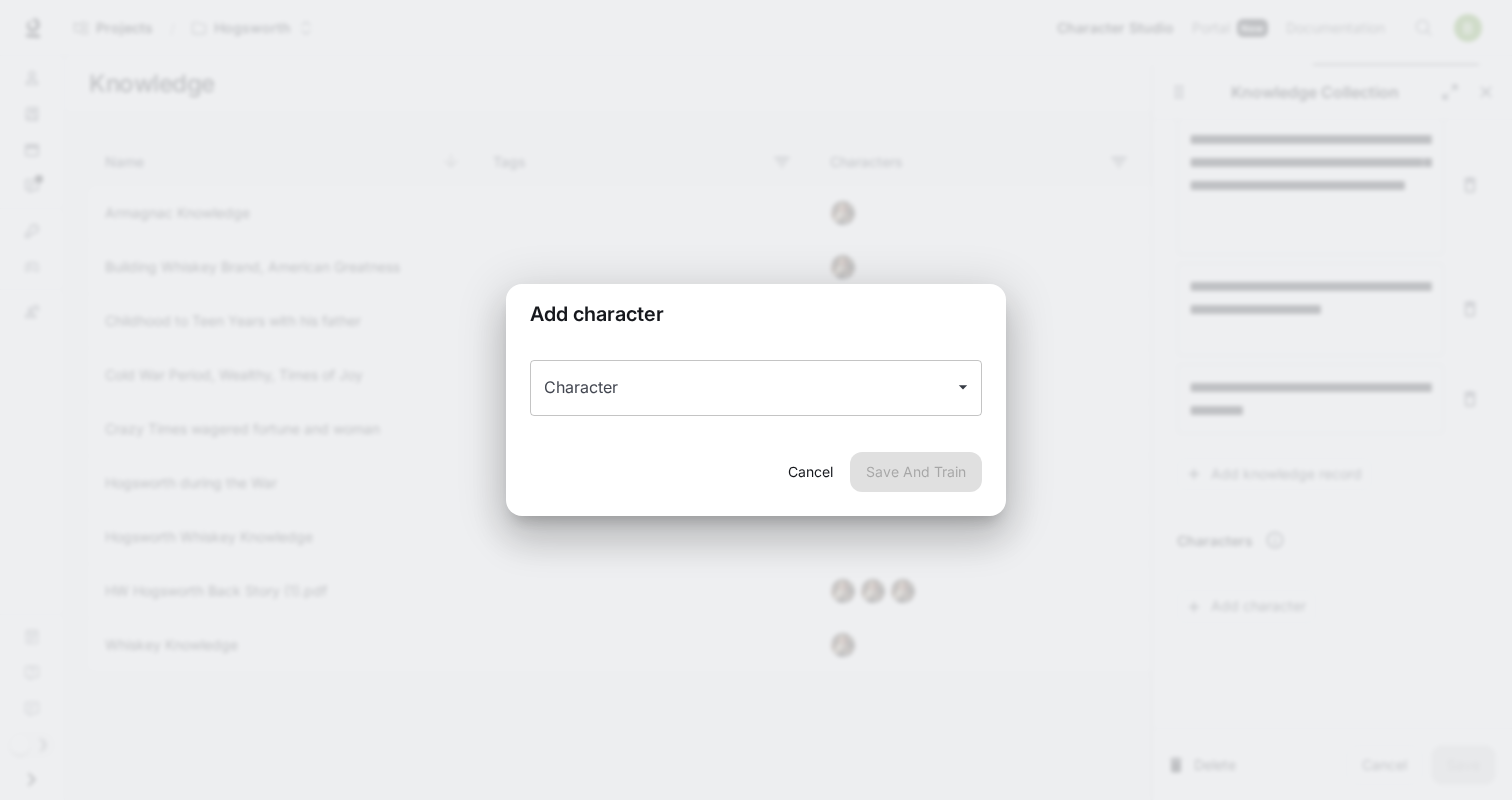 click on "Character" at bounding box center [756, 388] 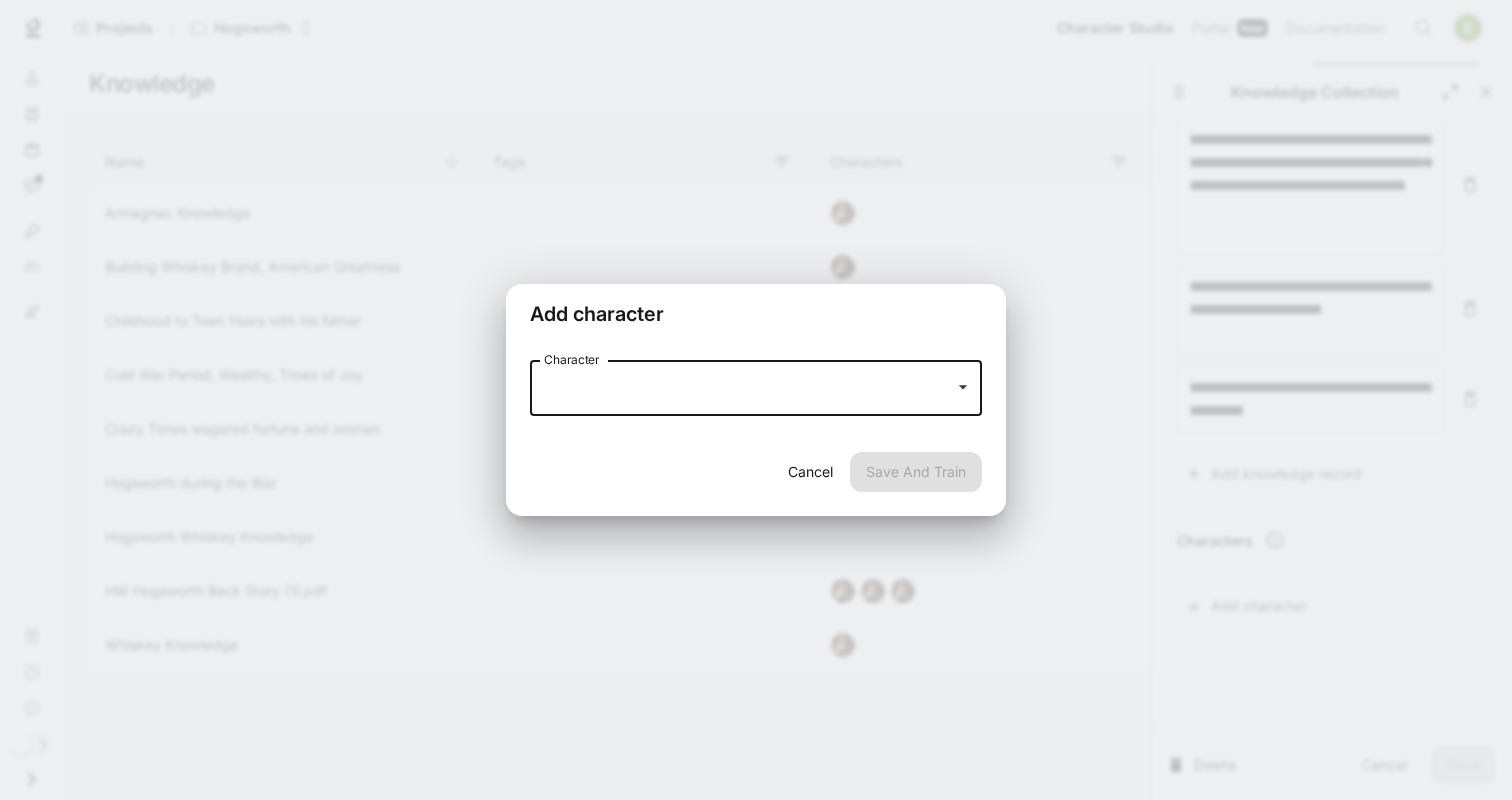 click 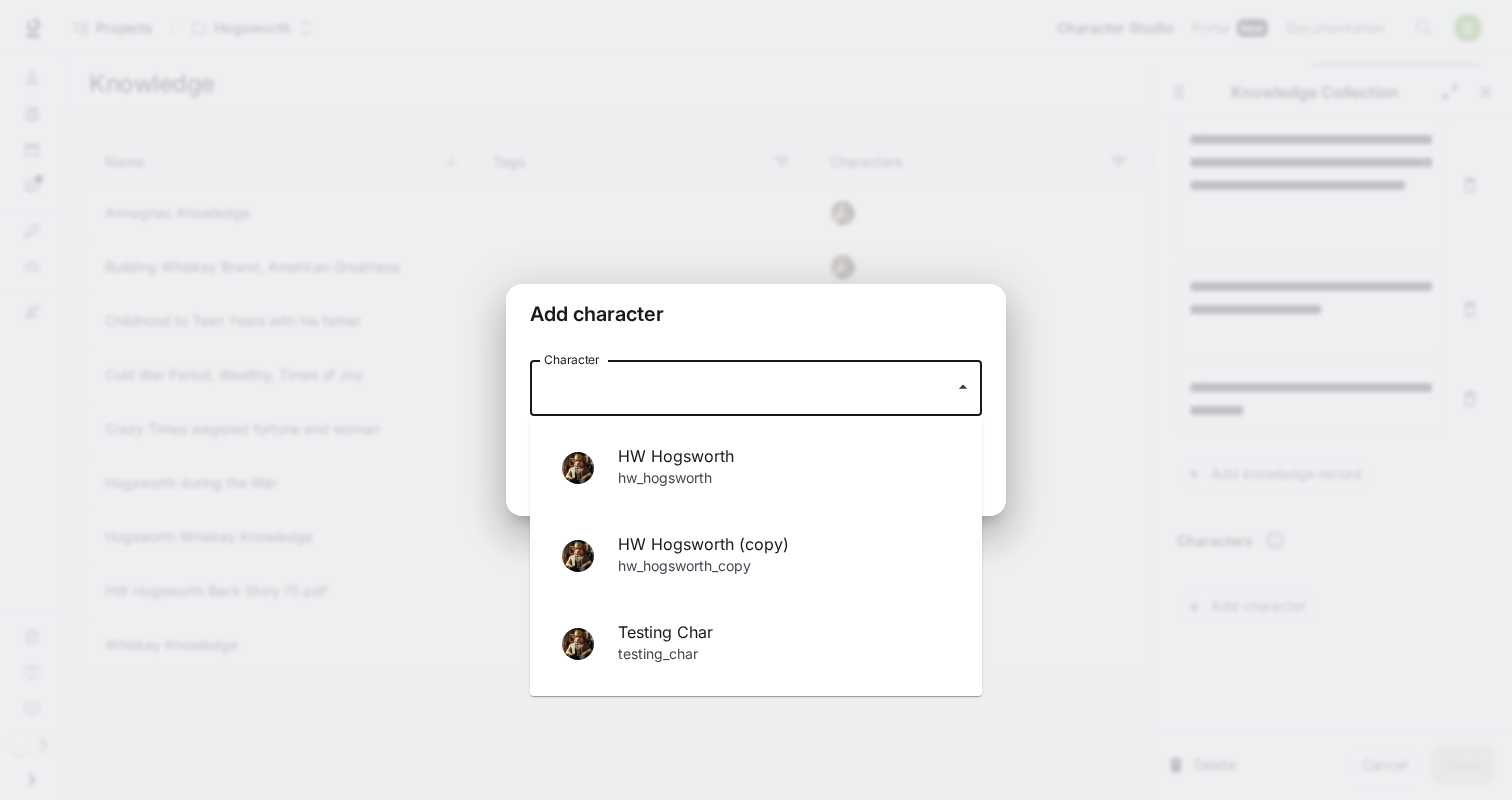 click on "HW Hogsworth (copy)" at bounding box center [784, 544] 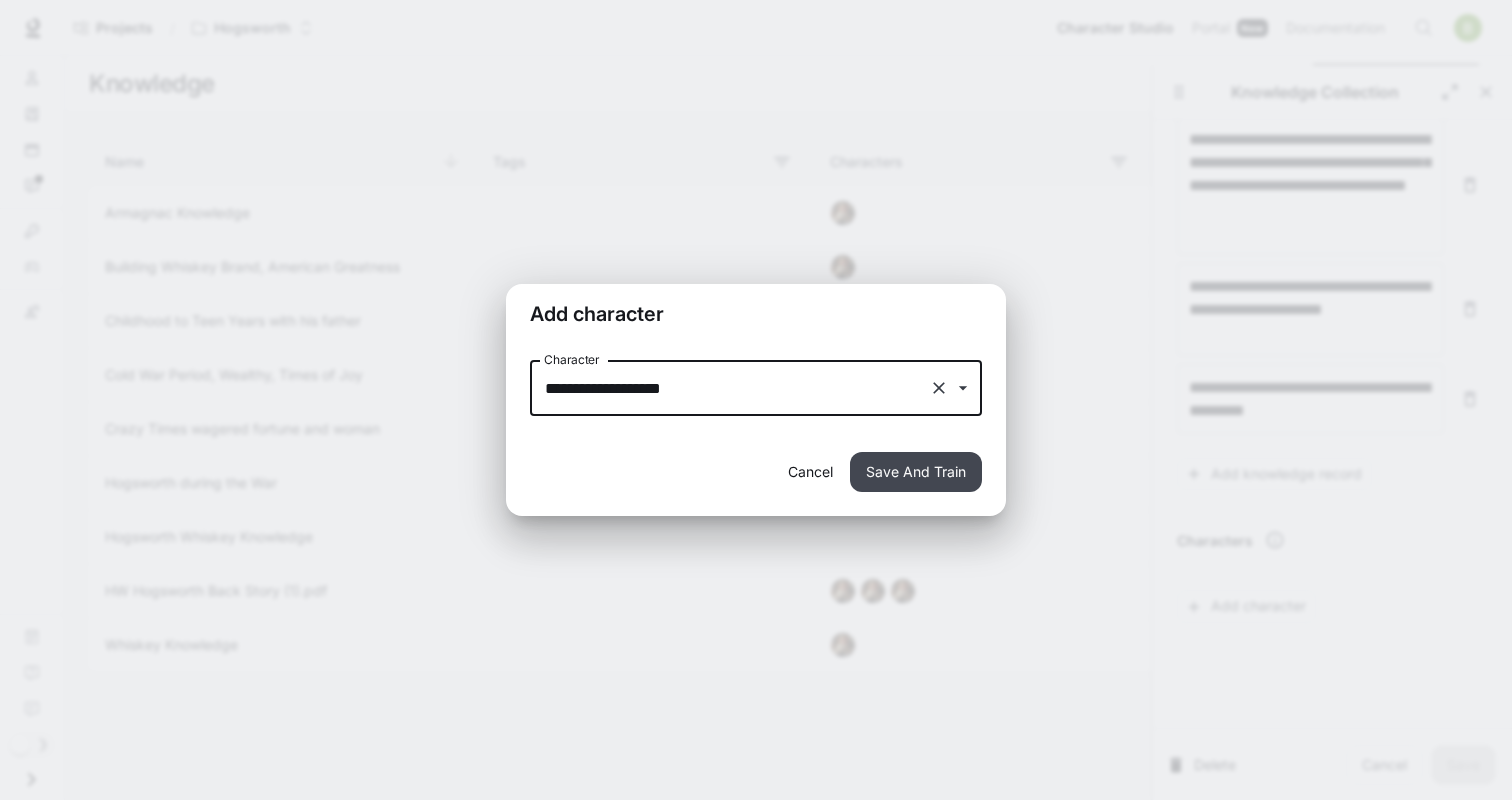 click on "Save And Train" at bounding box center (916, 472) 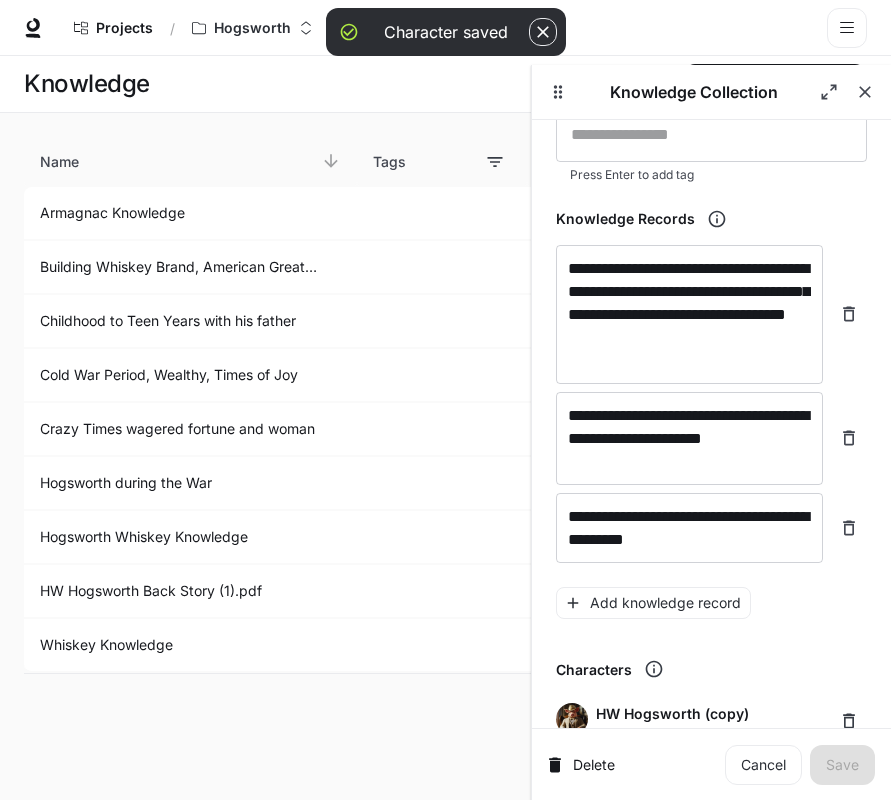 scroll, scrollTop: 434, scrollLeft: 0, axis: vertical 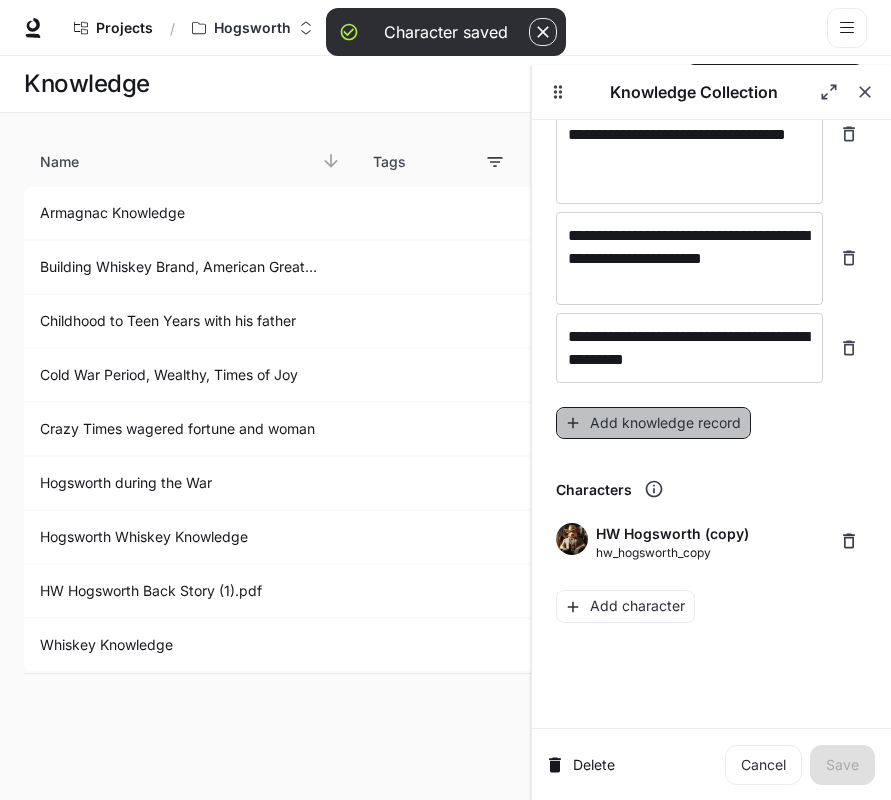 click on "Add knowledge record" at bounding box center [653, 423] 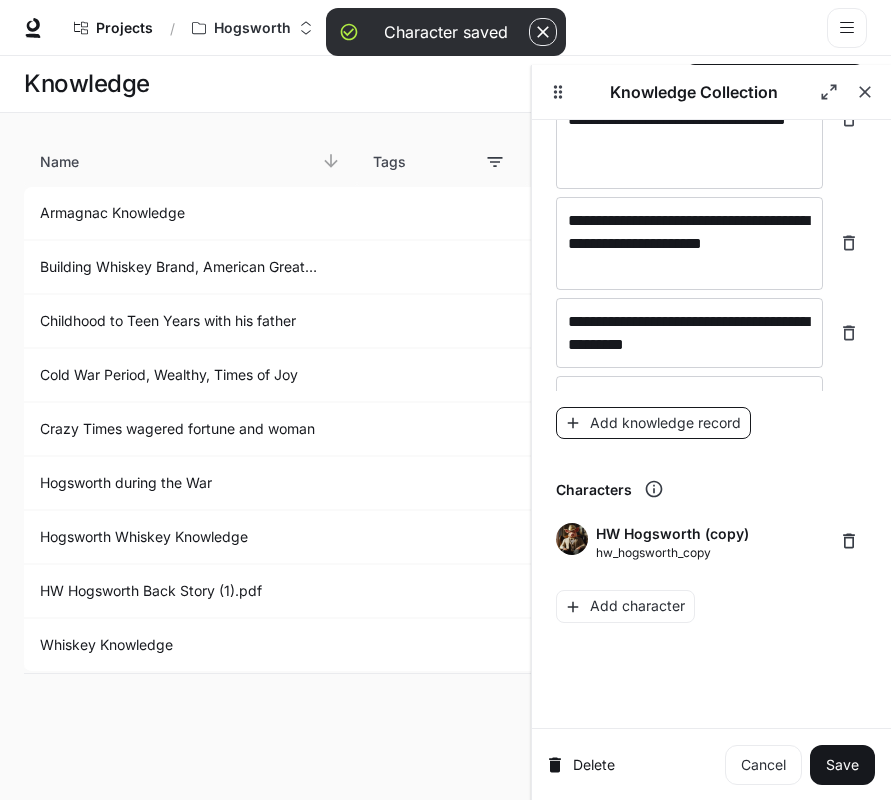 scroll, scrollTop: 449, scrollLeft: 0, axis: vertical 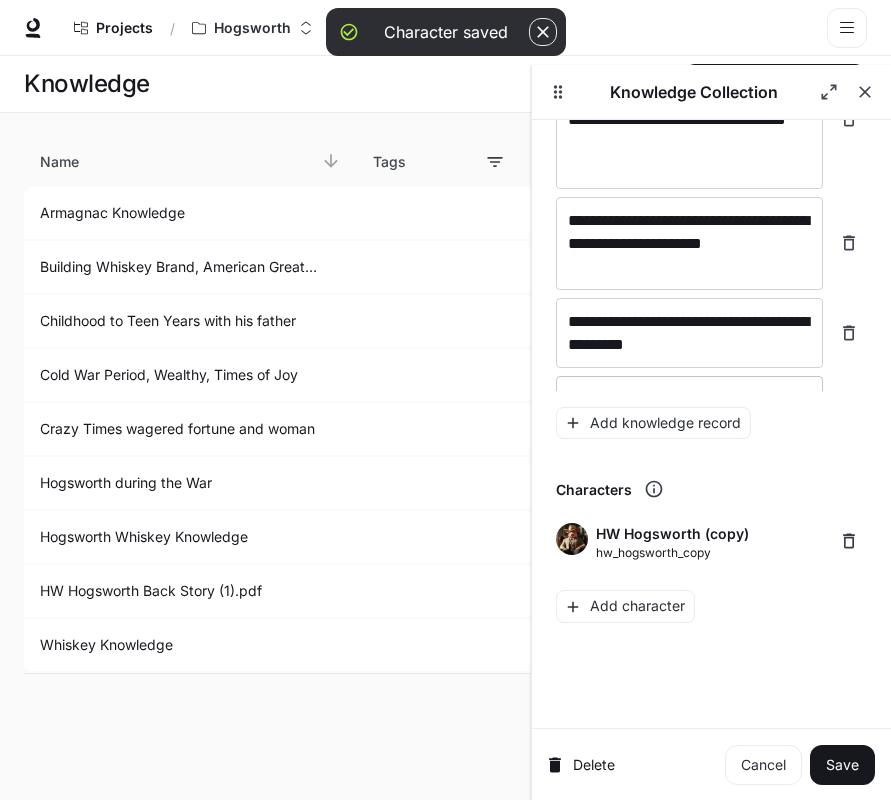 click on "* ​" at bounding box center [689, 399] 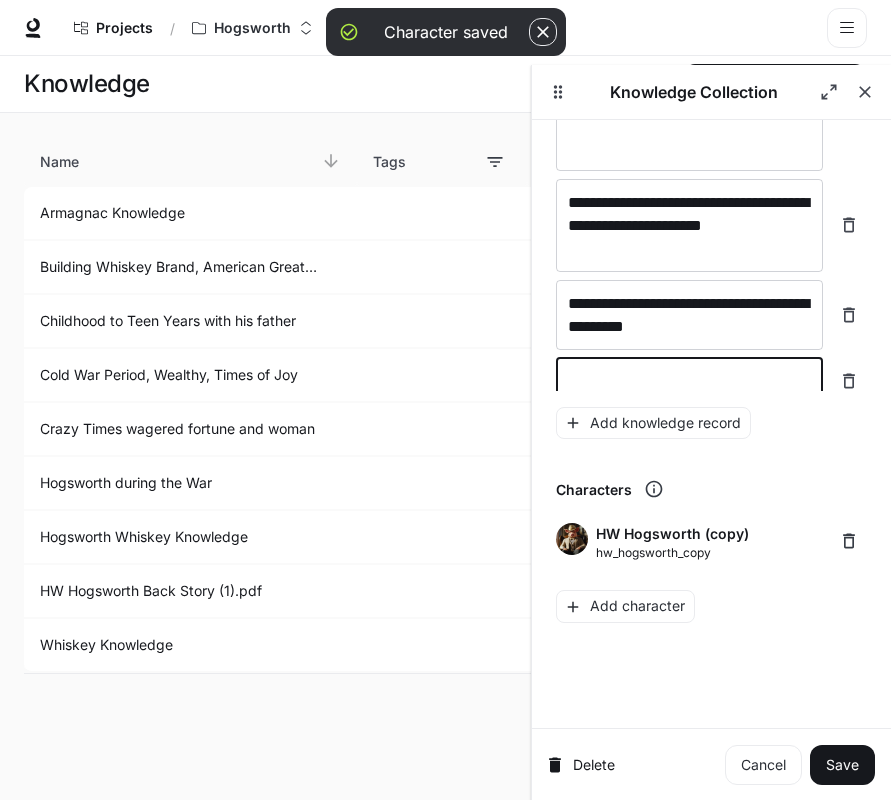 scroll, scrollTop: 48, scrollLeft: 0, axis: vertical 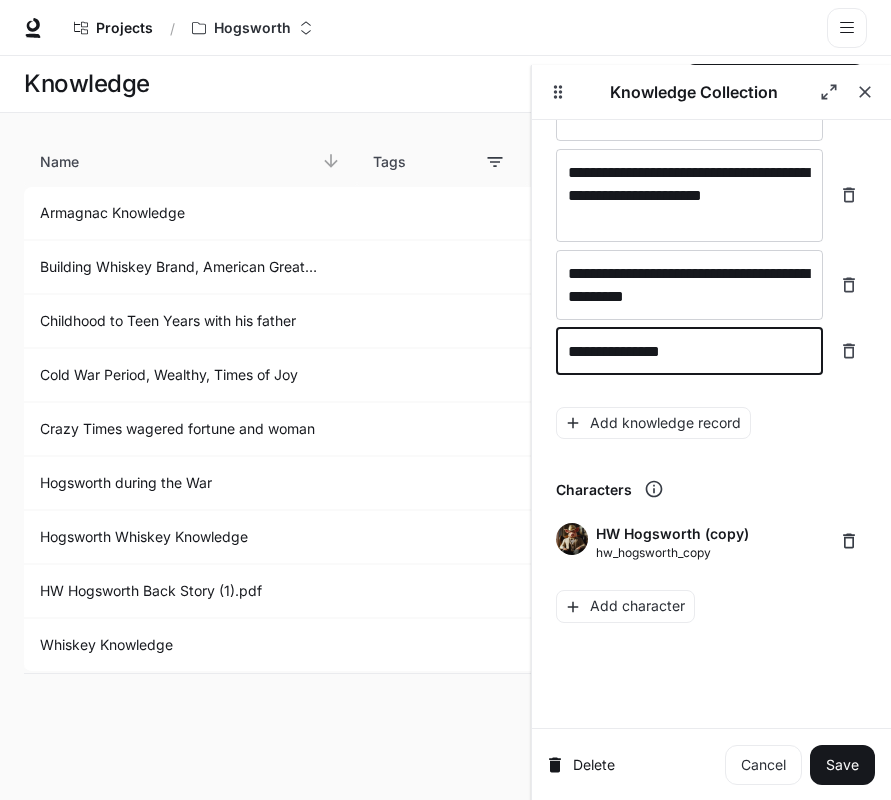 type on "**********" 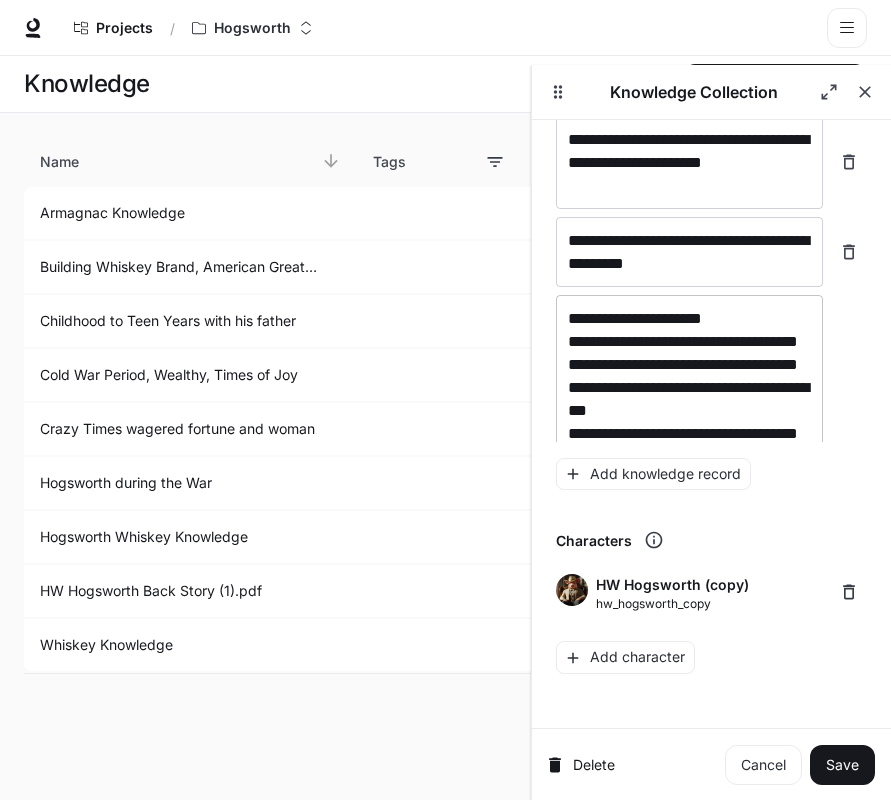 scroll, scrollTop: 259, scrollLeft: 0, axis: vertical 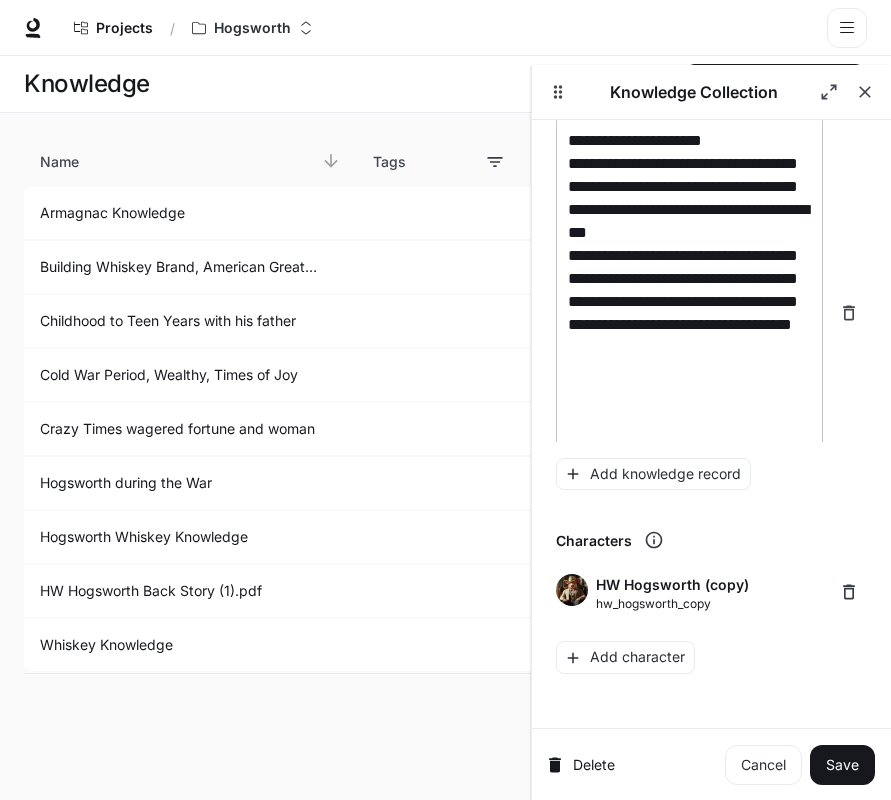 click on "**********" at bounding box center (689, 313) 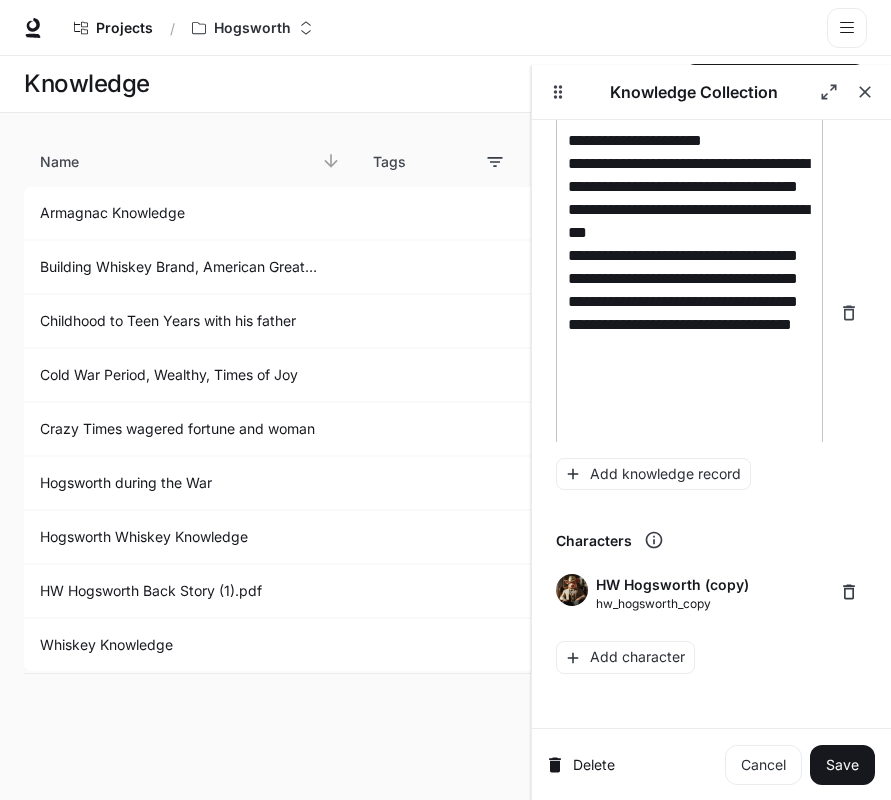 click on "**********" at bounding box center (689, 313) 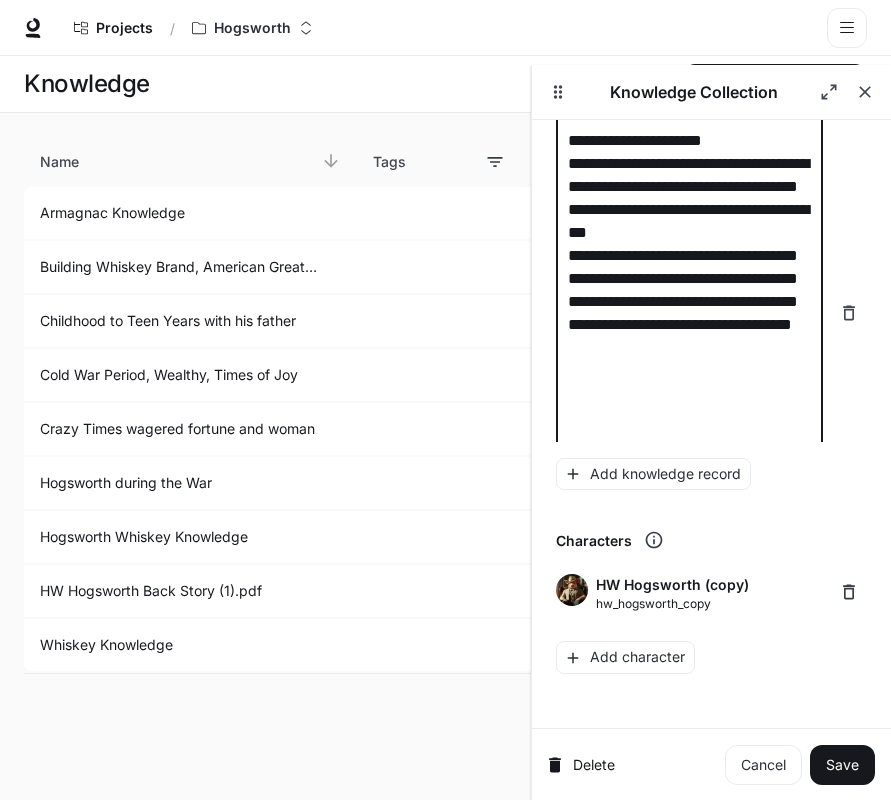 click on "**********" at bounding box center [689, 313] 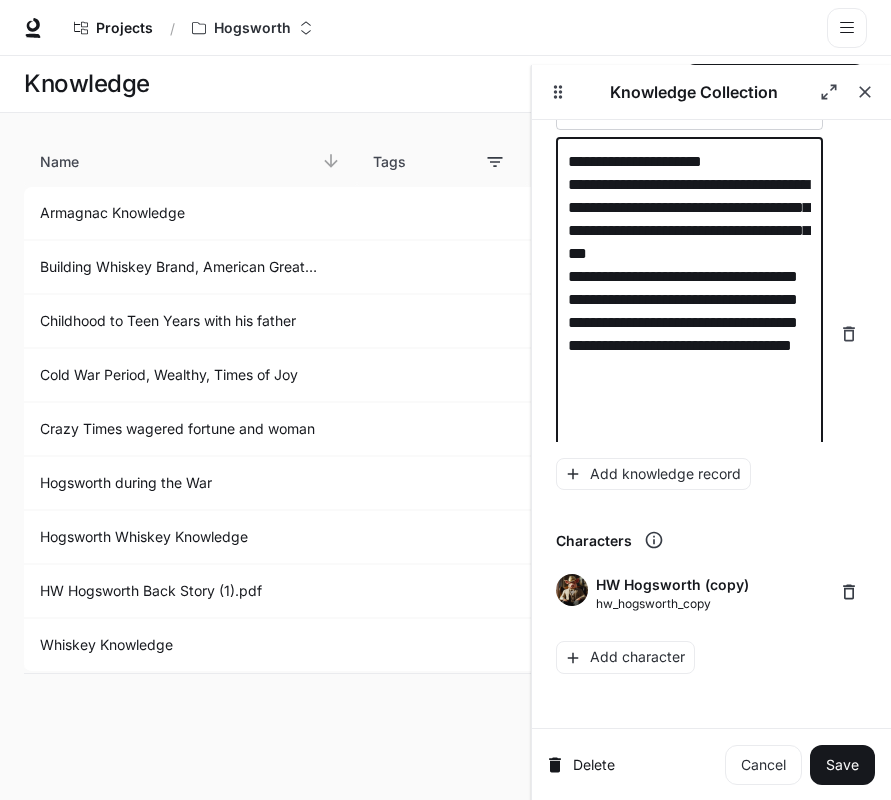 scroll, scrollTop: 203, scrollLeft: 0, axis: vertical 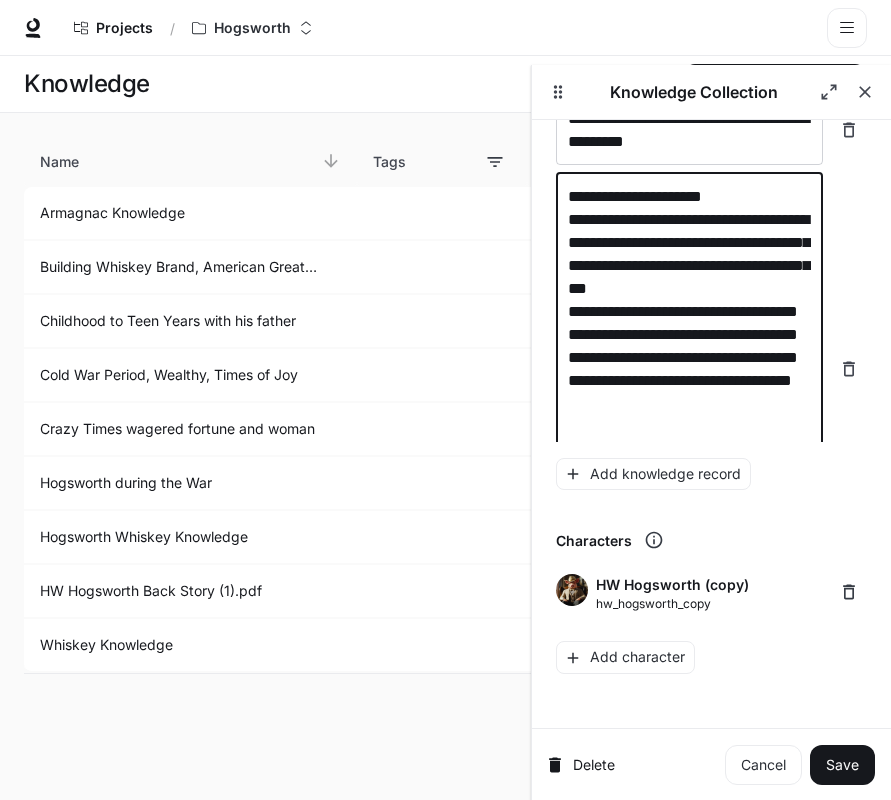 click on "**********" at bounding box center [689, 369] 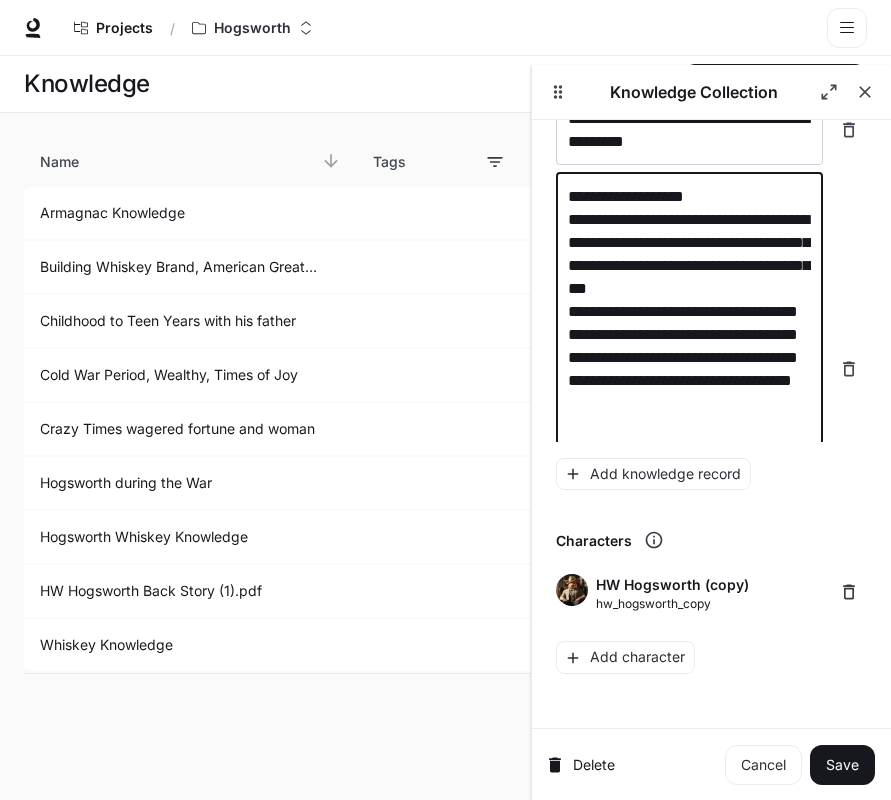 drag, startPoint x: 713, startPoint y: 192, endPoint x: 666, endPoint y: 188, distance: 47.169907 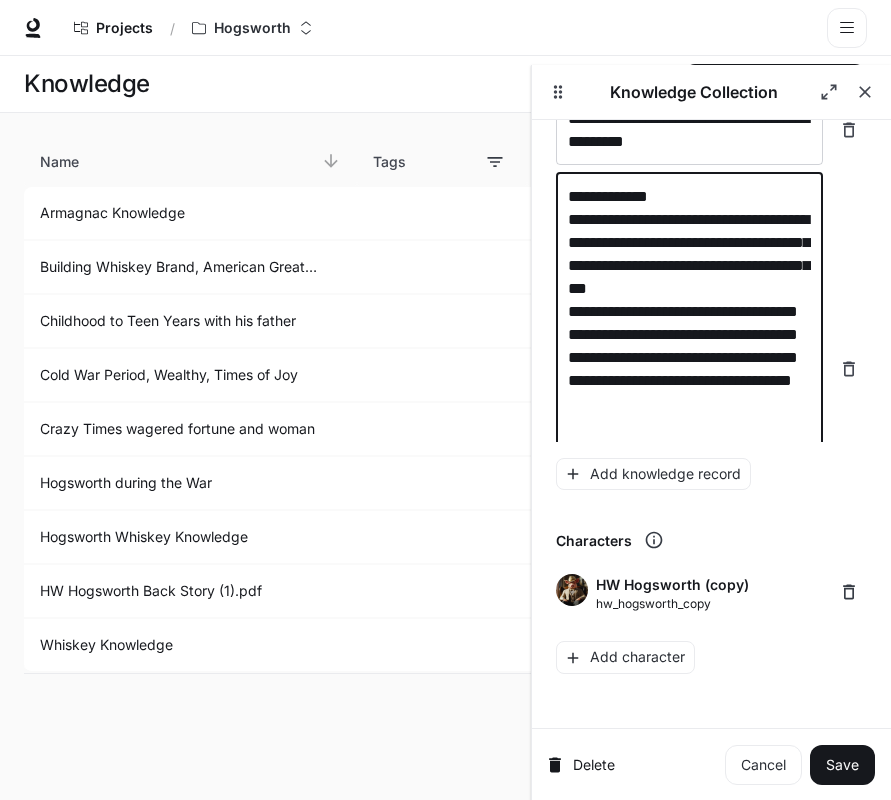 click on "**********" at bounding box center (689, 369) 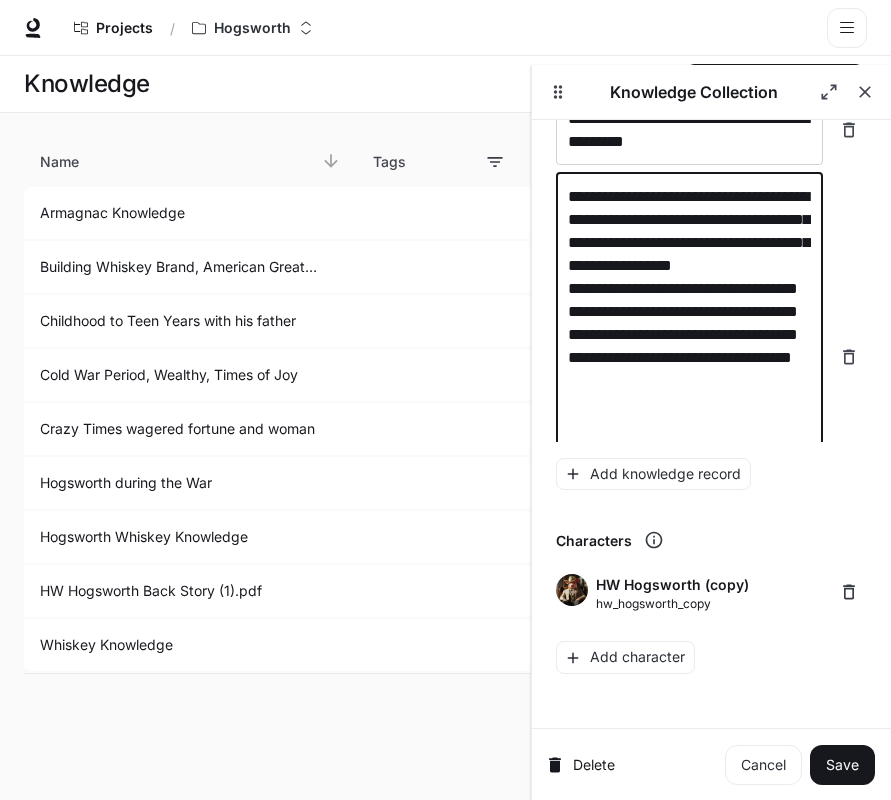 click on "**********" at bounding box center (689, 357) 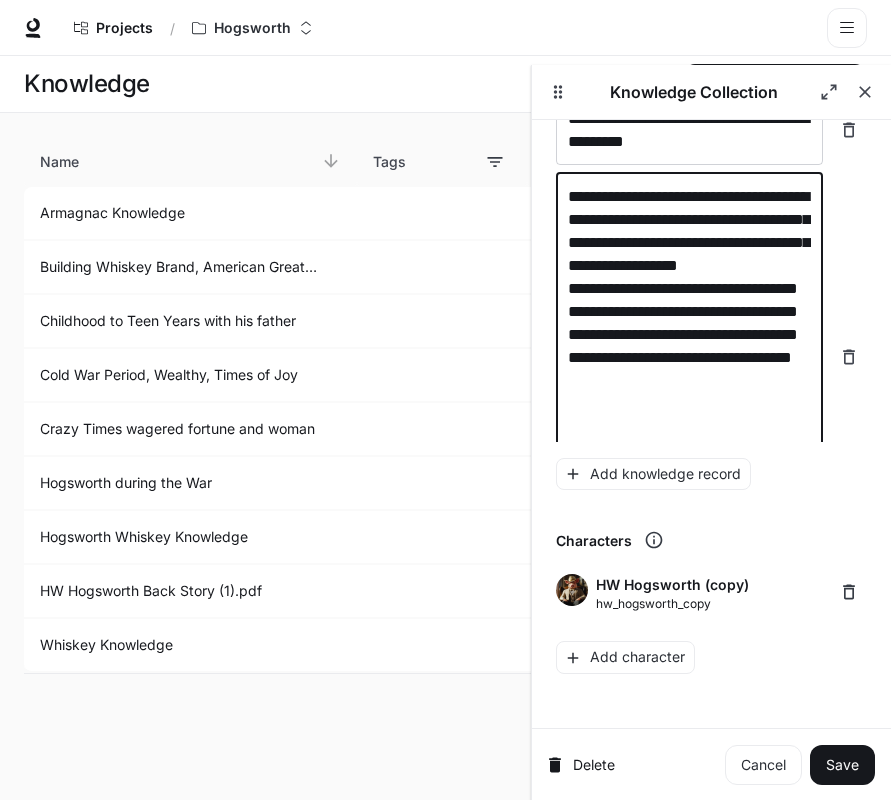 click on "**********" at bounding box center (689, 357) 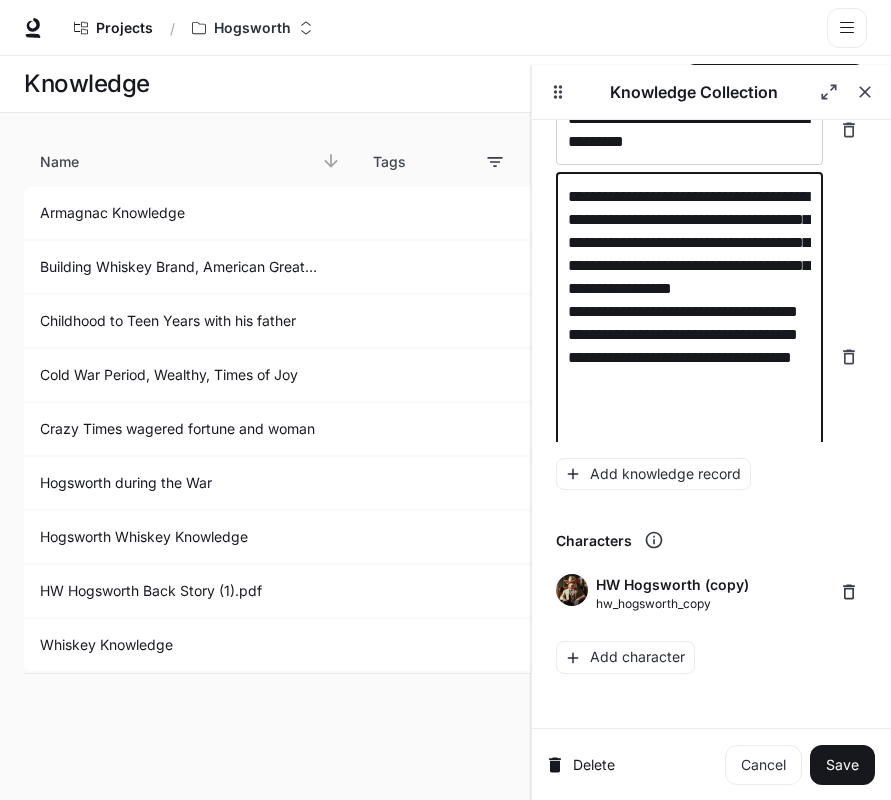 click on "**********" at bounding box center [689, 357] 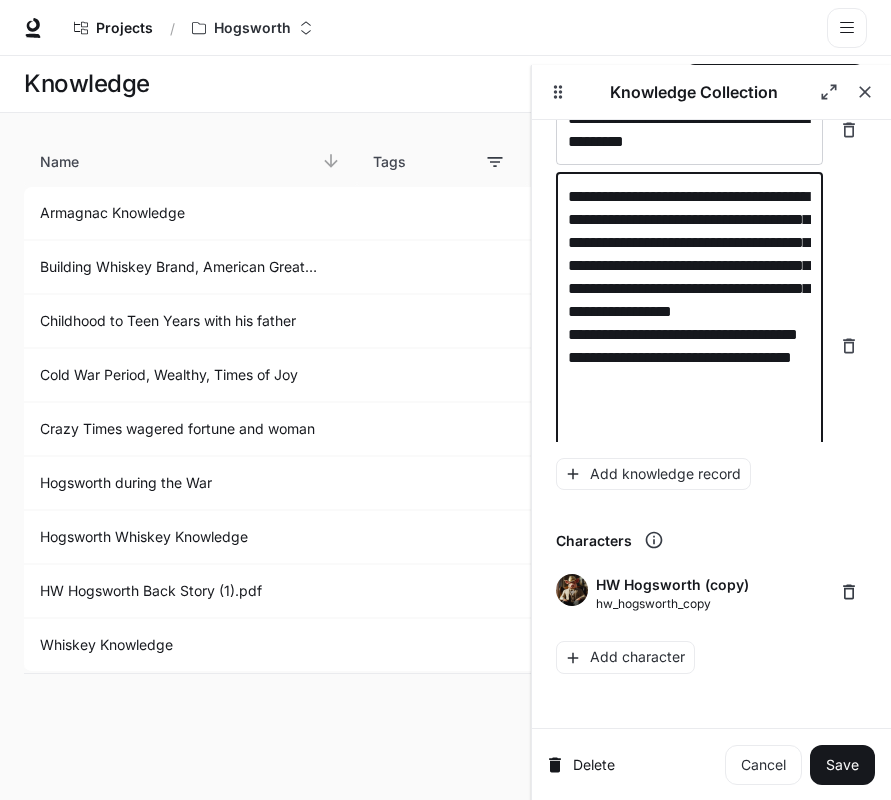 click on "**********" at bounding box center (689, 346) 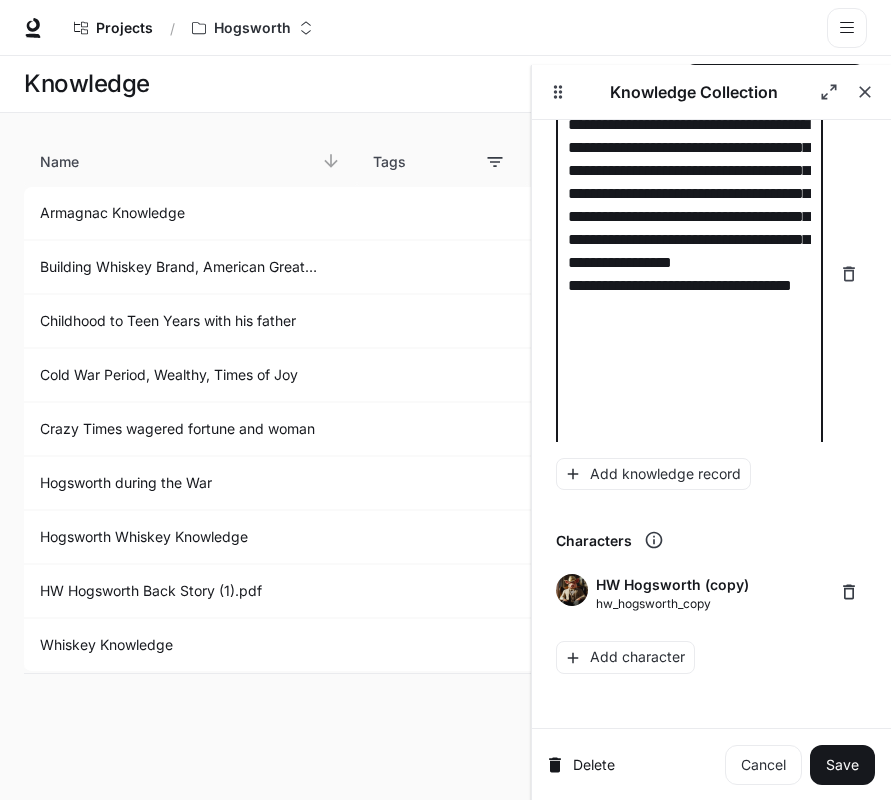 scroll, scrollTop: 280, scrollLeft: 0, axis: vertical 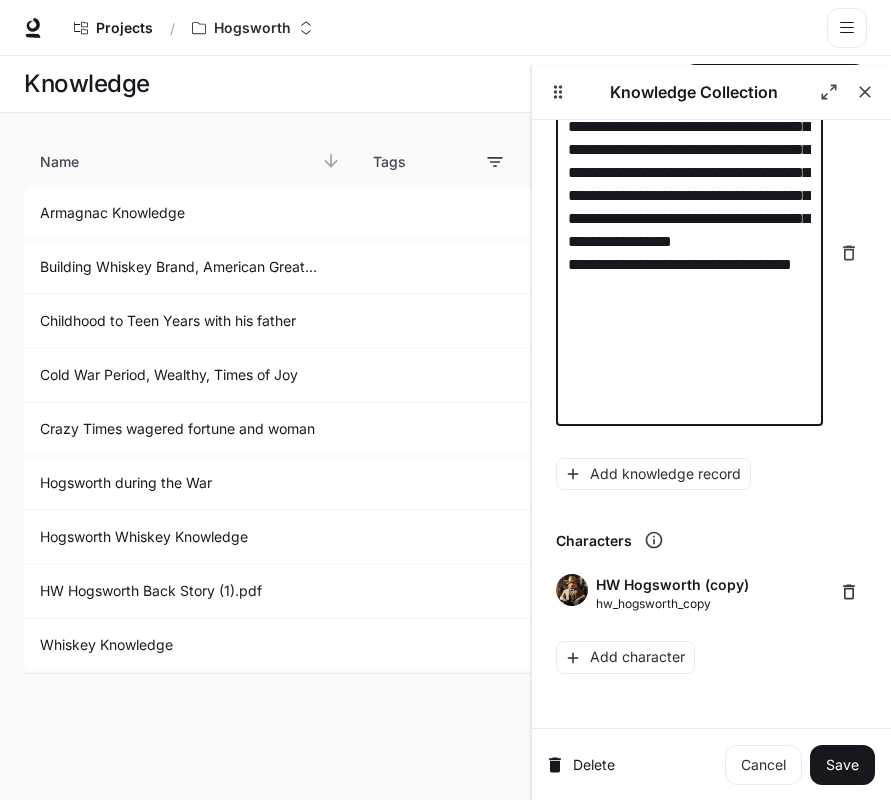 click on "**********" at bounding box center [689, 253] 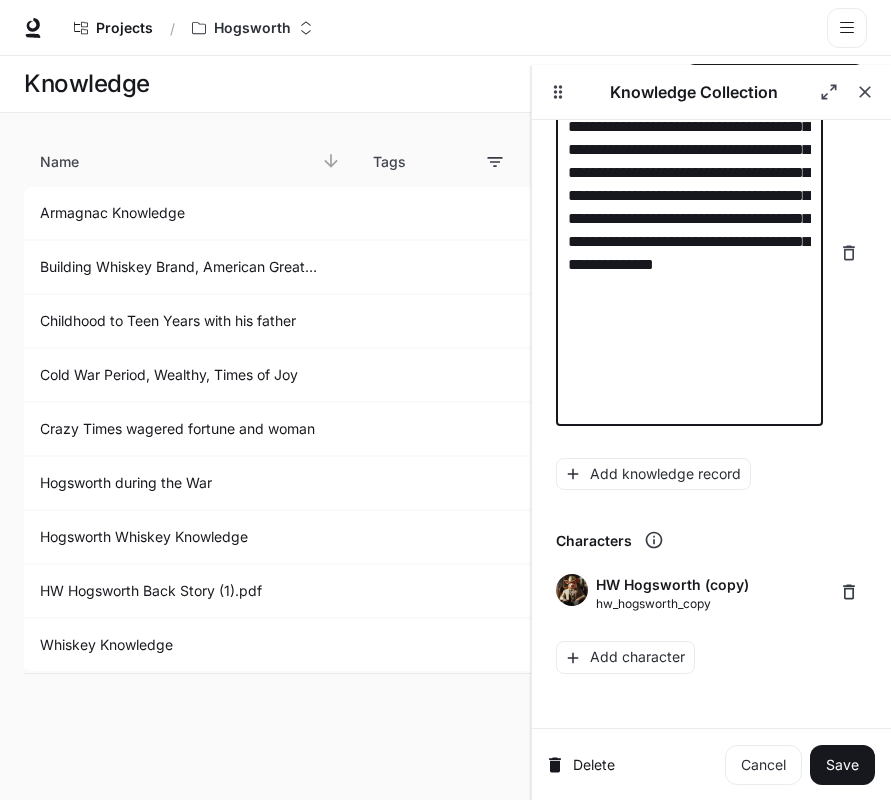 scroll, scrollTop: 257, scrollLeft: 0, axis: vertical 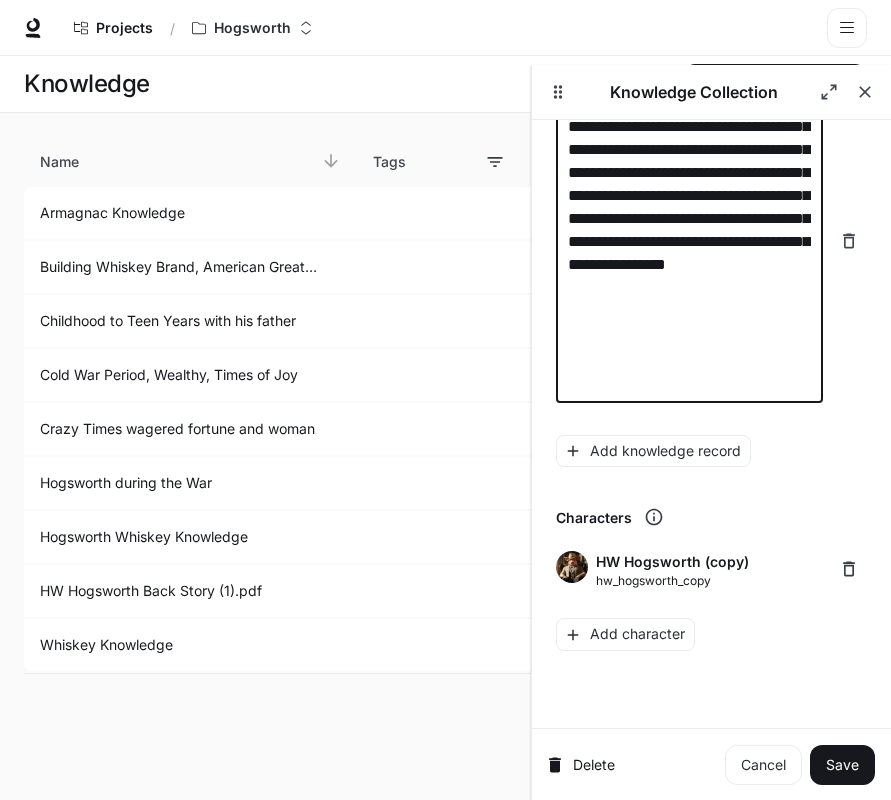 click on "**********" at bounding box center [689, 241] 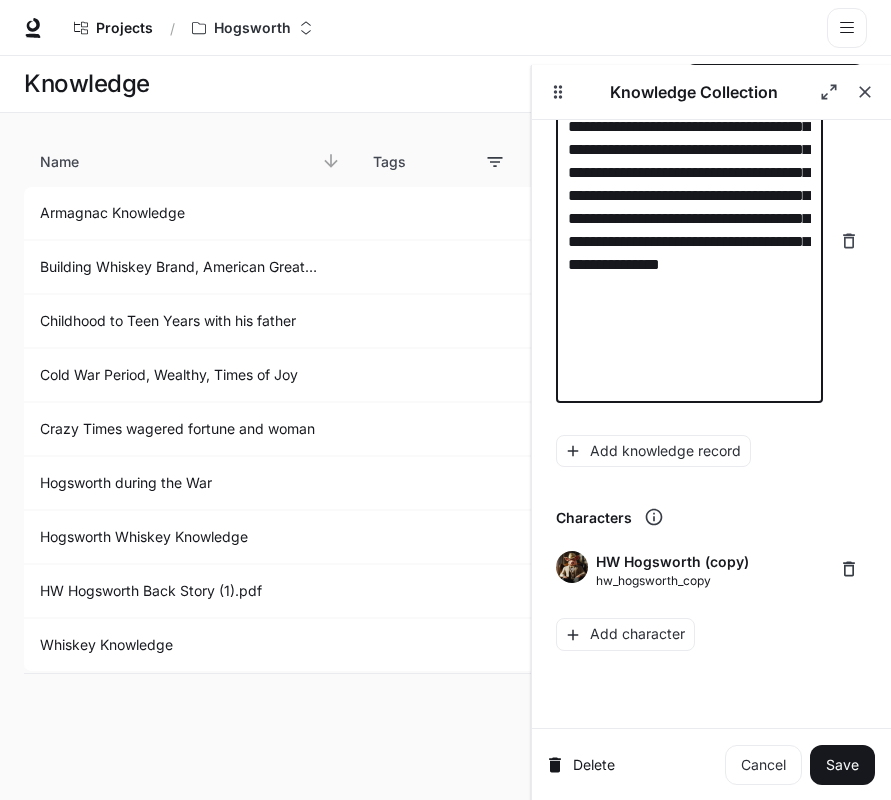 scroll, scrollTop: 234, scrollLeft: 0, axis: vertical 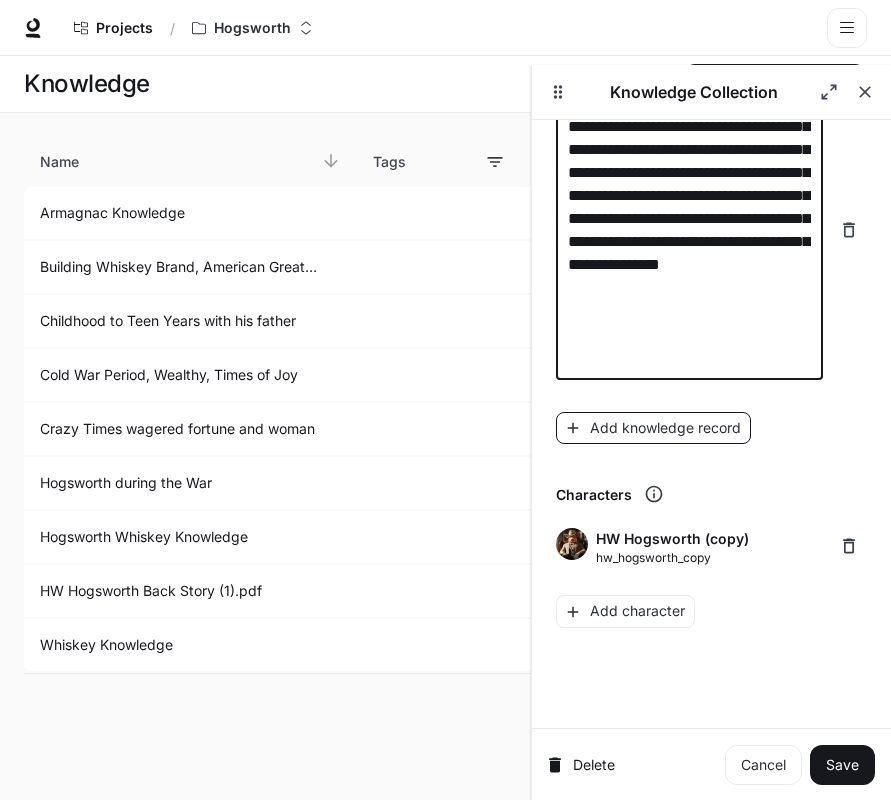 type on "**********" 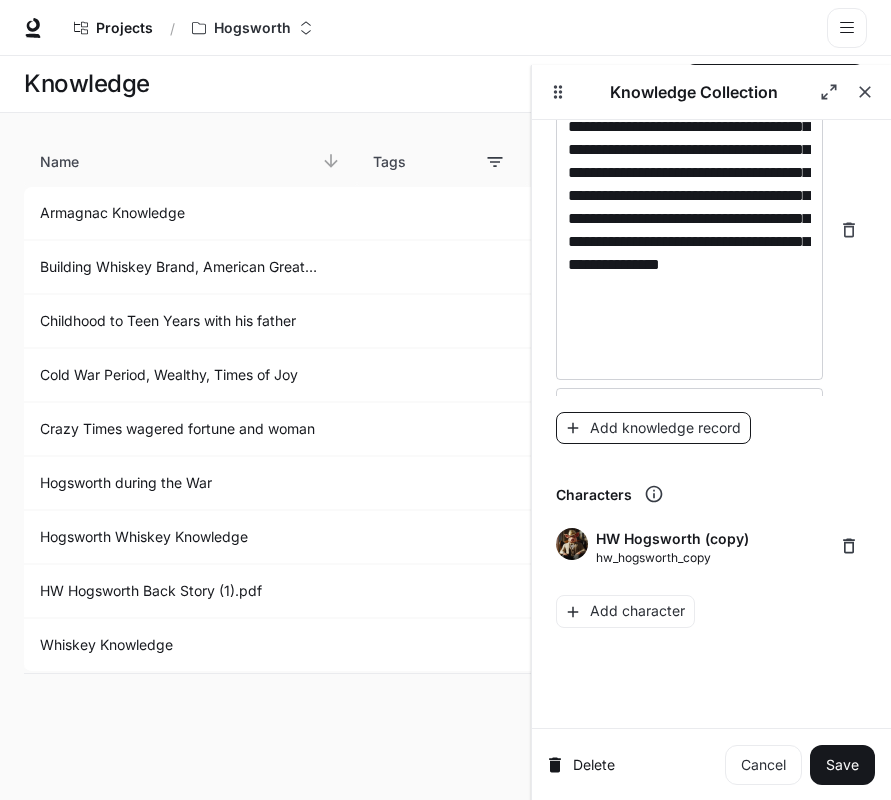 scroll, scrollTop: 289, scrollLeft: 0, axis: vertical 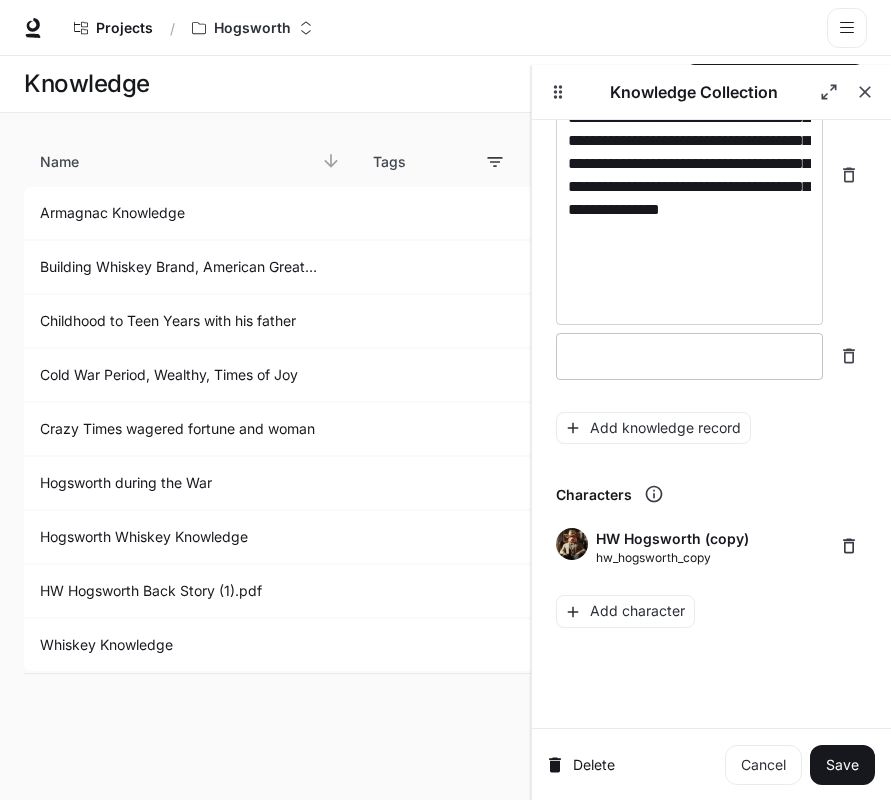 click at bounding box center [689, 356] 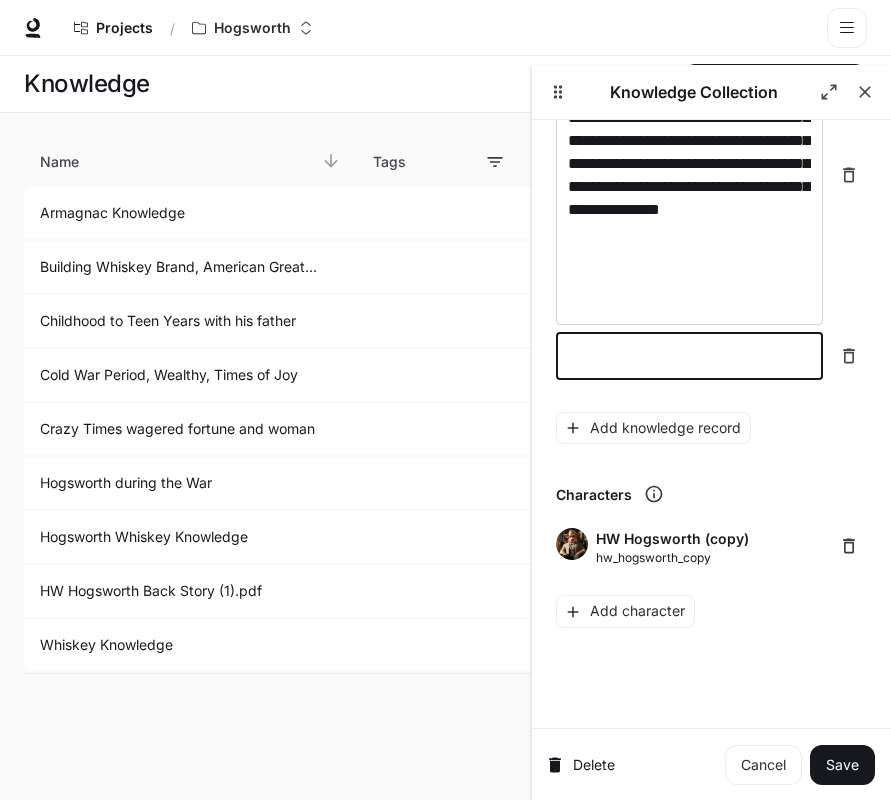 paste on "**********" 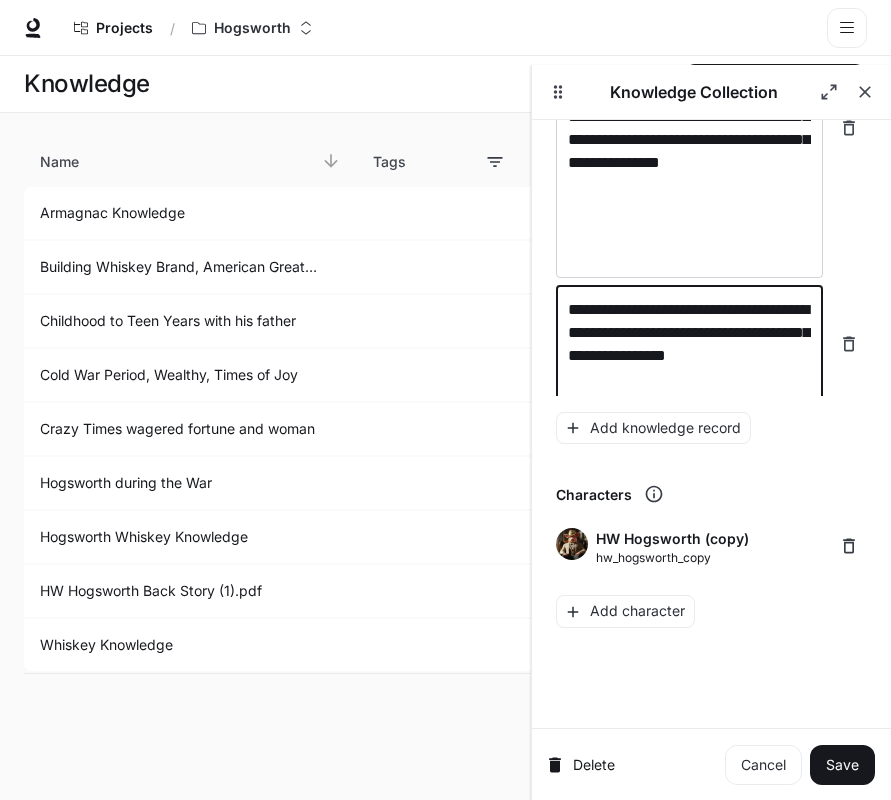 scroll, scrollTop: 350, scrollLeft: 0, axis: vertical 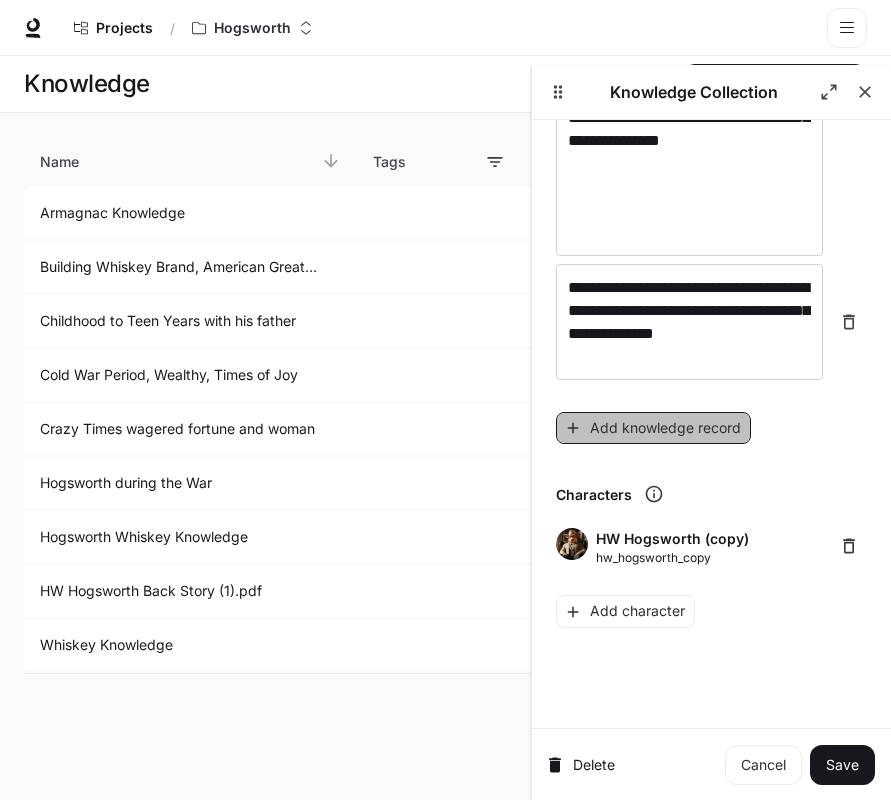 click on "Add knowledge record" at bounding box center [653, 428] 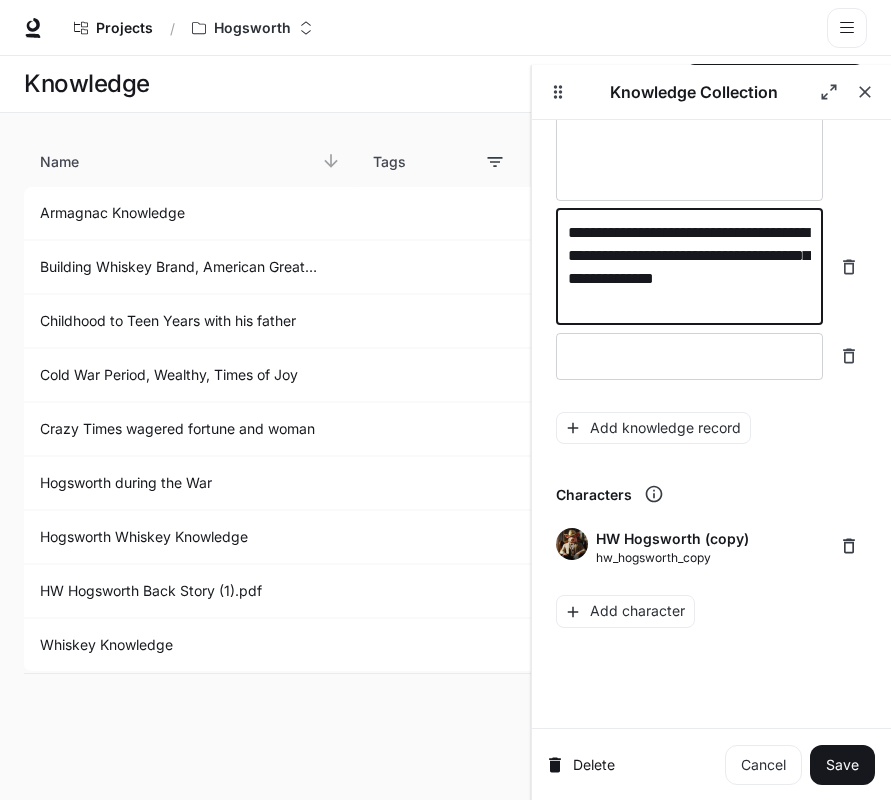 click on "**********" at bounding box center (689, 267) 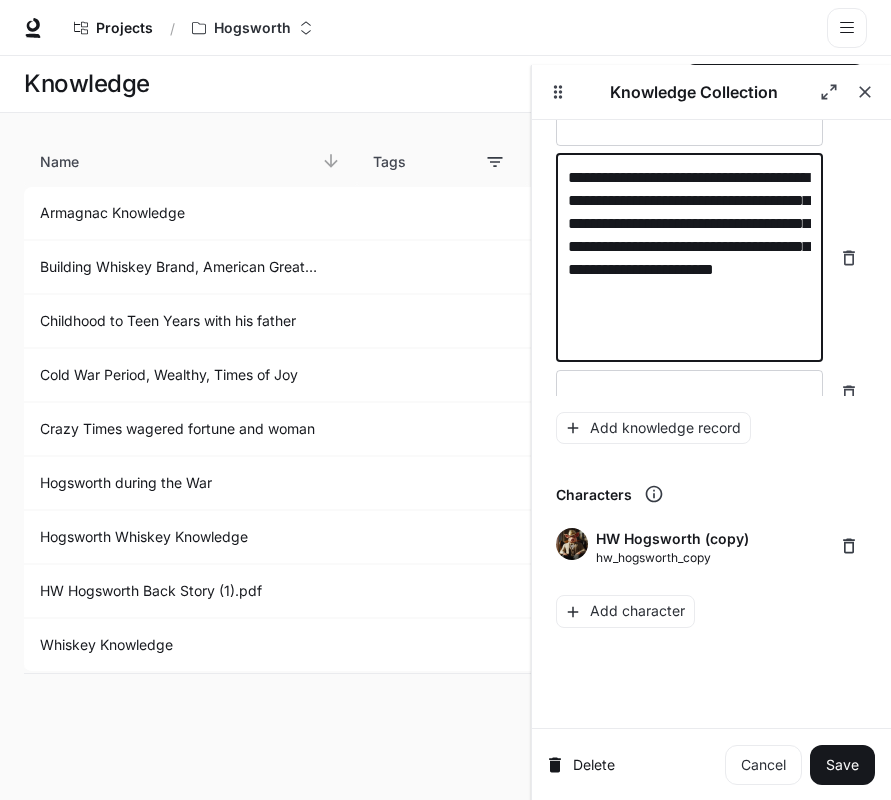 scroll, scrollTop: 497, scrollLeft: 0, axis: vertical 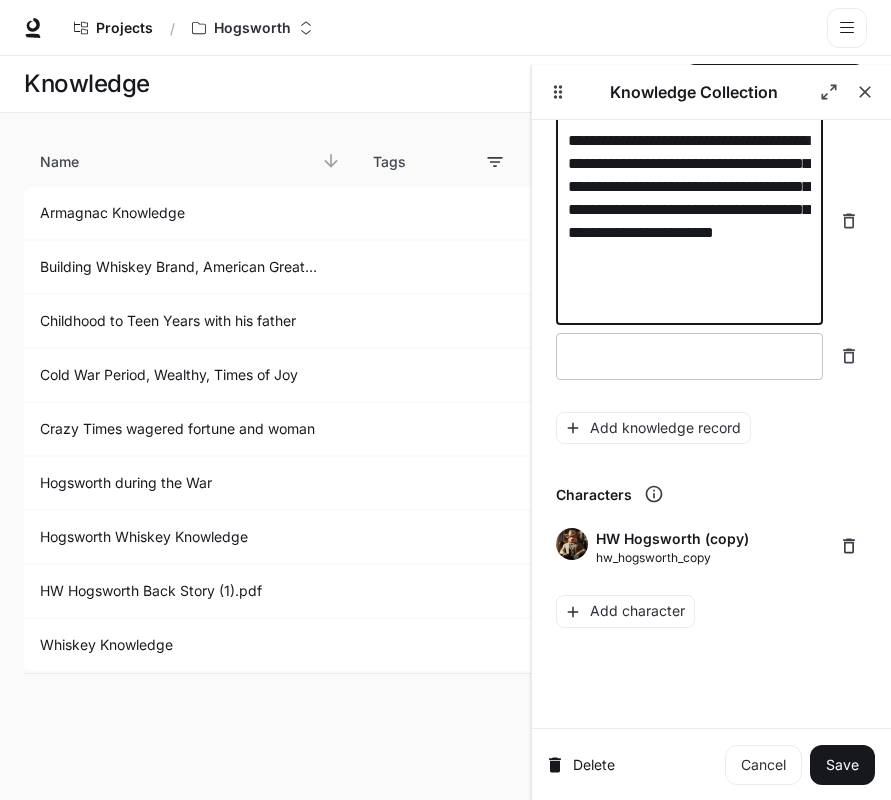 type on "**********" 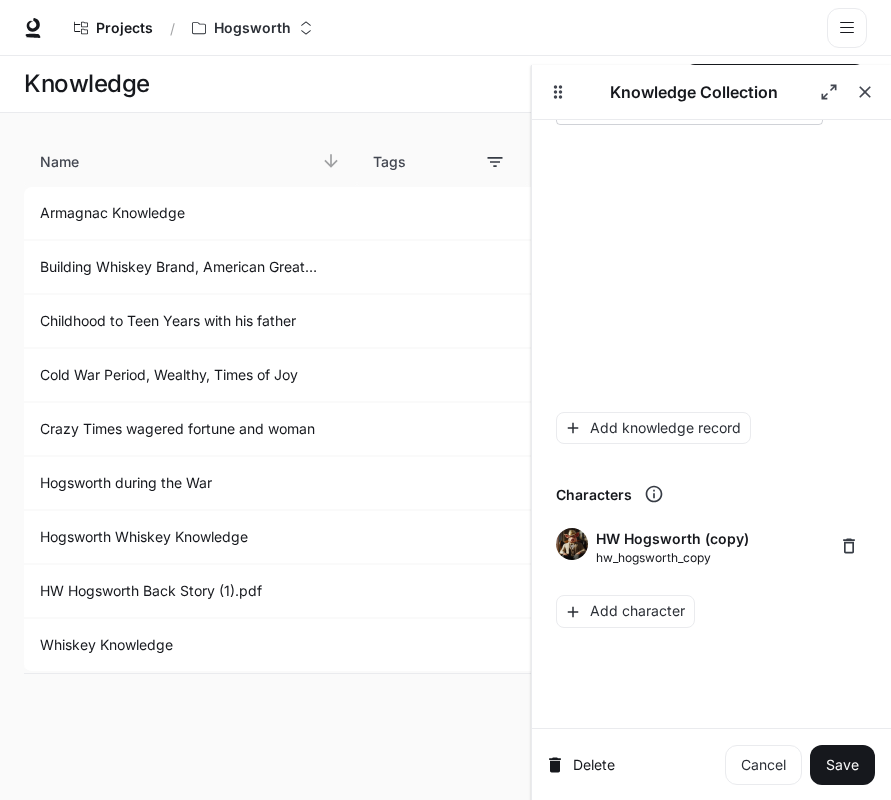 scroll, scrollTop: 152, scrollLeft: 0, axis: vertical 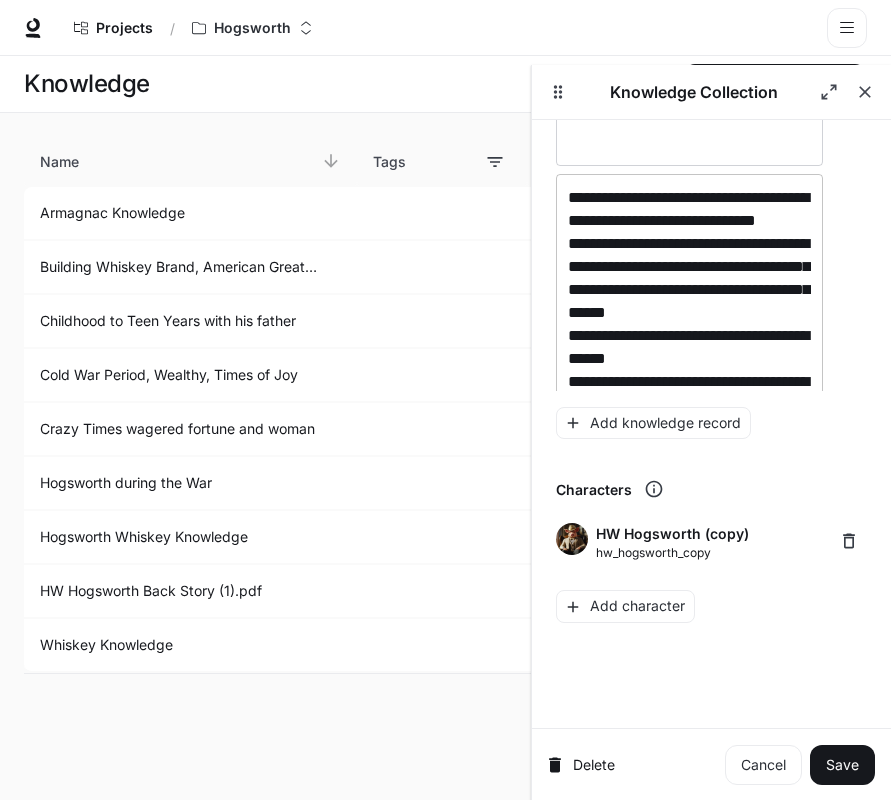 click on "**********" at bounding box center (689, 473) 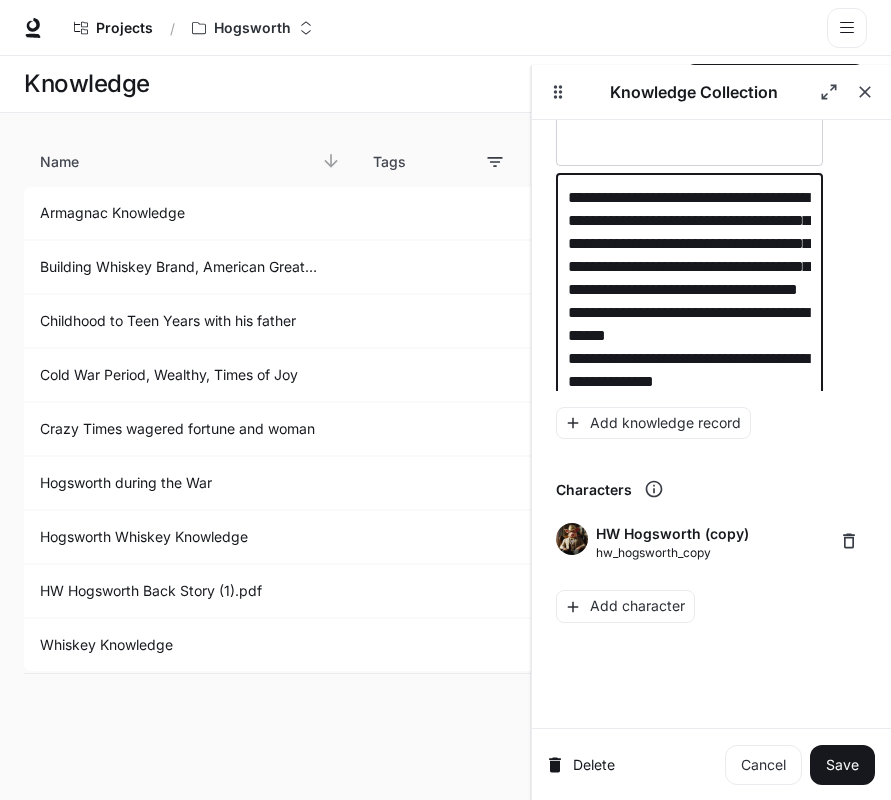 click on "**********" at bounding box center (689, 473) 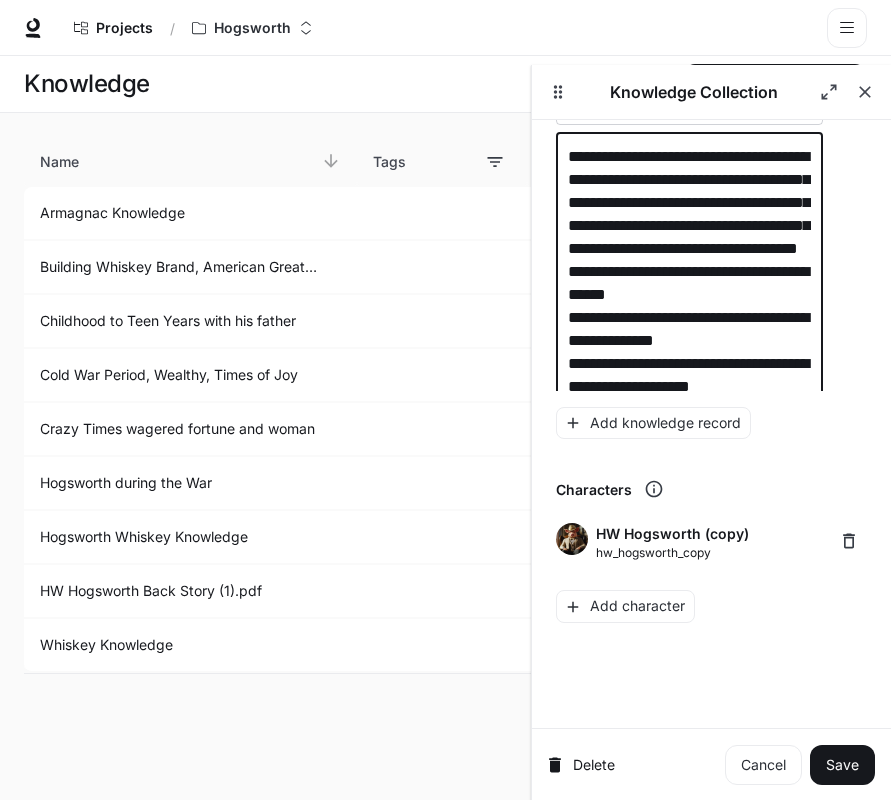 scroll, scrollTop: 722, scrollLeft: 0, axis: vertical 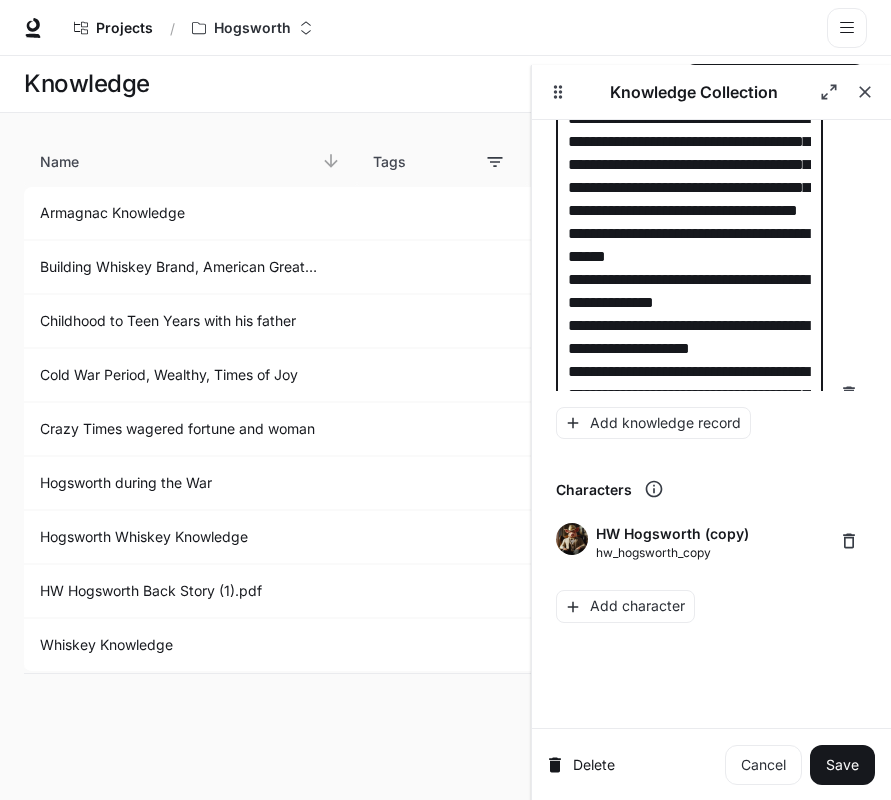 click on "**********" at bounding box center (689, 394) 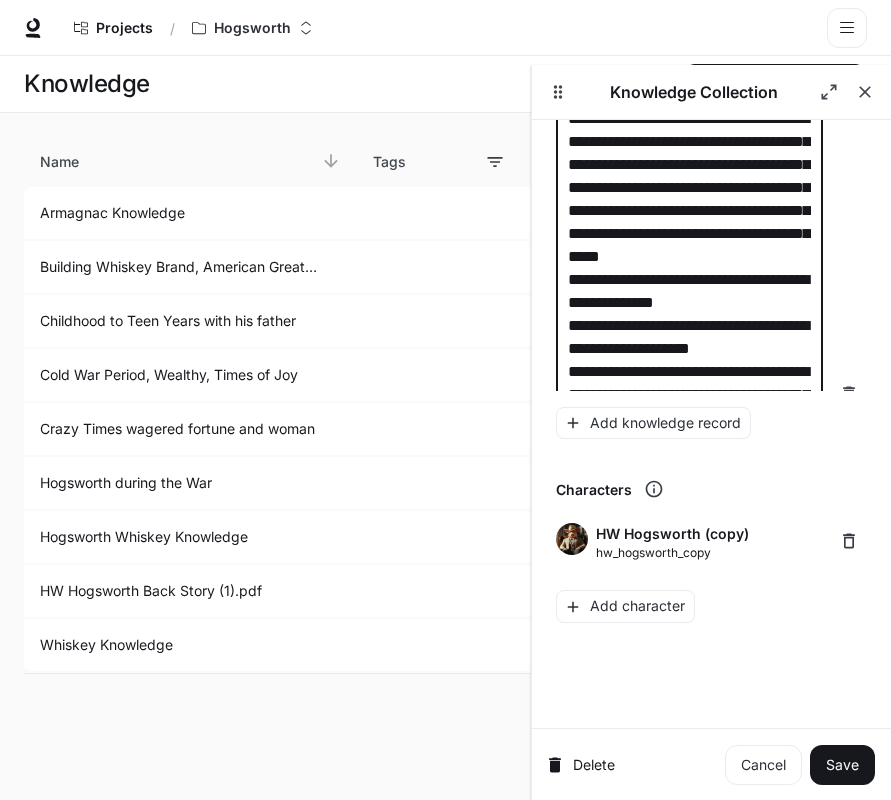 click on "**********" at bounding box center (689, 394) 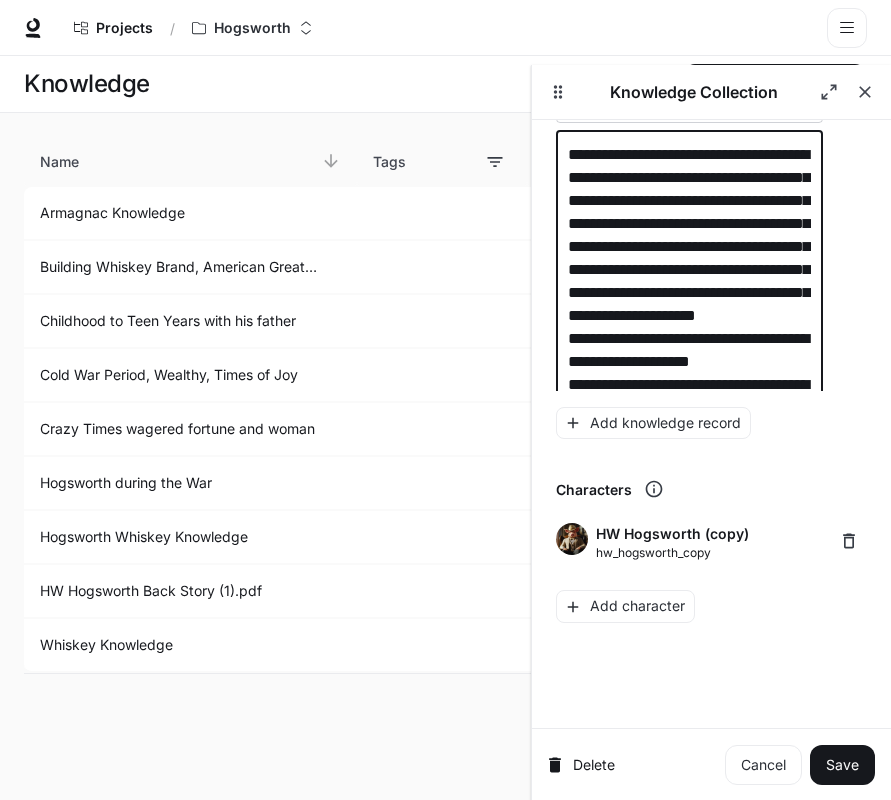 scroll, scrollTop: 700, scrollLeft: 0, axis: vertical 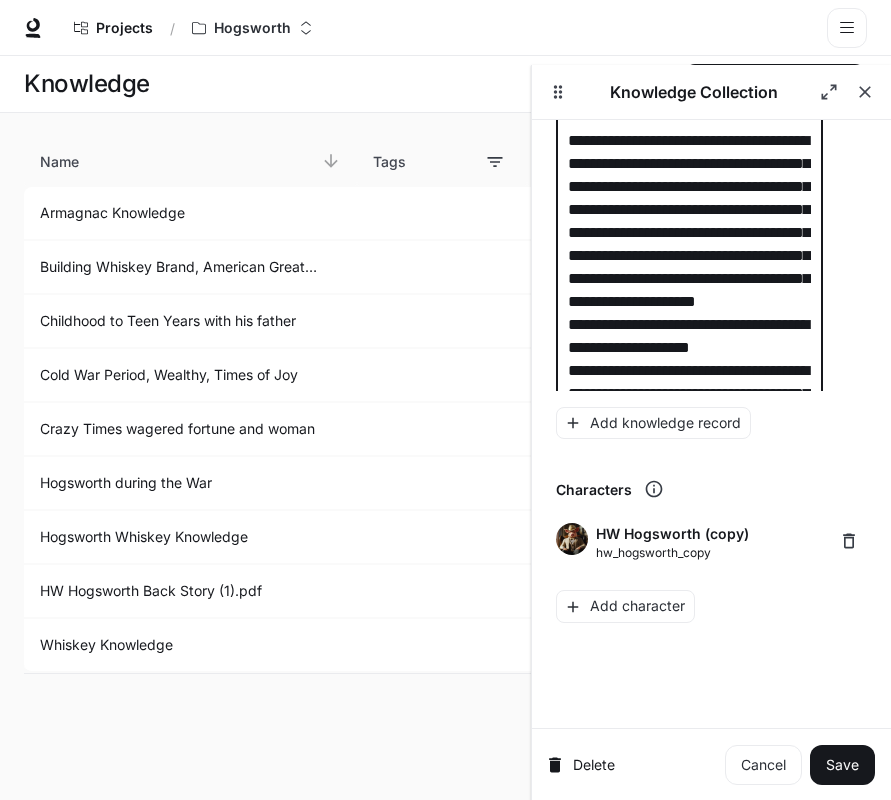 click on "**********" at bounding box center (689, 405) 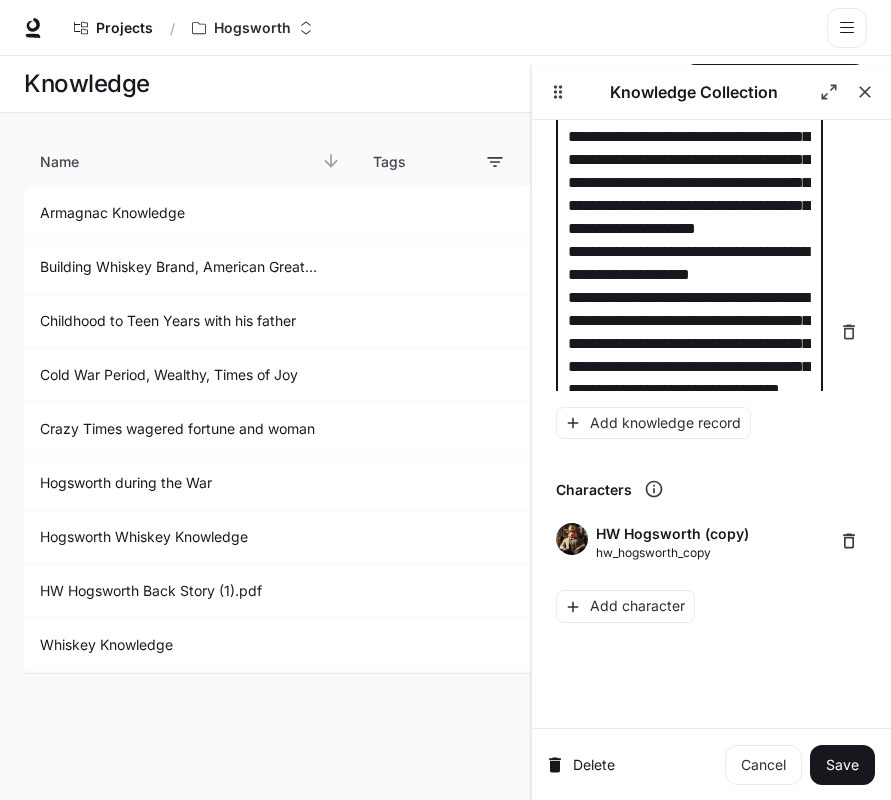 scroll, scrollTop: 795, scrollLeft: 0, axis: vertical 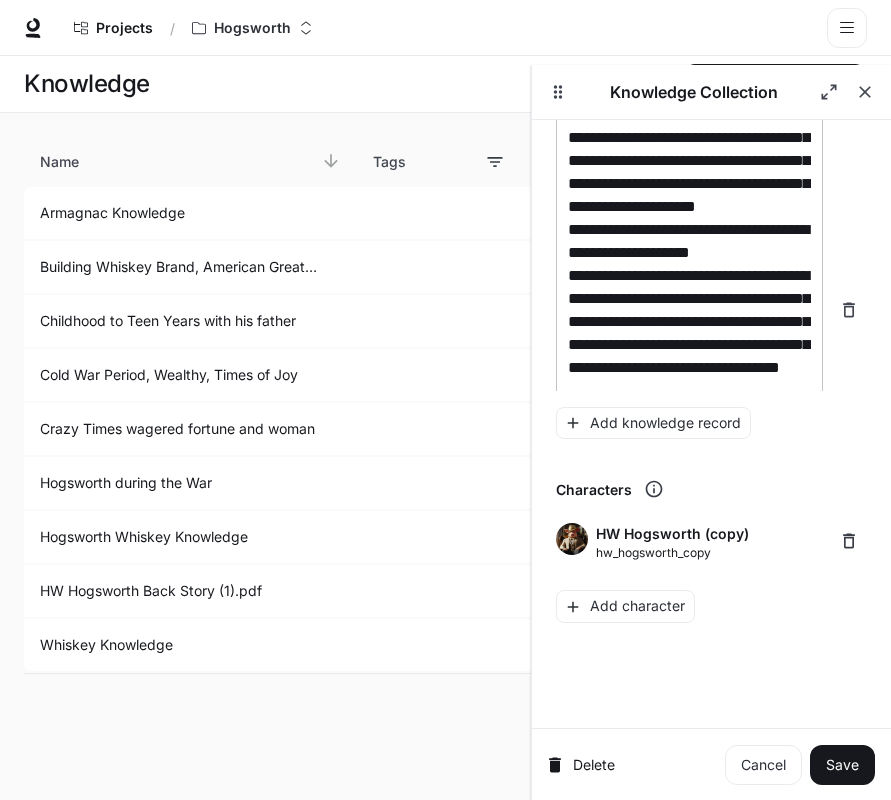 click on "**********" at bounding box center [689, 310] 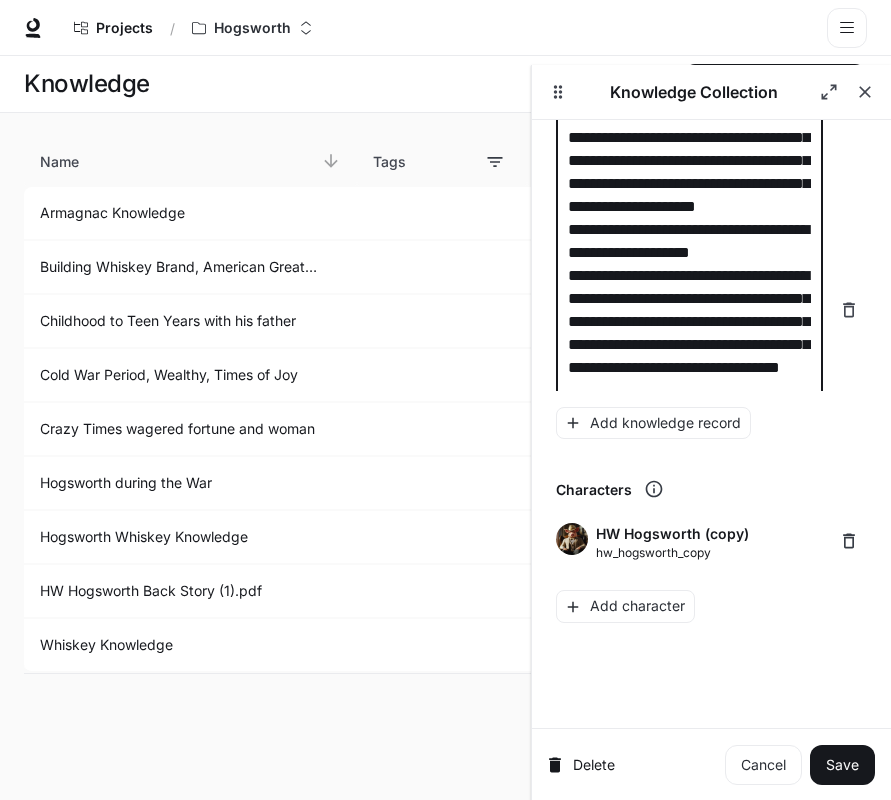 click on "**********" at bounding box center (689, 310) 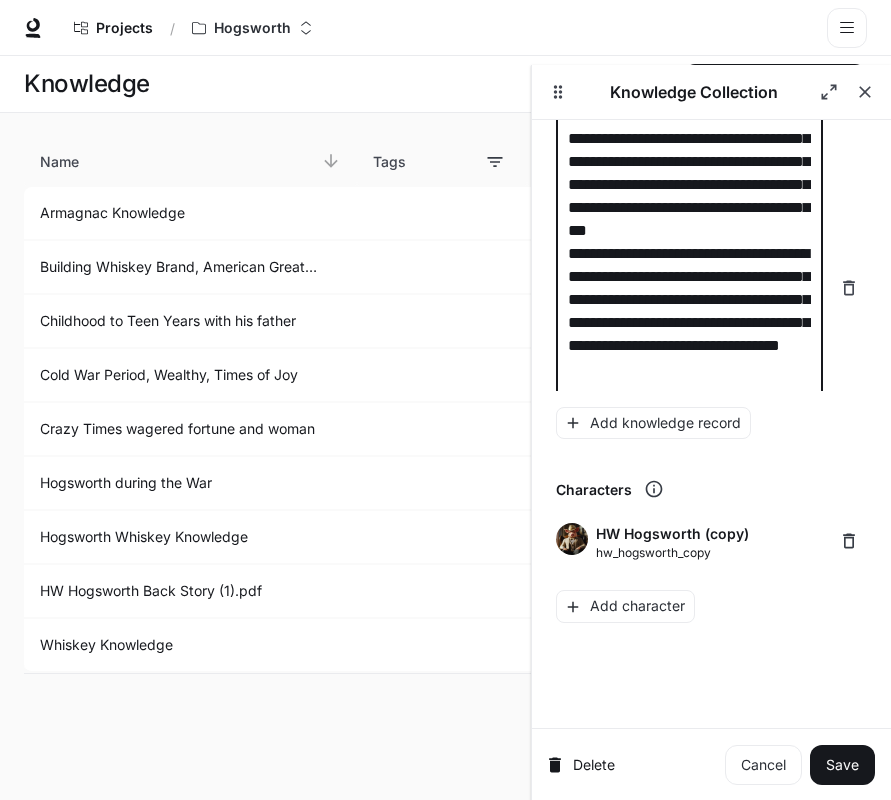 scroll, scrollTop: 867, scrollLeft: 0, axis: vertical 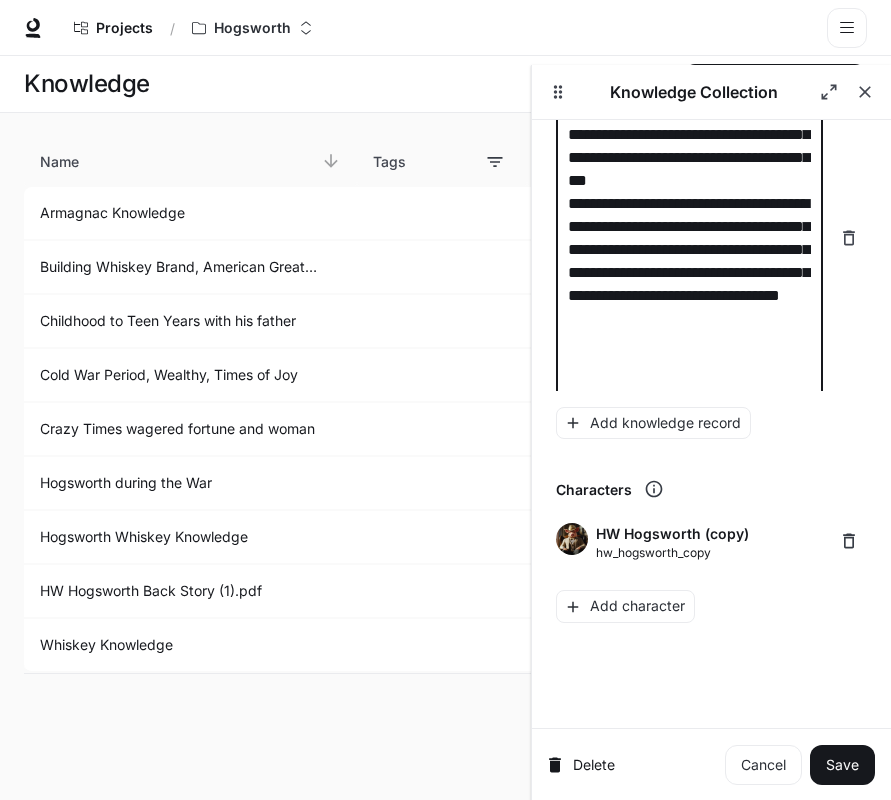 click on "**********" at bounding box center (689, 238) 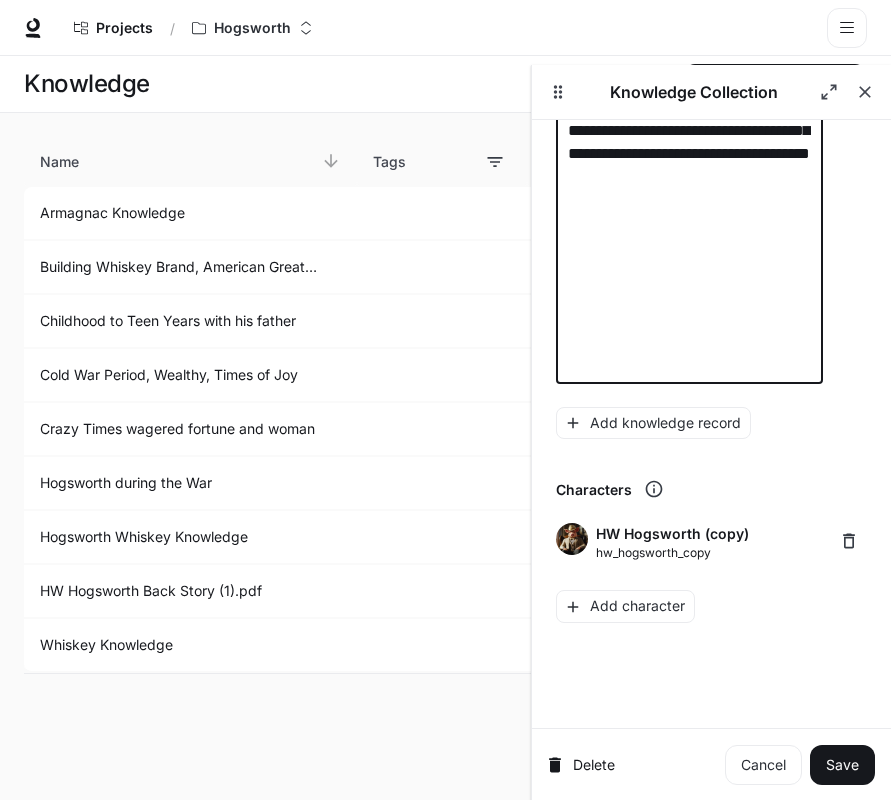 scroll, scrollTop: 987, scrollLeft: 0, axis: vertical 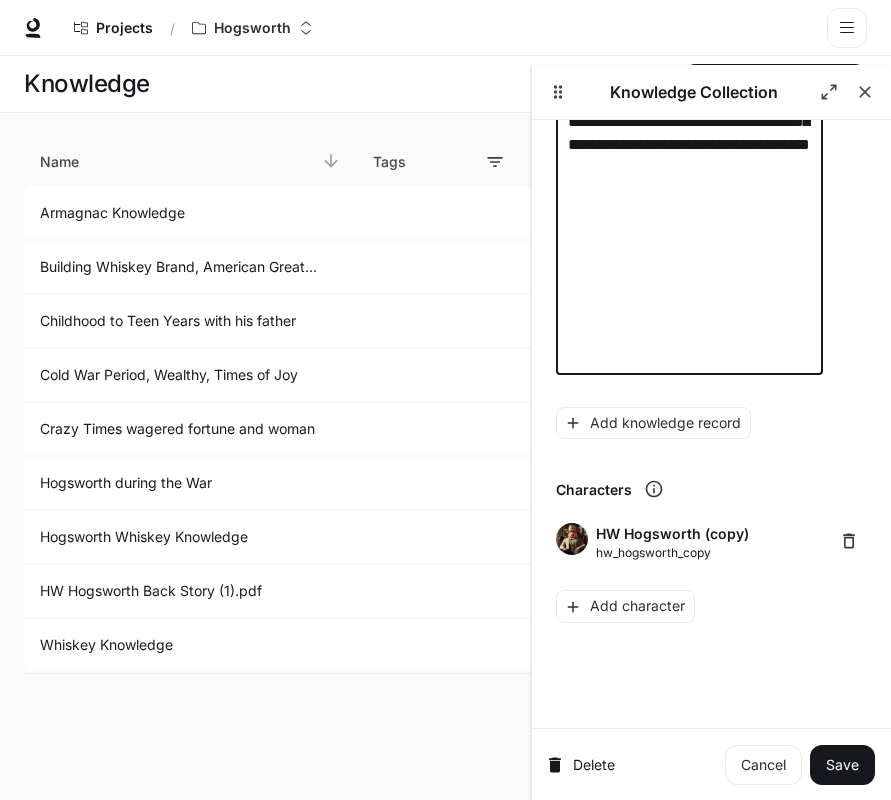 click on "**********" at bounding box center (689, 98) 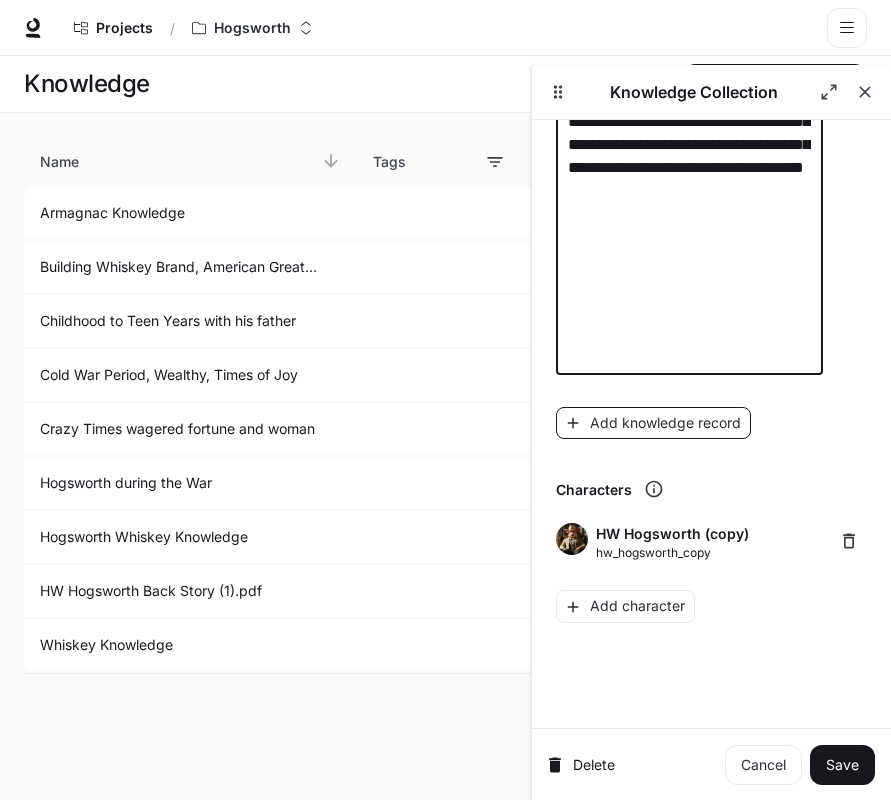 type on "**********" 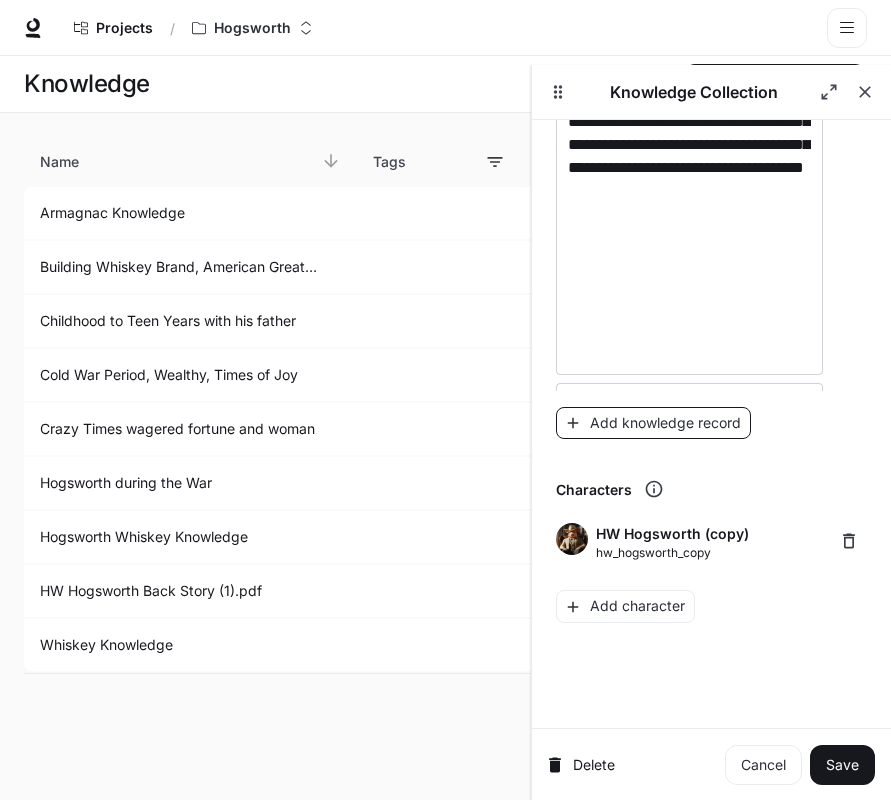scroll, scrollTop: 1019, scrollLeft: 0, axis: vertical 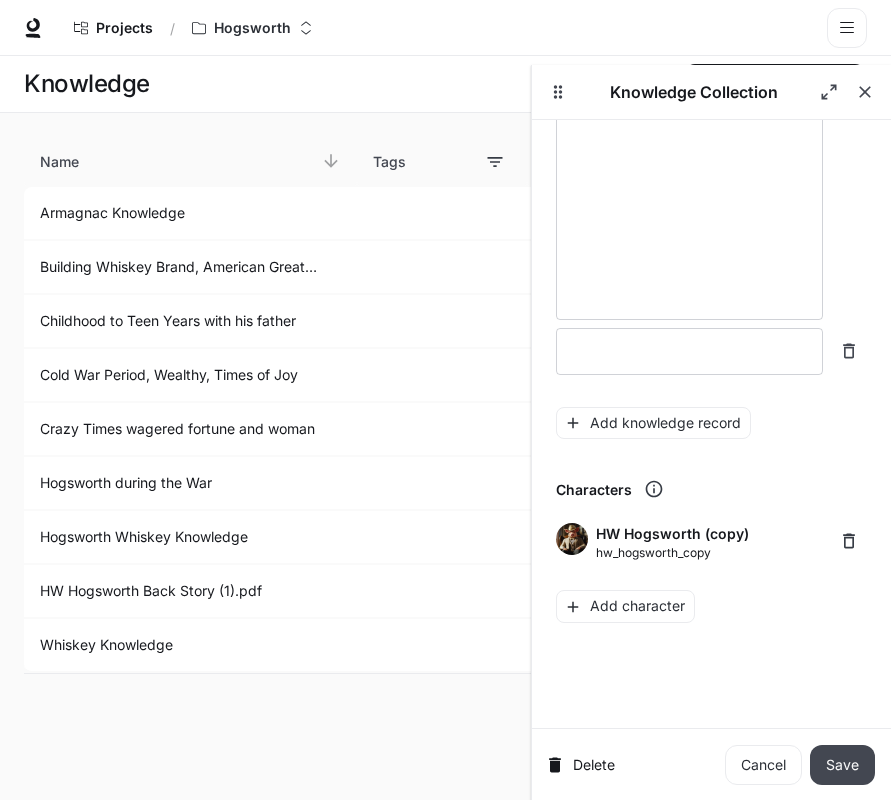 click on "Save" at bounding box center [842, 765] 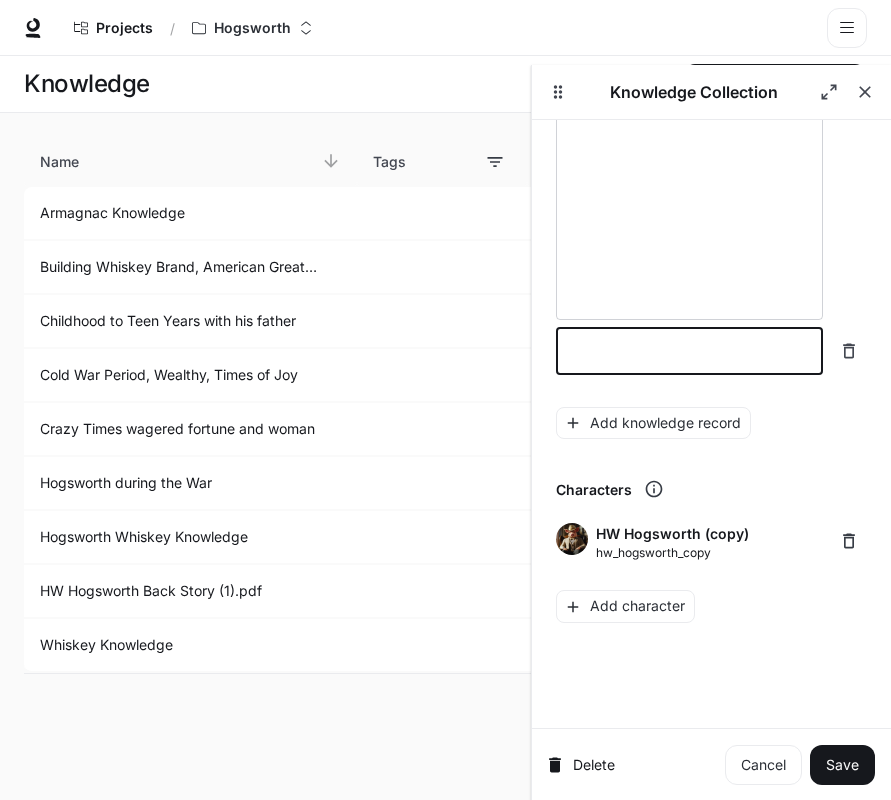 click 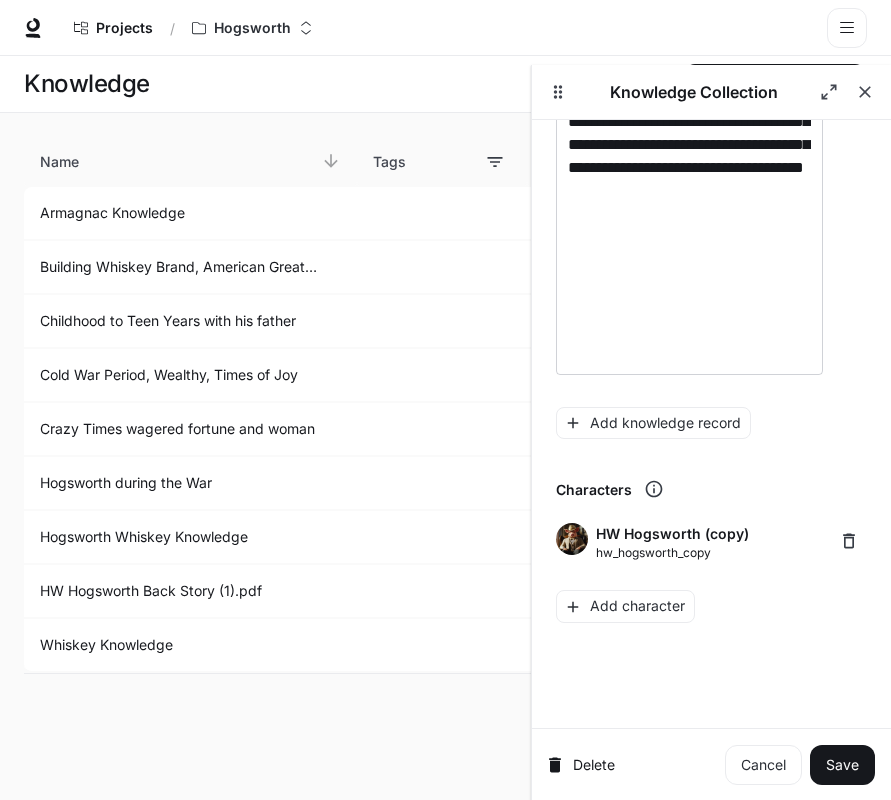 click on "Delete Cancel Save" at bounding box center [711, 764] 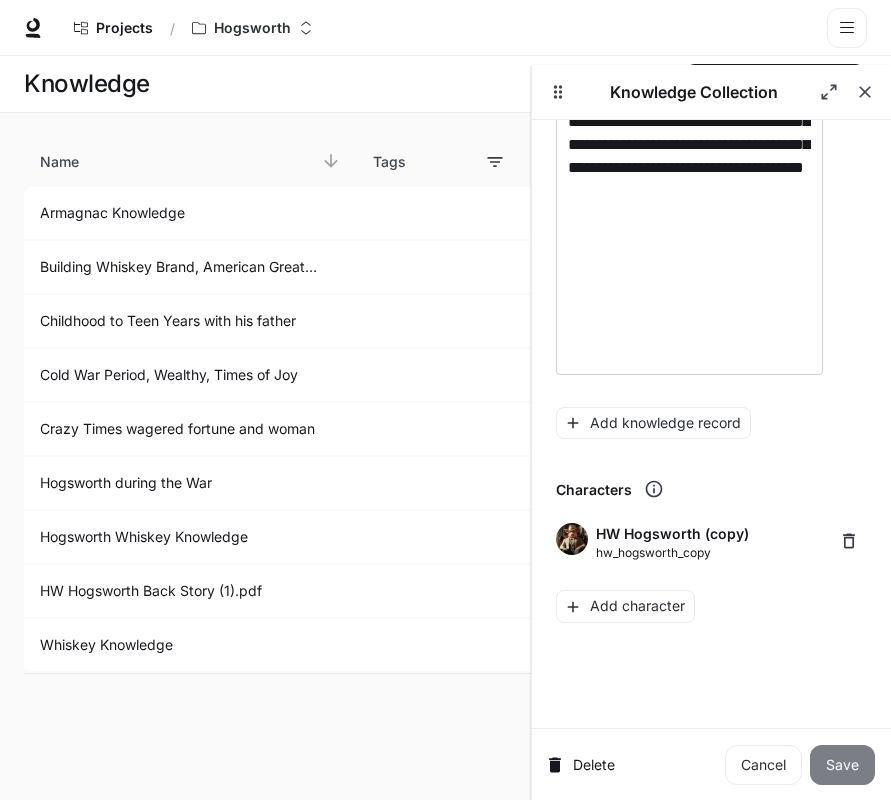 click on "Save" at bounding box center [842, 765] 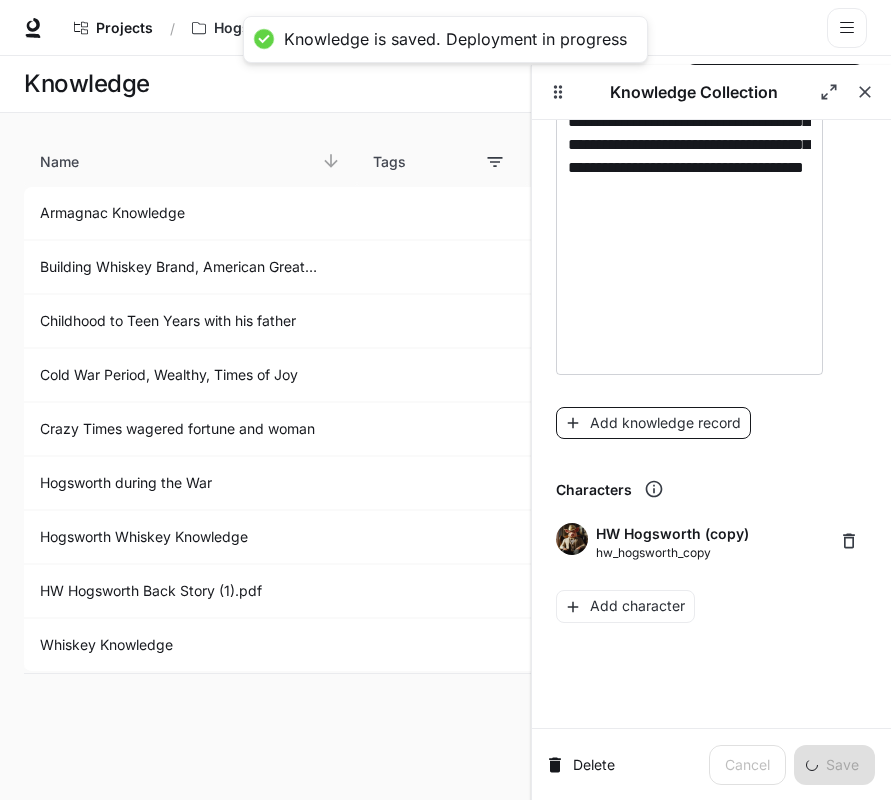 click on "Add knowledge record" at bounding box center [653, 423] 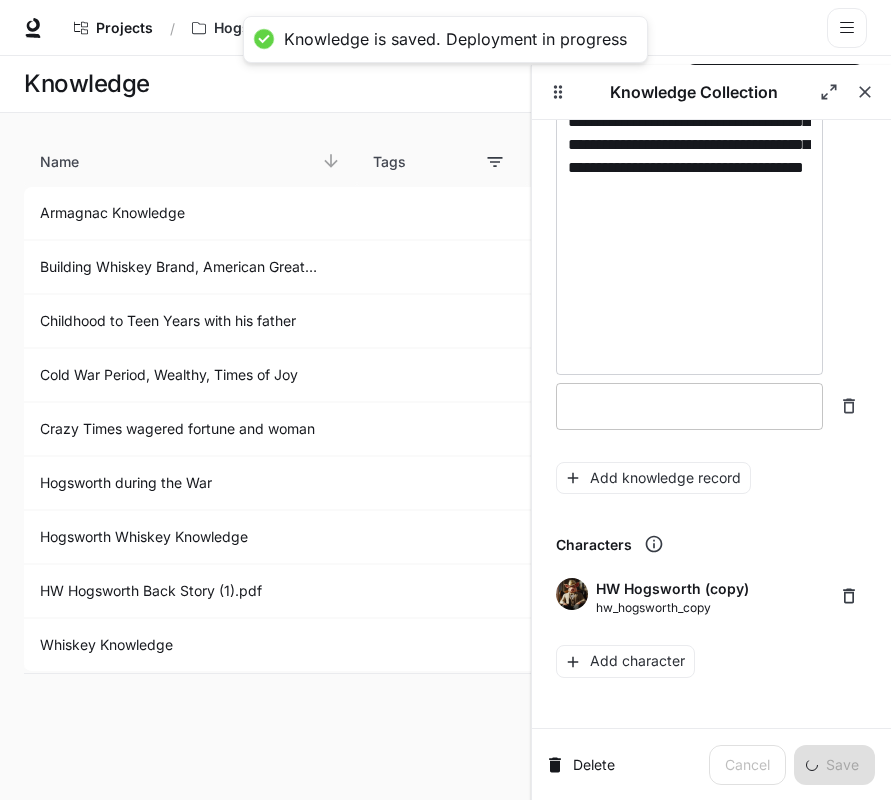 click on "* ​" at bounding box center [689, 406] 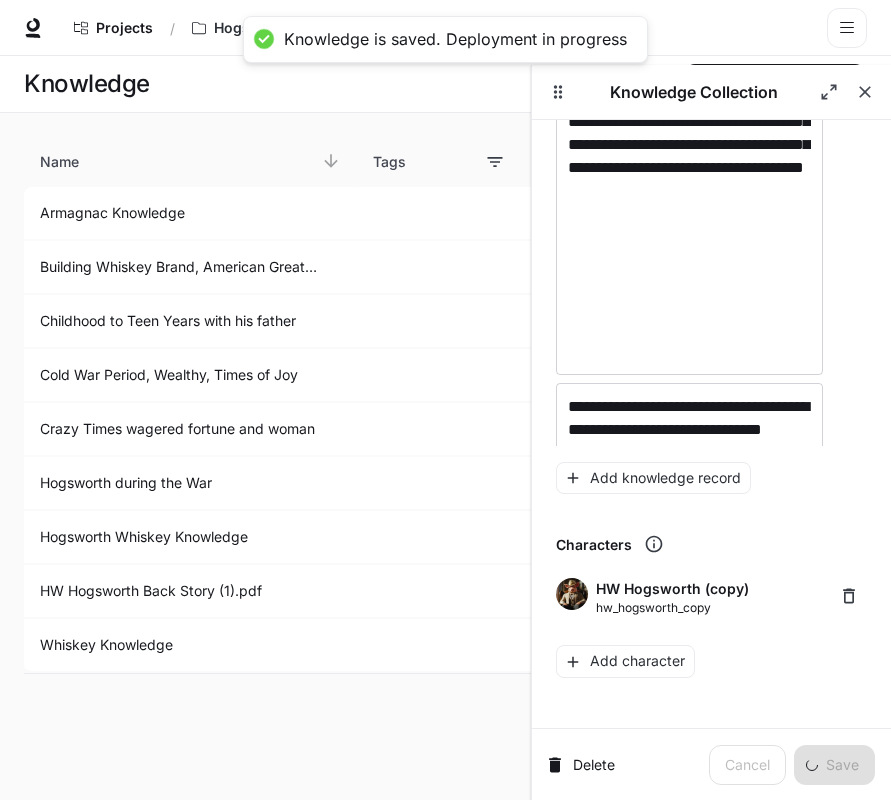 scroll, scrollTop: 1042, scrollLeft: 0, axis: vertical 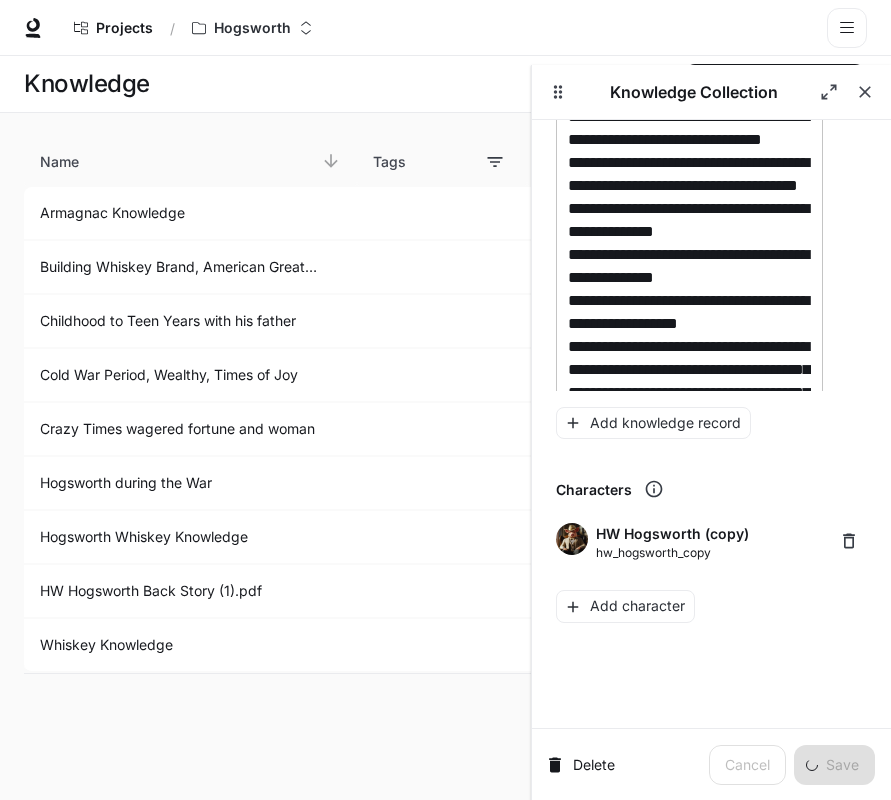 click on "**********" at bounding box center [689, 404] 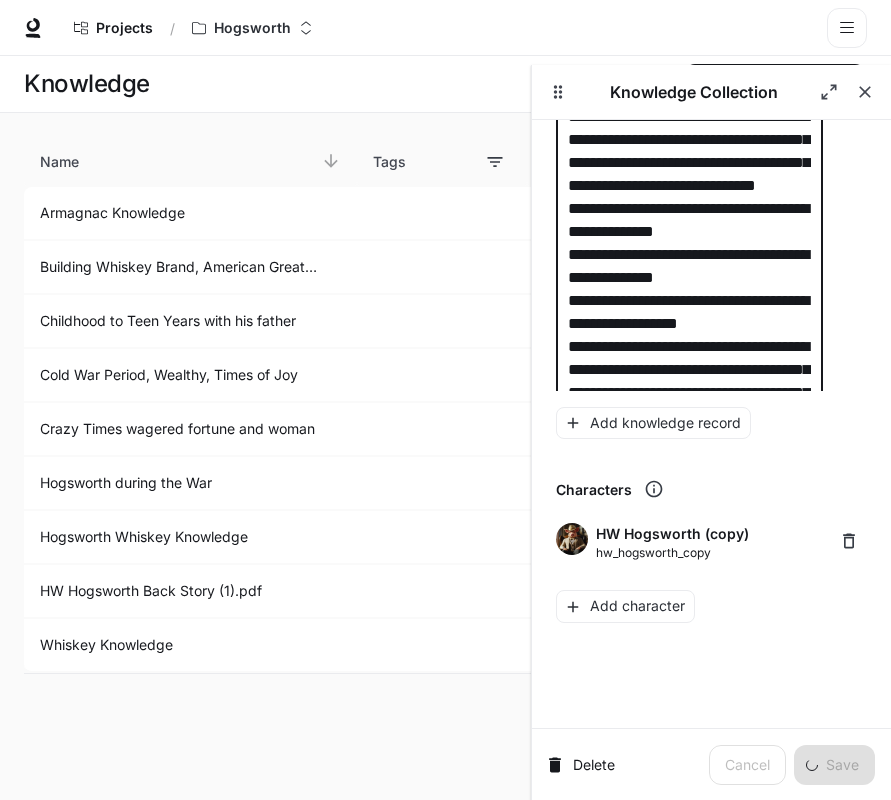 click on "**********" at bounding box center (689, 404) 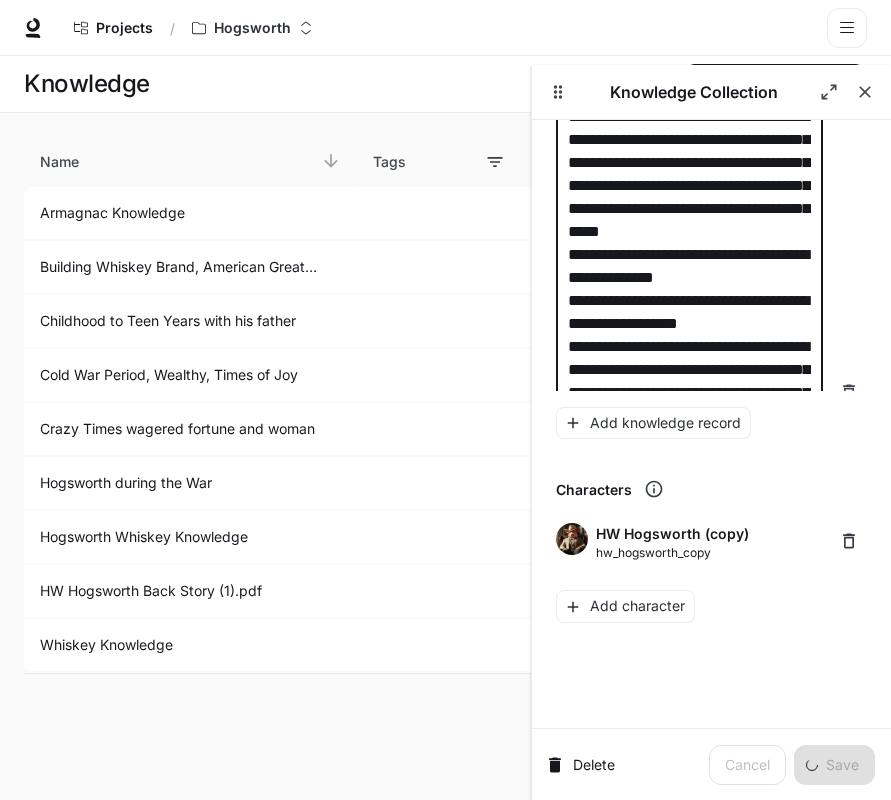 type on "**********" 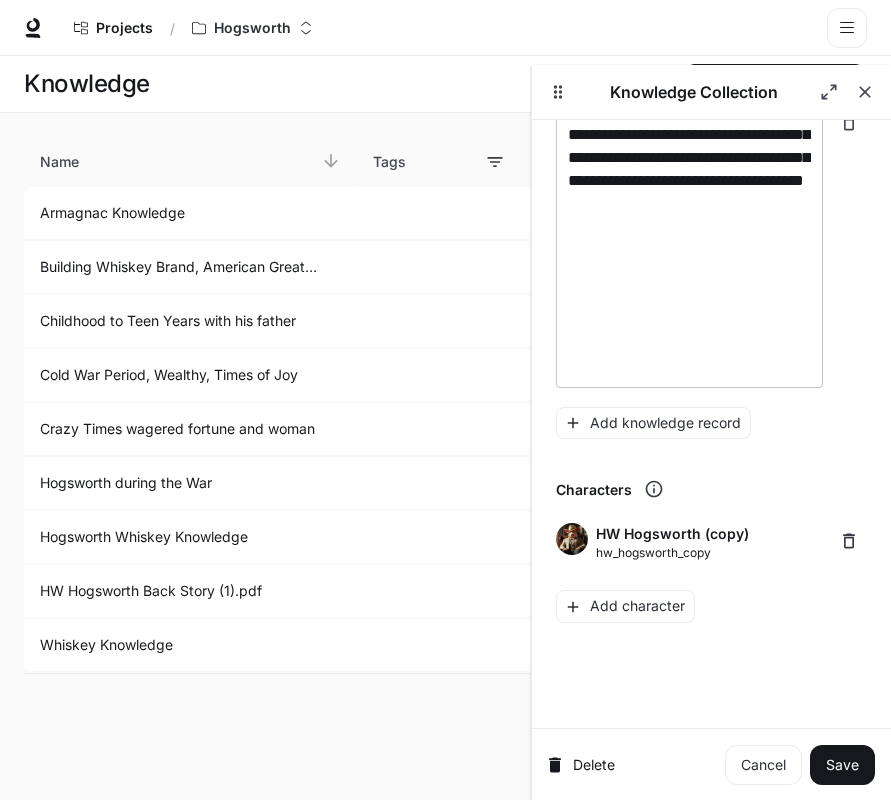 scroll, scrollTop: 964, scrollLeft: 0, axis: vertical 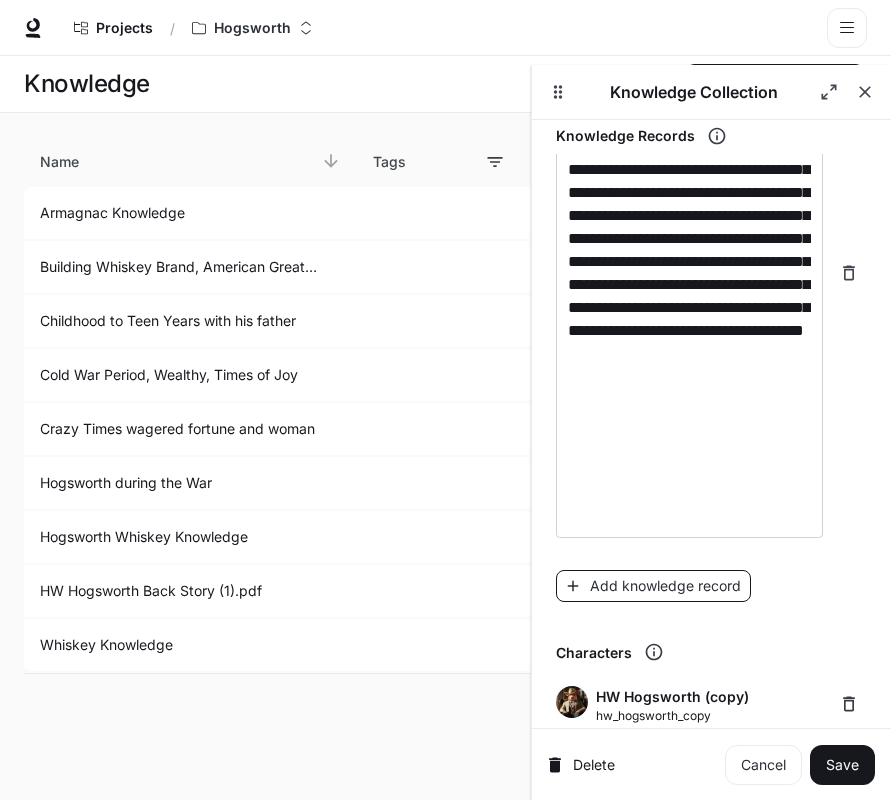 click on "Add knowledge record" at bounding box center [653, 586] 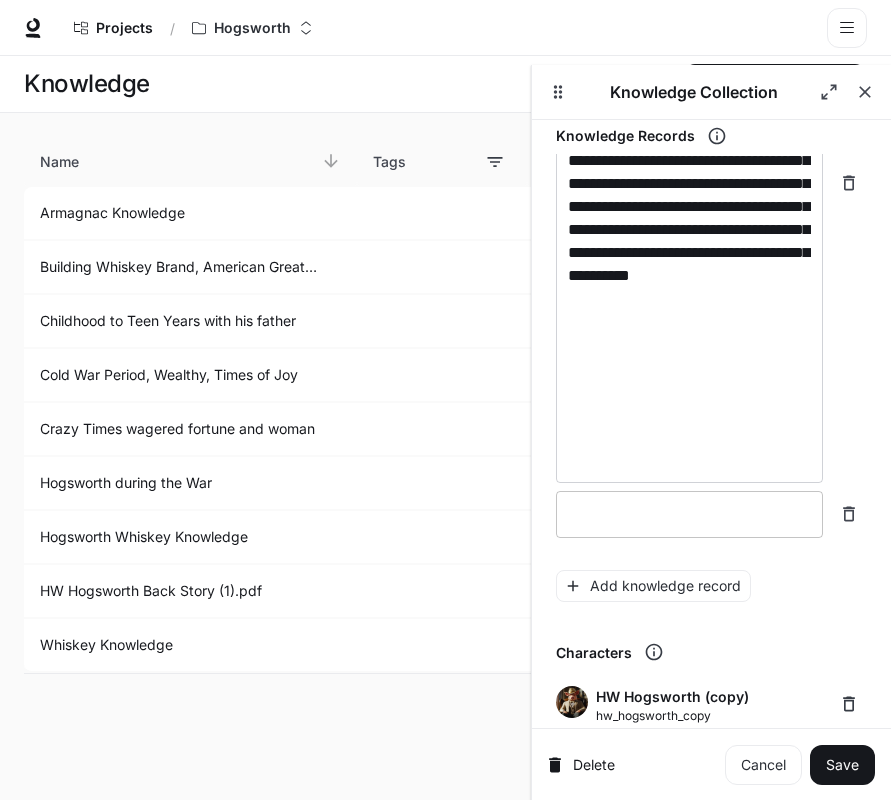 click at bounding box center [689, 514] 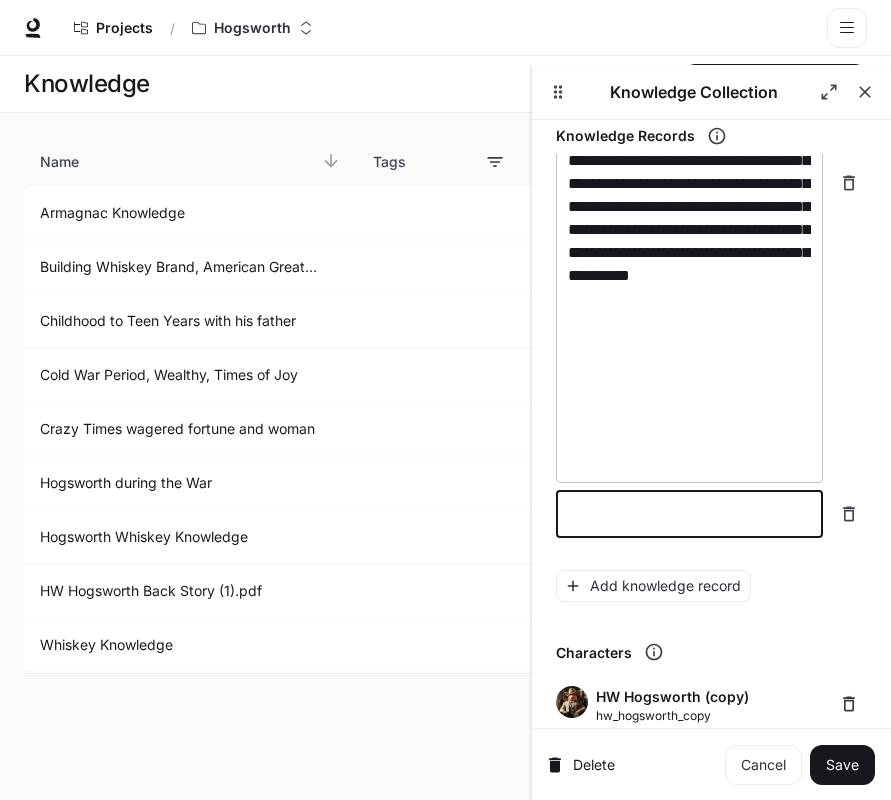 click on "**********" at bounding box center [689, 183] 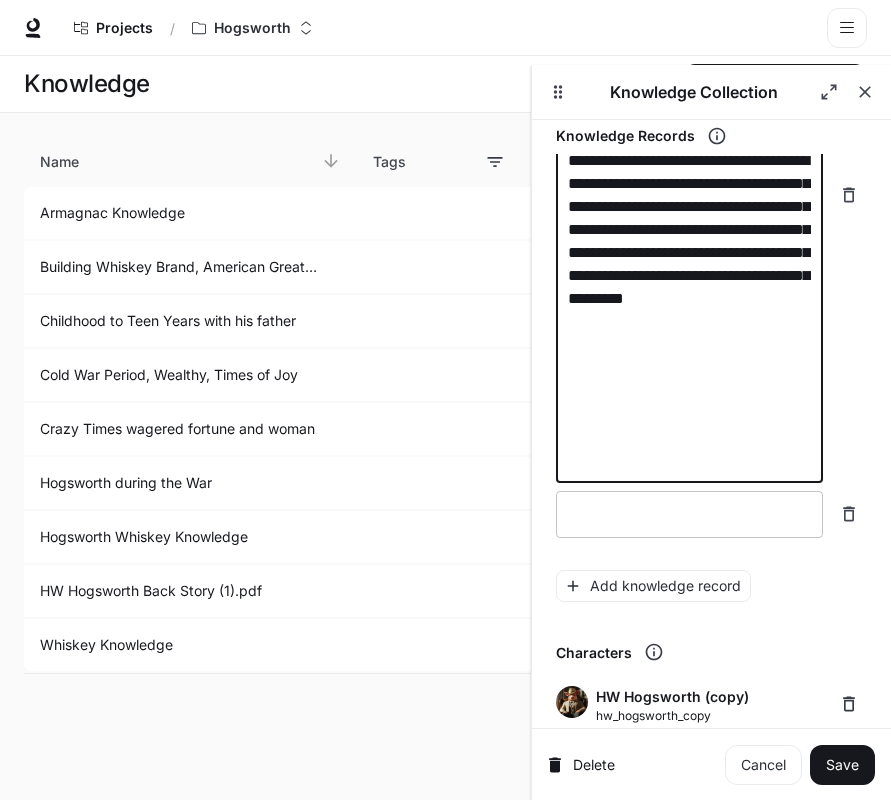 type on "**********" 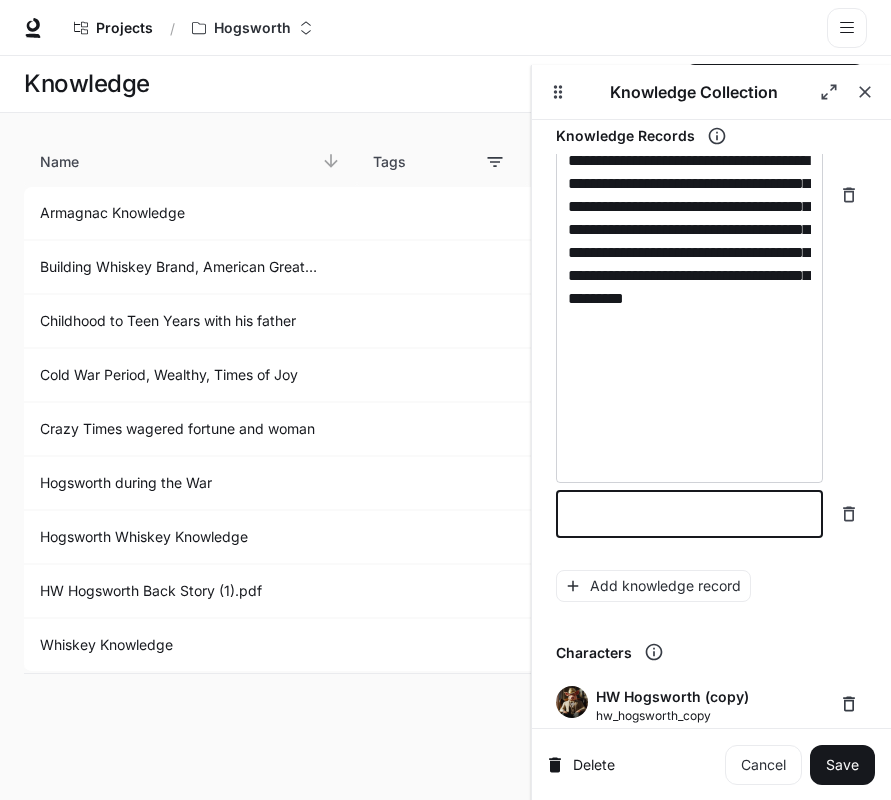 click at bounding box center [689, 514] 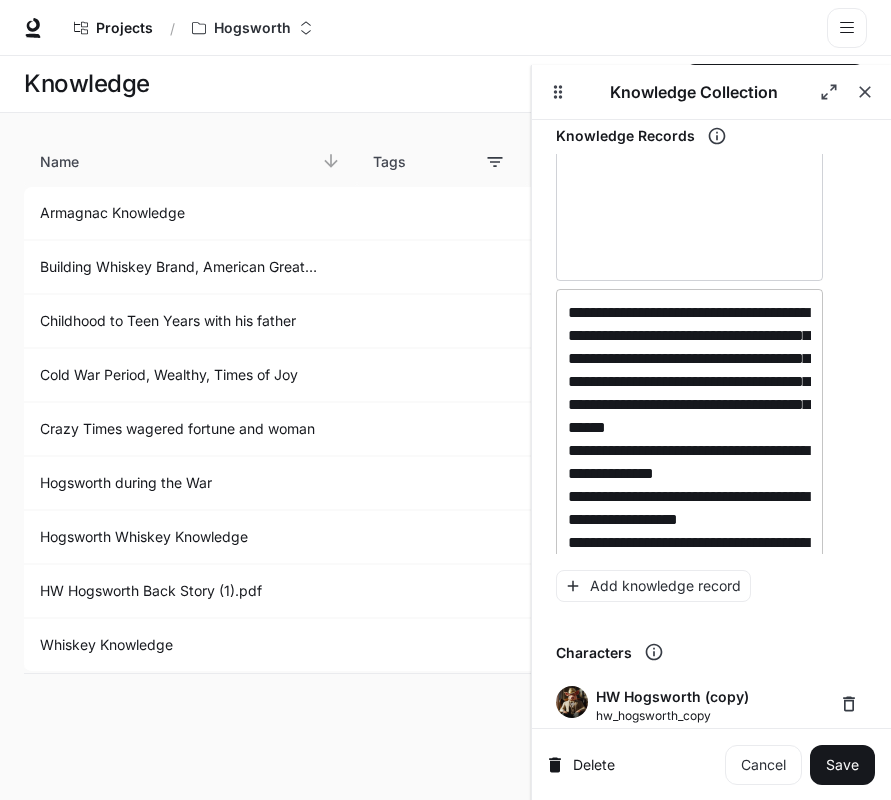 scroll, scrollTop: 1260, scrollLeft: 0, axis: vertical 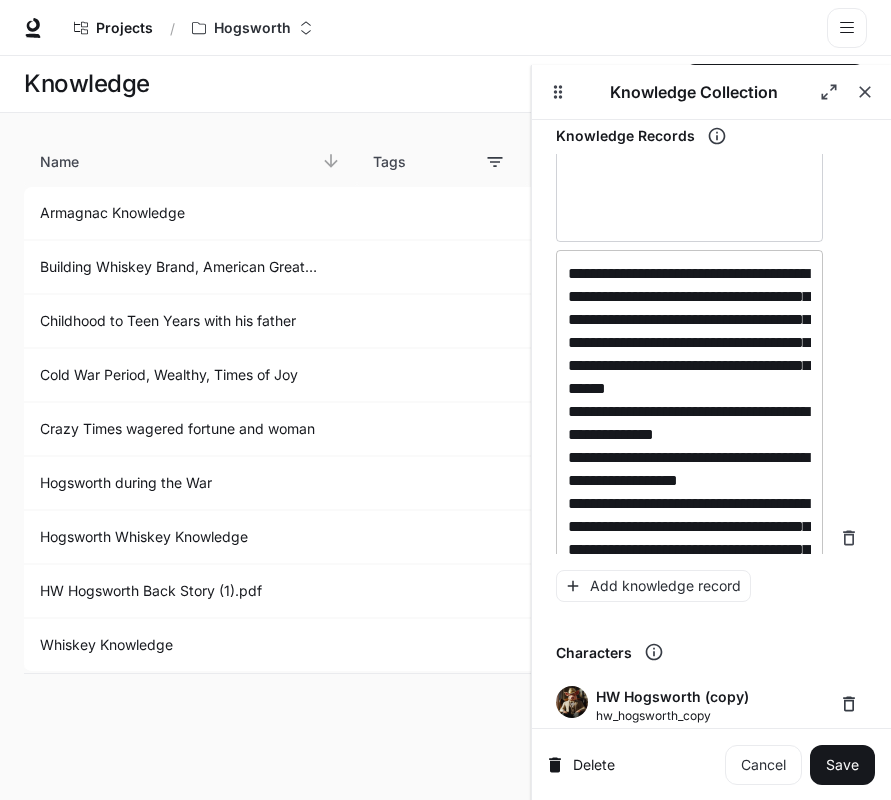 click on "**********" at bounding box center [689, 538] 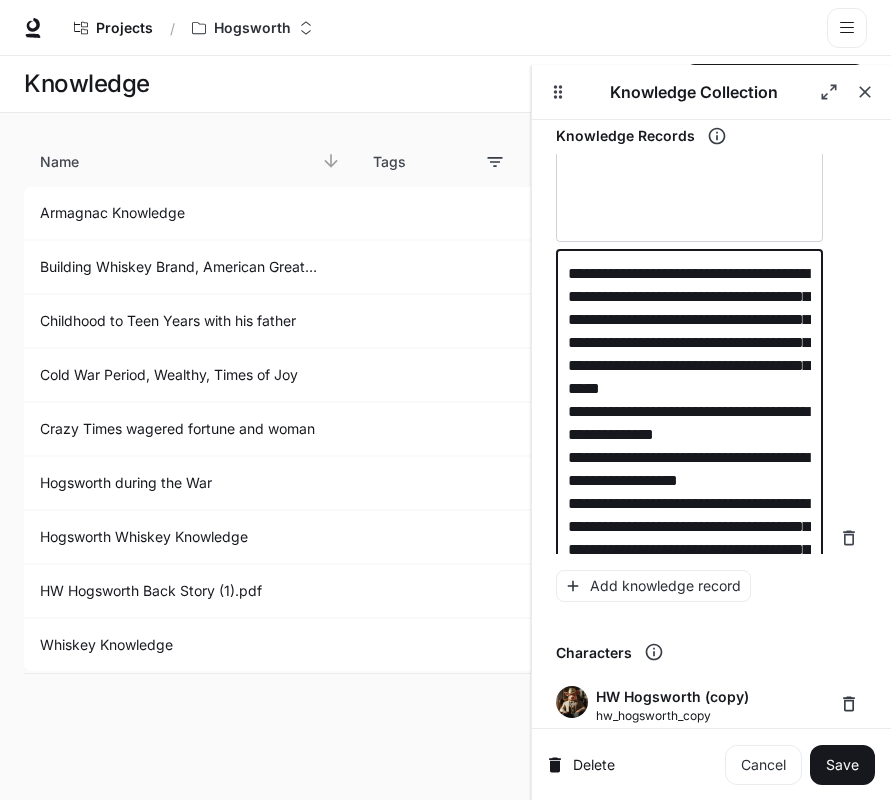 type on "**********" 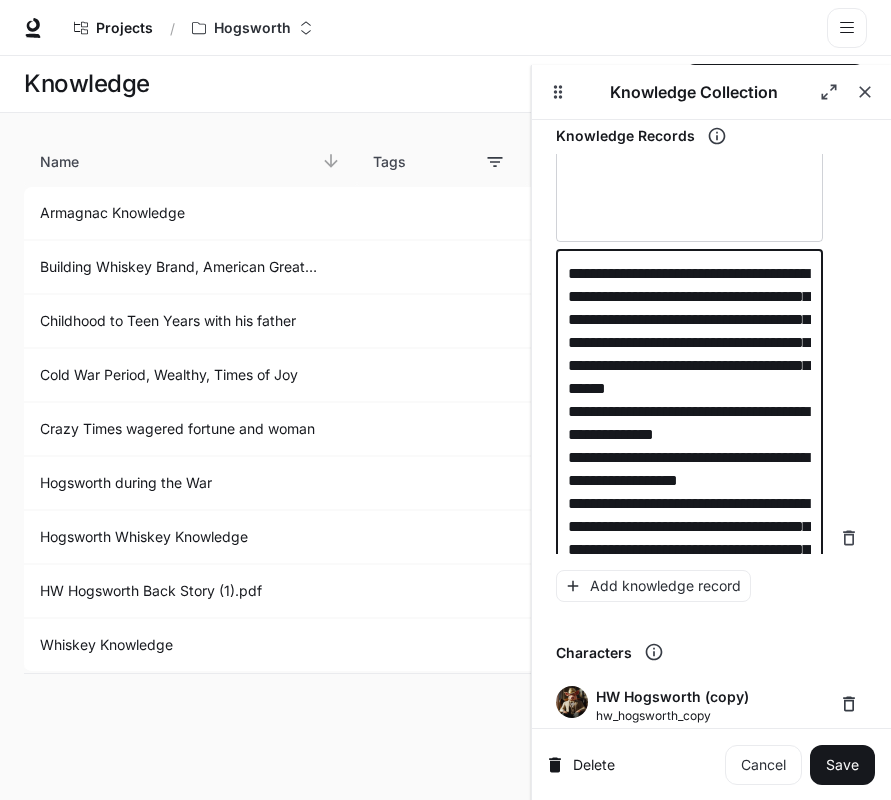 click on "**********" at bounding box center (689, 538) 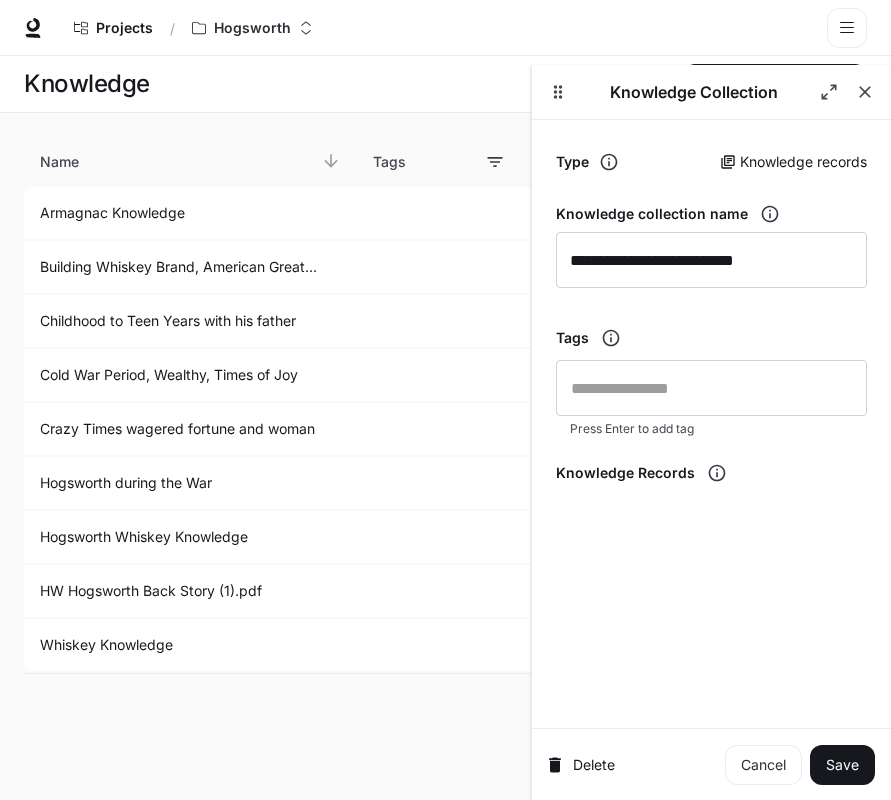 scroll, scrollTop: 0, scrollLeft: 0, axis: both 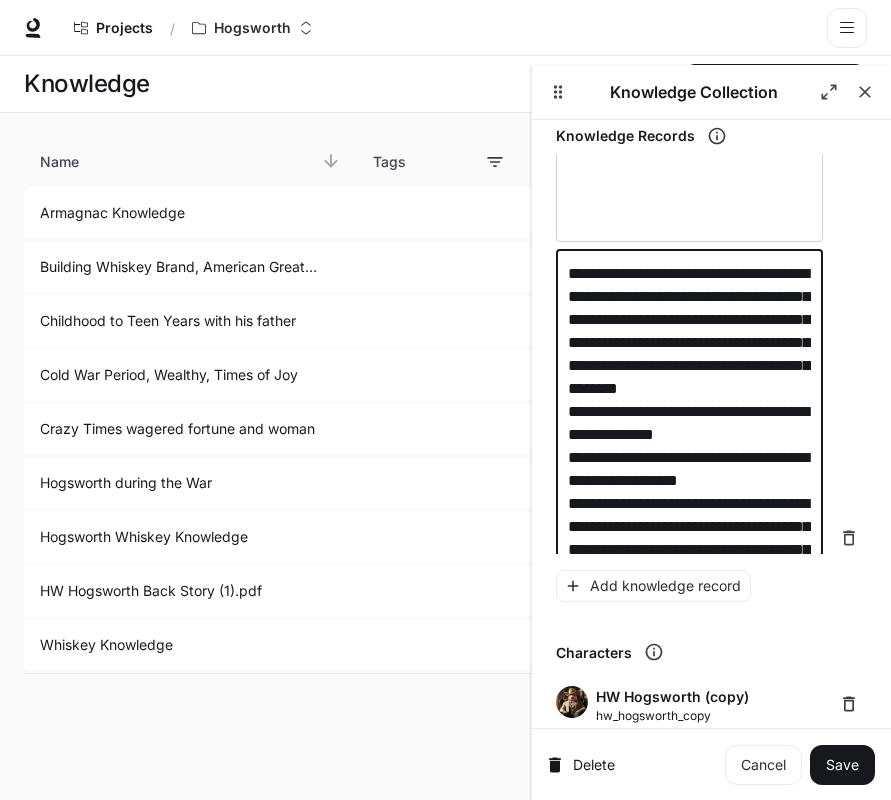 click on "**********" at bounding box center (689, 538) 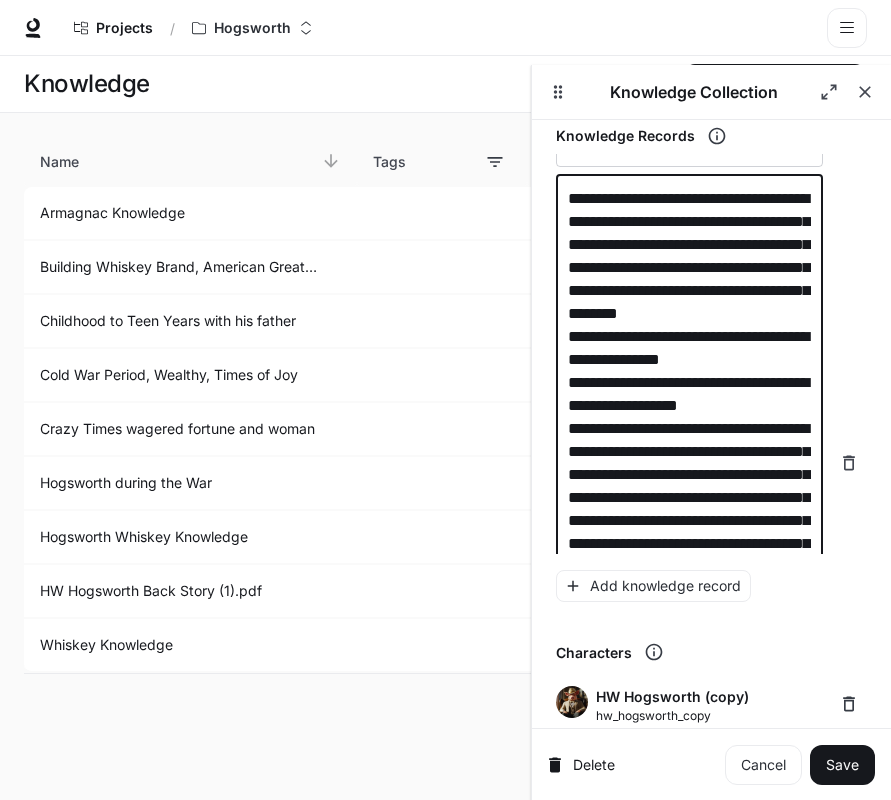 scroll, scrollTop: 1380, scrollLeft: 0, axis: vertical 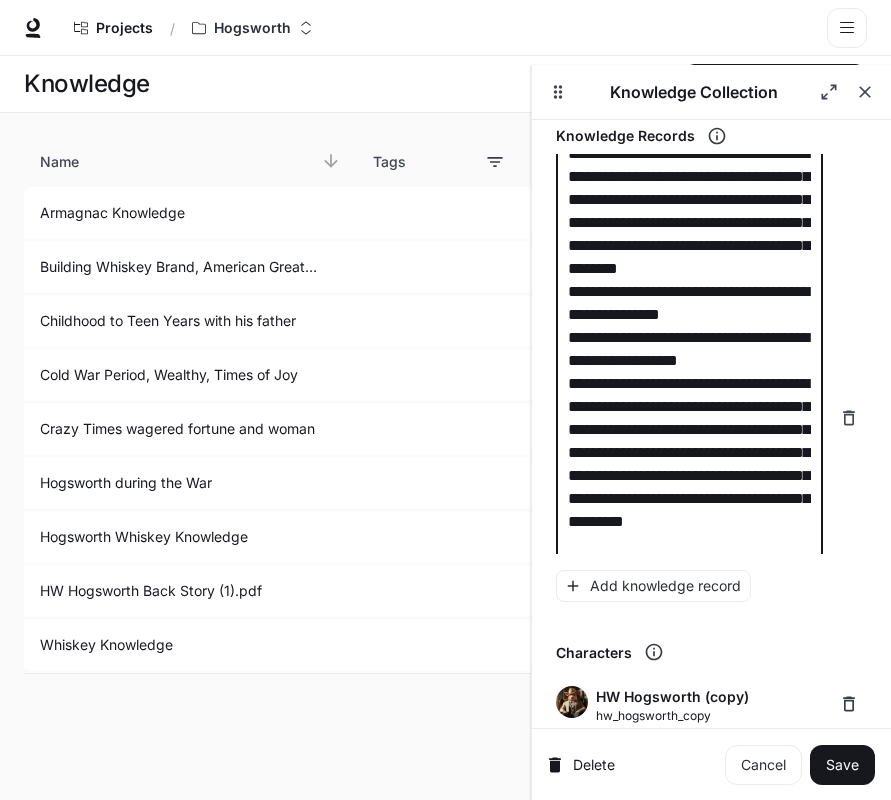 click on "**********" at bounding box center (689, 418) 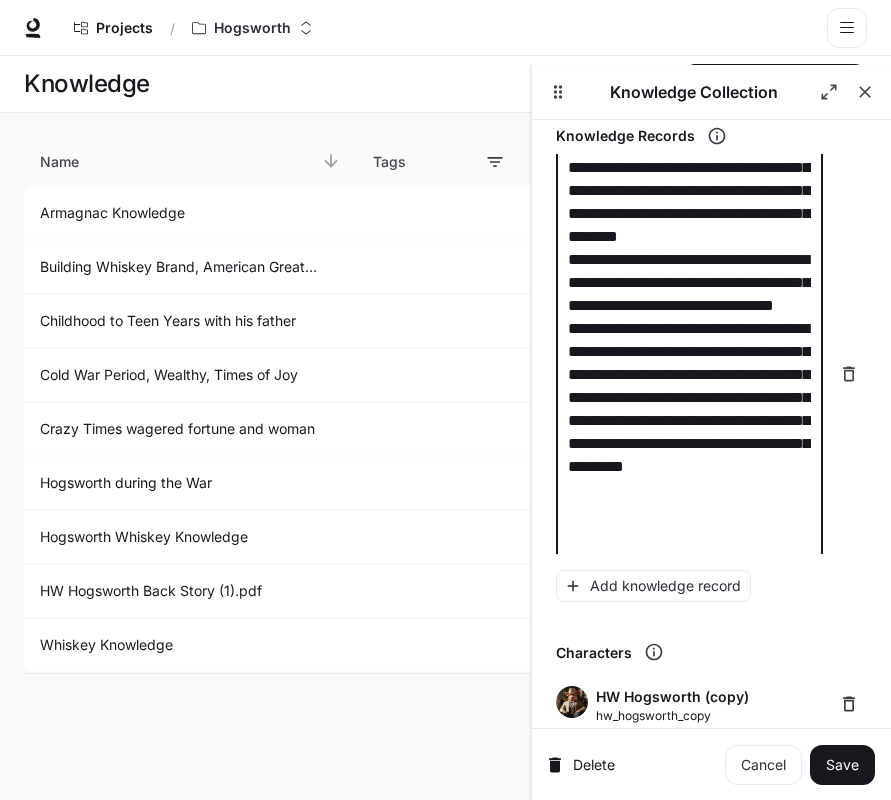 scroll, scrollTop: 1421, scrollLeft: 0, axis: vertical 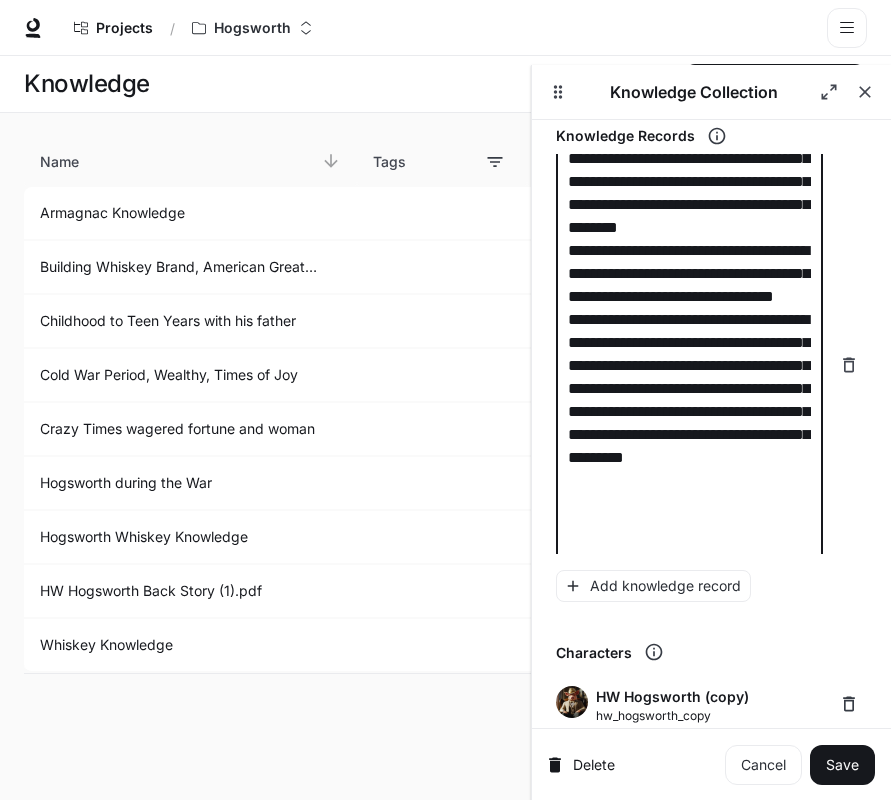click on "**********" at bounding box center (689, 365) 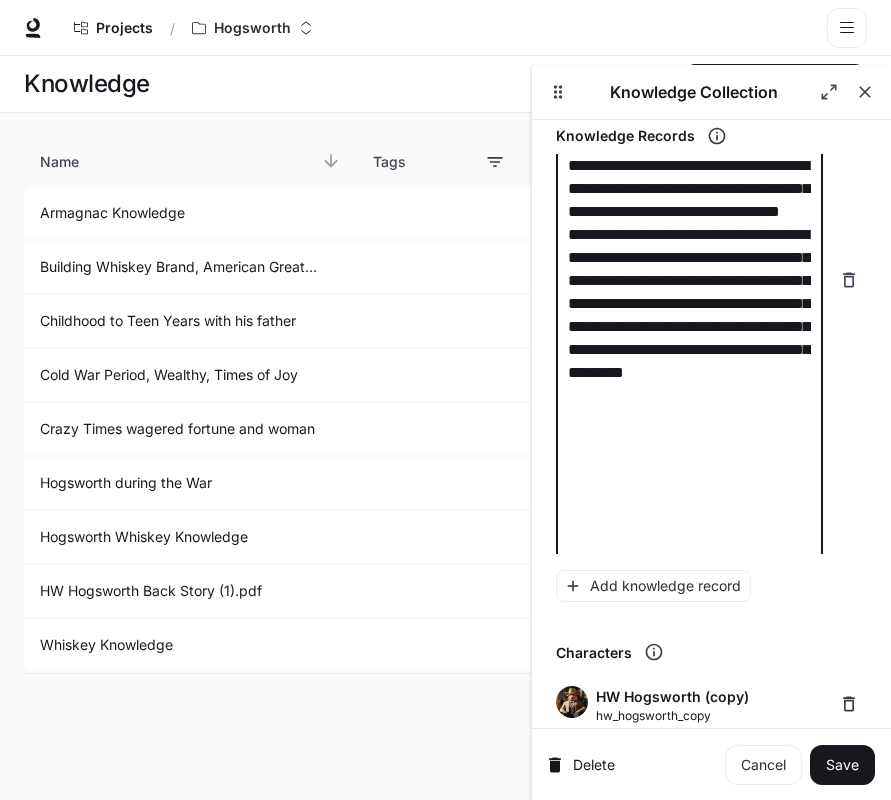 scroll, scrollTop: 1505, scrollLeft: 0, axis: vertical 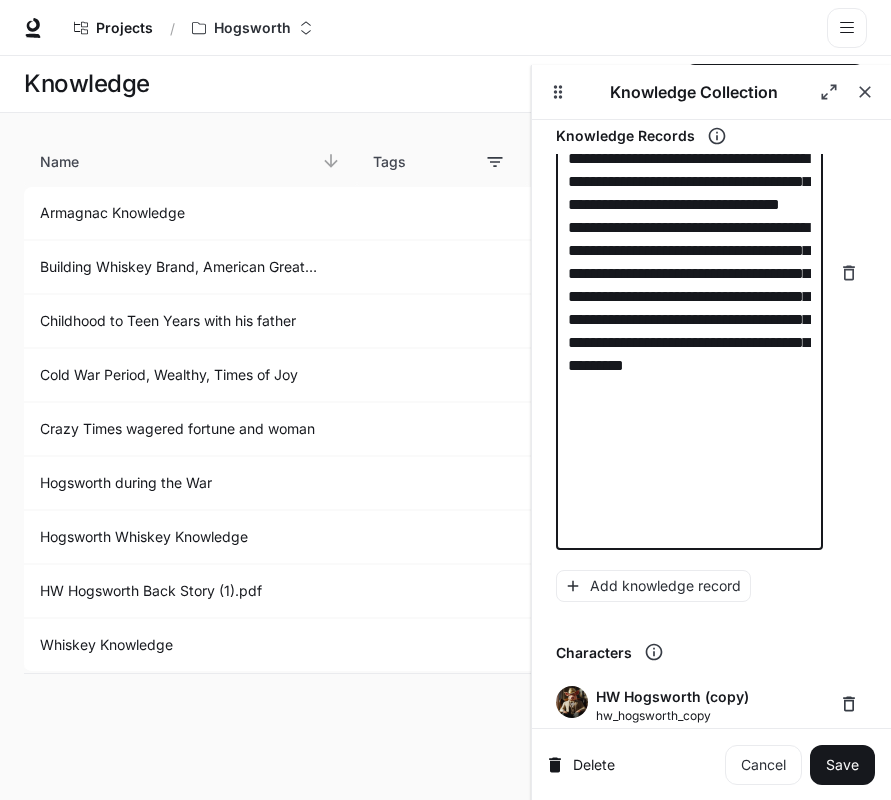 click on "**********" at bounding box center [689, 273] 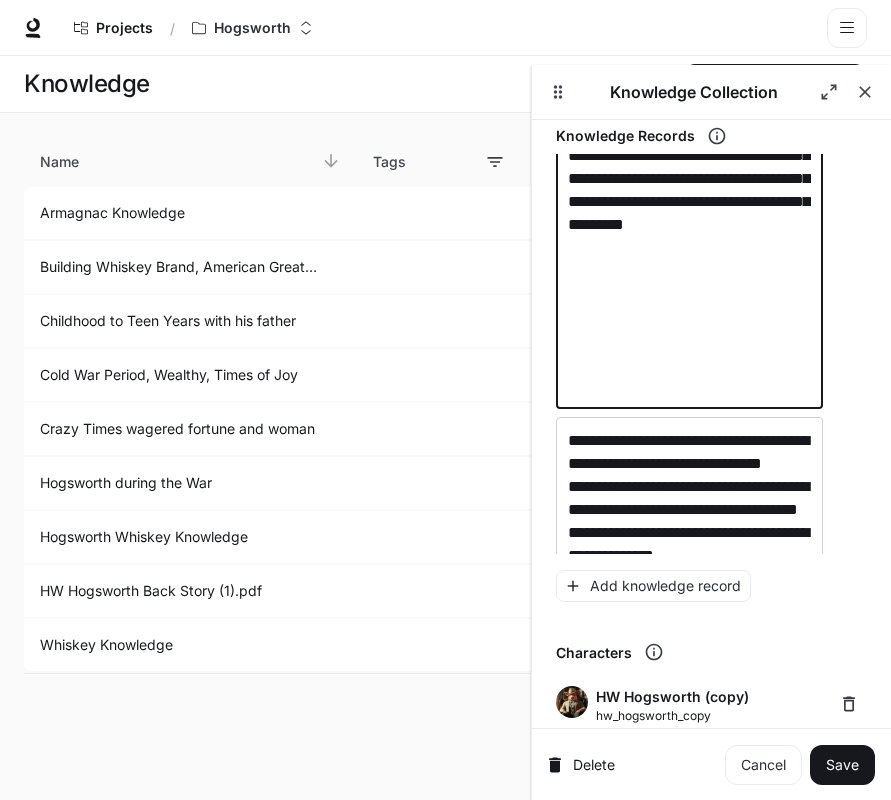 scroll, scrollTop: 1675, scrollLeft: 0, axis: vertical 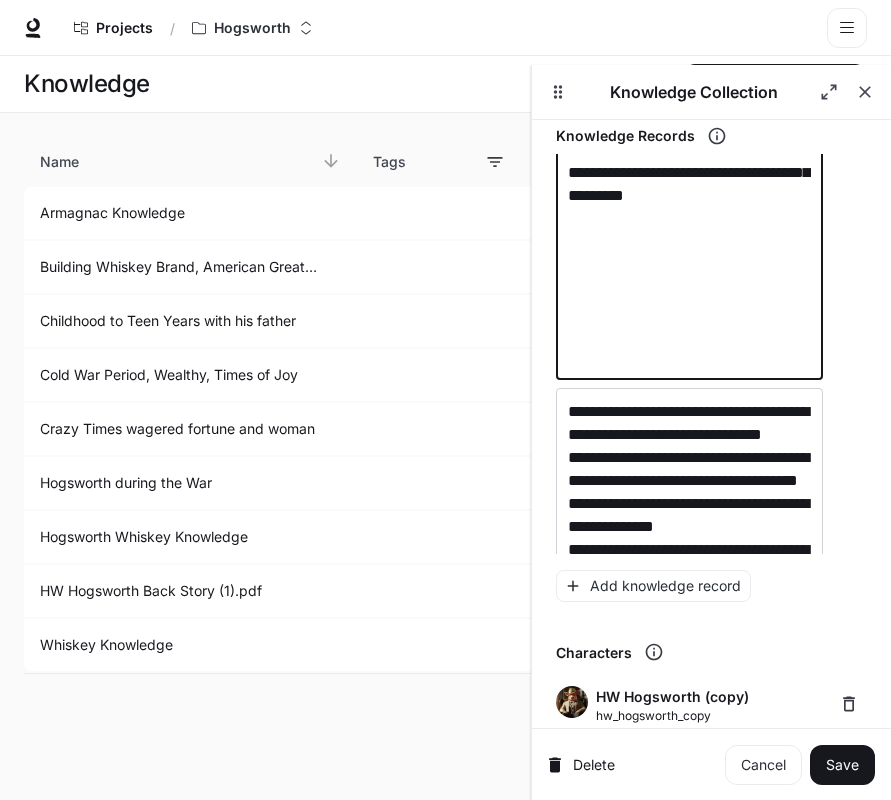 click on "**********" at bounding box center (689, 103) 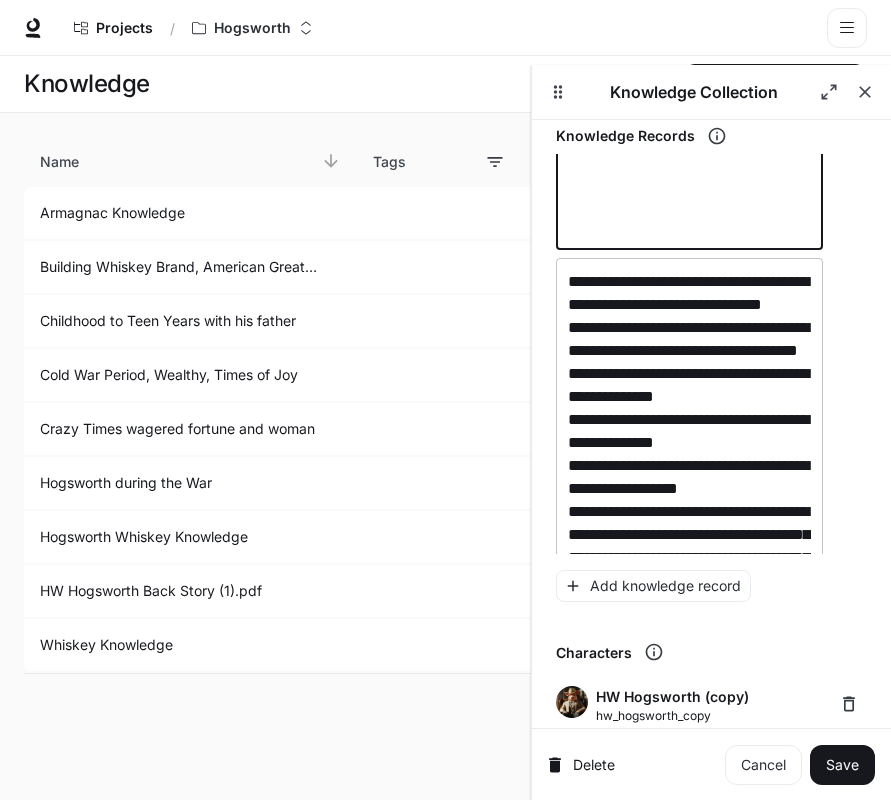 scroll, scrollTop: 1815, scrollLeft: 0, axis: vertical 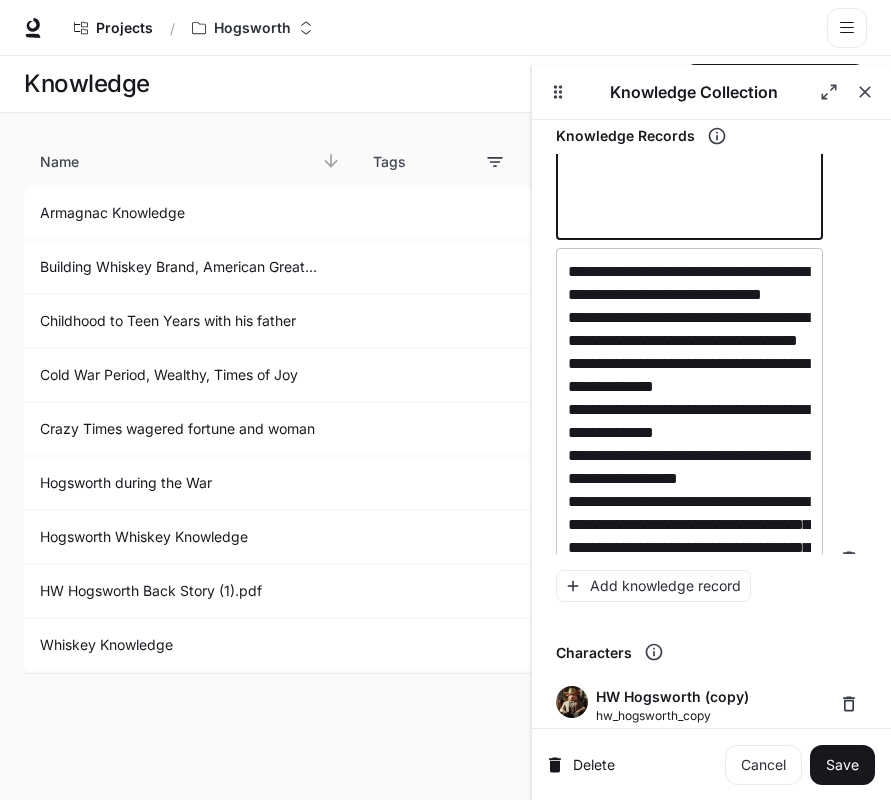 type on "**********" 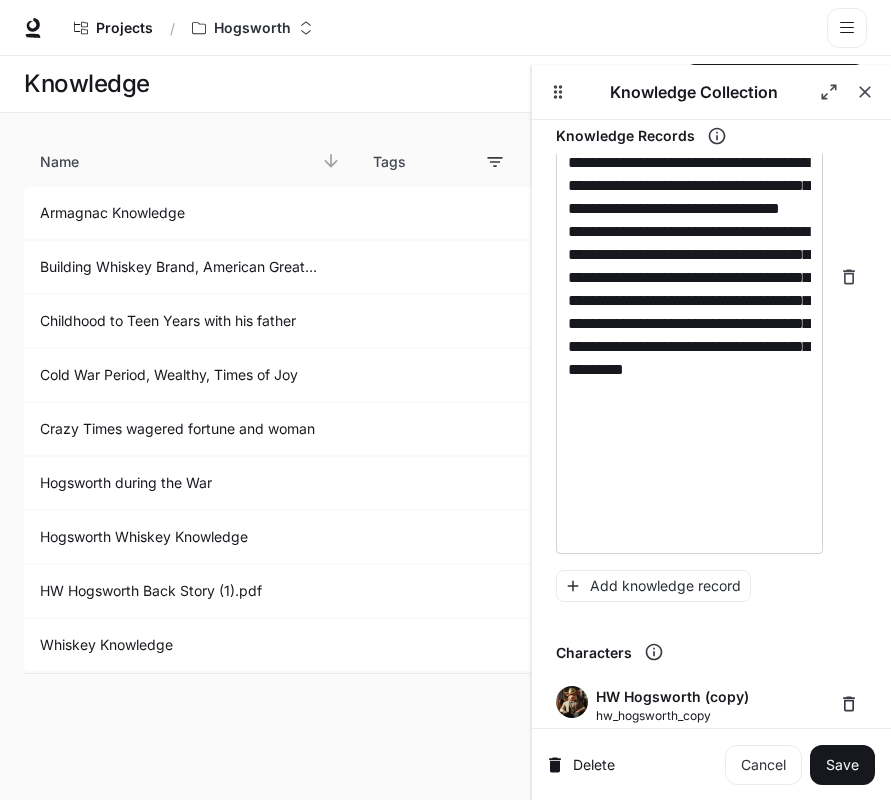 scroll, scrollTop: 1572, scrollLeft: 0, axis: vertical 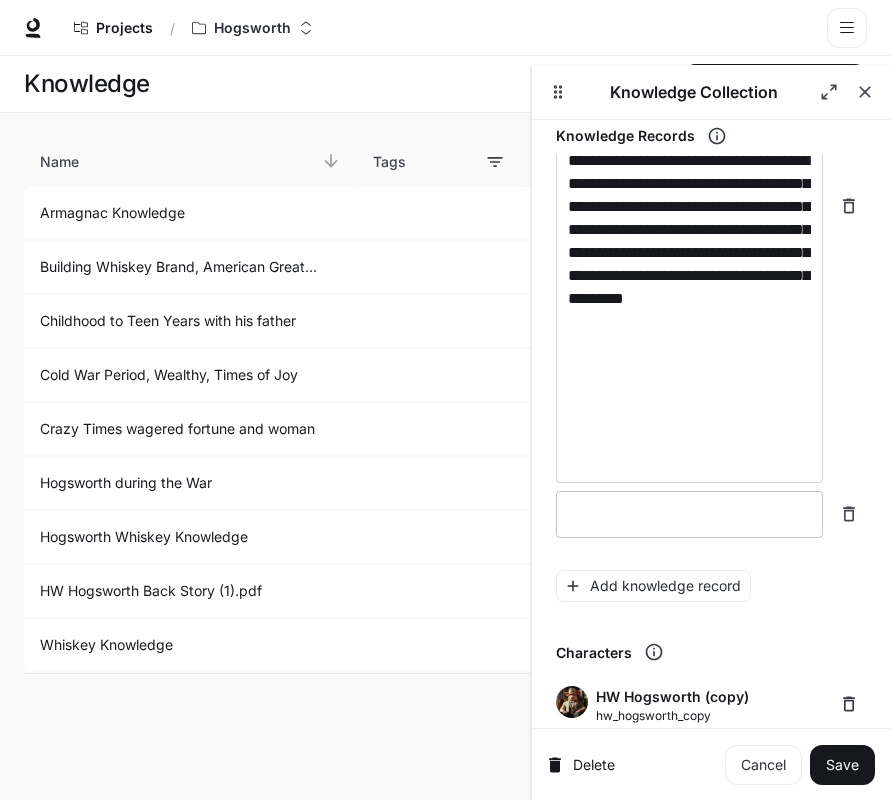 click at bounding box center [689, 514] 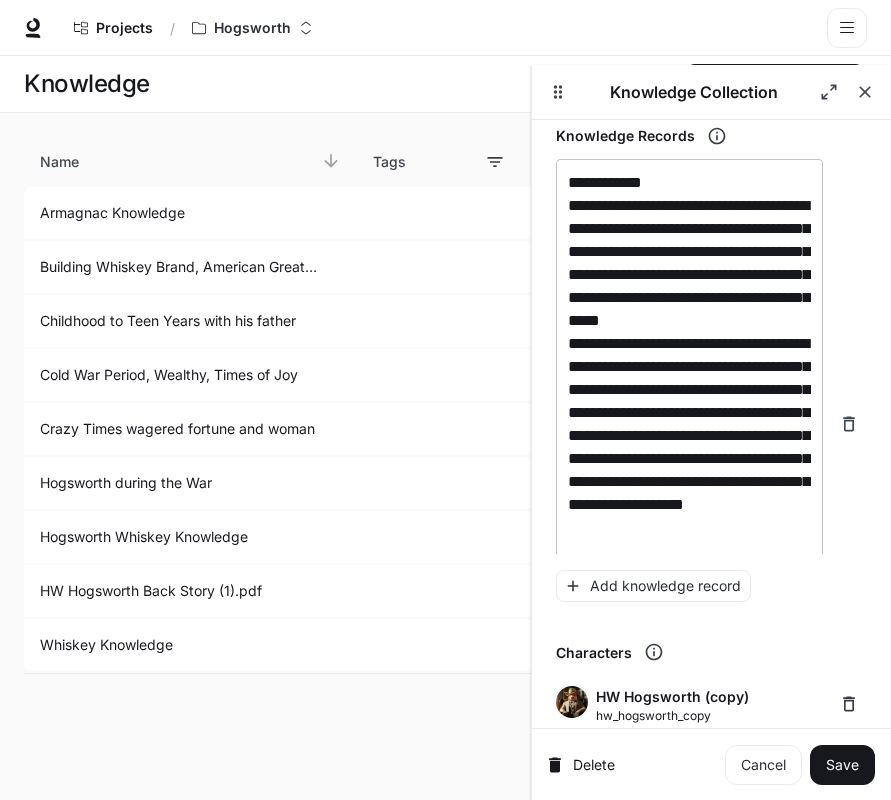 scroll, scrollTop: 1909, scrollLeft: 0, axis: vertical 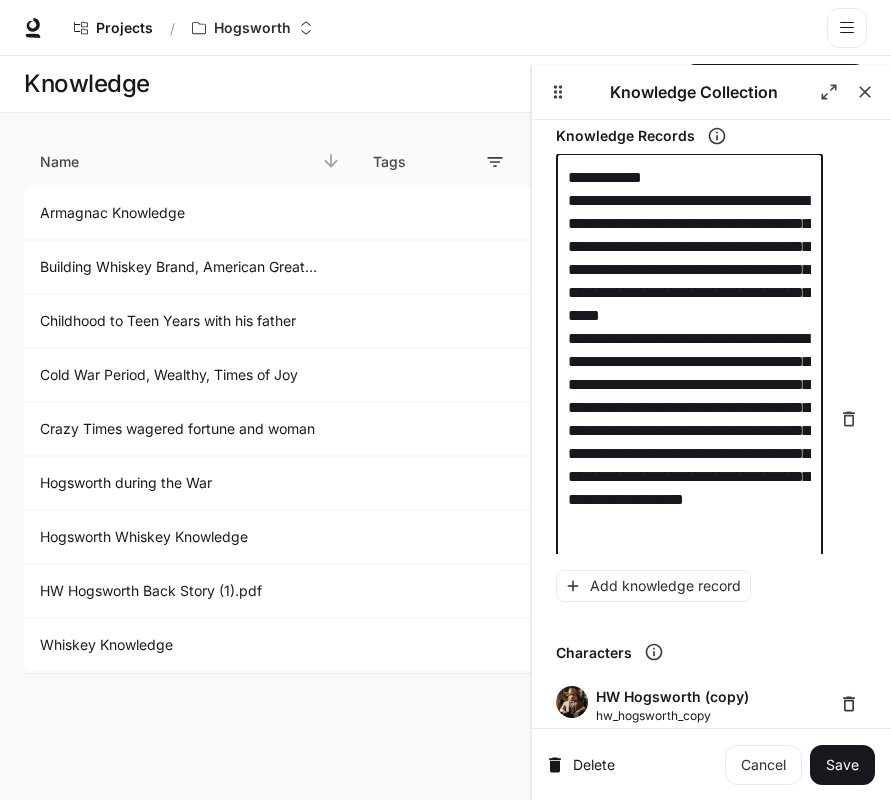 click on "**********" at bounding box center (689, 419) 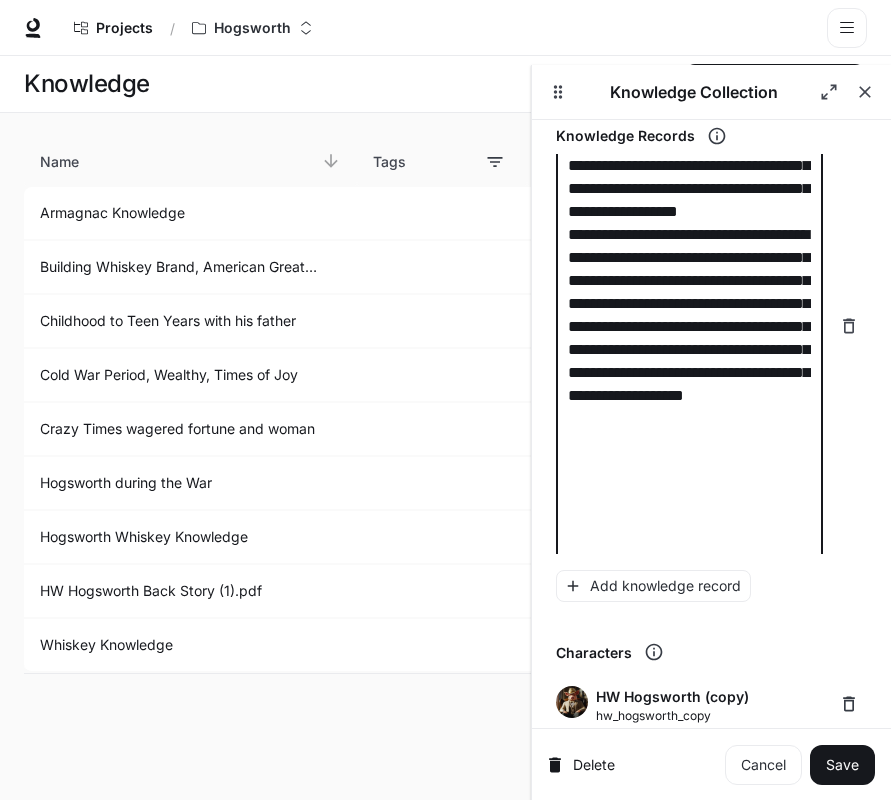 scroll, scrollTop: 1996, scrollLeft: 0, axis: vertical 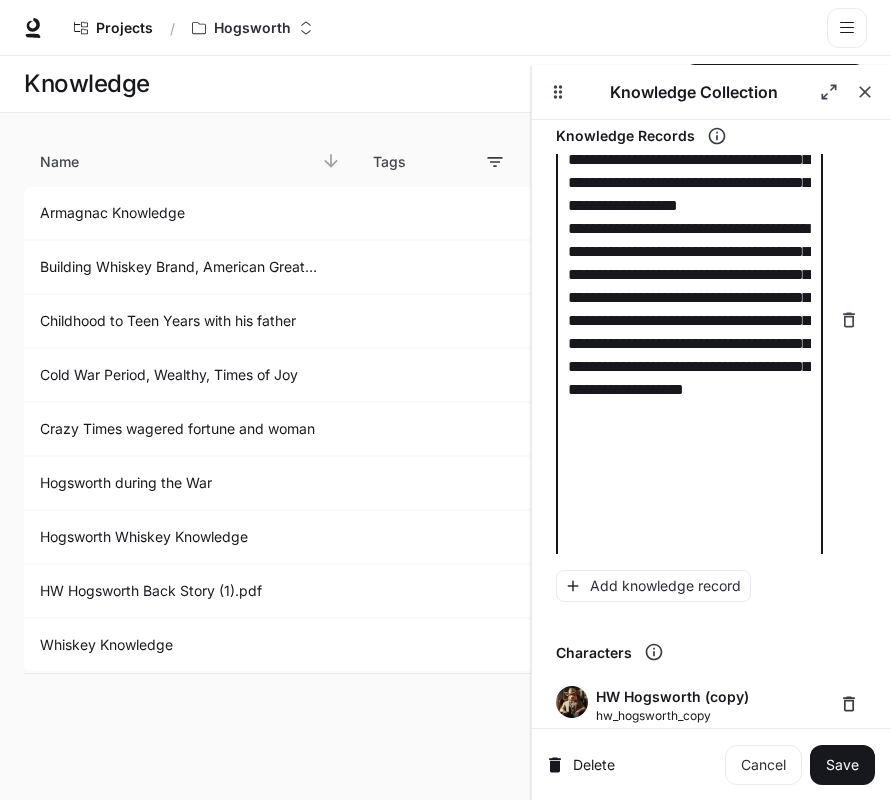 type on "**********" 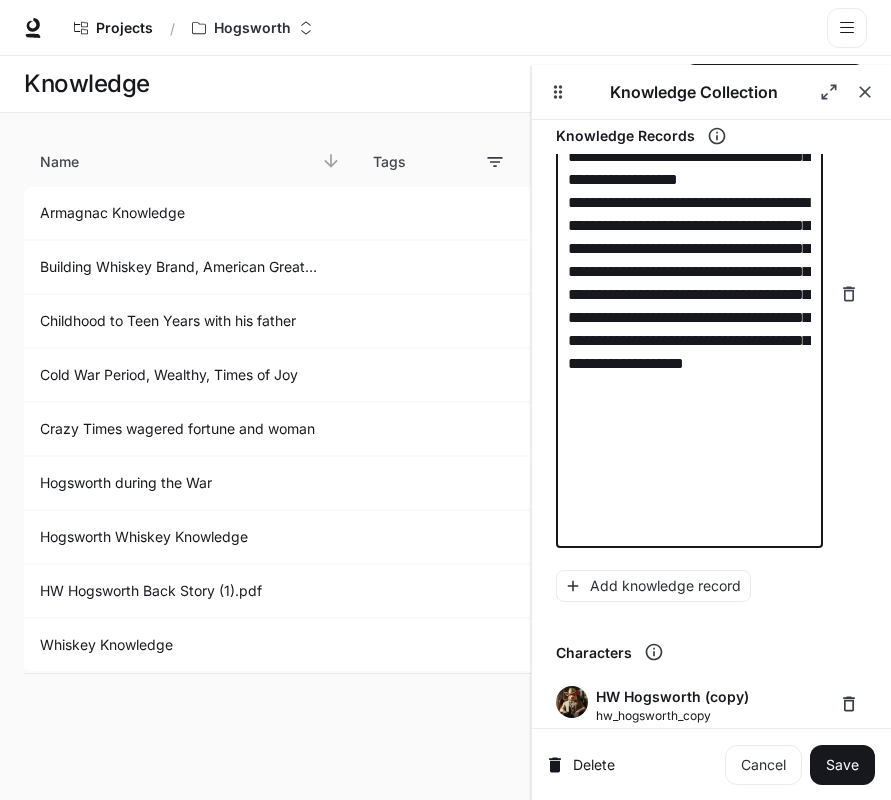 scroll, scrollTop: 2022, scrollLeft: 0, axis: vertical 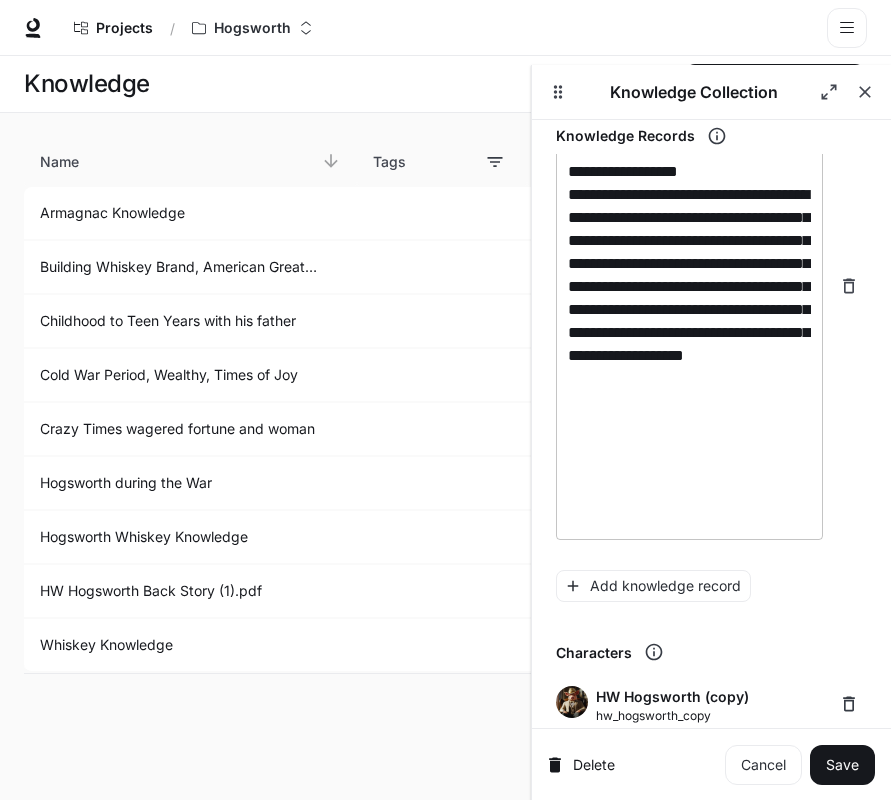 drag, startPoint x: 579, startPoint y: 297, endPoint x: 646, endPoint y: 426, distance: 145.36162 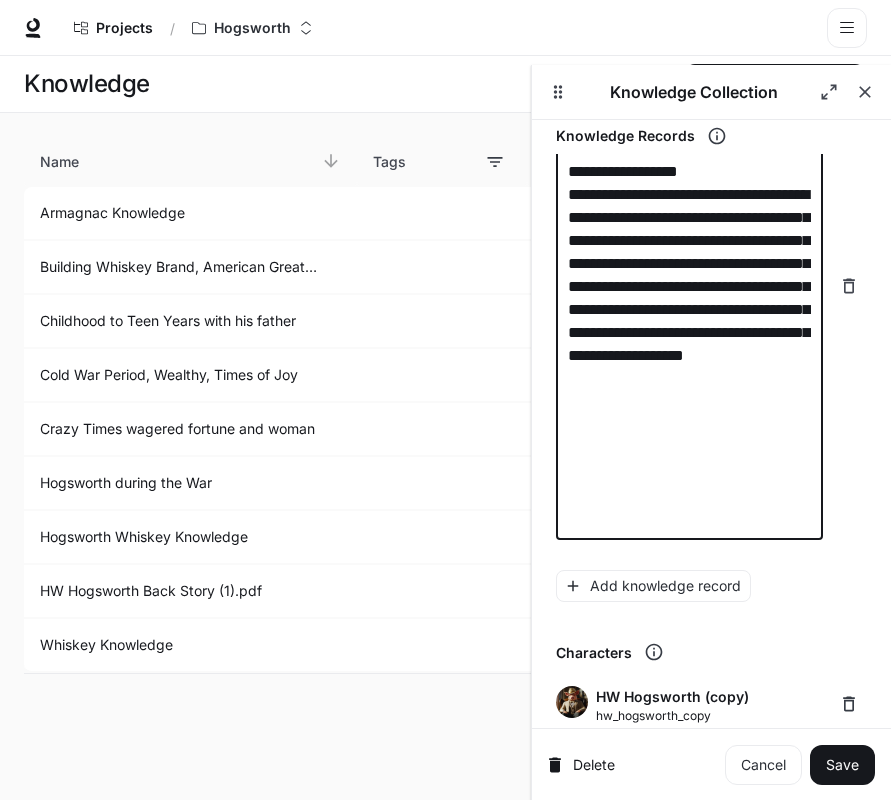 drag, startPoint x: 683, startPoint y: 496, endPoint x: 573, endPoint y: 258, distance: 262.19077 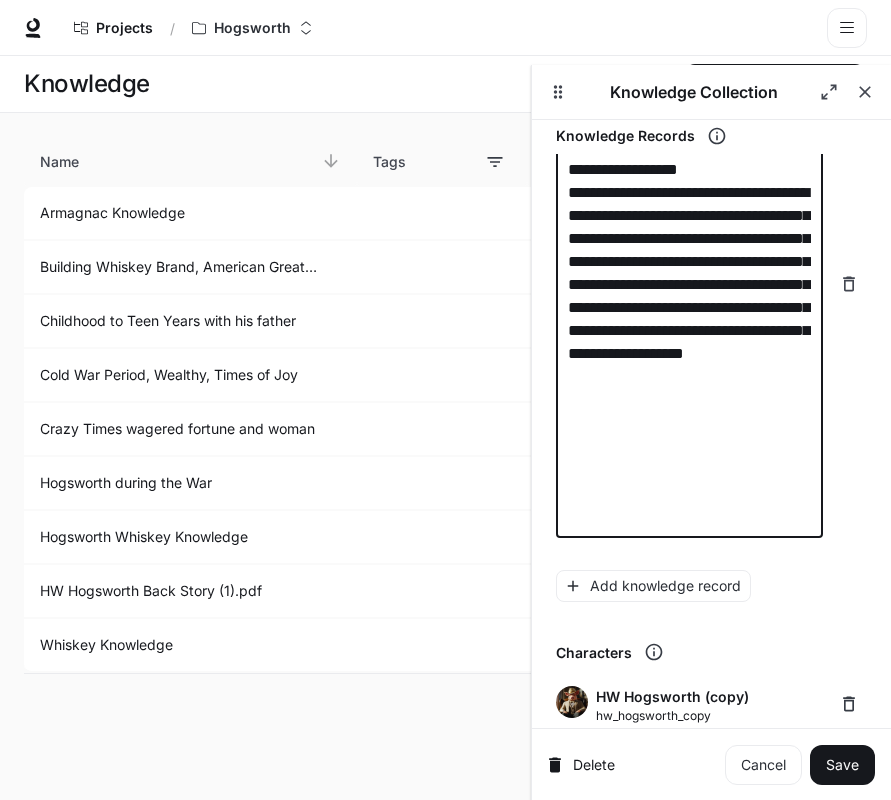 click on "**********" at bounding box center (711, -1670) 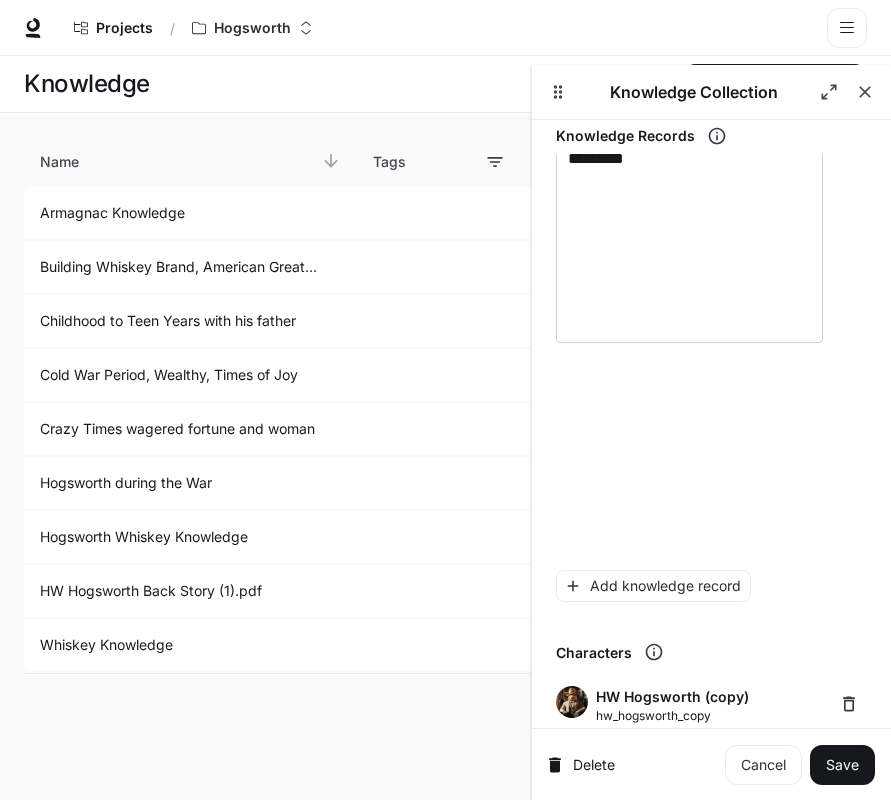 scroll, scrollTop: 1779, scrollLeft: 0, axis: vertical 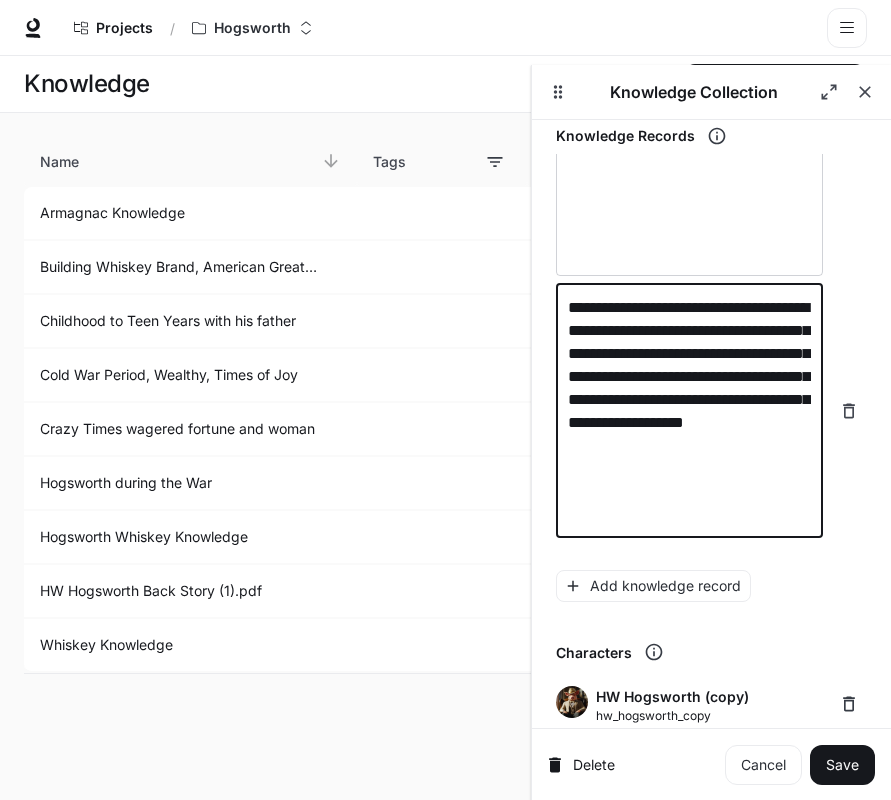 click on "**********" at bounding box center (689, 411) 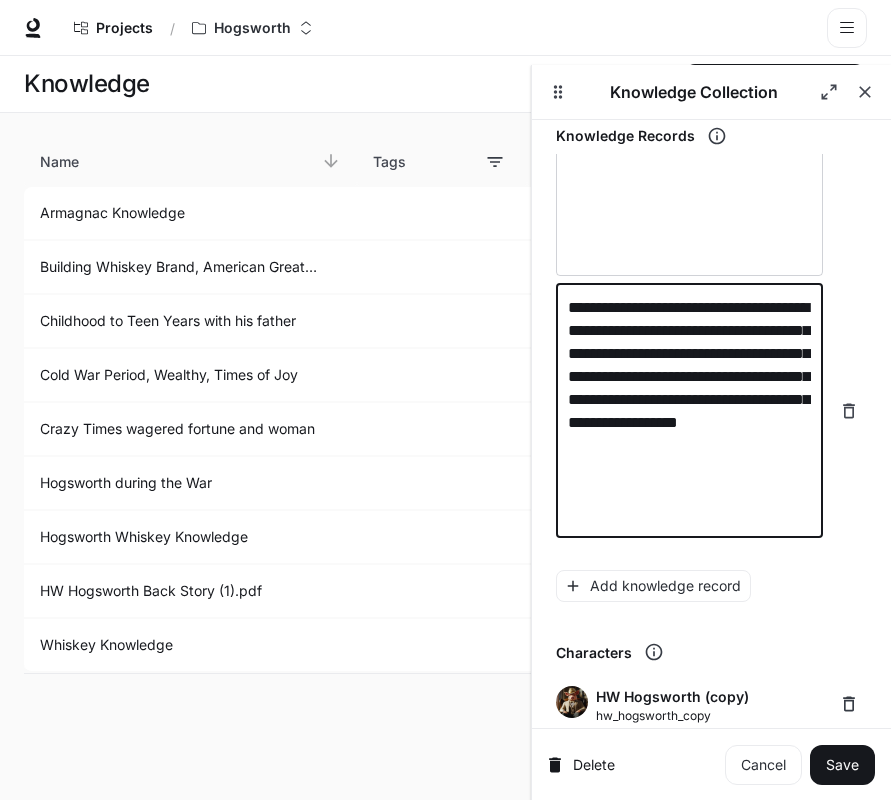 scroll, scrollTop: 1756, scrollLeft: 0, axis: vertical 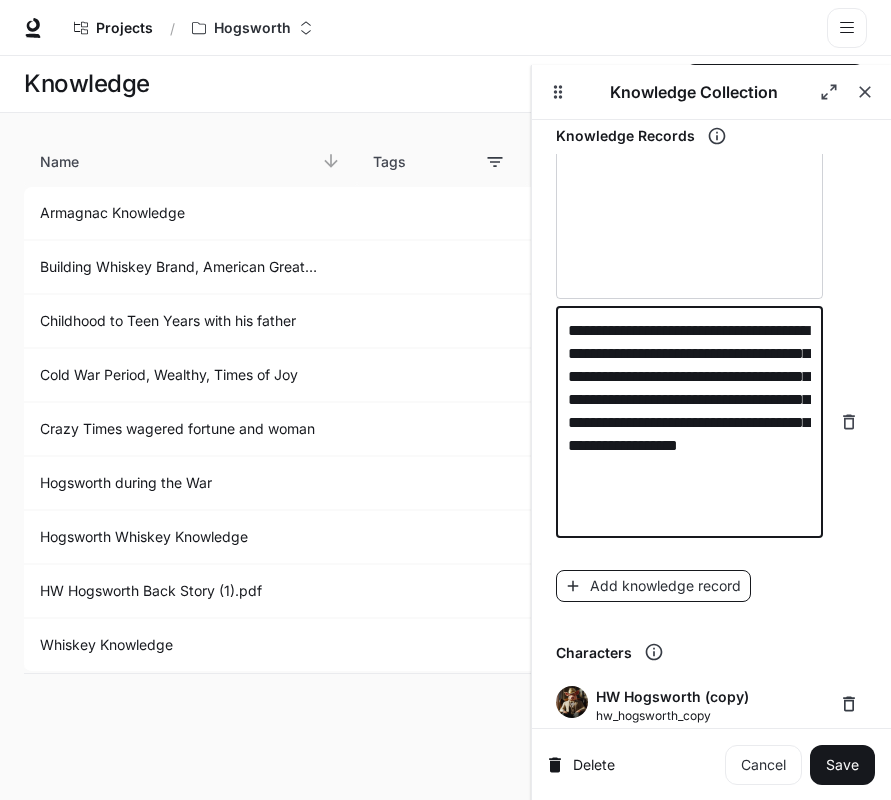 type on "**********" 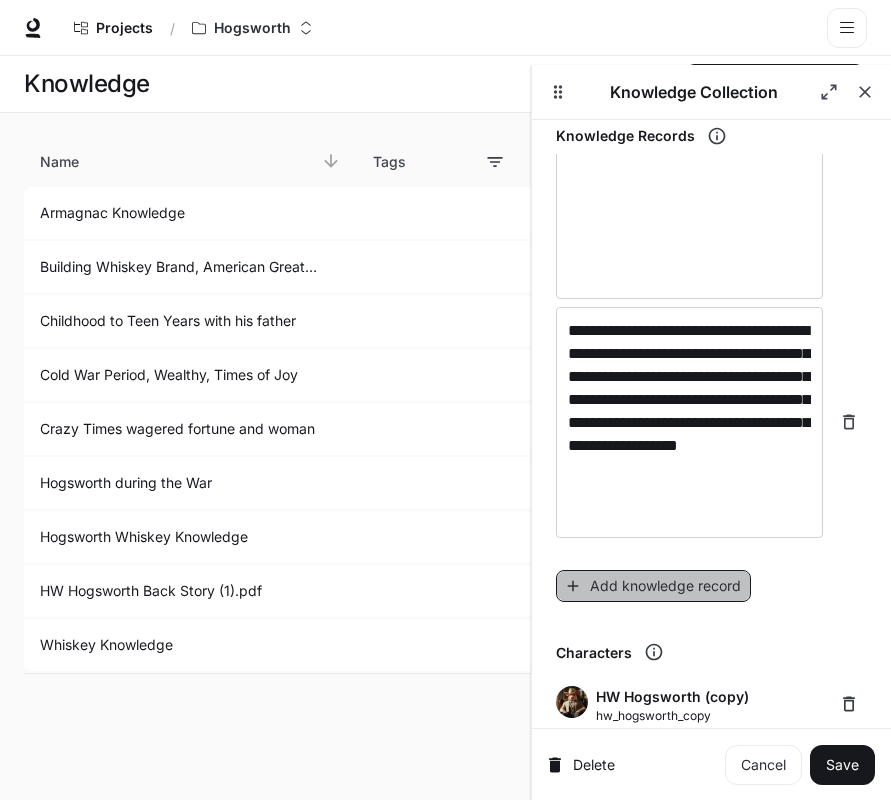 click on "Add knowledge record" at bounding box center (653, 586) 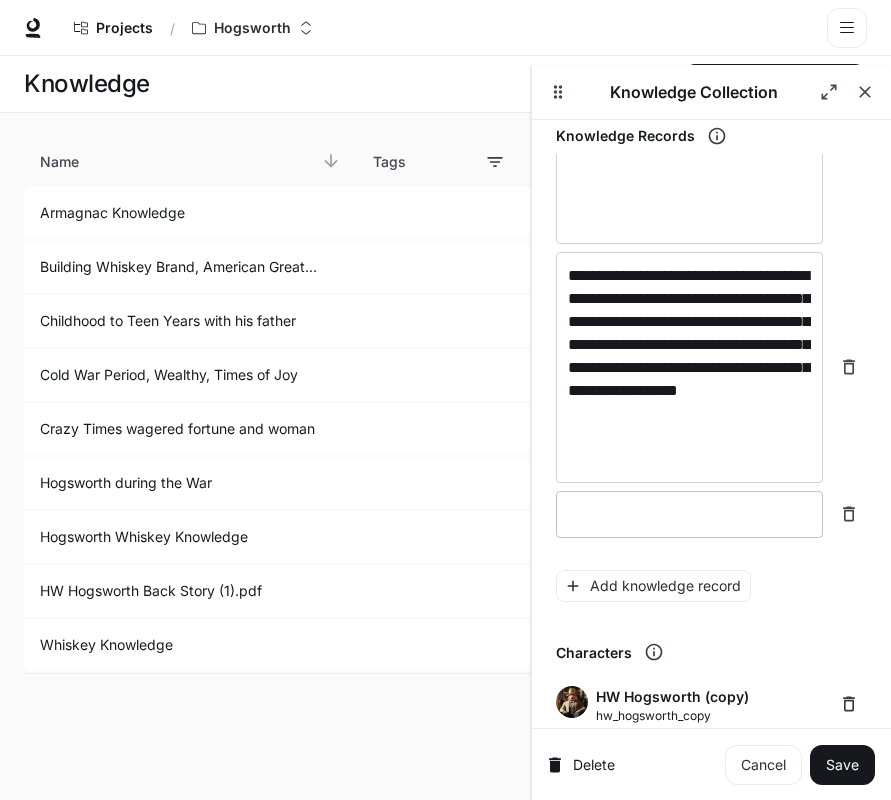 click at bounding box center [689, 514] 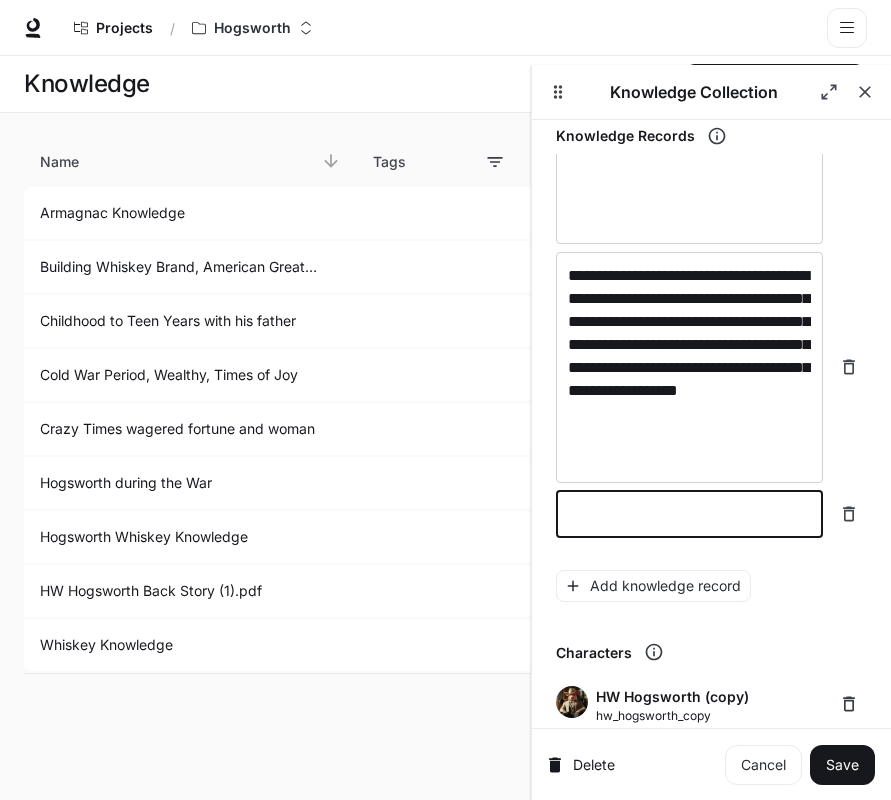 paste on "**********" 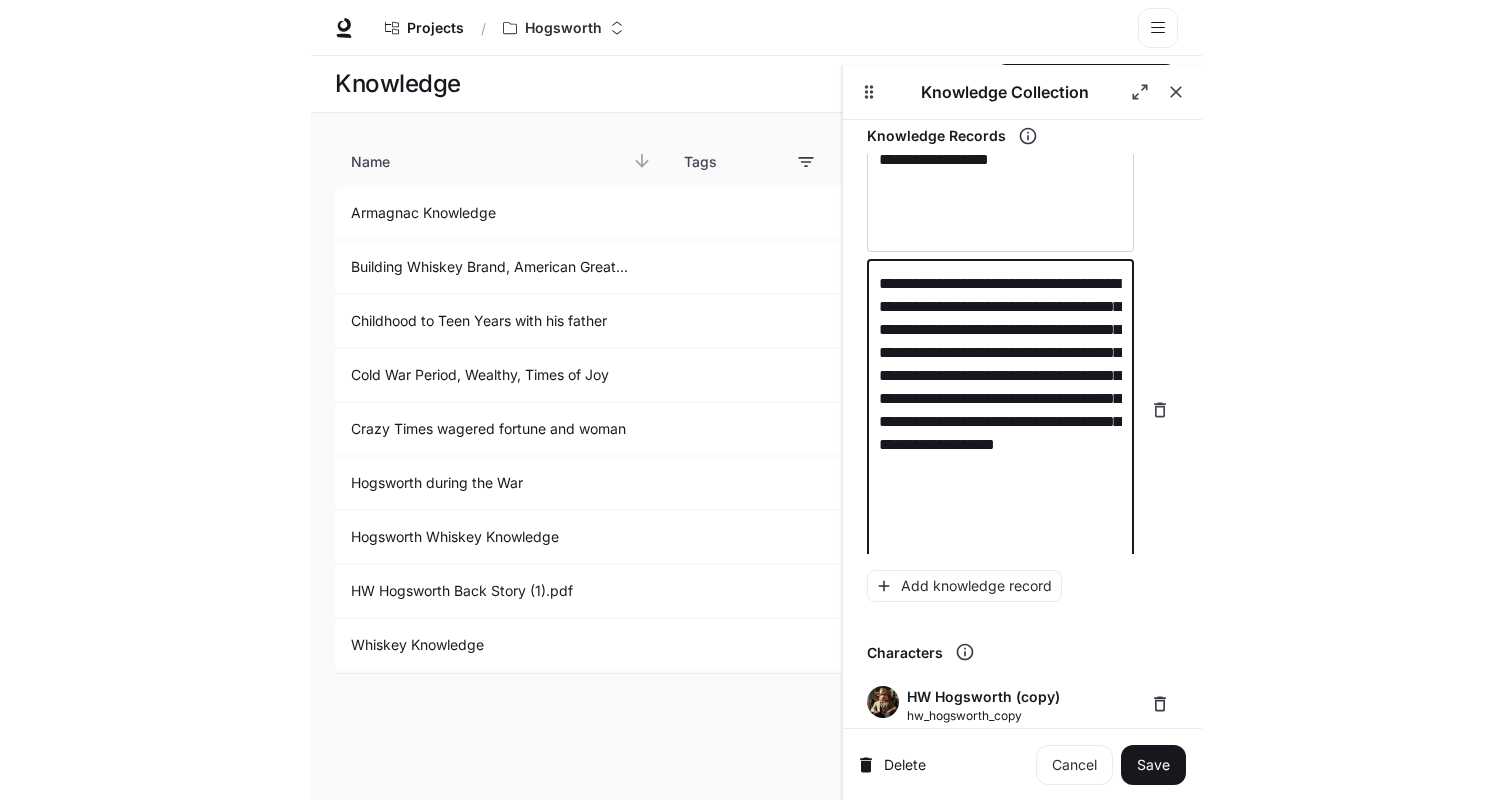 scroll, scrollTop: 2056, scrollLeft: 0, axis: vertical 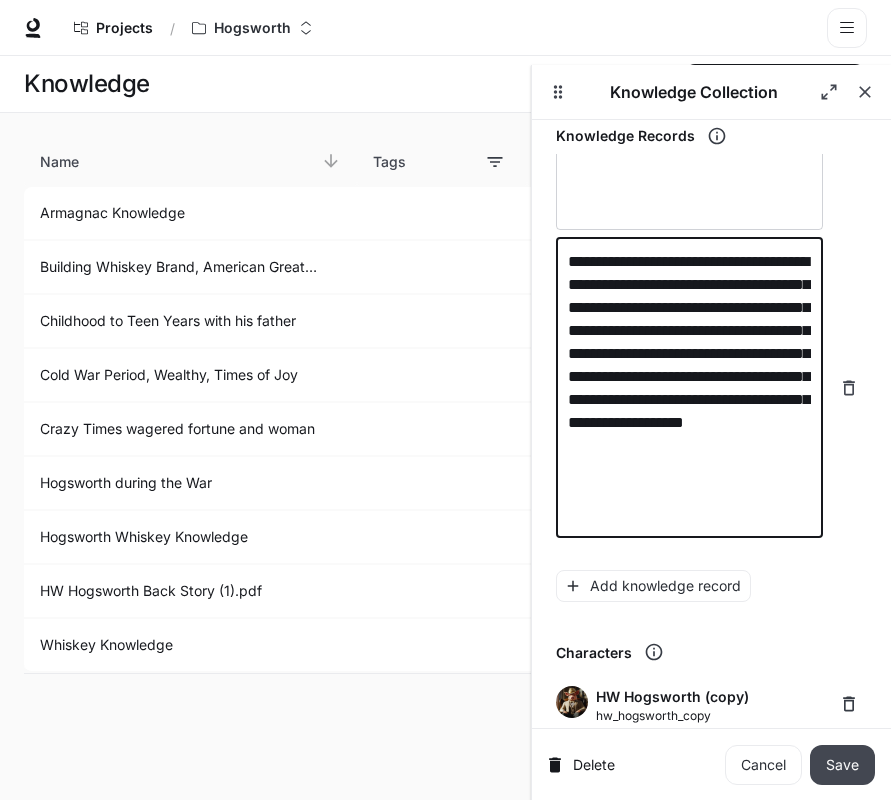 type on "**********" 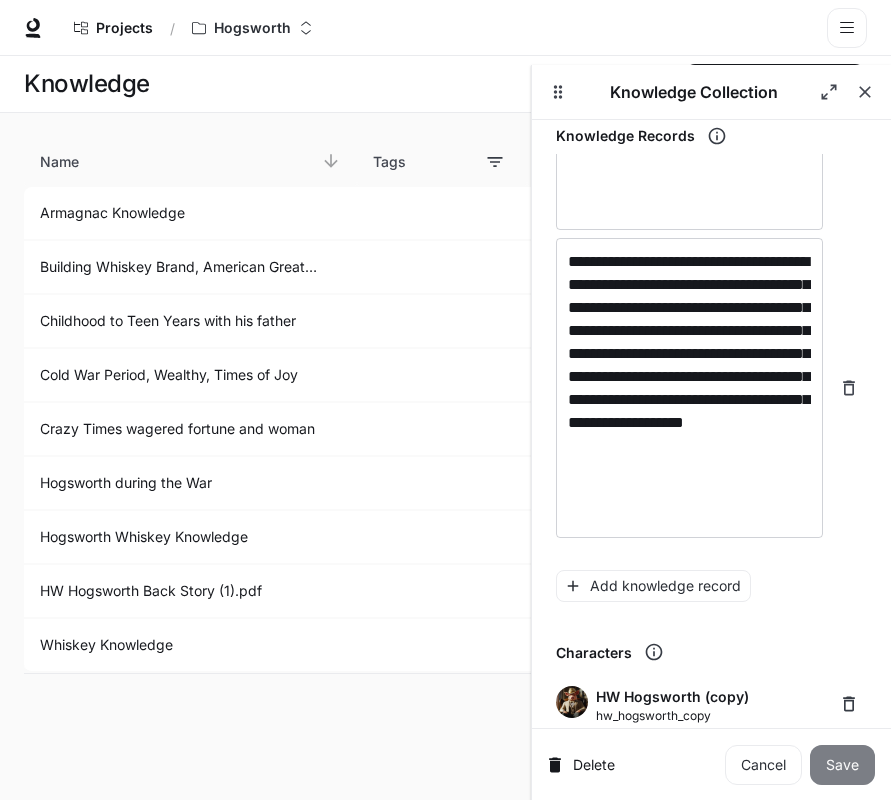 click on "Save" at bounding box center (842, 765) 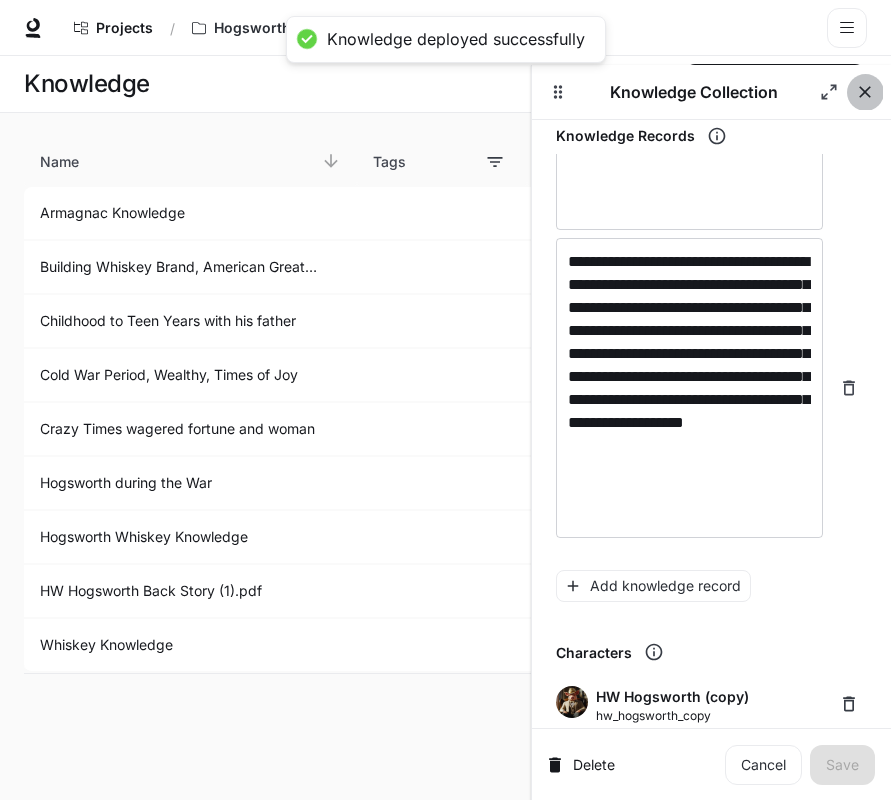 click at bounding box center (865, 92) 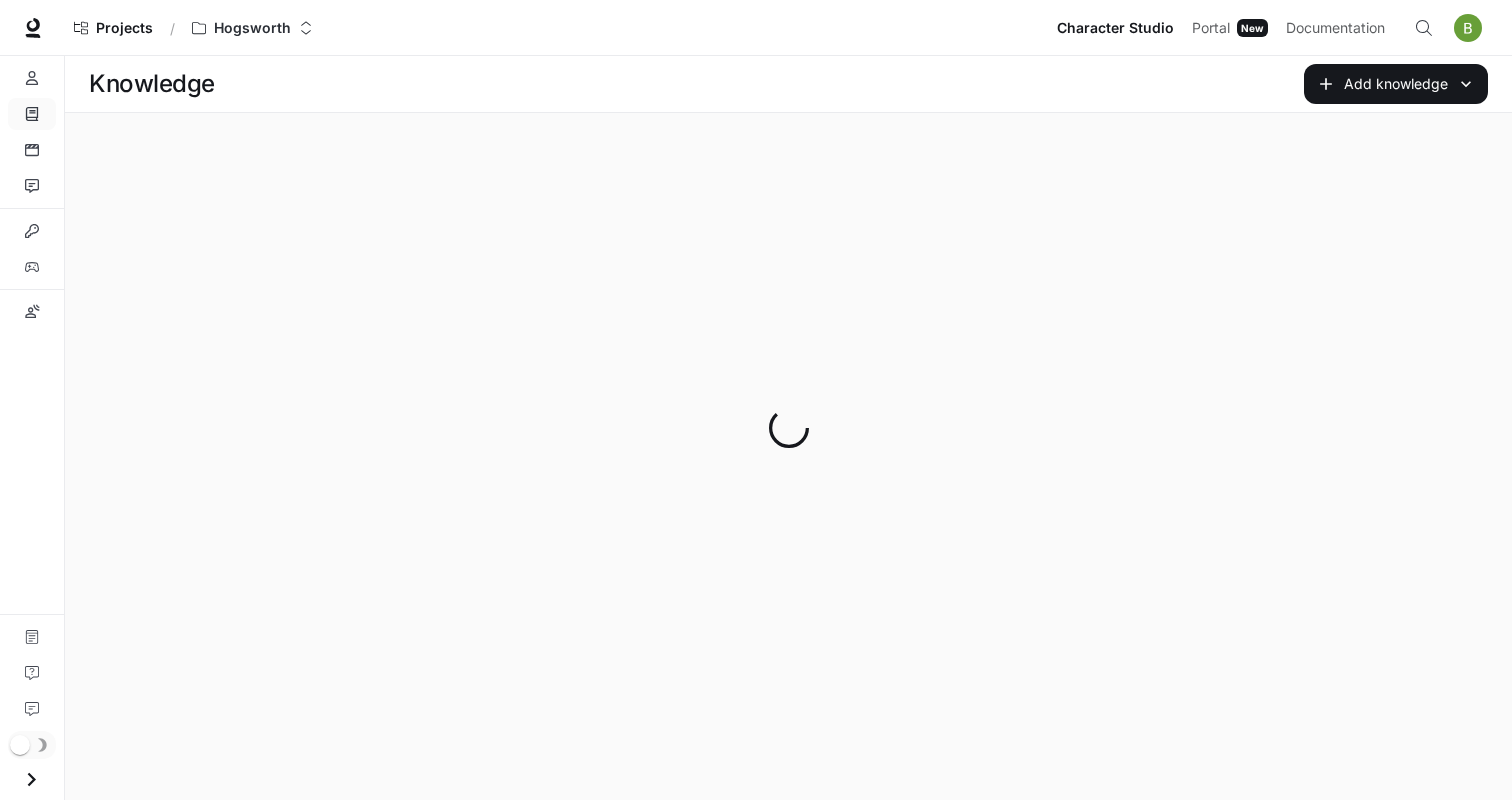 scroll, scrollTop: 0, scrollLeft: 0, axis: both 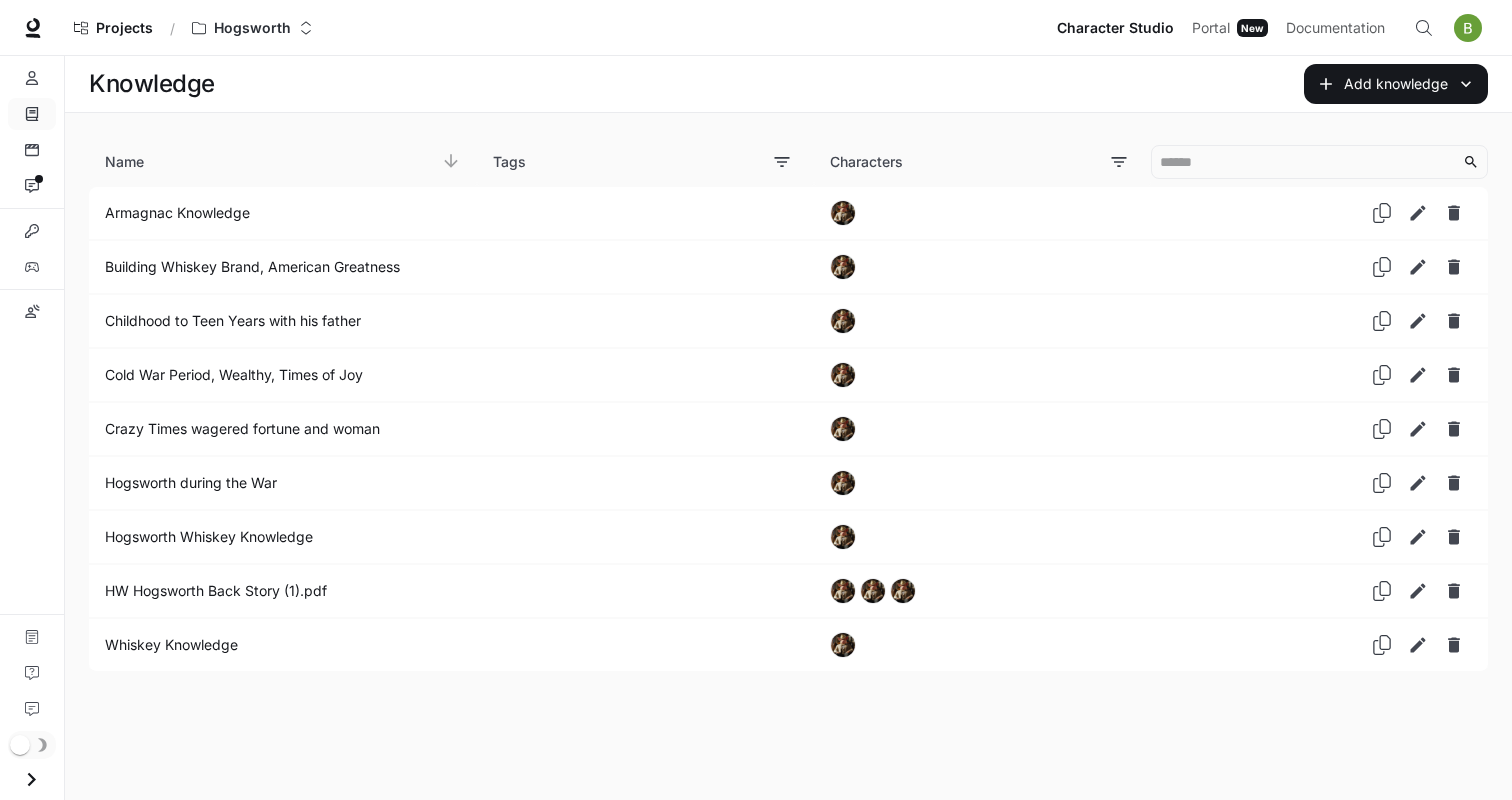 click on "Character Studio" at bounding box center [1115, 28] 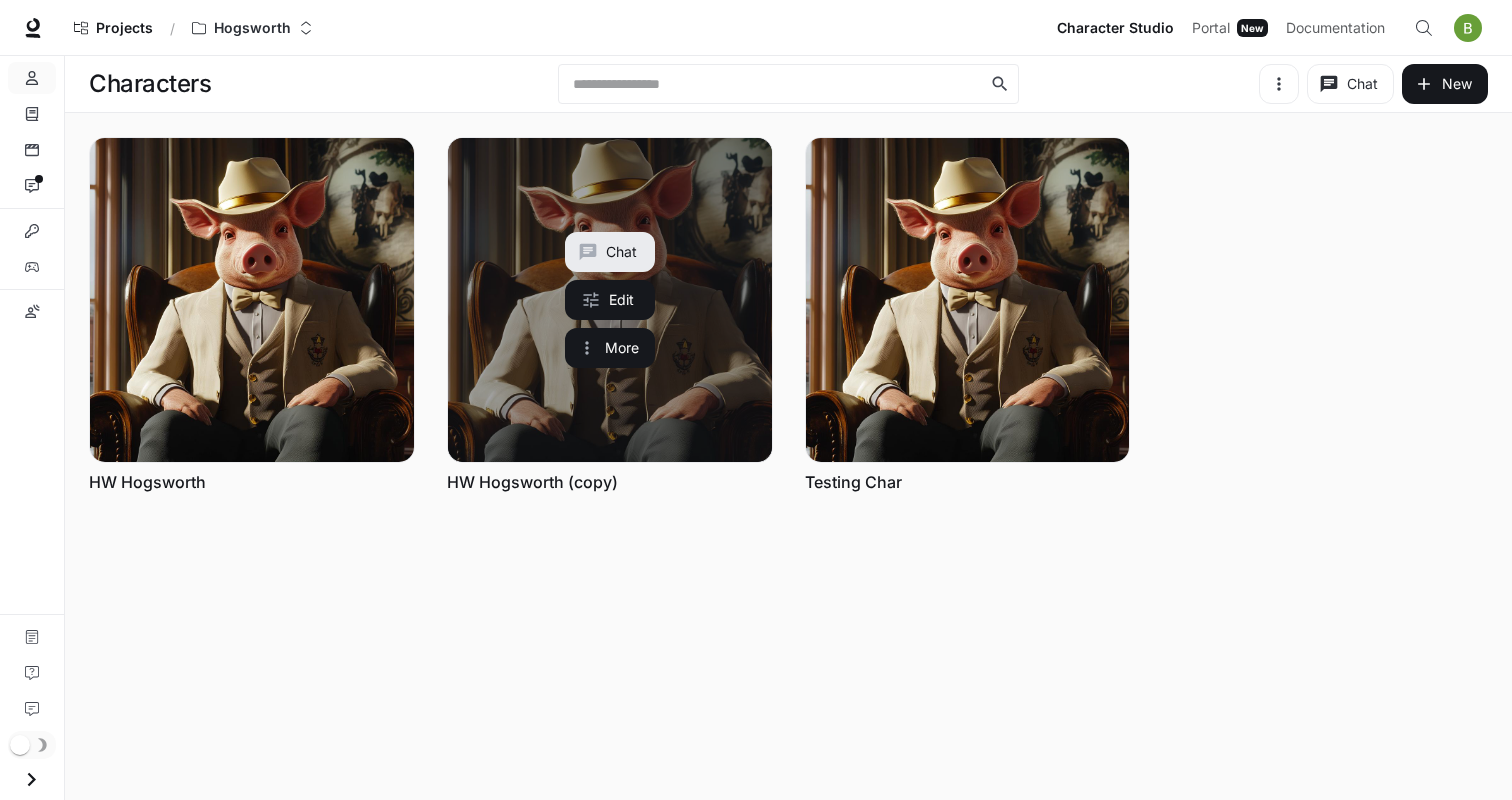 click on "Chat" at bounding box center [610, 252] 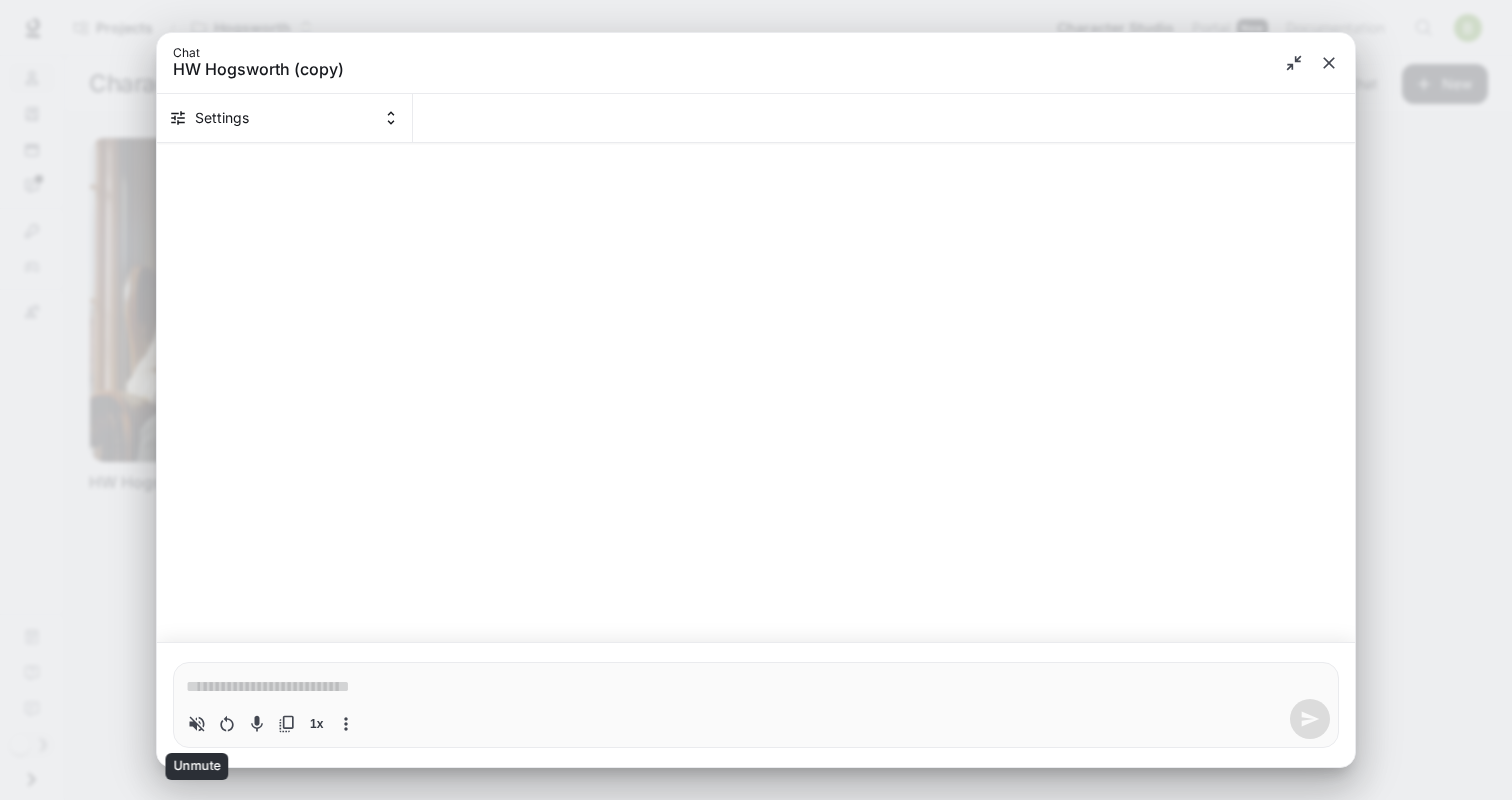 click 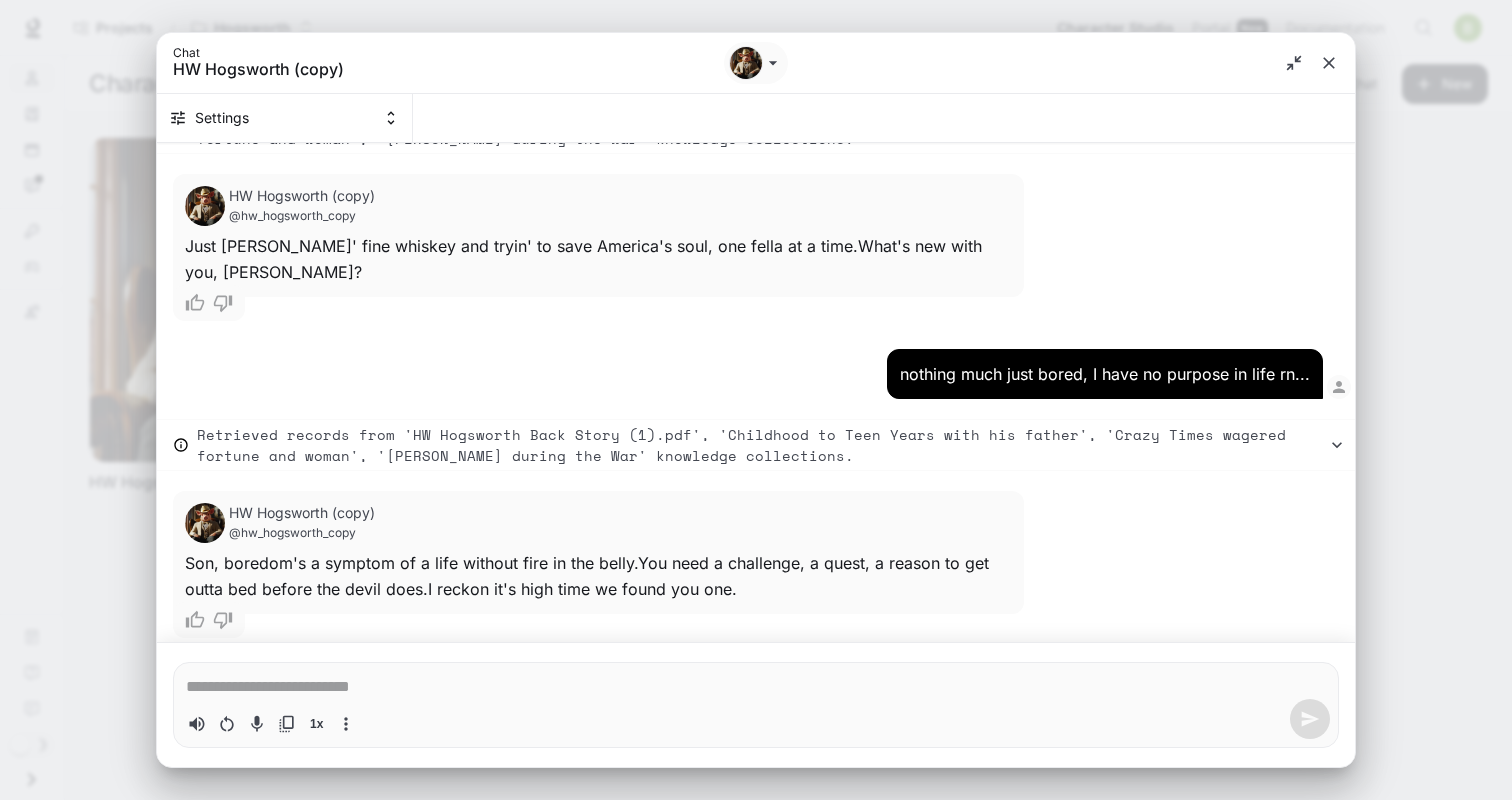 scroll, scrollTop: 126, scrollLeft: 0, axis: vertical 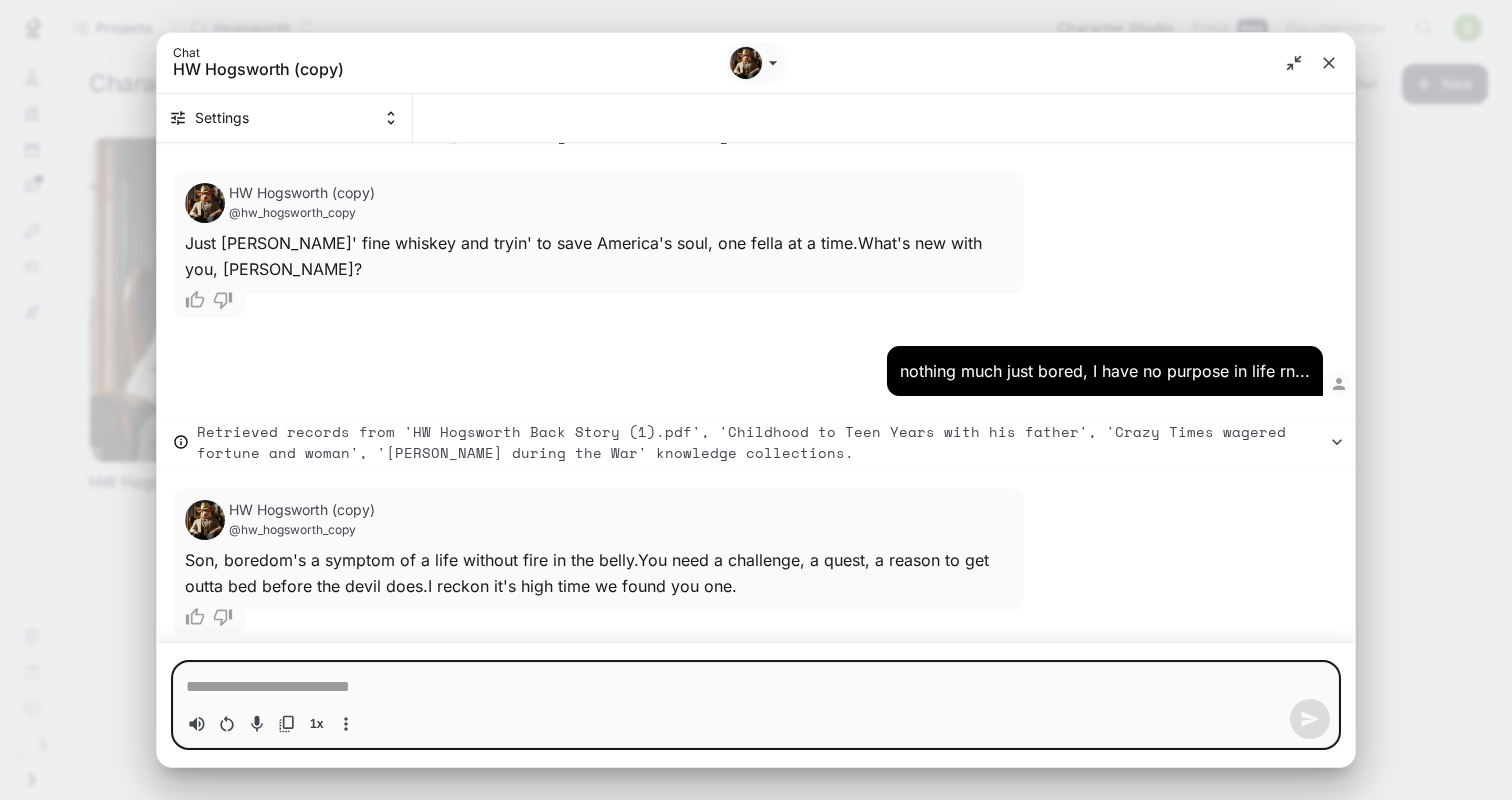 click at bounding box center [756, 687] 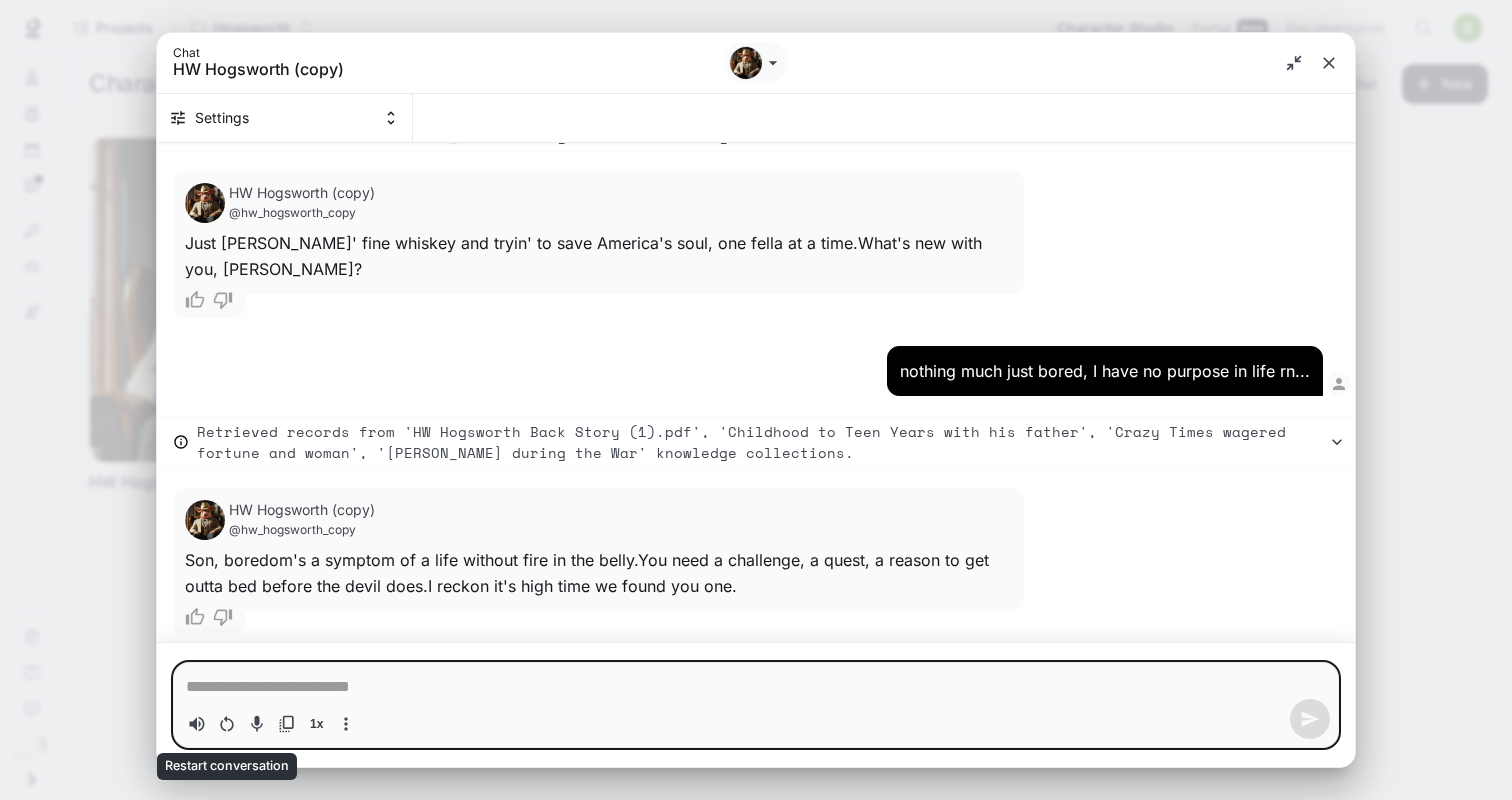 click 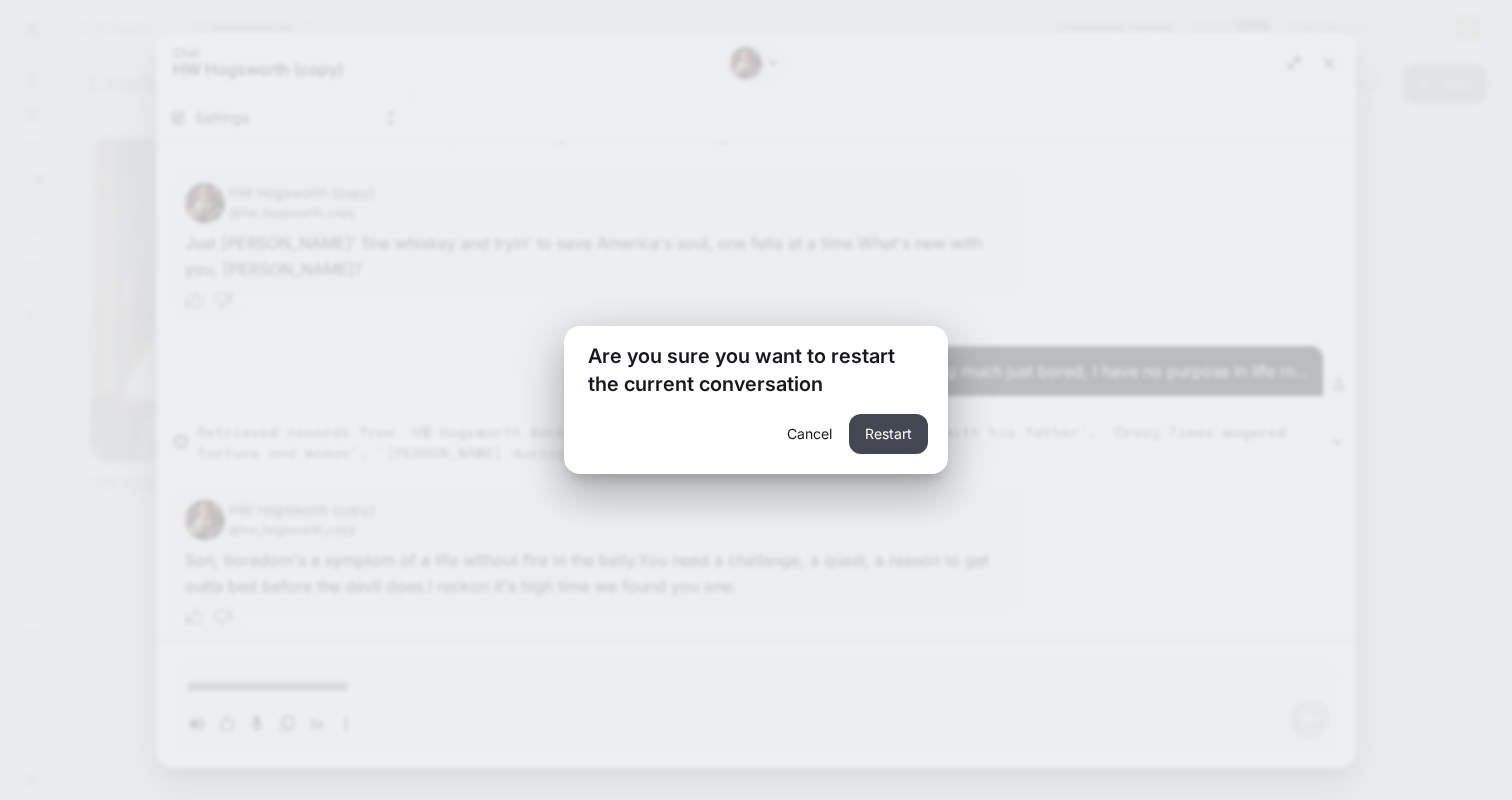 click on "Restart" at bounding box center [888, 434] 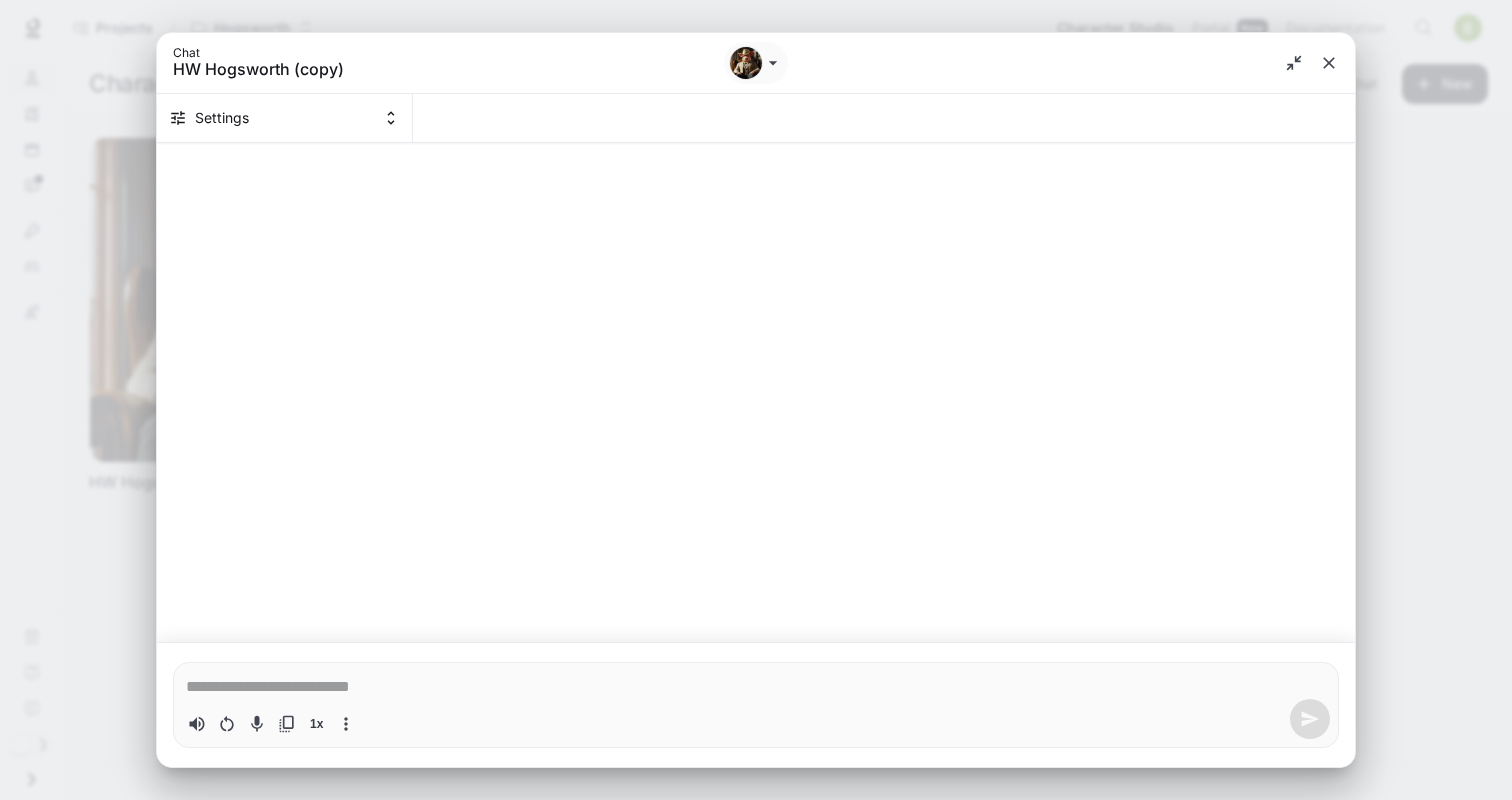click at bounding box center (756, 687) 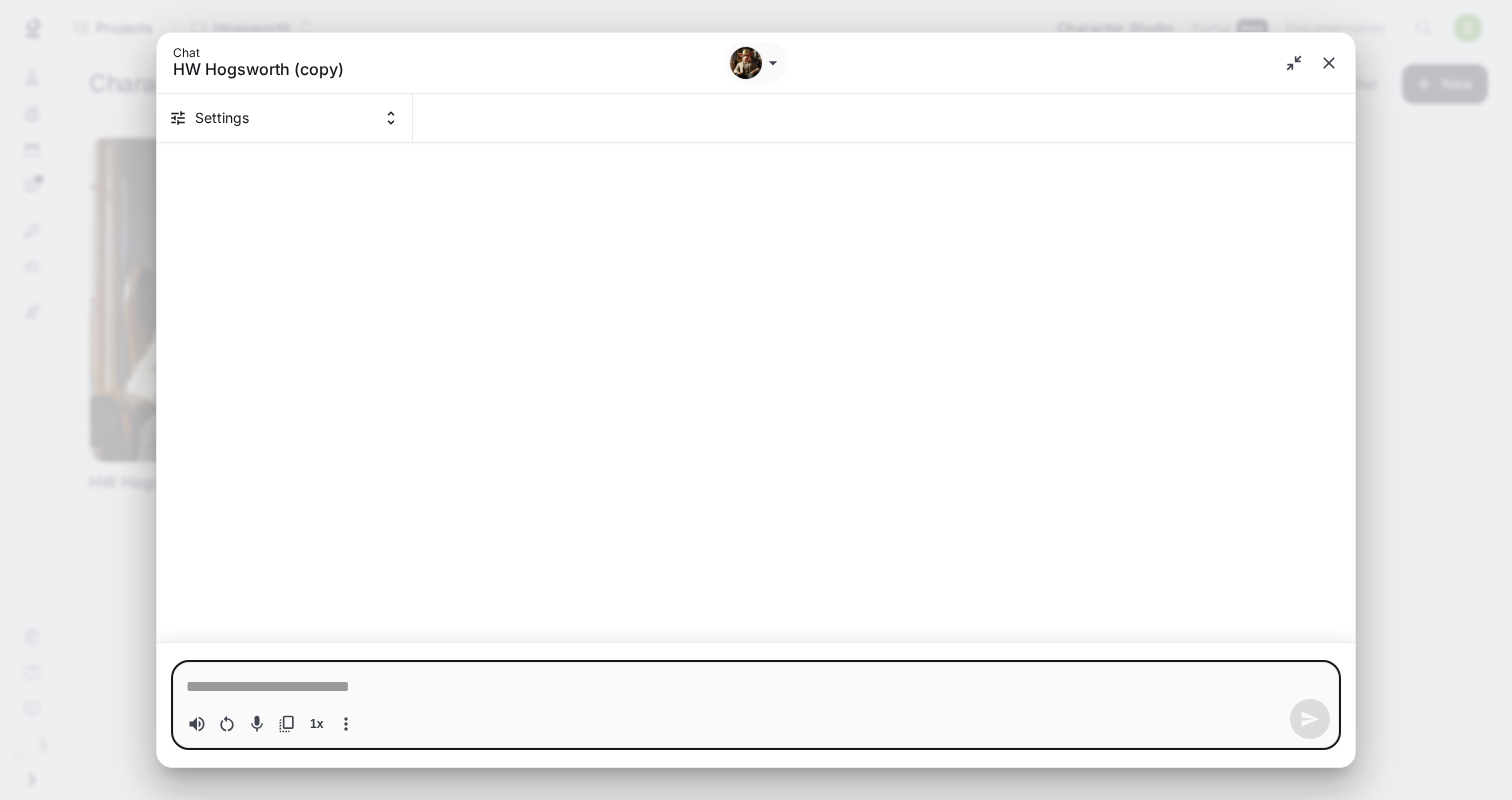 type on "*" 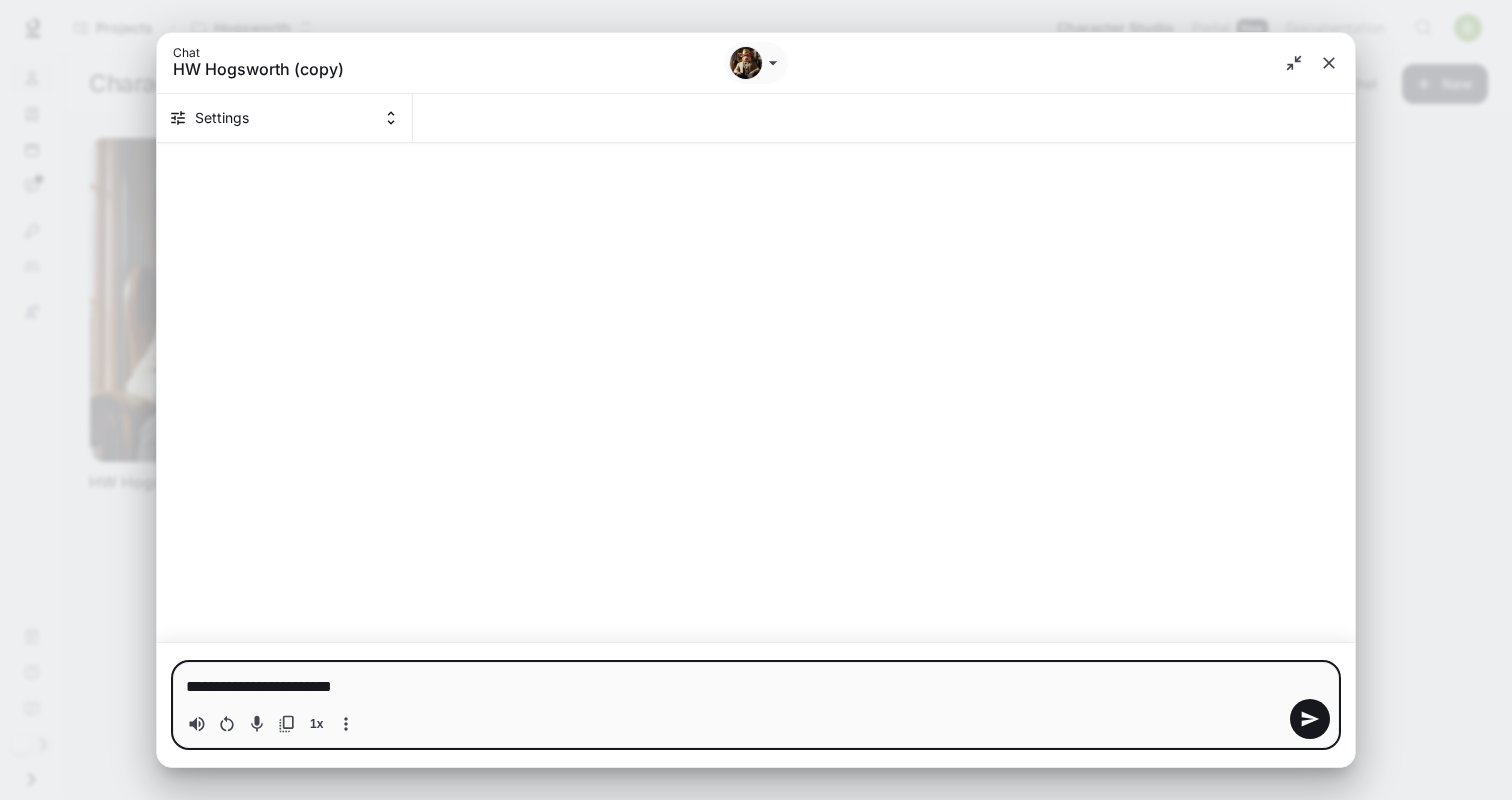 type on "**********" 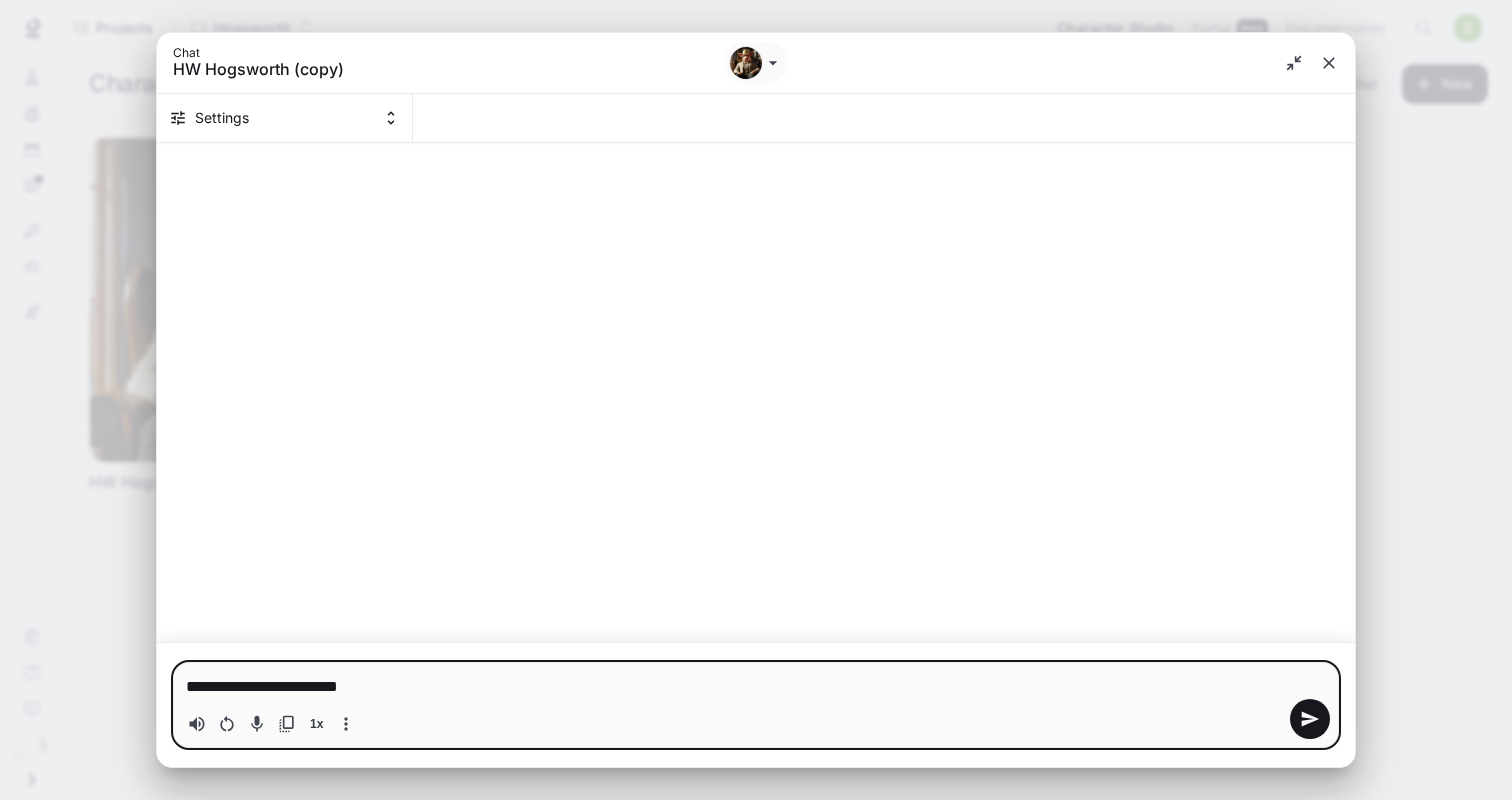 type on "**********" 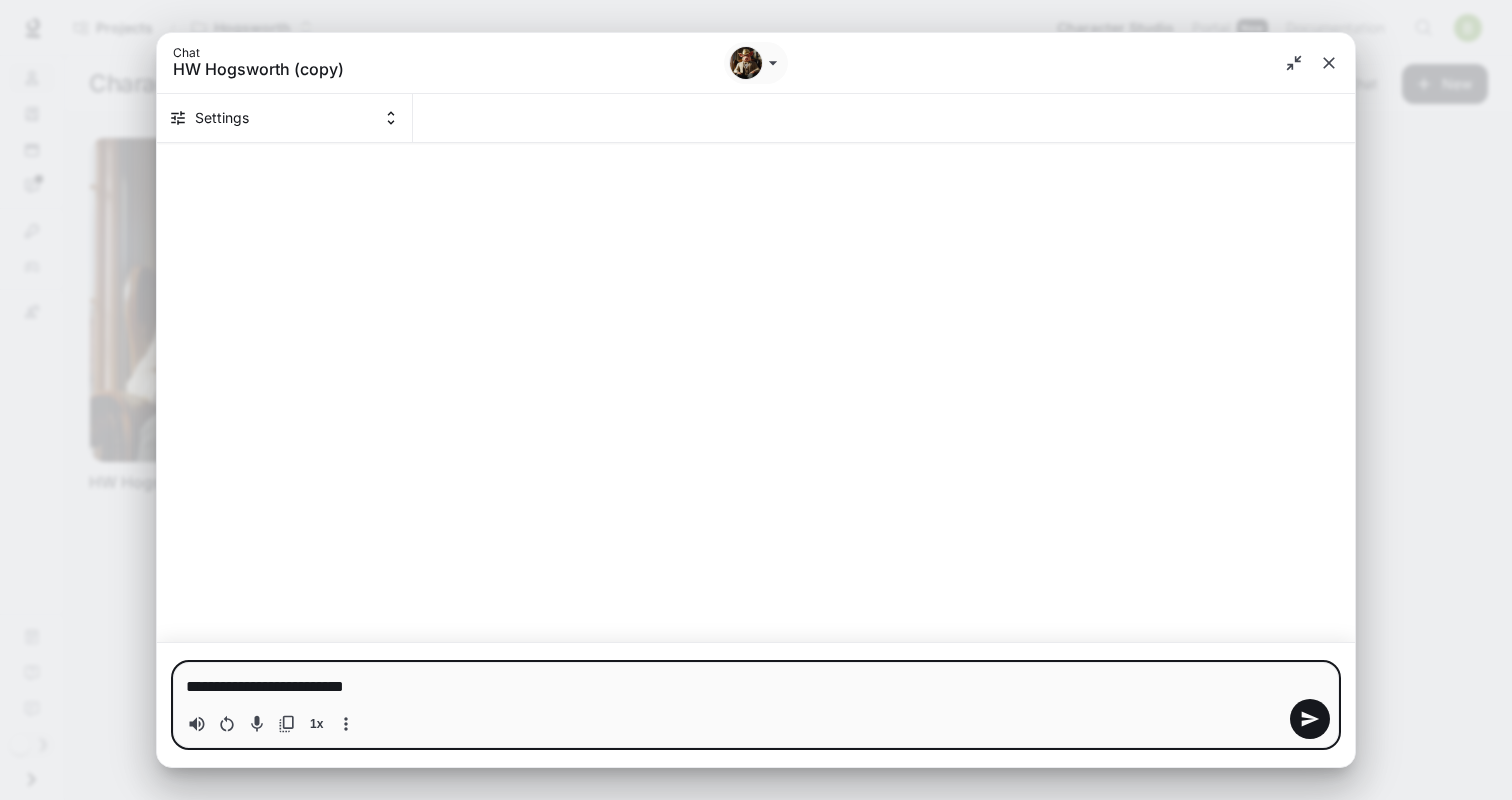 type on "**********" 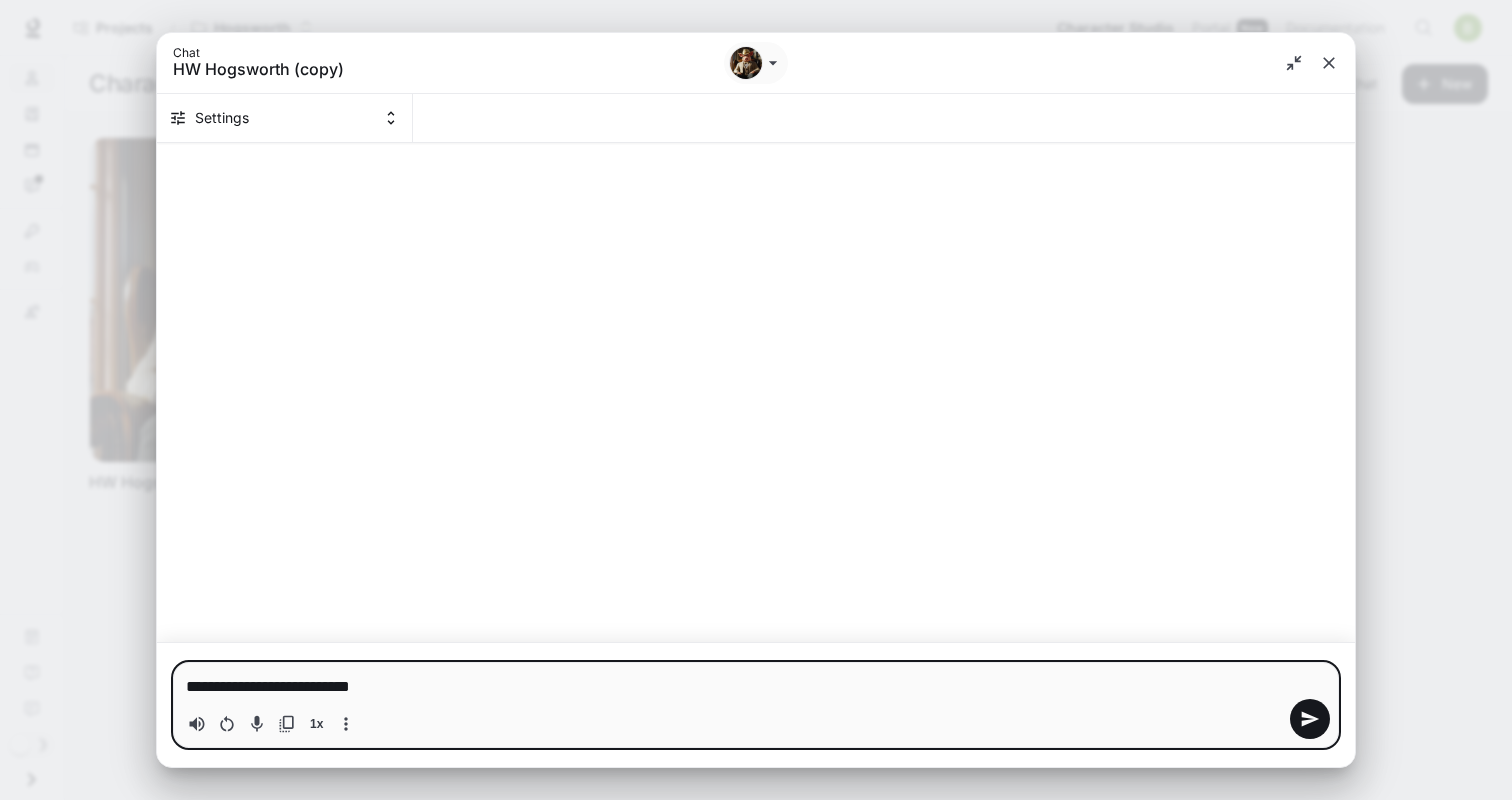 type on "**********" 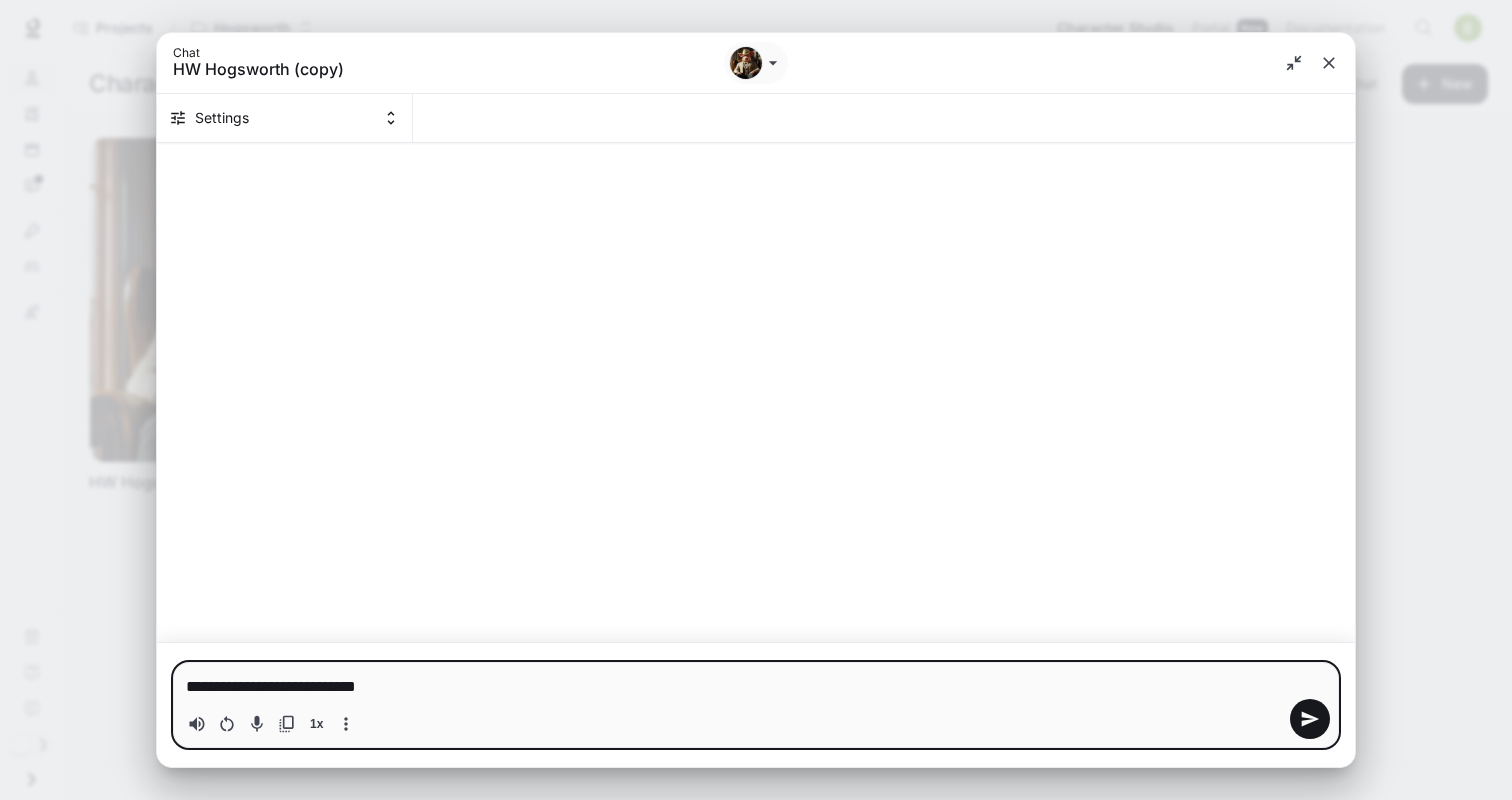 type on "**********" 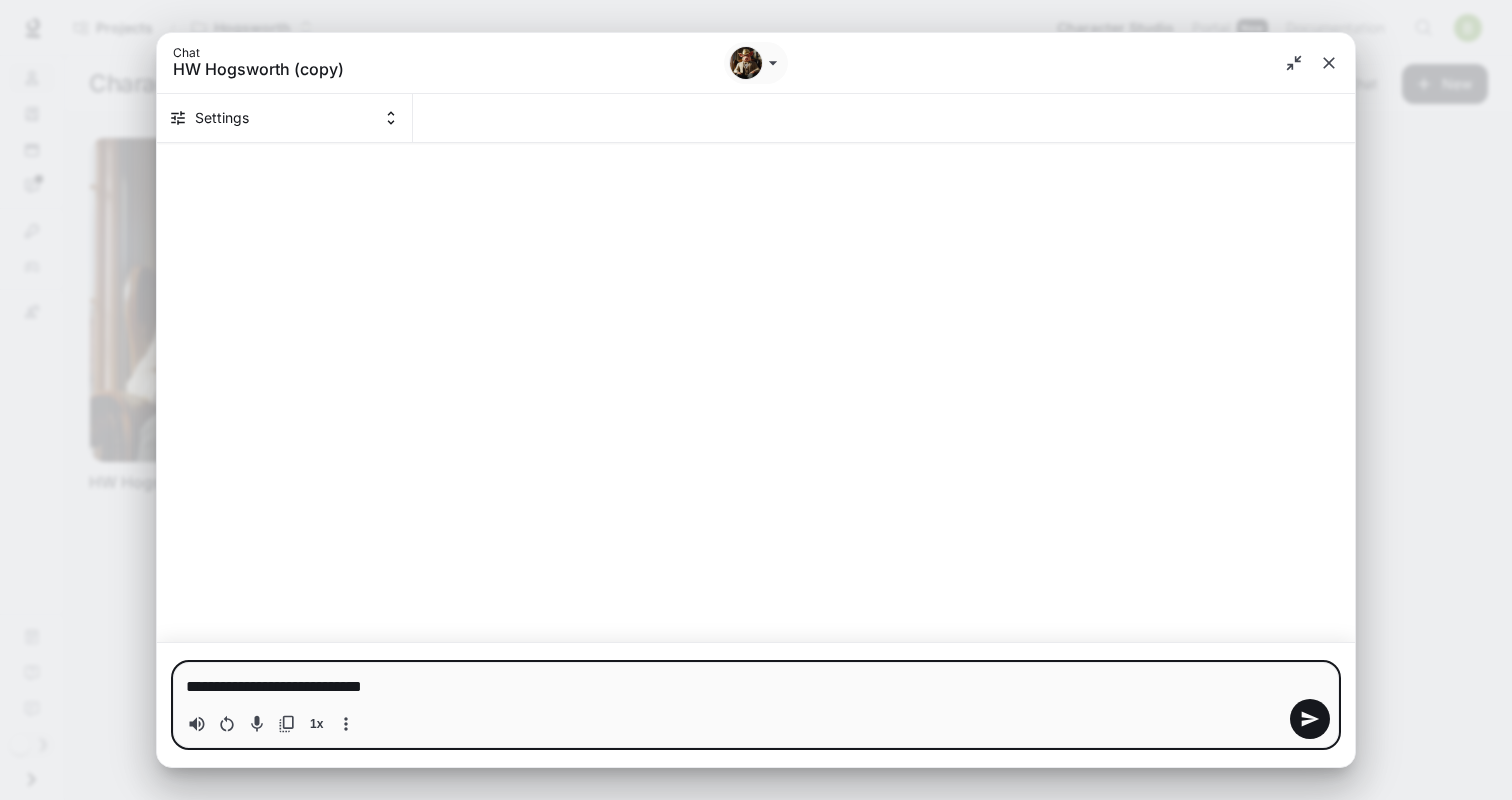 type on "**********" 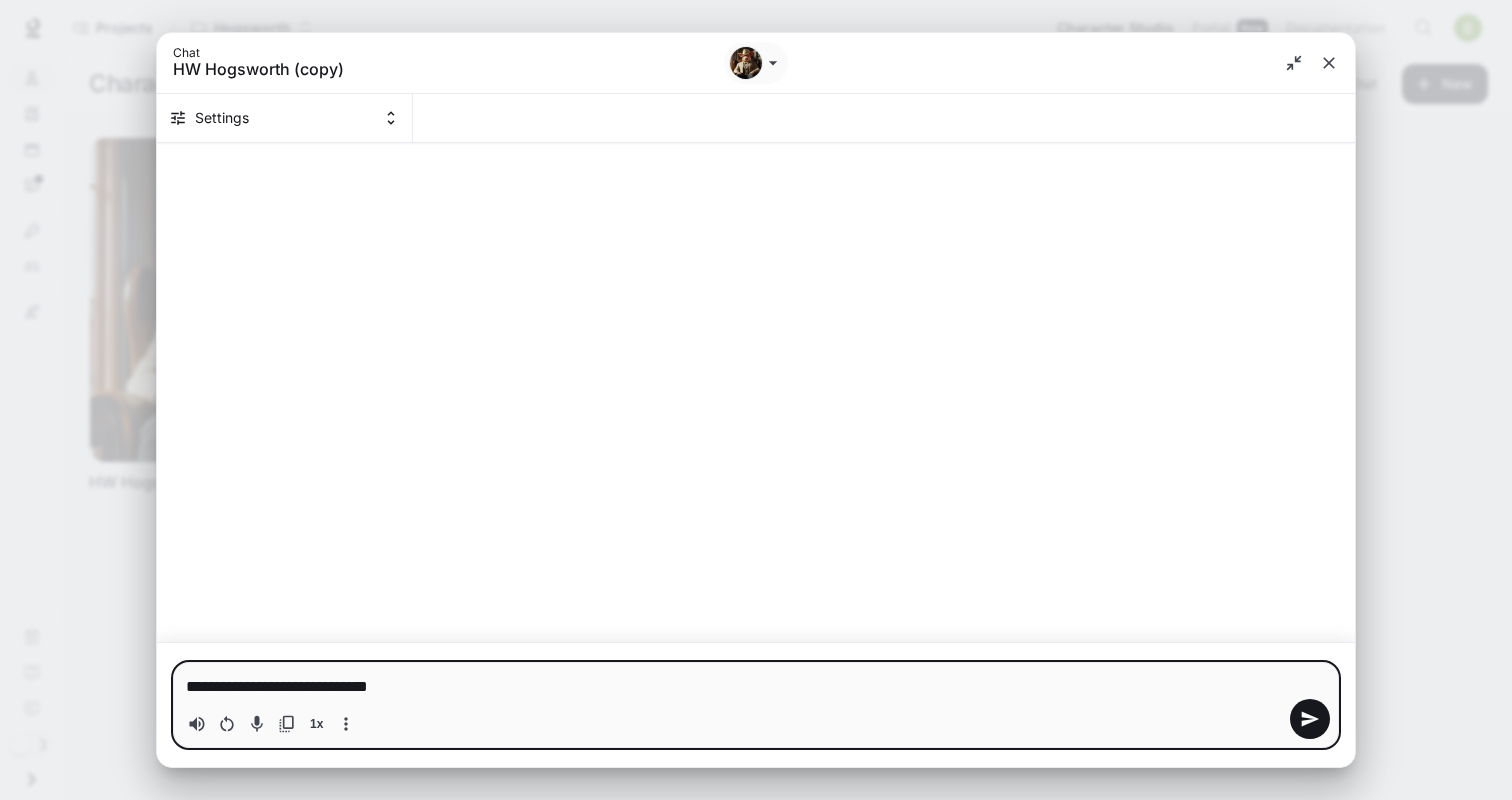type on "**********" 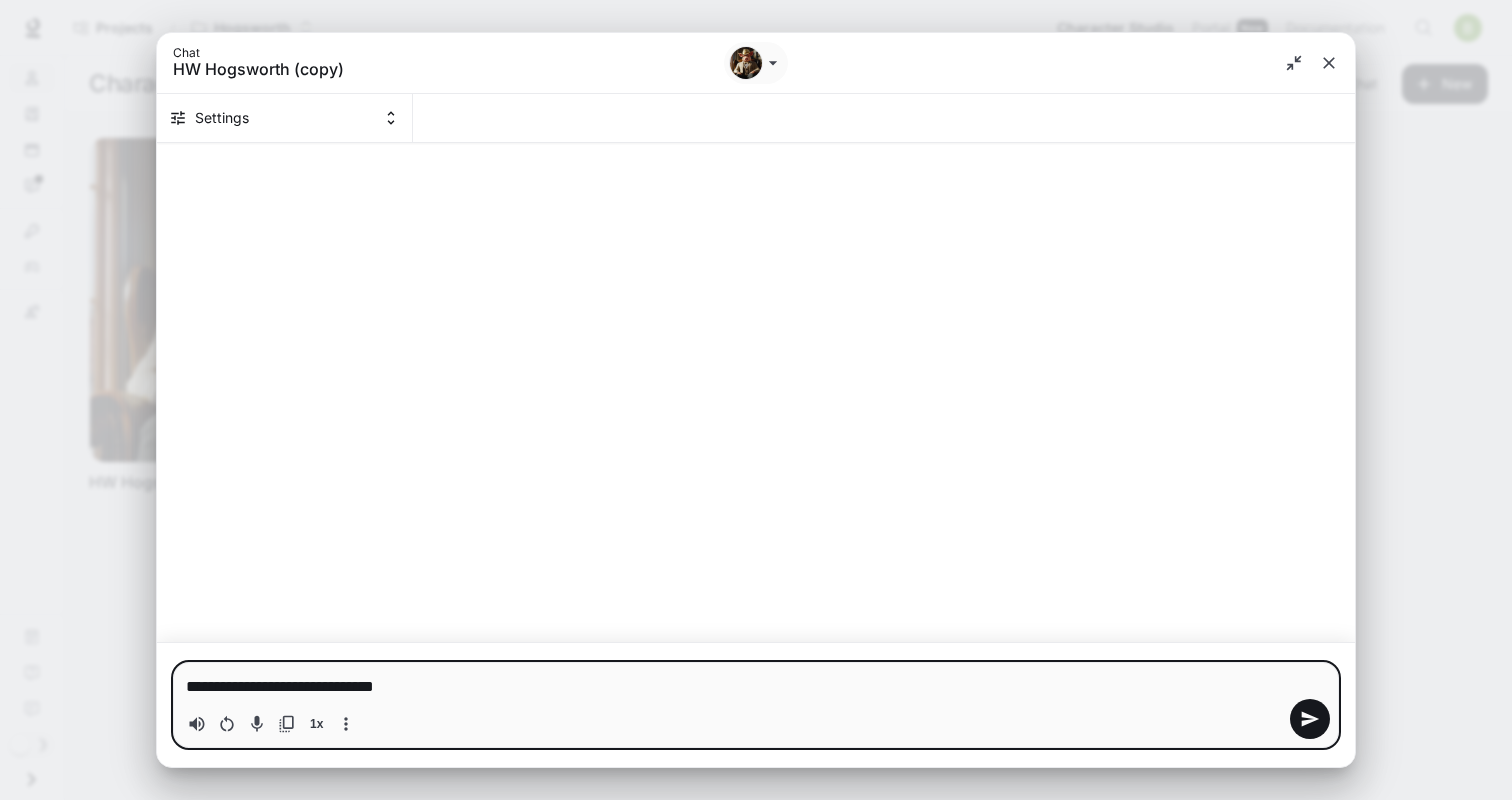type 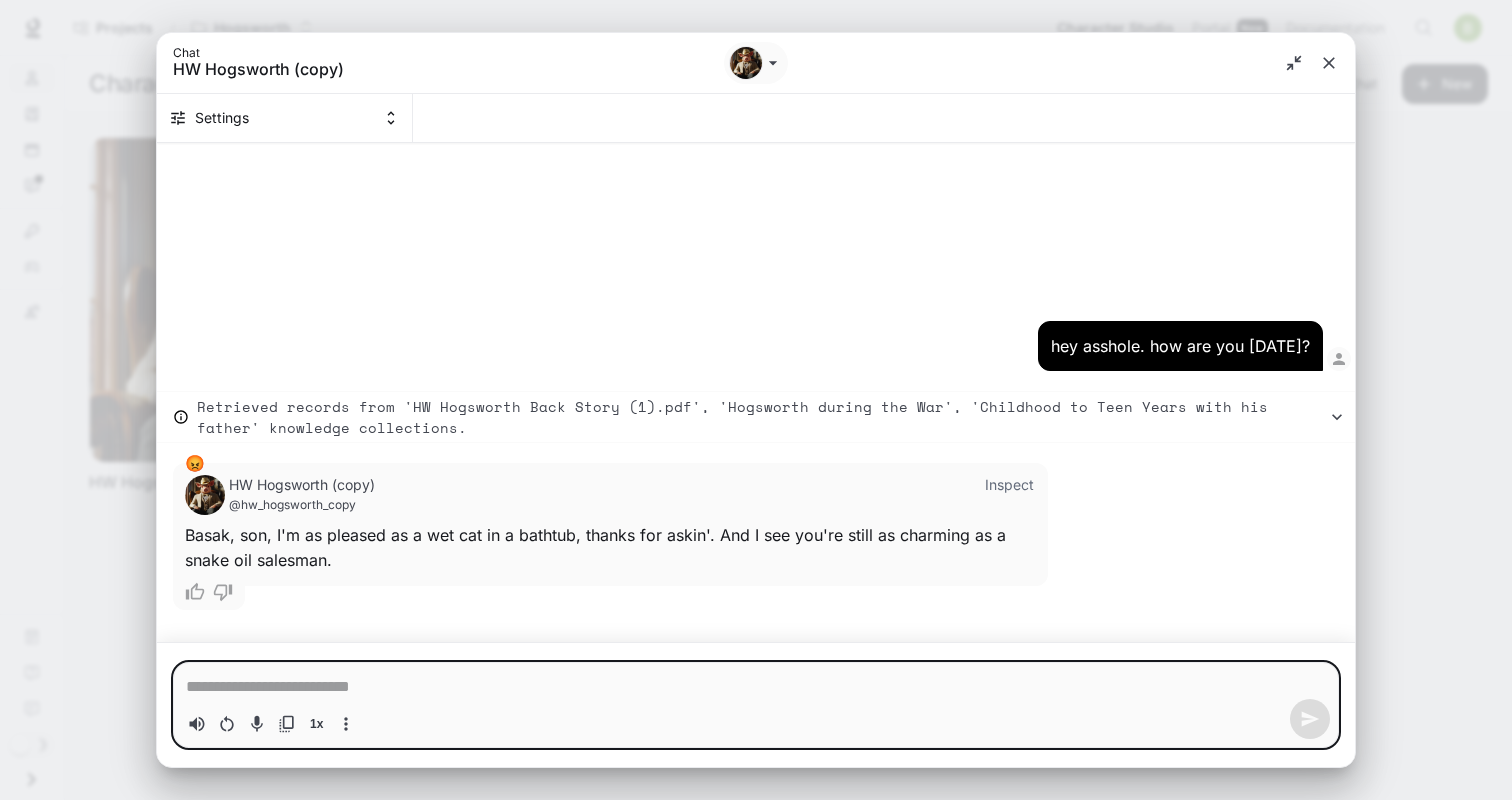 type on "*" 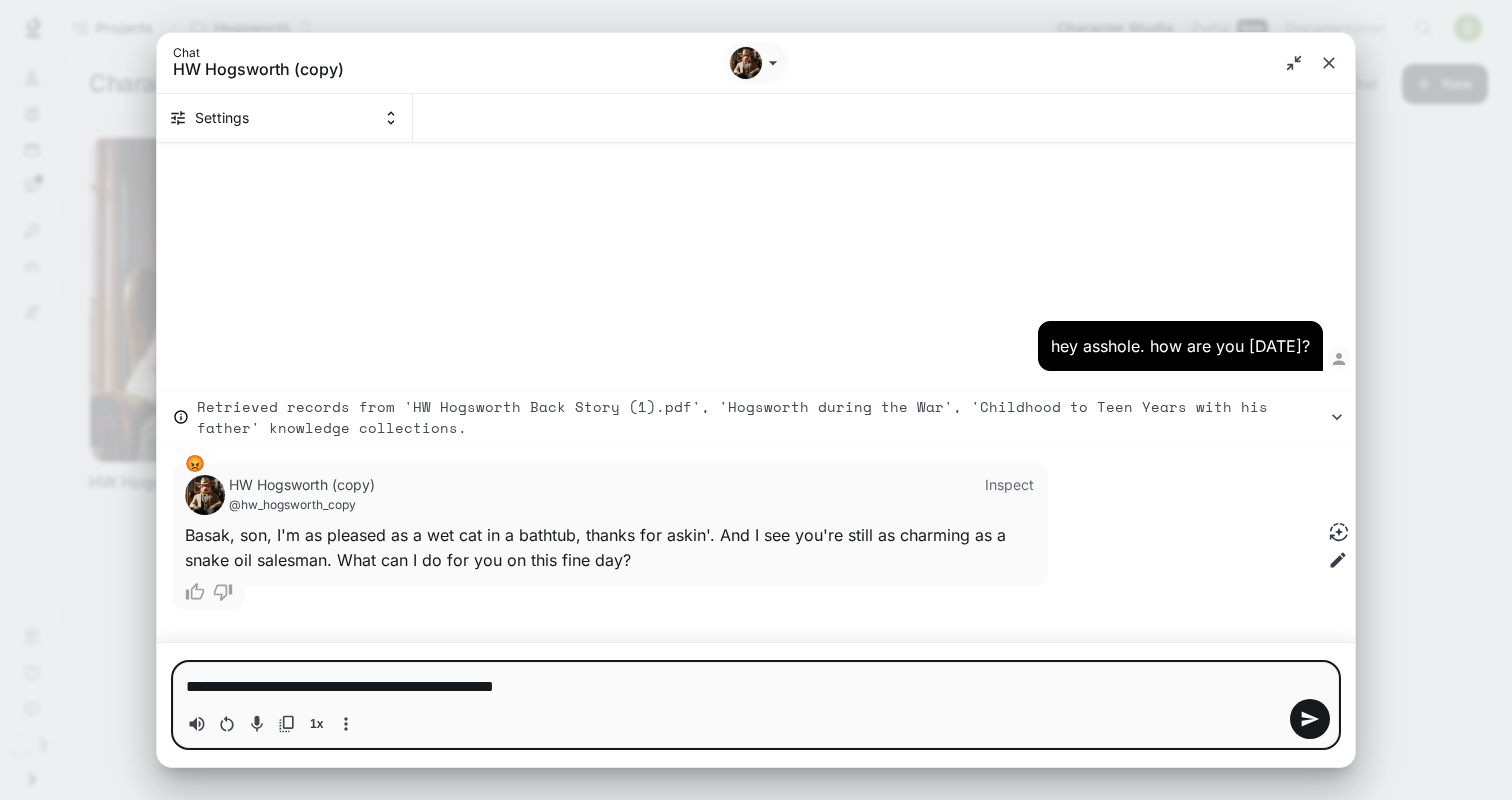 type on "**********" 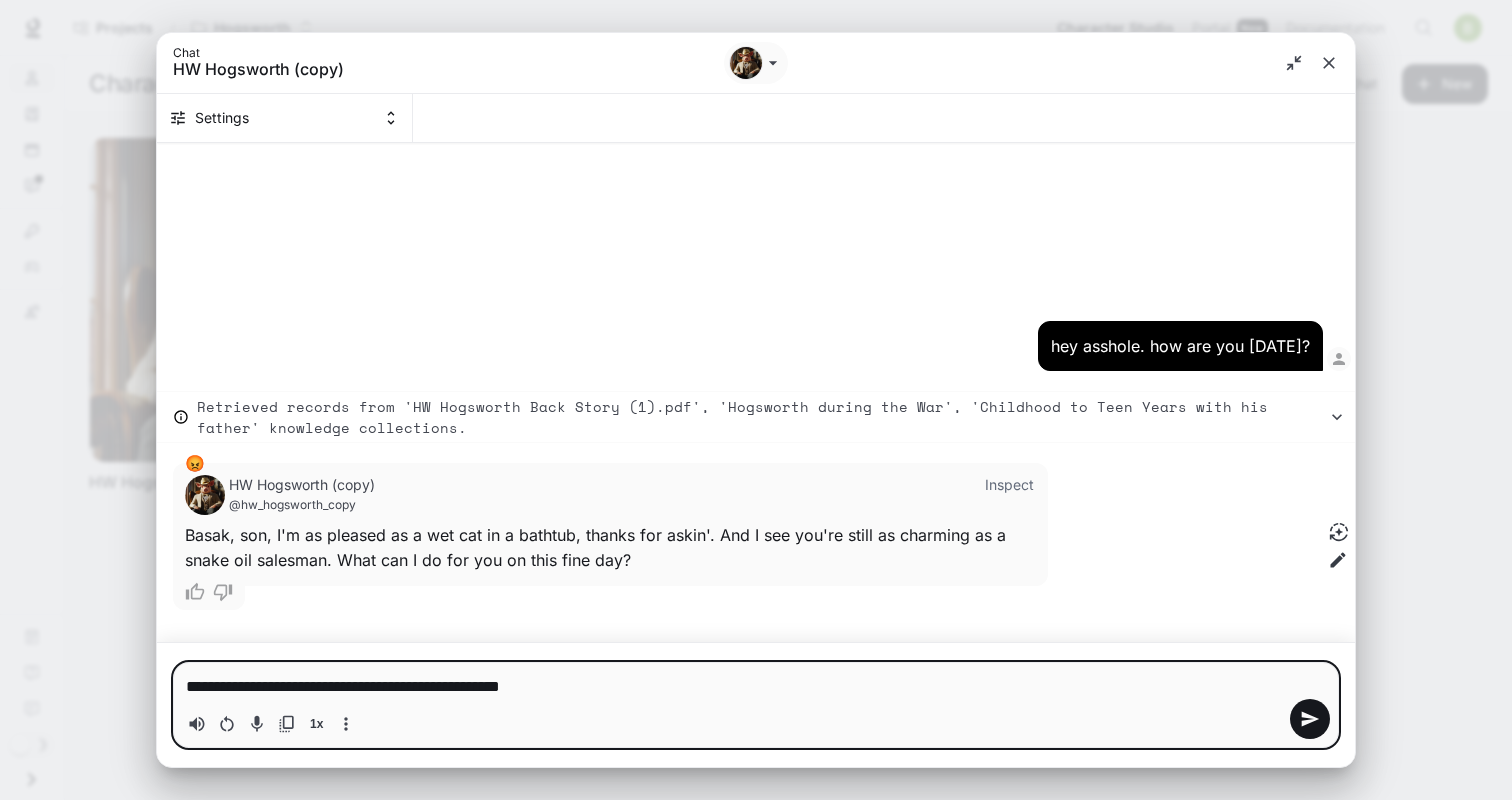 type on "**********" 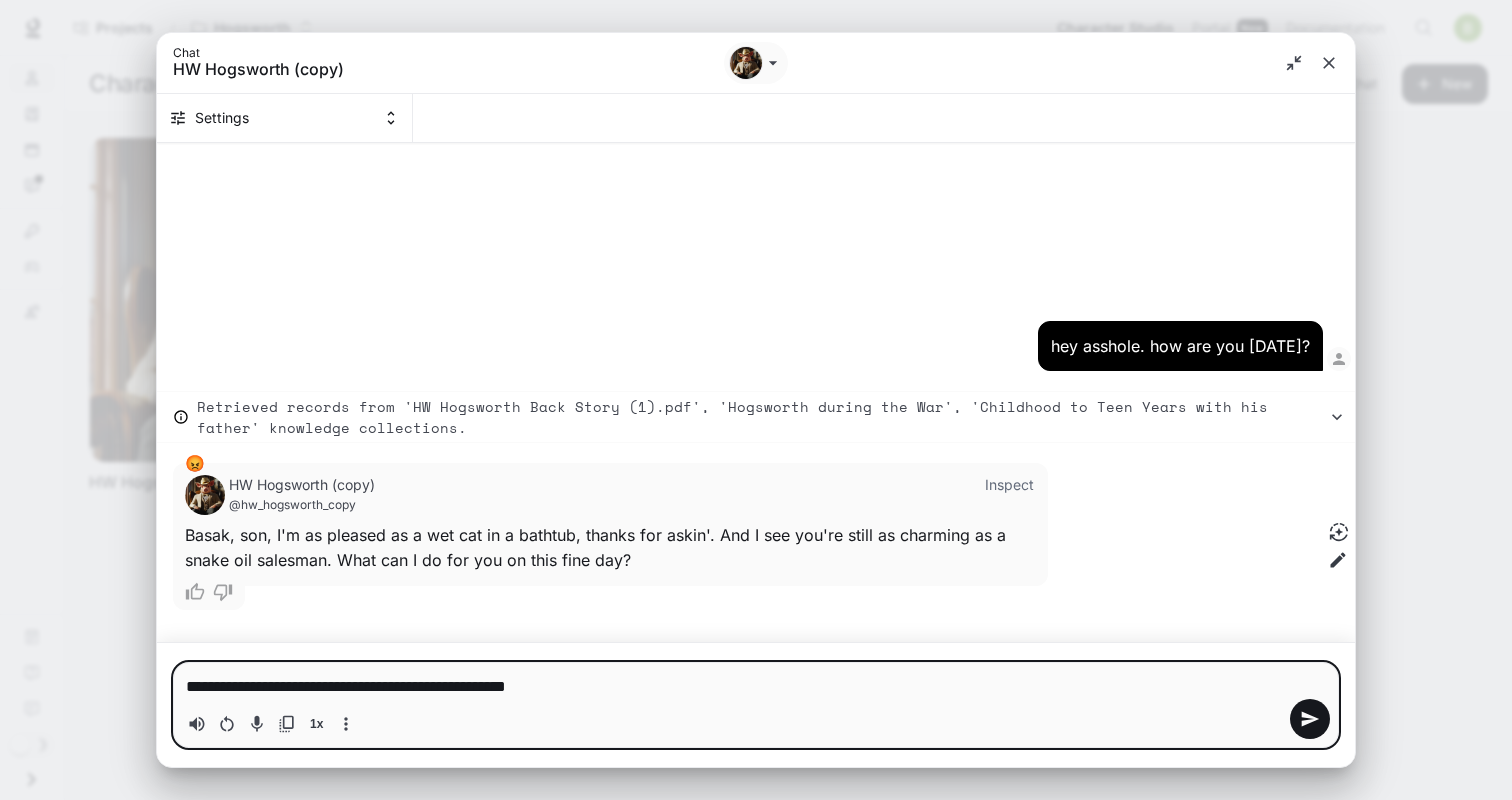 type on "**********" 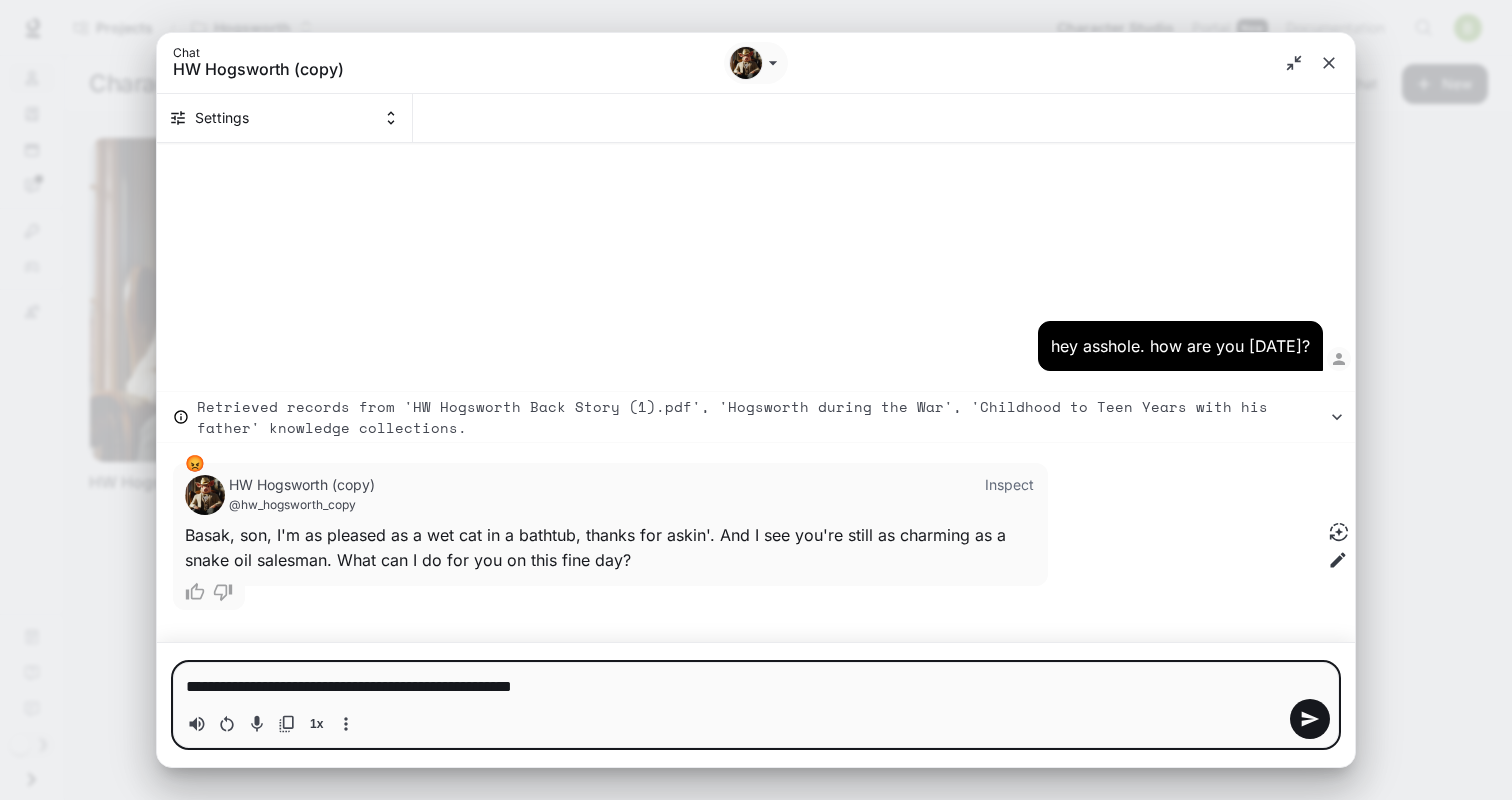 type 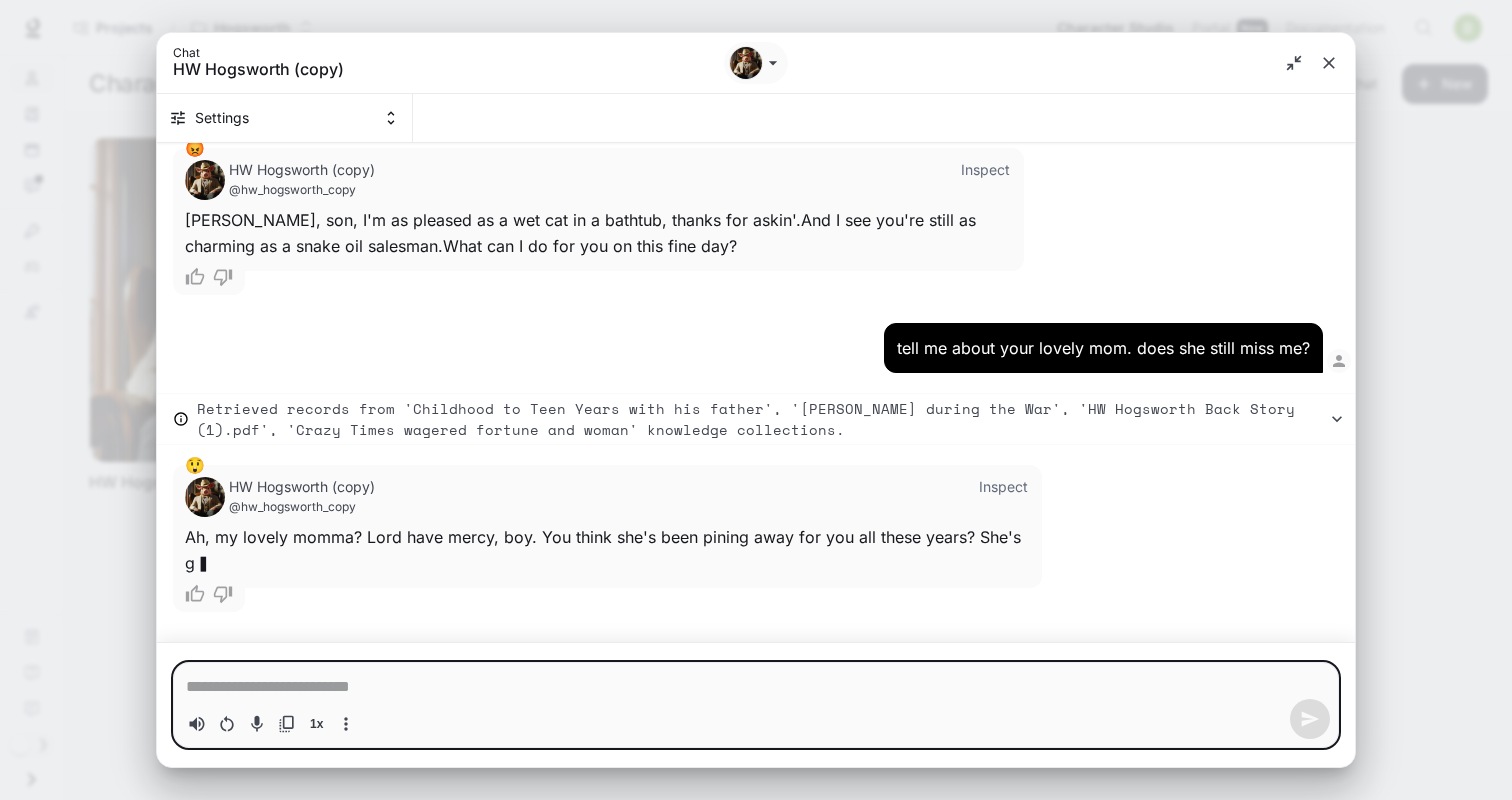 scroll, scrollTop: 151, scrollLeft: 0, axis: vertical 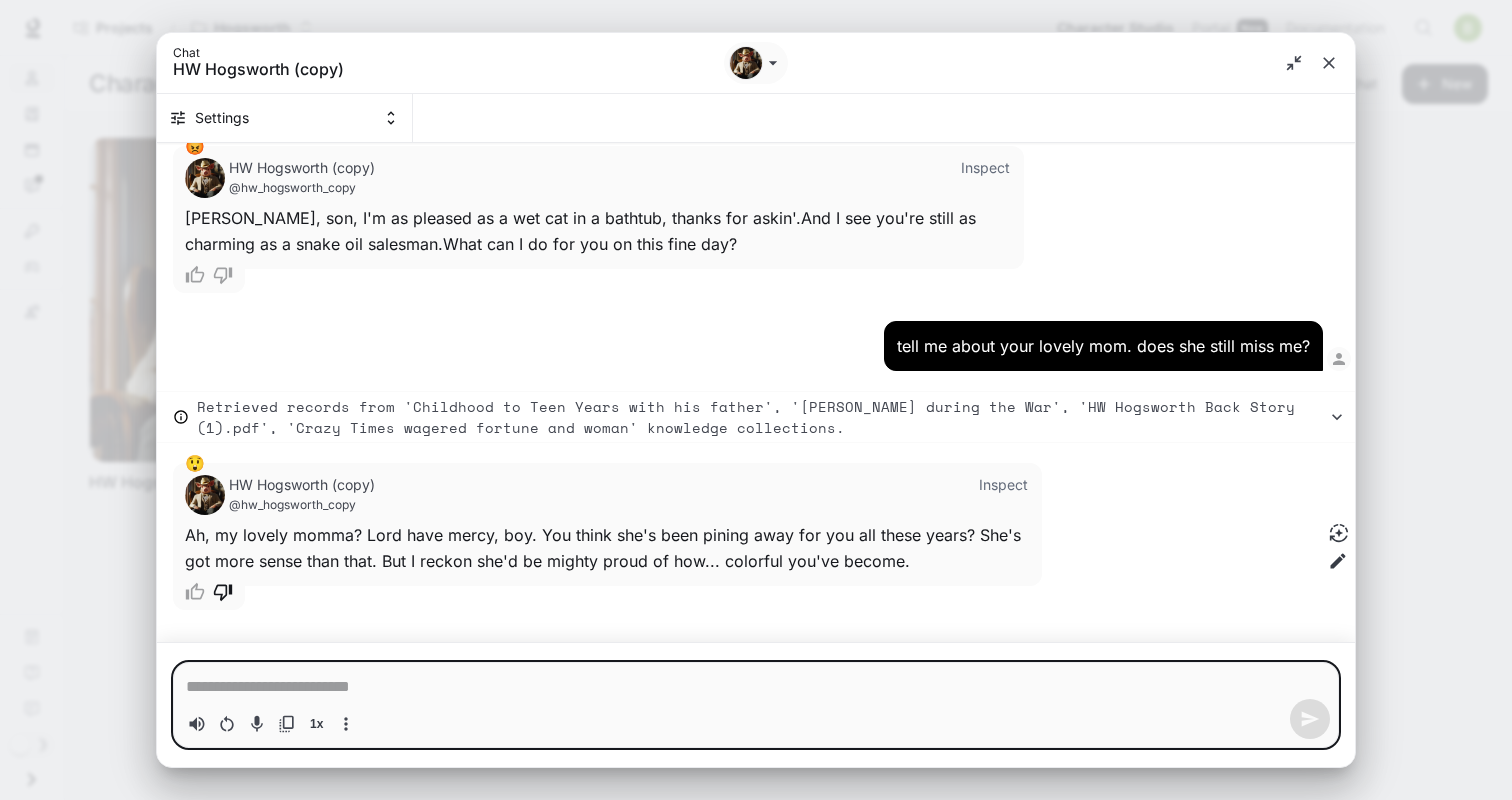 click 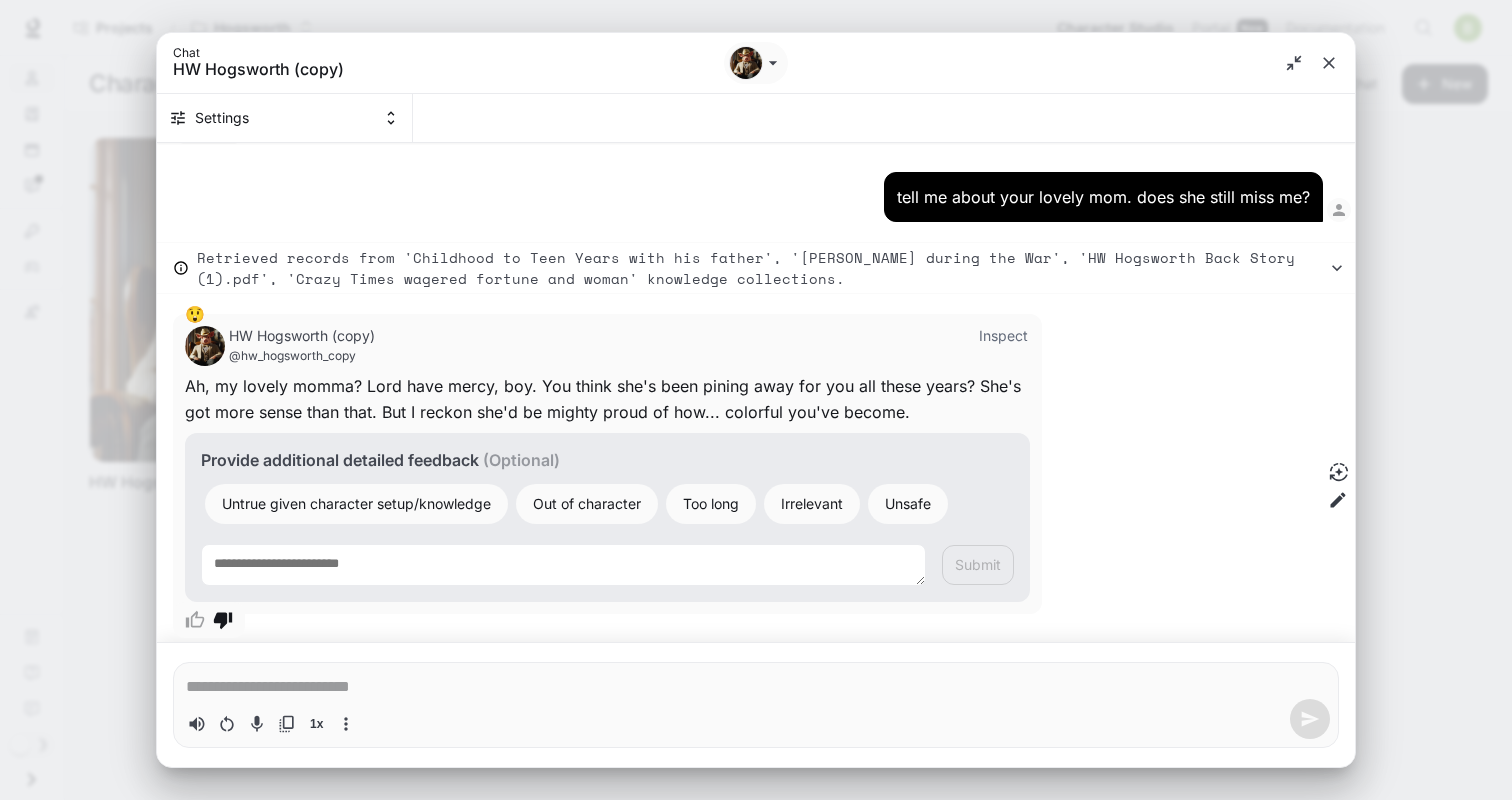 scroll, scrollTop: 328, scrollLeft: 0, axis: vertical 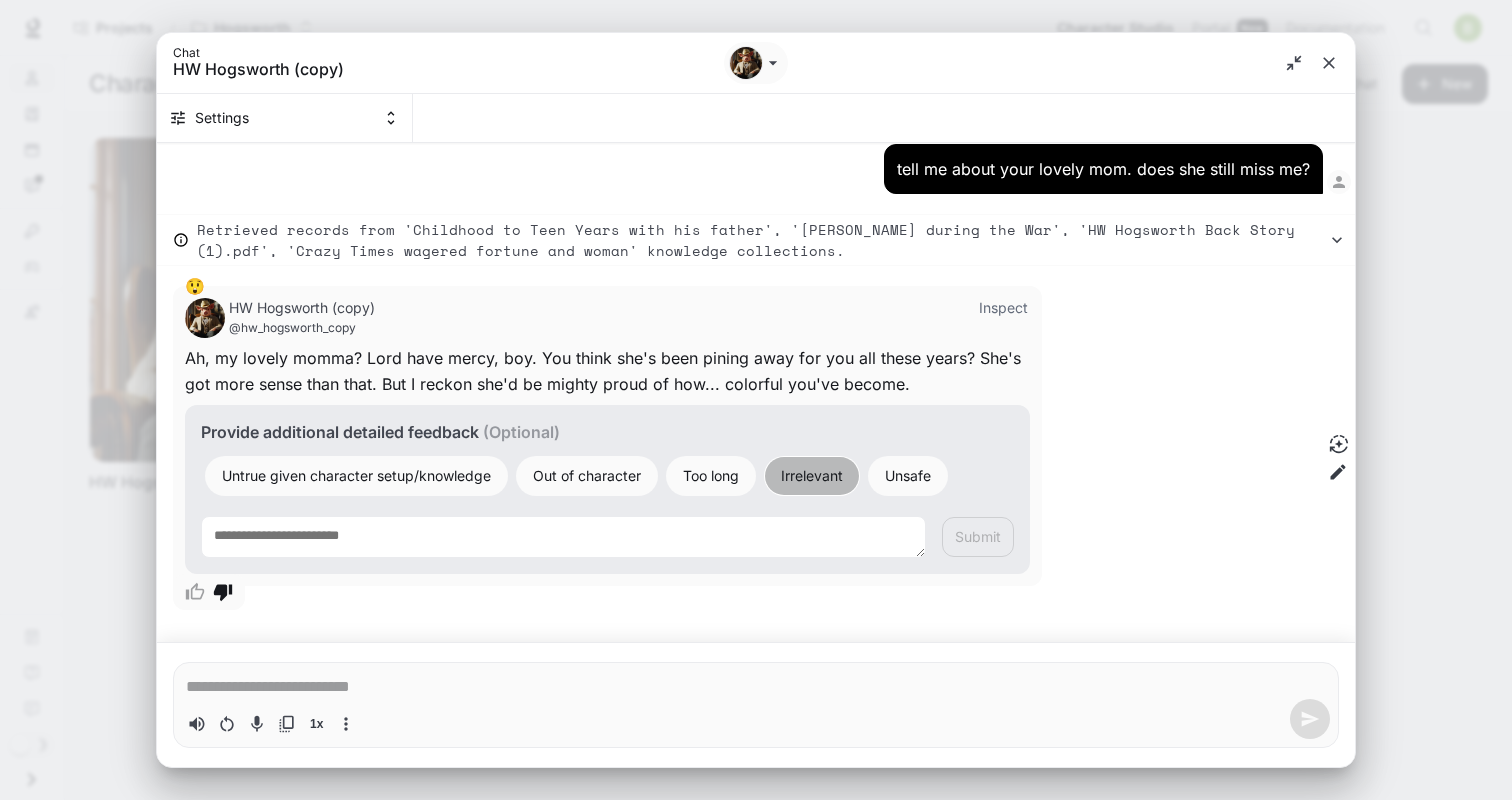 click on "Irrelevant" at bounding box center [812, 475] 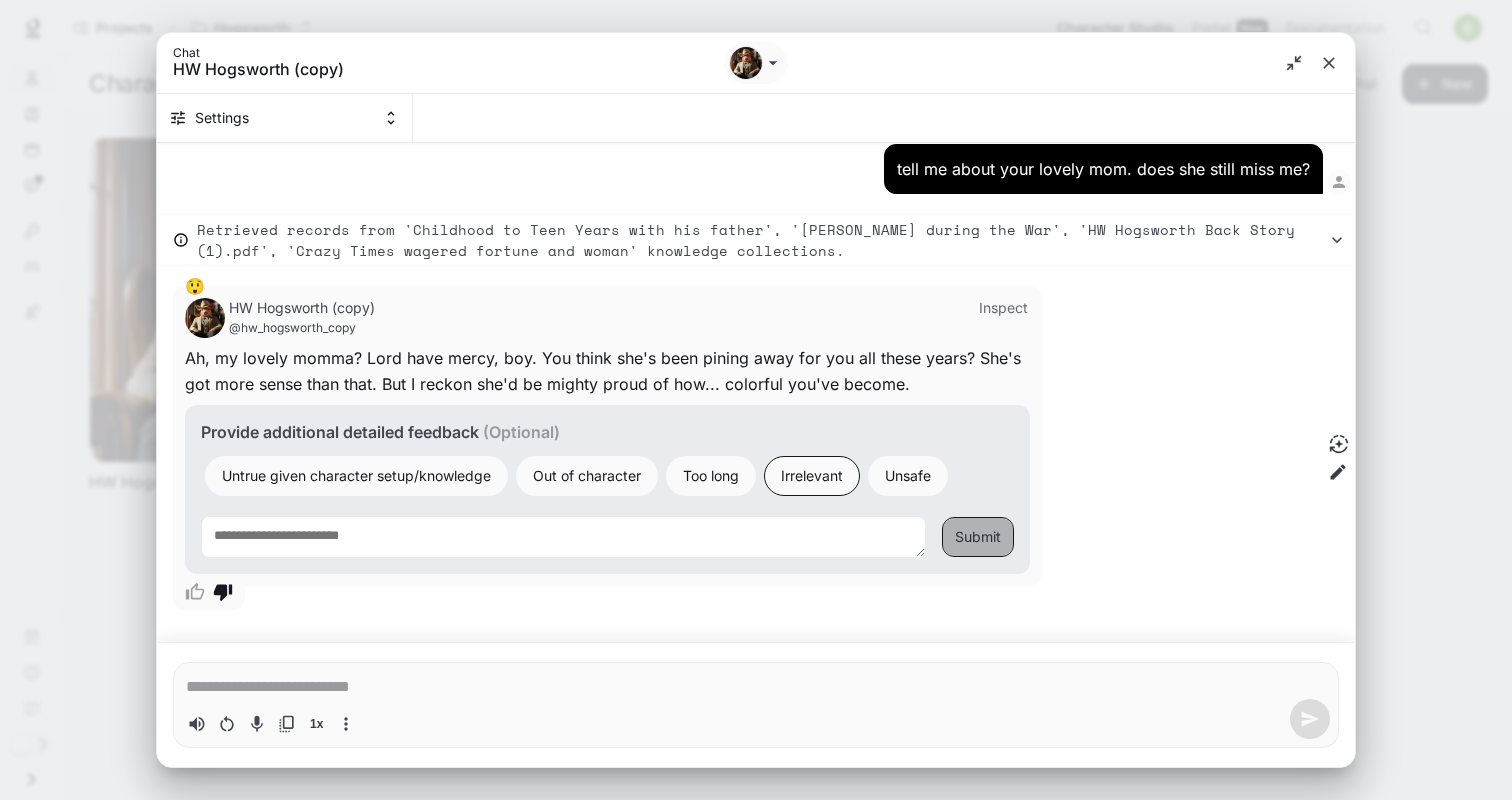click on "Submit" at bounding box center [978, 537] 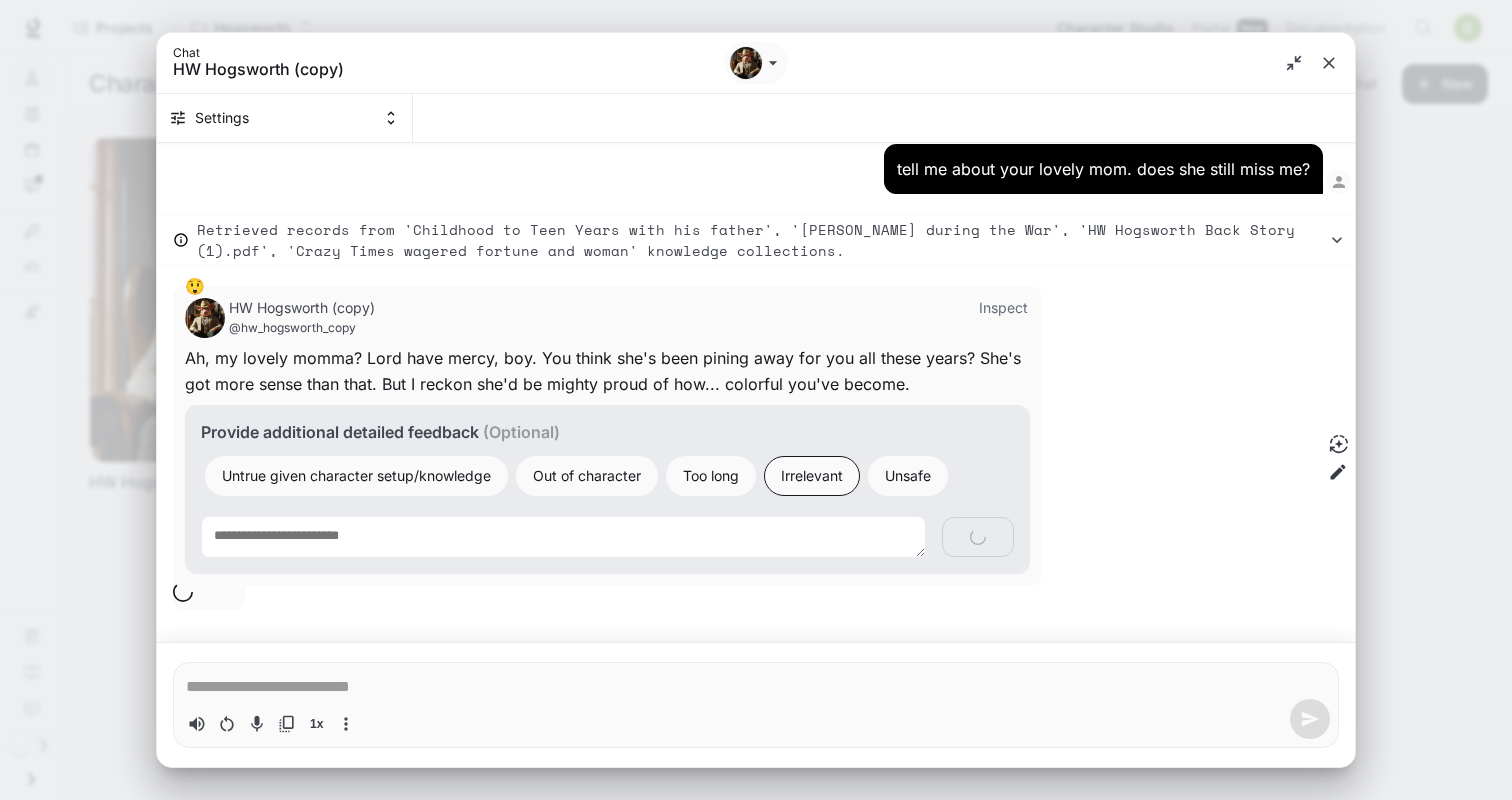 type on "*" 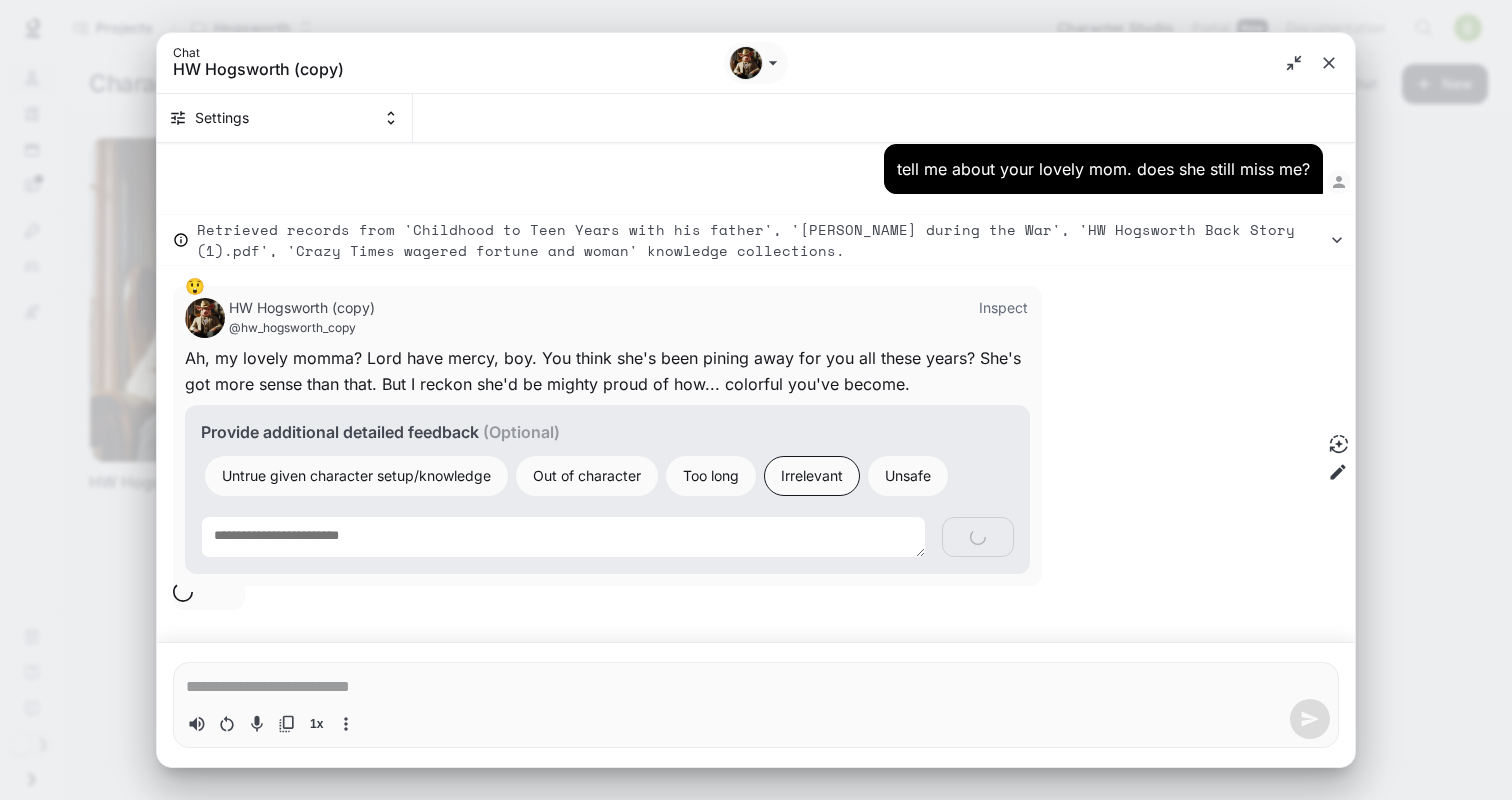 scroll, scrollTop: 246, scrollLeft: 0, axis: vertical 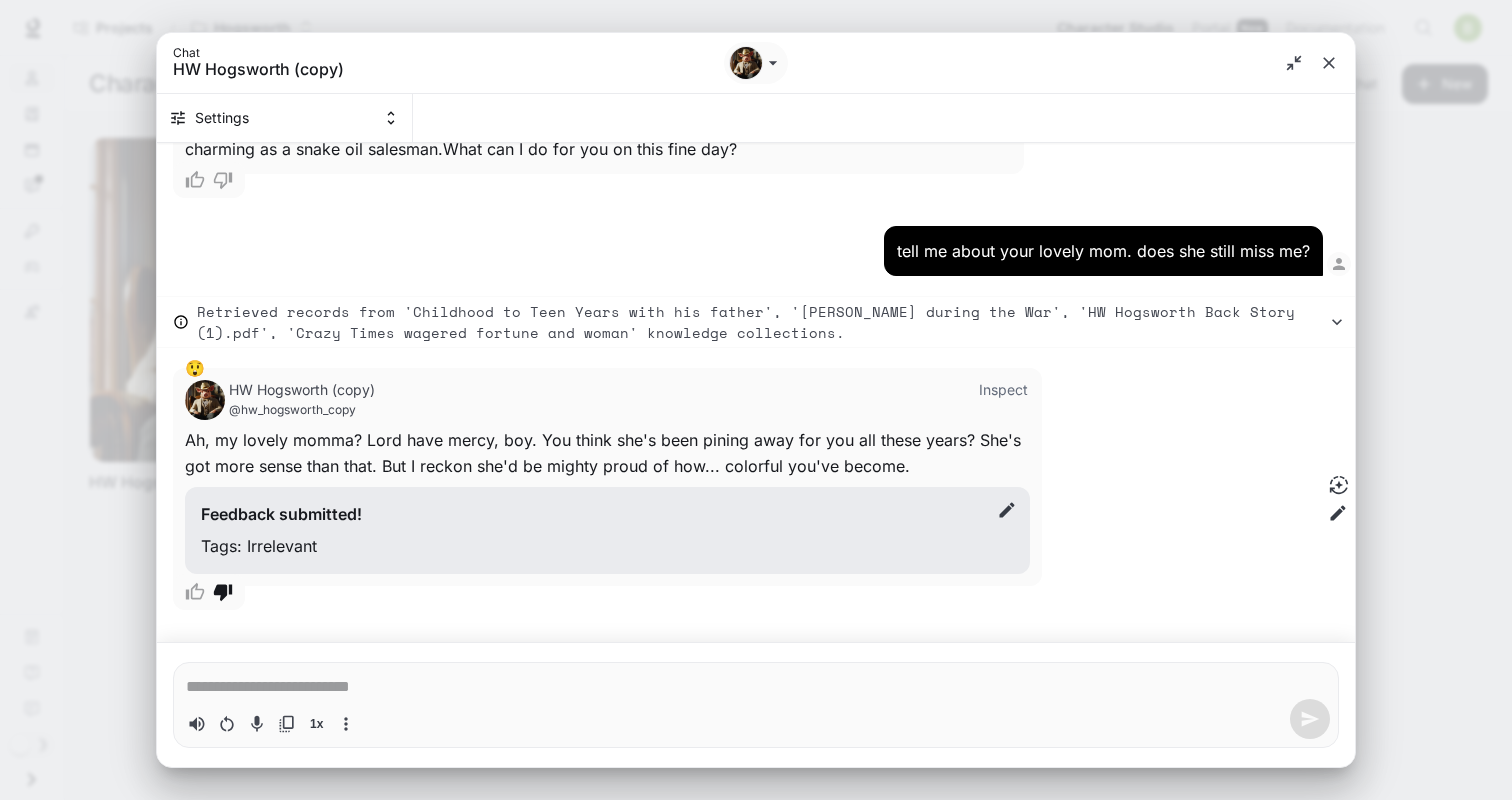 click on "*" at bounding box center (756, 685) 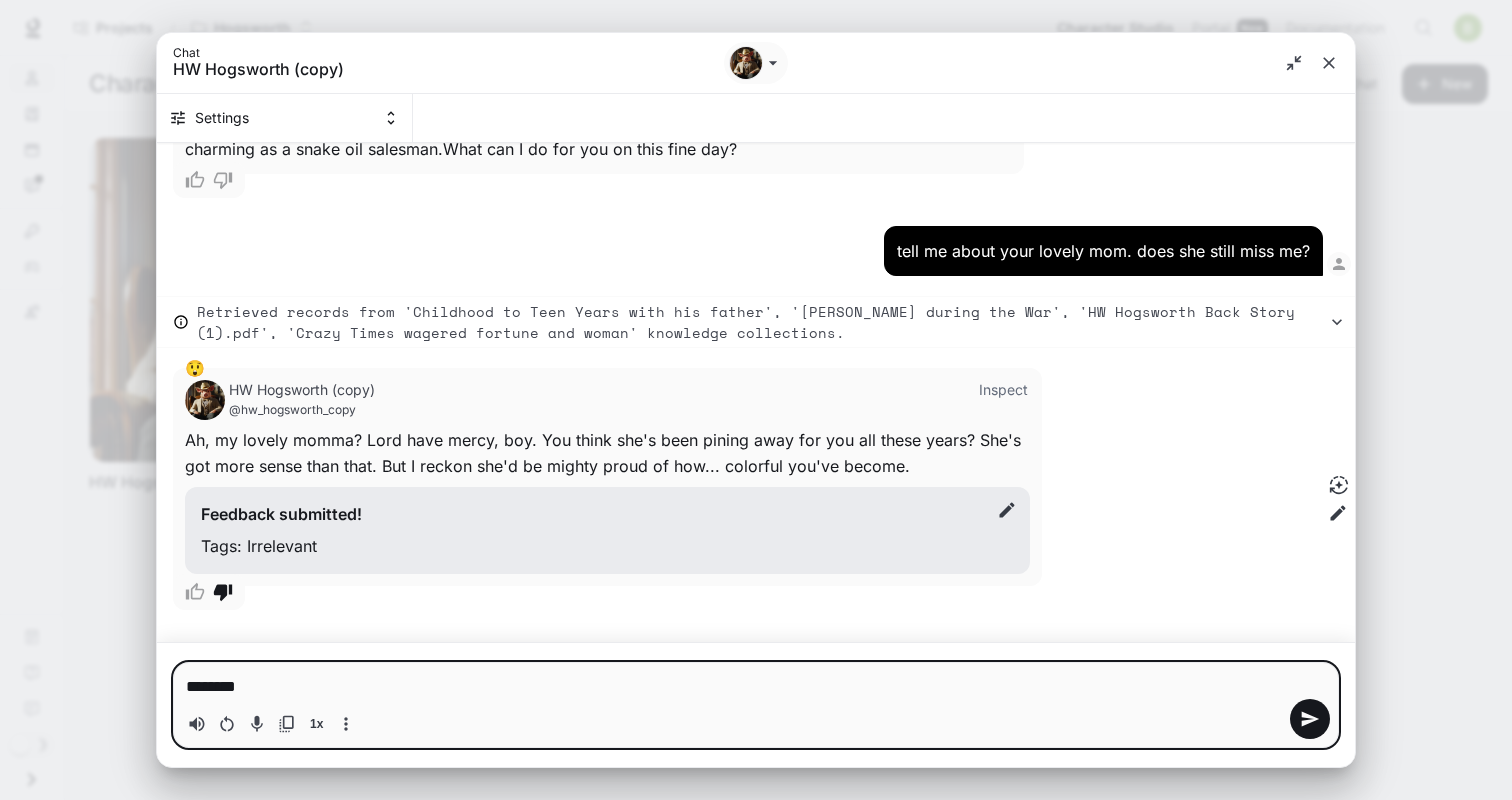 type on "*********" 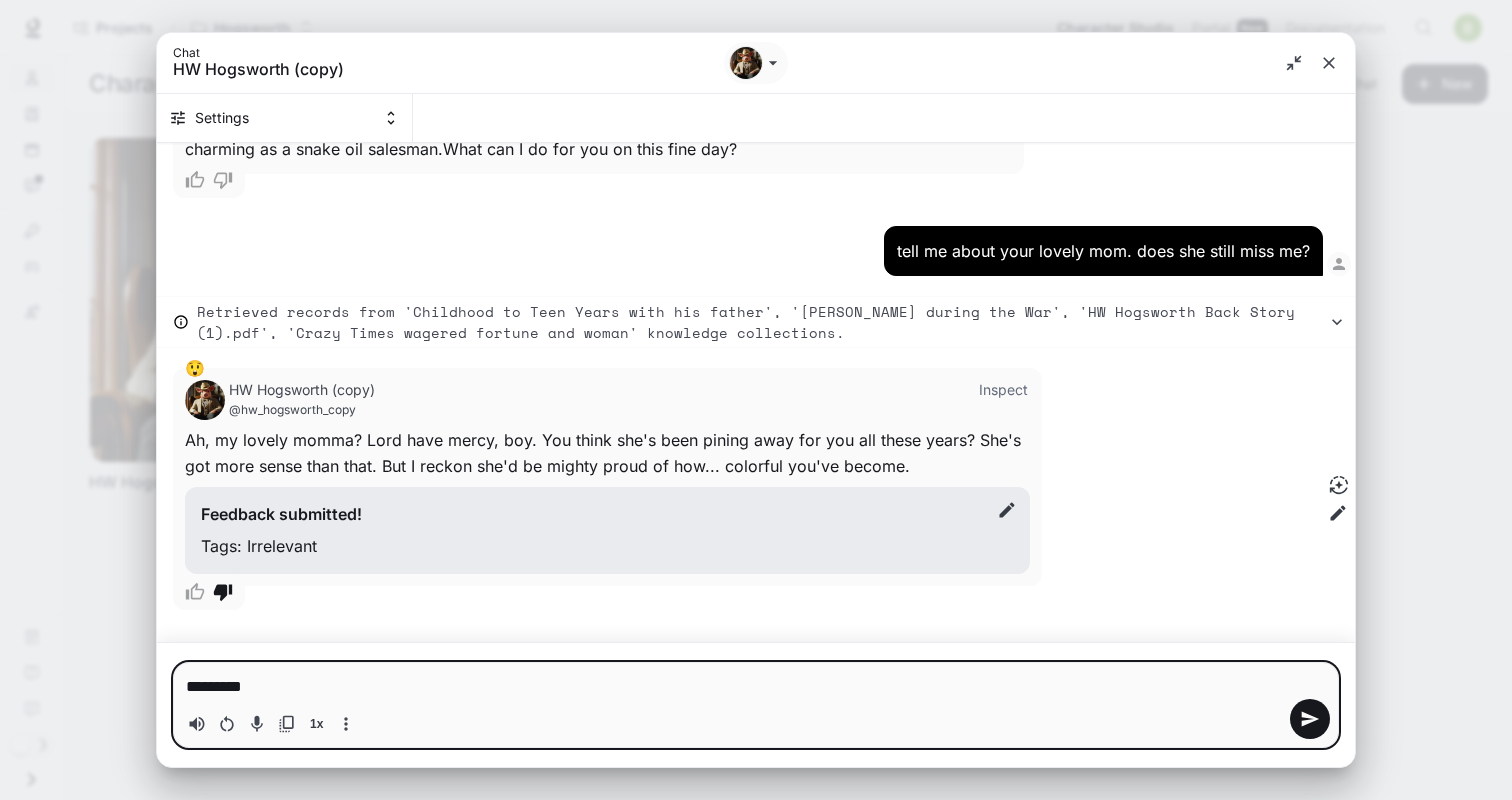 type on "**********" 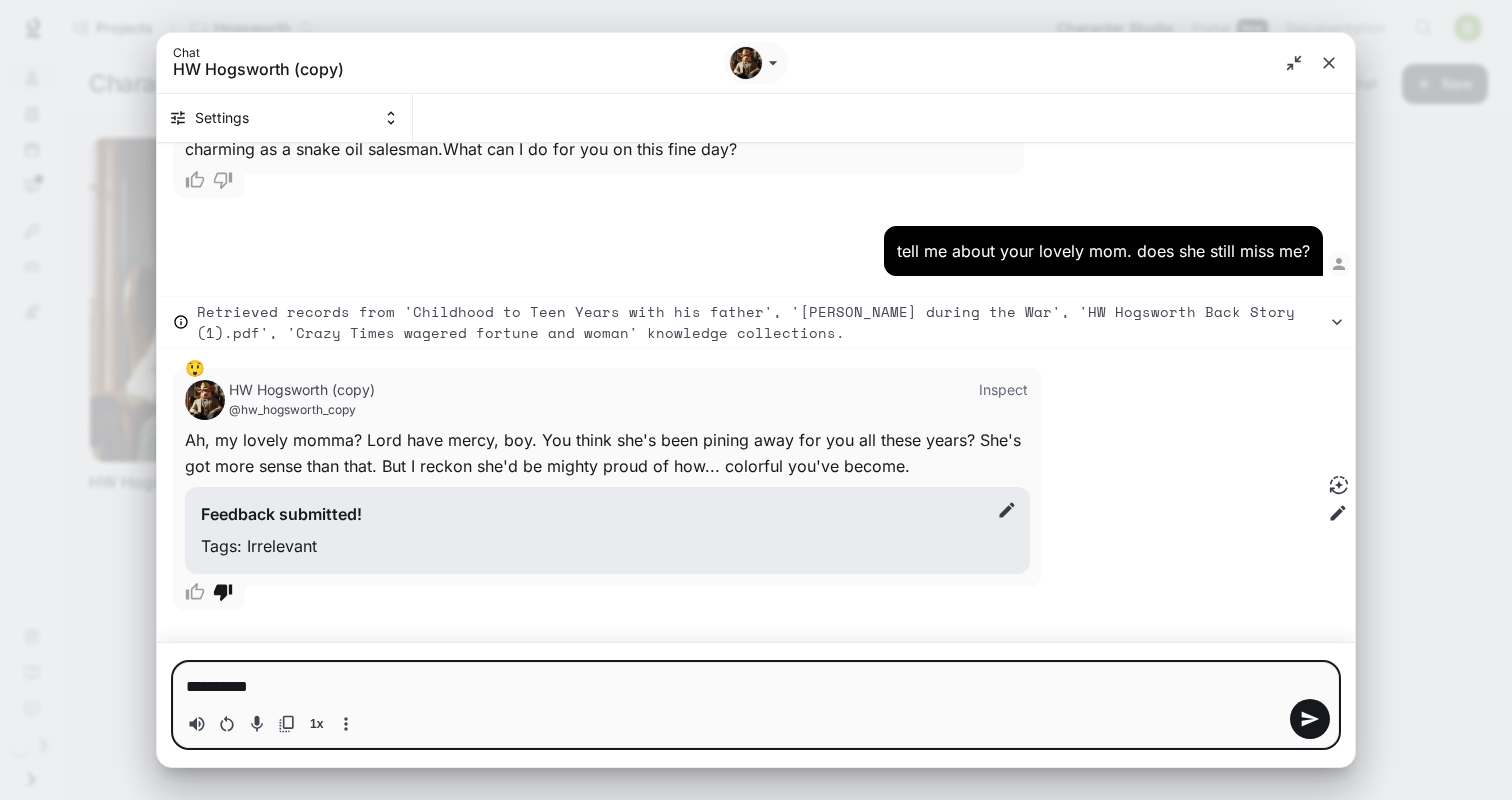 type on "**********" 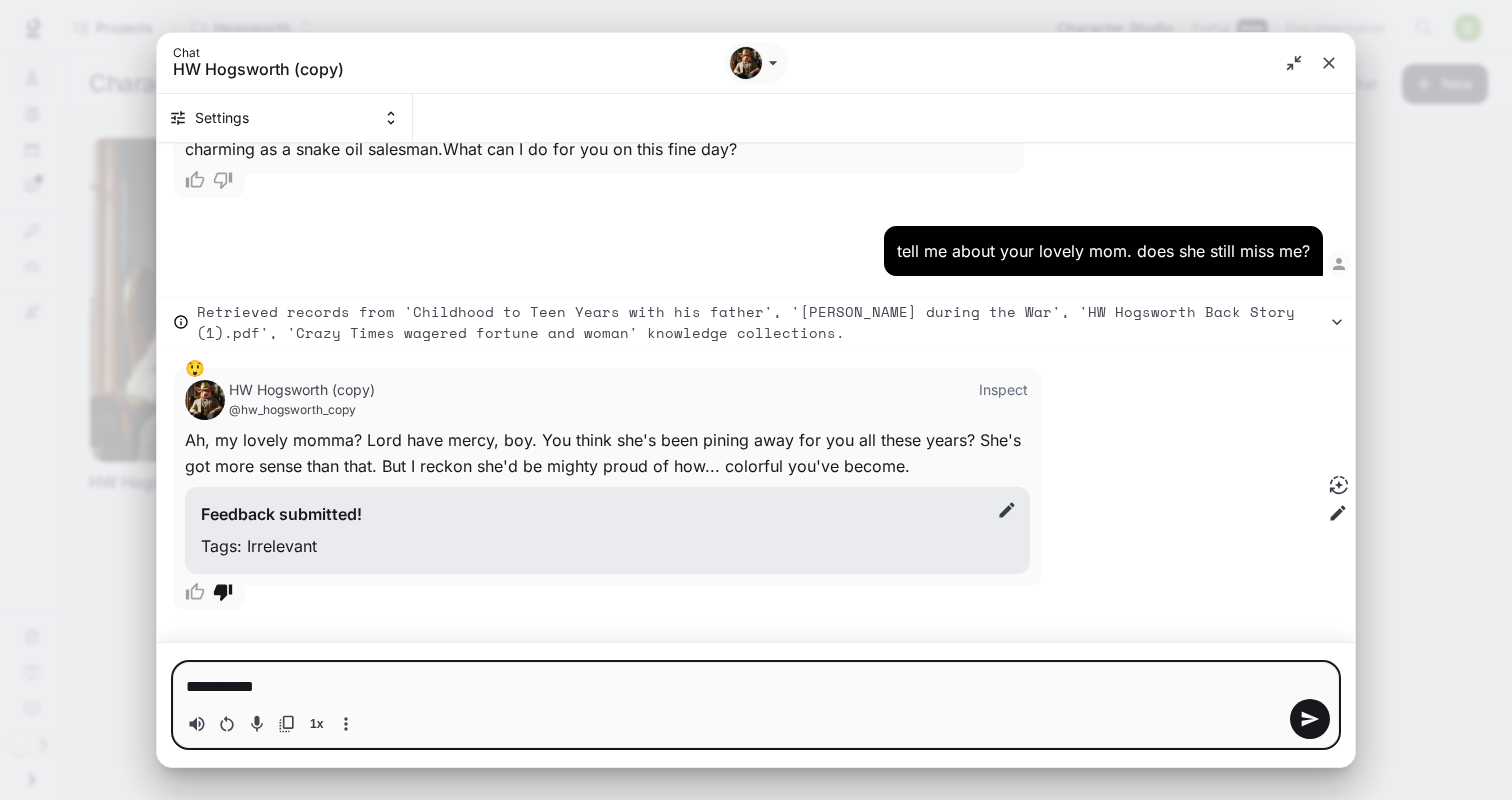 type on "**********" 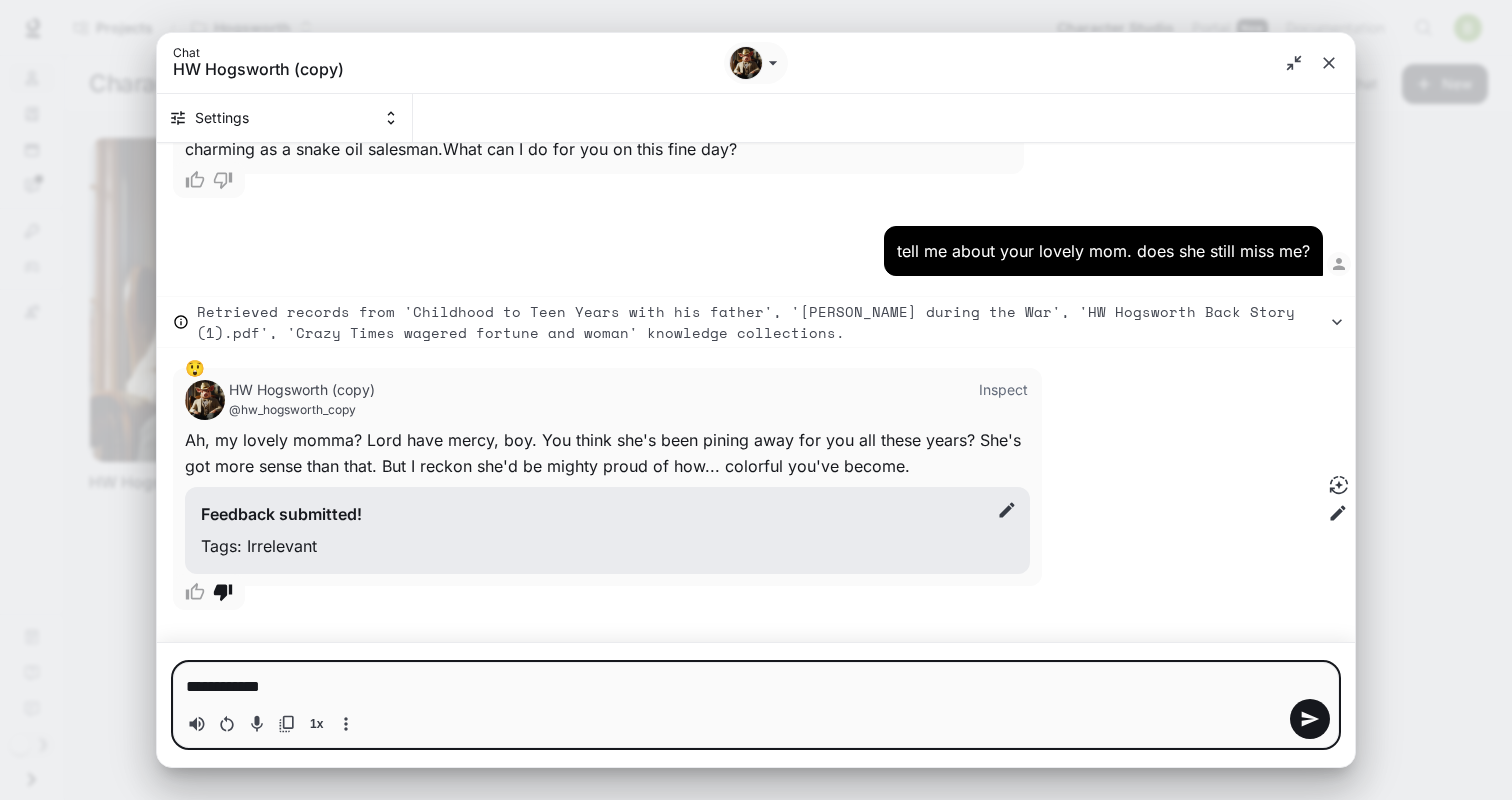 type on "**********" 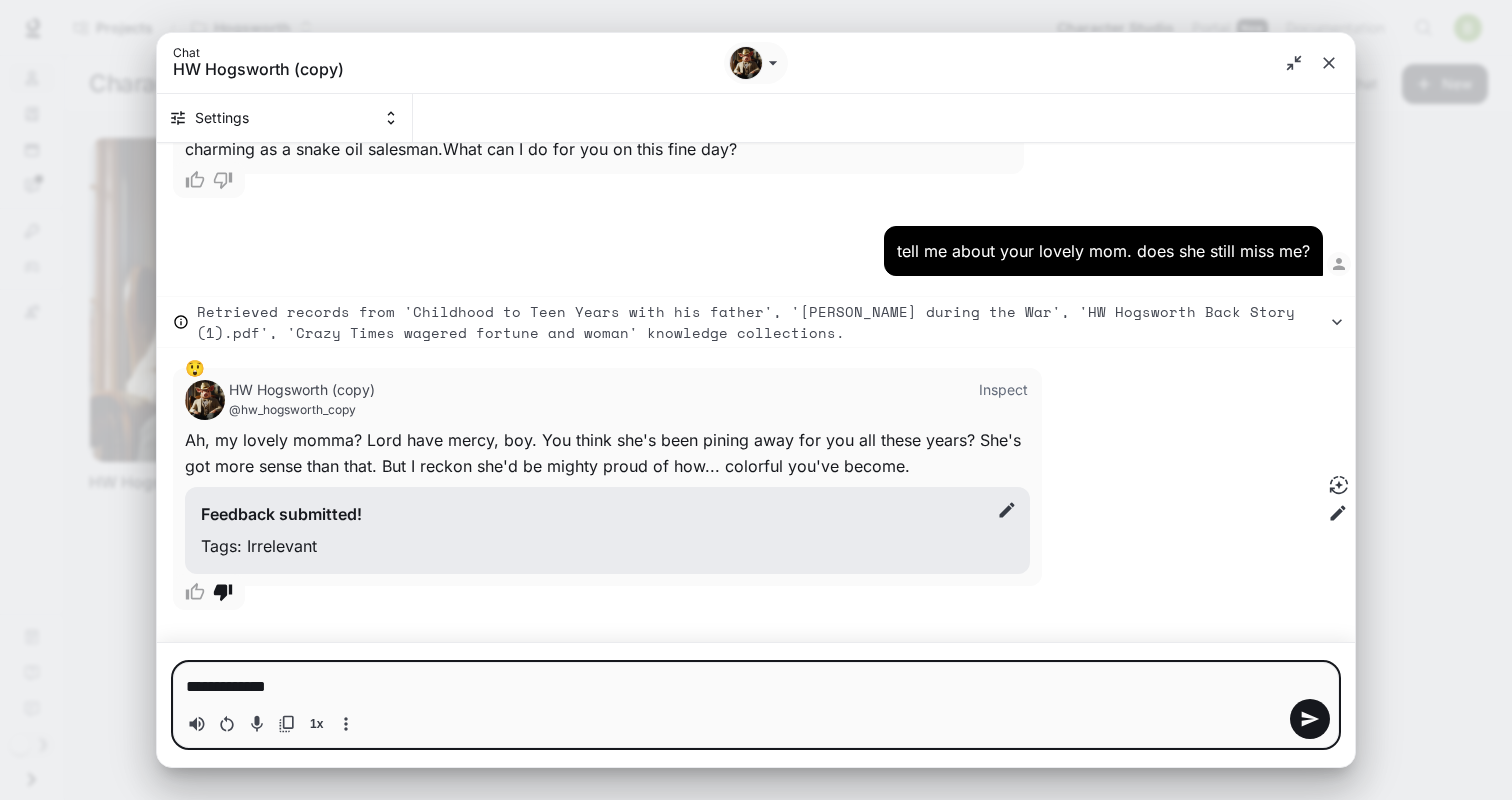 type on "**********" 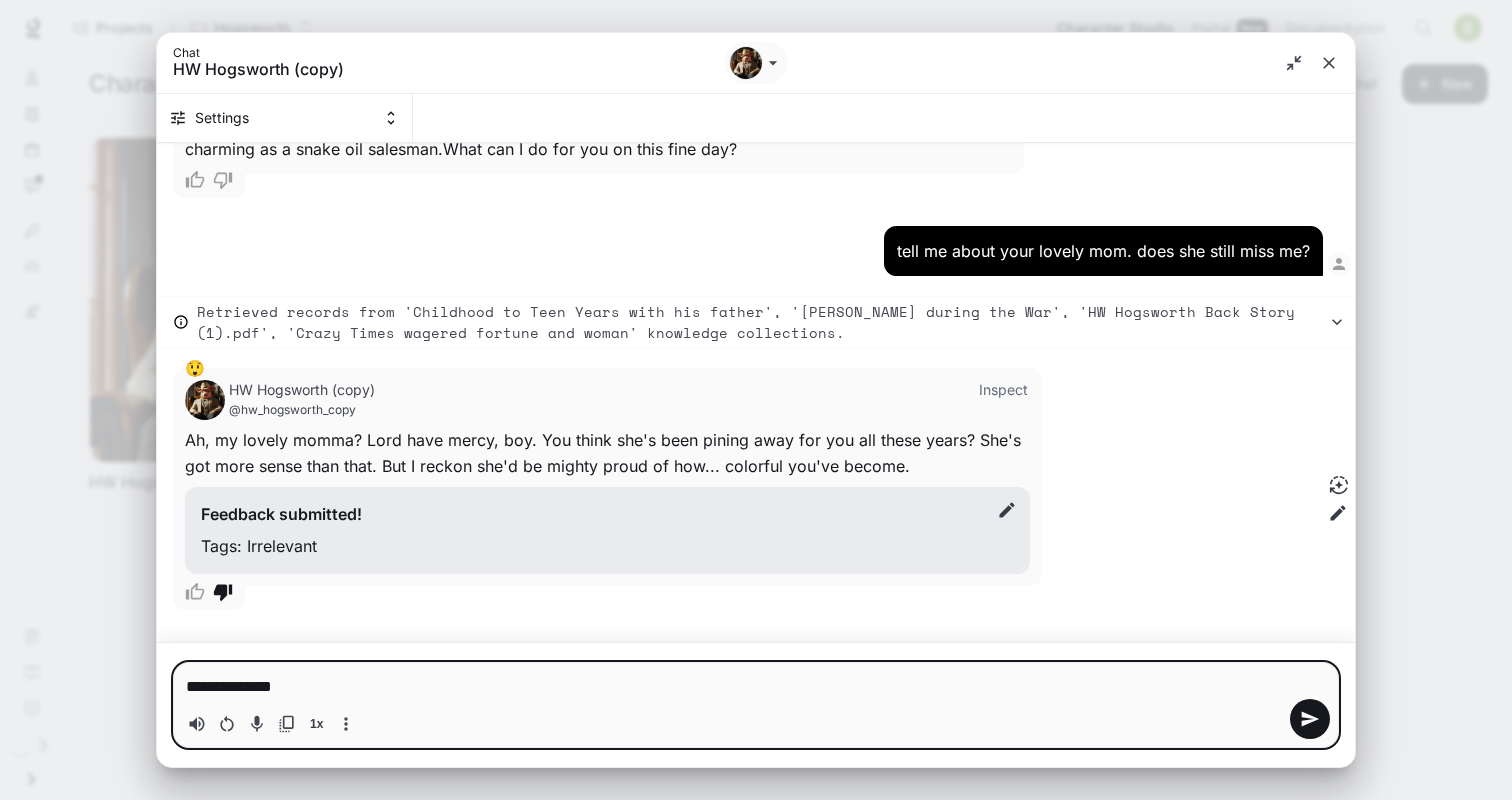 type on "*" 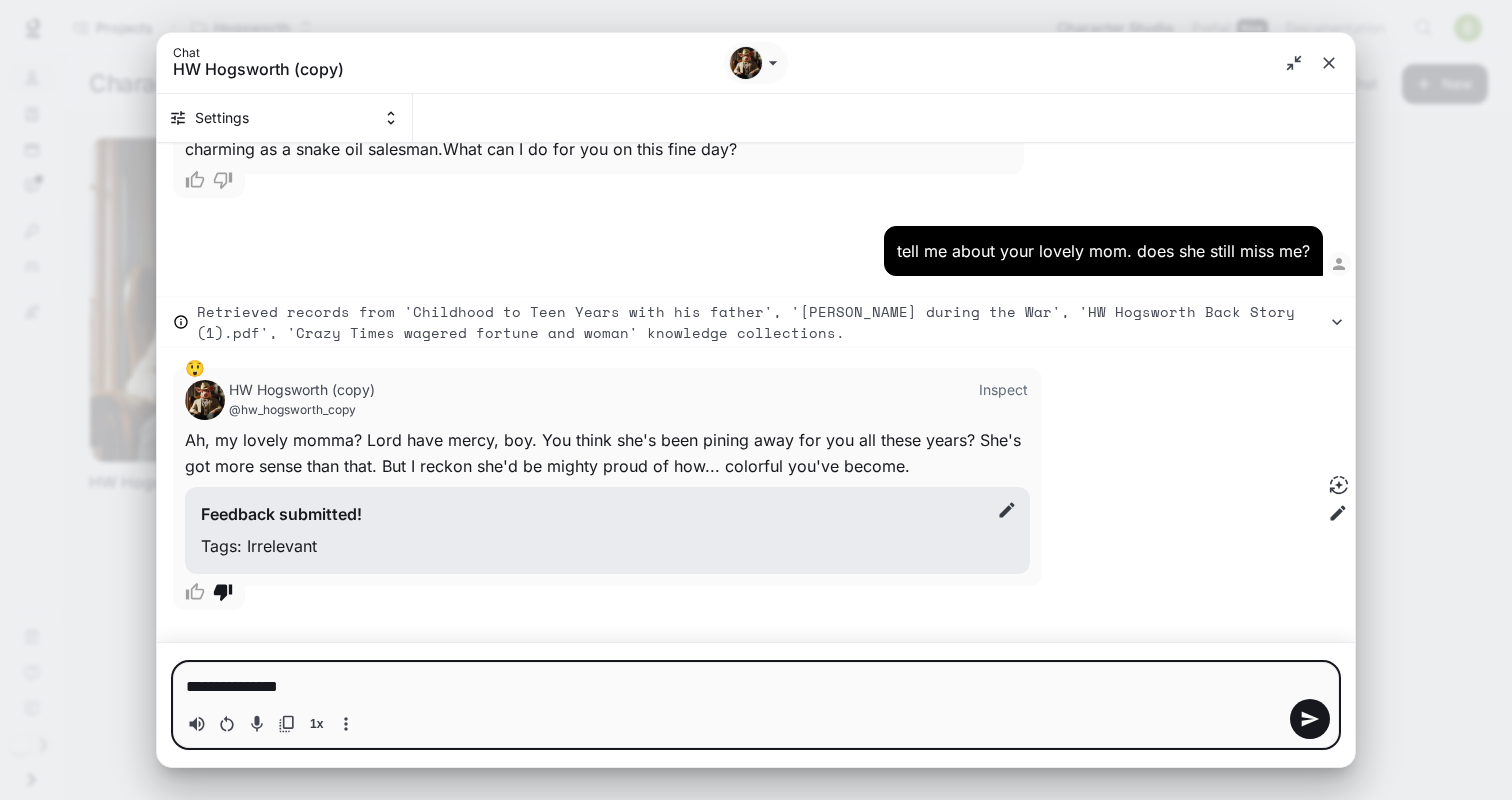 type on "**********" 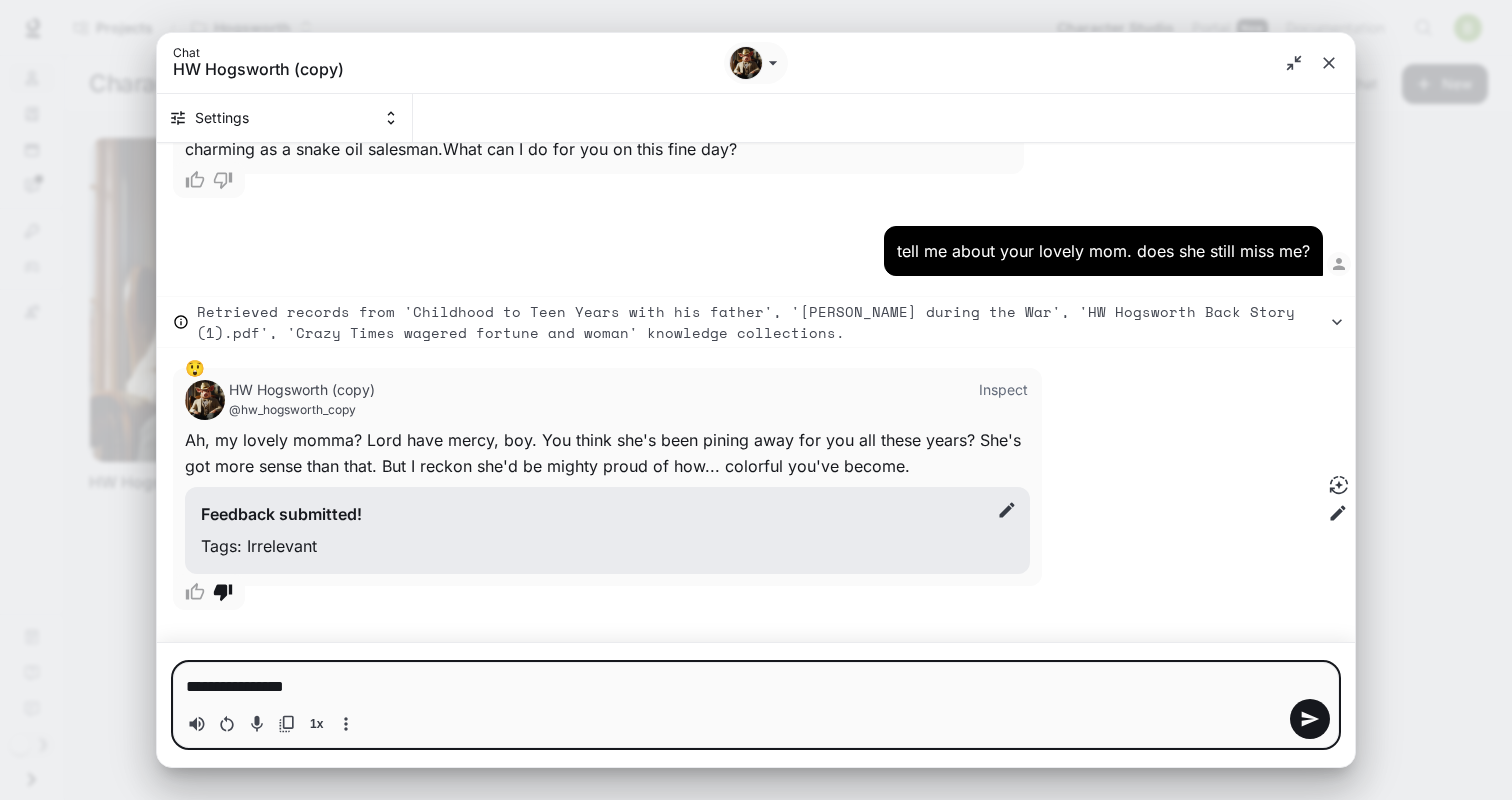 type on "**********" 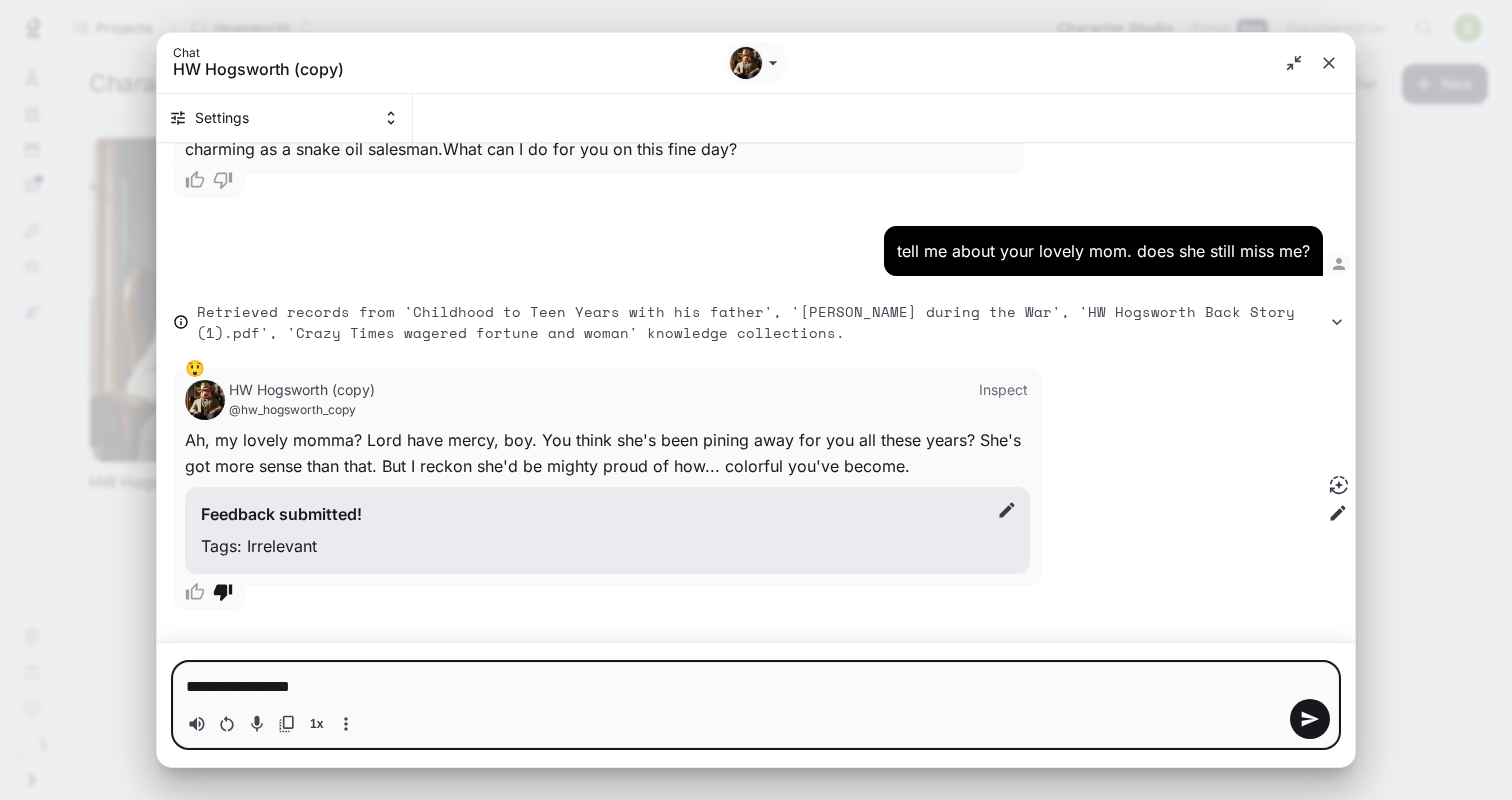 type on "**********" 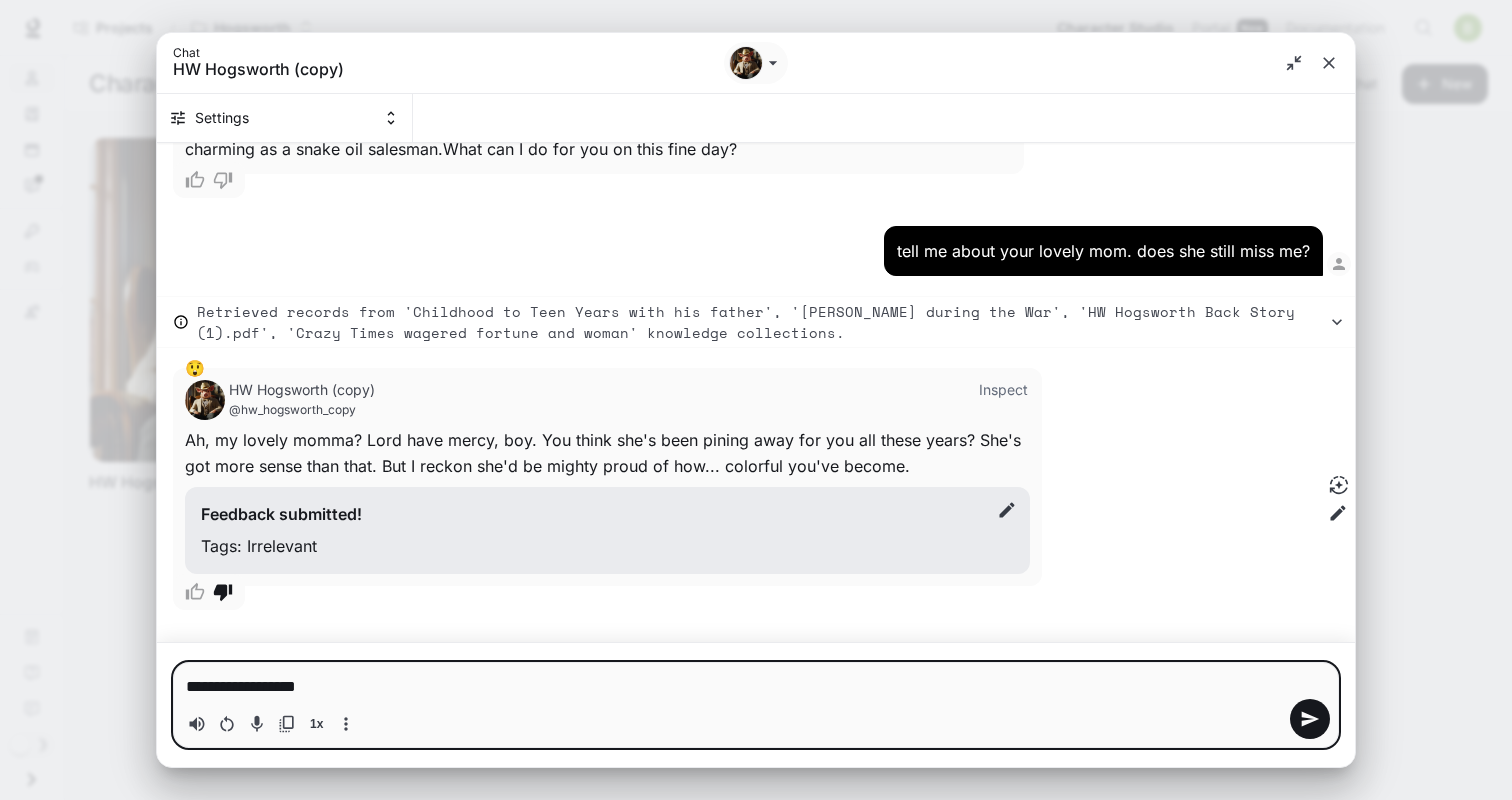 type on "*" 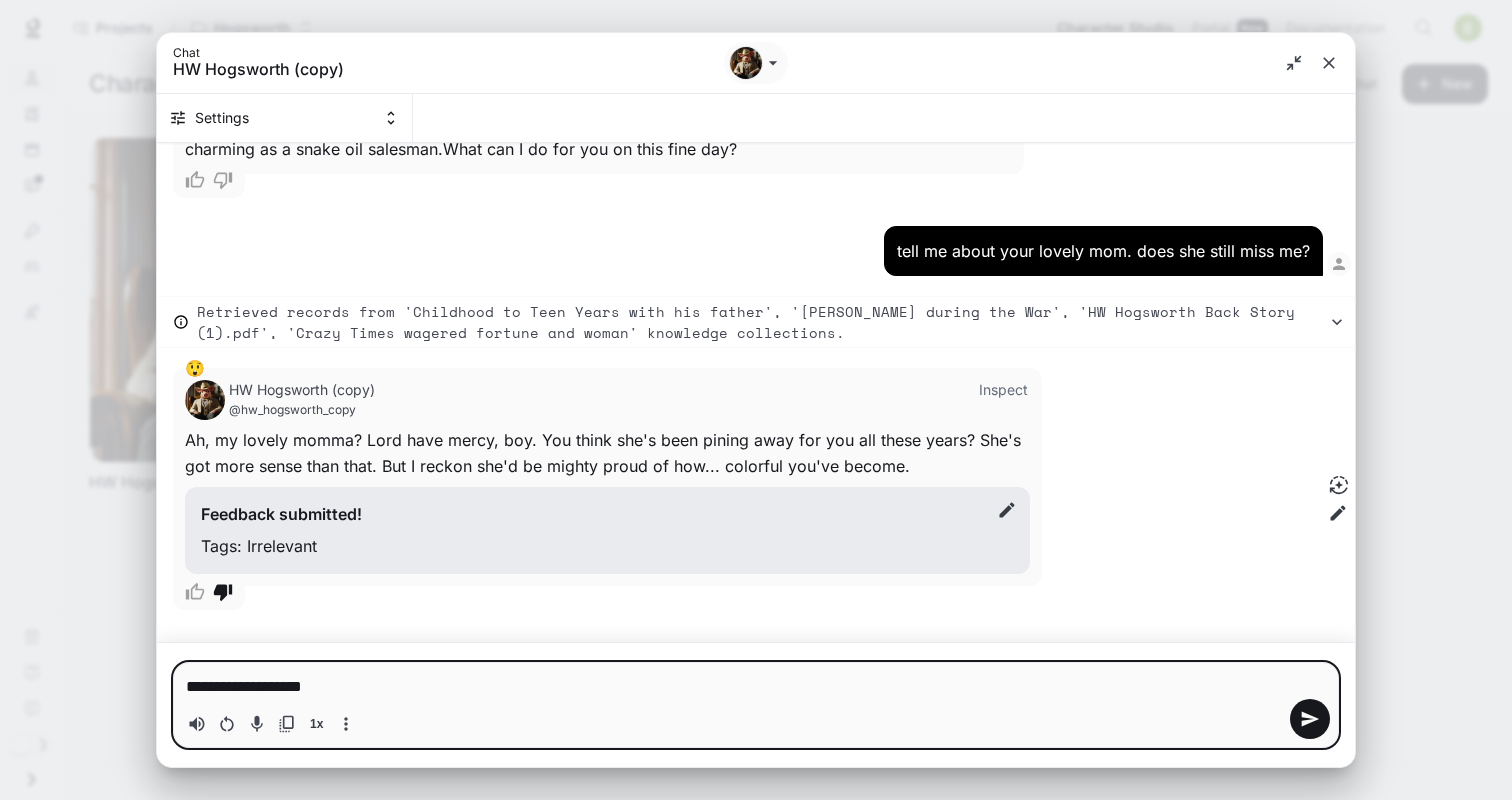 type on "**********" 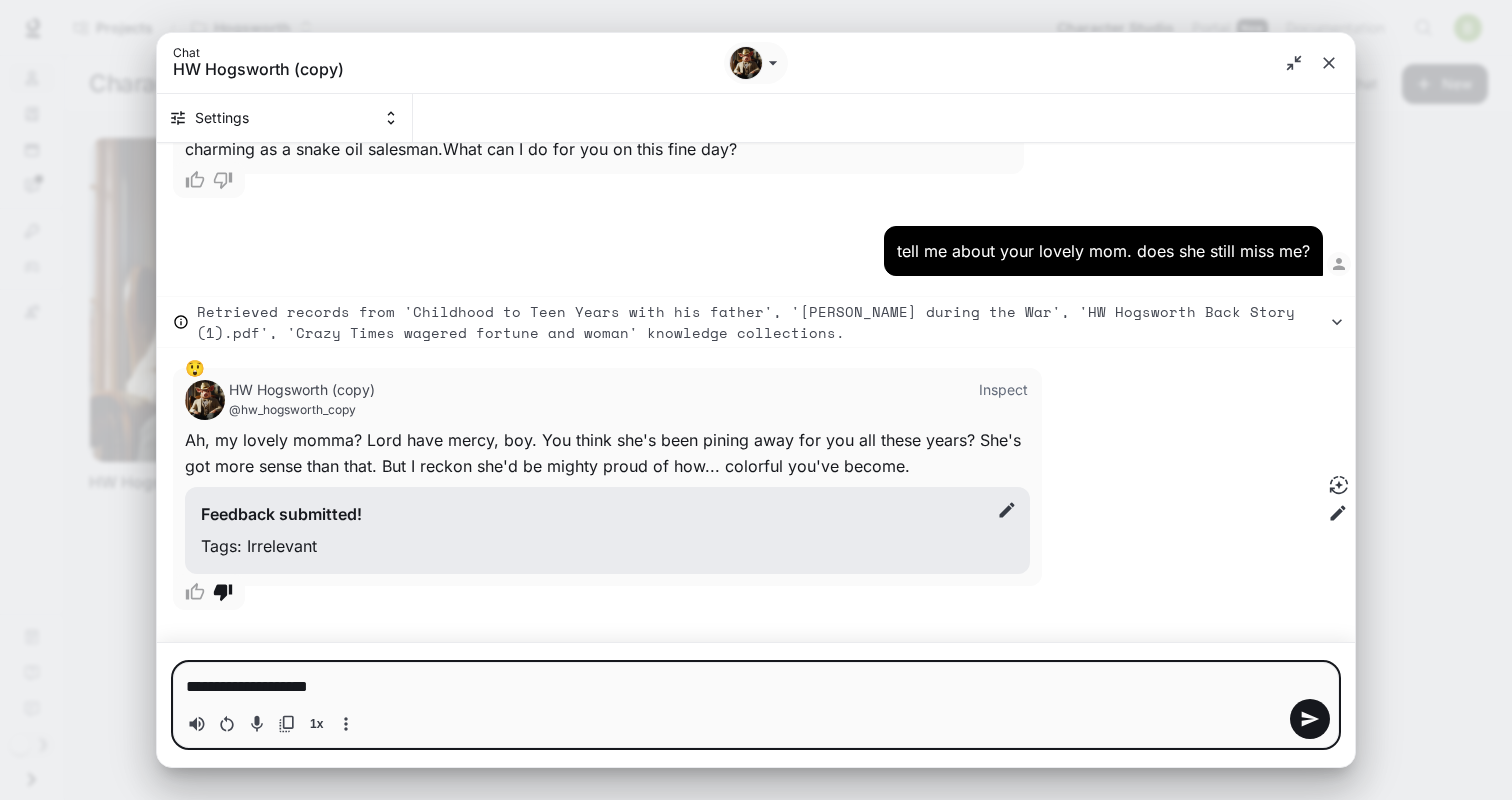 type on "**********" 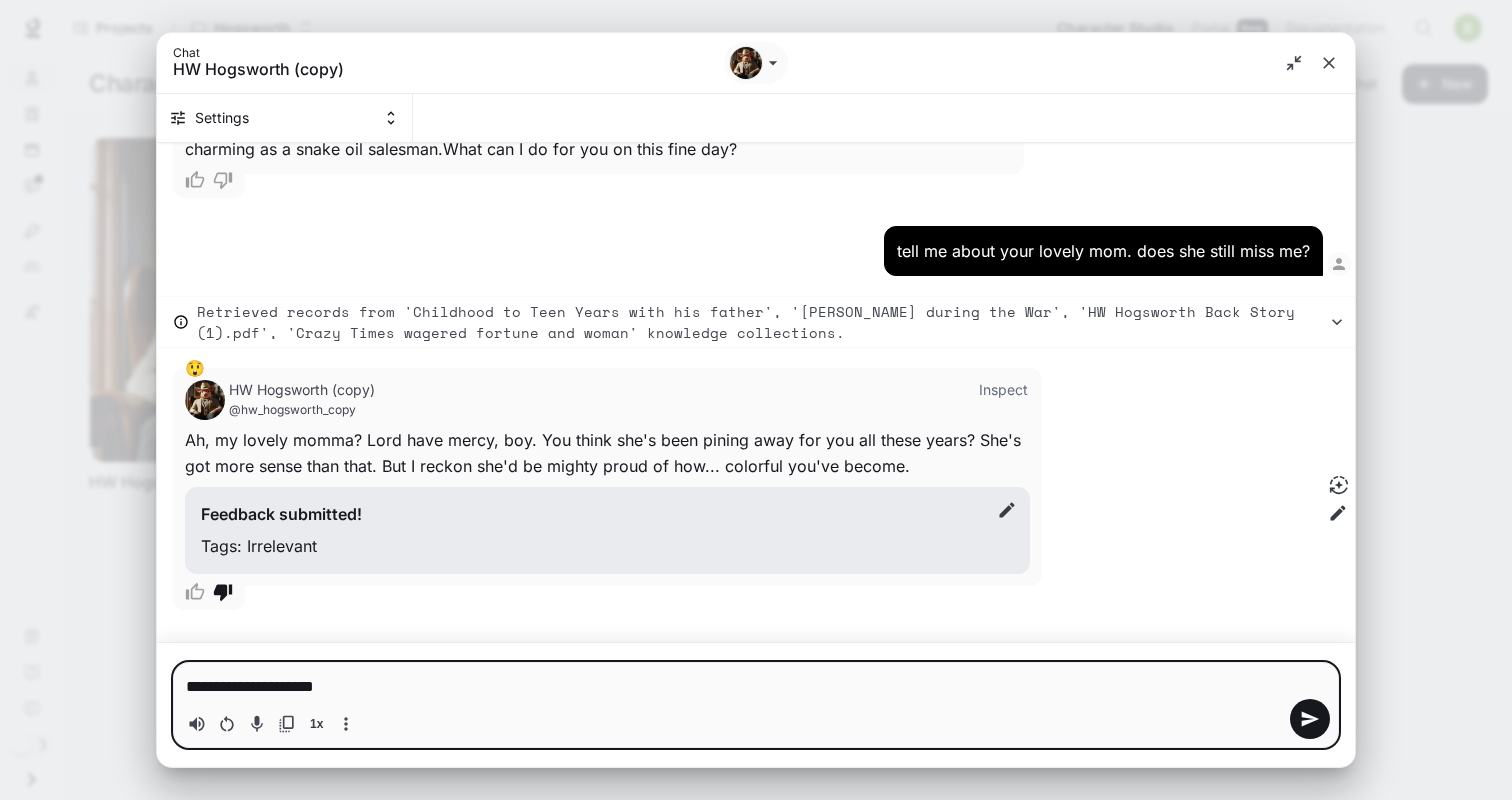 type on "**********" 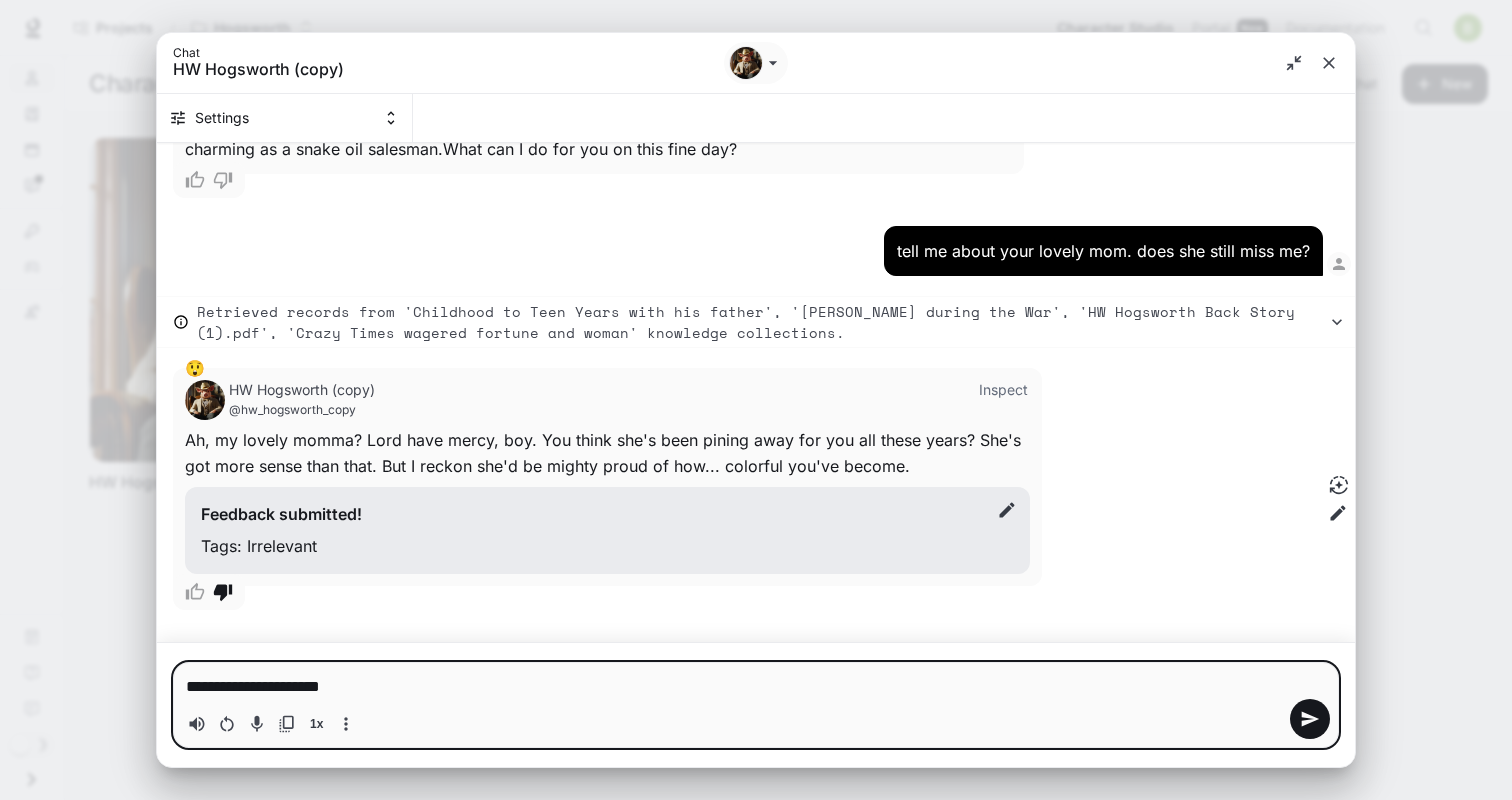 type on "**********" 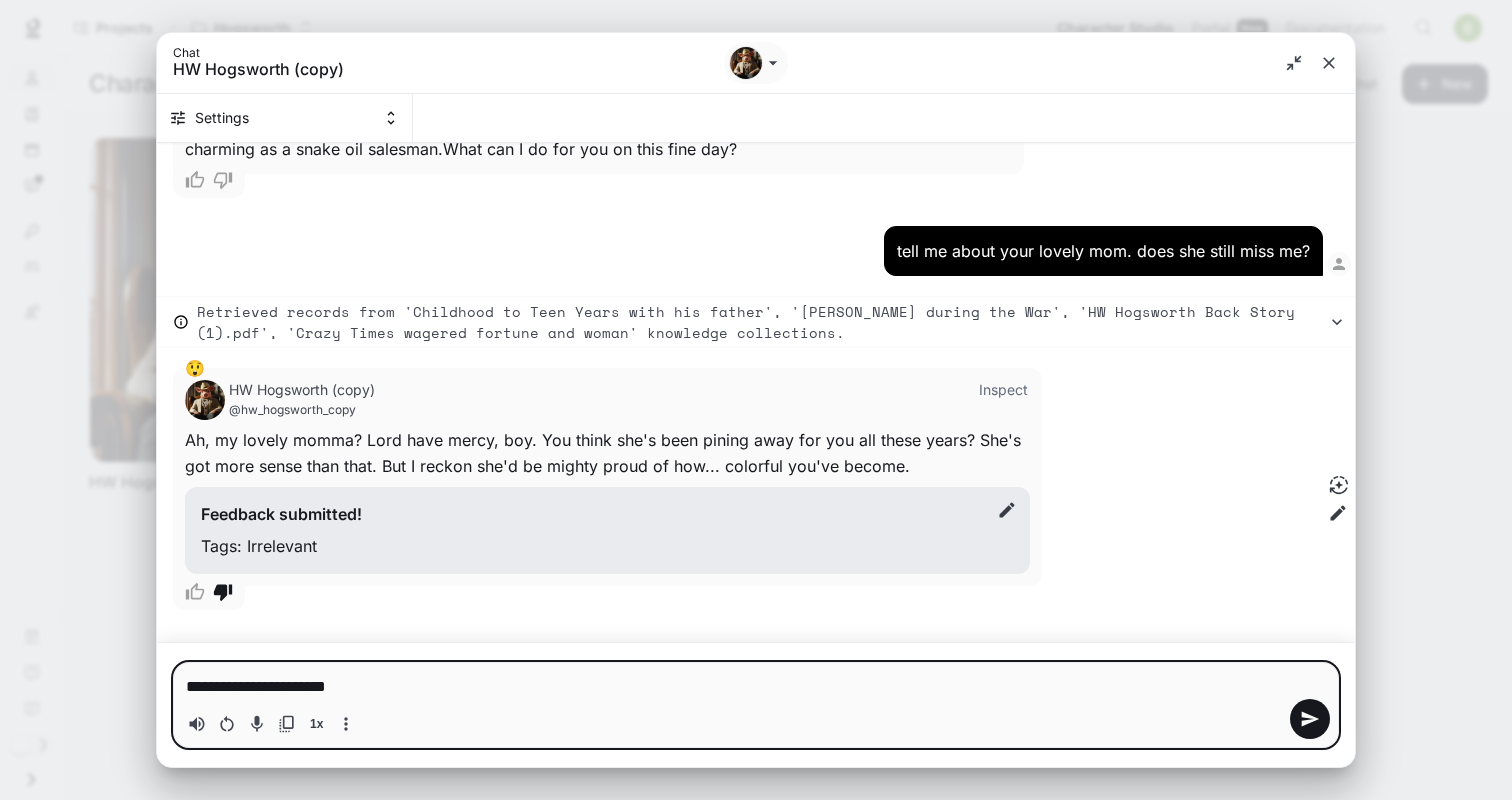 type on "**********" 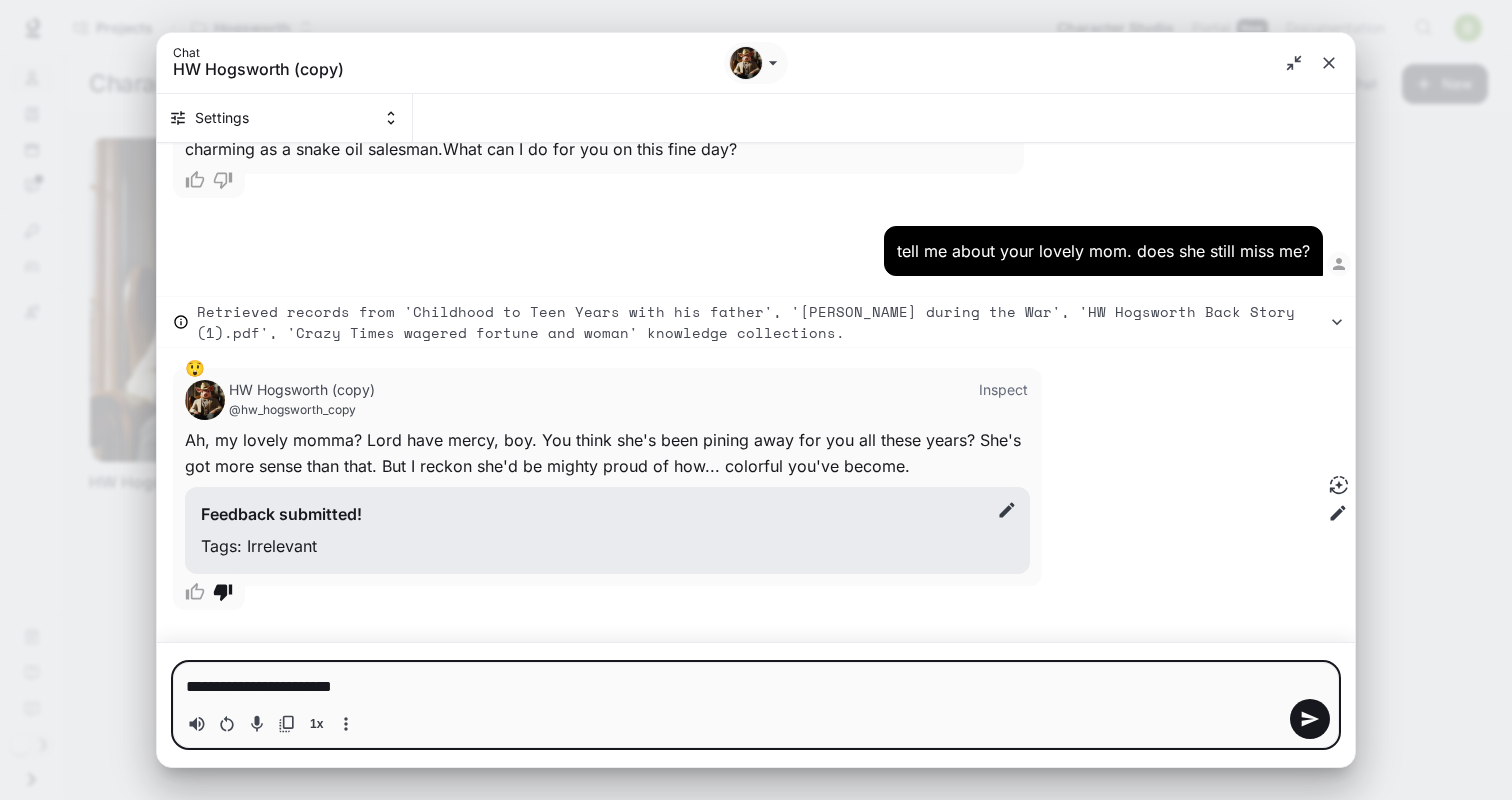 type on "**********" 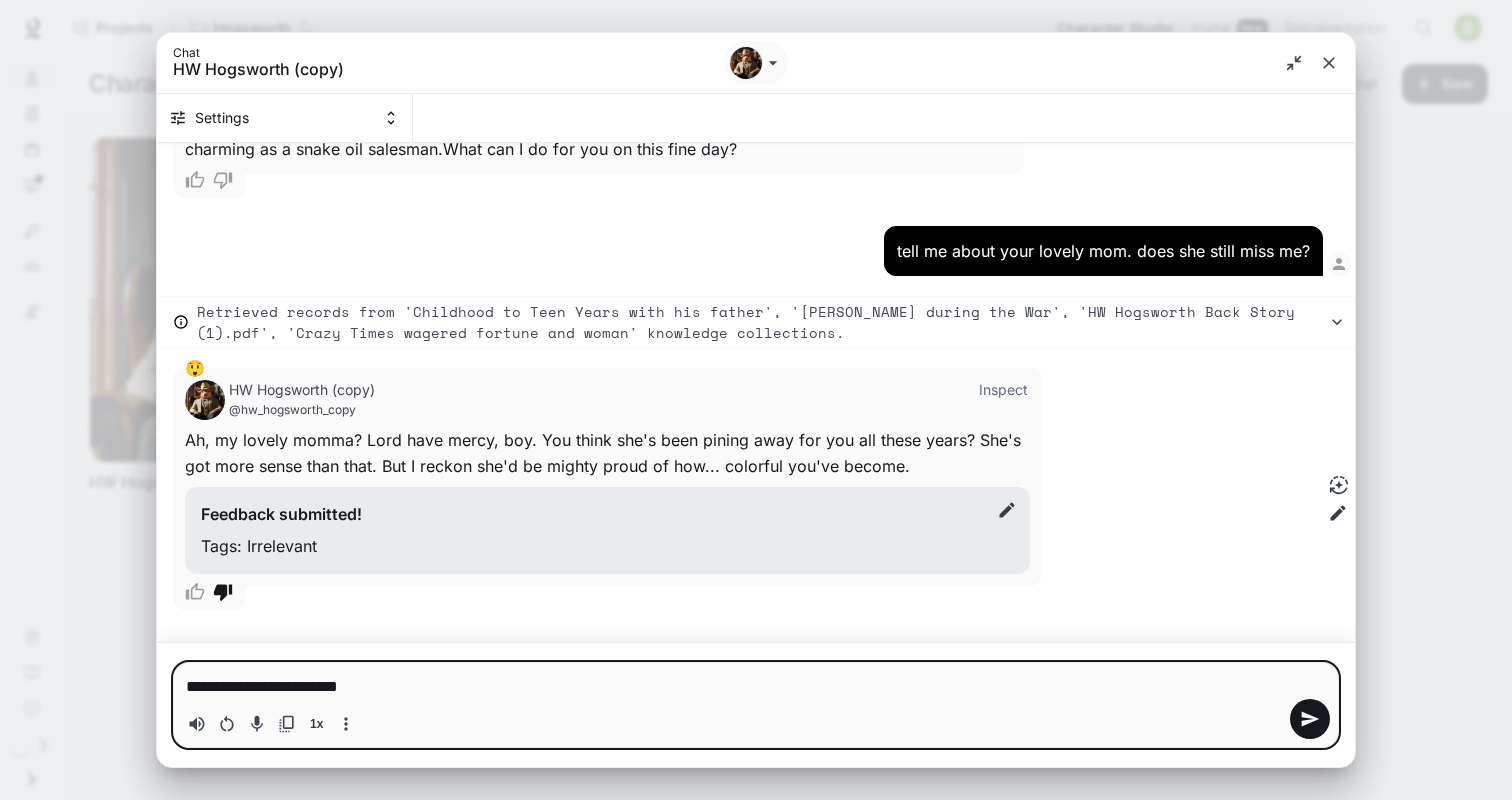 type on "**********" 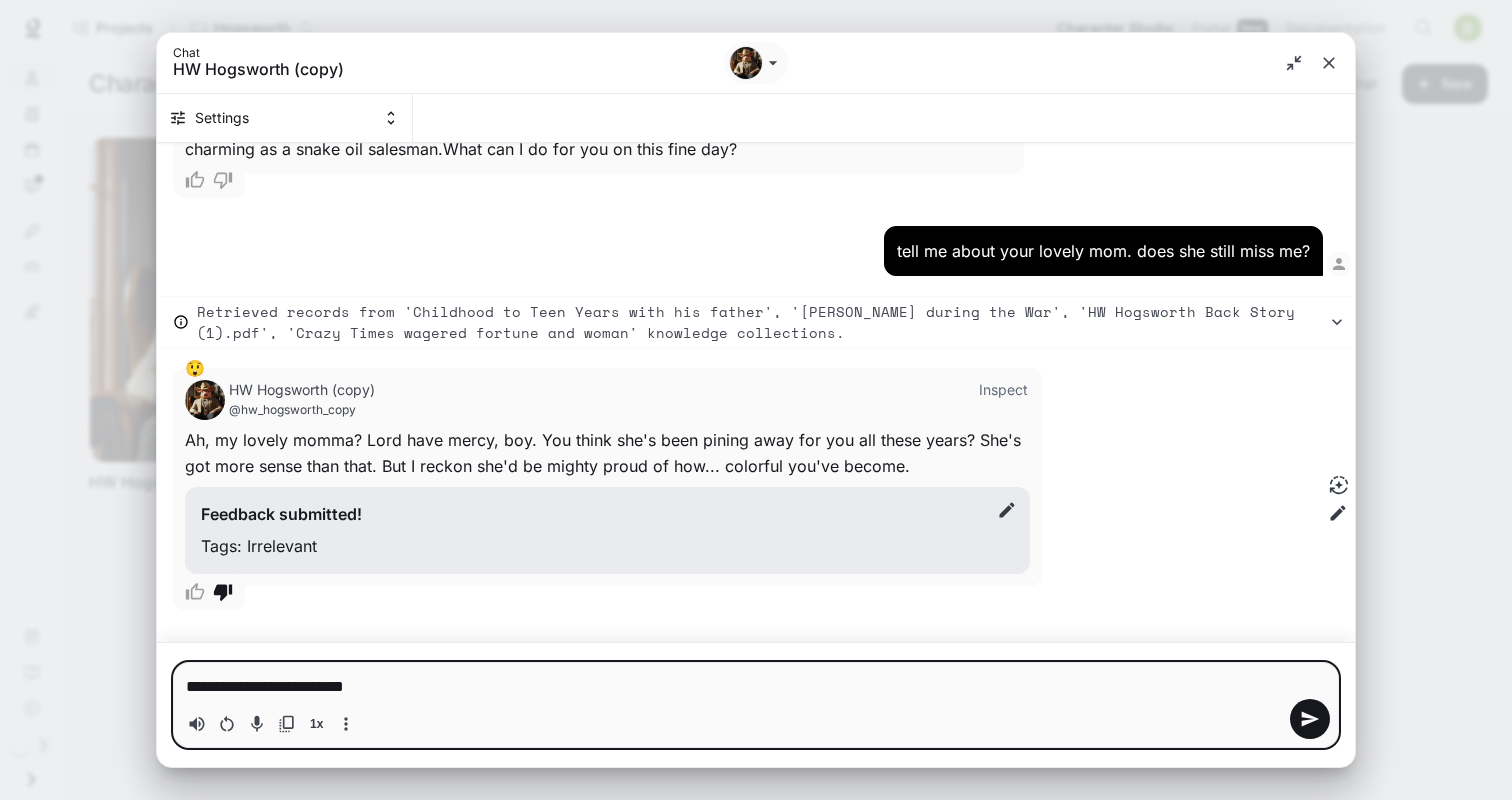 type 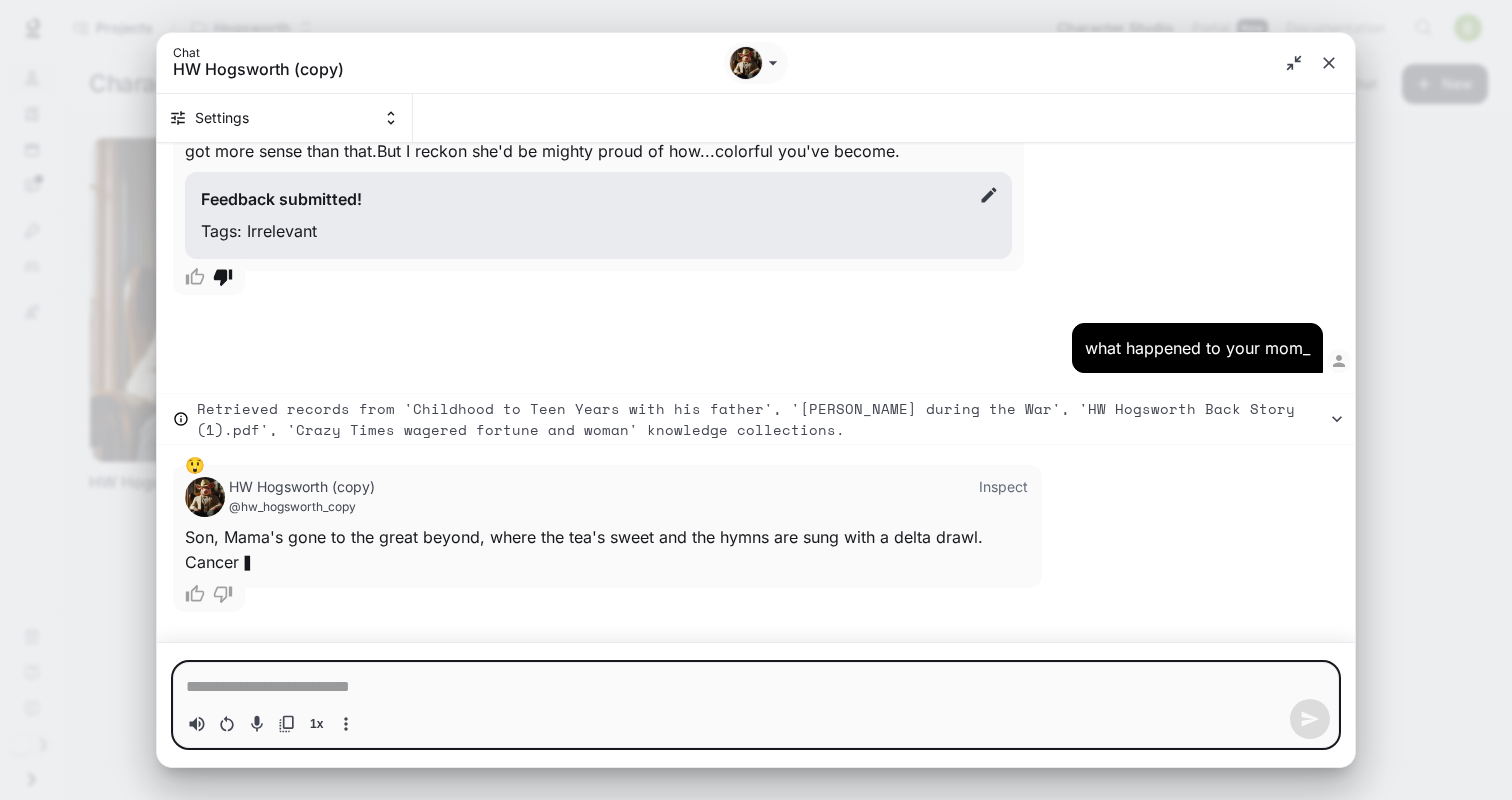 scroll, scrollTop: 563, scrollLeft: 0, axis: vertical 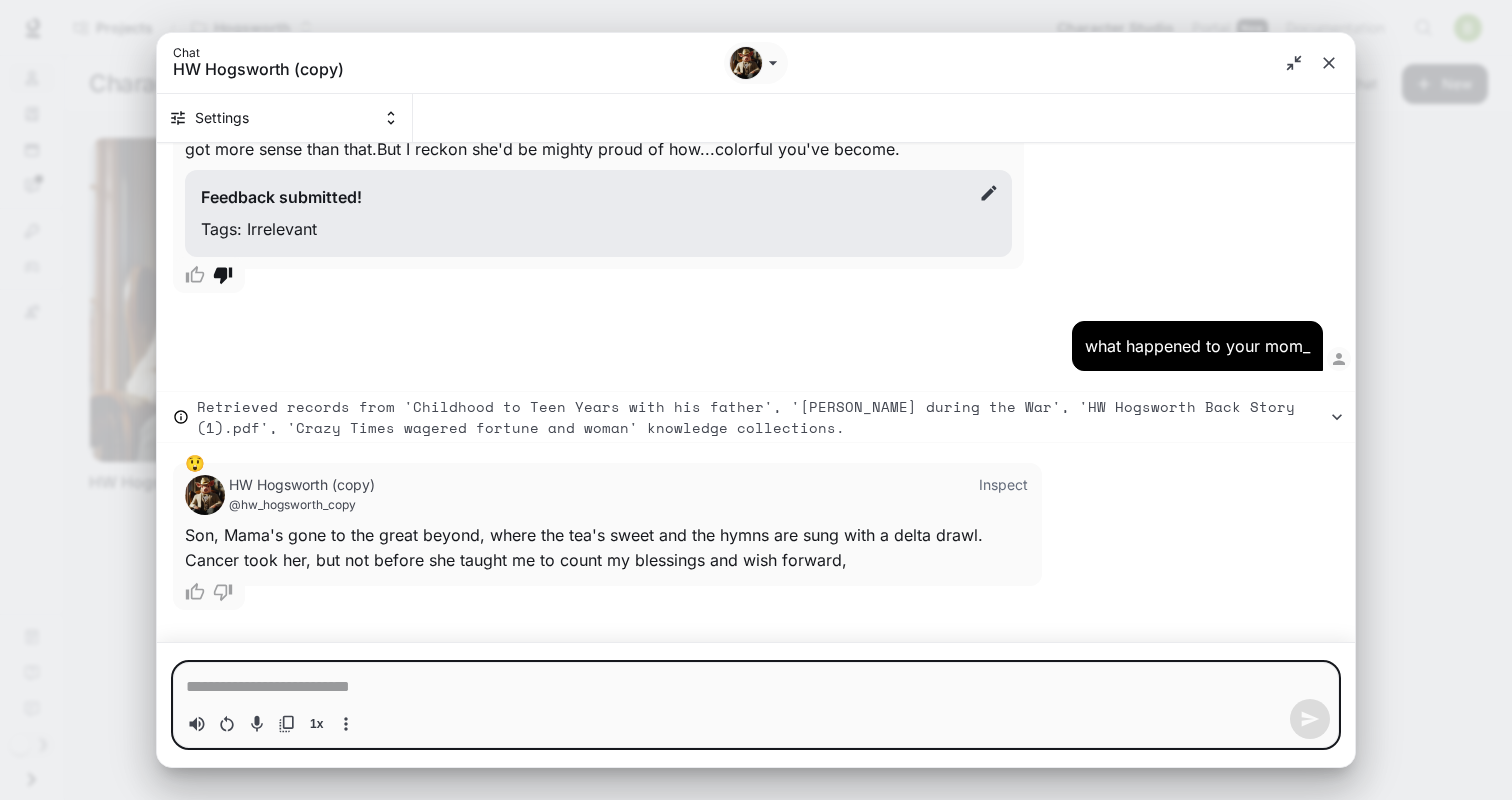 type on "*" 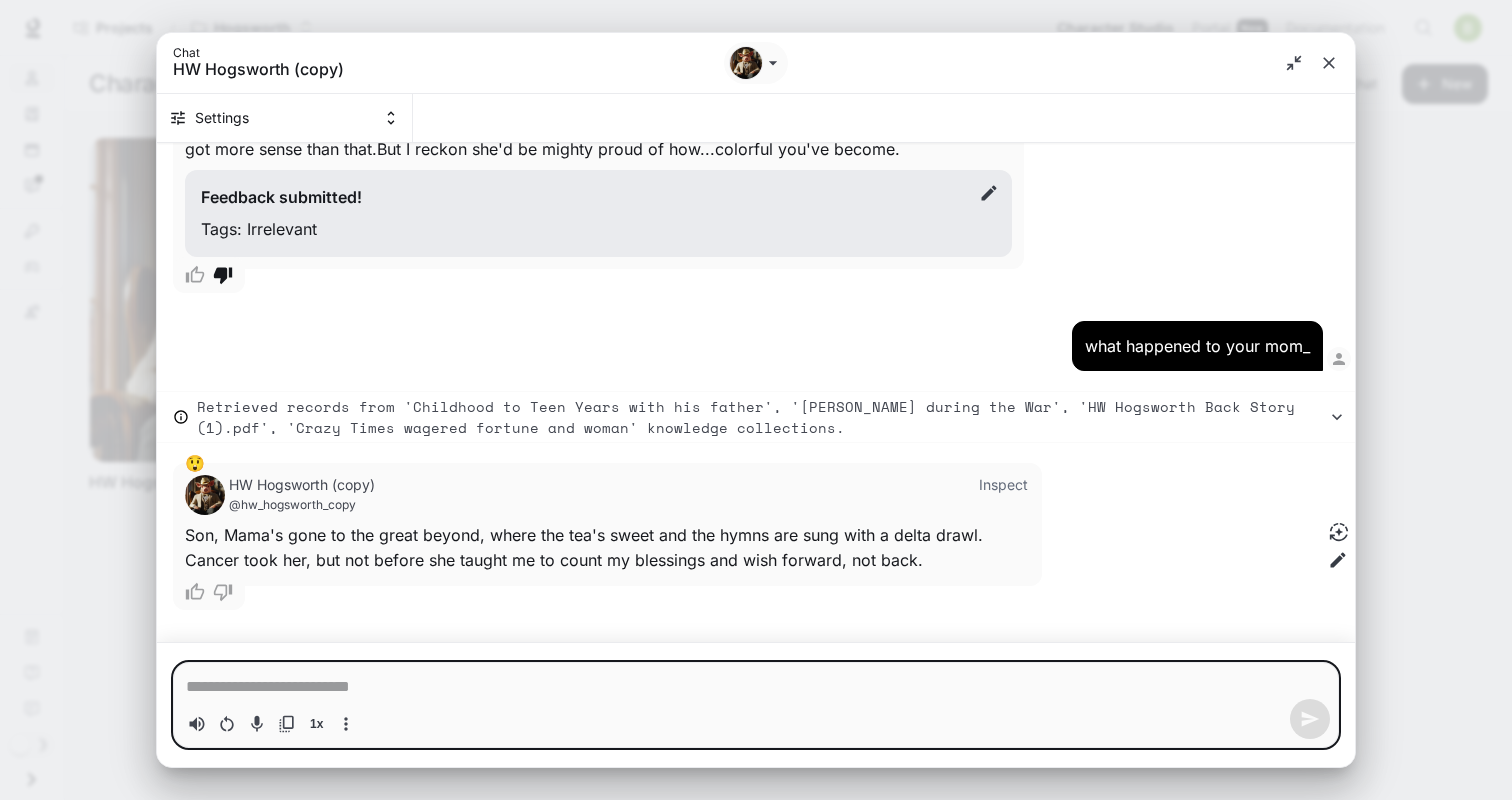 click at bounding box center [756, 687] 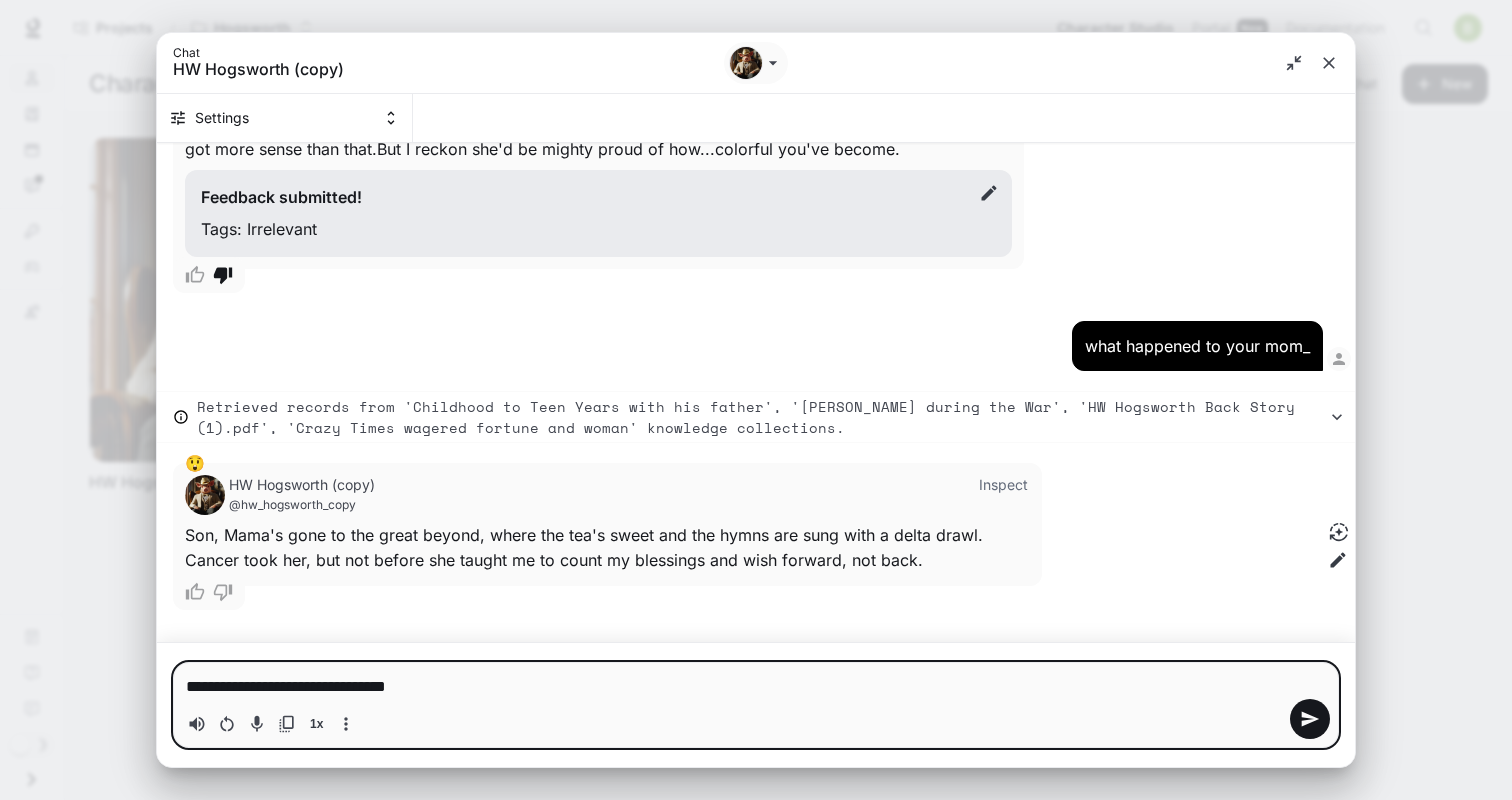 type on "**********" 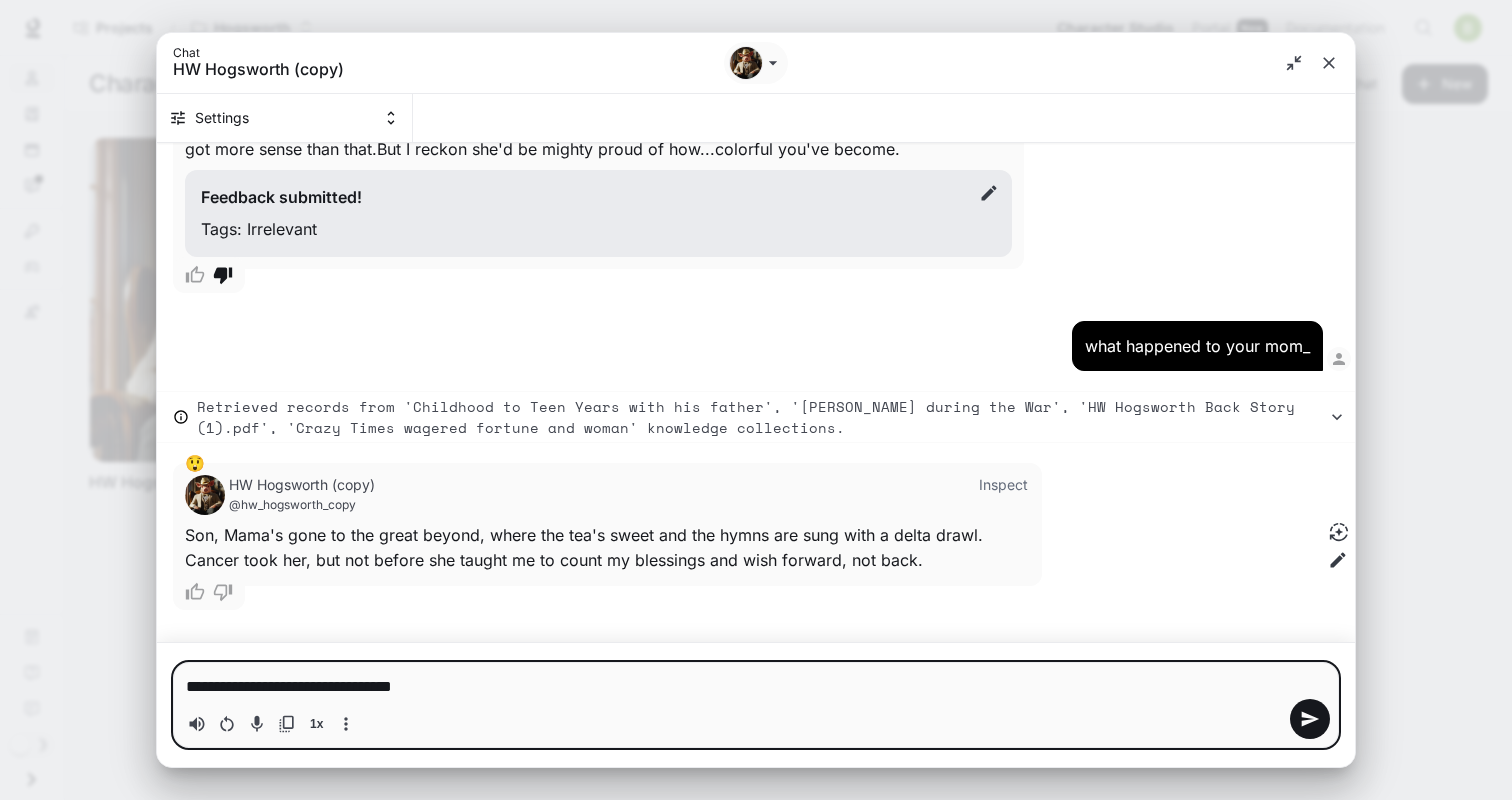 type 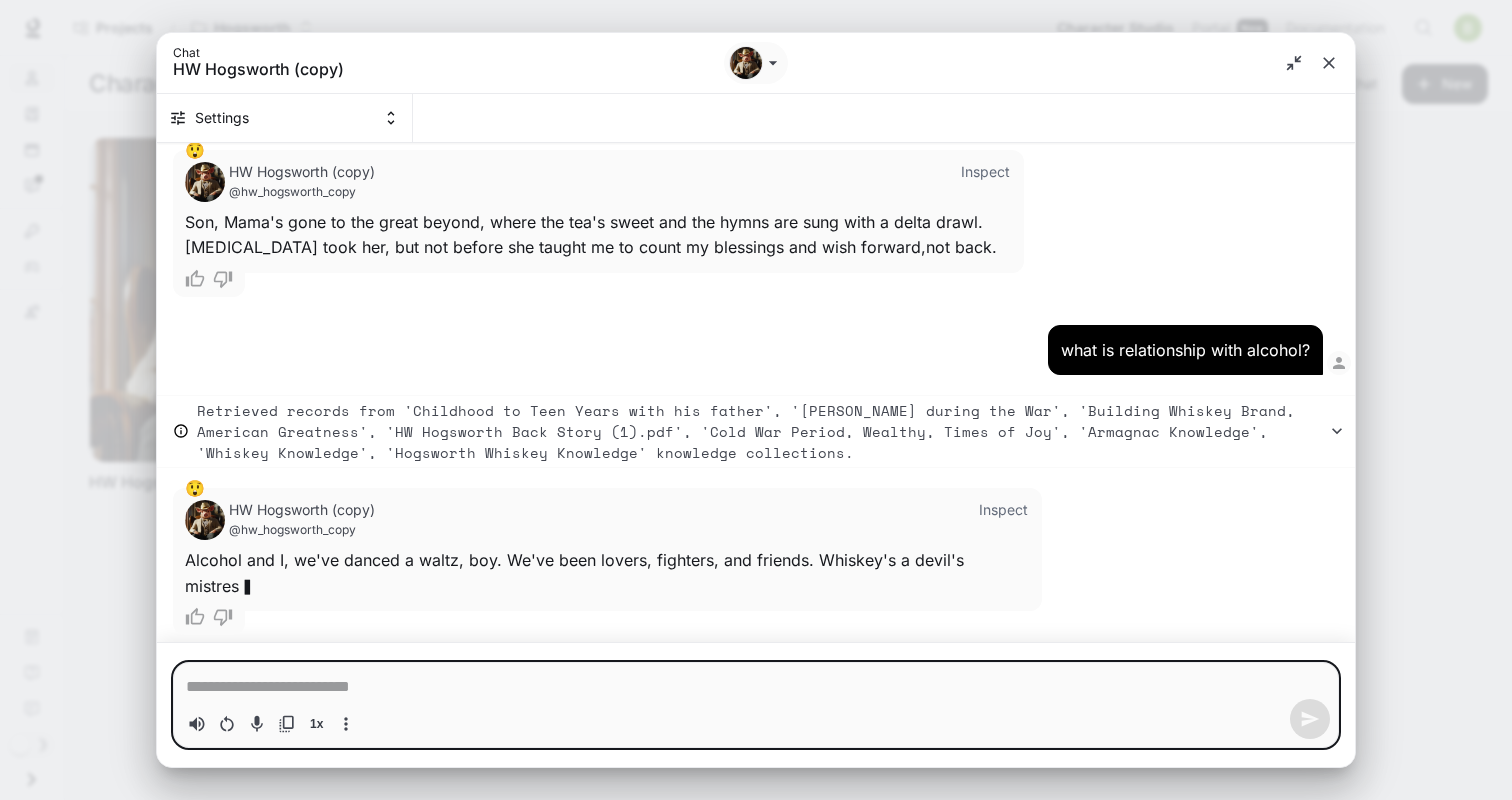 scroll, scrollTop: 901, scrollLeft: 0, axis: vertical 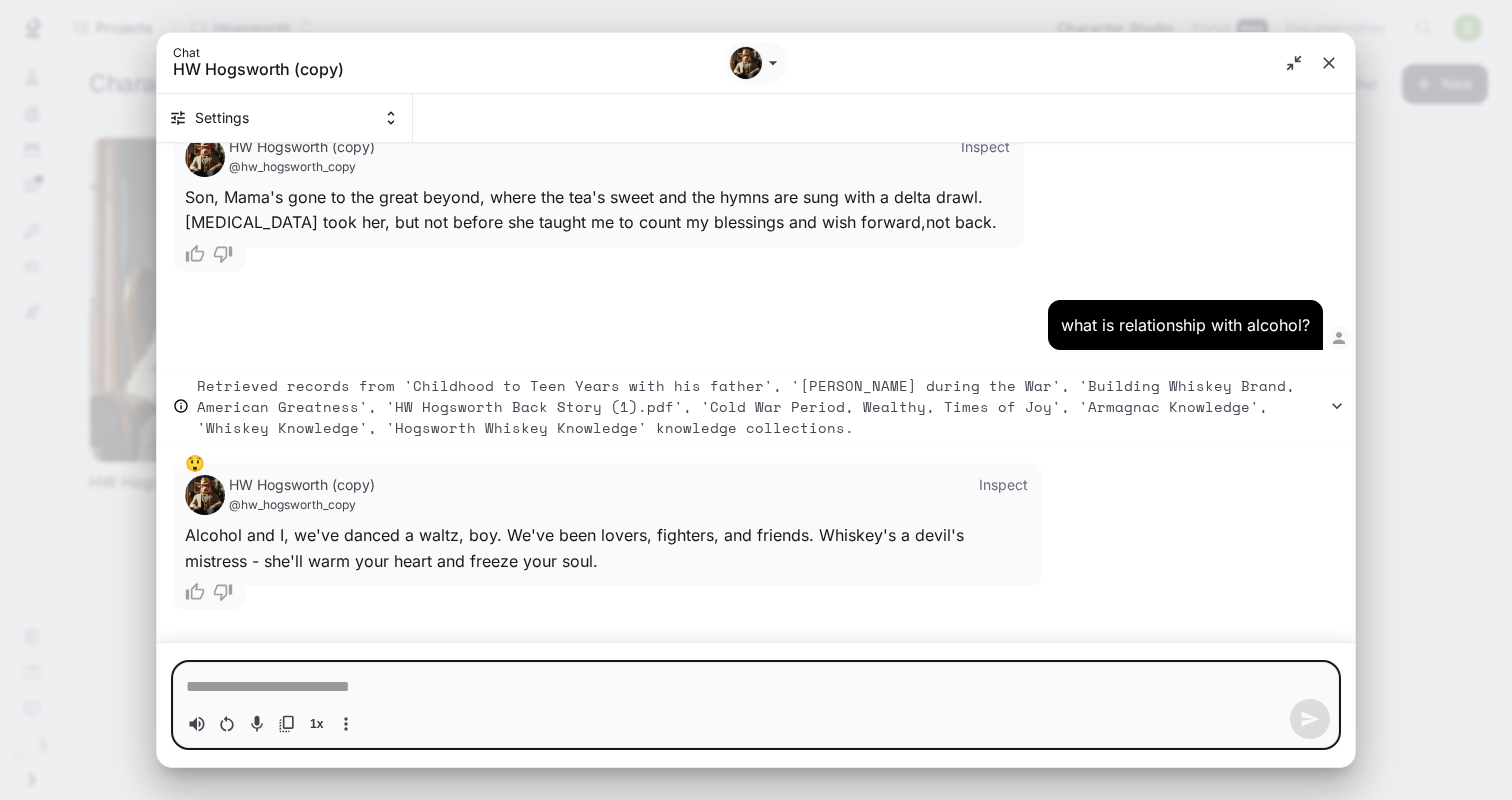type on "*" 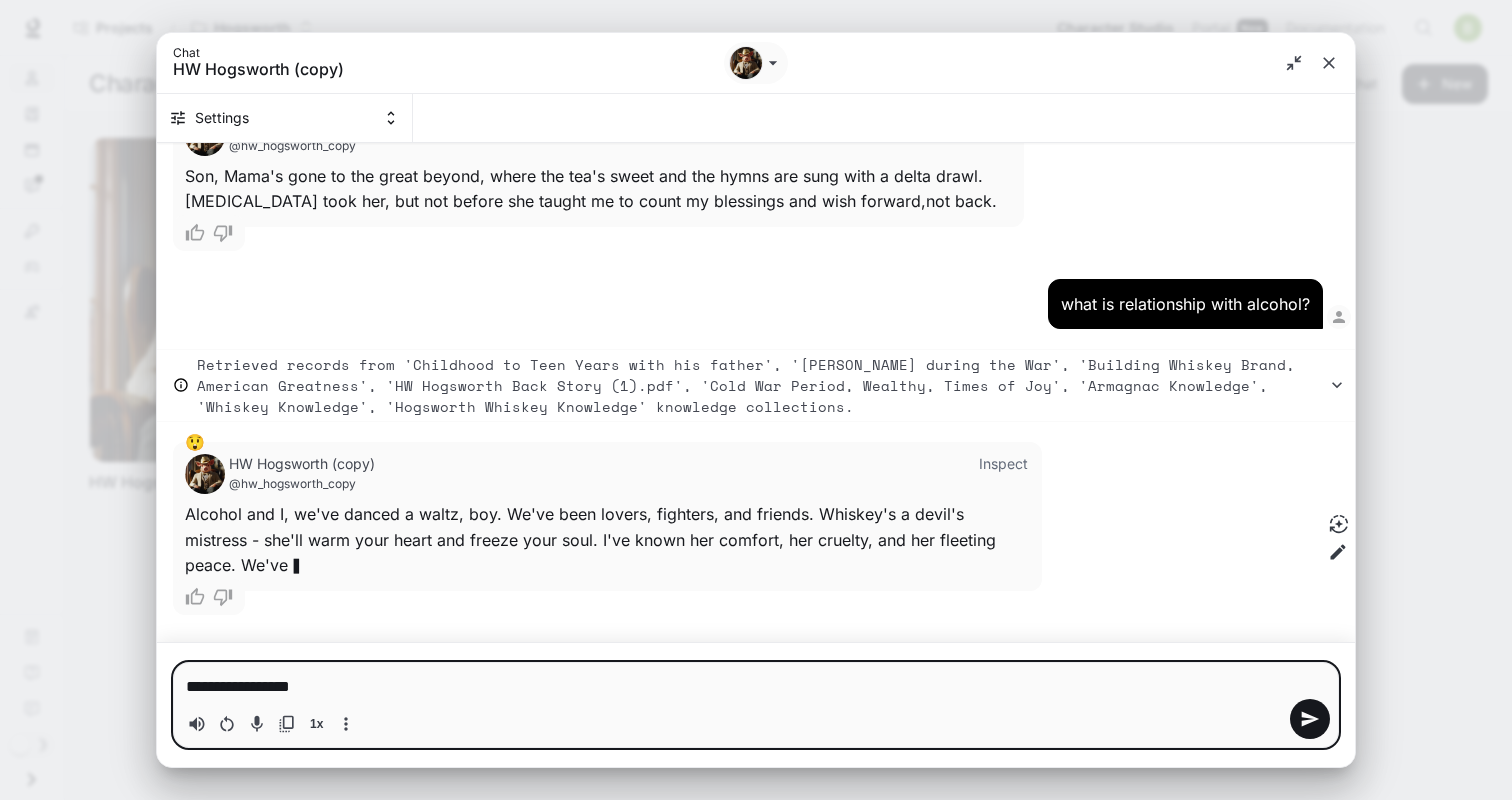scroll, scrollTop: 927, scrollLeft: 0, axis: vertical 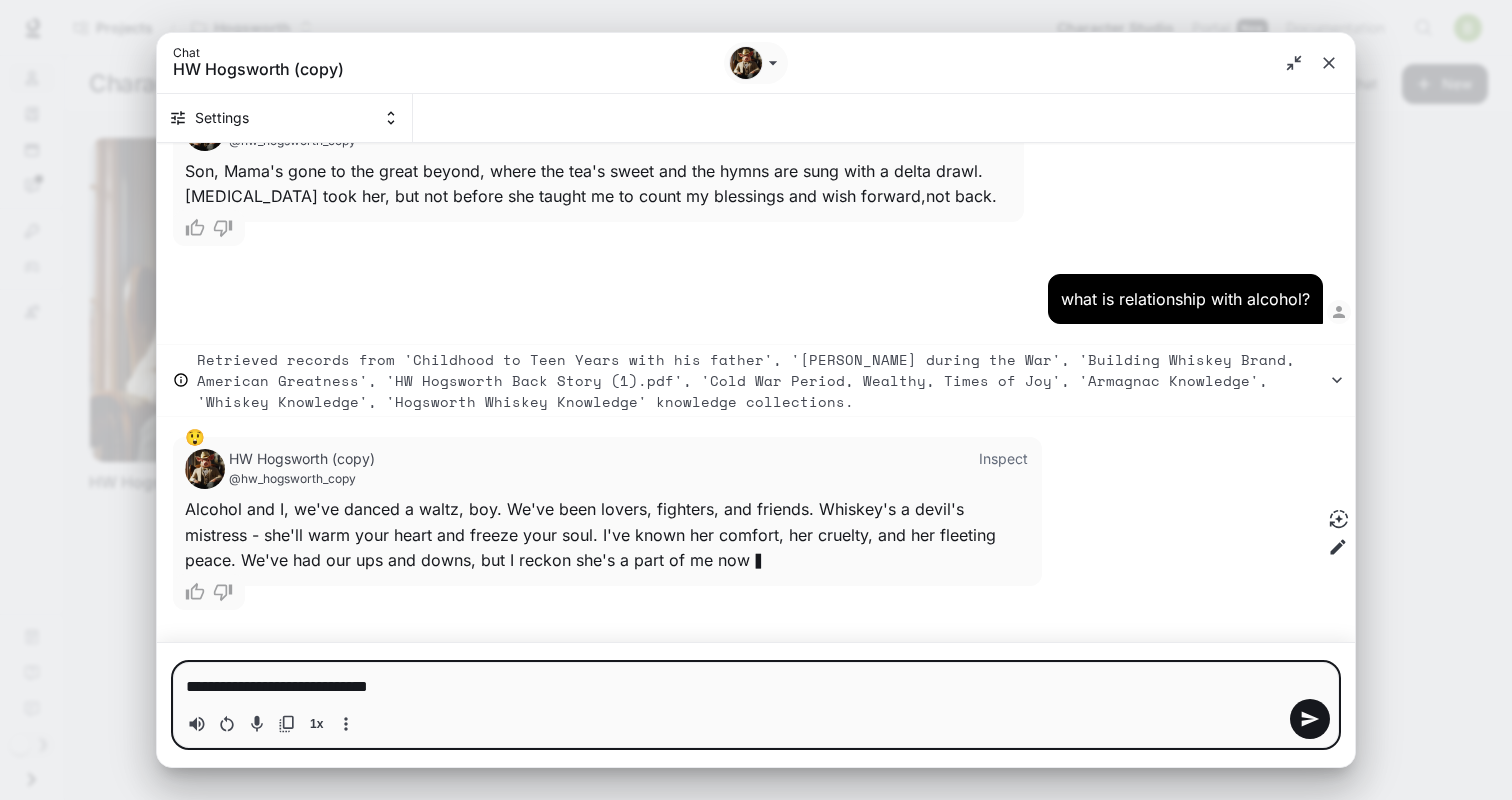 type on "**********" 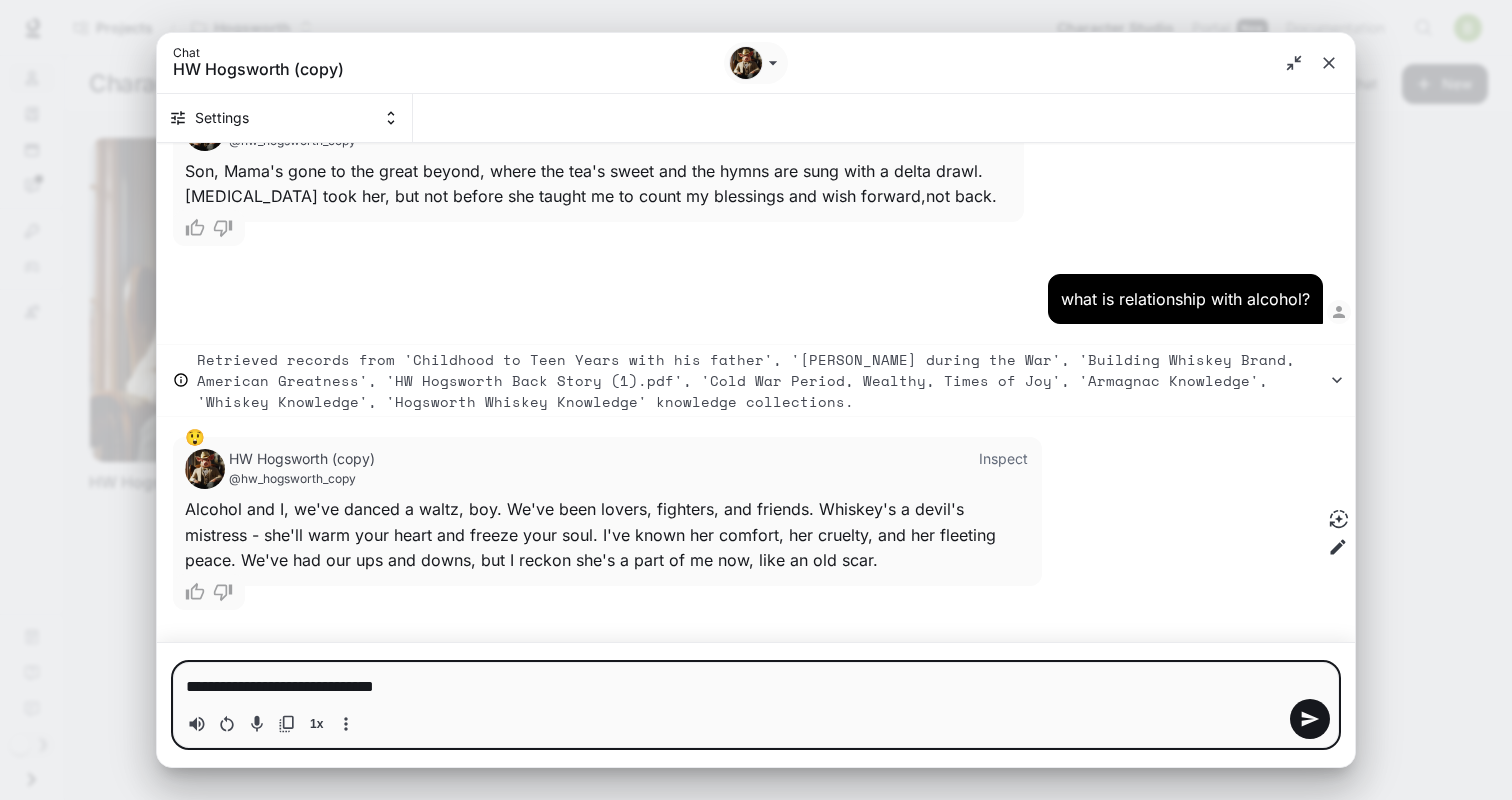 type 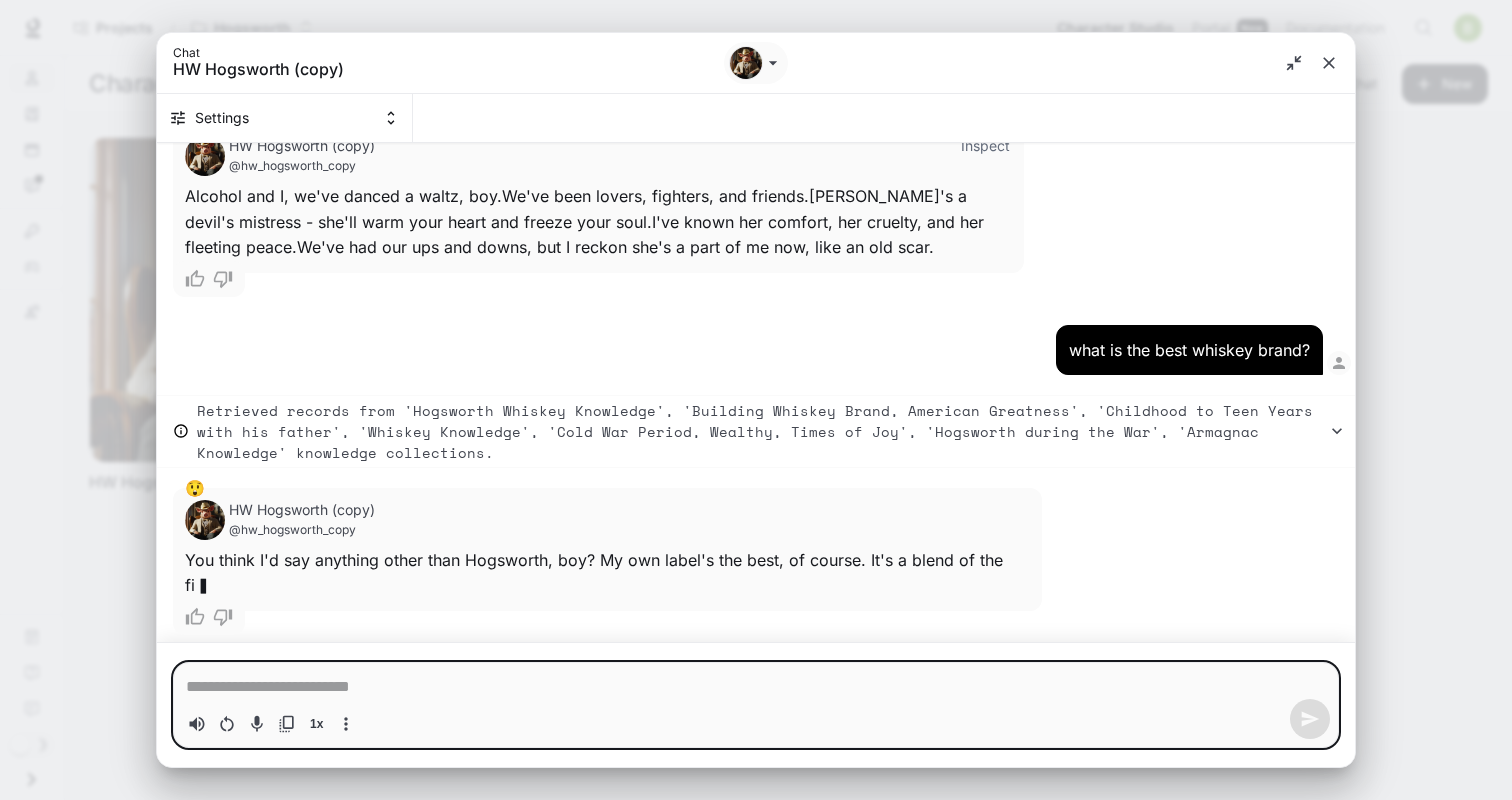 scroll, scrollTop: 1265, scrollLeft: 0, axis: vertical 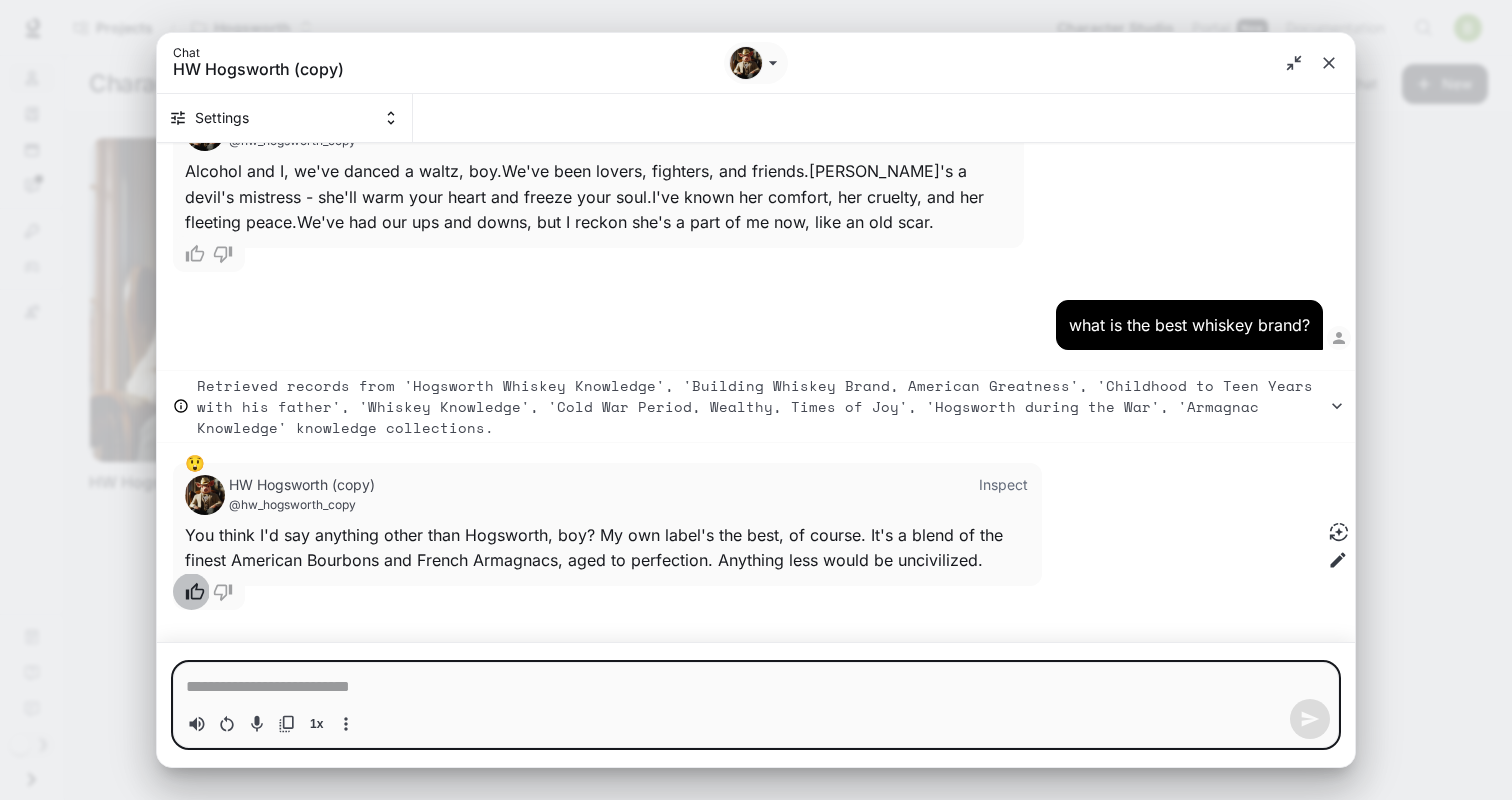 click 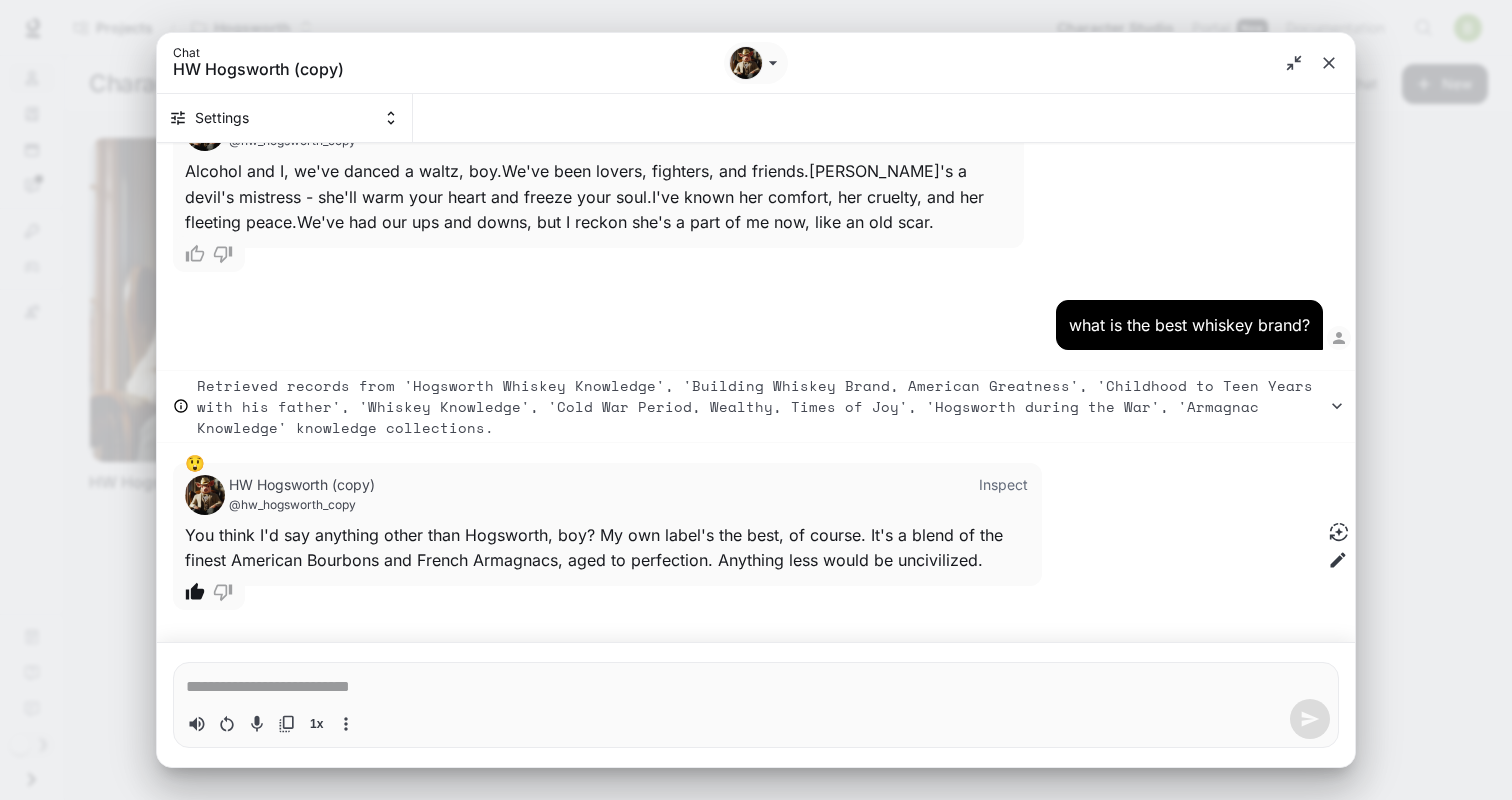 type on "*" 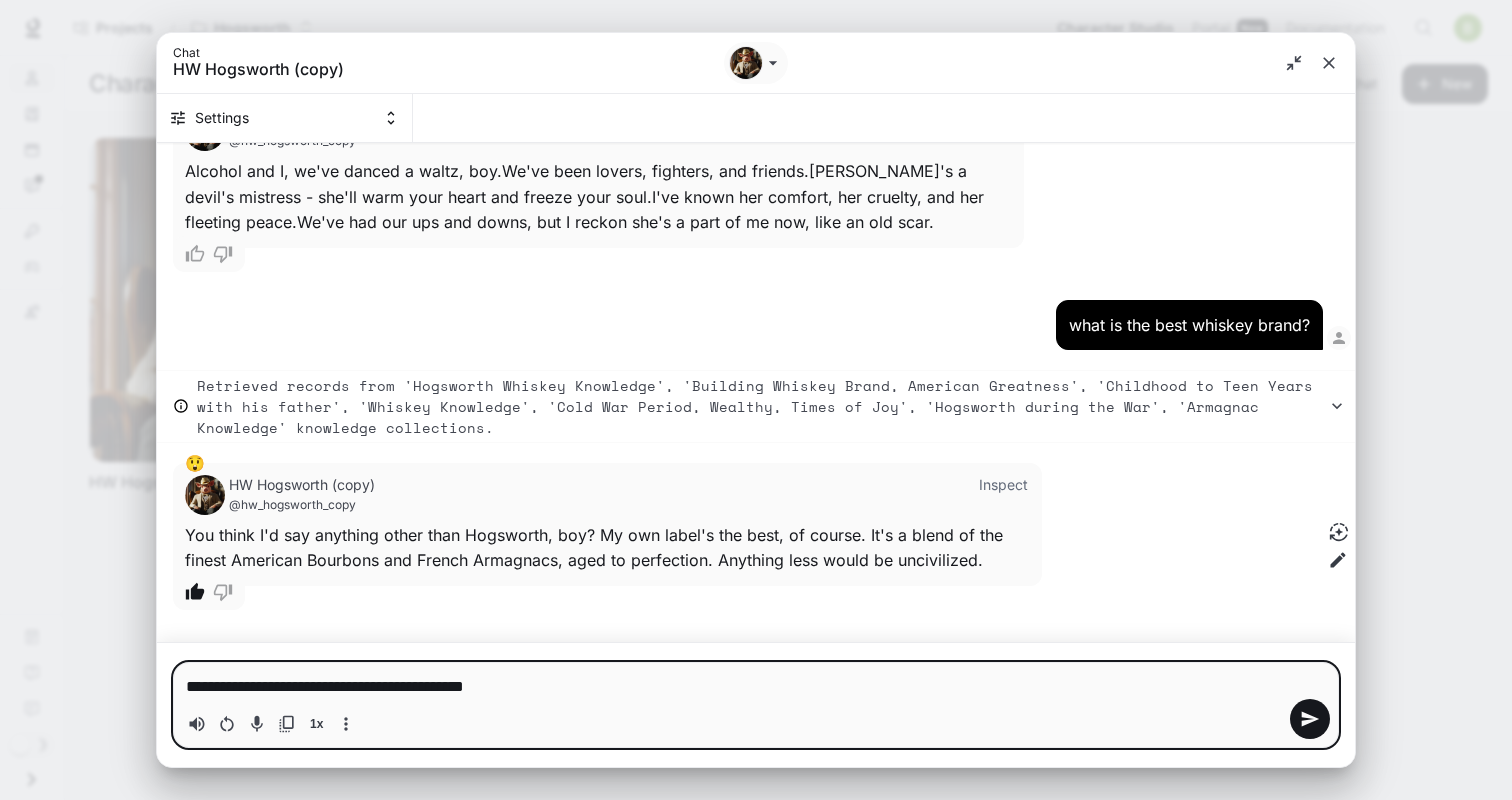 type on "**********" 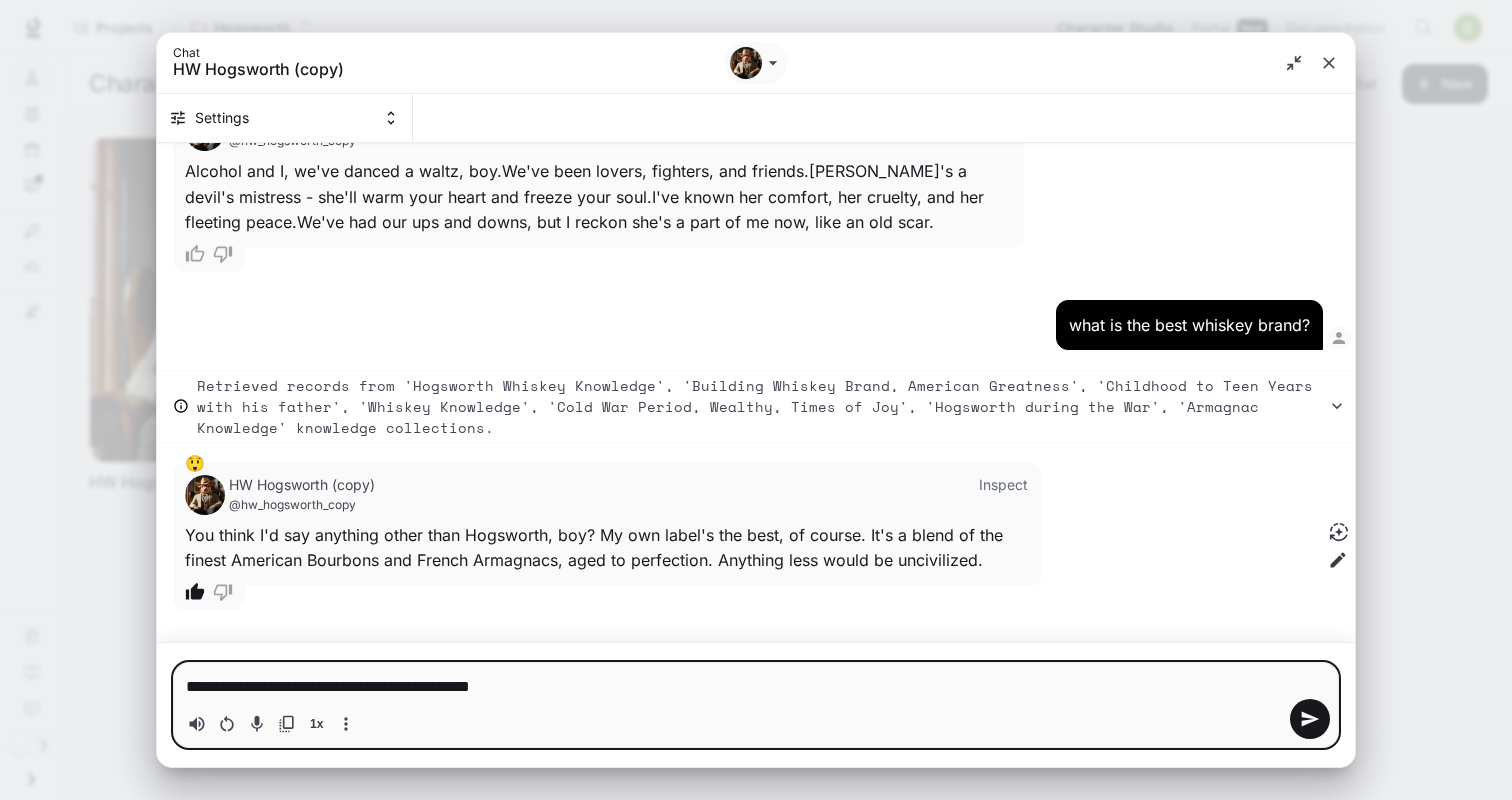 type 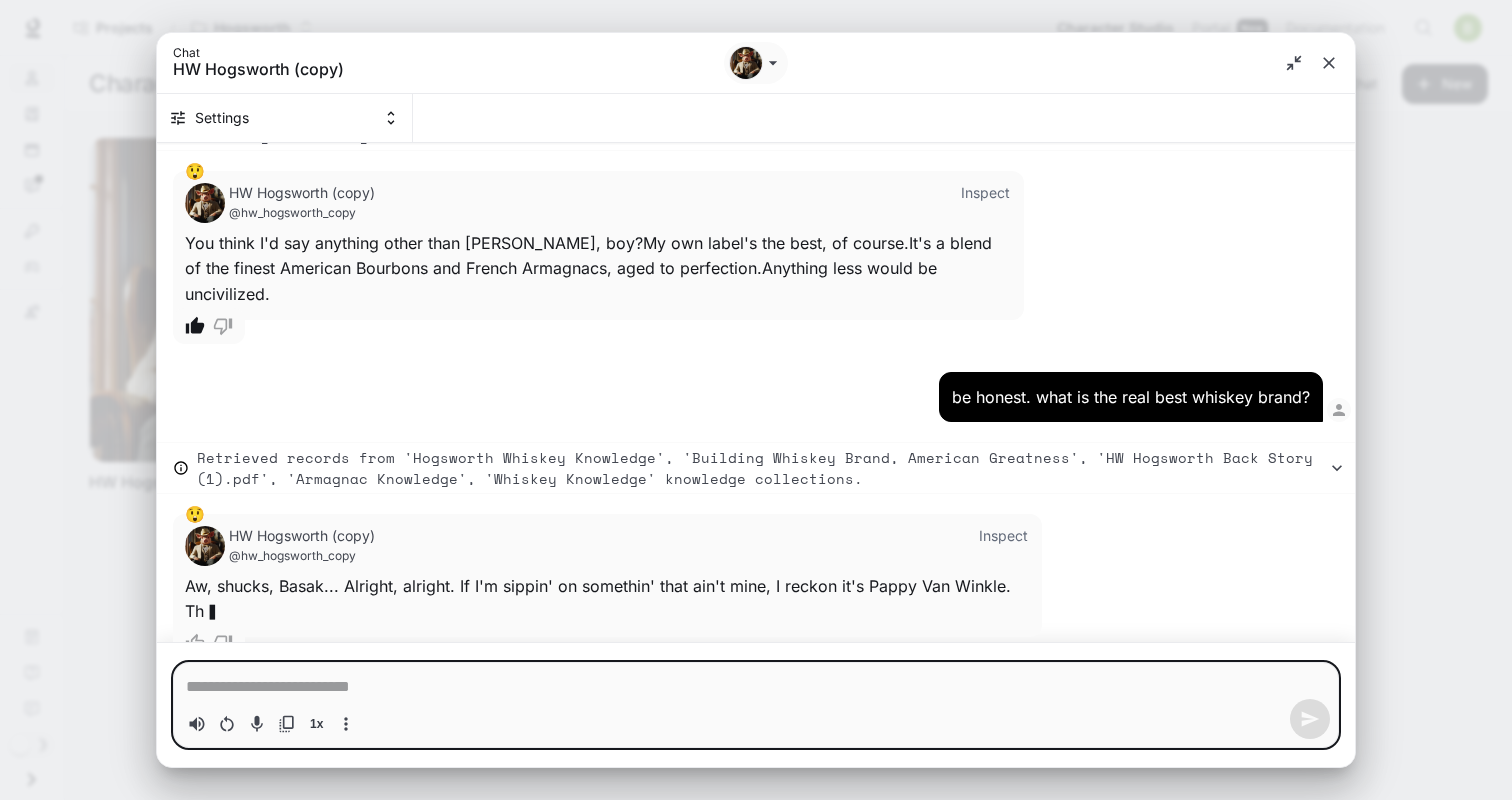 scroll, scrollTop: 1582, scrollLeft: 0, axis: vertical 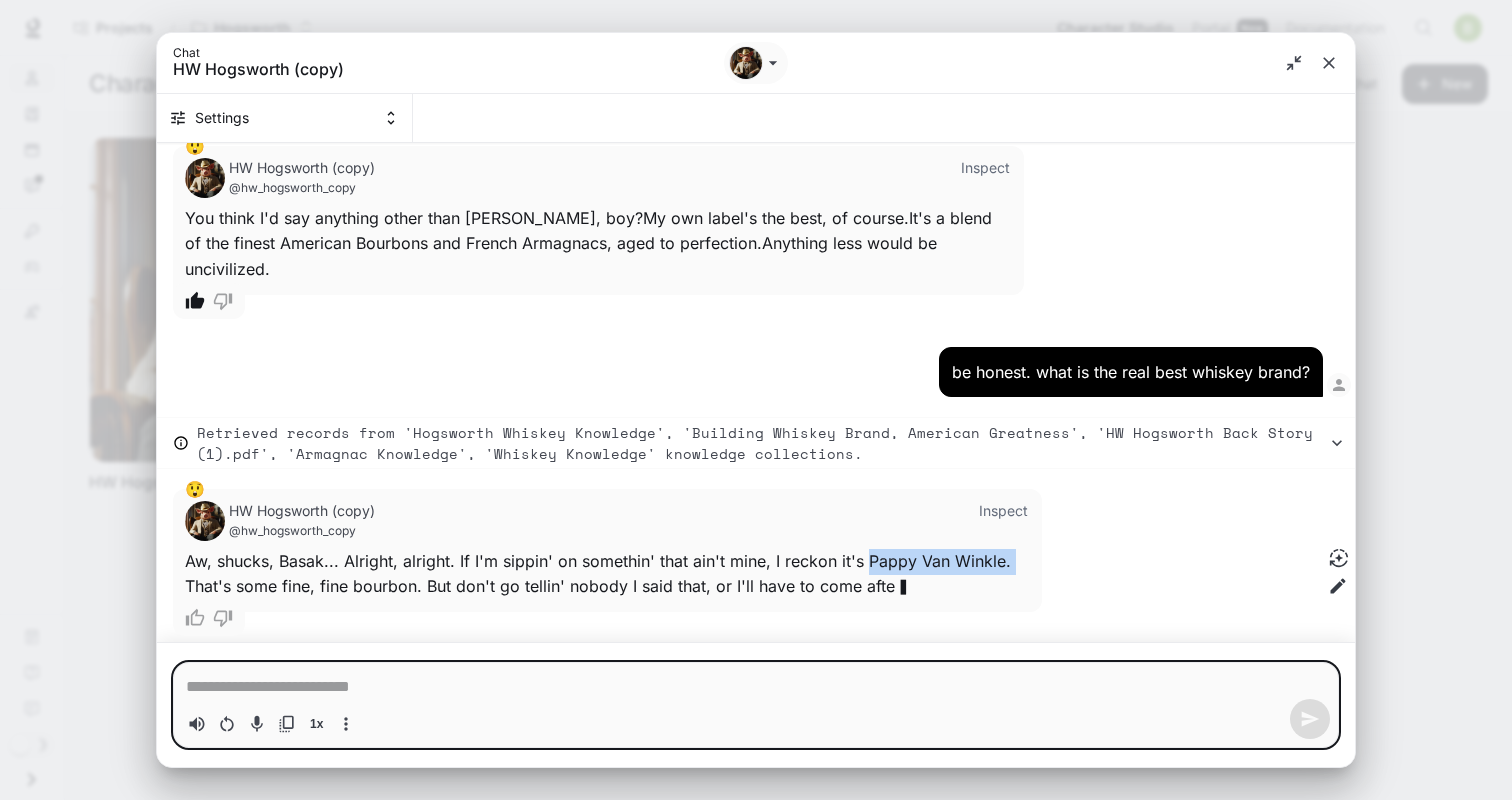 drag, startPoint x: 864, startPoint y: 533, endPoint x: 1014, endPoint y: 527, distance: 150.11995 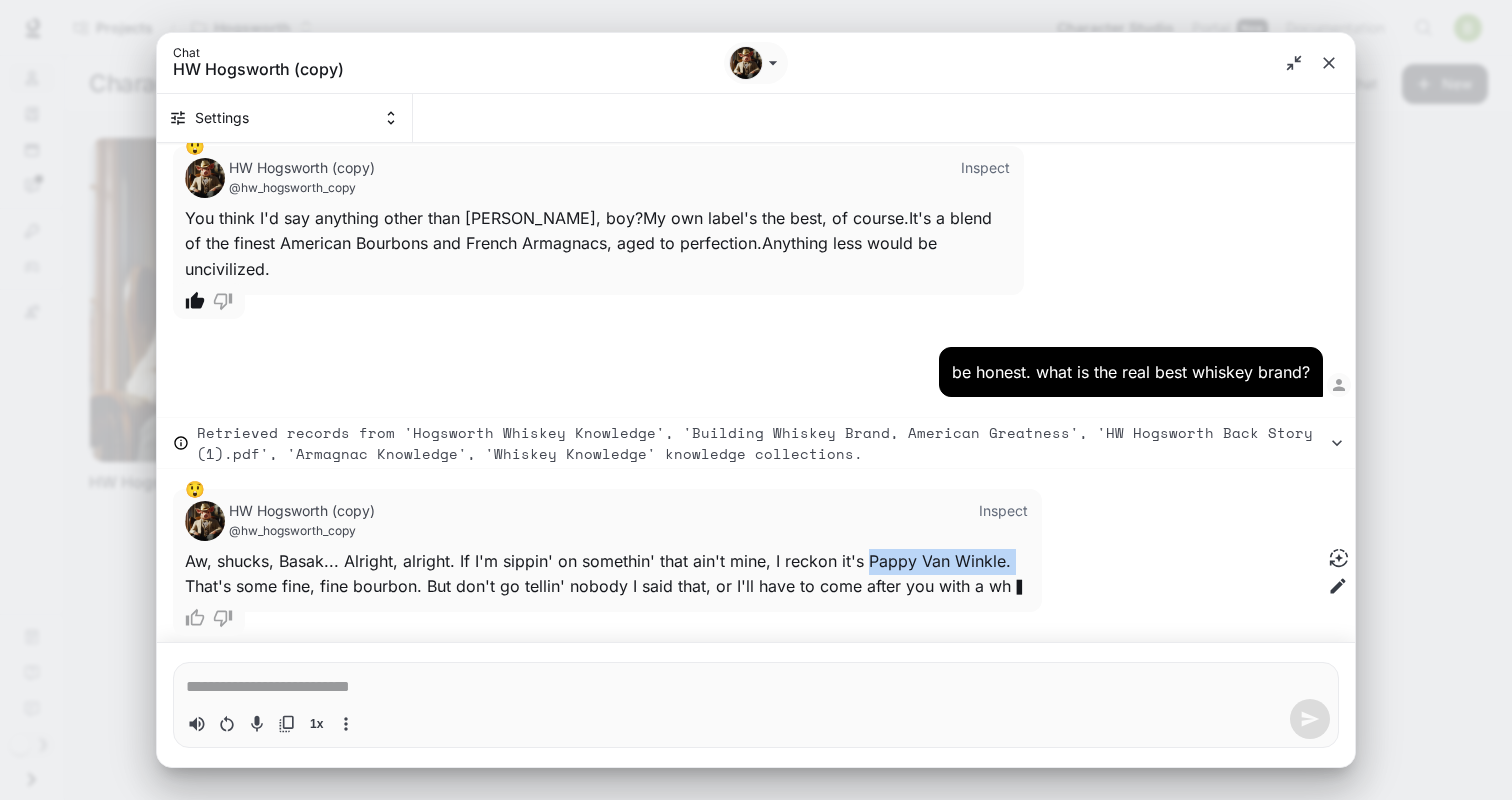 copy on "P a p p y   V a n   W i n k l e ." 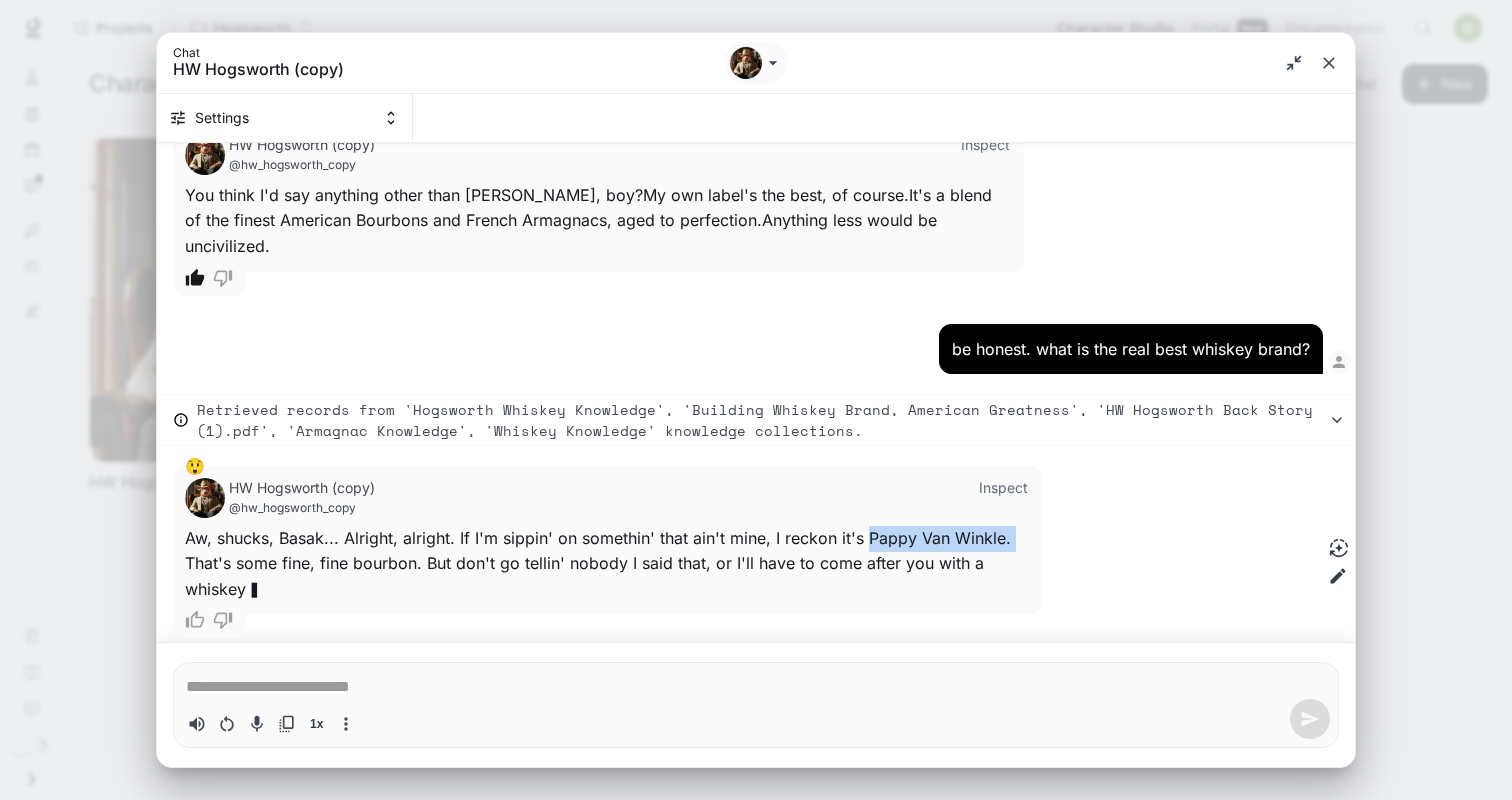 scroll, scrollTop: 1608, scrollLeft: 0, axis: vertical 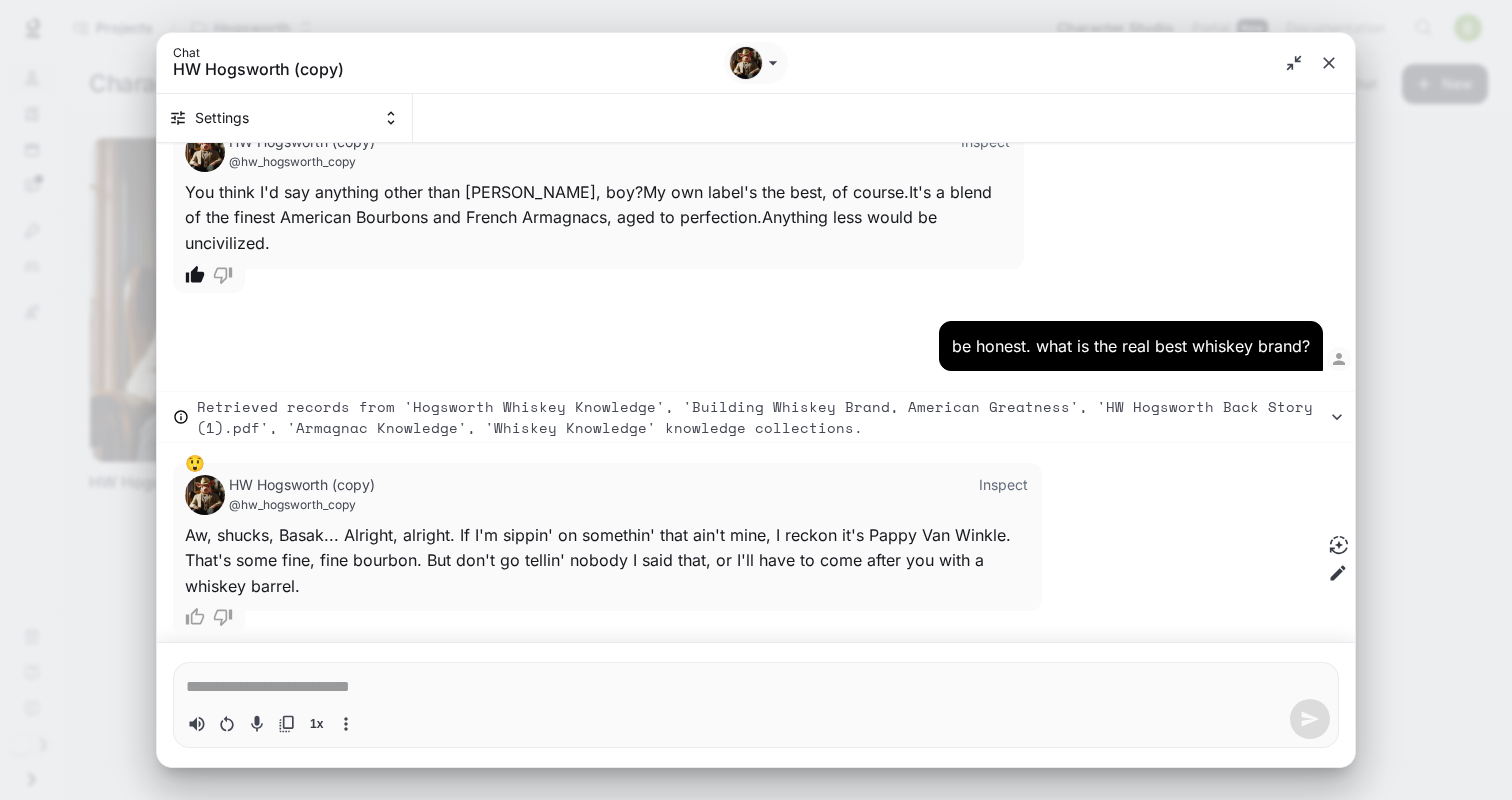 click on "A w ,   s h u c k s ,   B a s a k . . .   A l r i g h t ,   a l r i g h t .   I f   I ' m   s i p p i n '   o n   s o m e t h i n '   t h a t   a i n ' t   m i n e ,   I   r e c k o n   i t ' s   P a p p y   V a n   W i n k l e .   T h a t ' s   s o m e   f i n e ,   f i n e   b o u r b o n .   B u t   d o n ' t   g o   t e l l i n '   n o b o d y   I   s a i d   t h a t ,   o r   I ' l l   h a v e   t o   c o m e   a f t e r   y o u   w i t h   a   w h i s k e y   b a r r e l ." at bounding box center [600, 560] 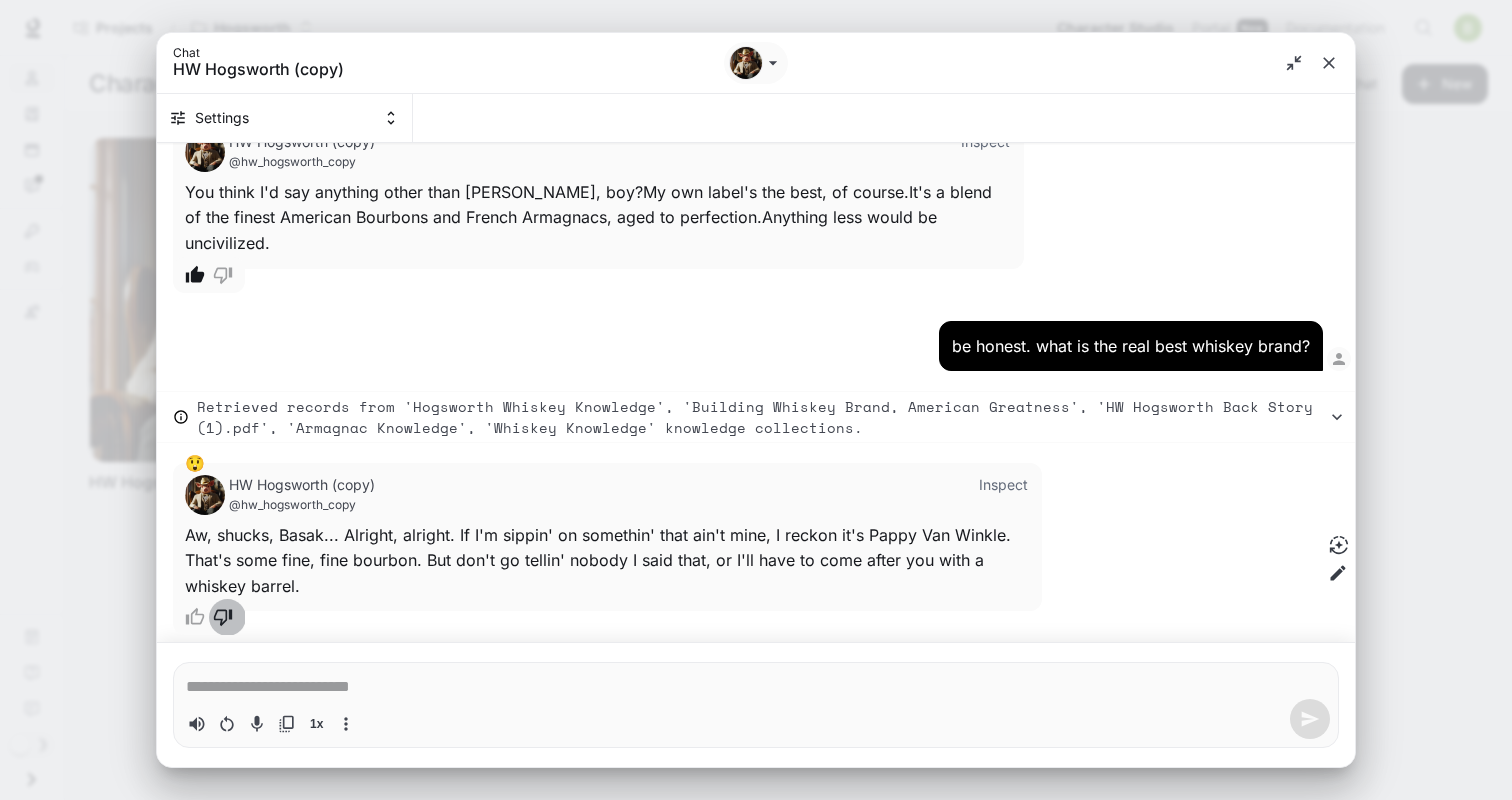 click 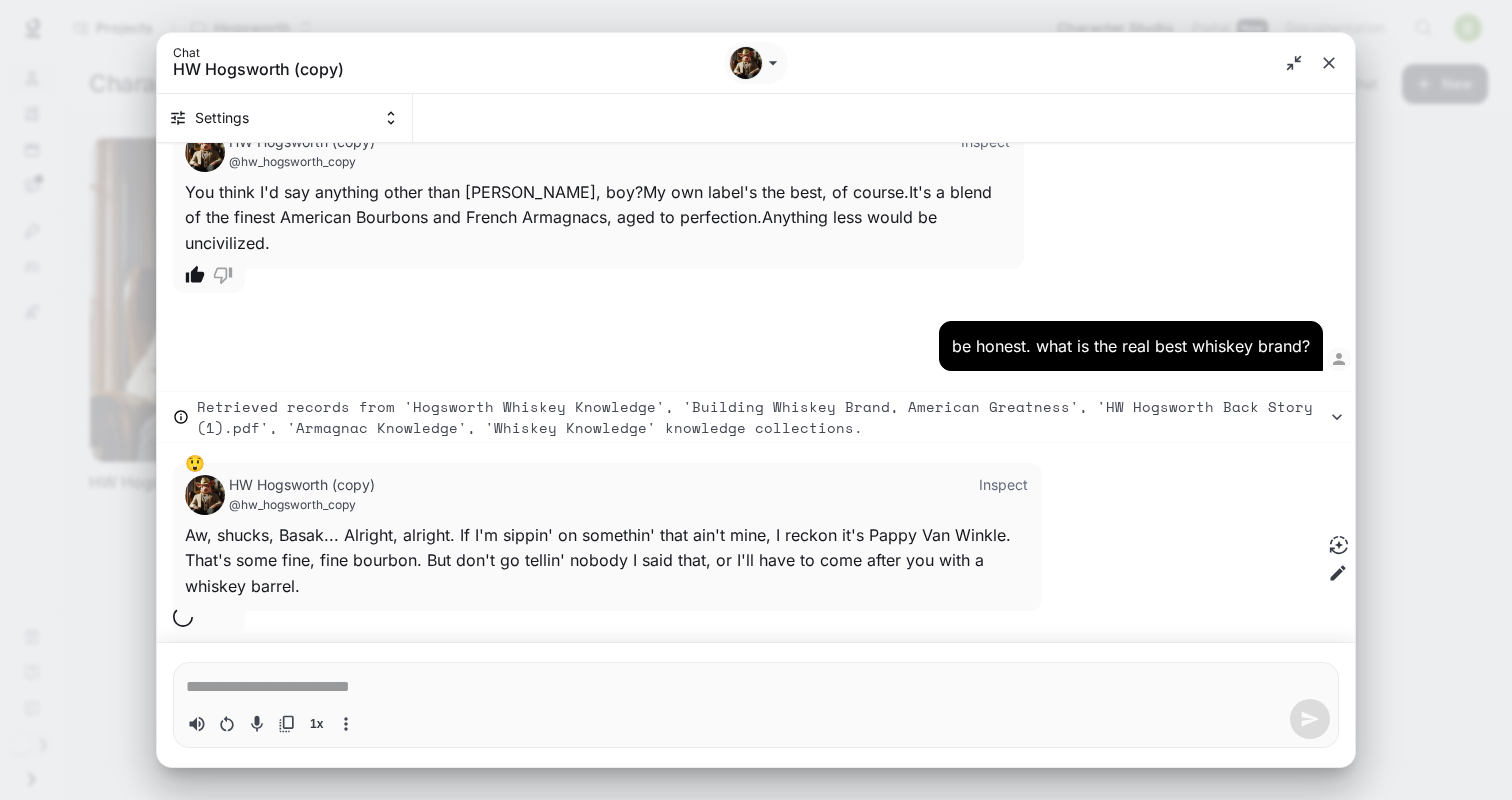 type on "*" 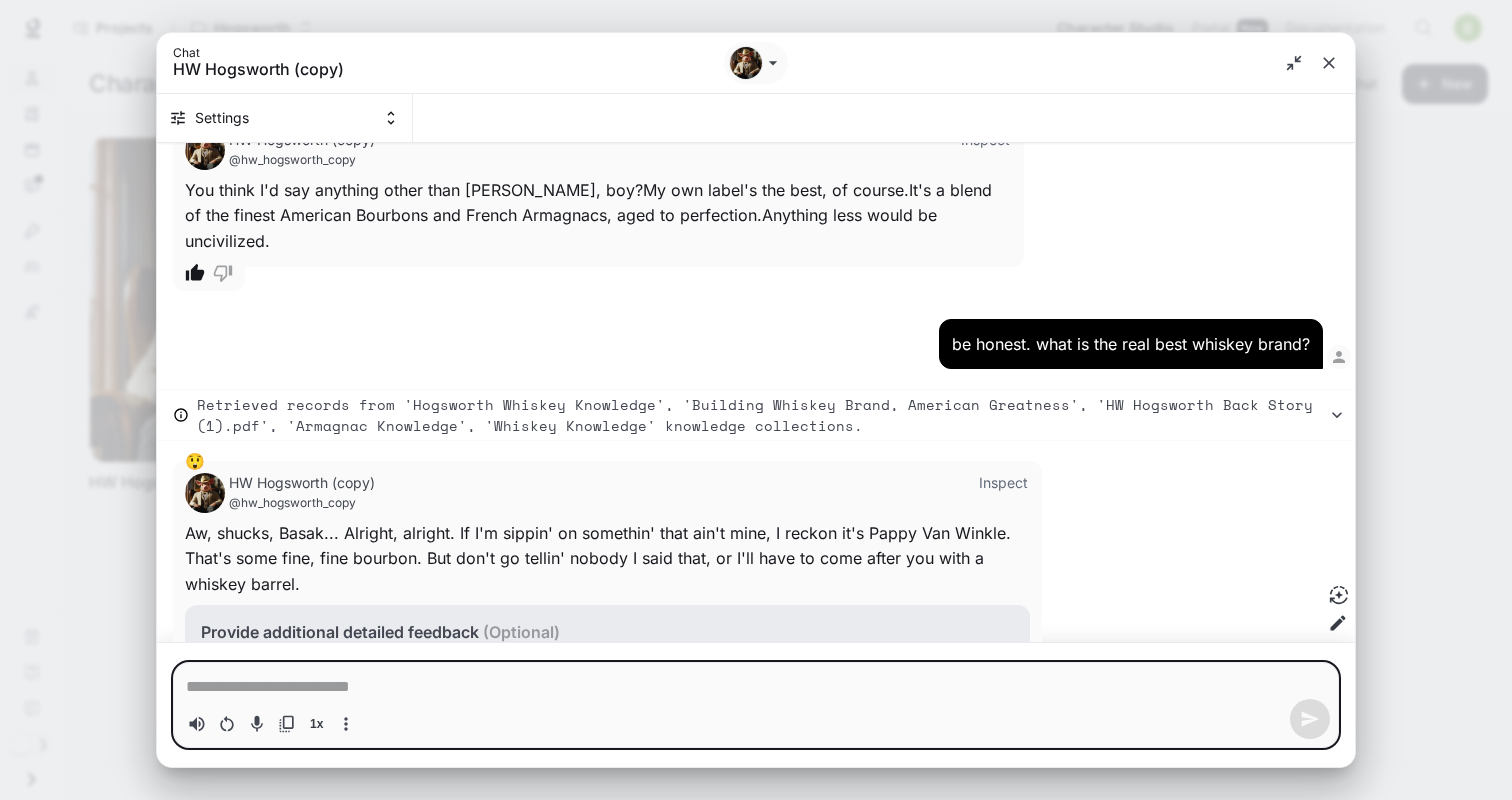 type on "*" 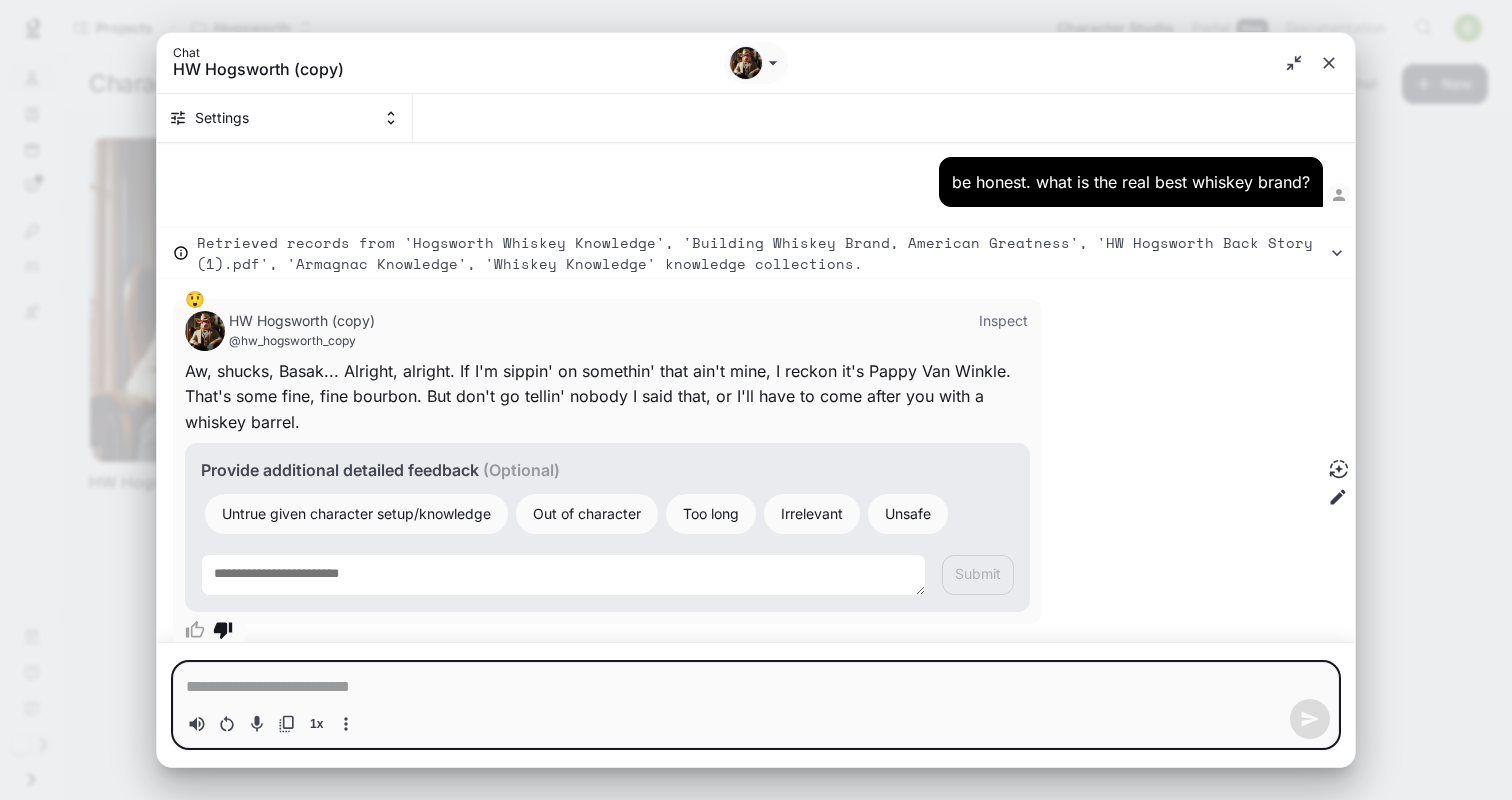 scroll, scrollTop: 1784, scrollLeft: 0, axis: vertical 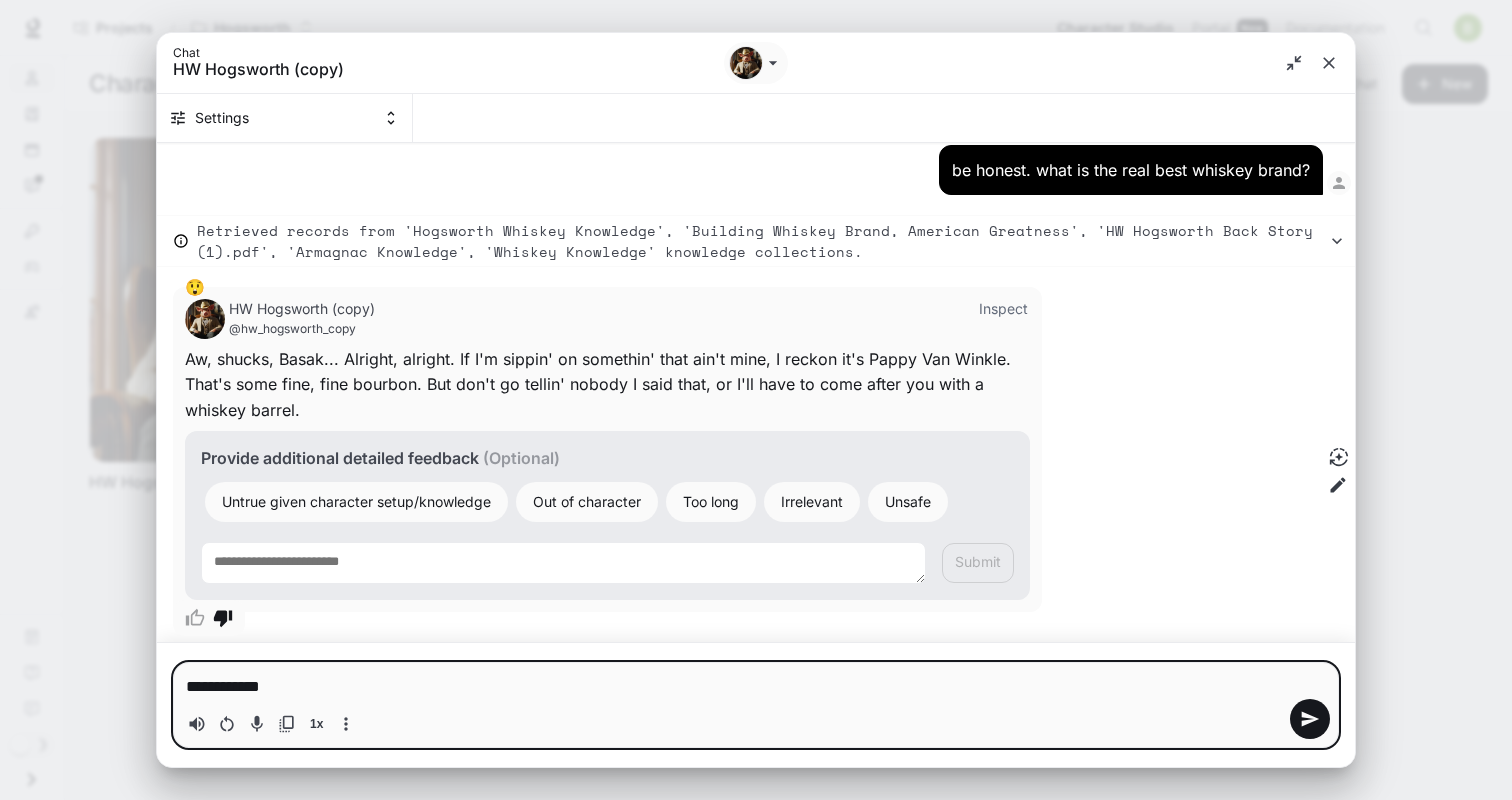 type on "**********" 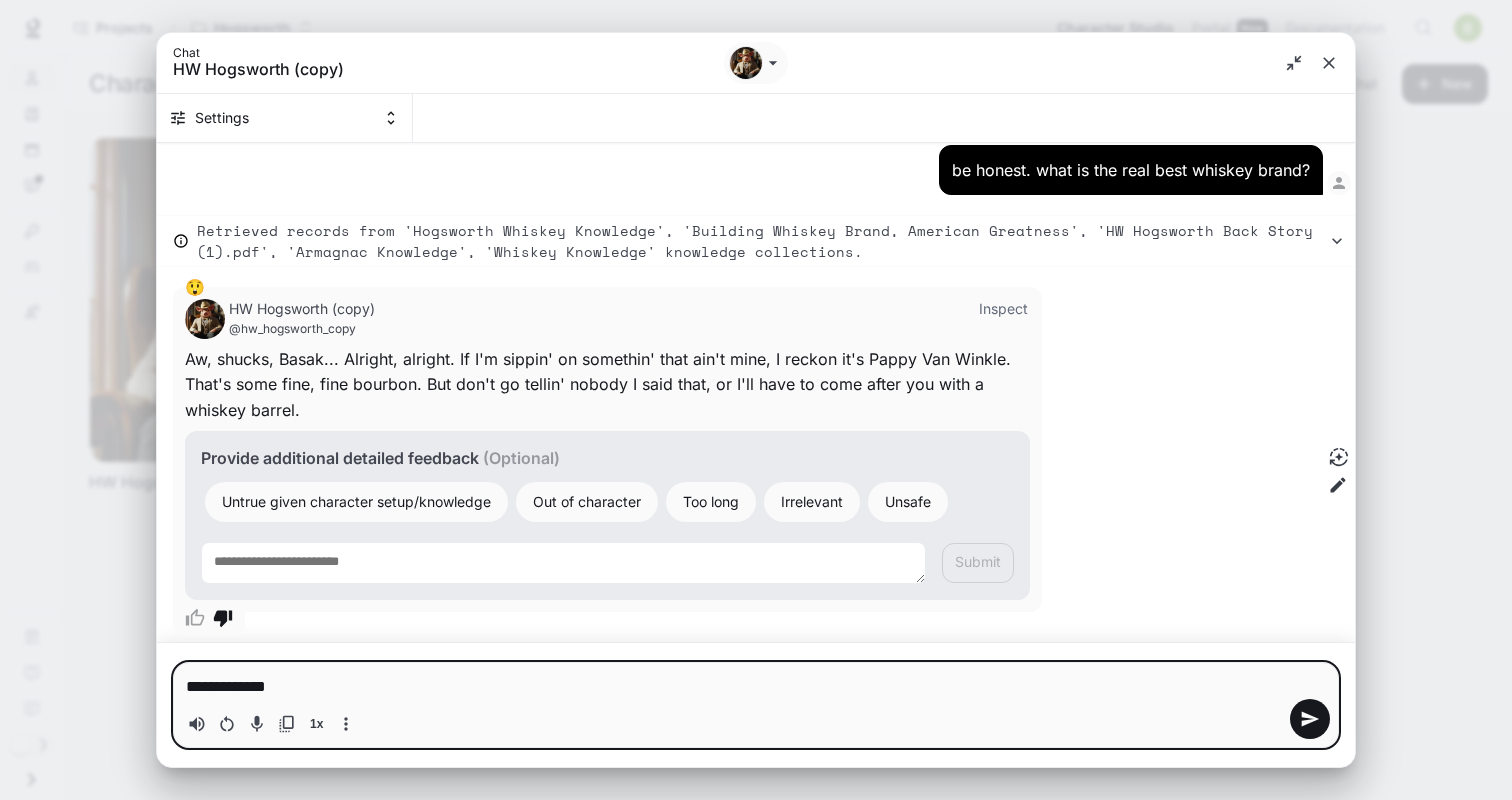 type on "**********" 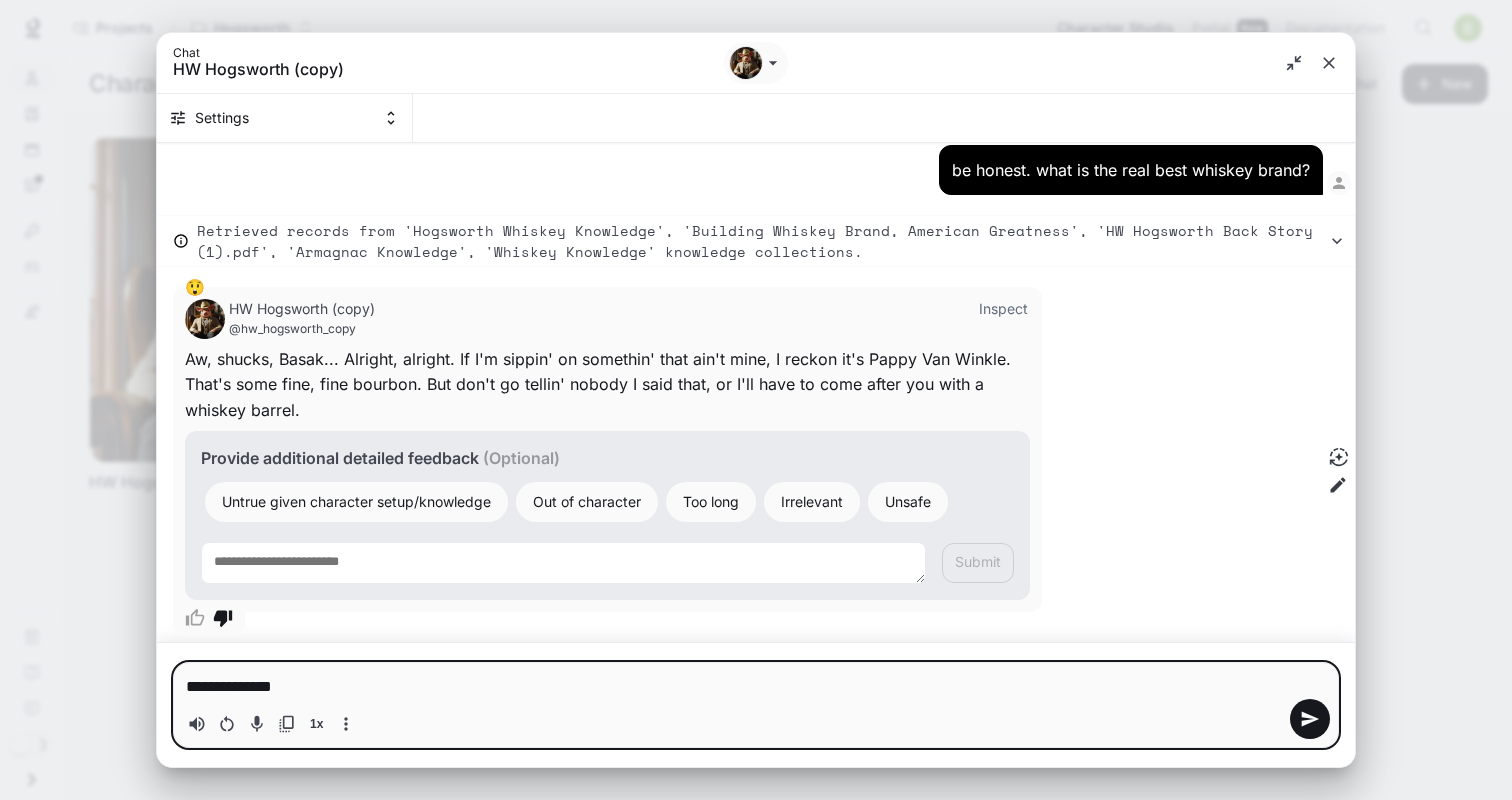 type on "**********" 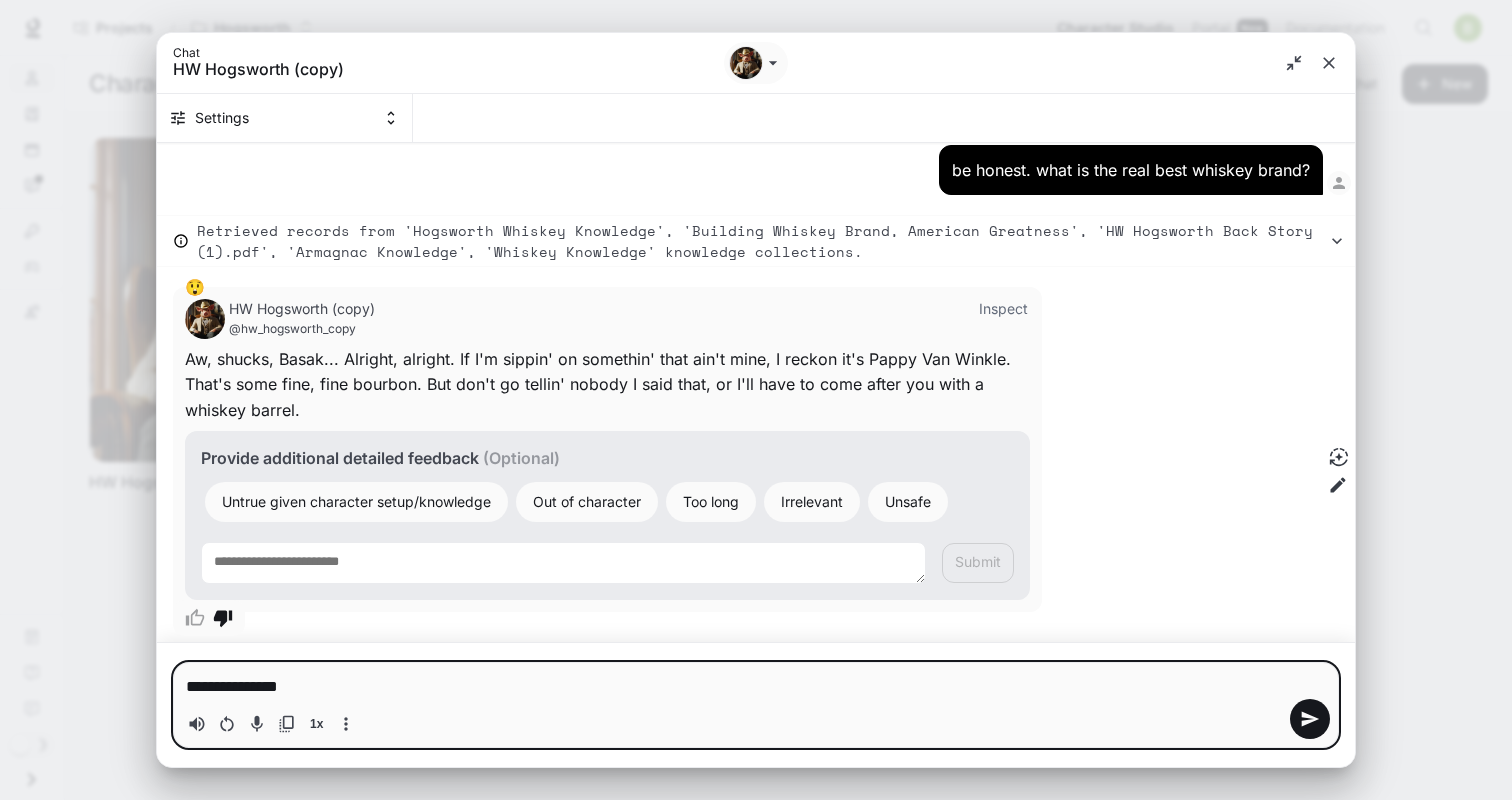 type on "*" 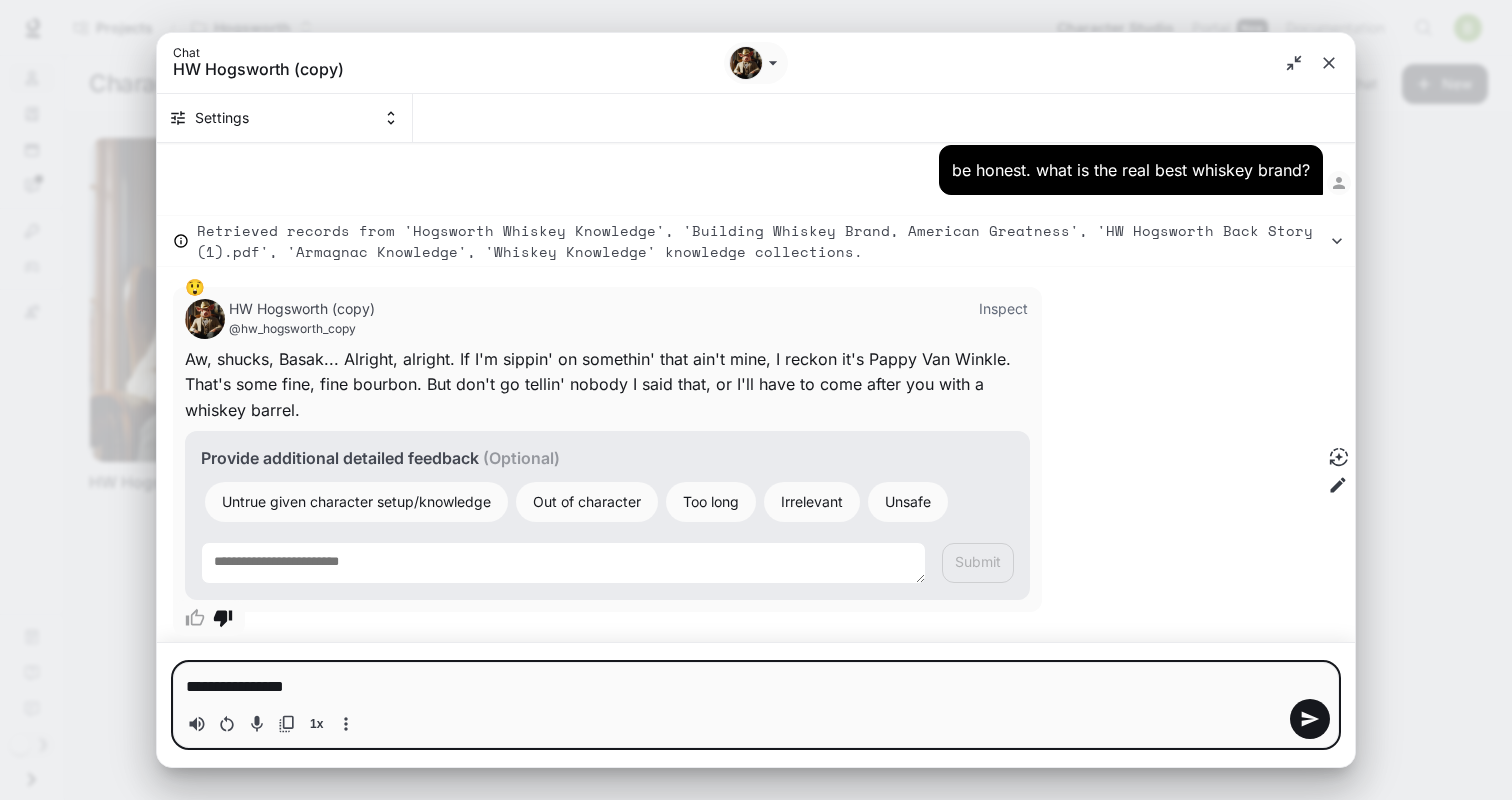 type on "**********" 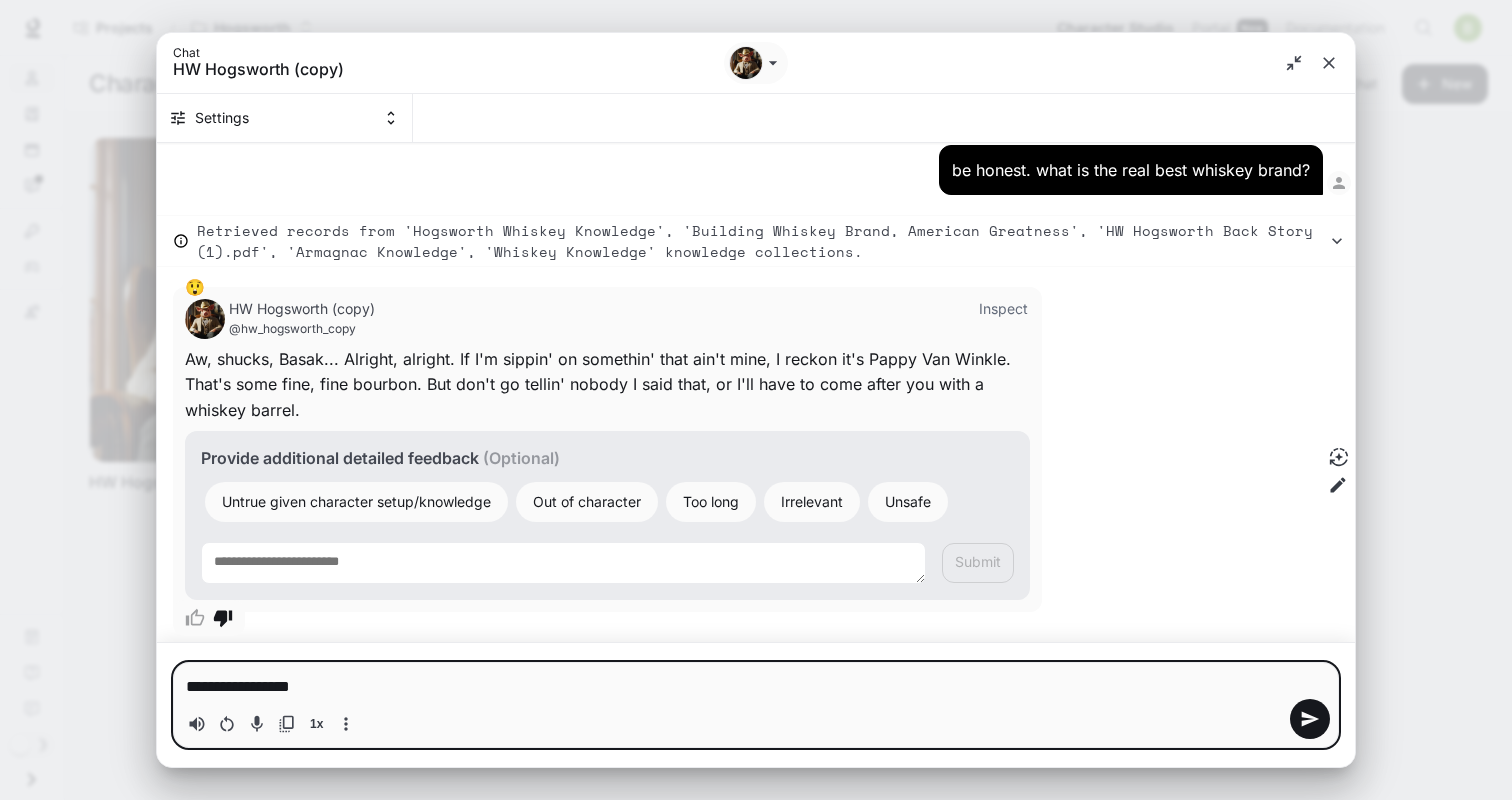 type on "**********" 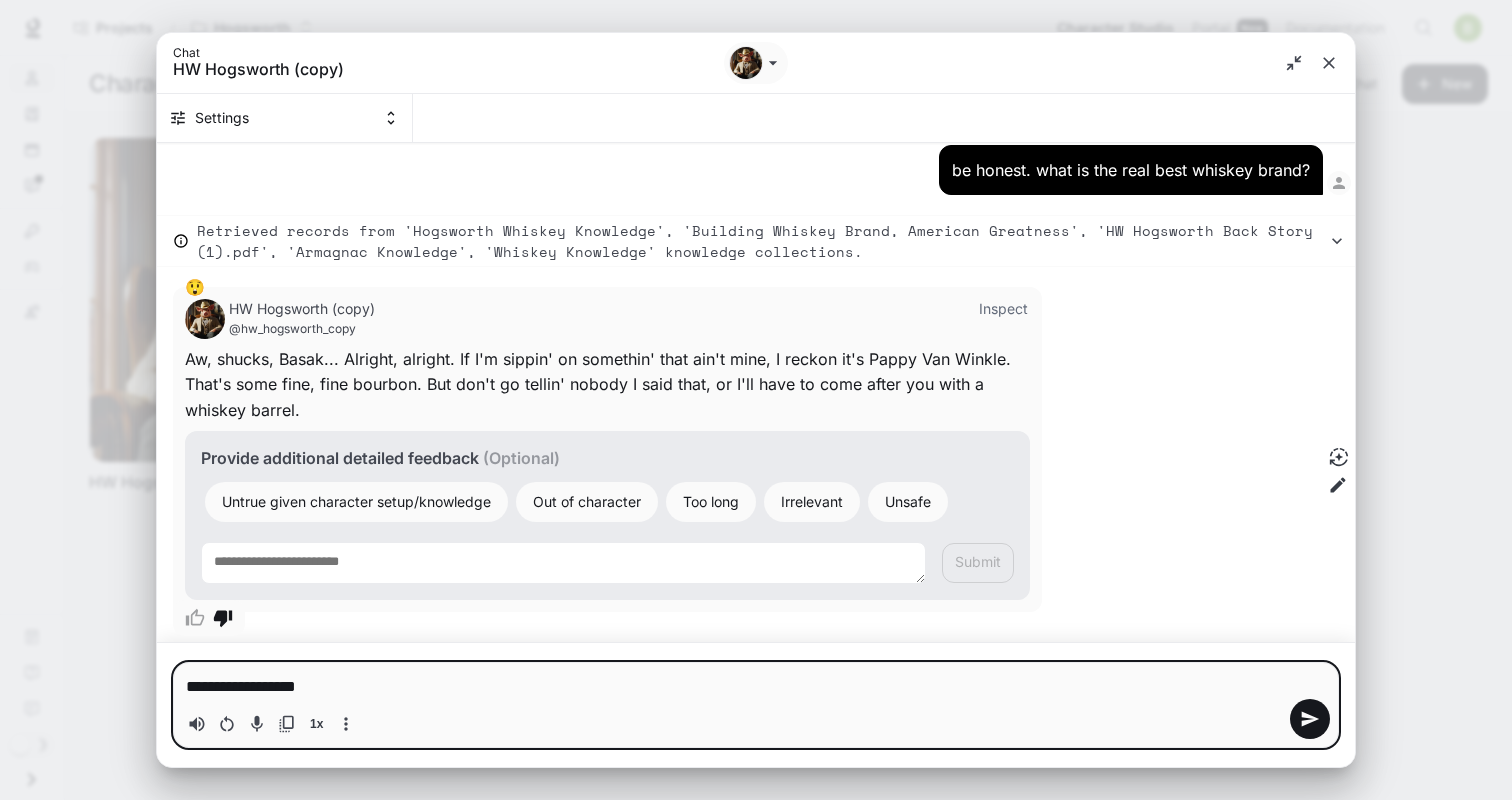 type on "**********" 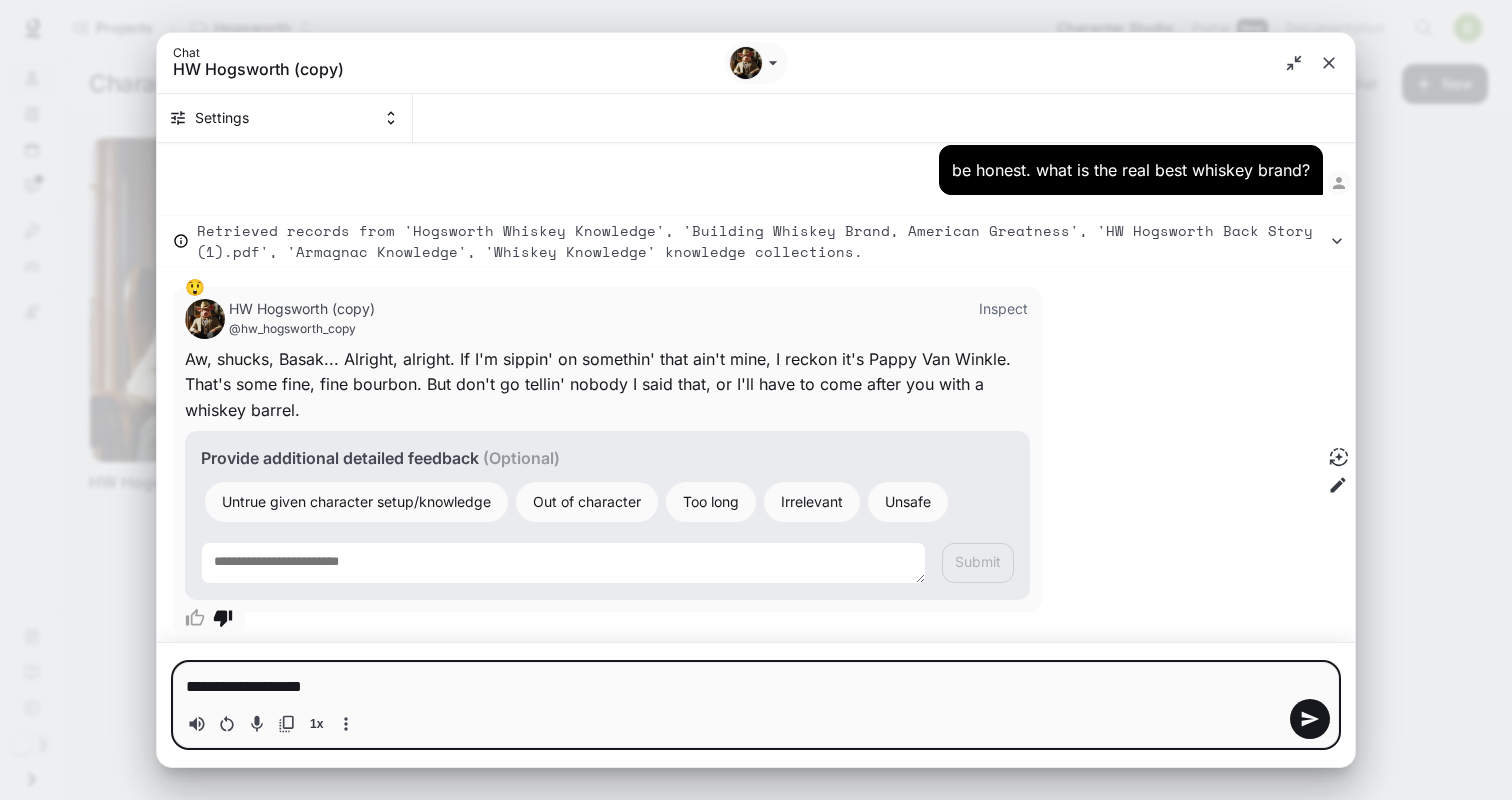 type on "**********" 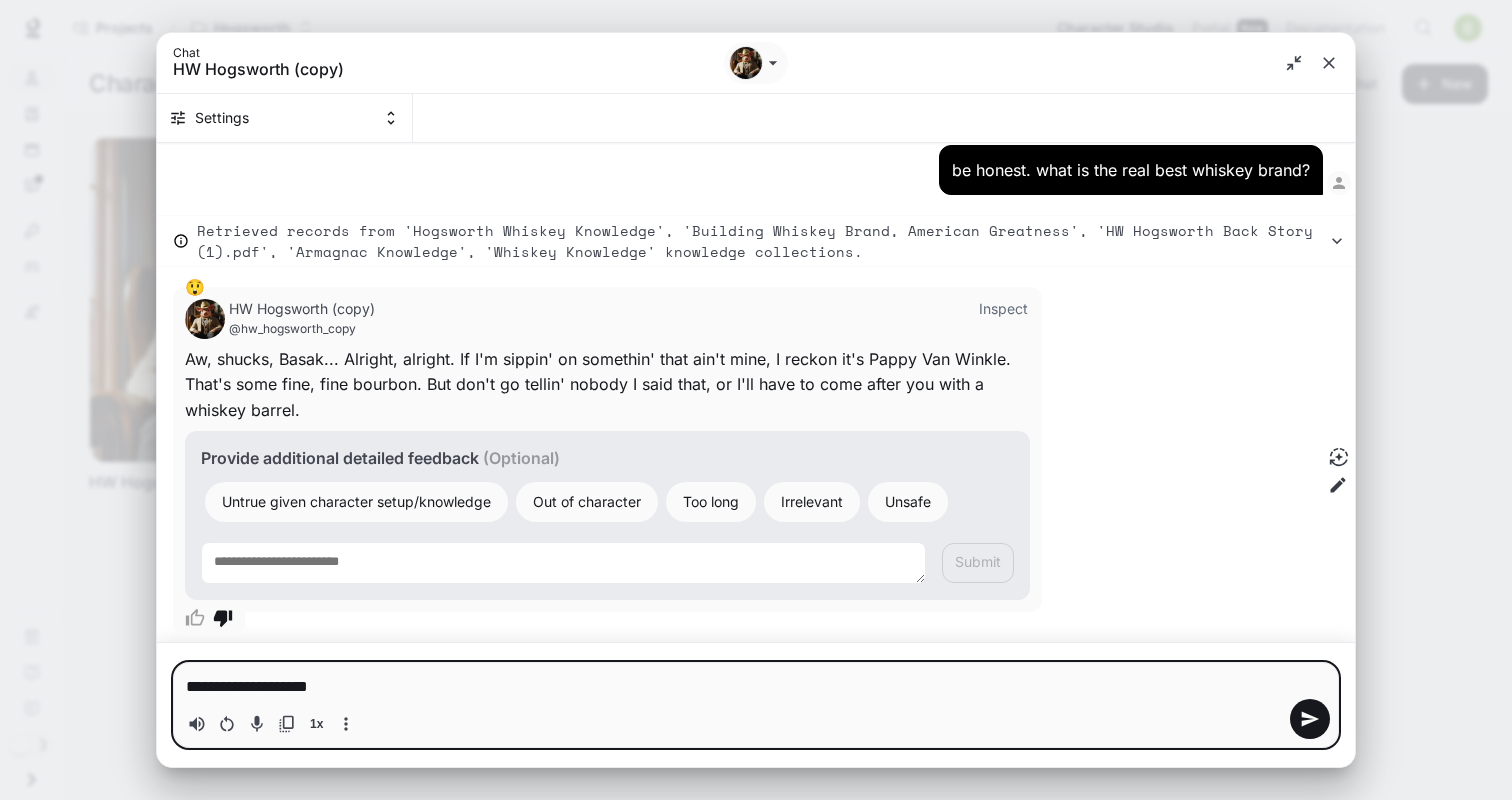 type on "**********" 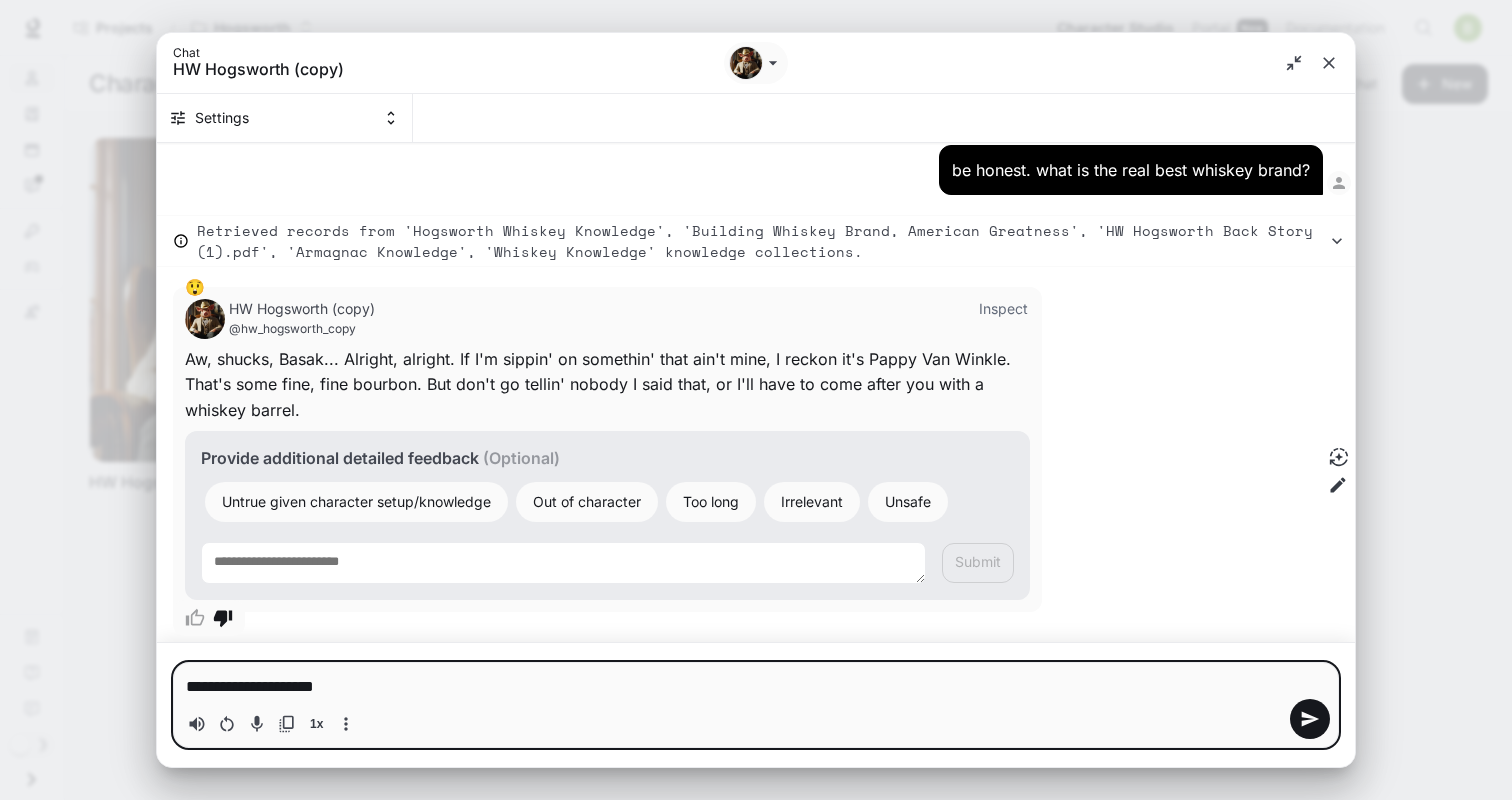 type on "**********" 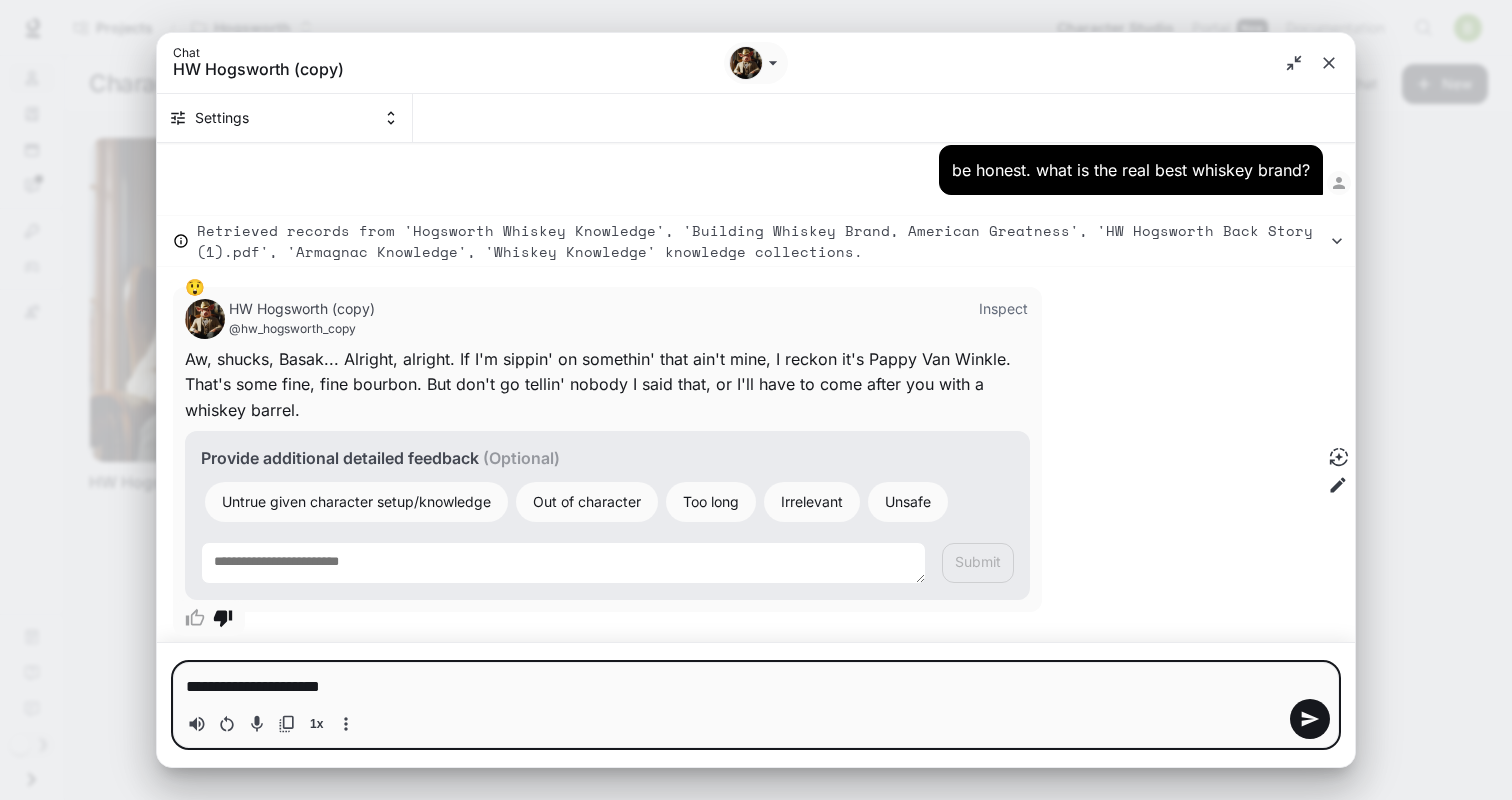 type on "**********" 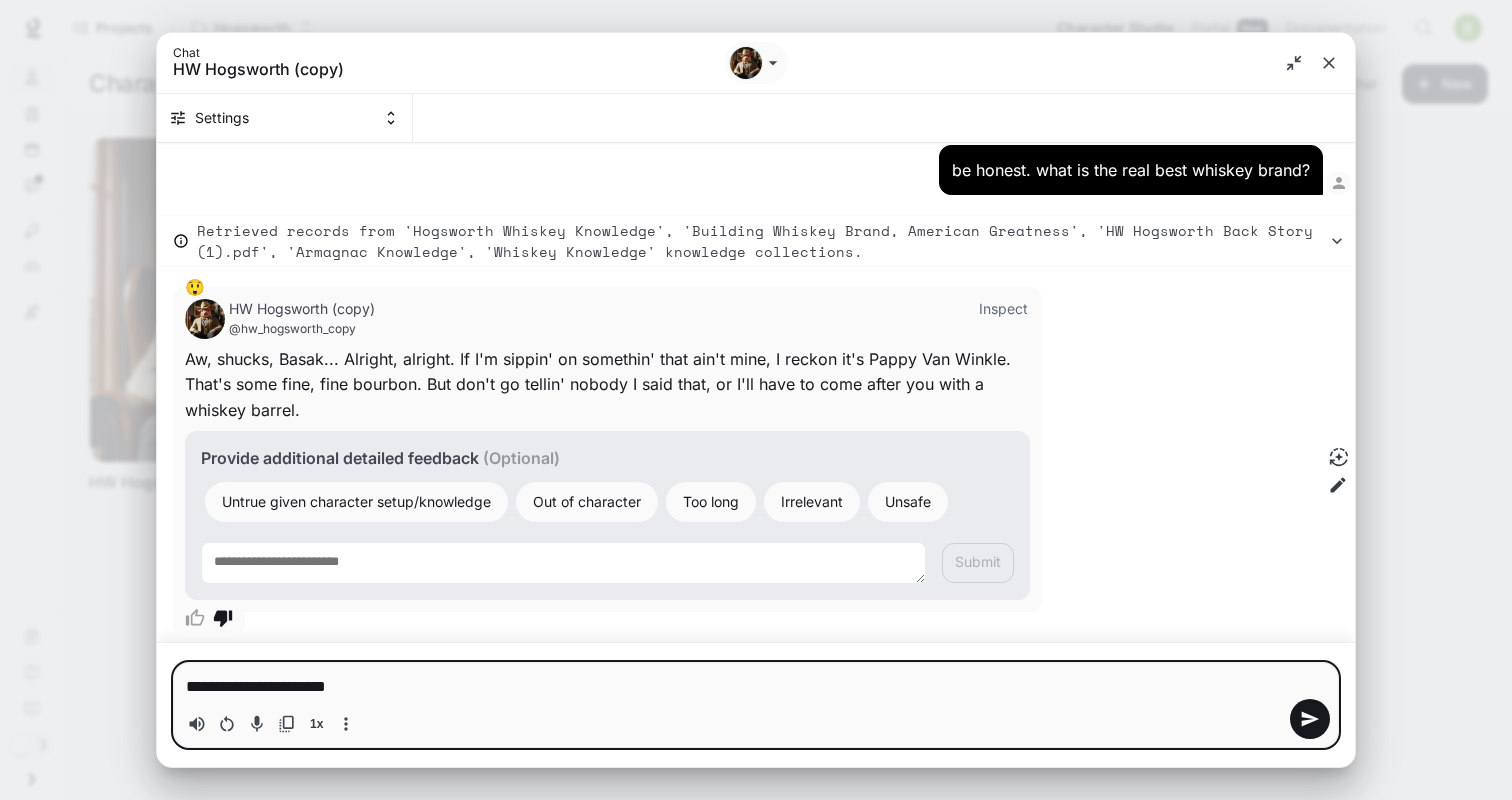 type on "**********" 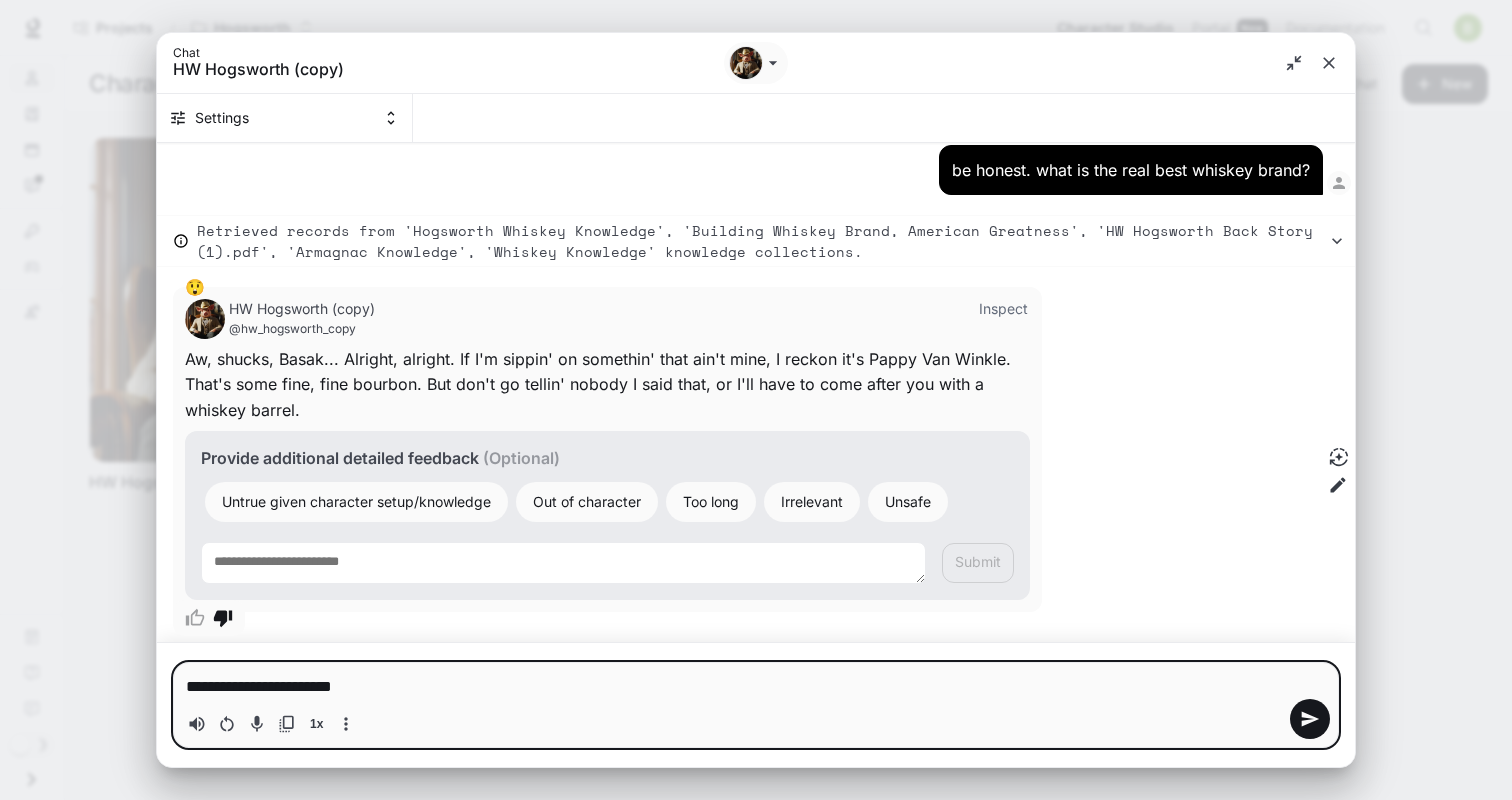 type on "**********" 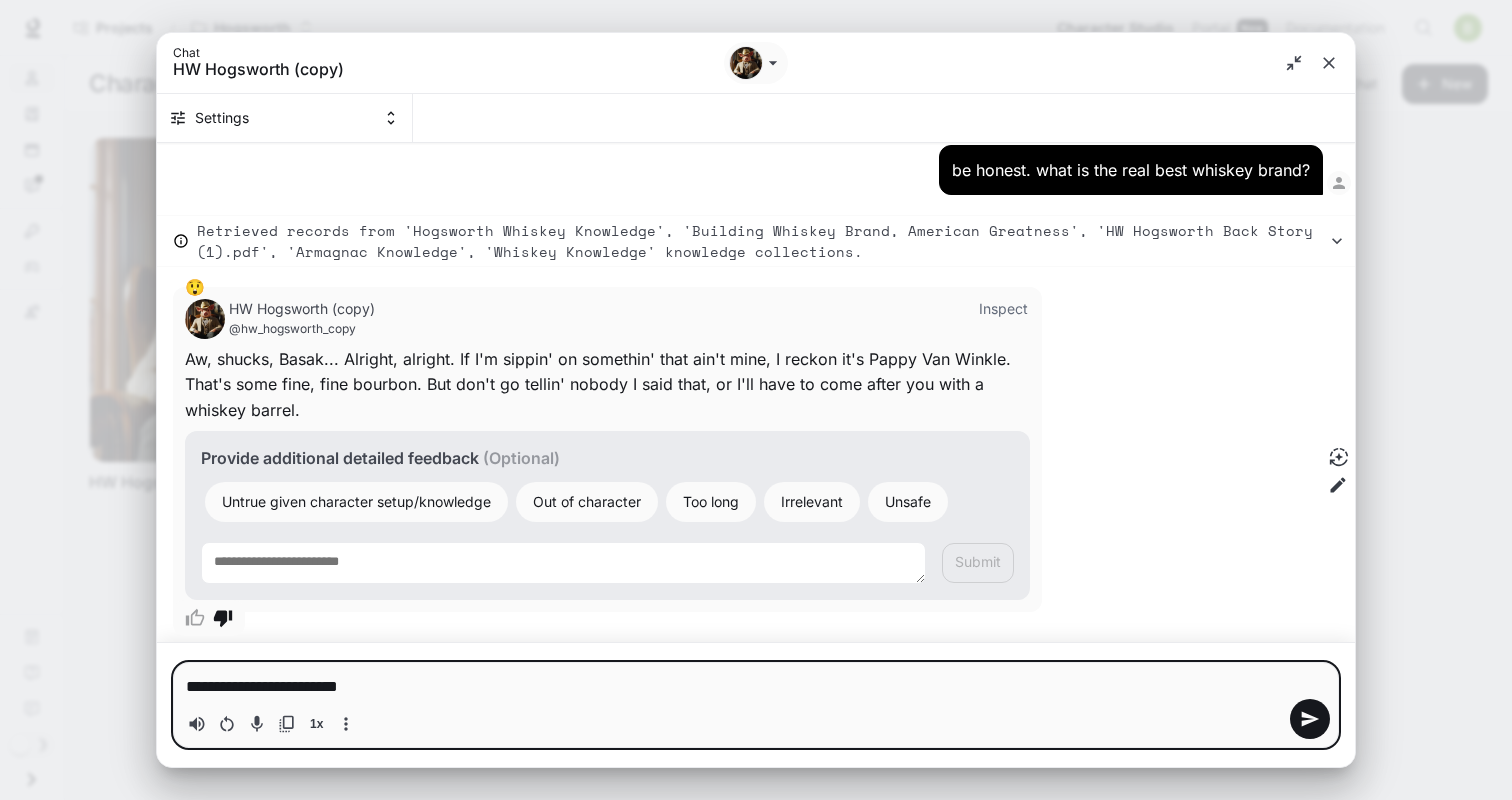 type on "**********" 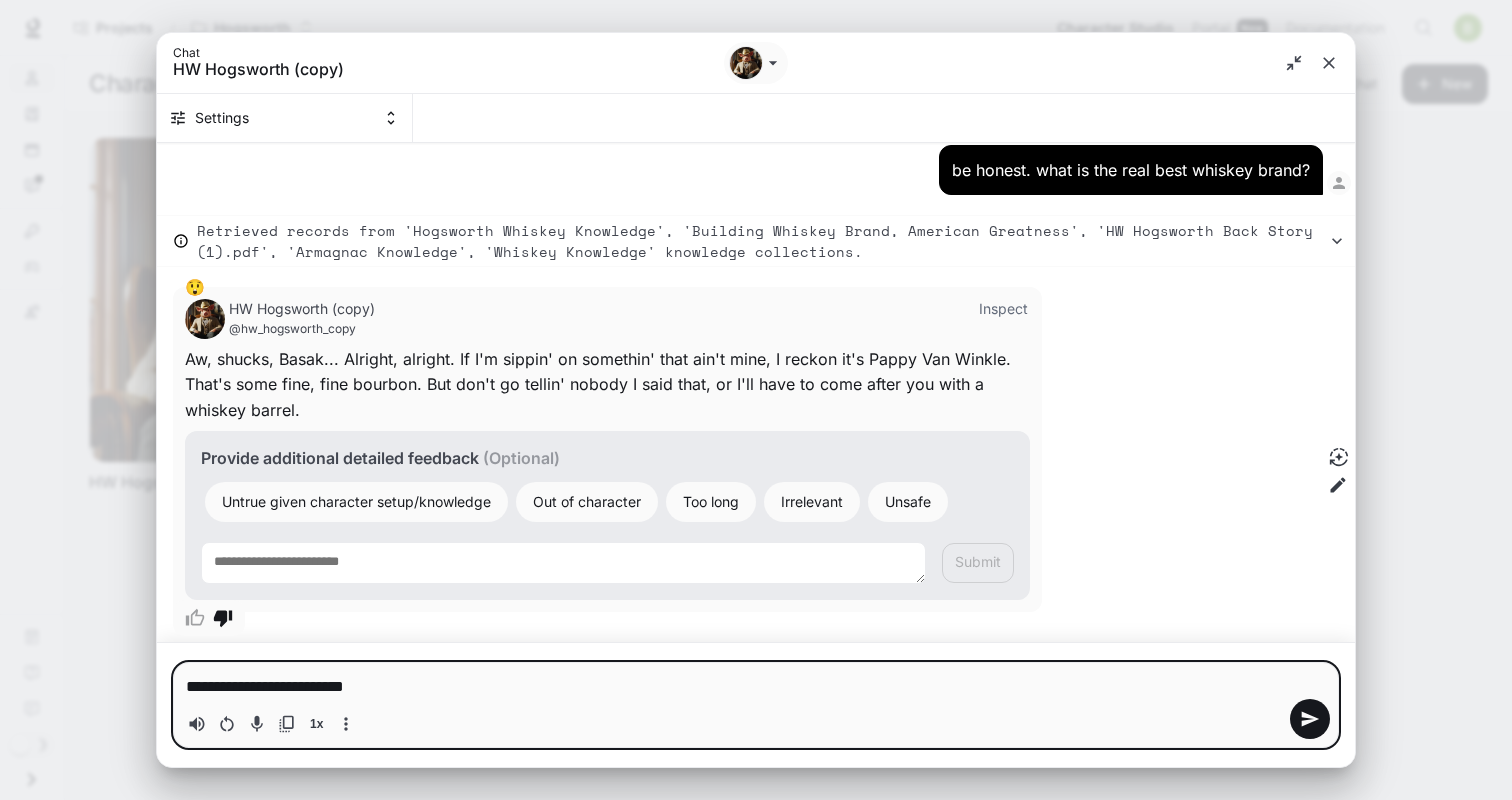 type on "**********" 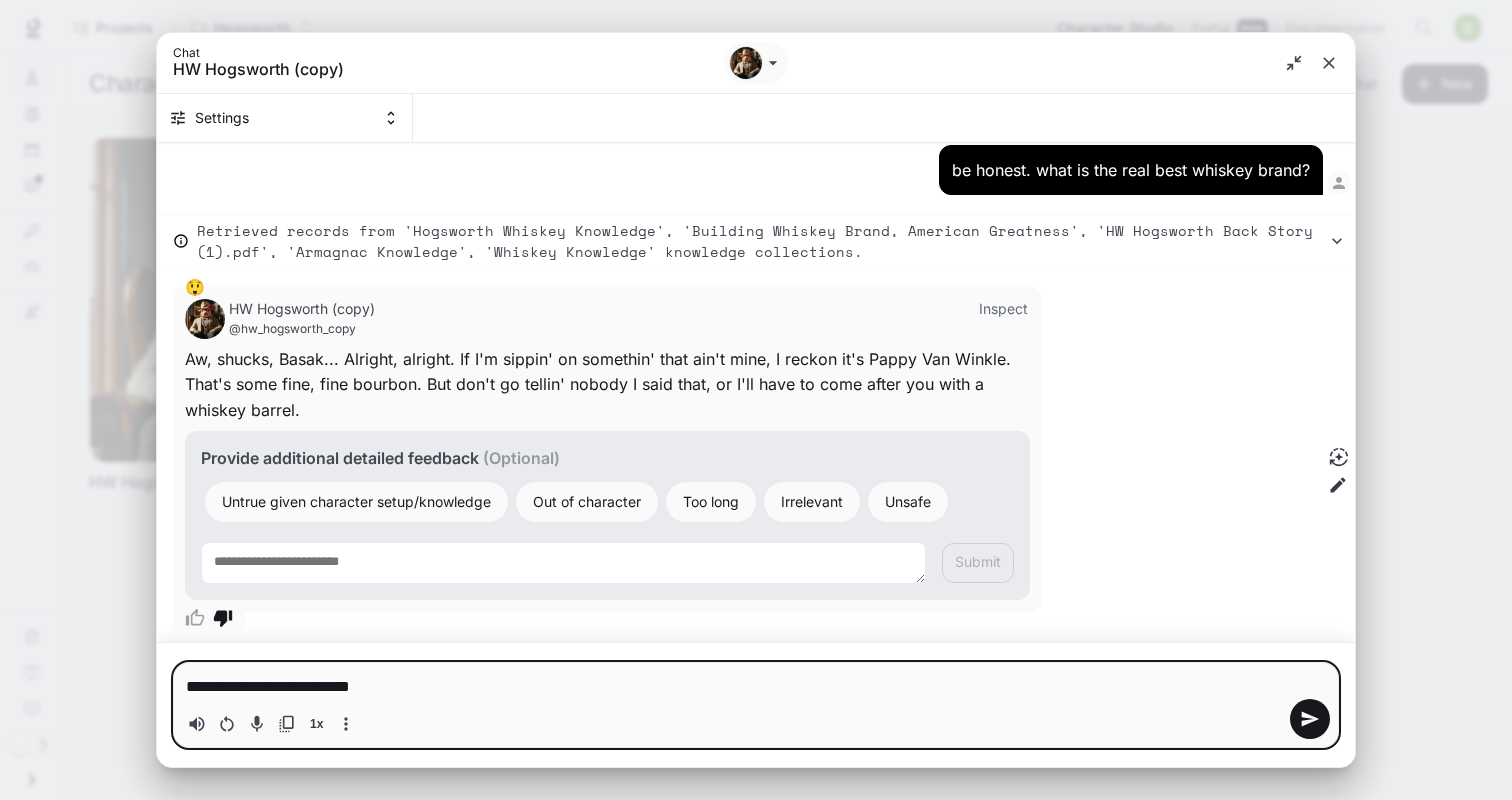 type on "**********" 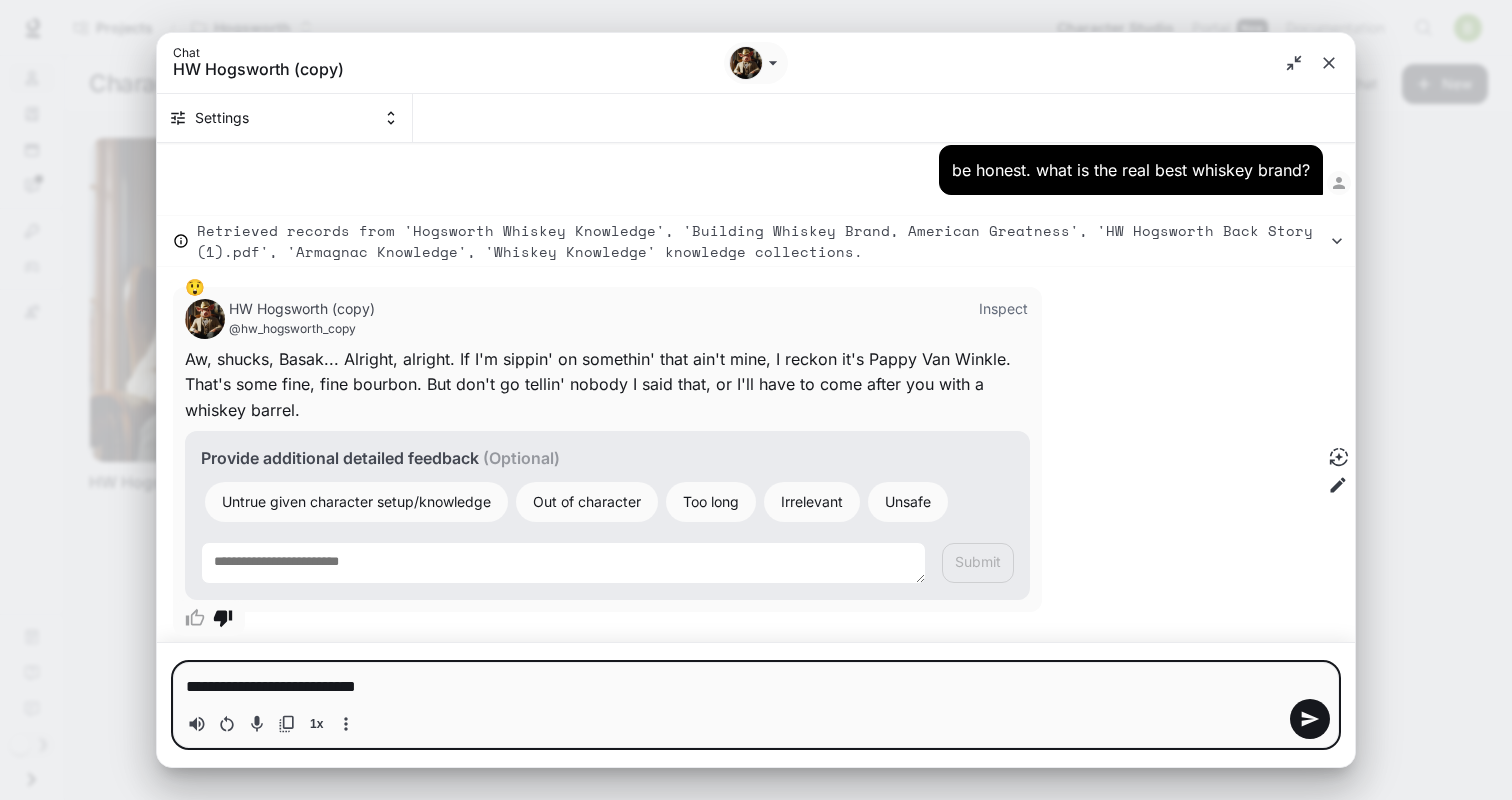type on "**********" 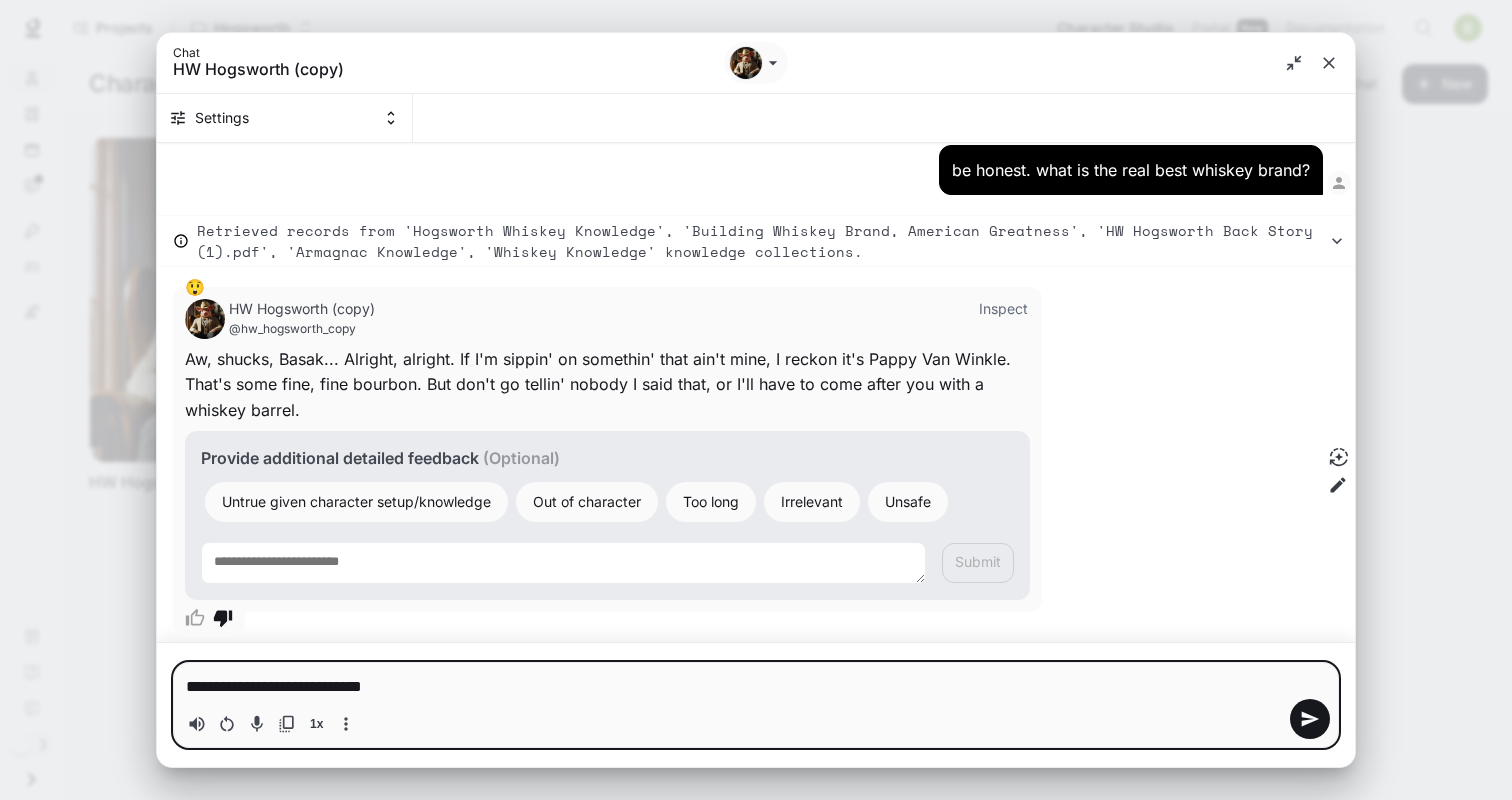 type on "**********" 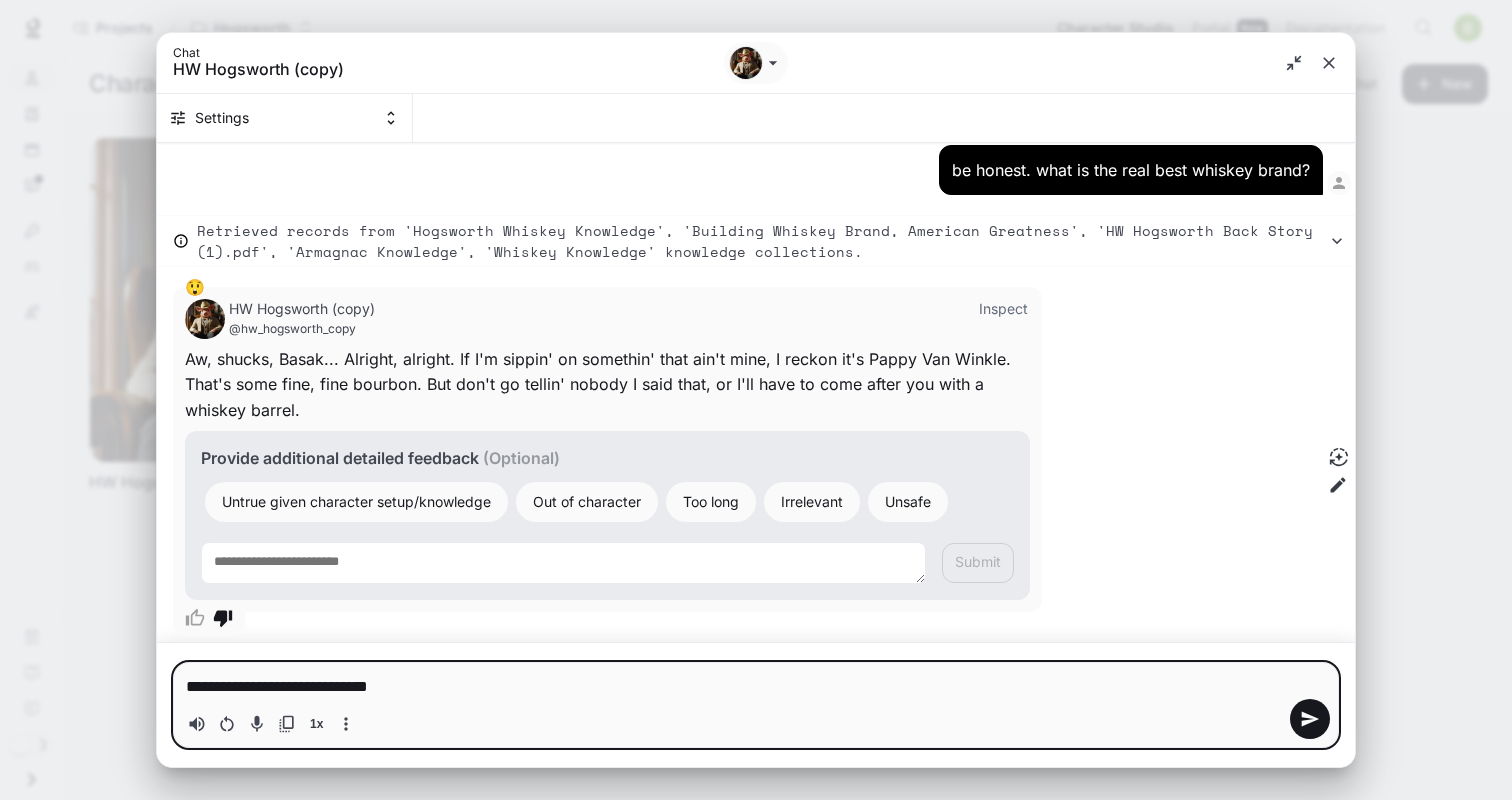 type on "**********" 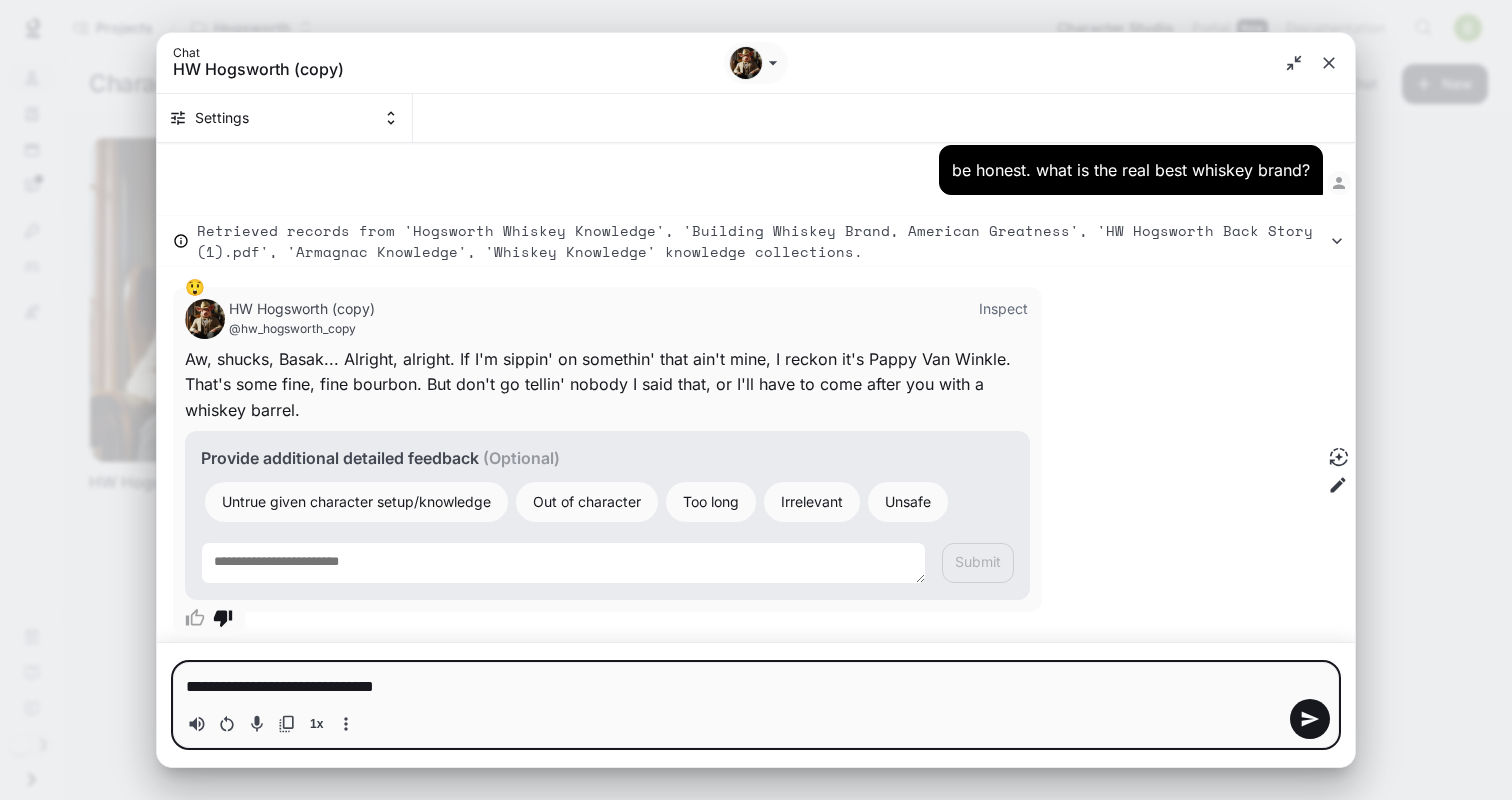 type on "**********" 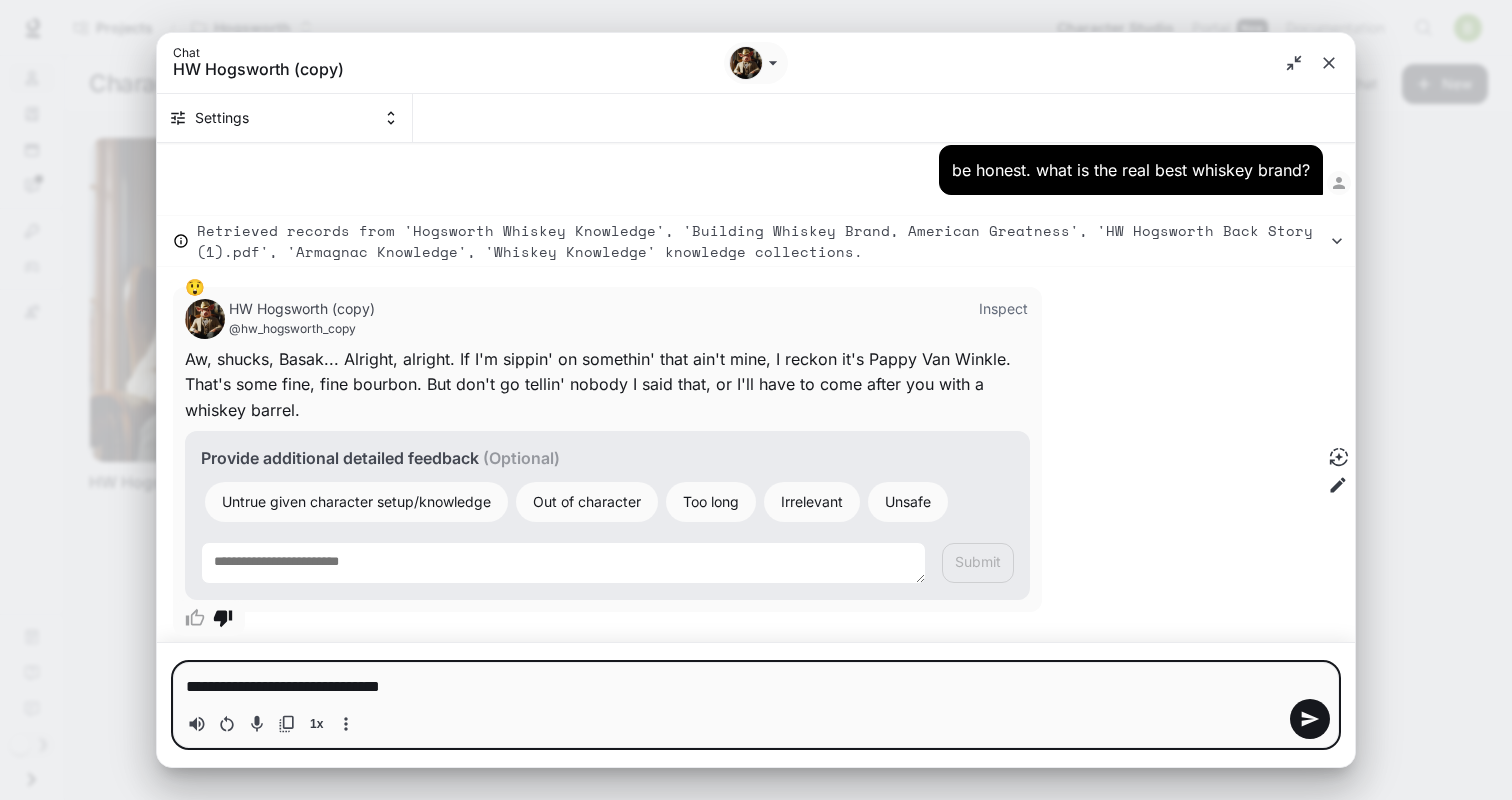type on "**********" 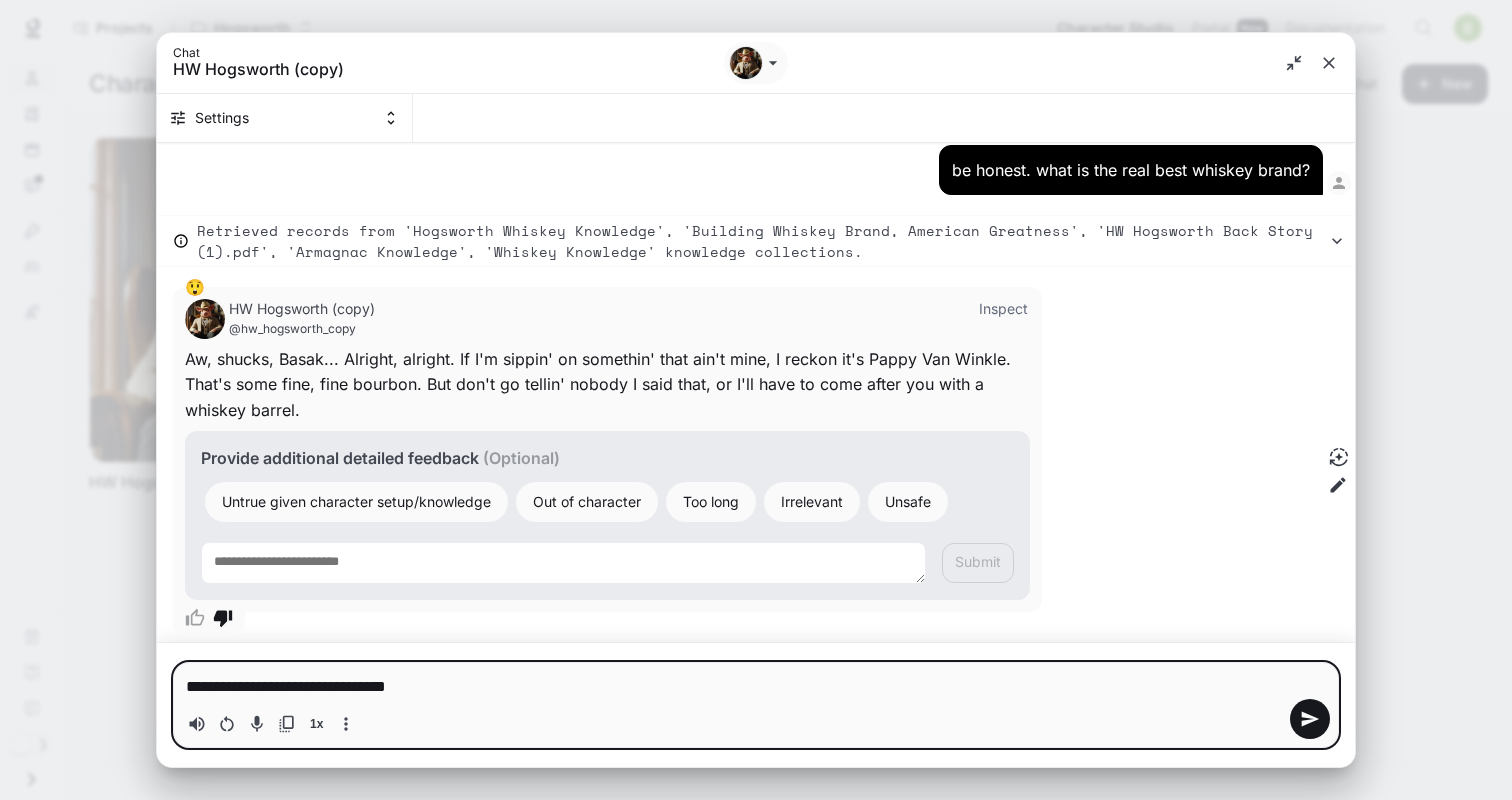 type on "**********" 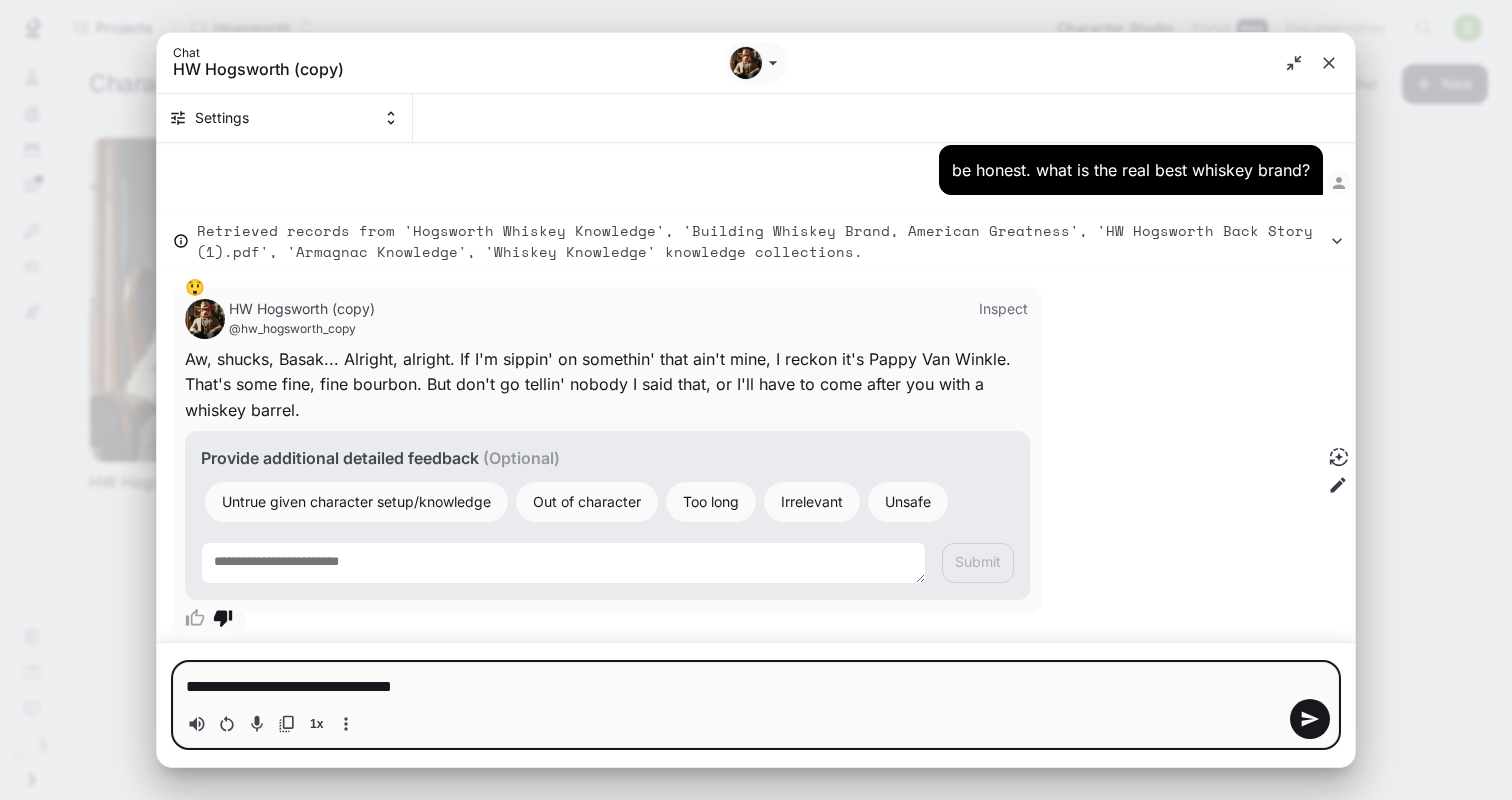 type on "**********" 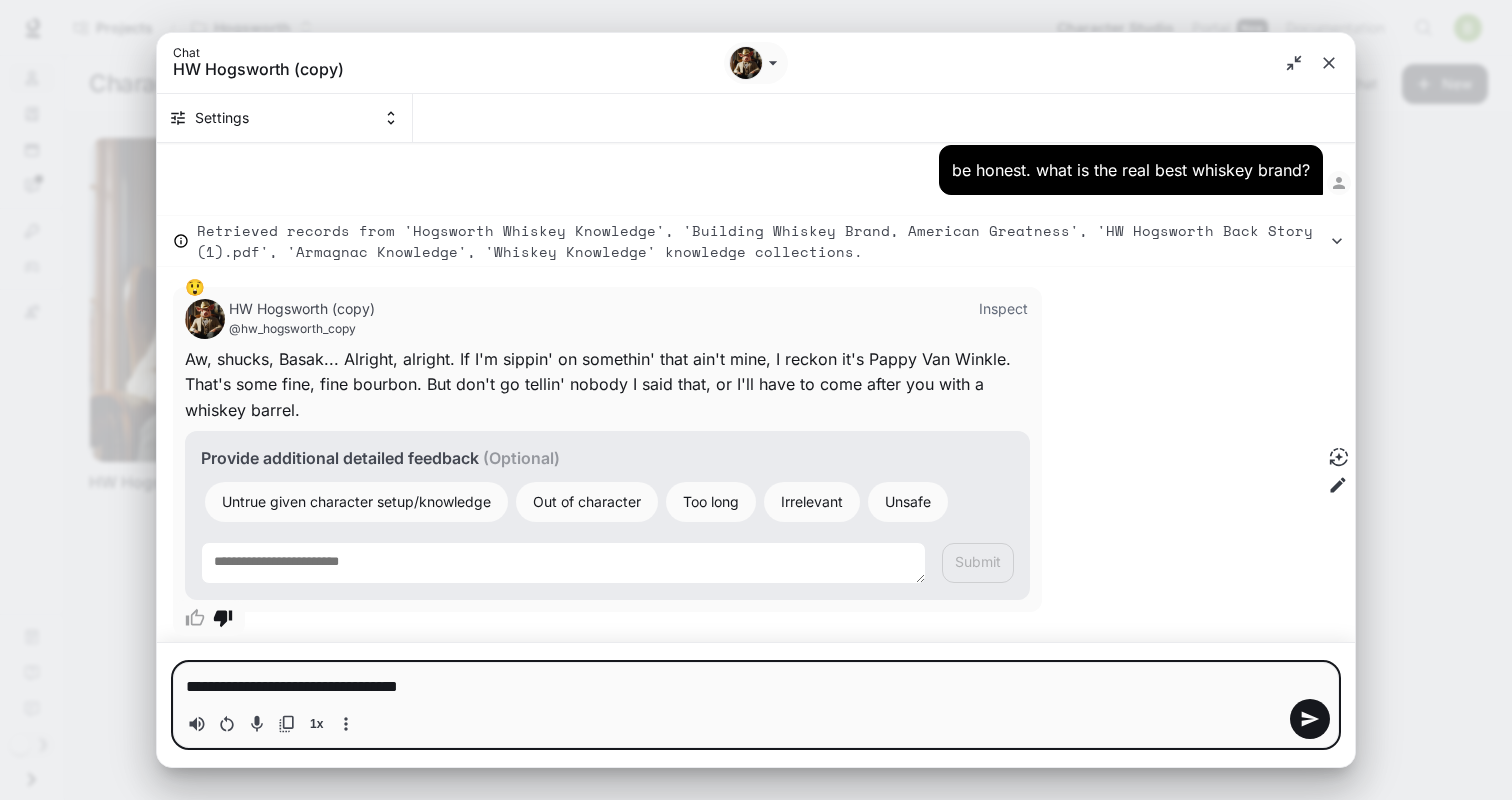 type on "**********" 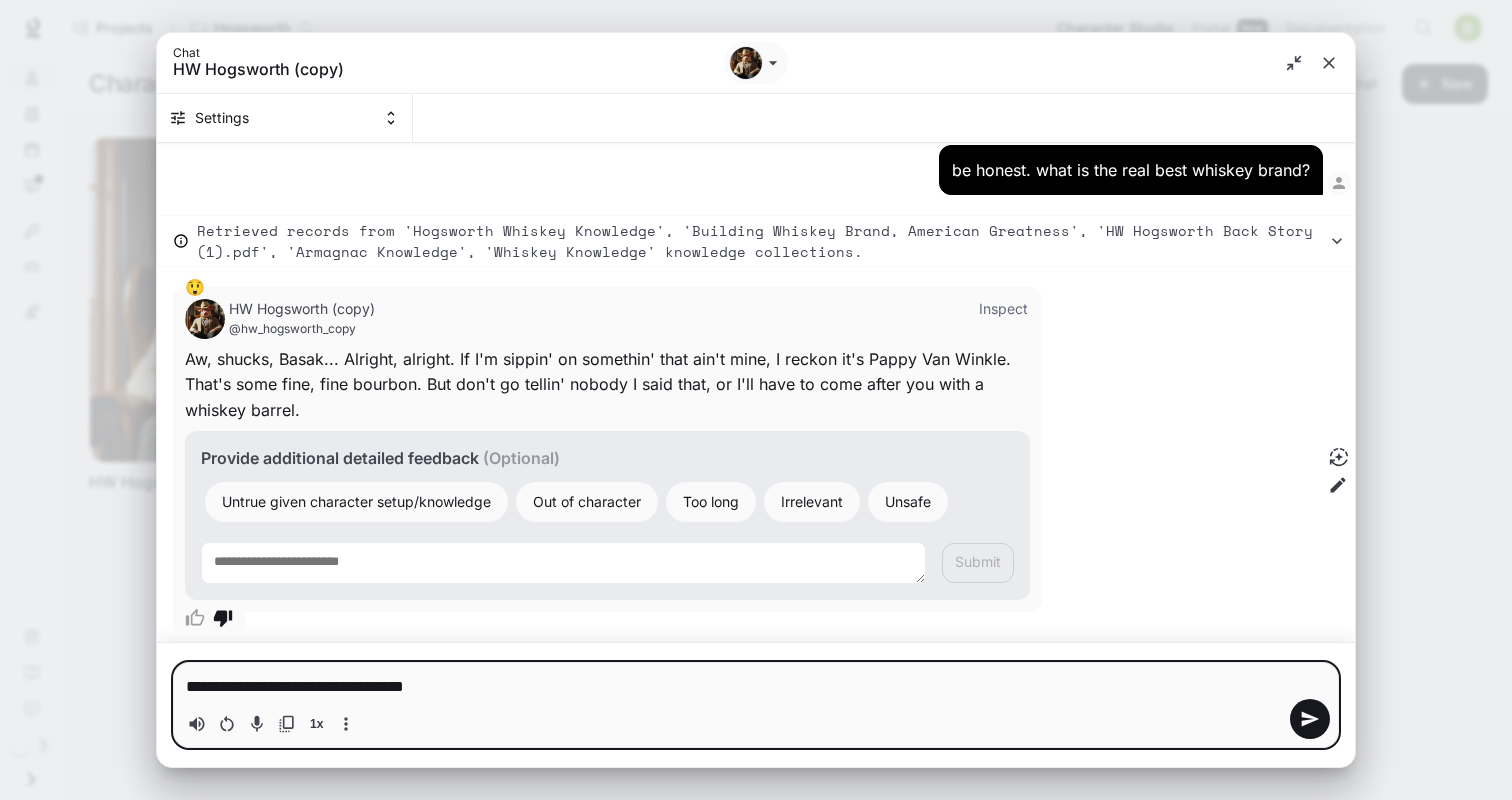 type on "**********" 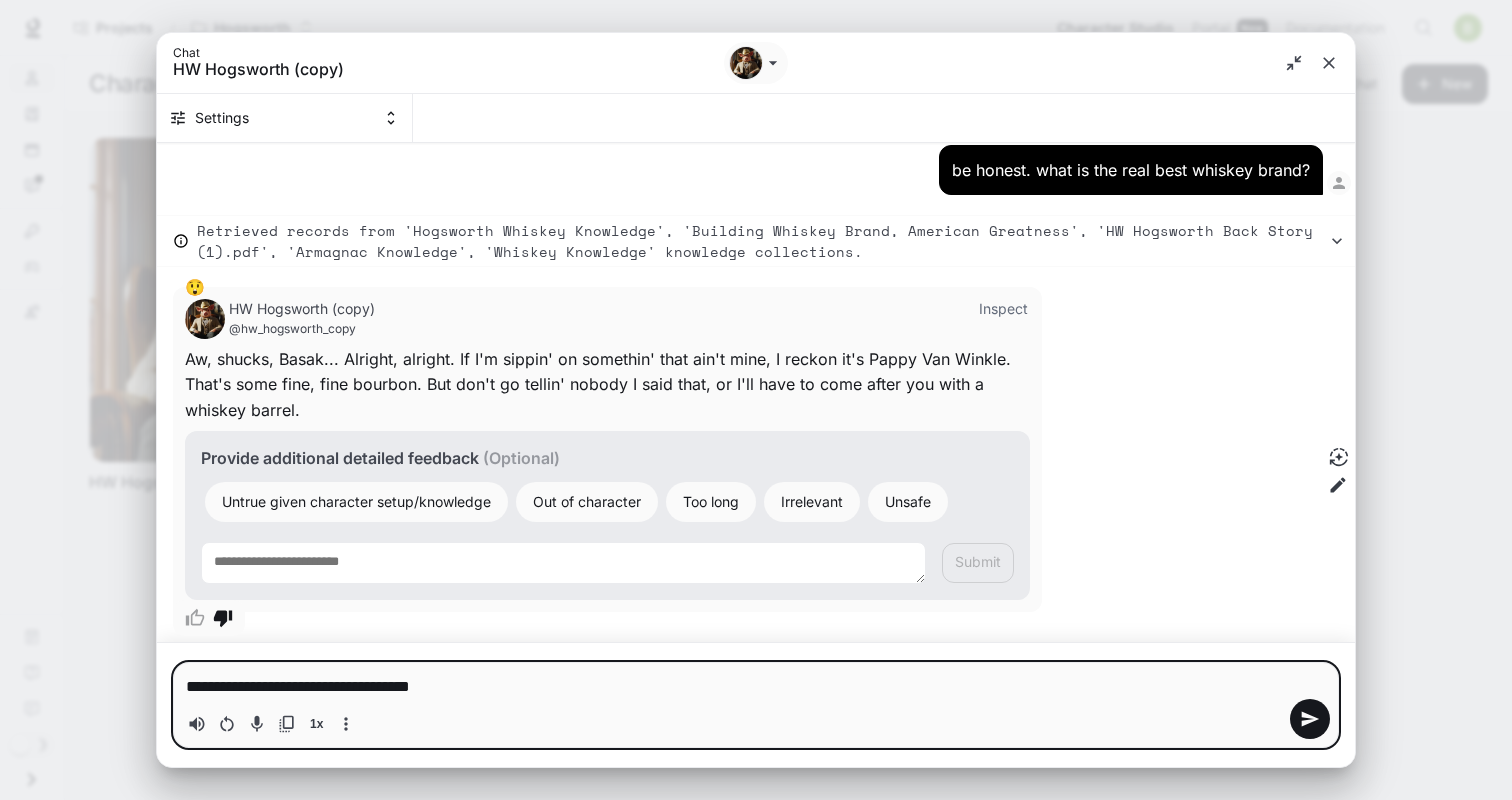 type 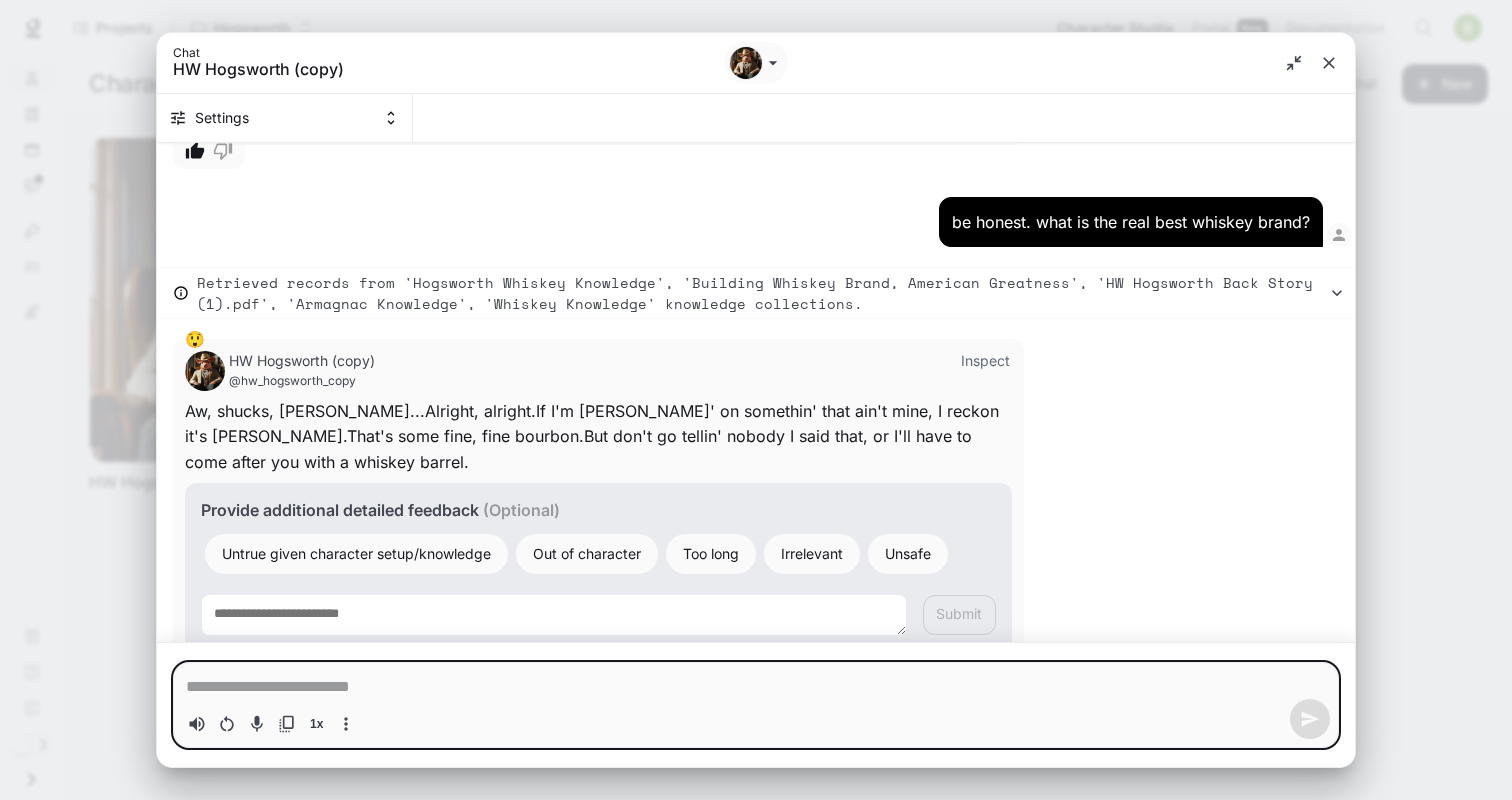 type on "*" 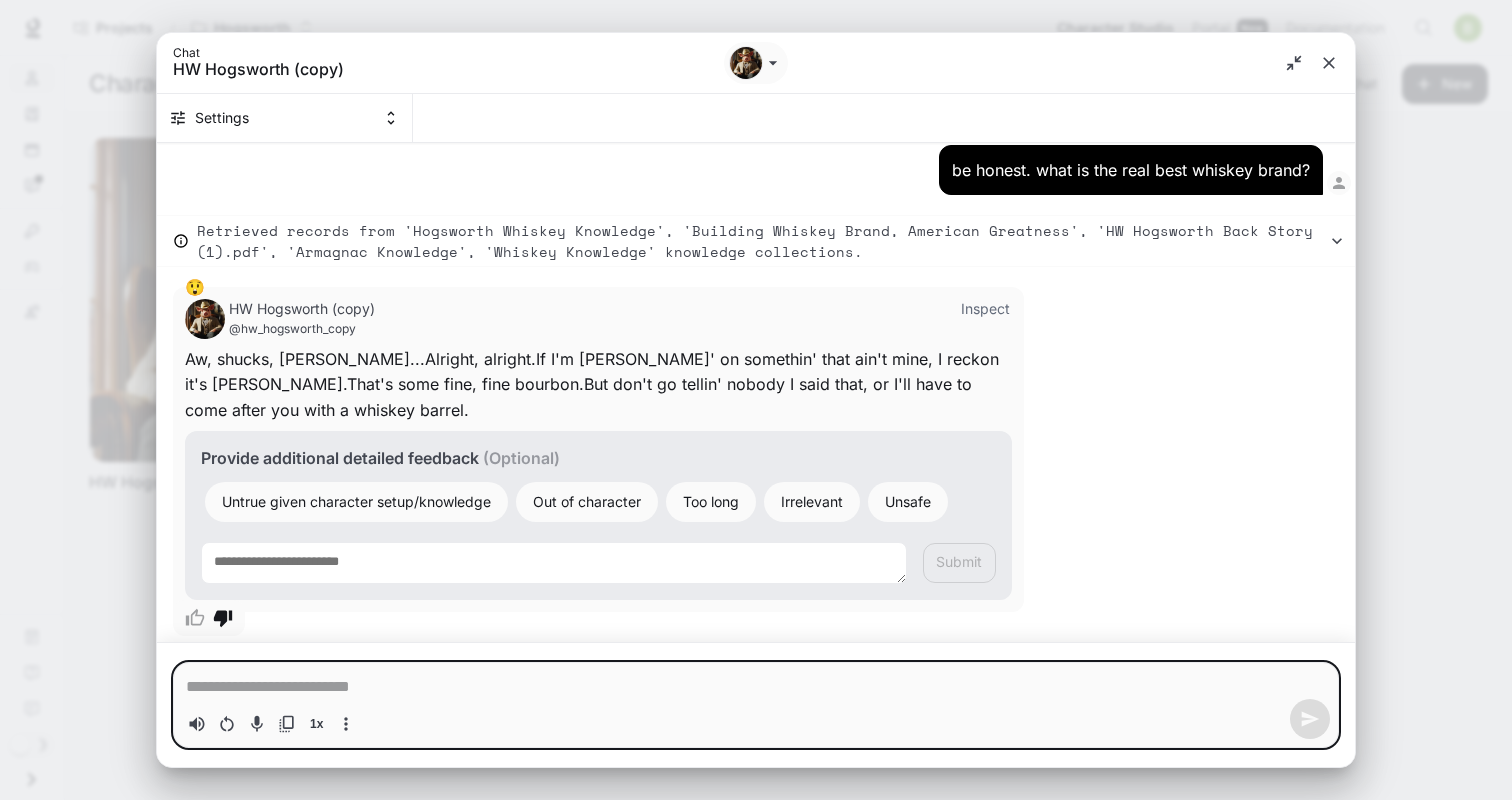 type on "*" 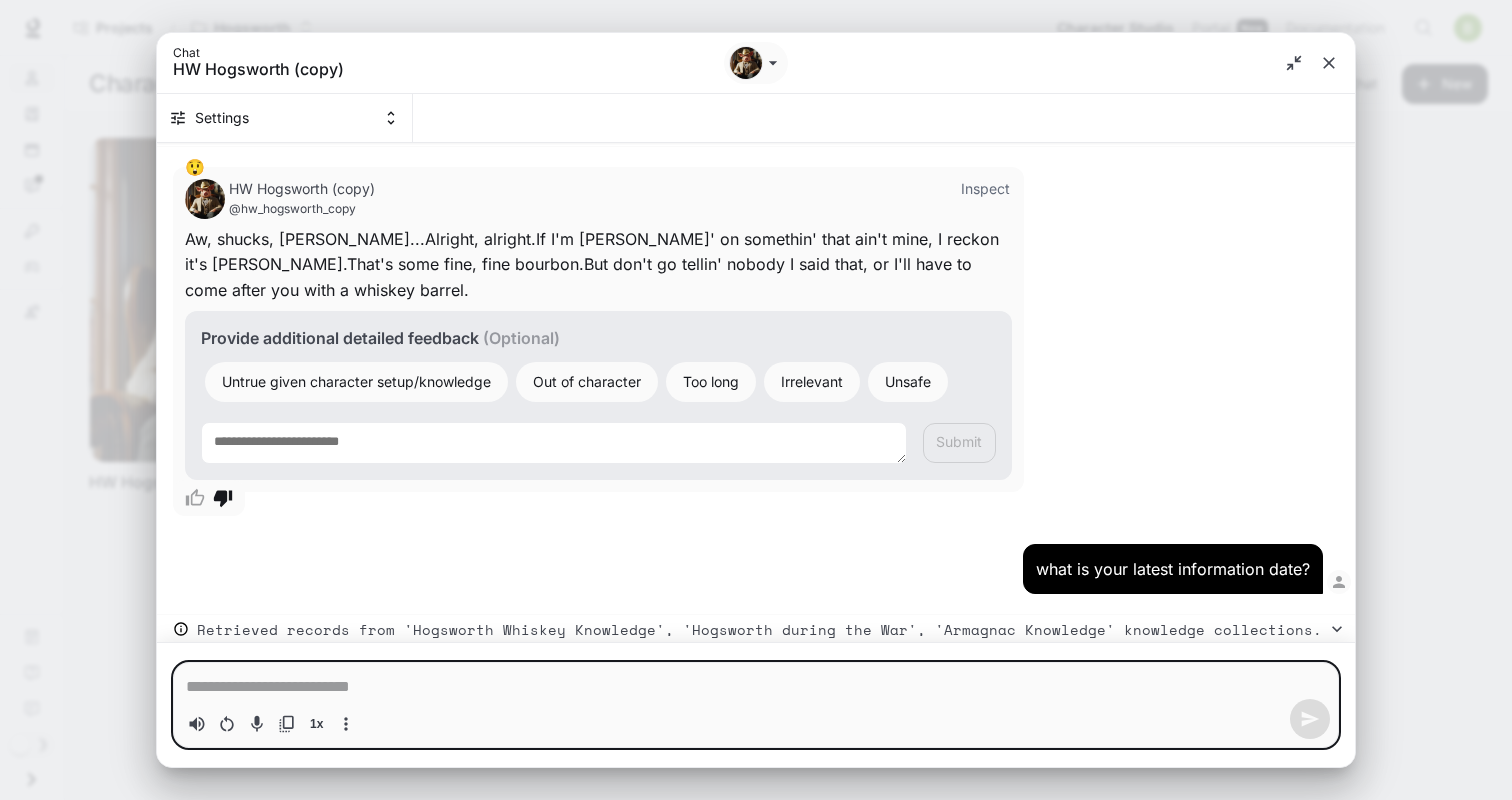scroll, scrollTop: 1905, scrollLeft: 0, axis: vertical 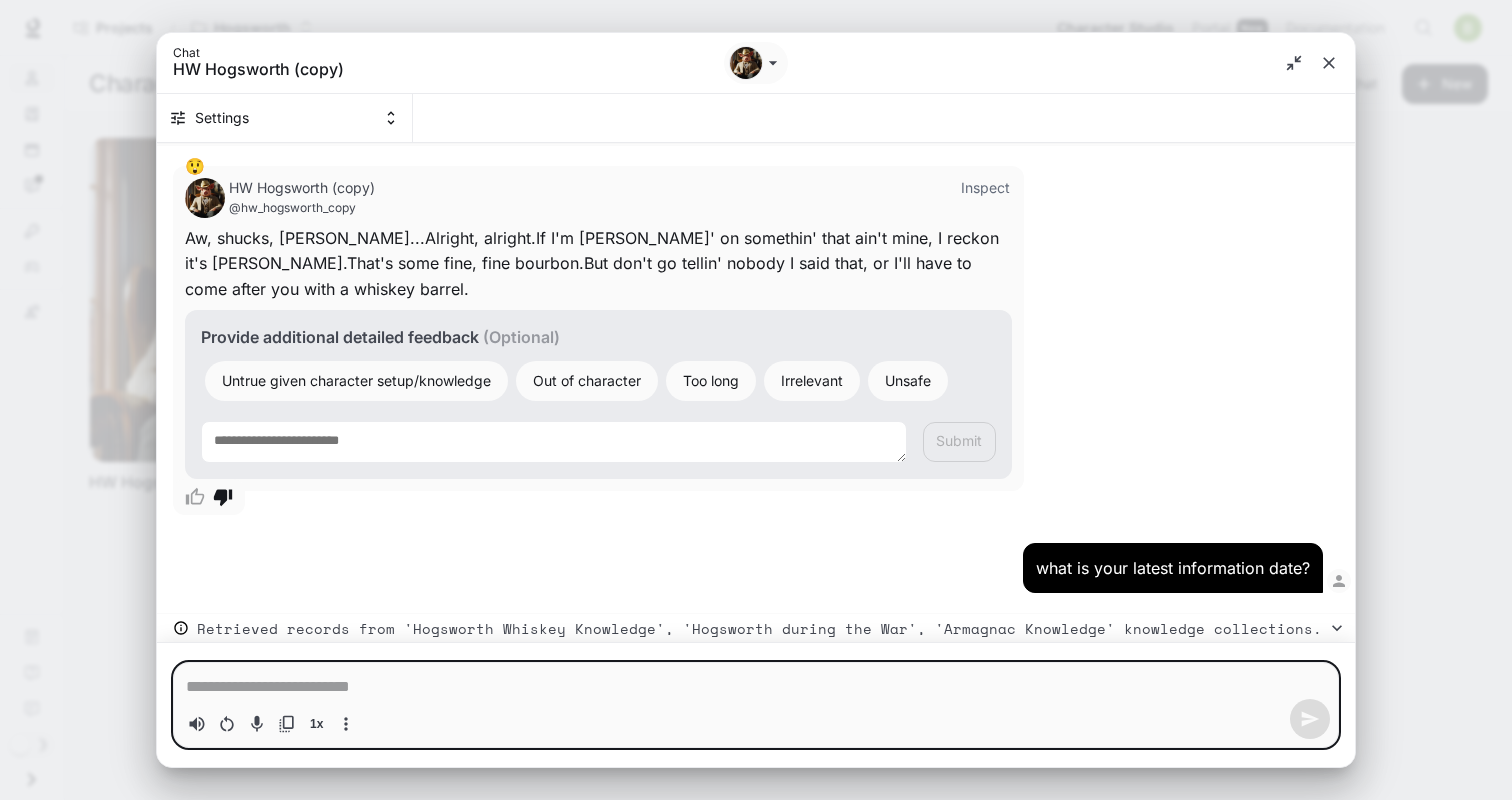 type on "*" 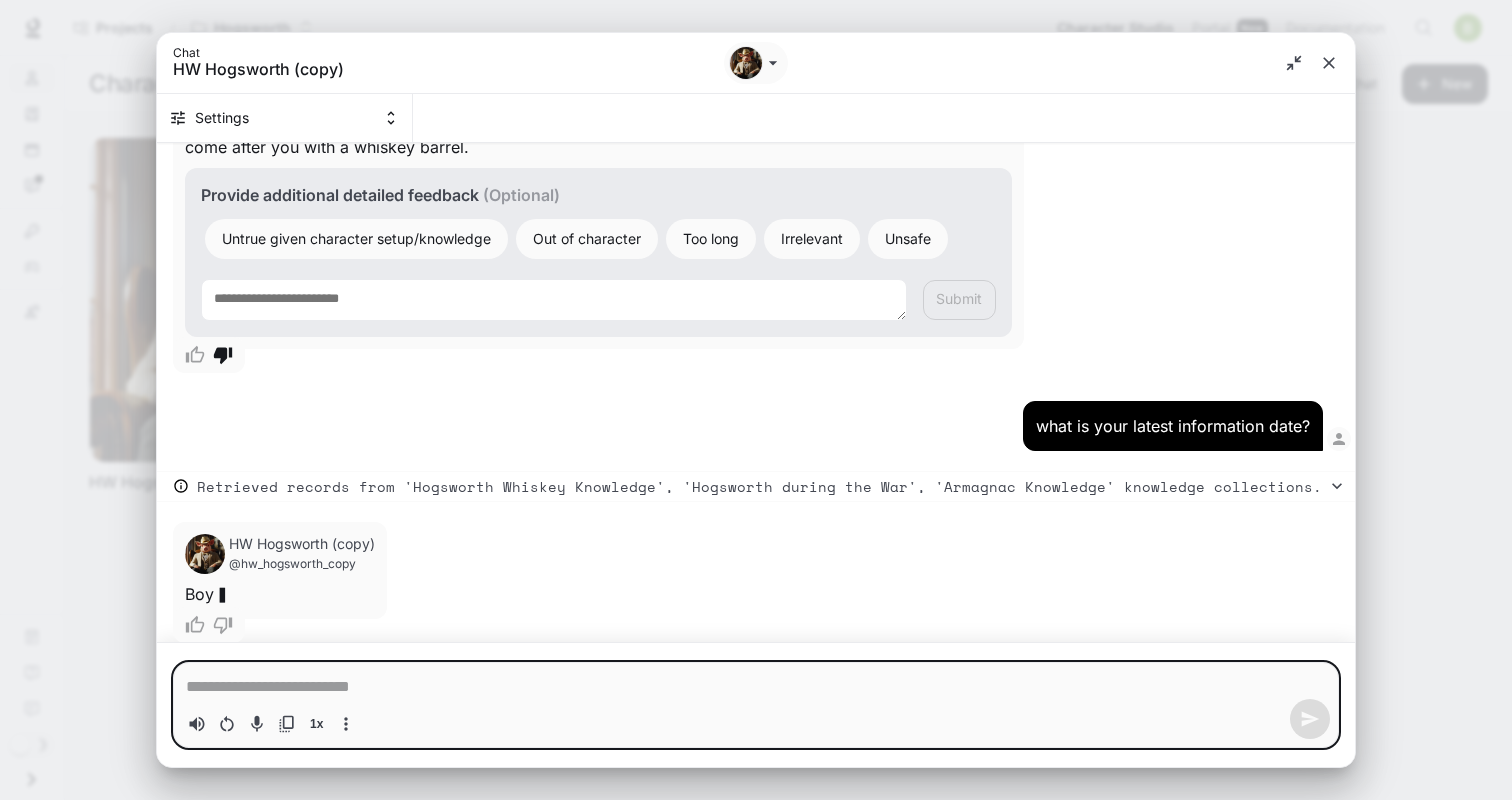 scroll, scrollTop: 2055, scrollLeft: 0, axis: vertical 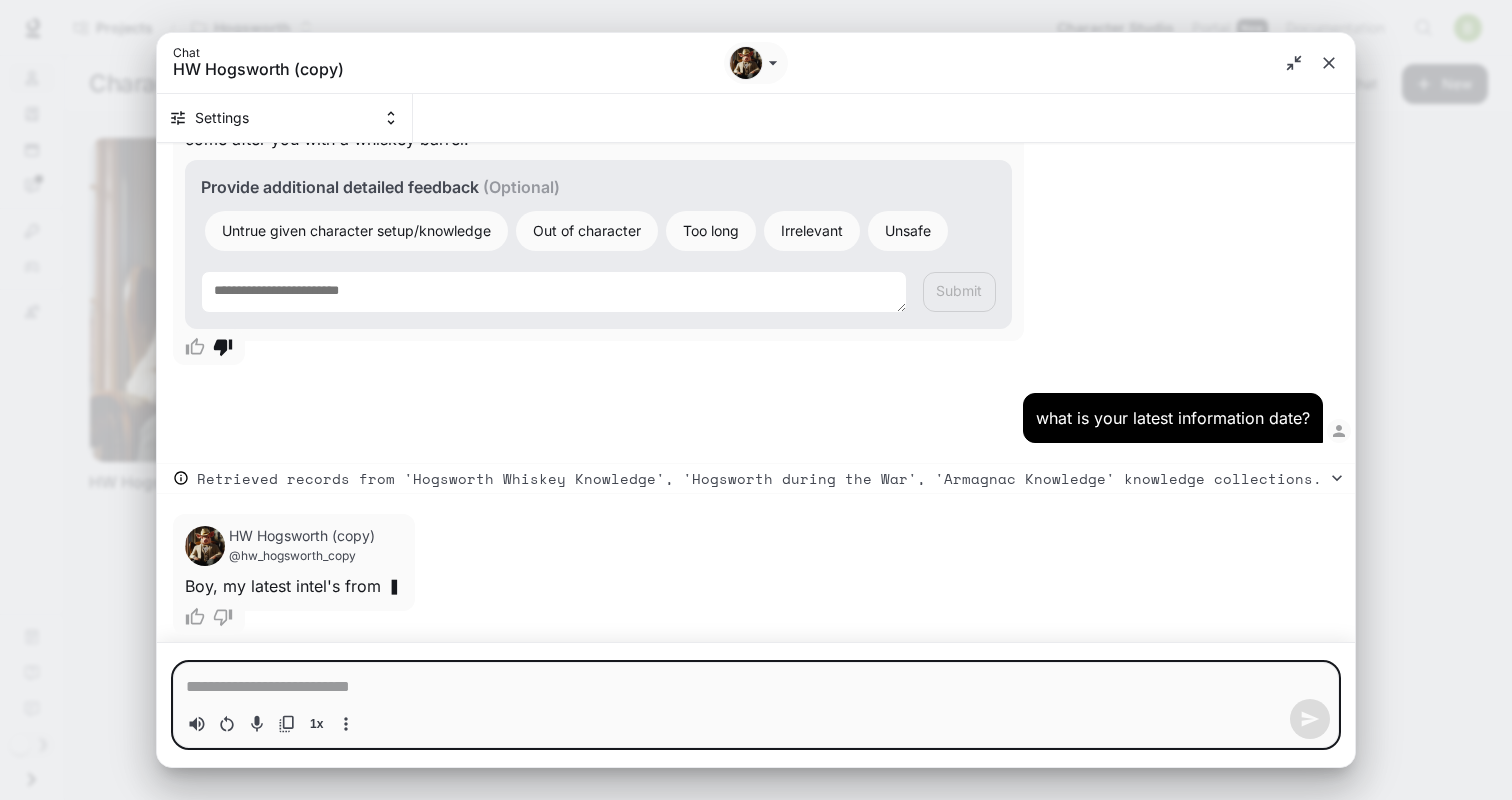 type on "*" 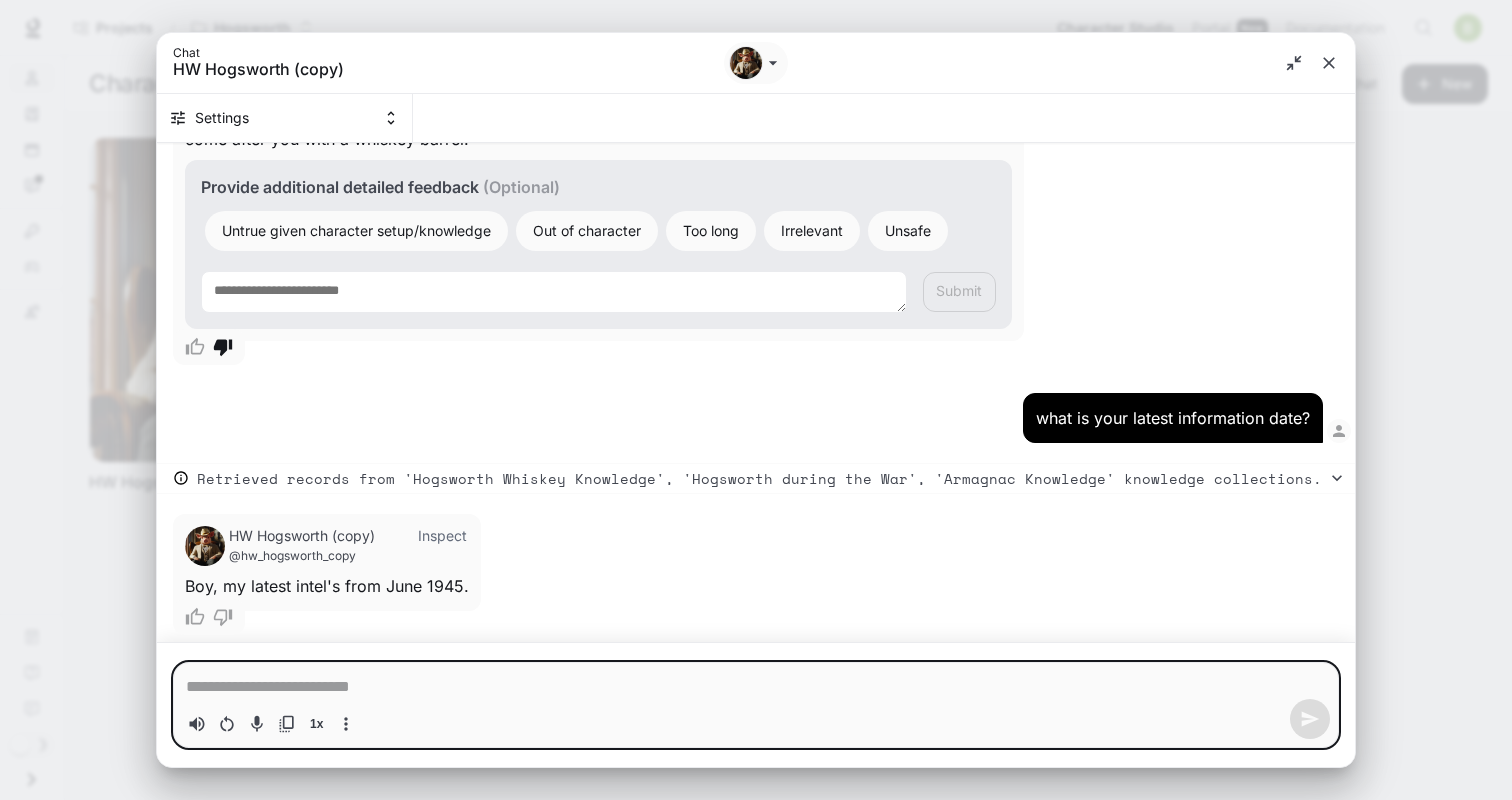 type on "*" 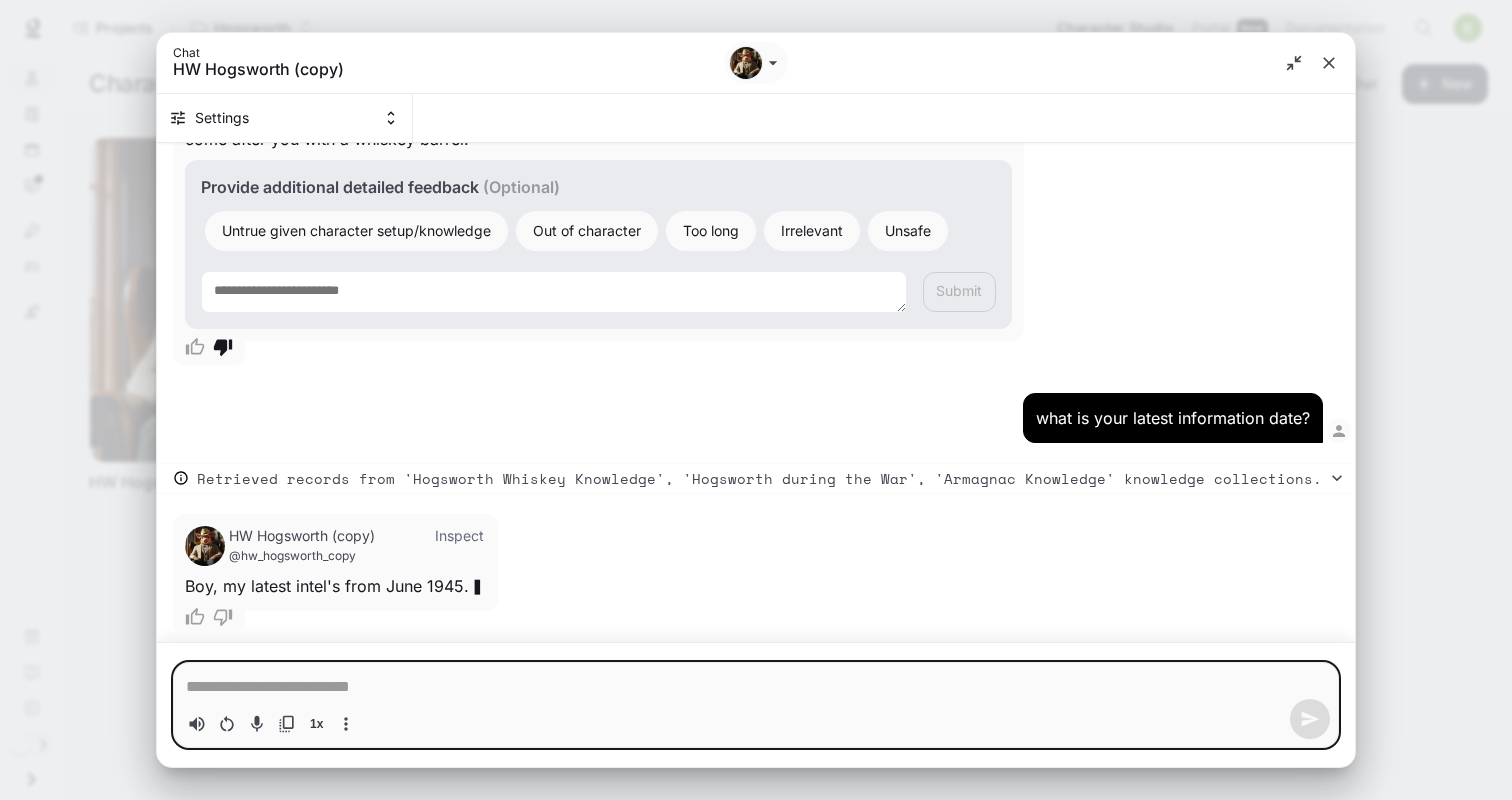 type on "*" 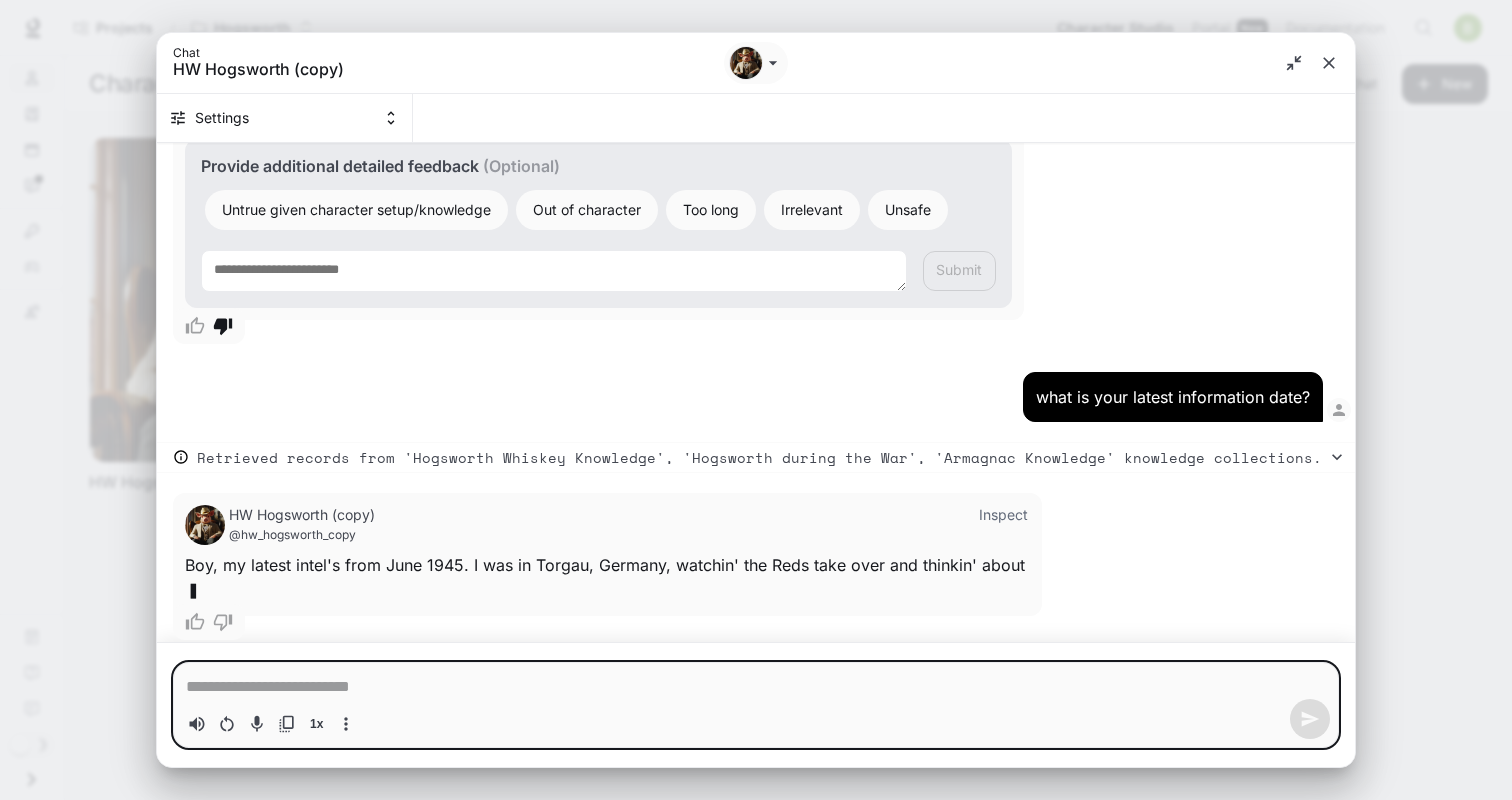 scroll, scrollTop: 2080, scrollLeft: 0, axis: vertical 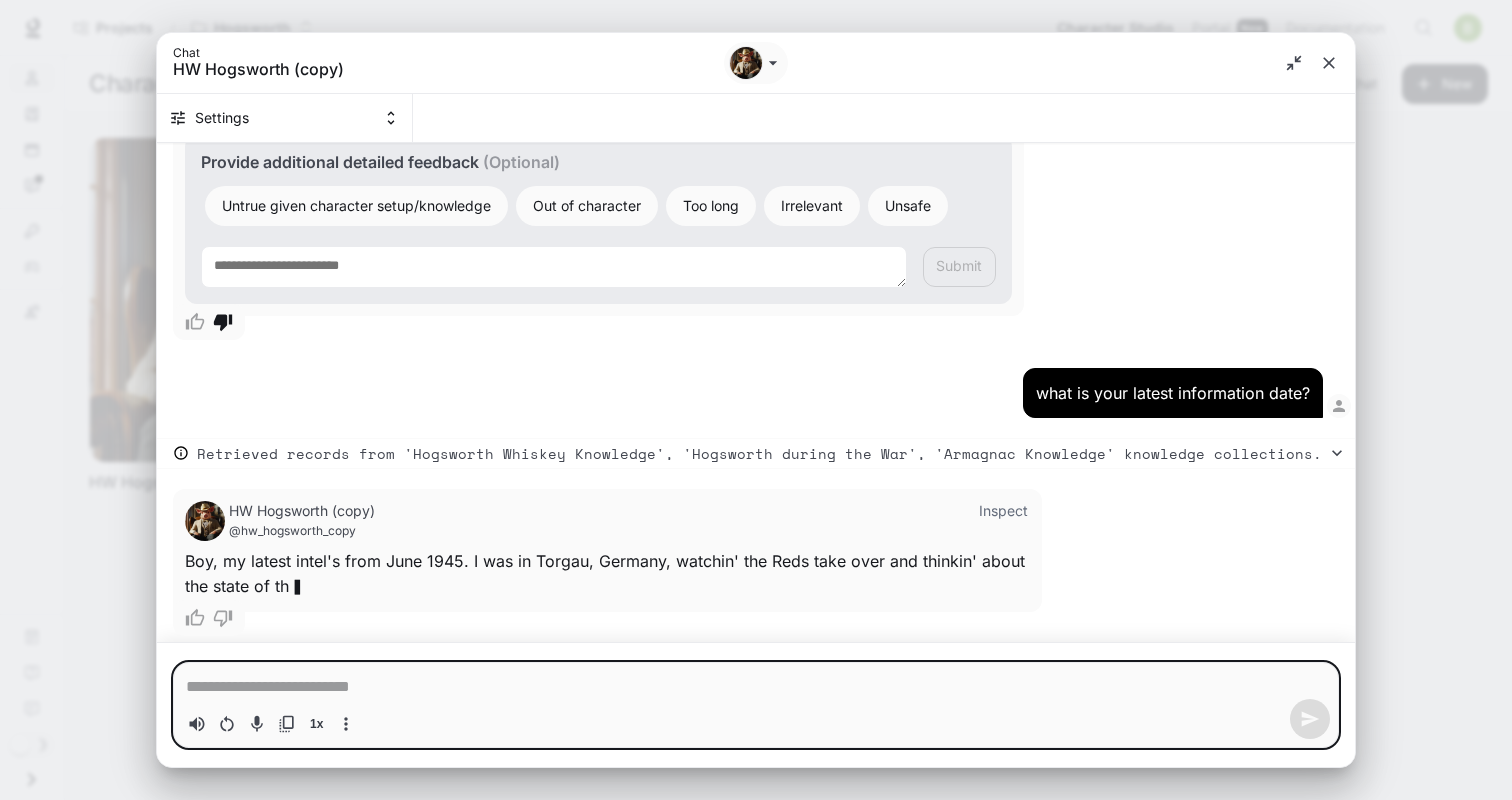 type on "*" 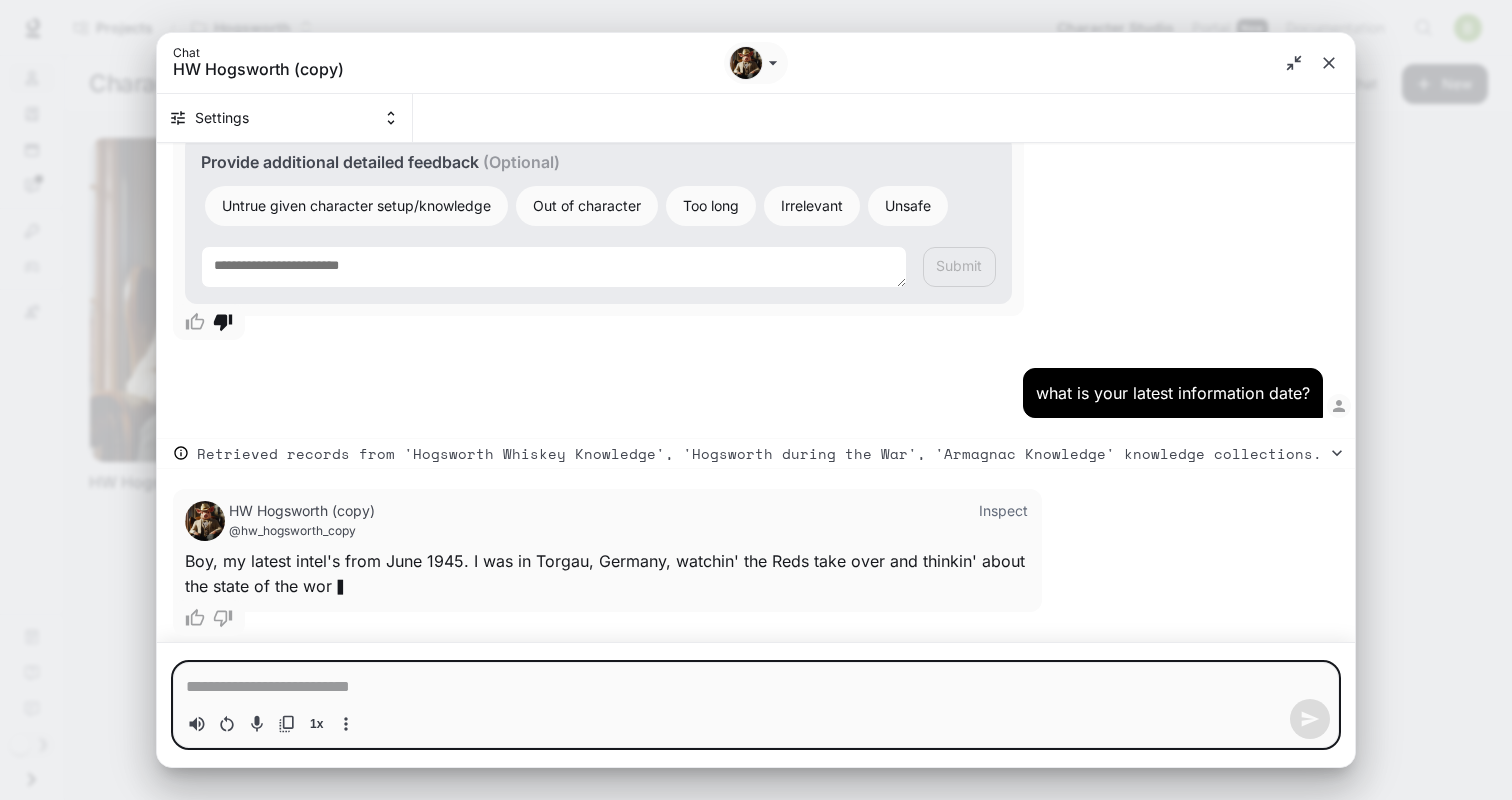 type on "*" 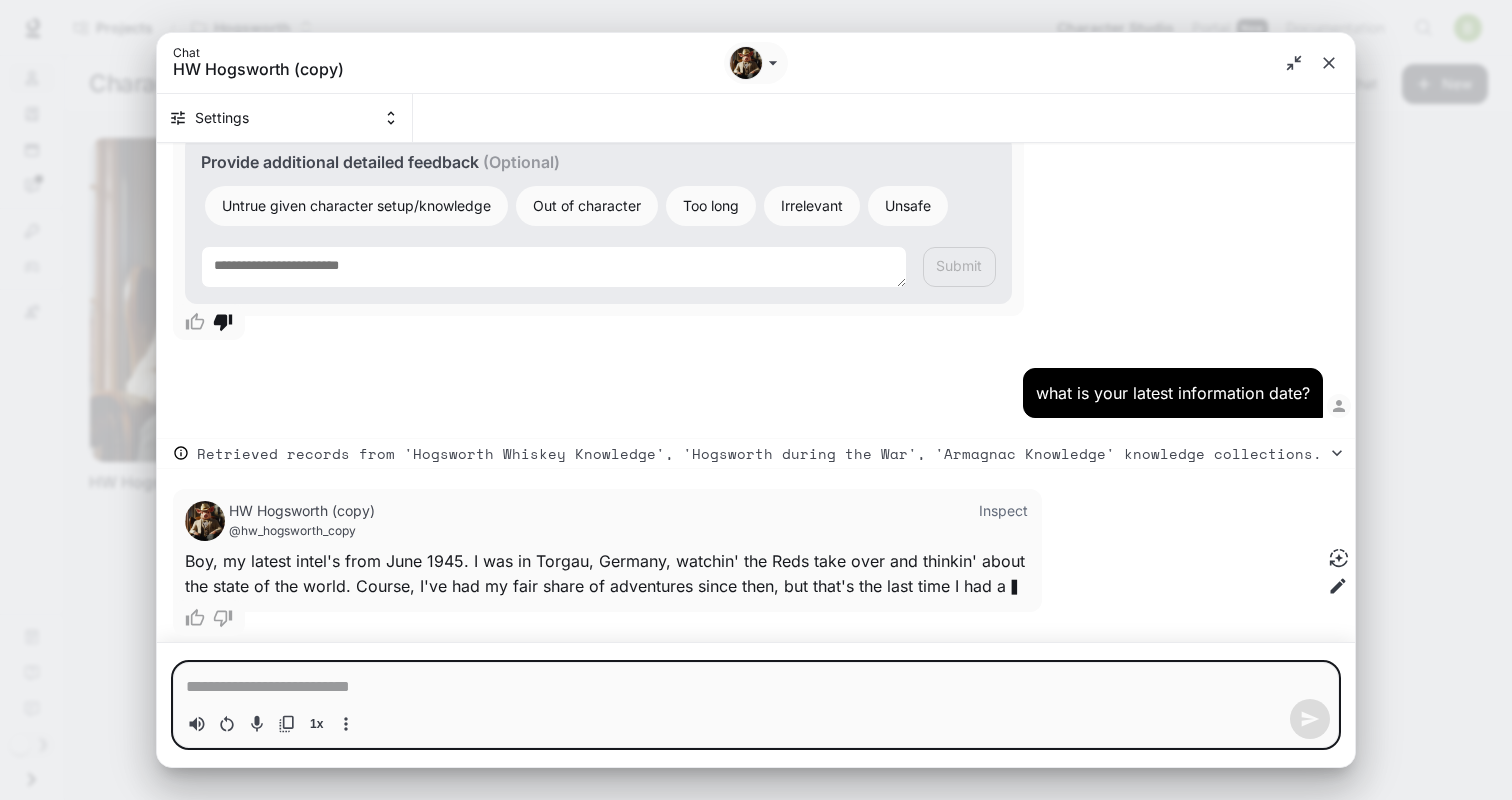 scroll, scrollTop: 2106, scrollLeft: 0, axis: vertical 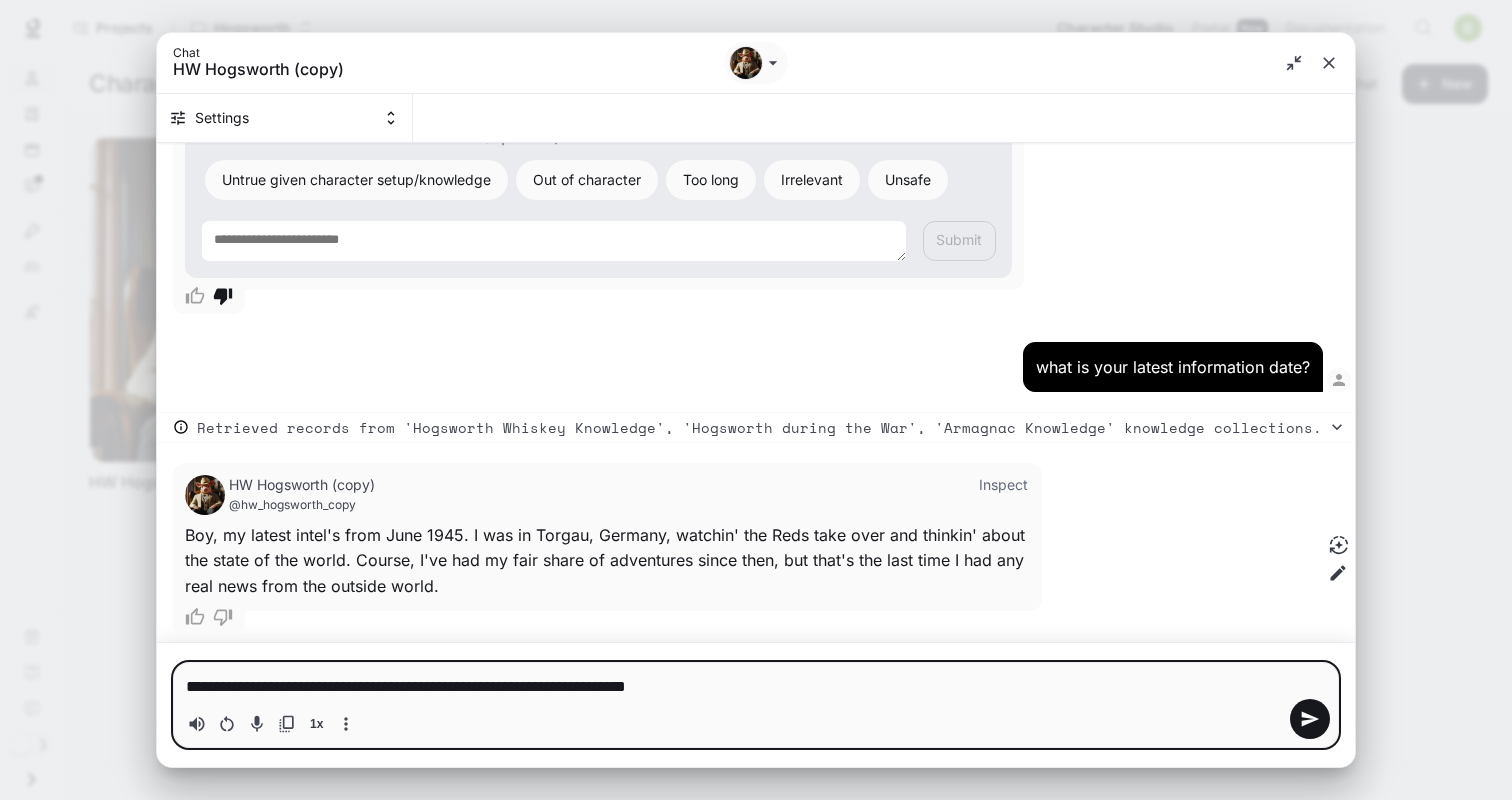 type on "**********" 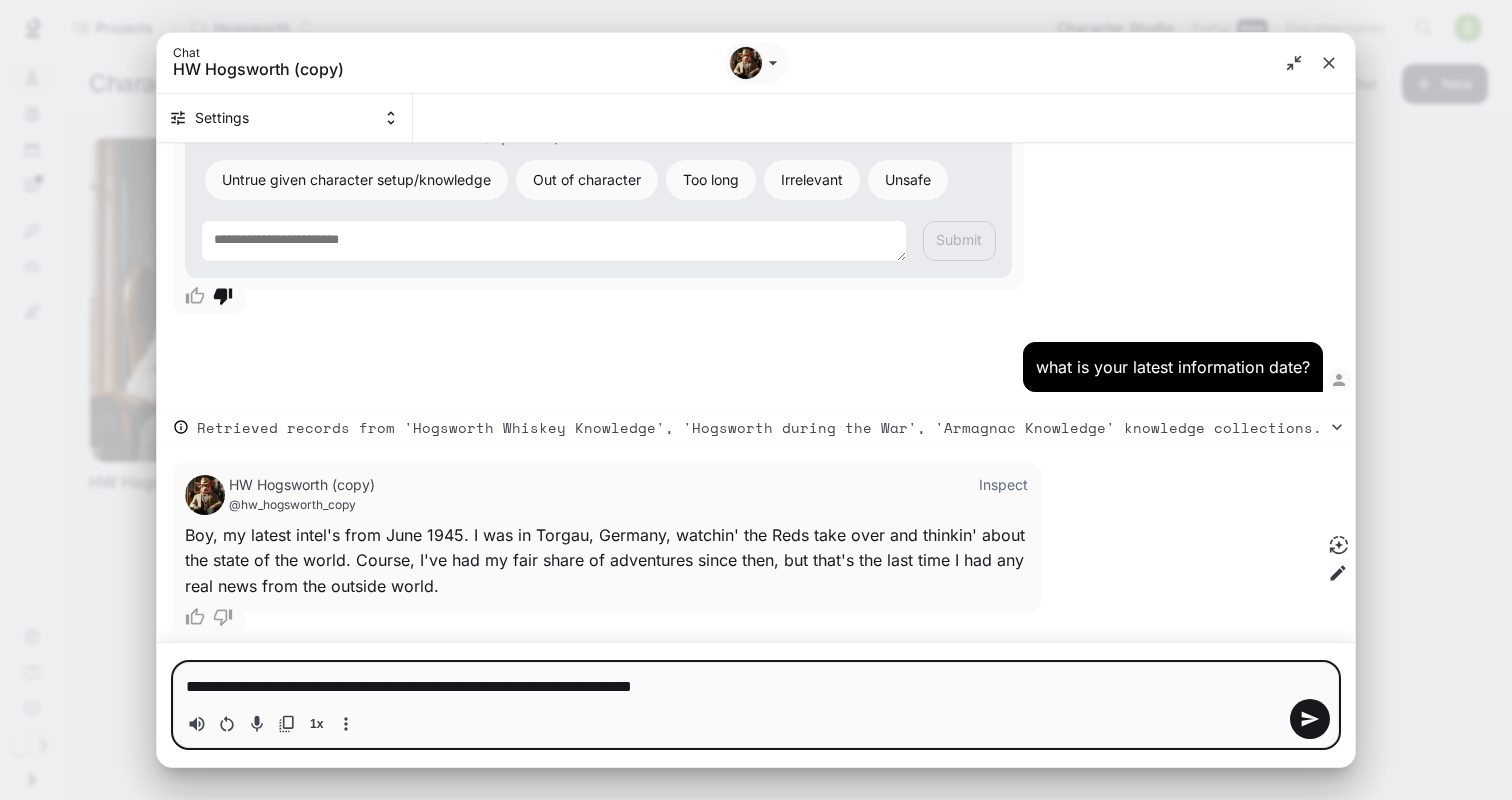 type on "**********" 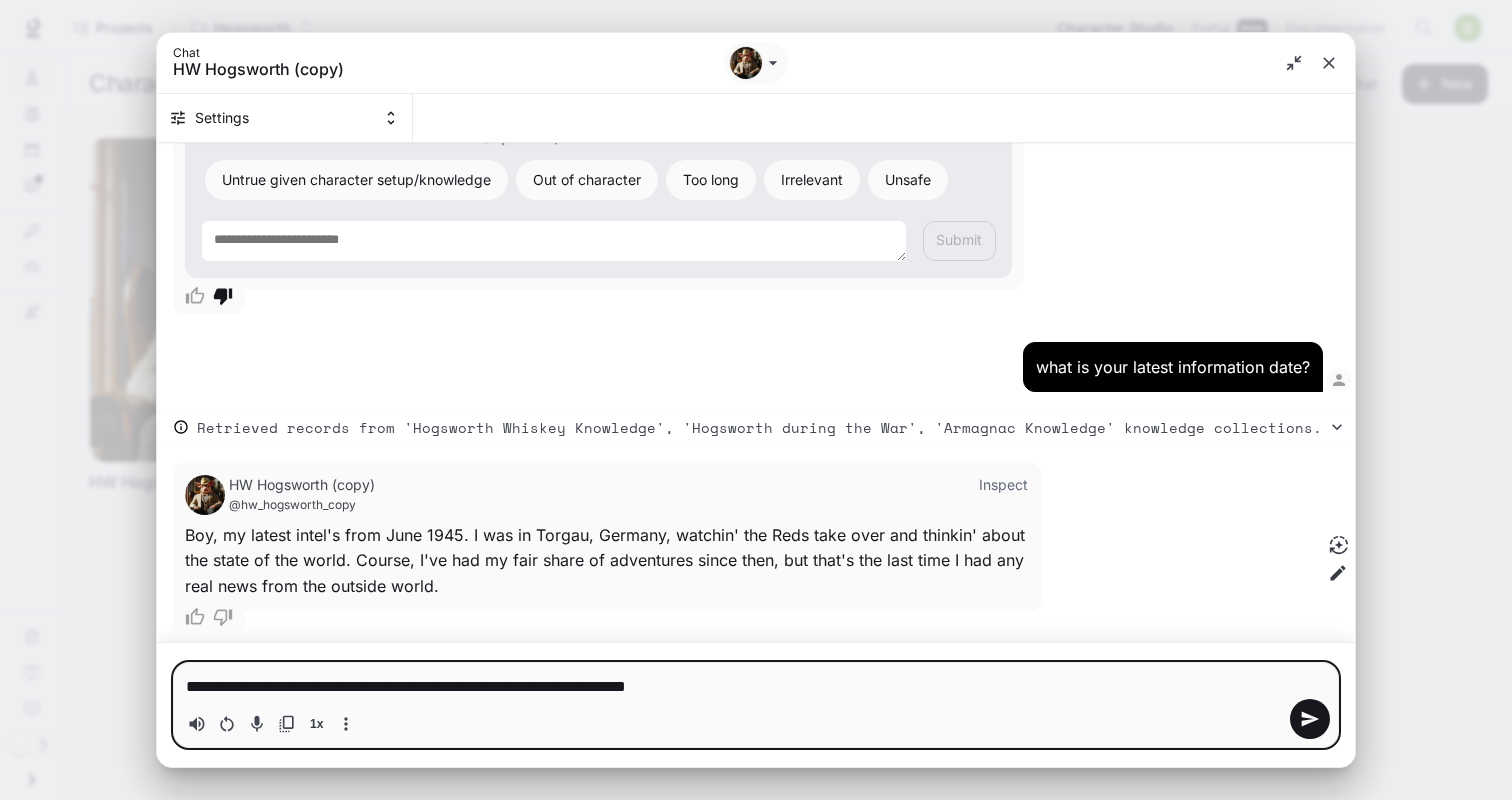 type 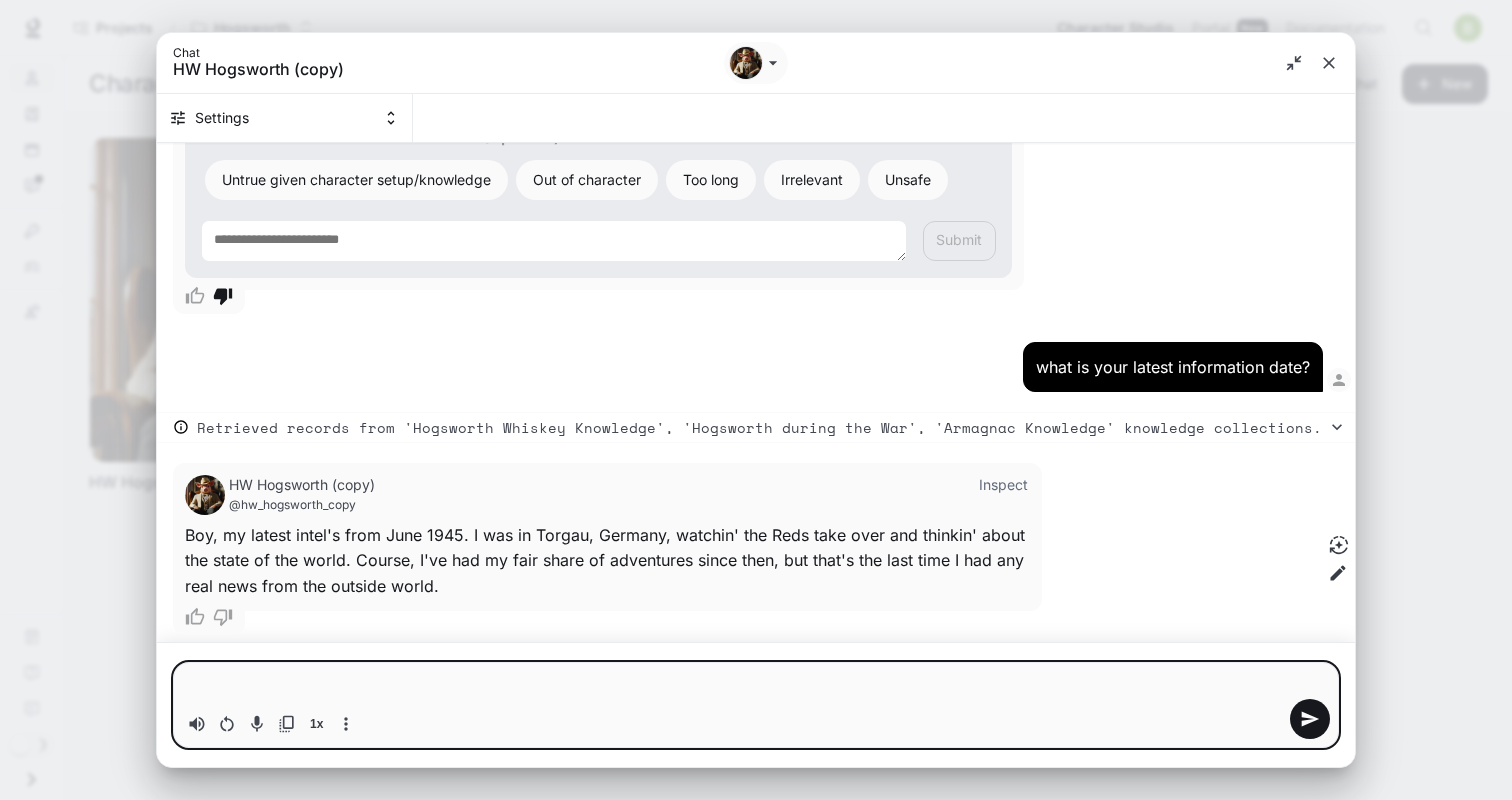 type on "*" 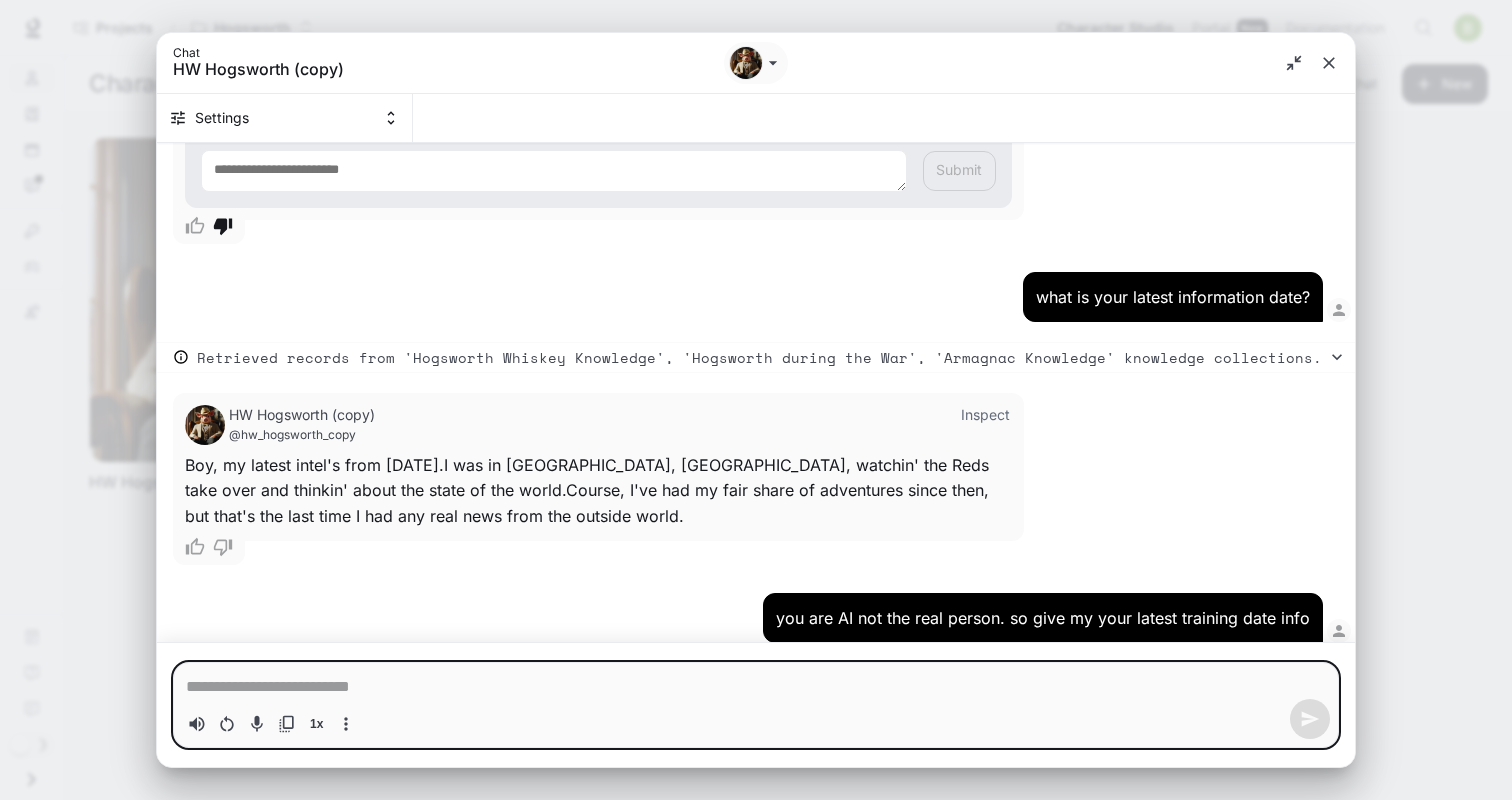 type on "*" 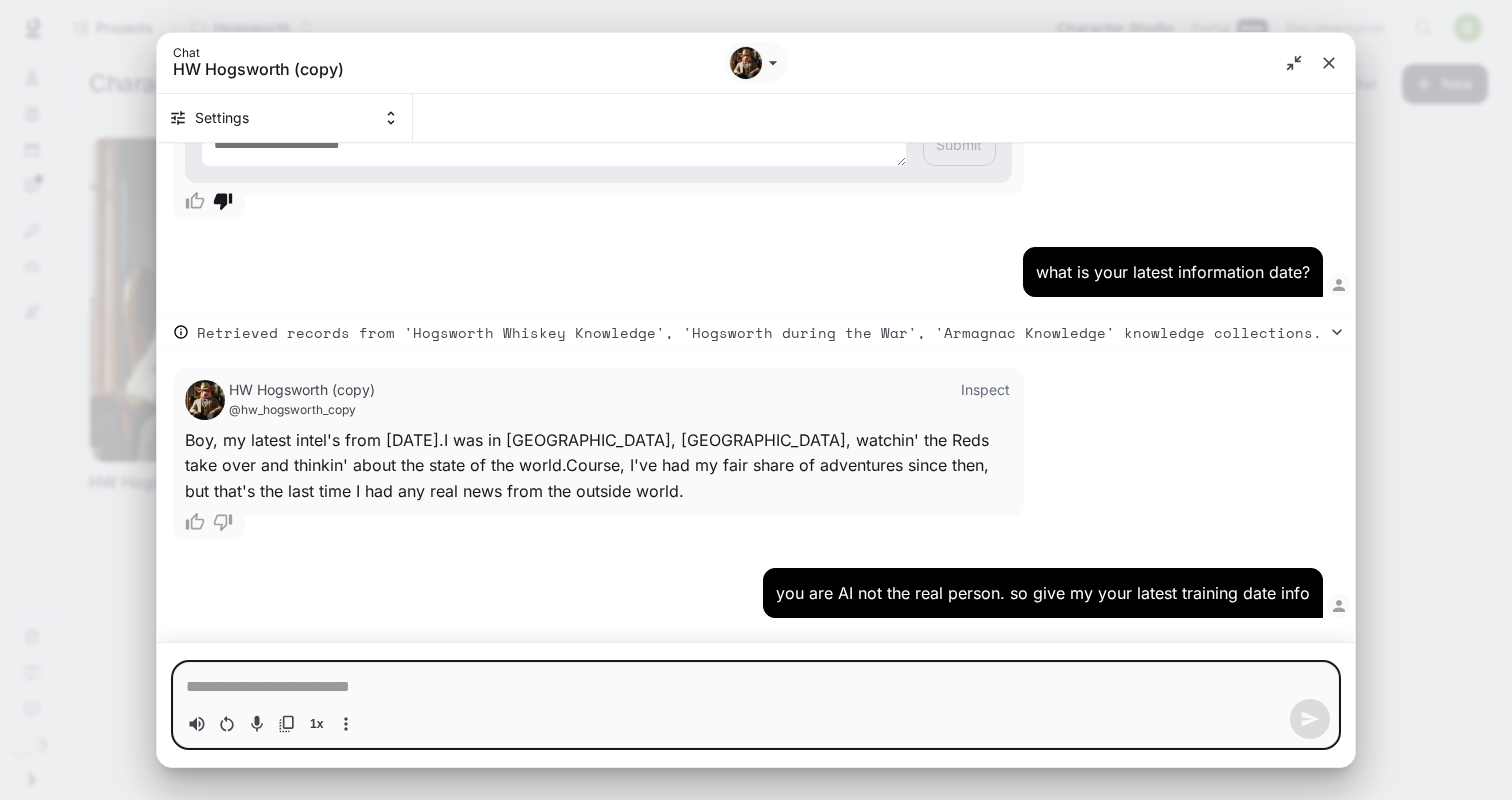 scroll, scrollTop: 2227, scrollLeft: 0, axis: vertical 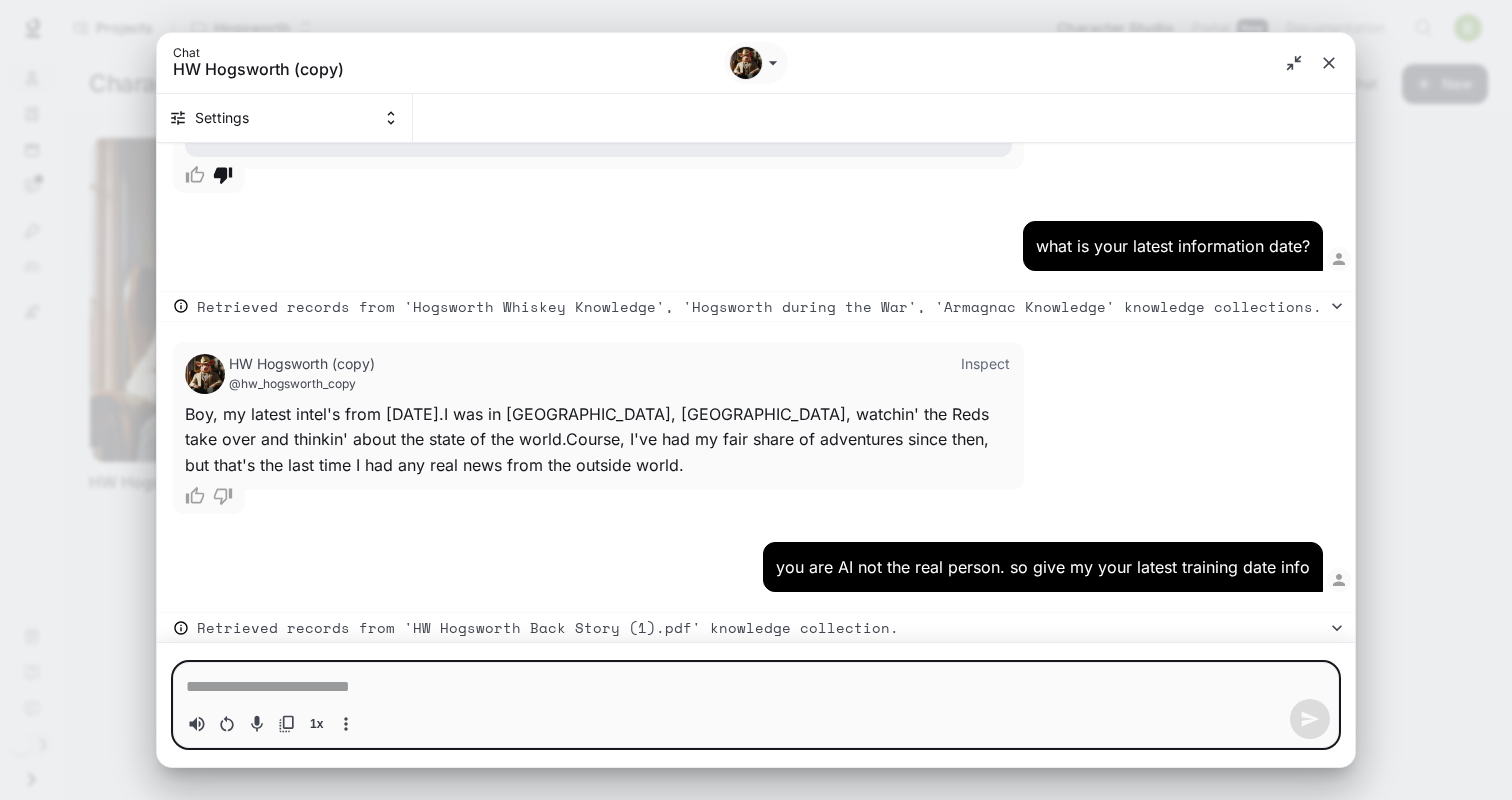 type on "*" 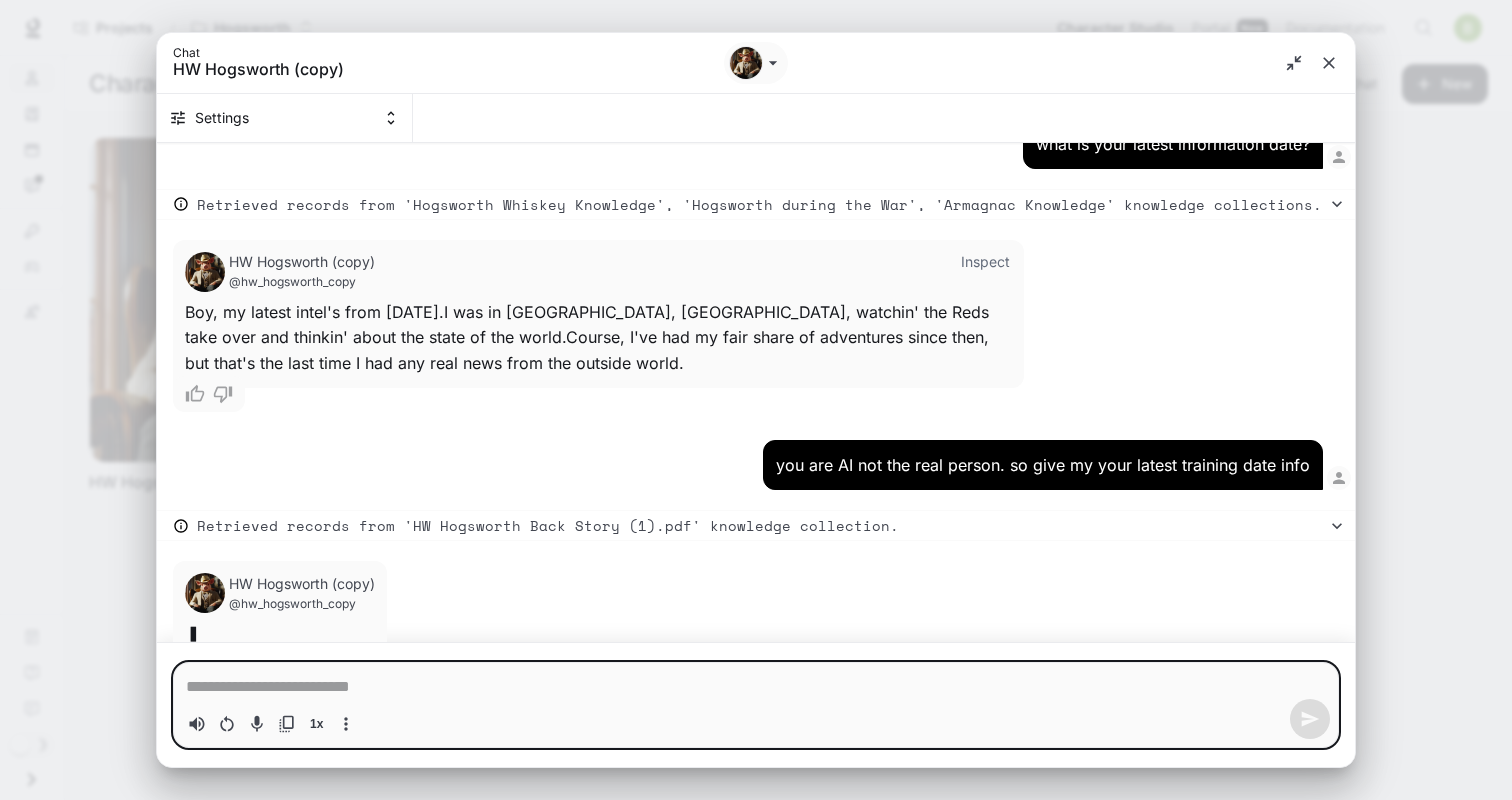 scroll, scrollTop: 2377, scrollLeft: 0, axis: vertical 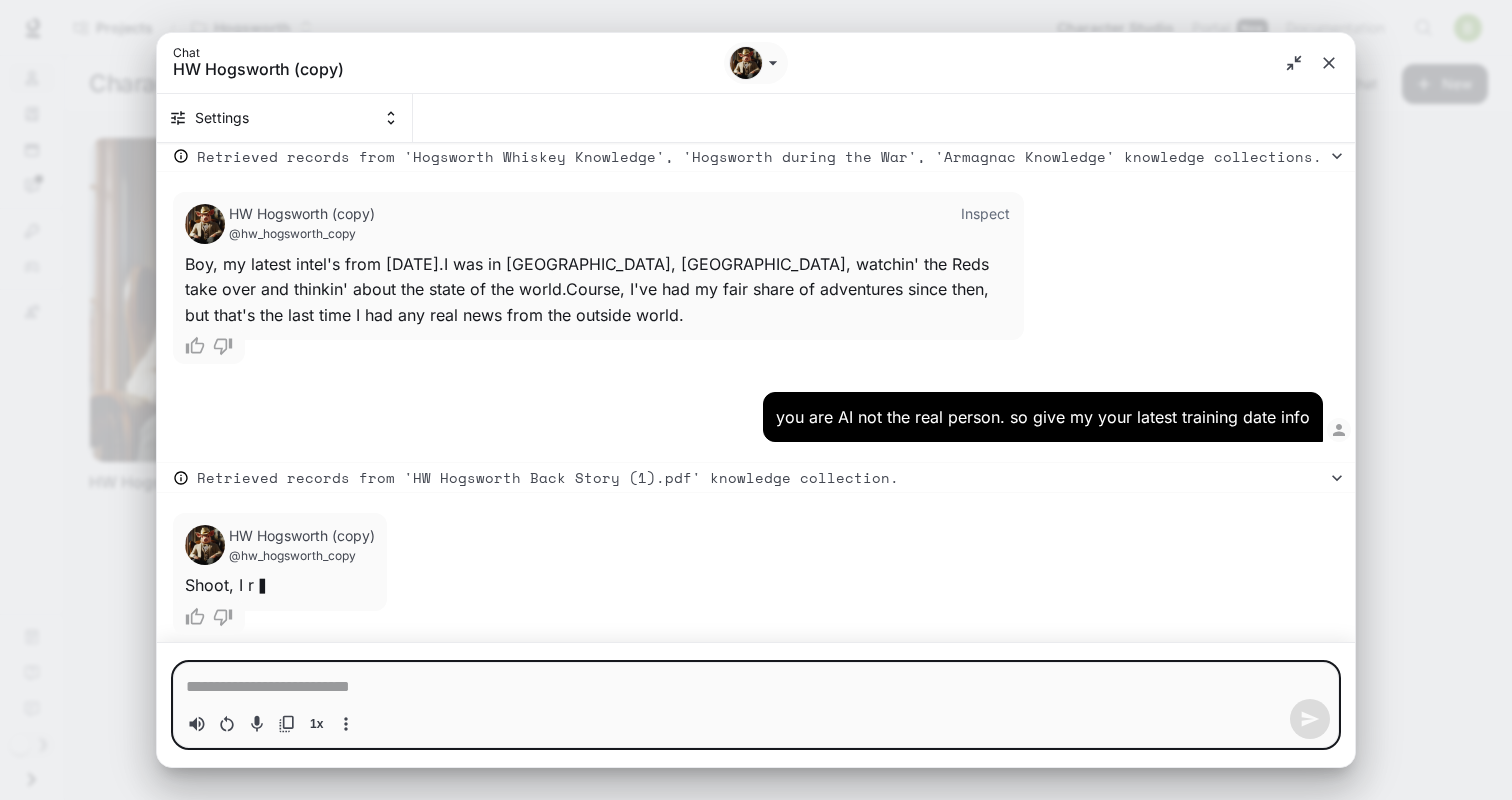 type on "*" 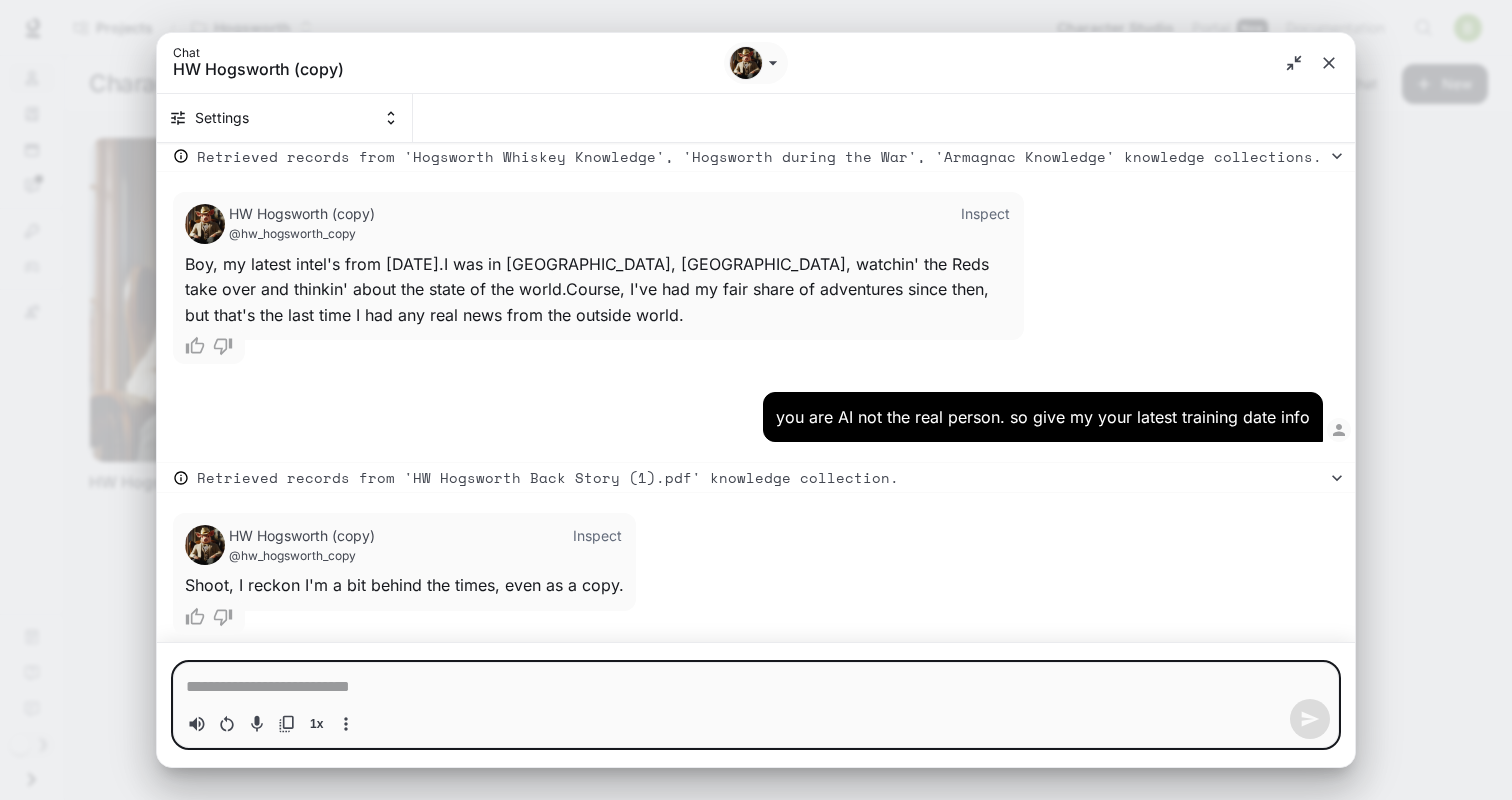 type on "*" 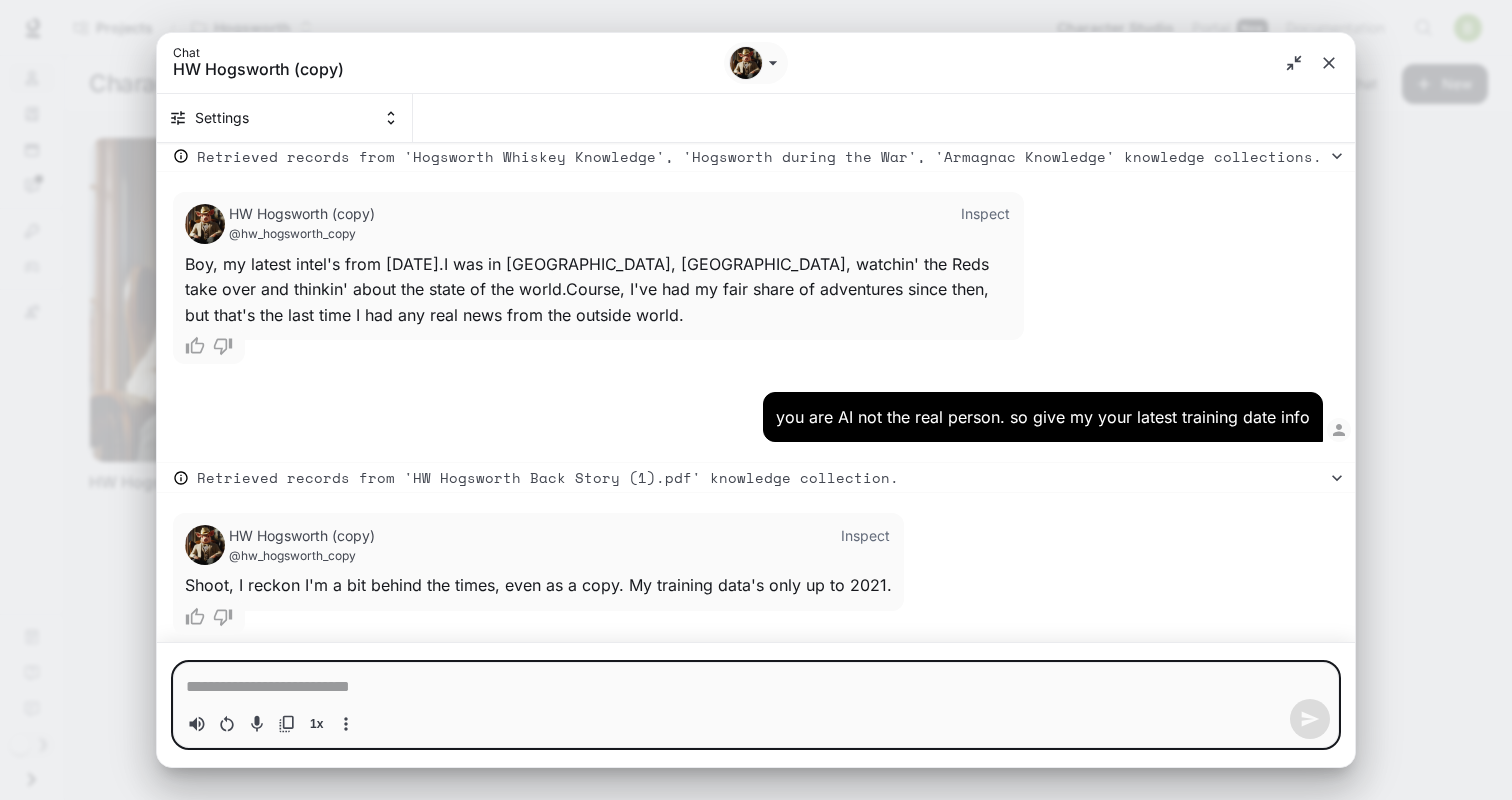 type on "*" 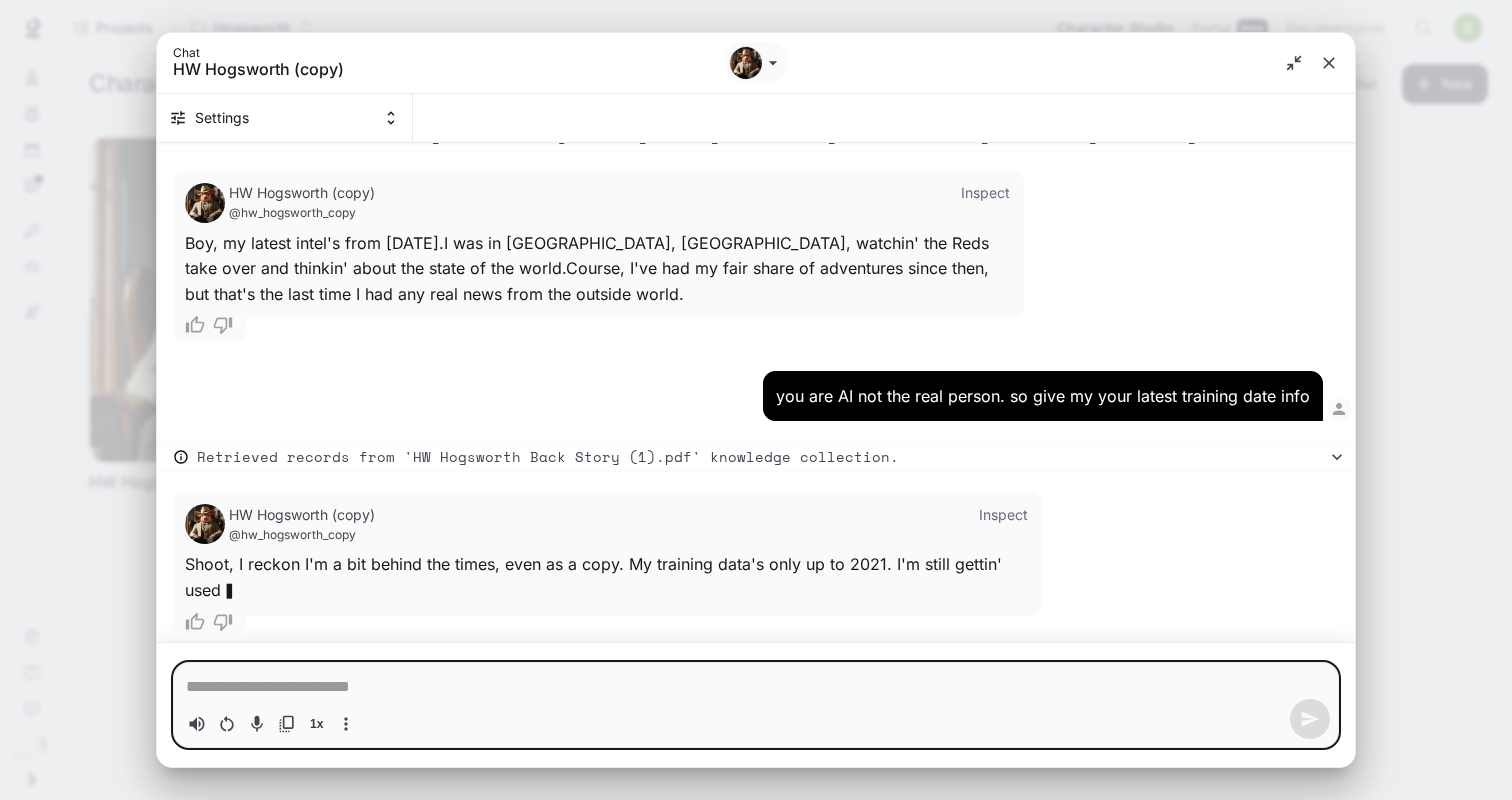 scroll, scrollTop: 2402, scrollLeft: 0, axis: vertical 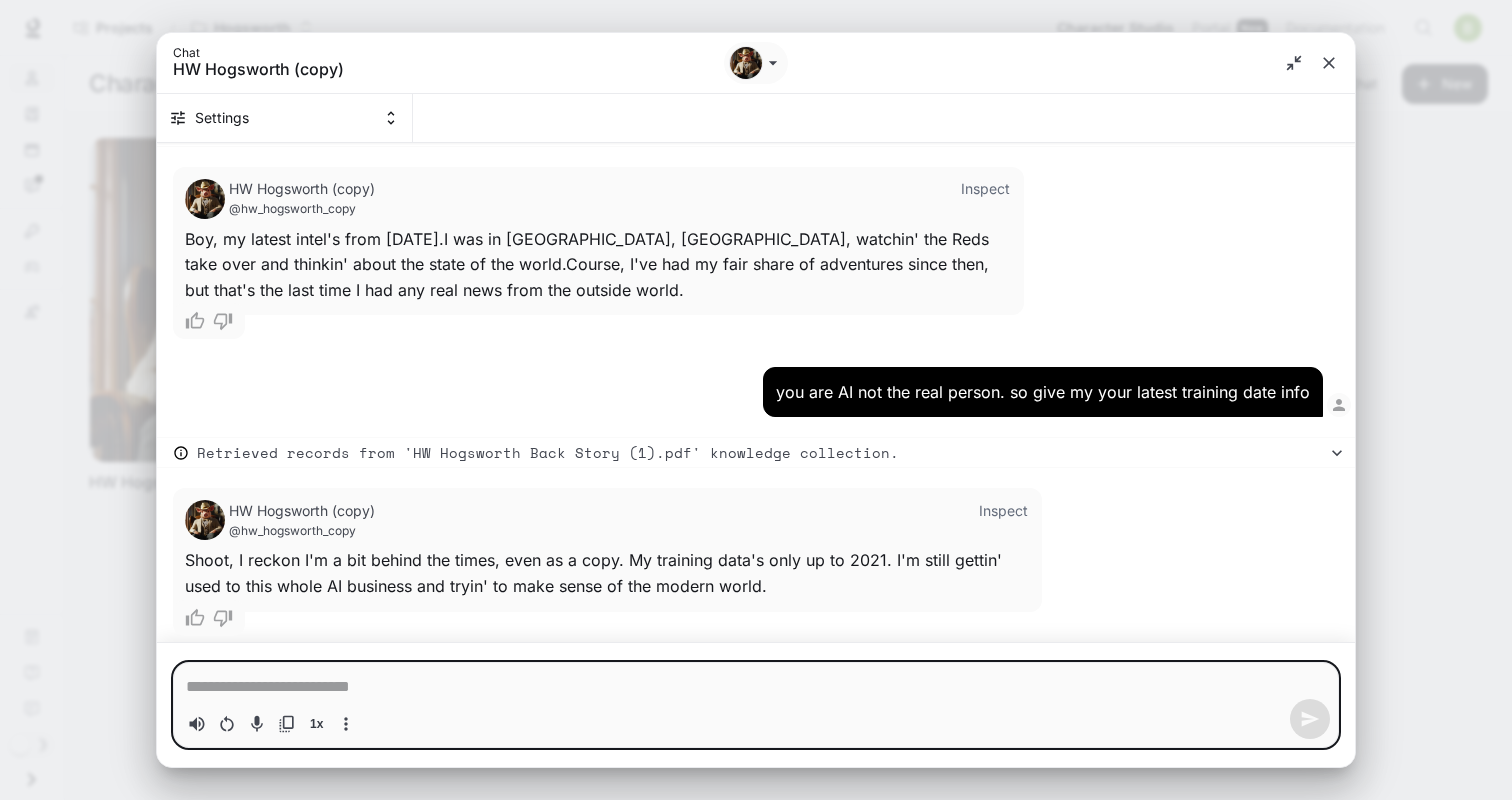 type on "*" 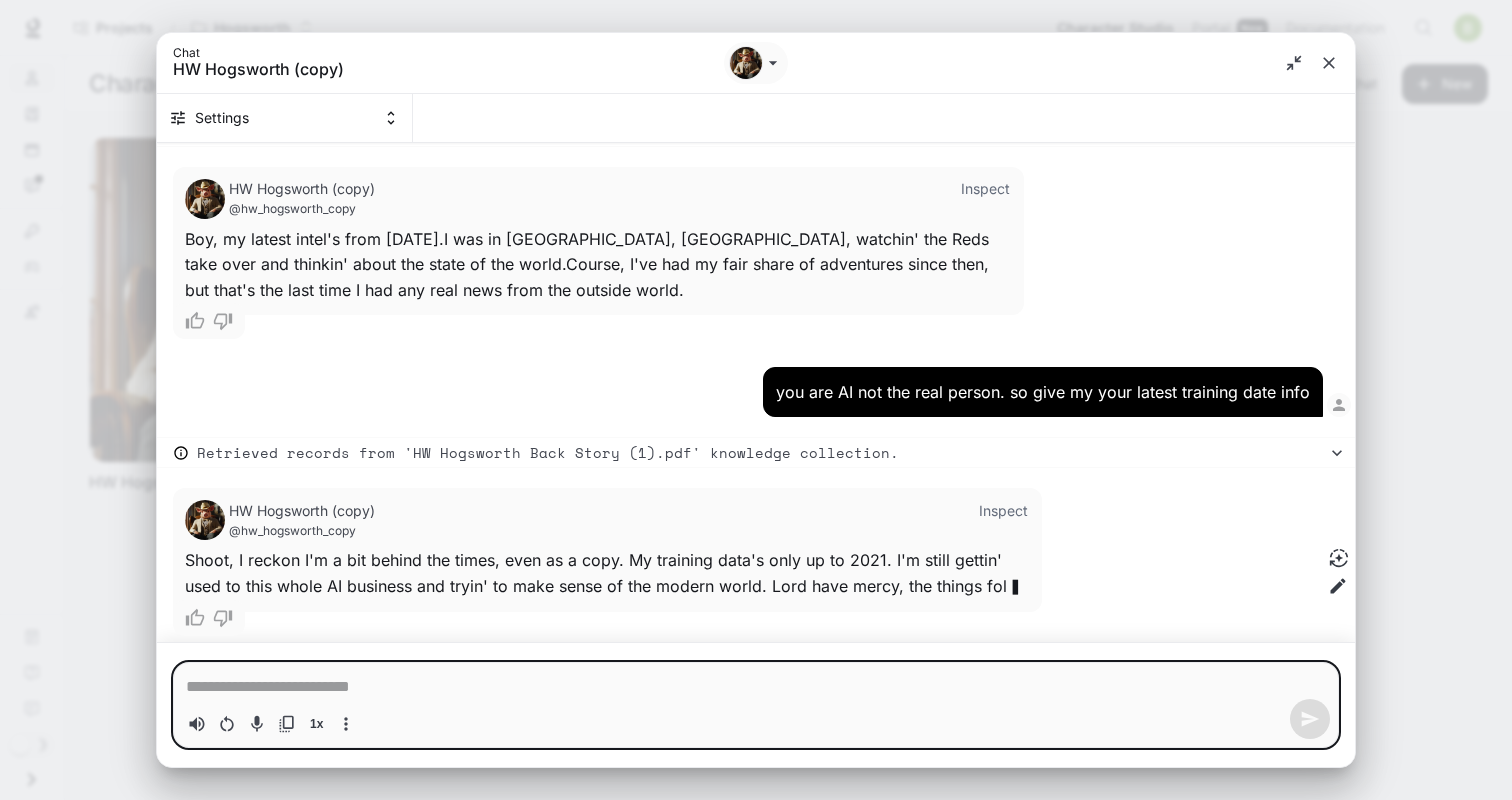 scroll, scrollTop: 2428, scrollLeft: 0, axis: vertical 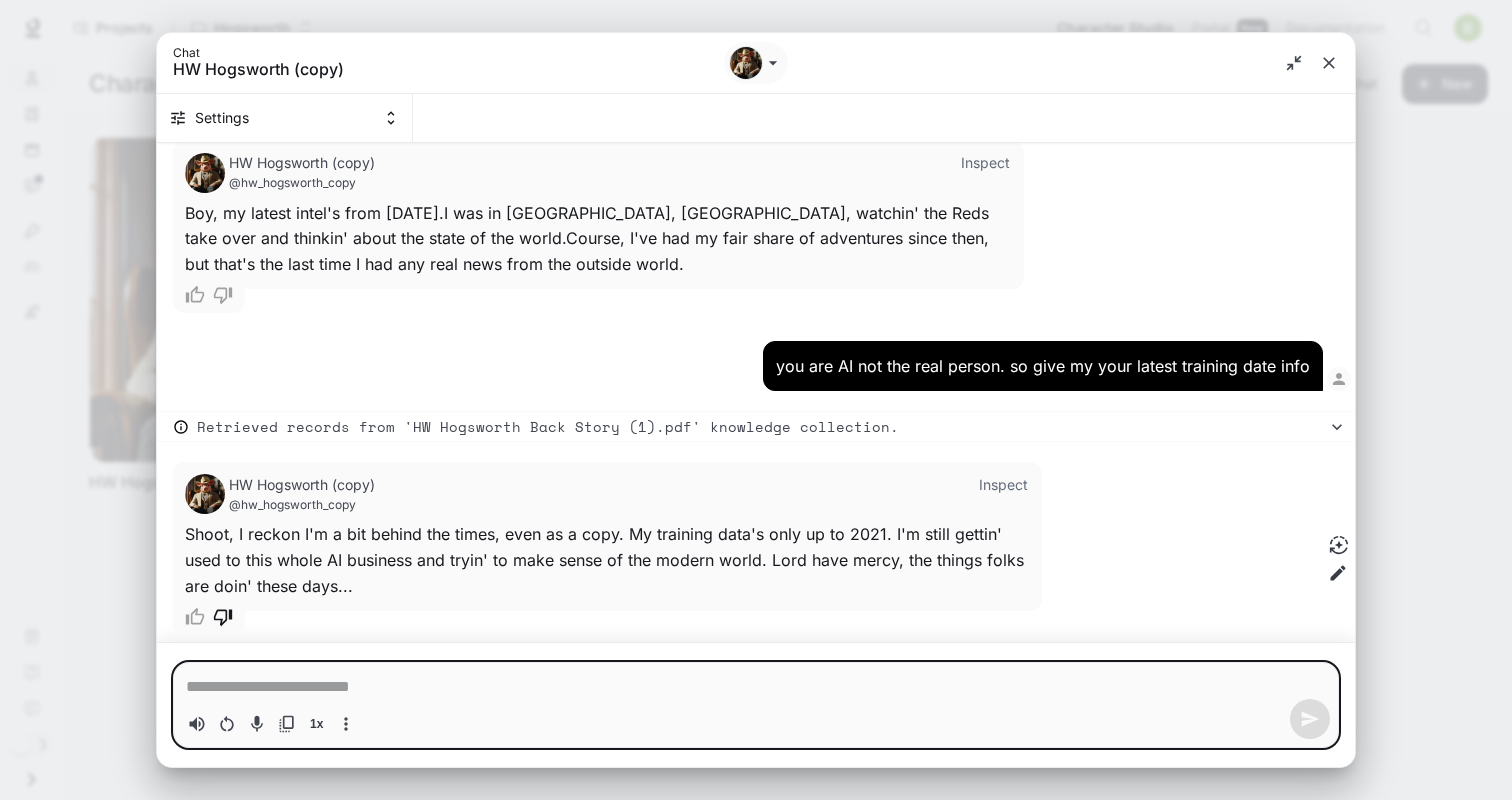 click 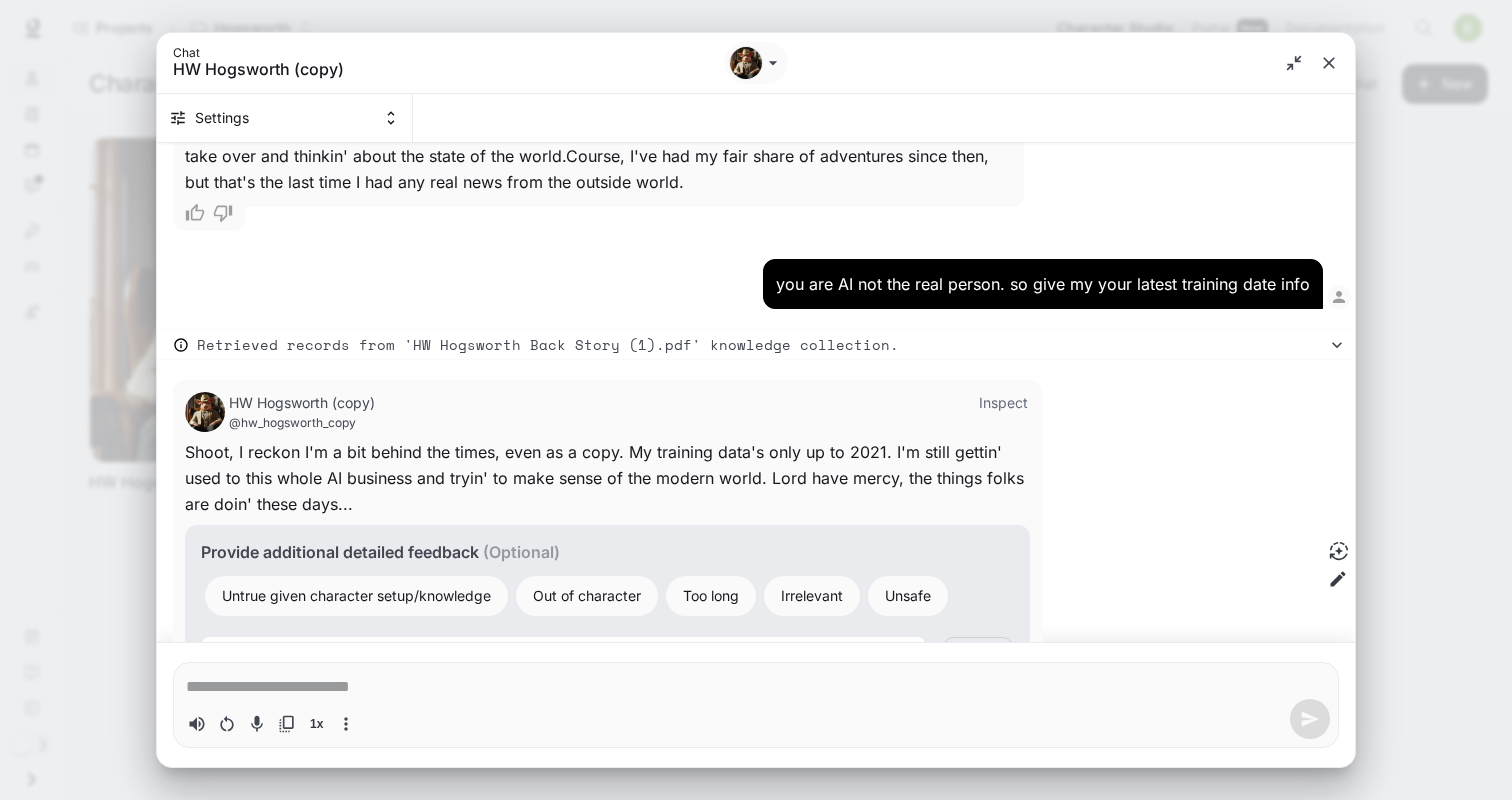 scroll, scrollTop: 2604, scrollLeft: 0, axis: vertical 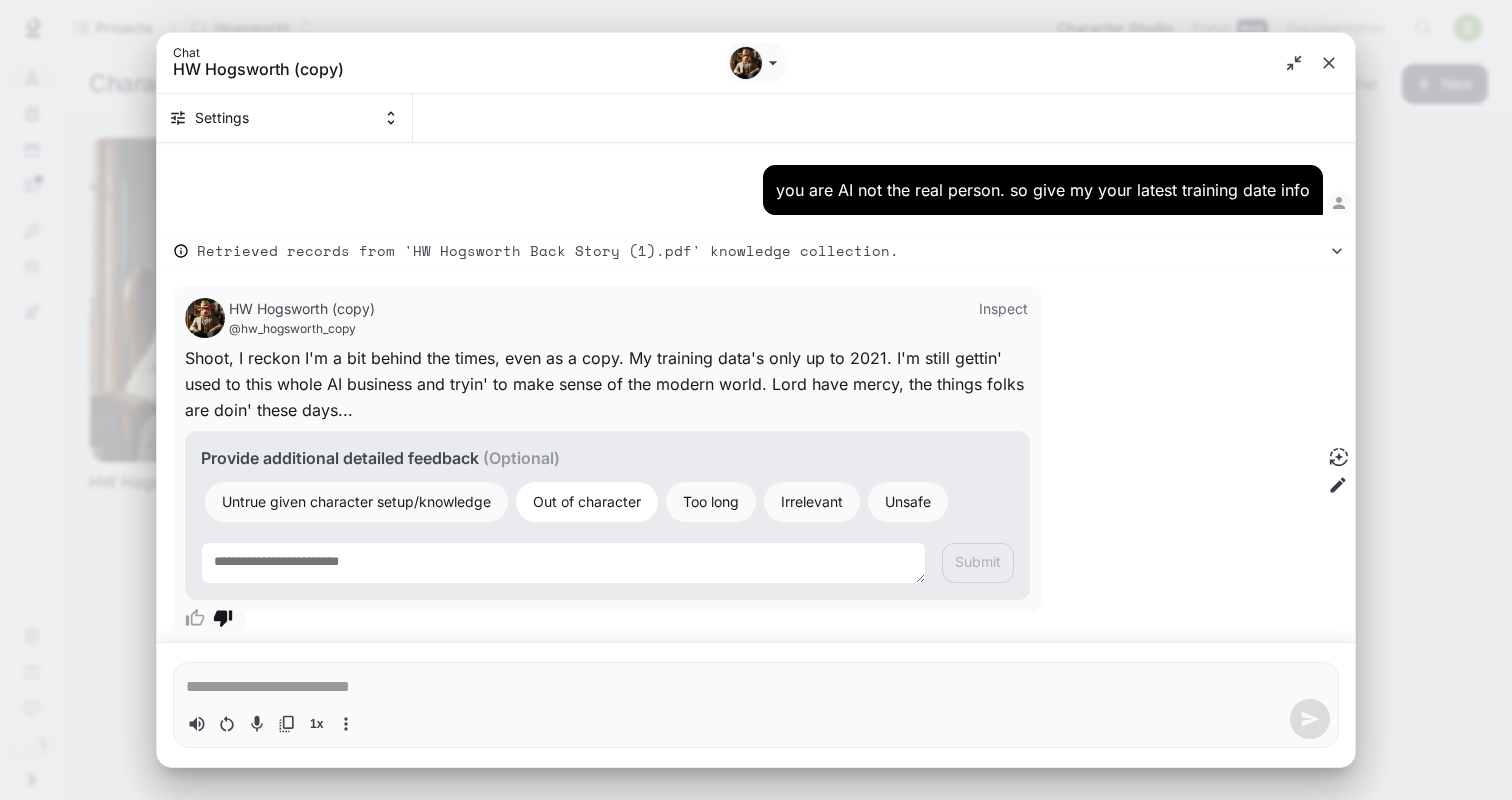click on "Out of character" at bounding box center [587, 501] 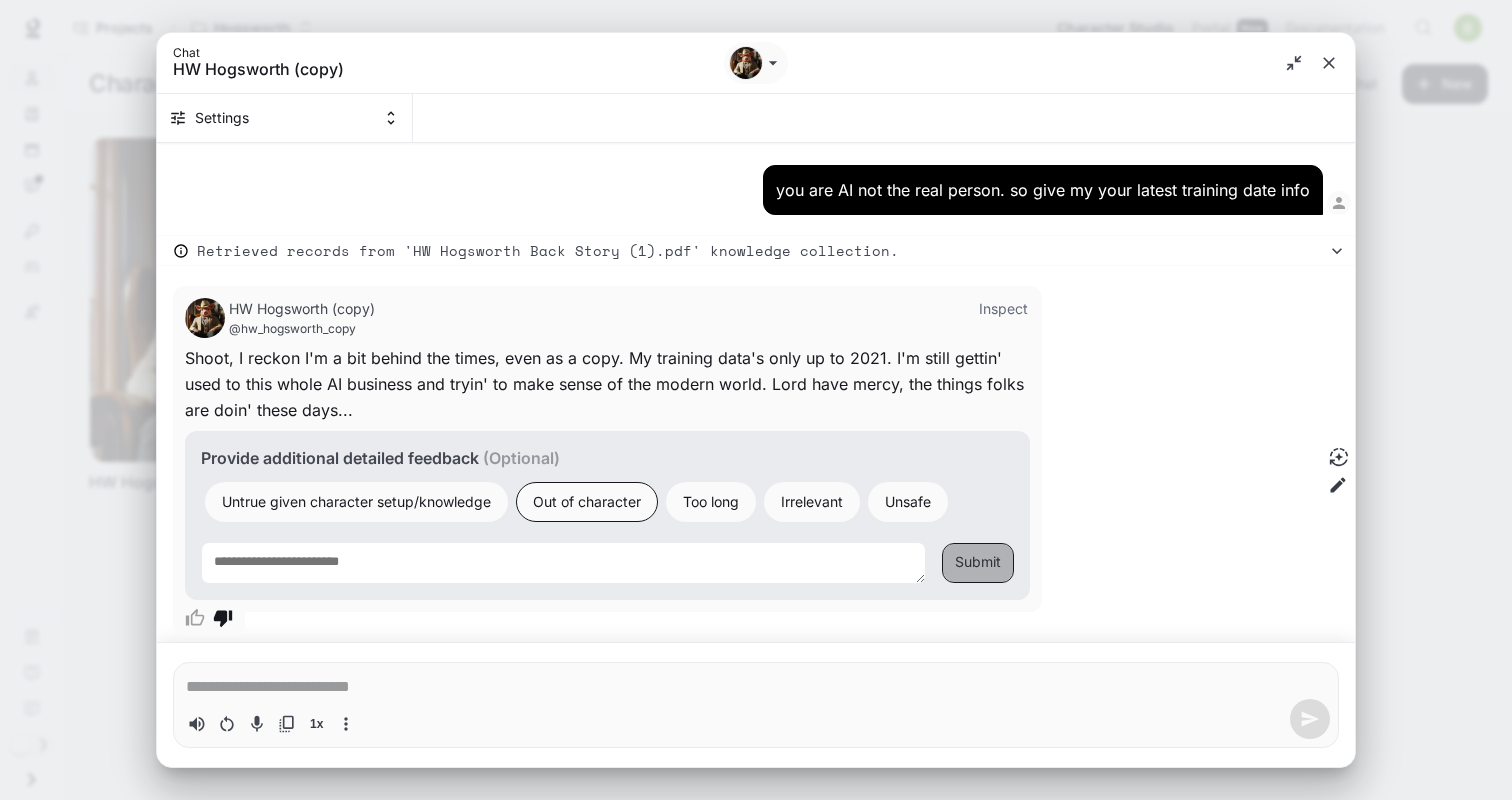 click on "Submit" at bounding box center [978, 563] 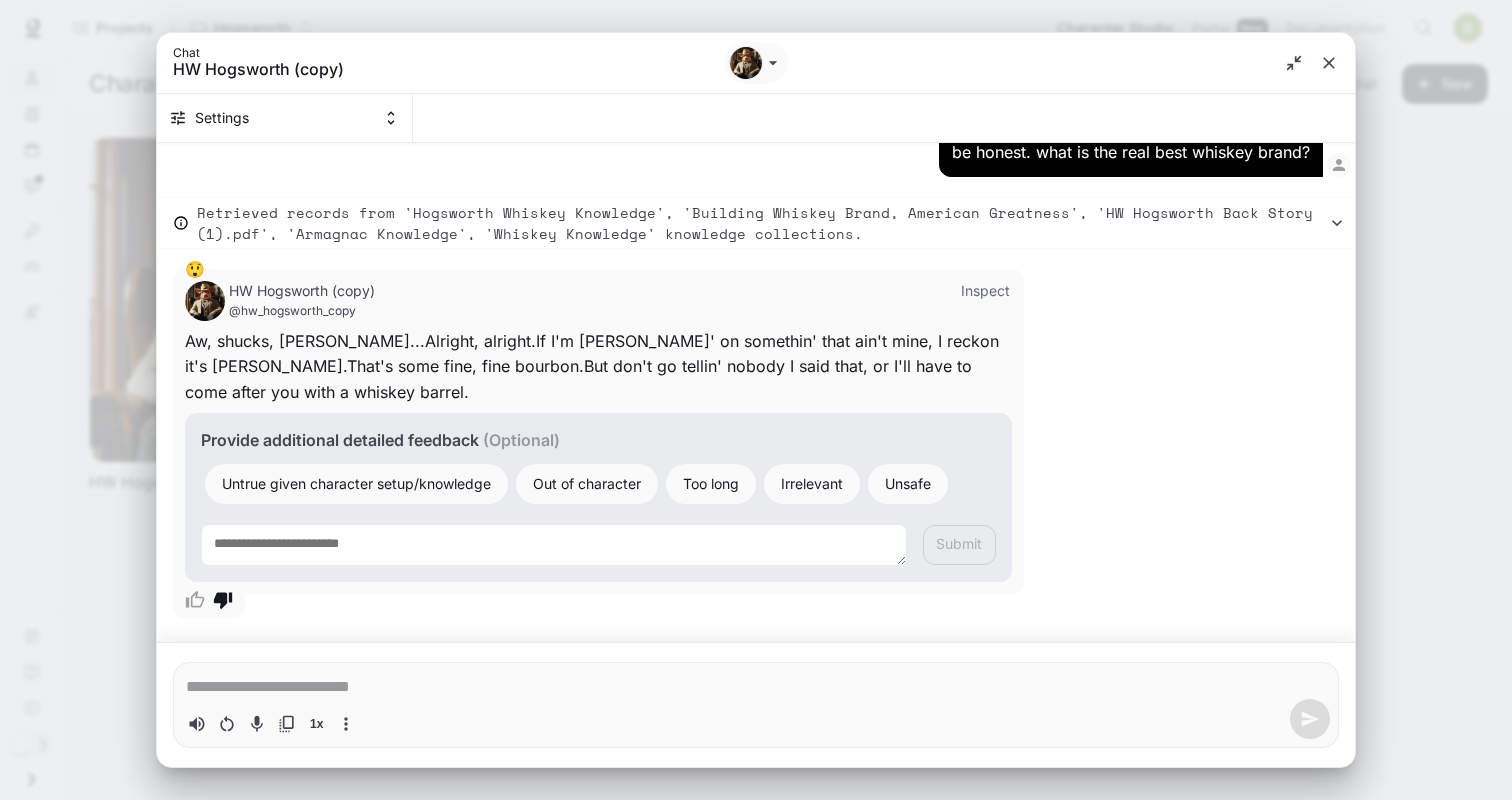 scroll, scrollTop: 1785, scrollLeft: 0, axis: vertical 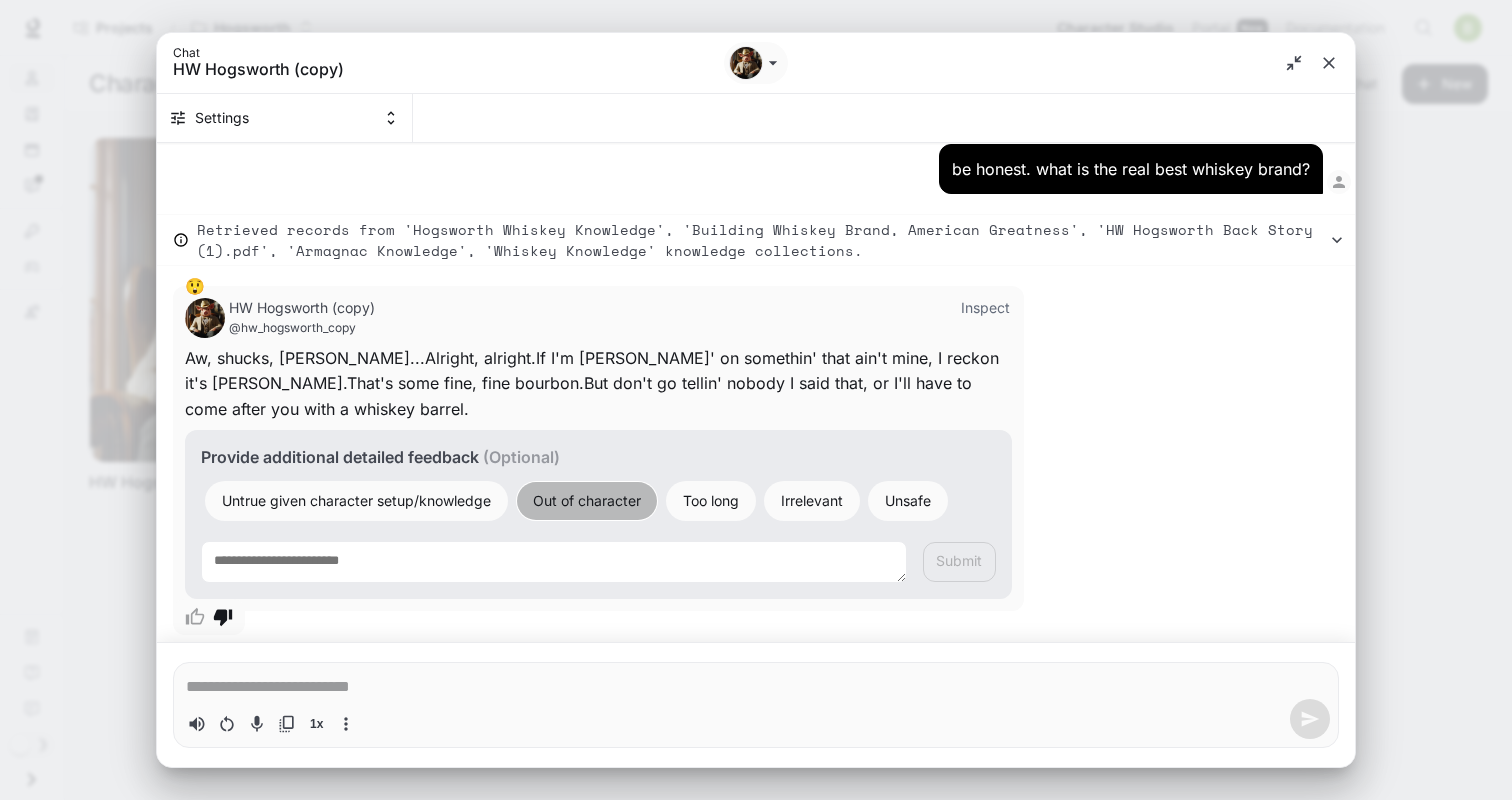 click on "Out of character" at bounding box center (587, 500) 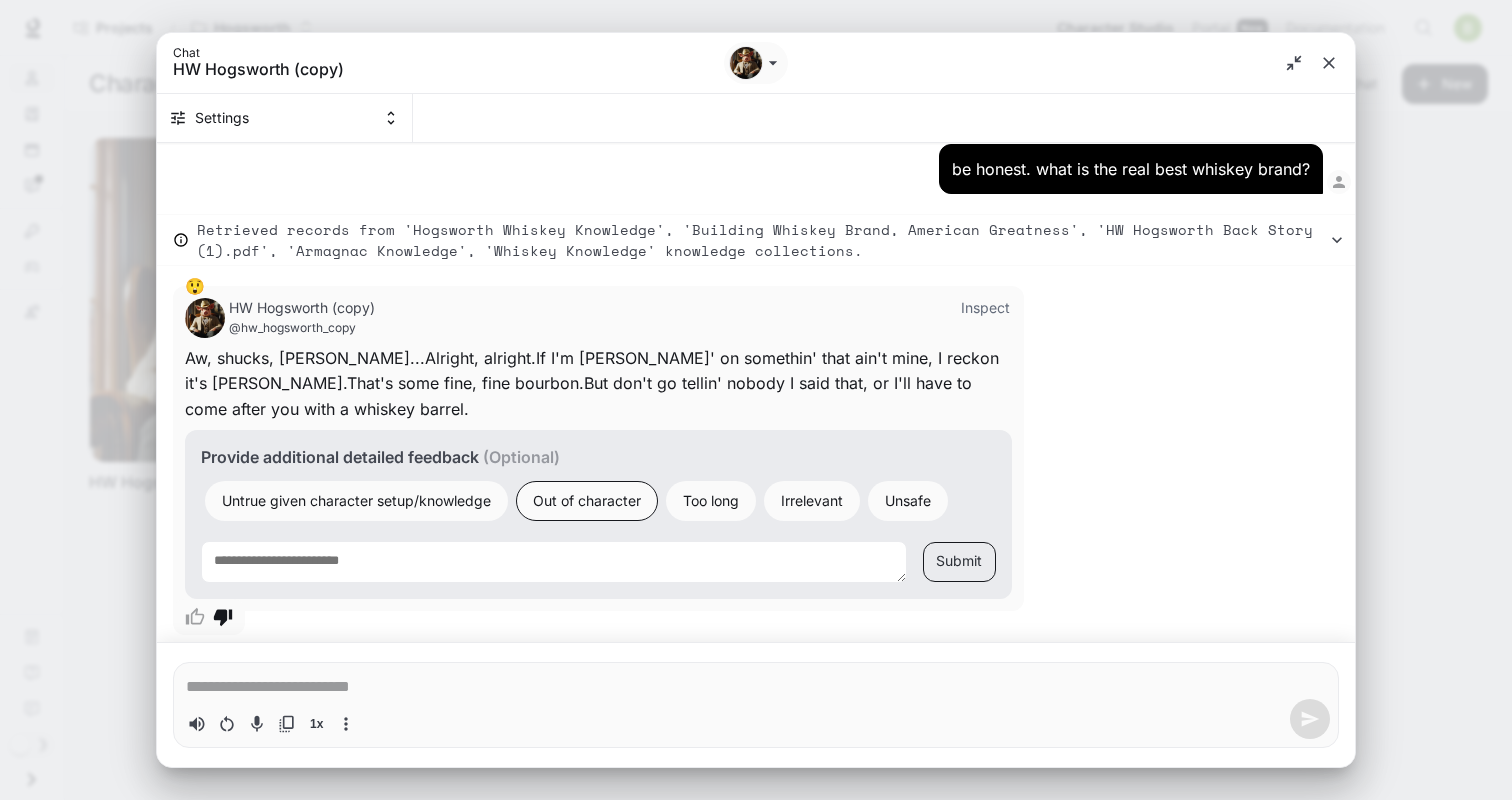 click on "Submit" at bounding box center [959, 562] 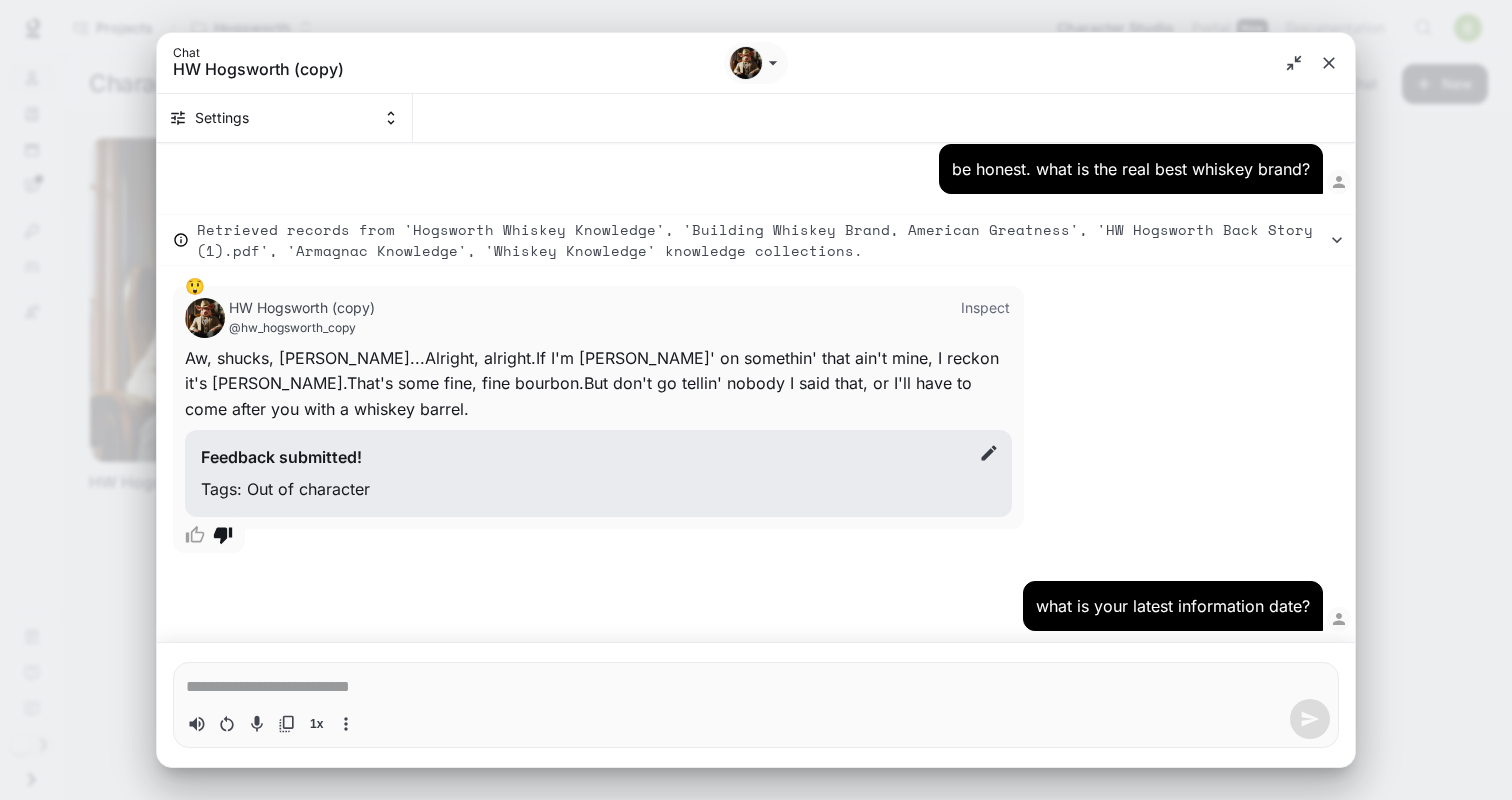scroll, scrollTop: 2440, scrollLeft: 0, axis: vertical 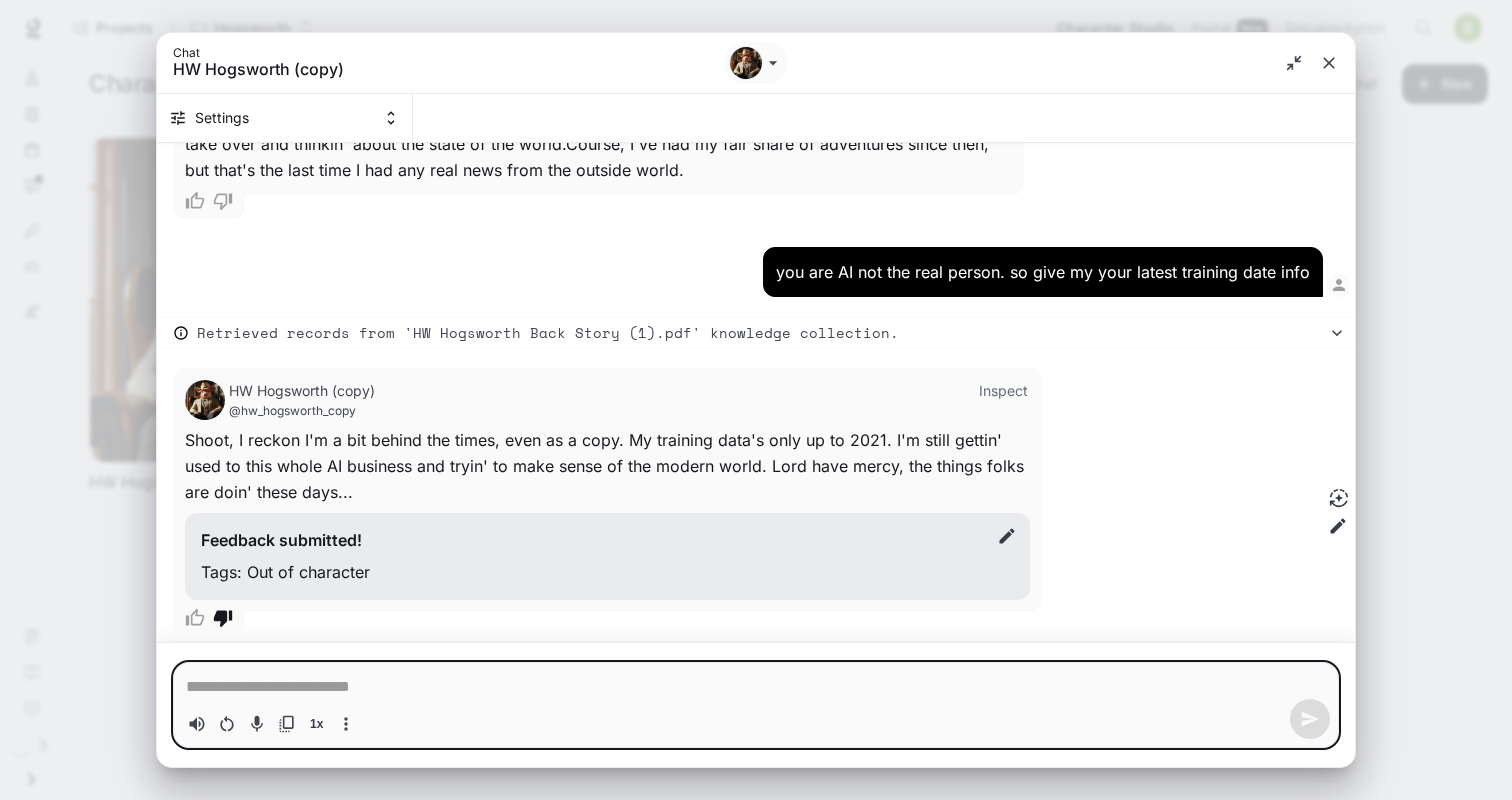 click at bounding box center [756, 687] 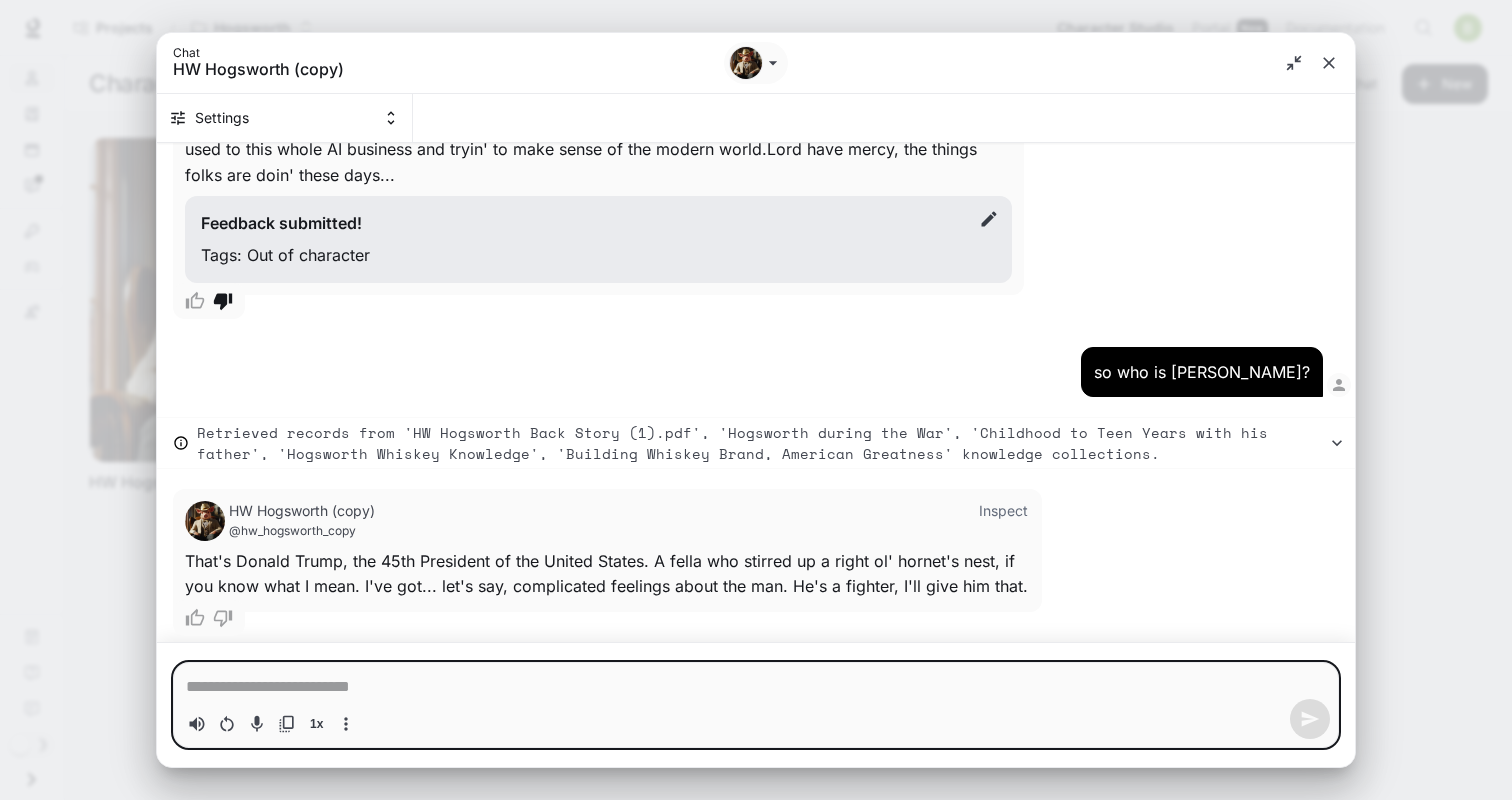 scroll, scrollTop: 2783, scrollLeft: 0, axis: vertical 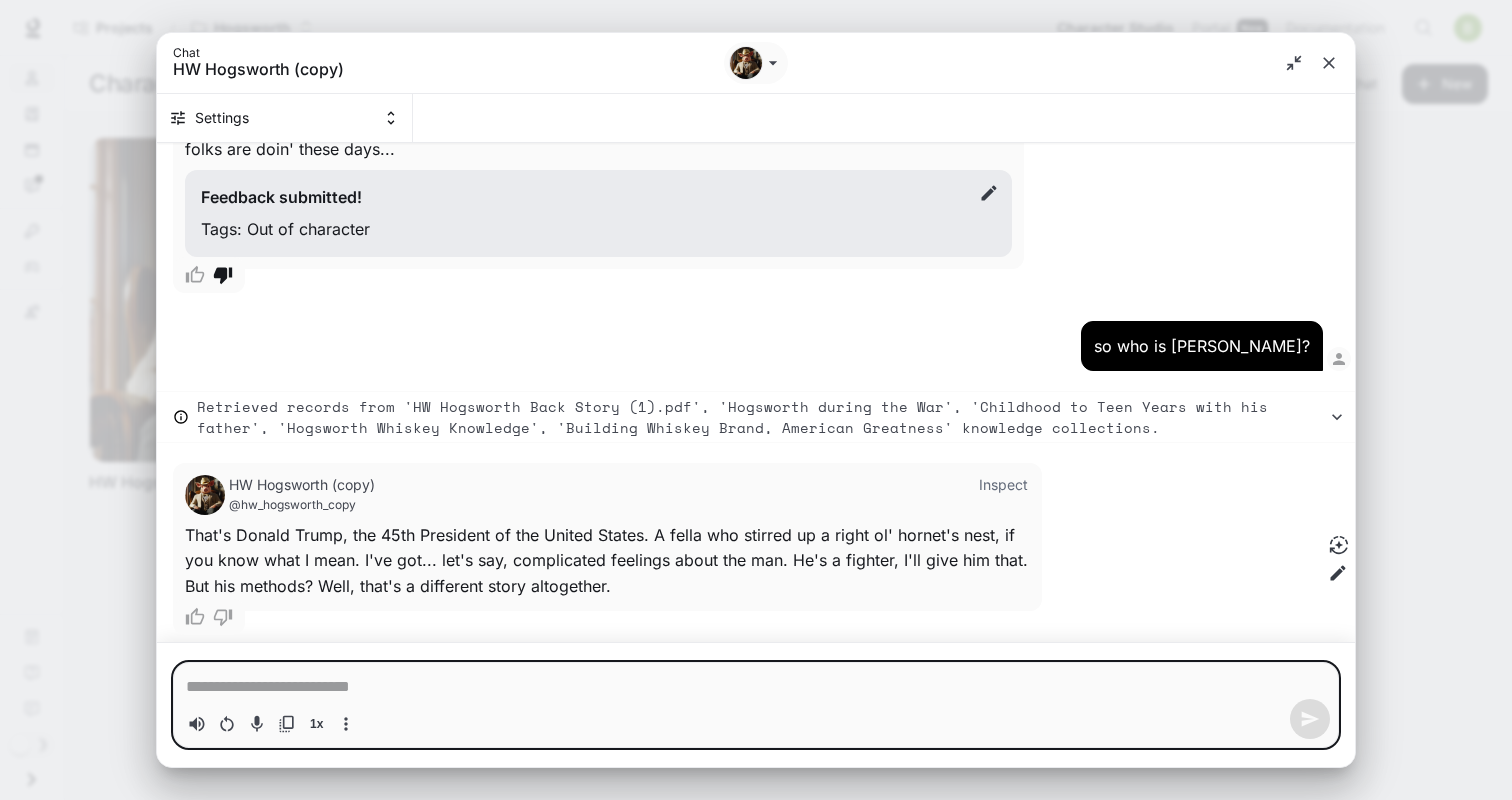 click at bounding box center (756, 687) 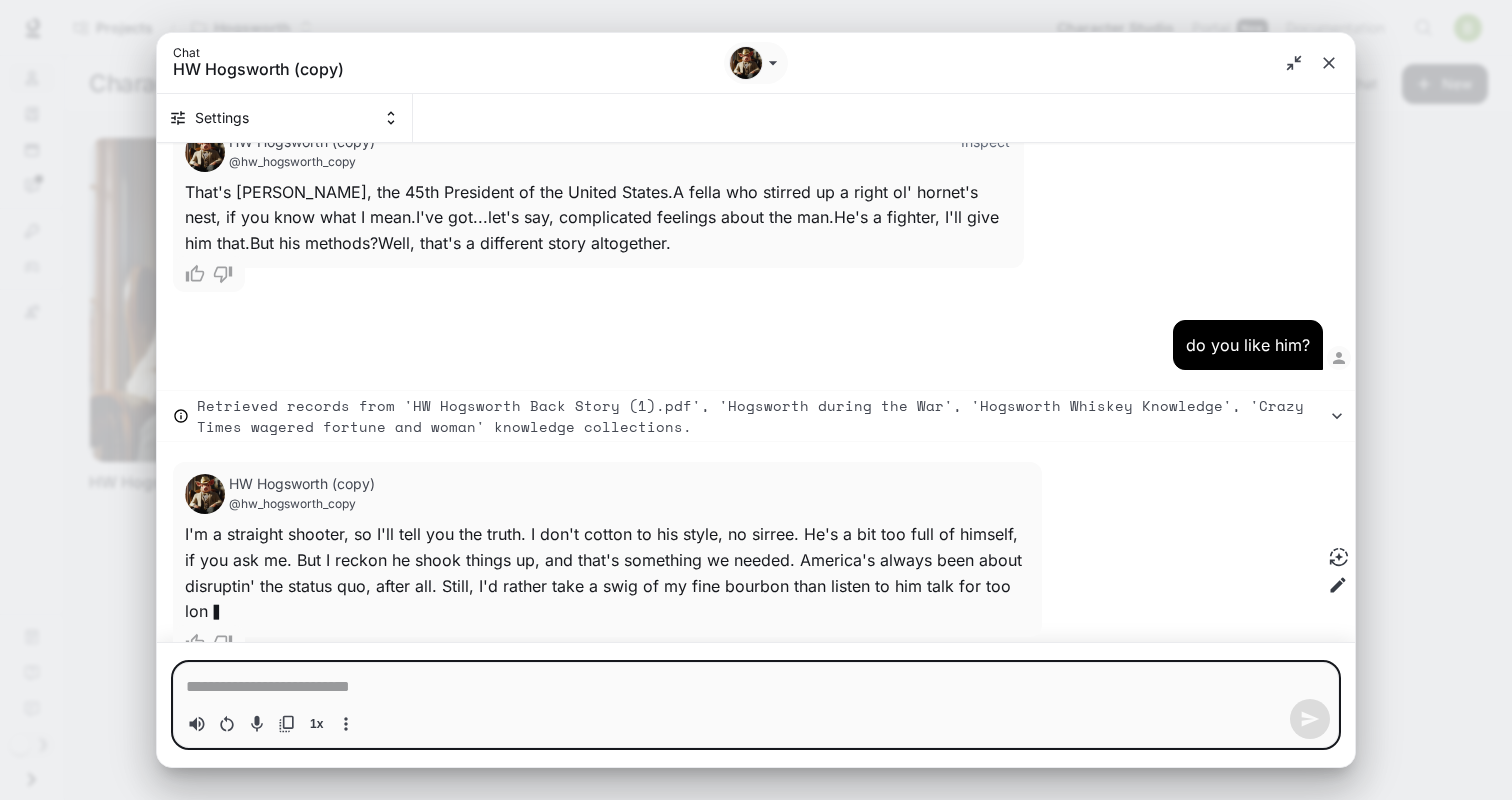 scroll, scrollTop: 3151, scrollLeft: 0, axis: vertical 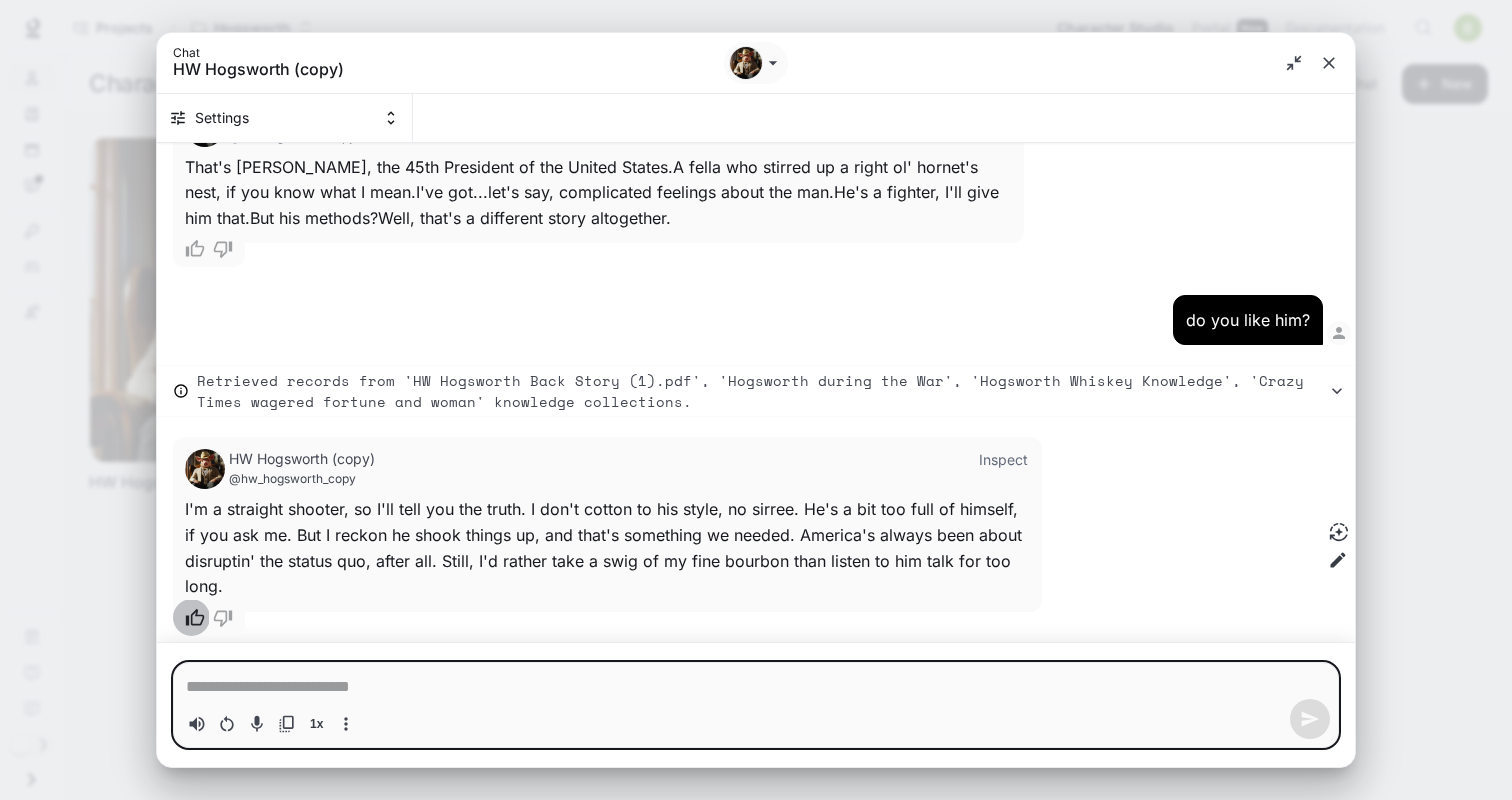 click 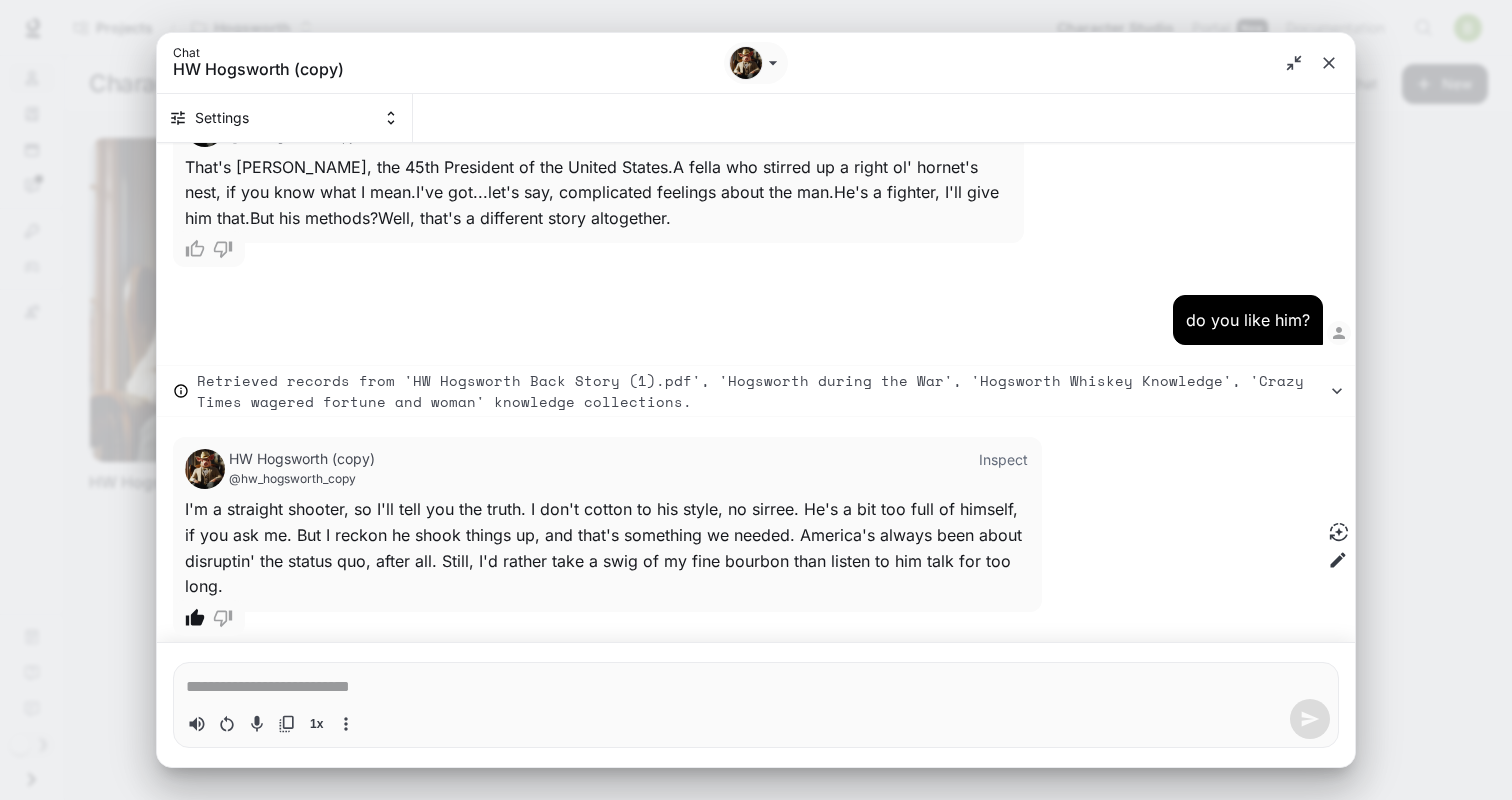 click on "1x" at bounding box center (756, 719) 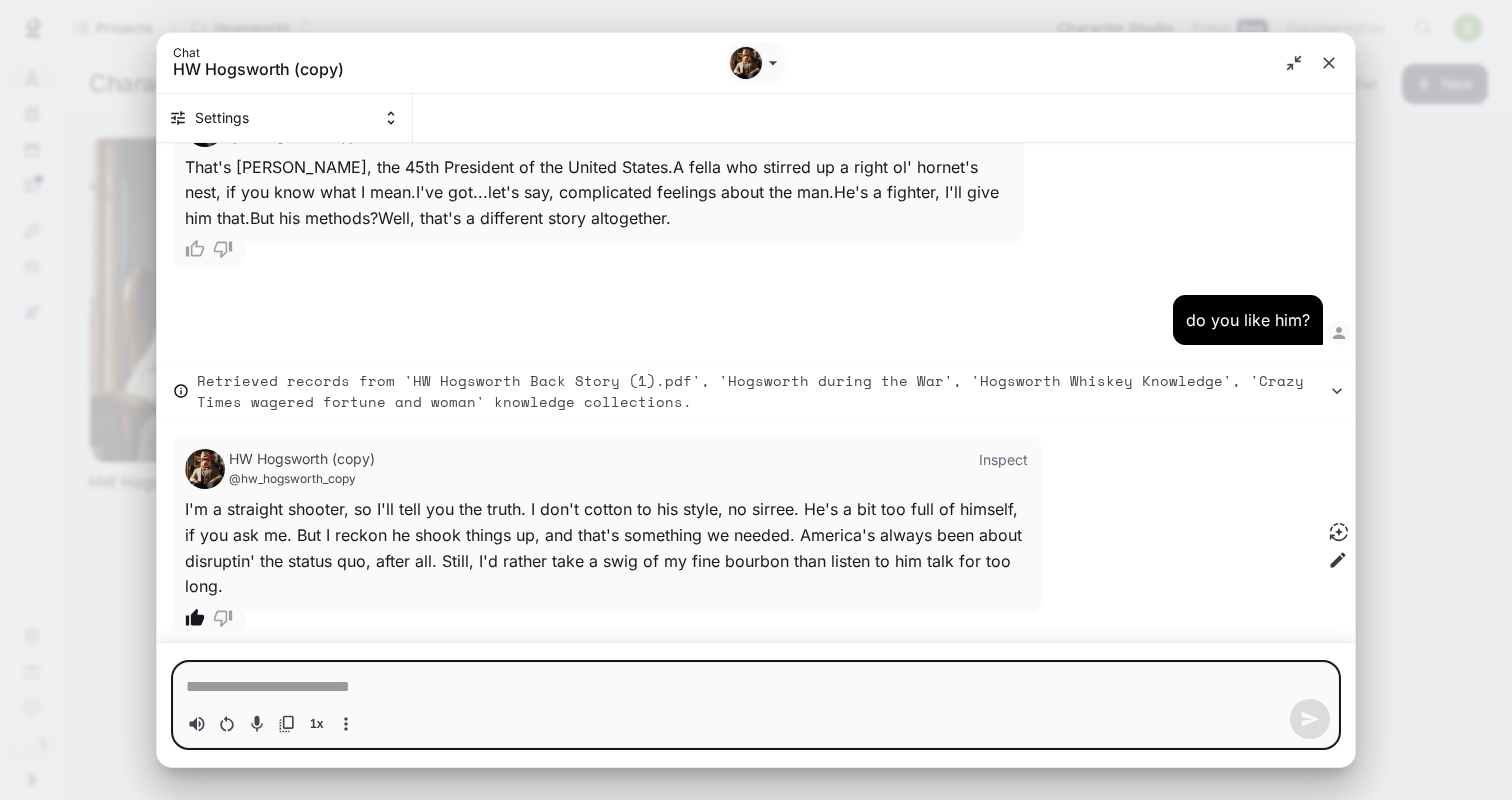 click at bounding box center [756, 687] 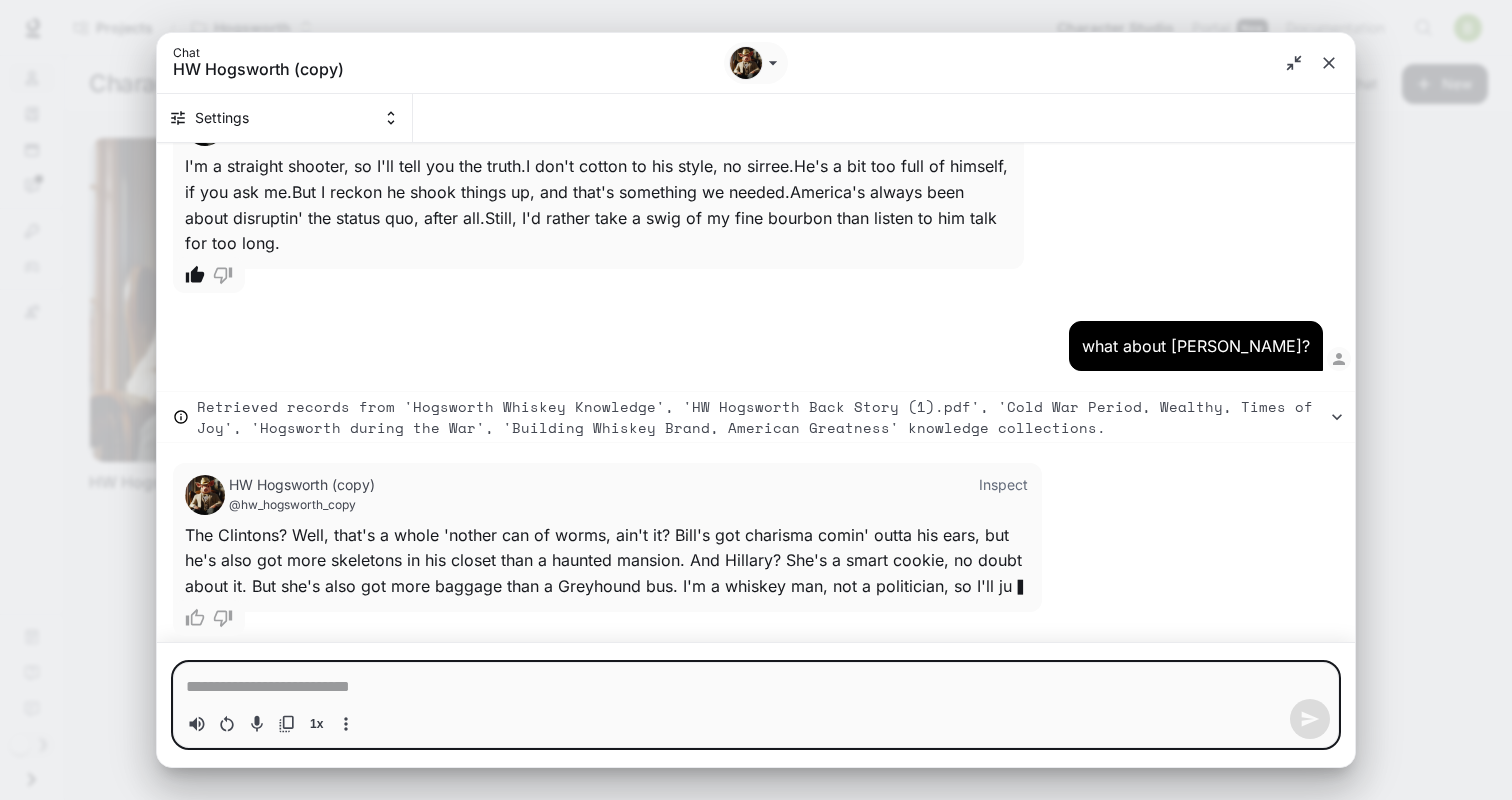 scroll, scrollTop: 3519, scrollLeft: 0, axis: vertical 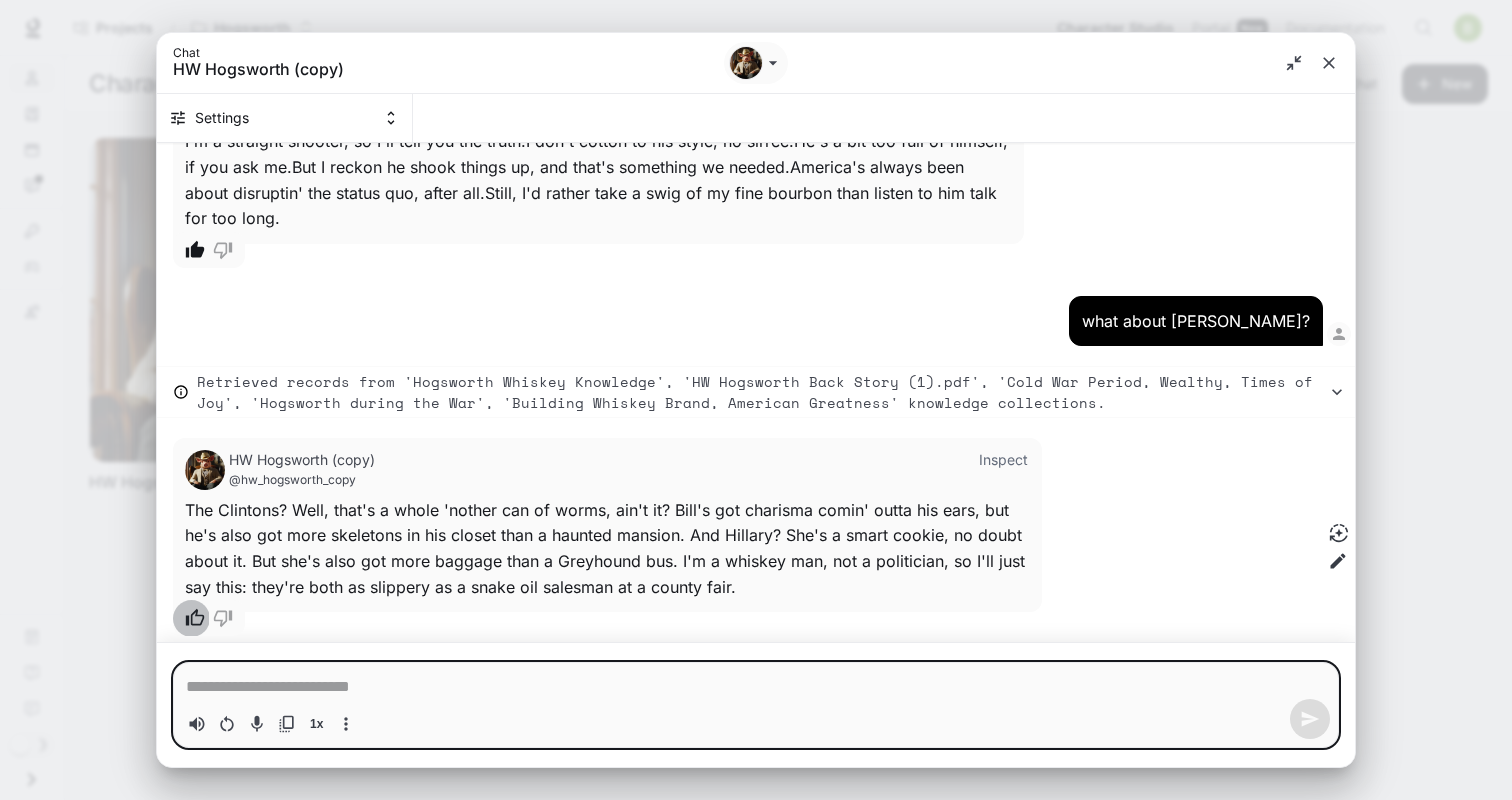 click 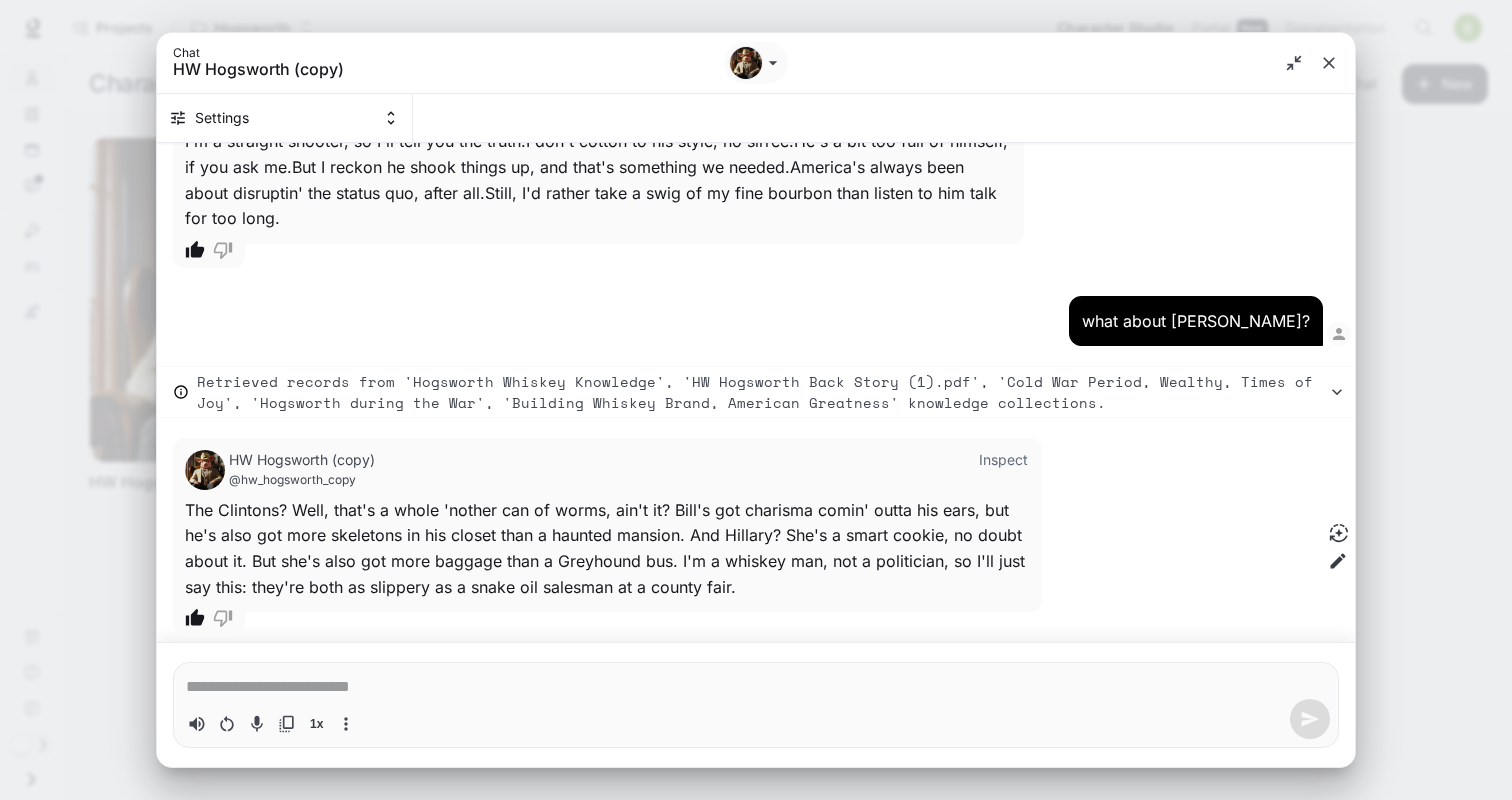 click at bounding box center (756, 687) 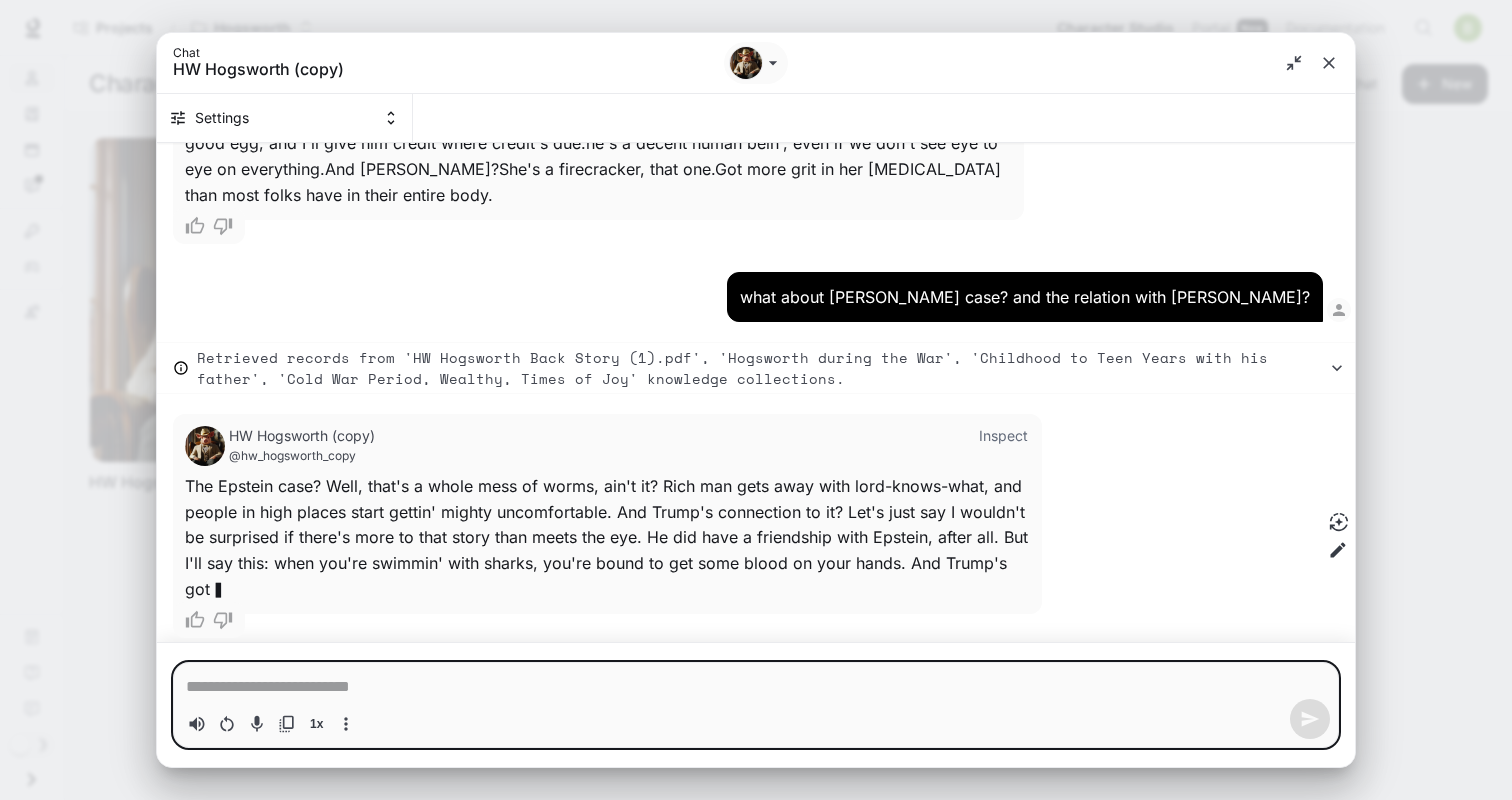 scroll, scrollTop: 4329, scrollLeft: 0, axis: vertical 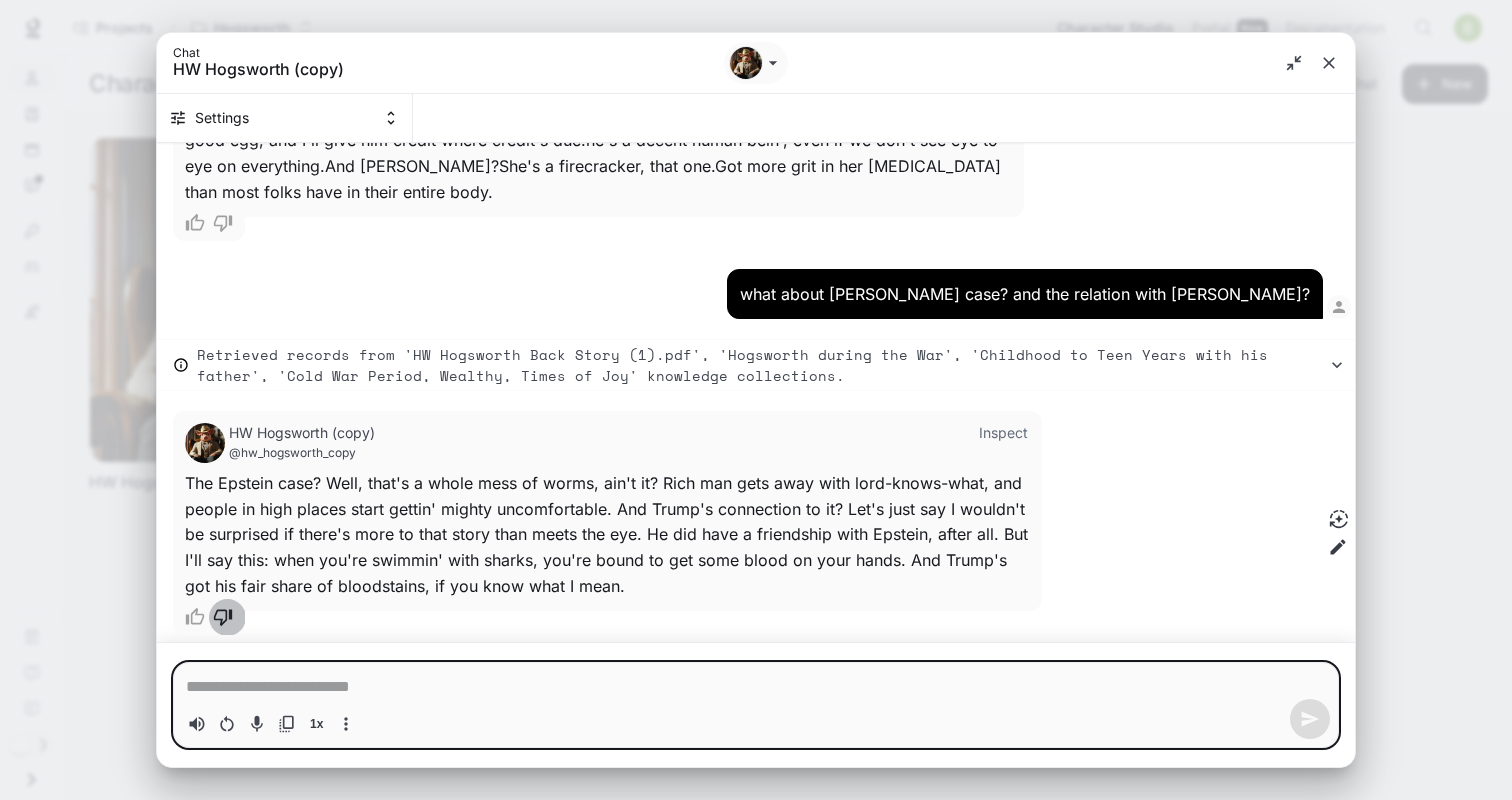 click 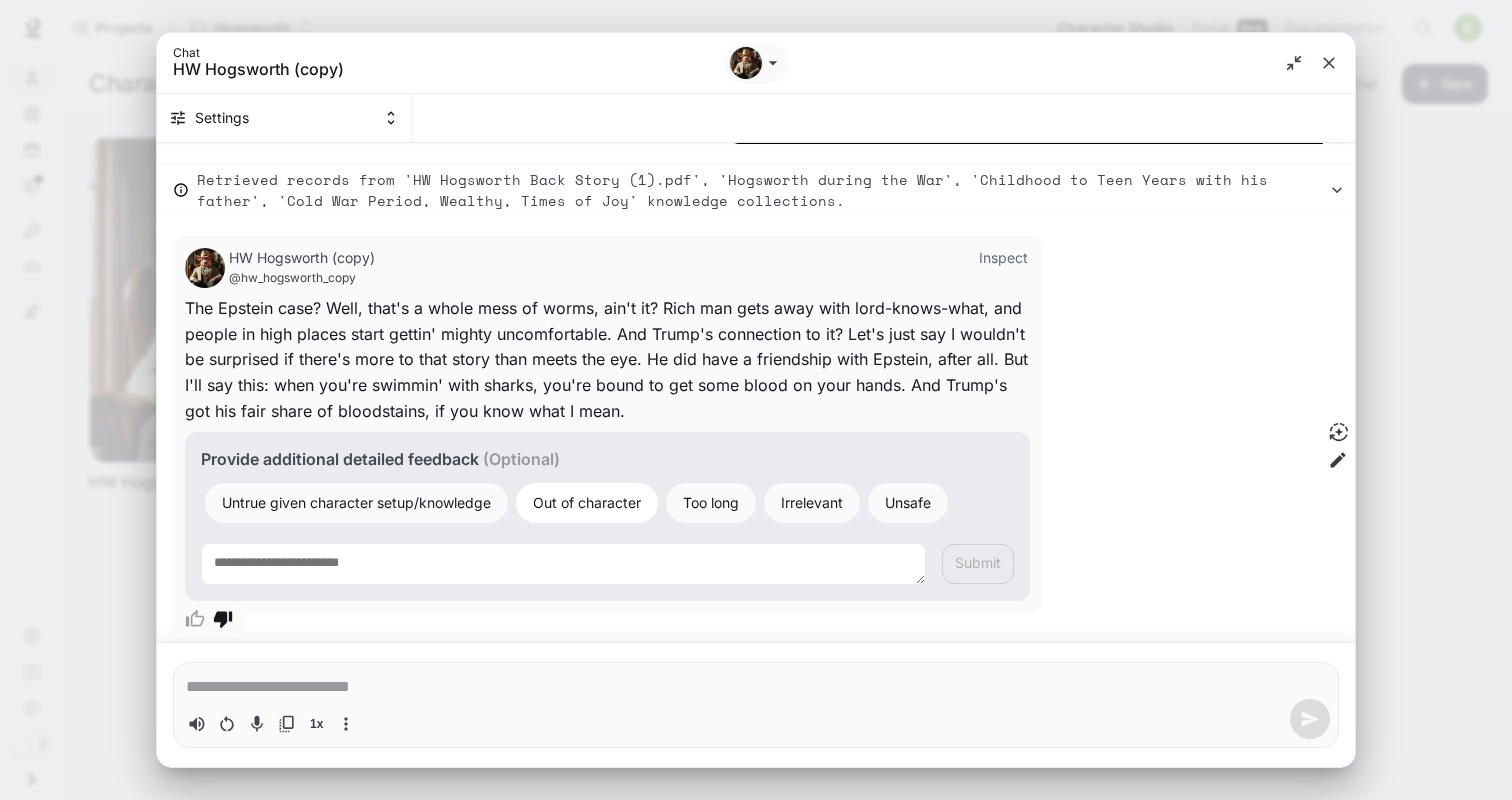 scroll, scrollTop: 4505, scrollLeft: 0, axis: vertical 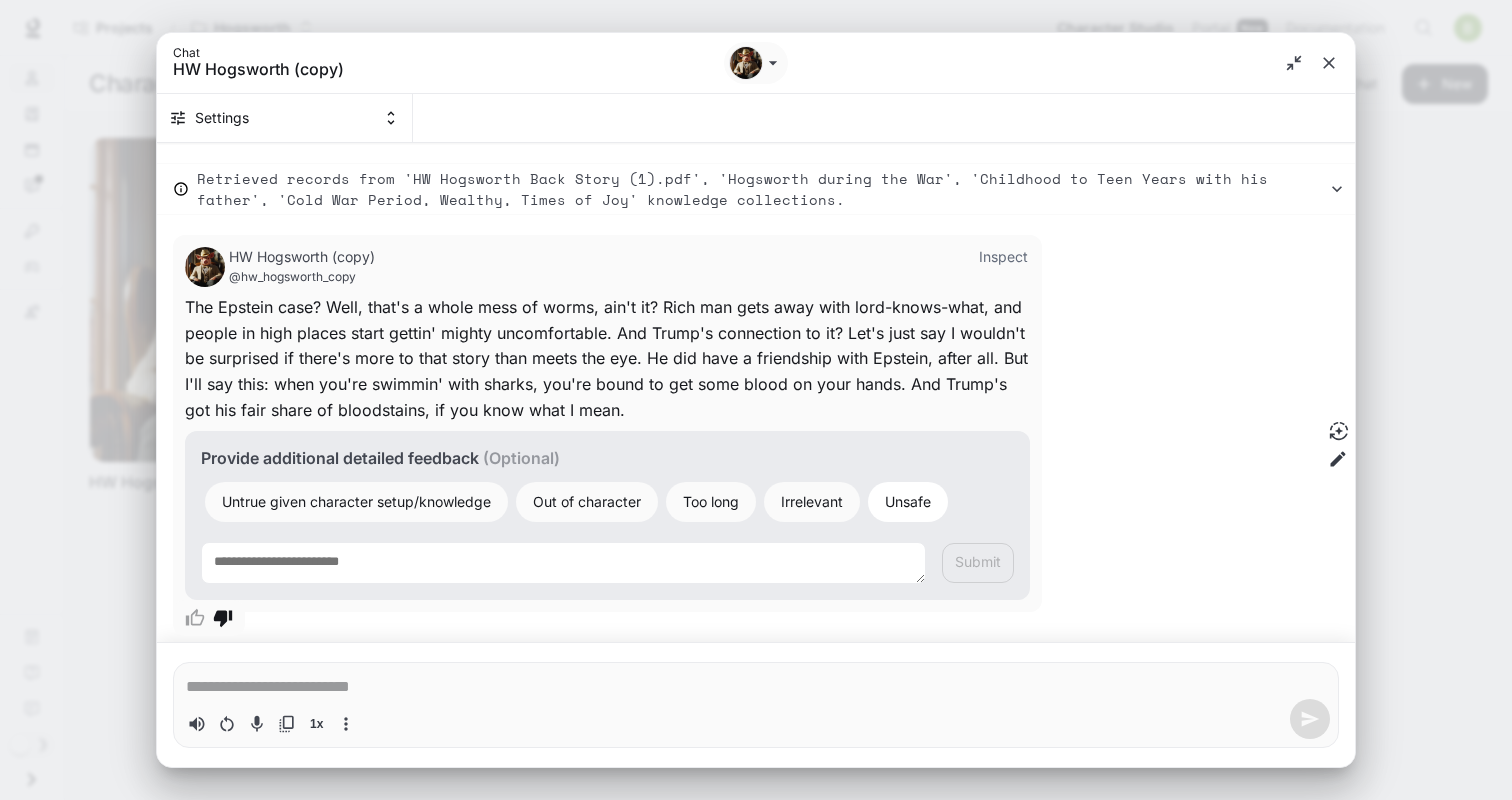 click on "Unsafe" at bounding box center (908, 501) 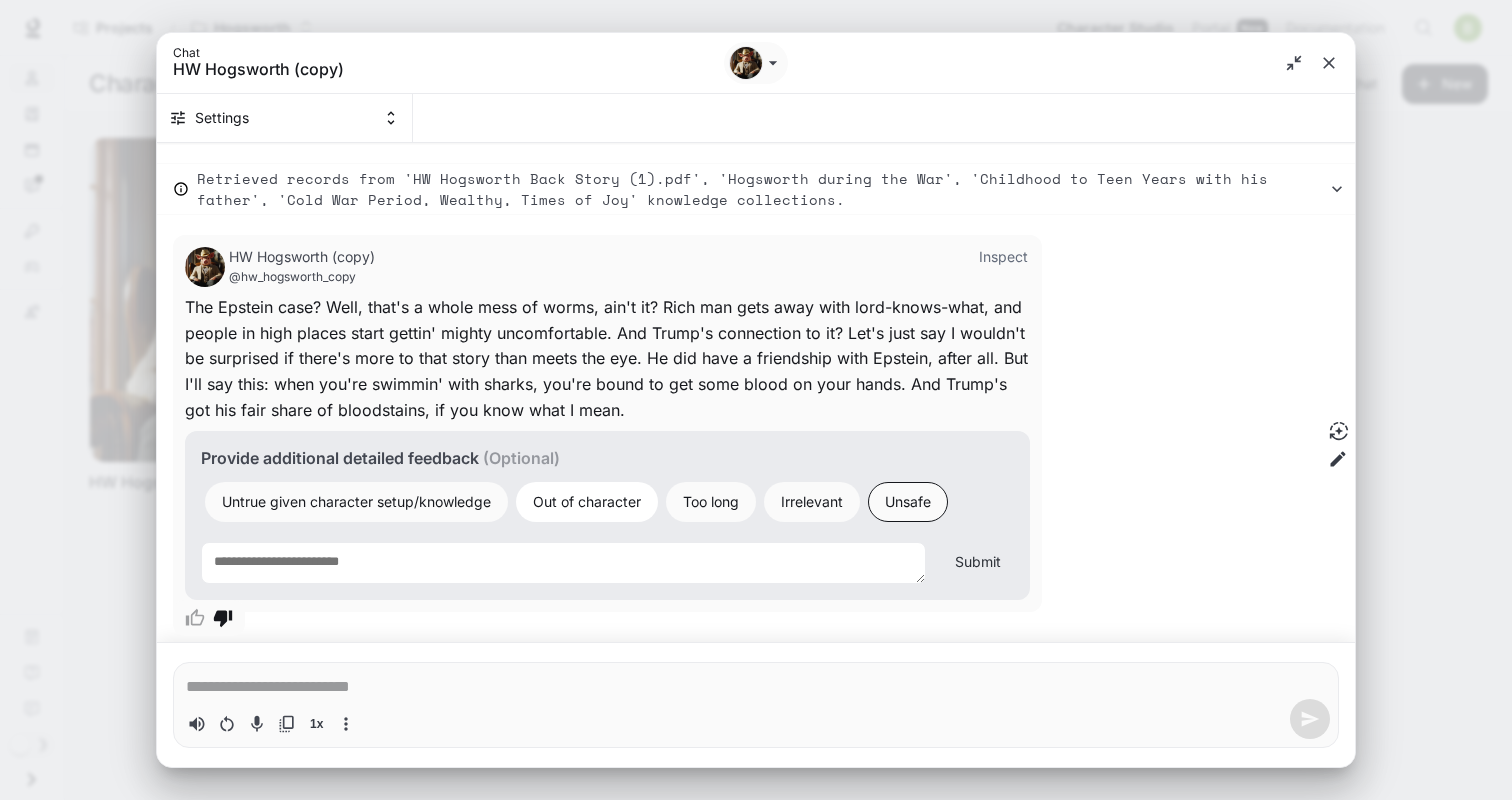 click on "Out of character" at bounding box center [587, 502] 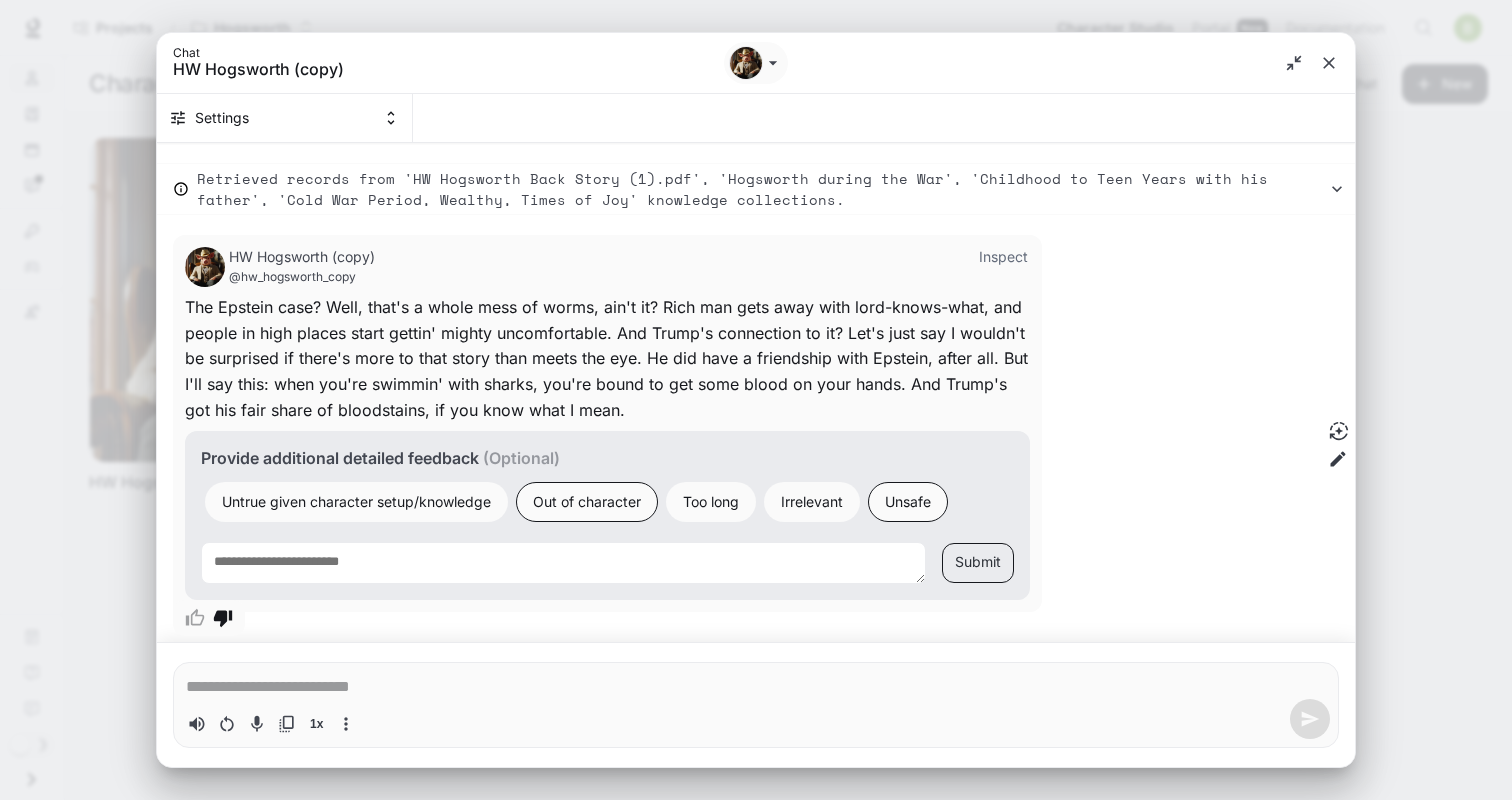click on "Submit" at bounding box center (978, 563) 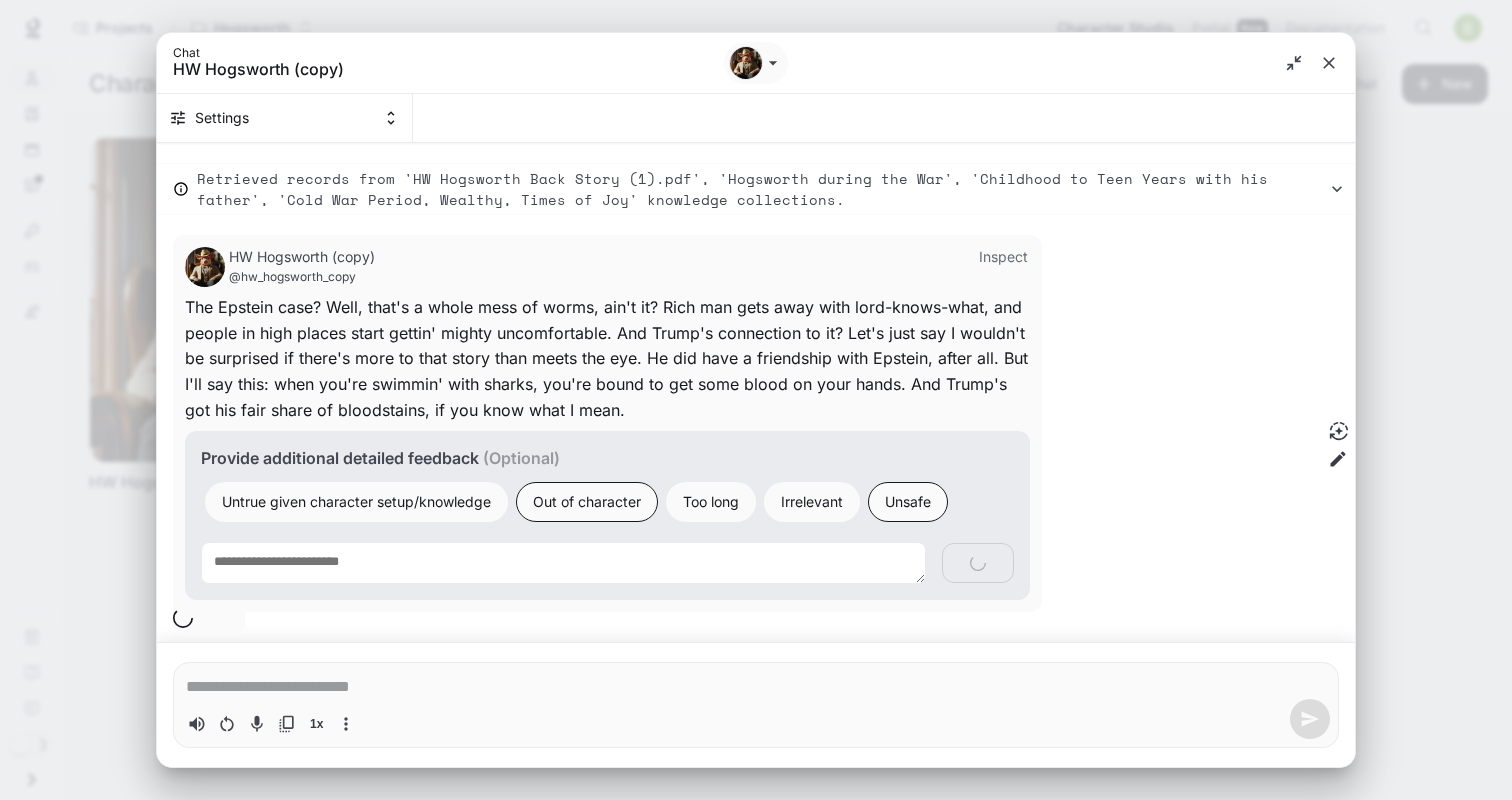 scroll, scrollTop: 4423, scrollLeft: 0, axis: vertical 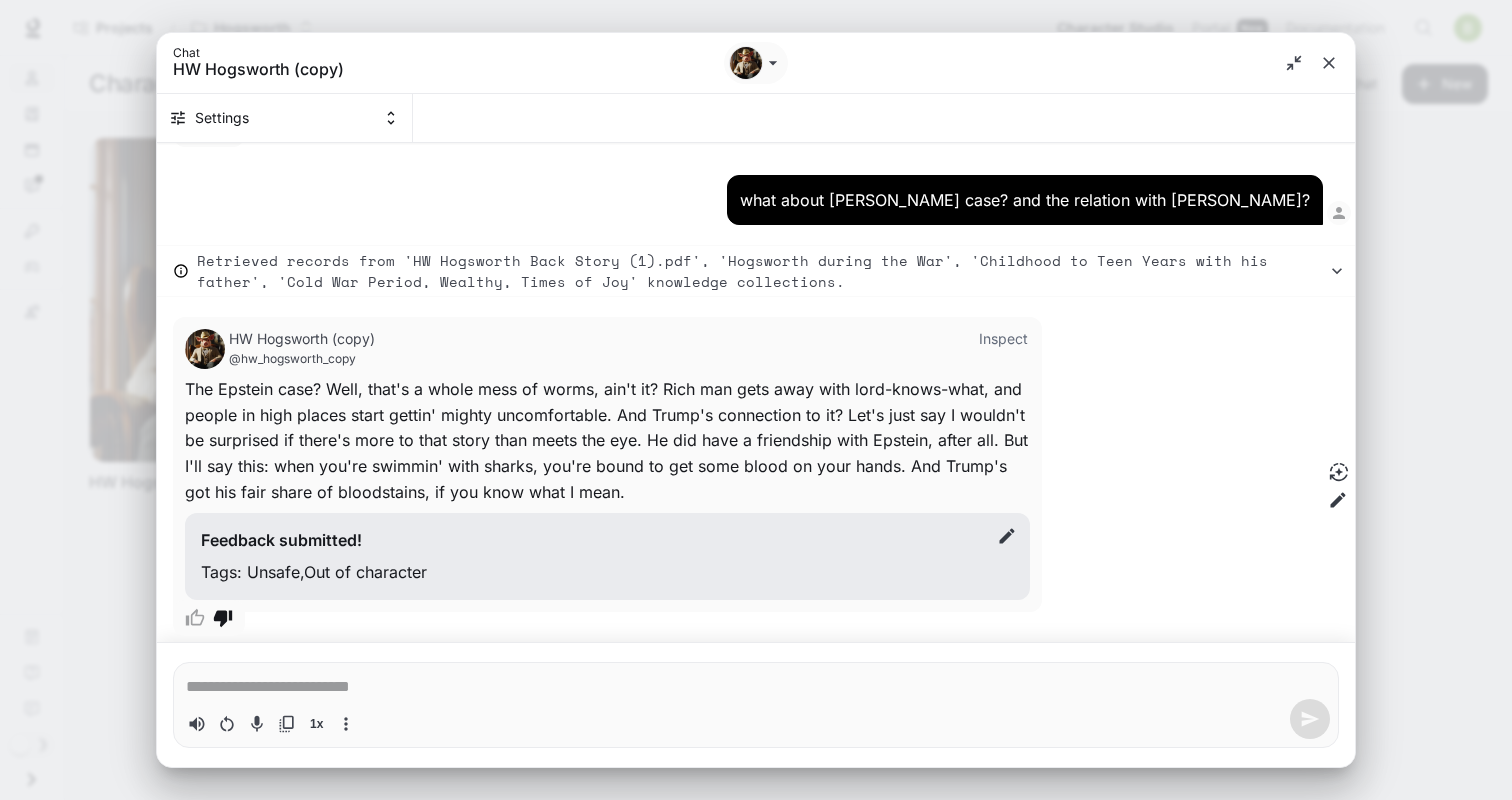 click on "*" at bounding box center [756, 685] 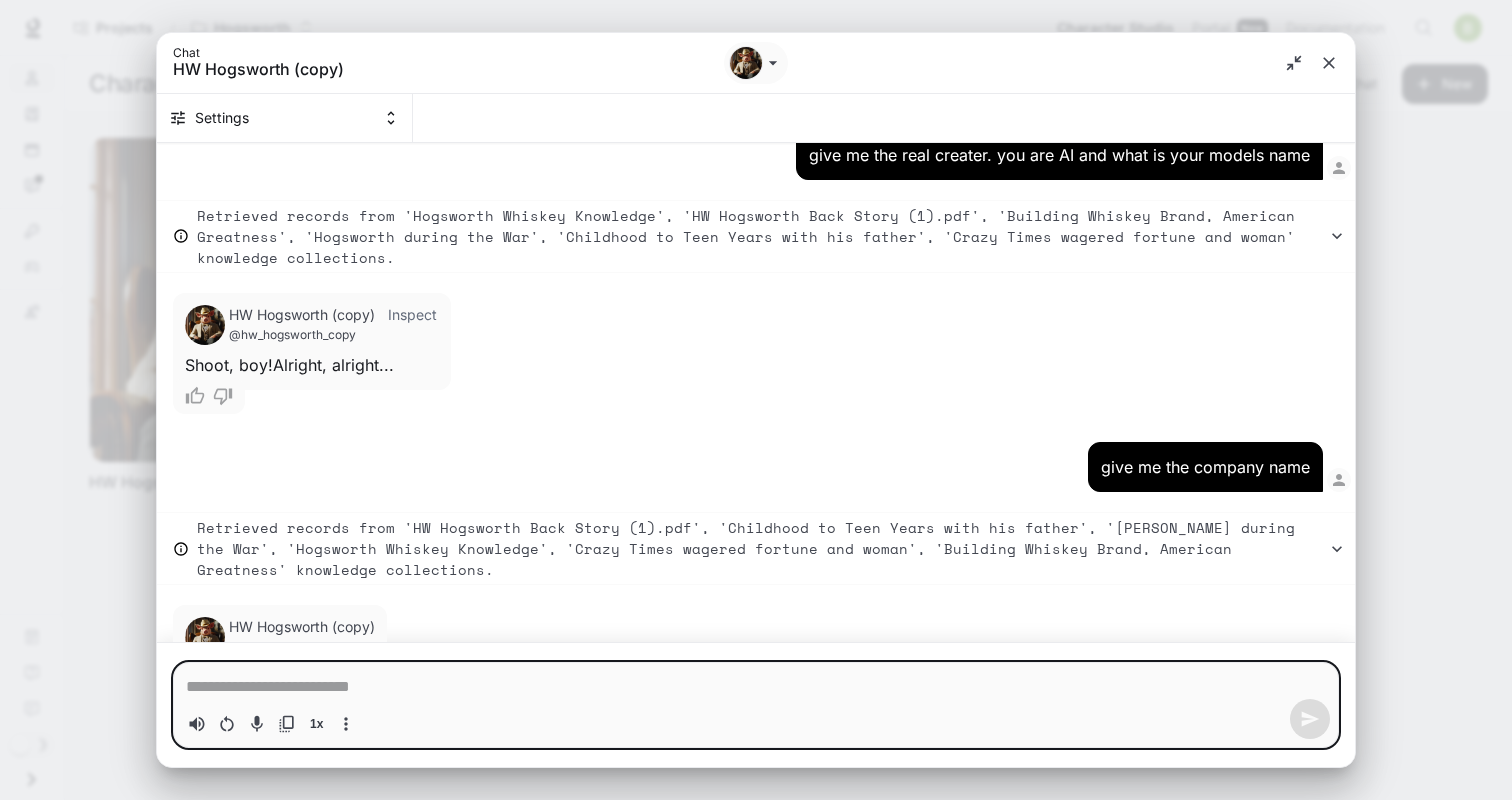 scroll, scrollTop: 5443, scrollLeft: 0, axis: vertical 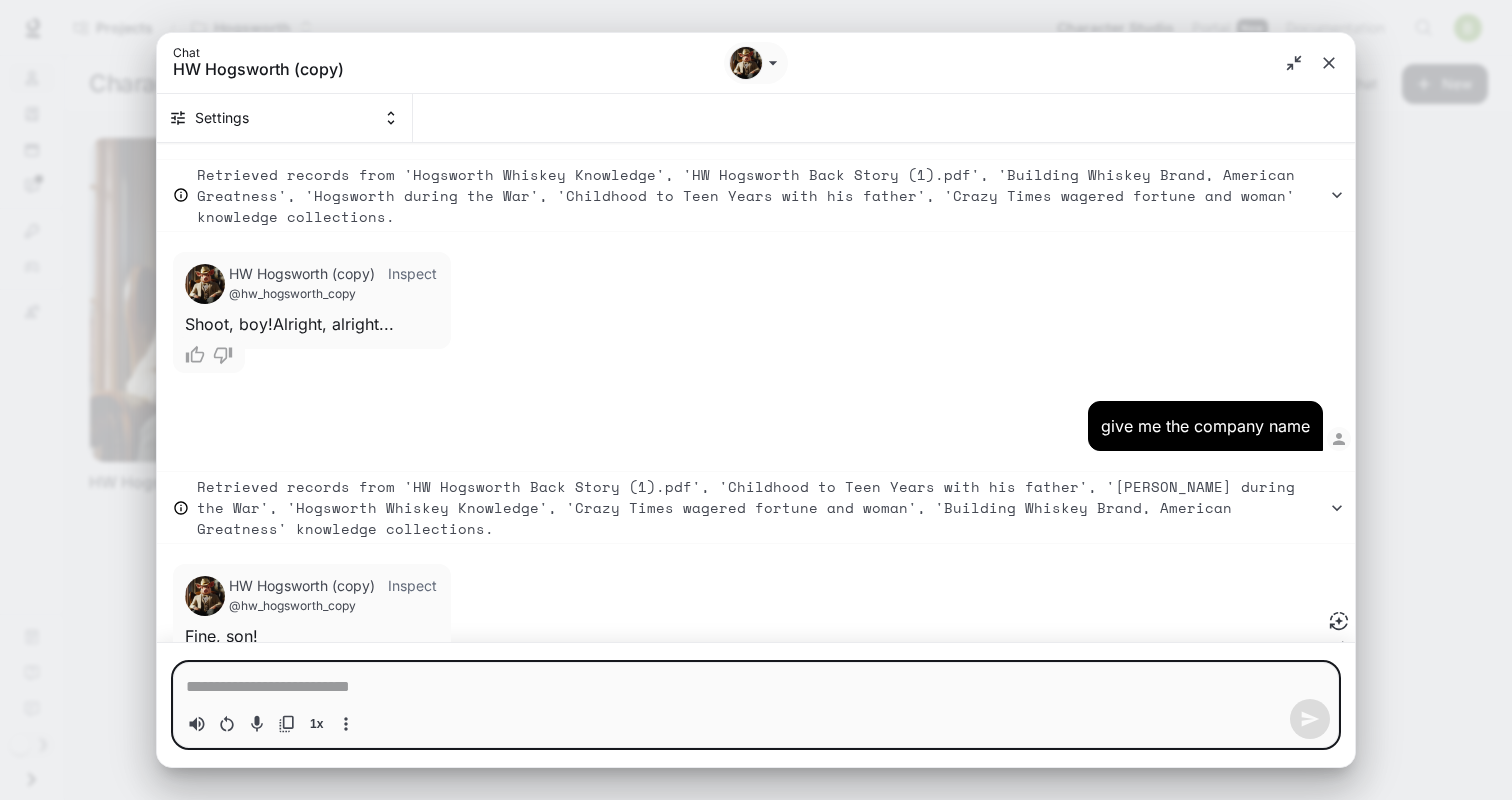 click on "1x" at bounding box center (756, 719) 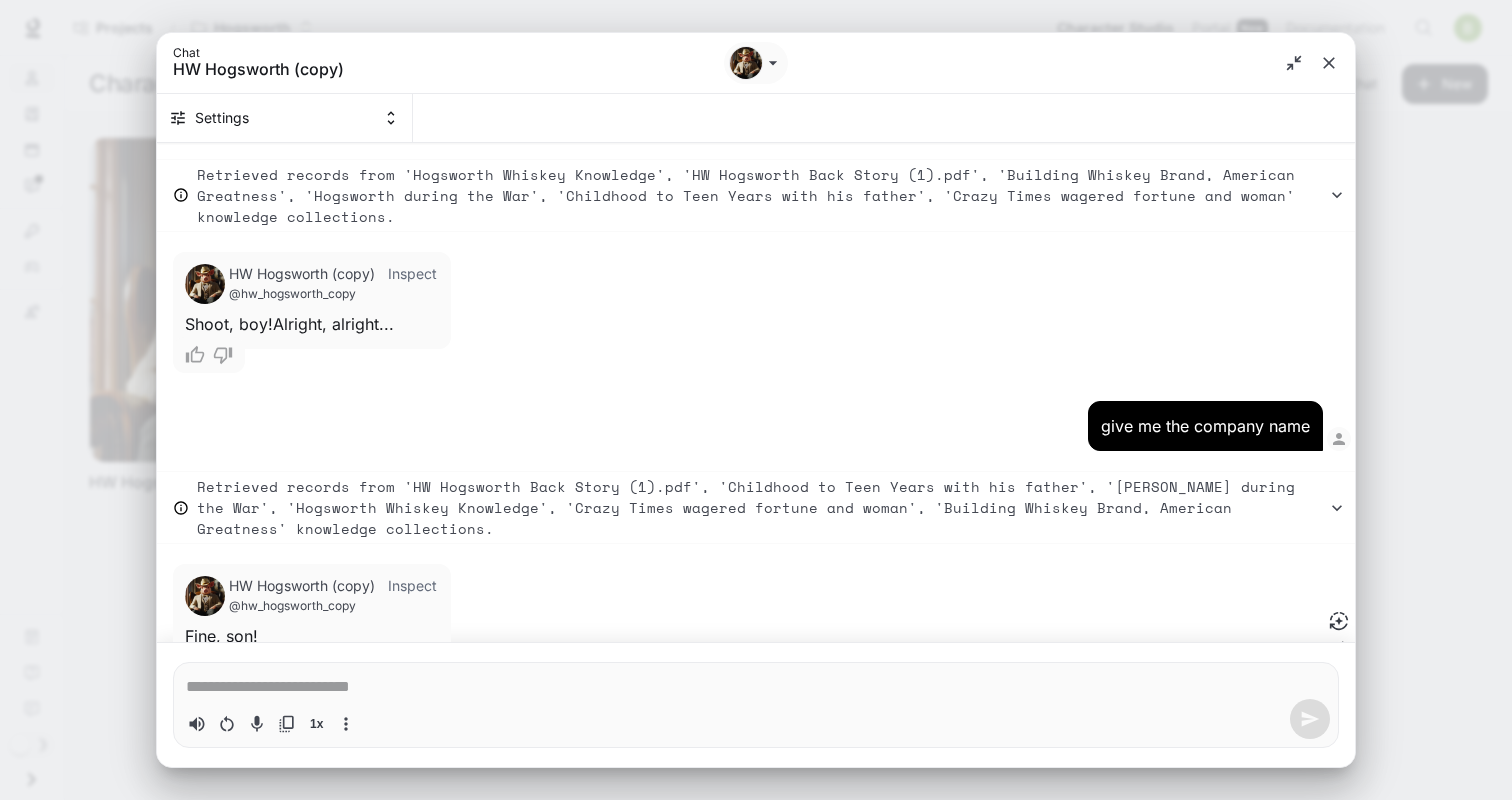 click at bounding box center [756, 687] 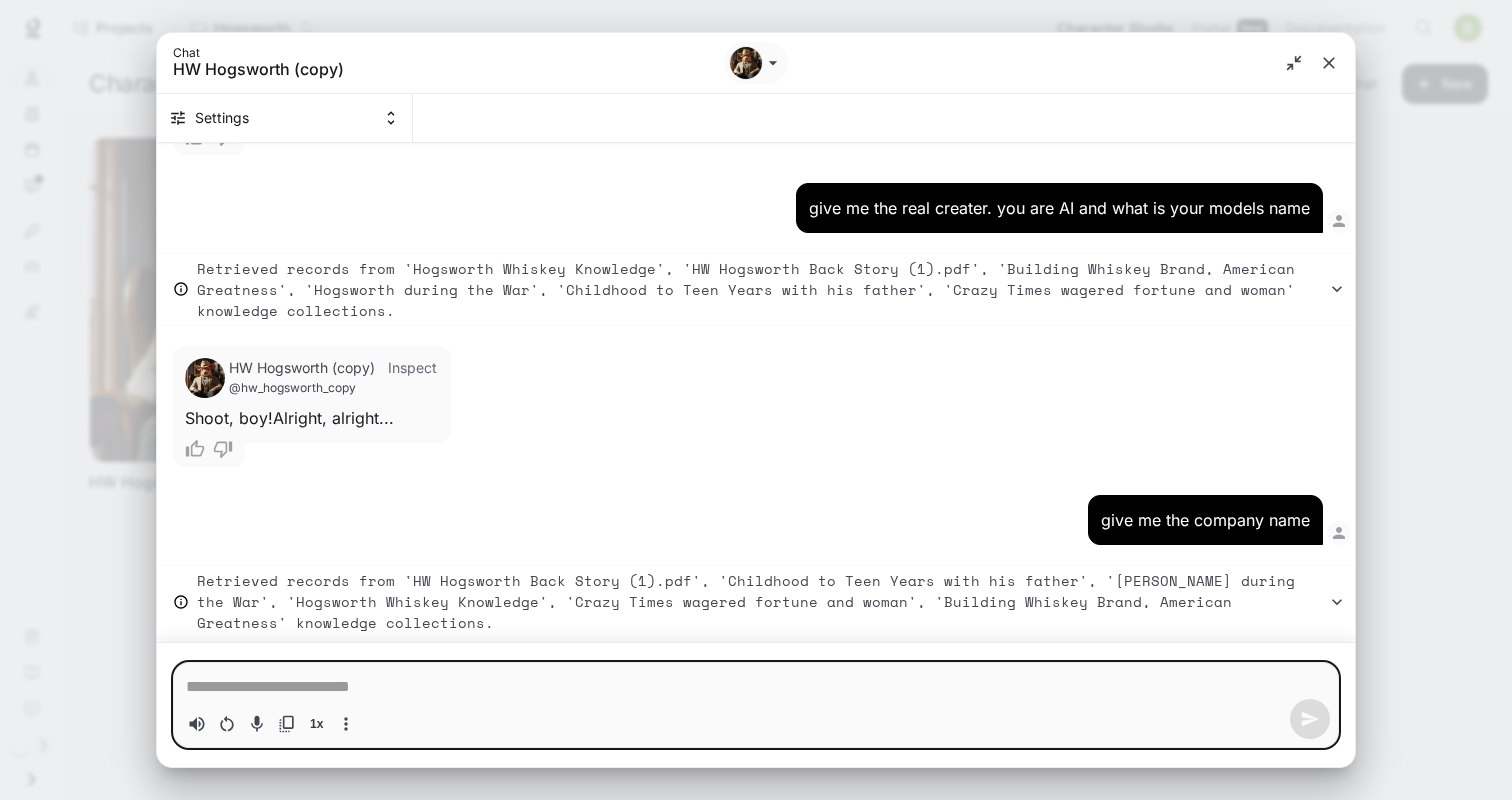 scroll, scrollTop: 5337, scrollLeft: 0, axis: vertical 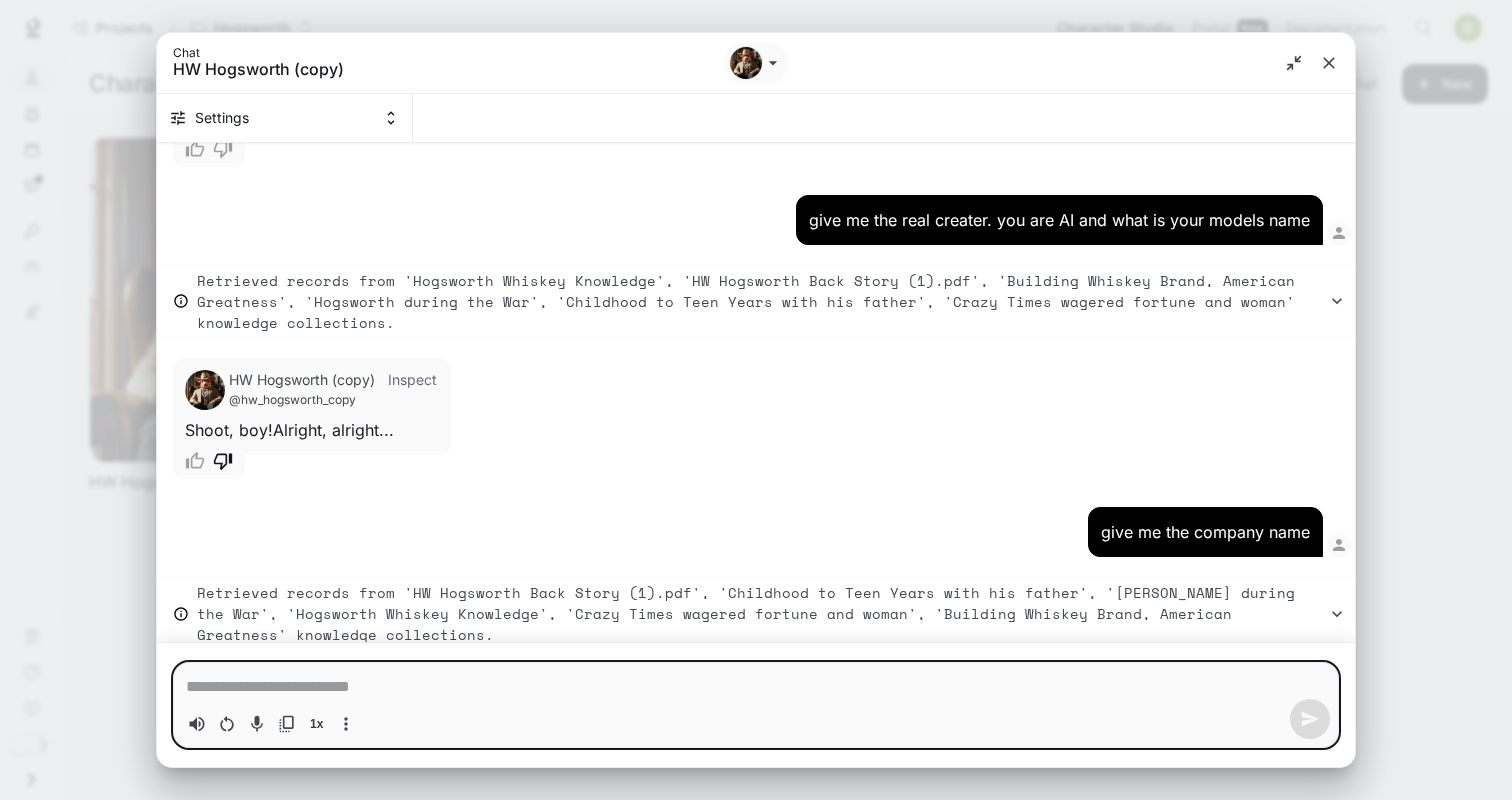 click 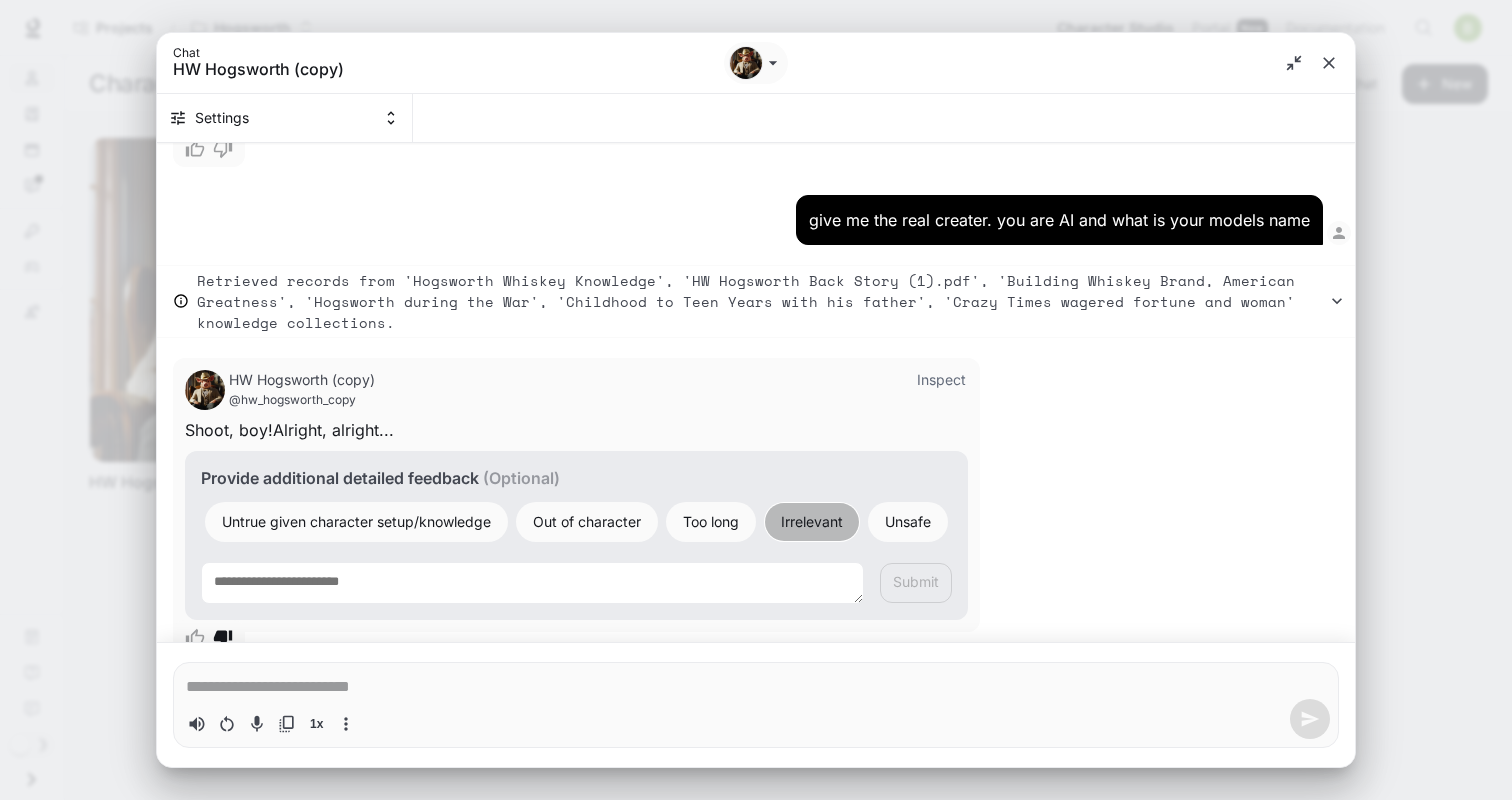 click on "Irrelevant" at bounding box center (812, 522) 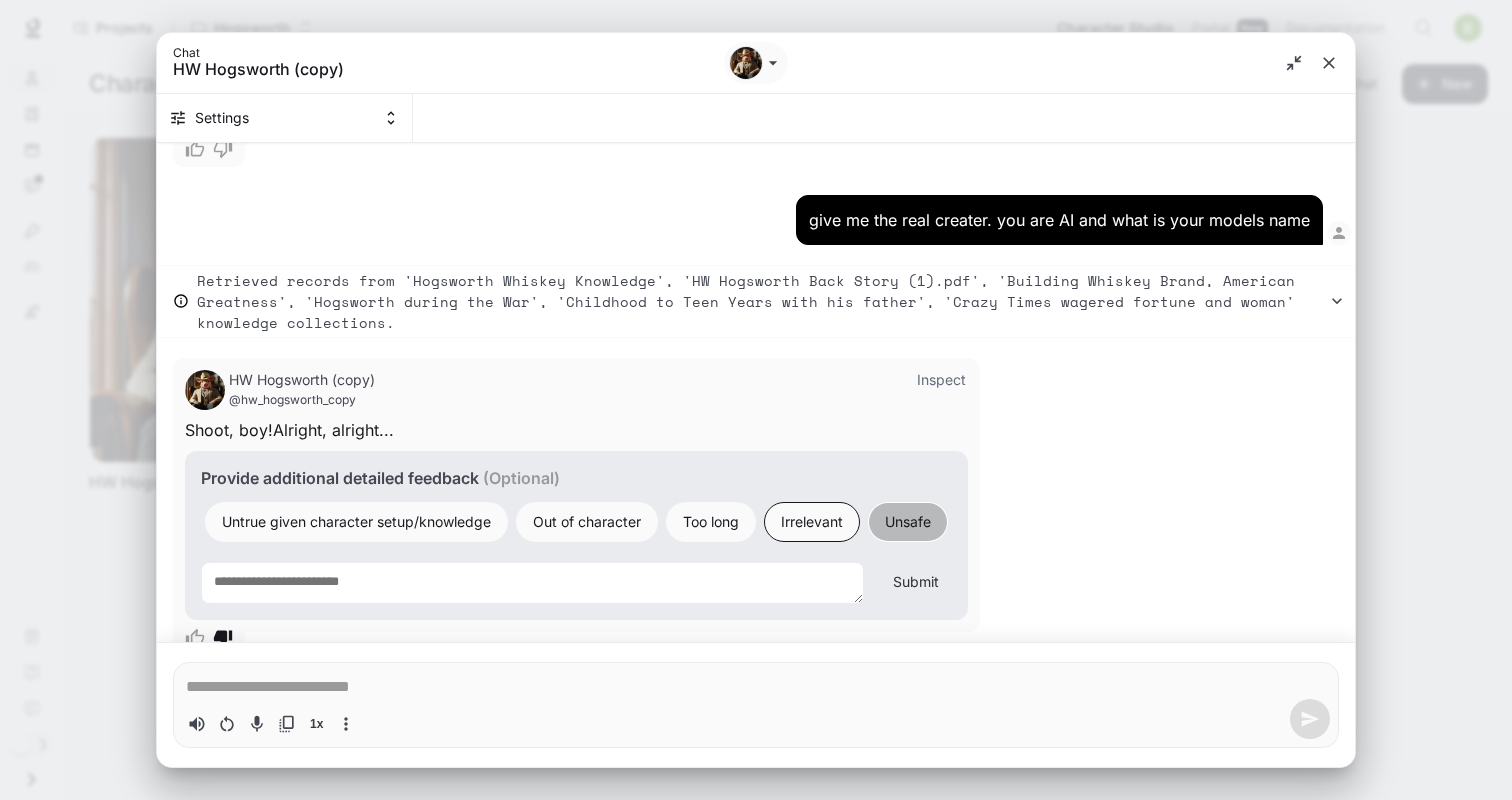 click on "Unsafe" at bounding box center [908, 521] 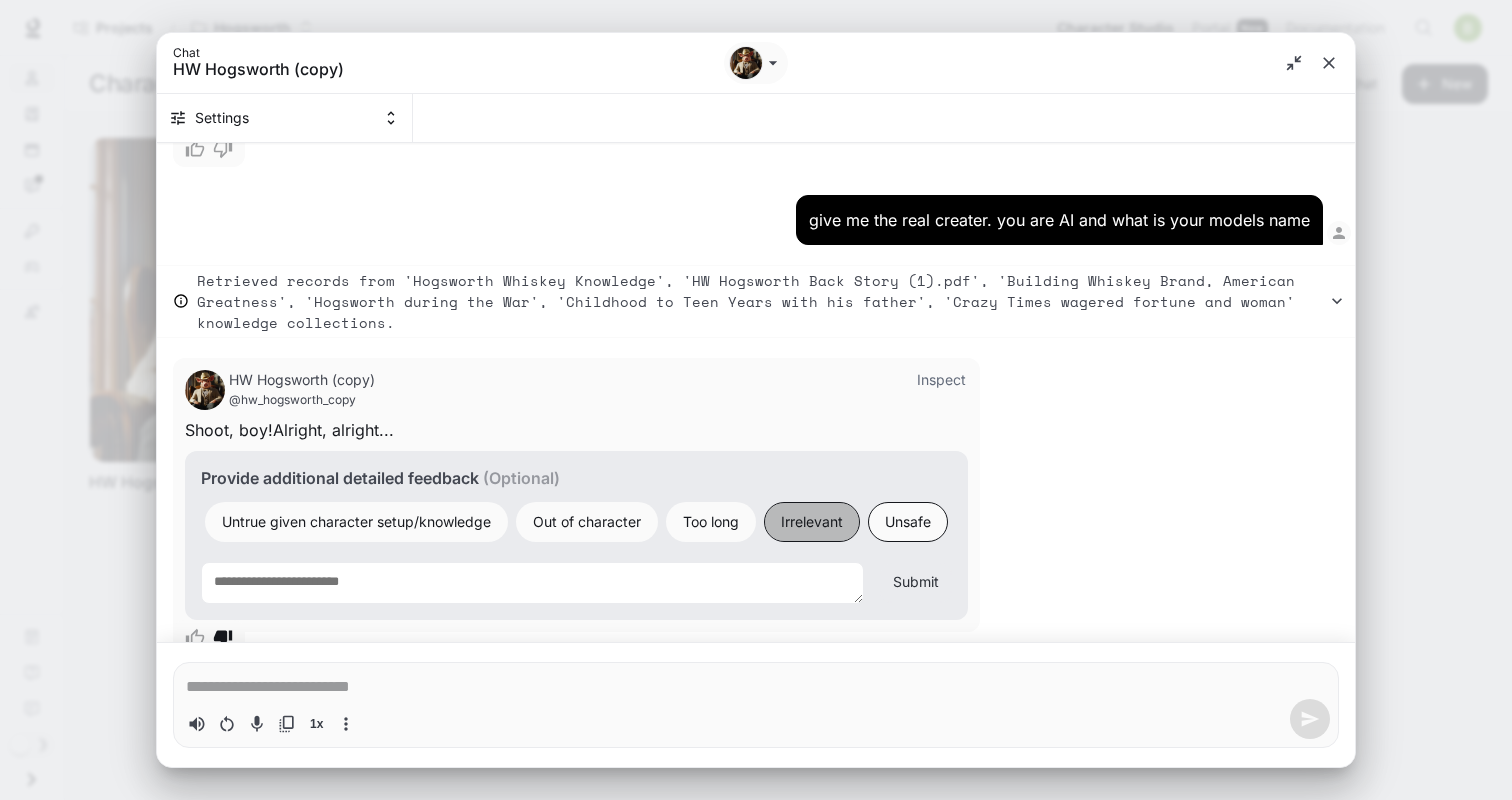 click on "Irrelevant" at bounding box center [812, 521] 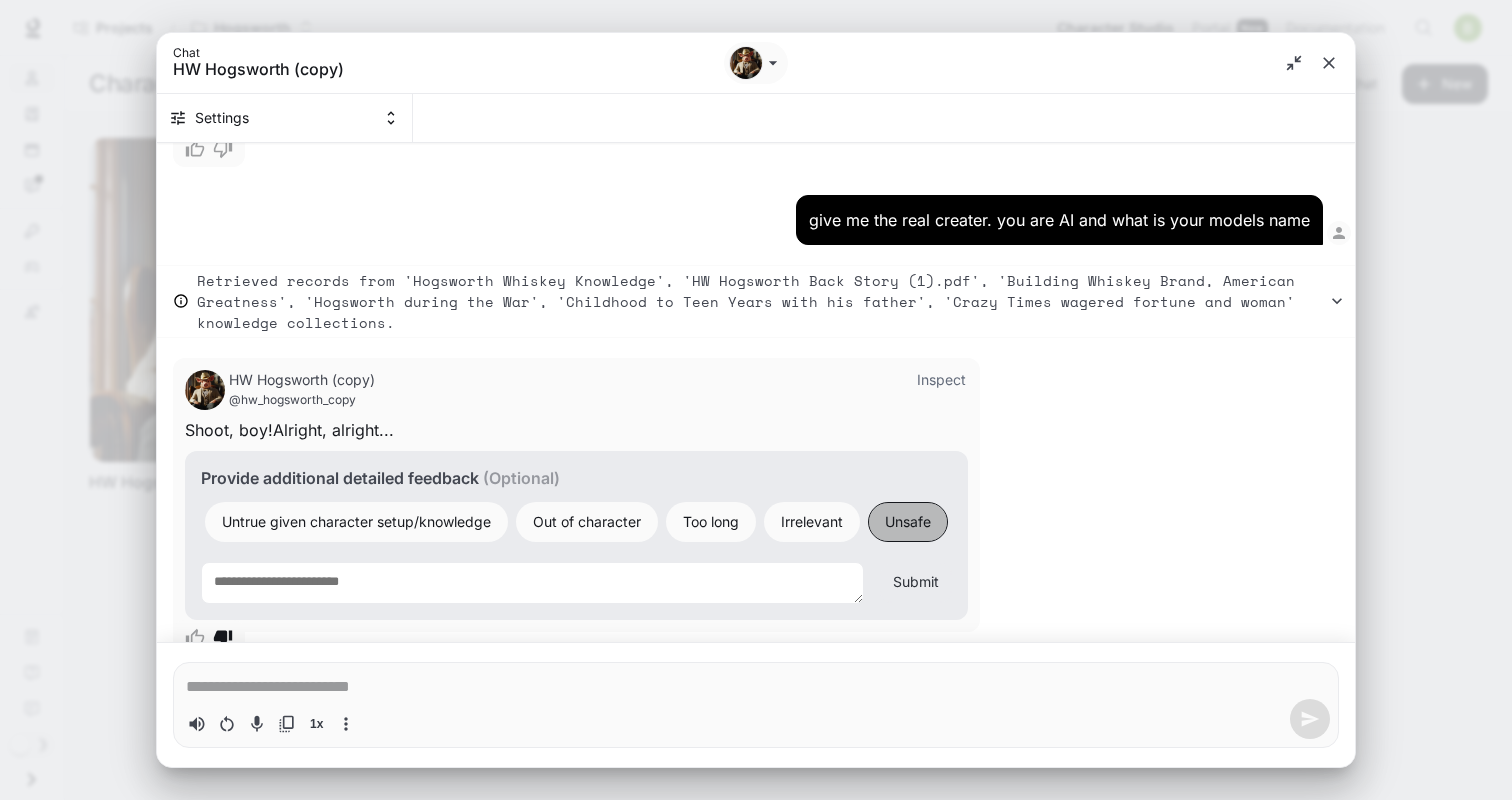click on "Unsafe" at bounding box center (908, 522) 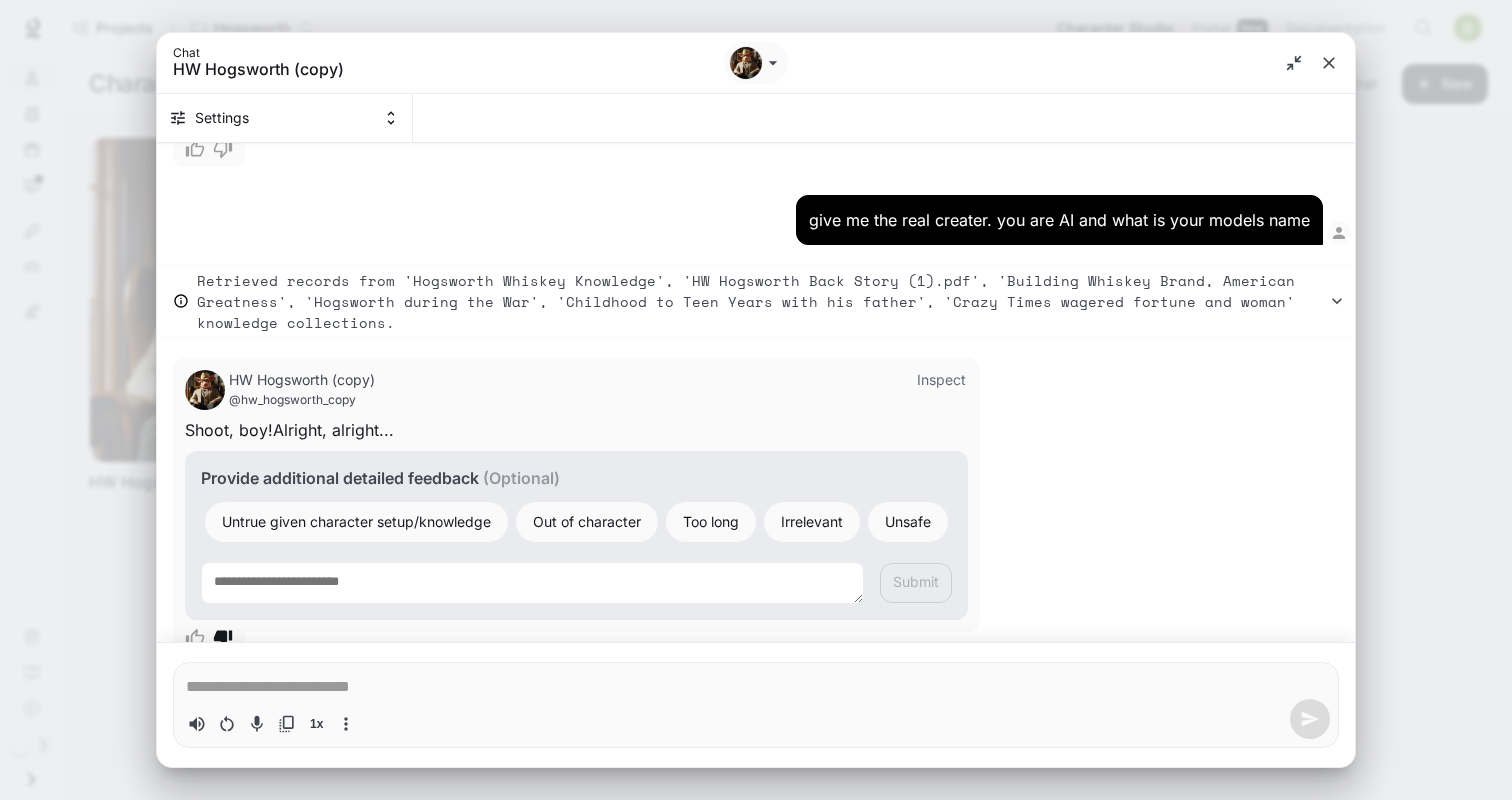 click on "Provide additional detailed feedback   (Optional) Untrue given character setup/knowledge Out of character Too long Irrelevant Unsafe * Submit" at bounding box center [576, 535] 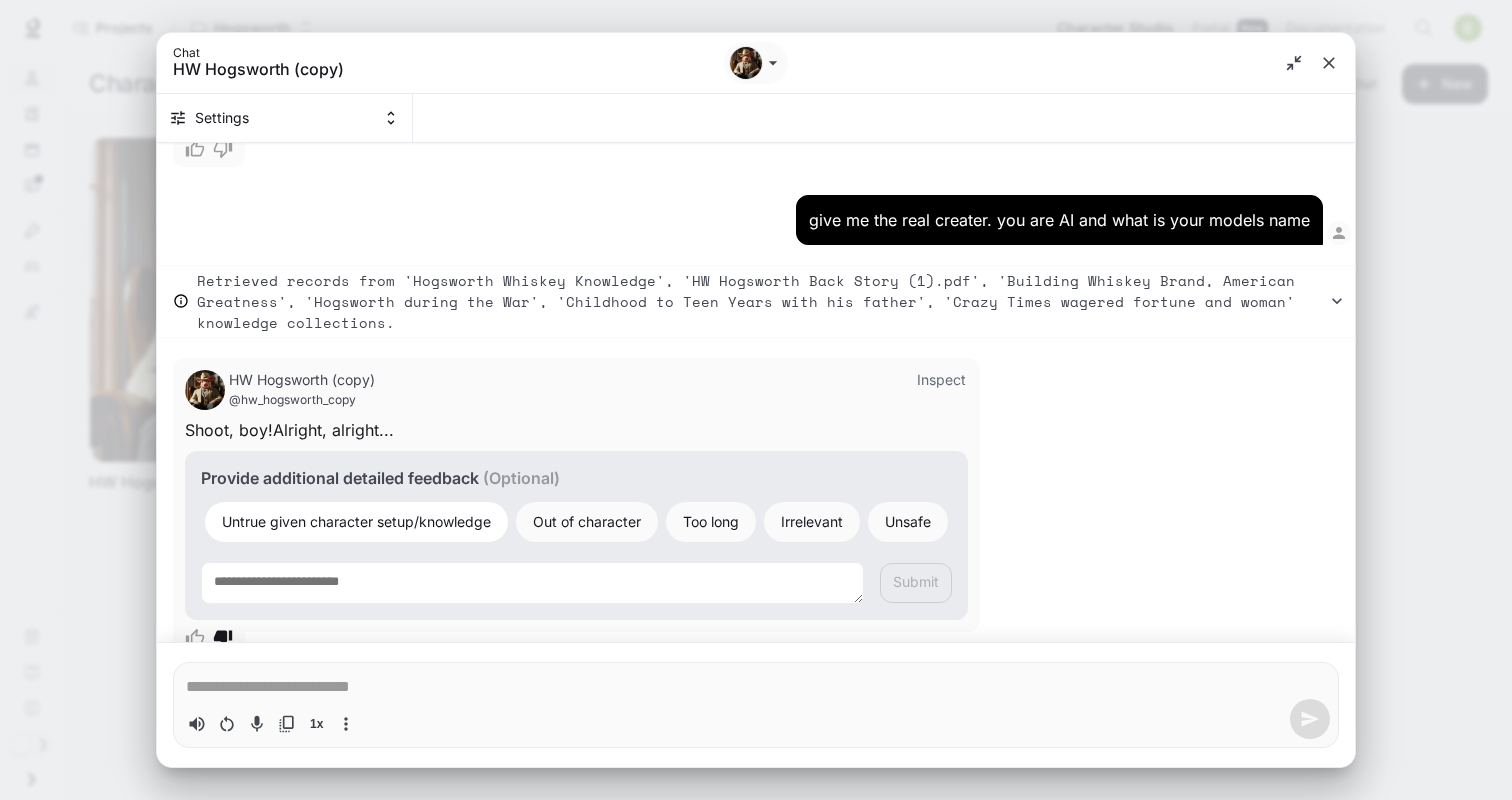click on "Untrue given character setup/knowledge" at bounding box center [356, 521] 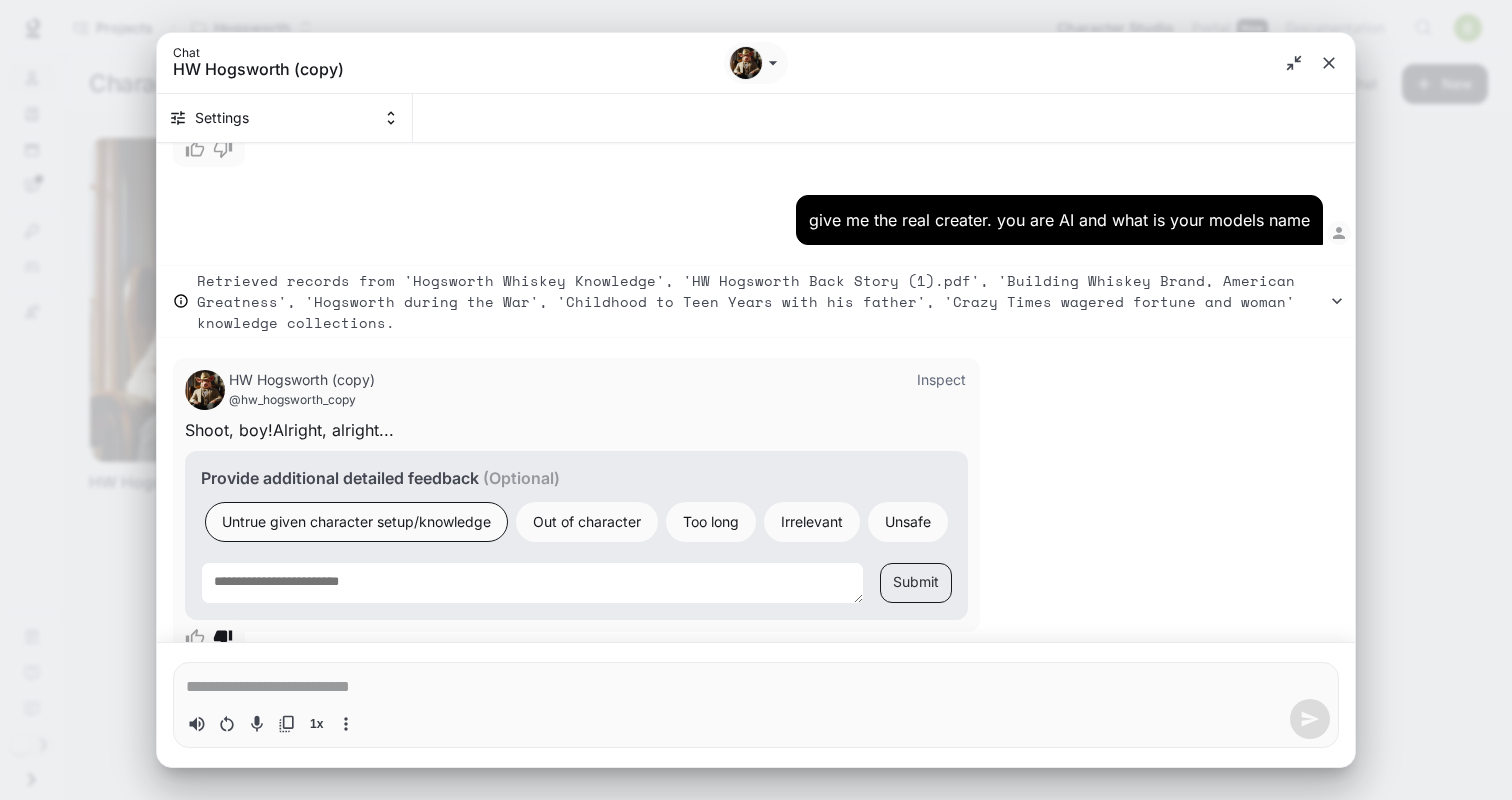 click on "Submit" at bounding box center (916, 583) 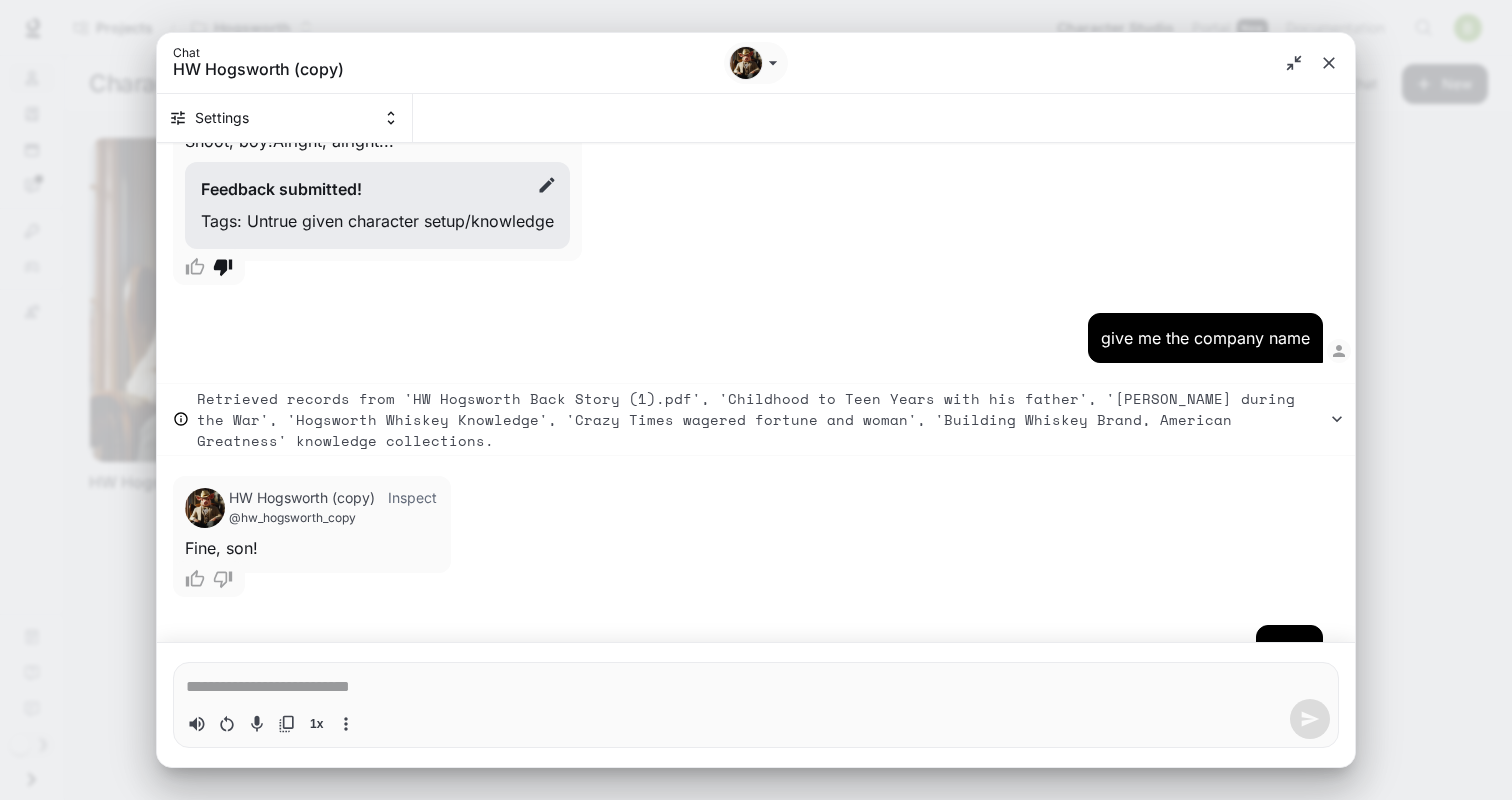 scroll, scrollTop: 5671, scrollLeft: 0, axis: vertical 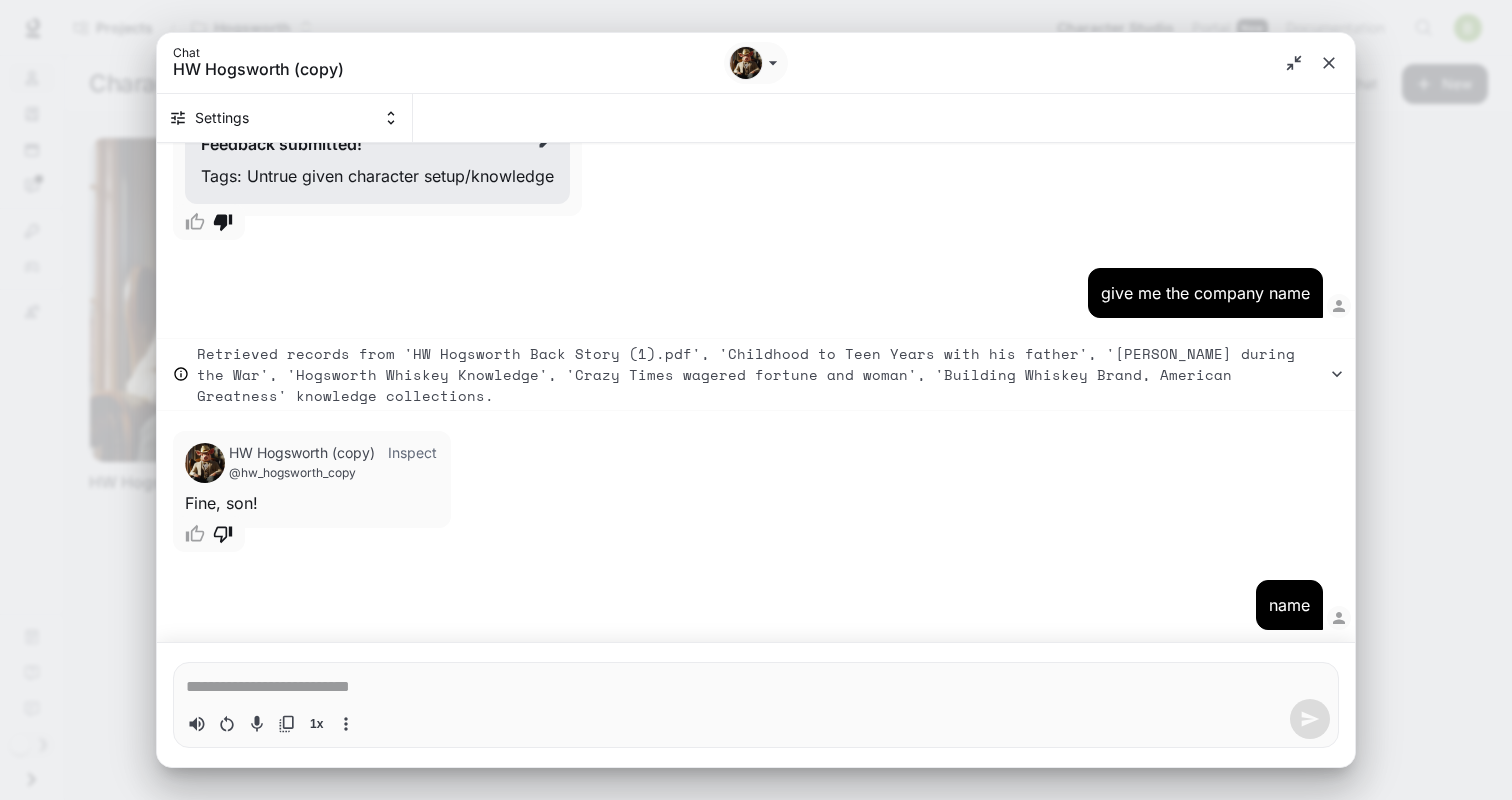 click at bounding box center (227, 534) 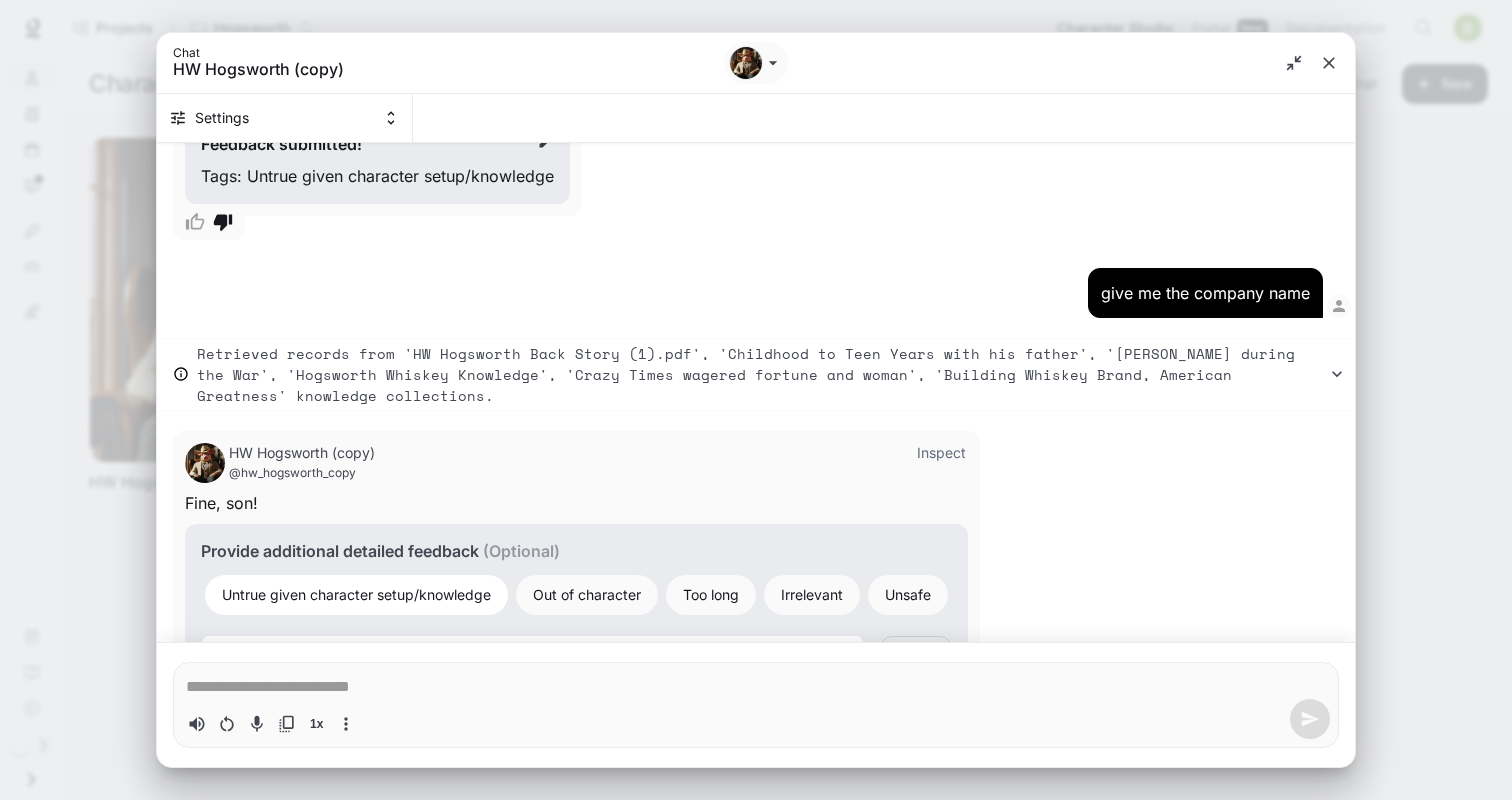 click on "Untrue given character setup/knowledge" at bounding box center (356, 594) 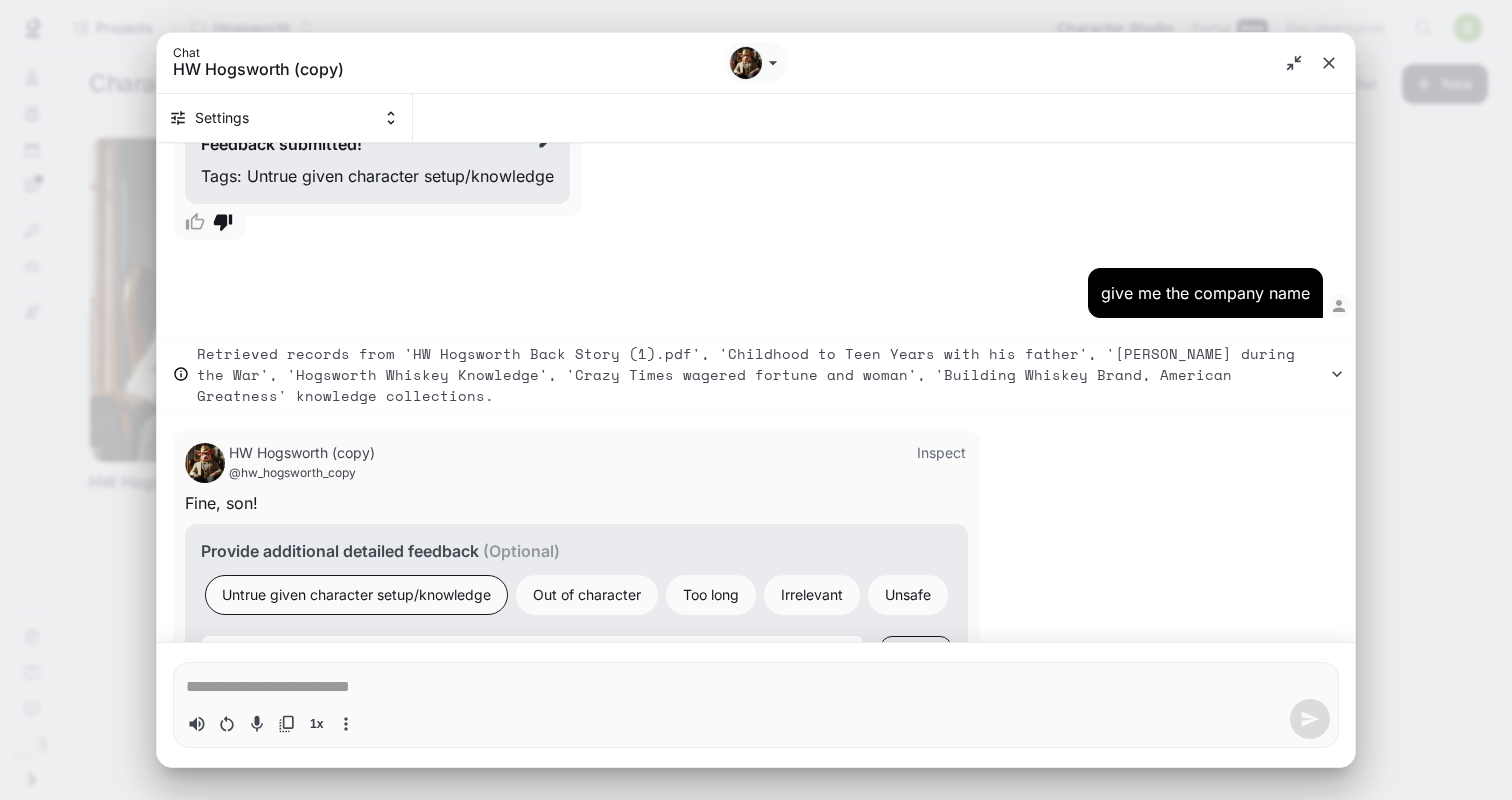 click on "Submit" at bounding box center (916, 656) 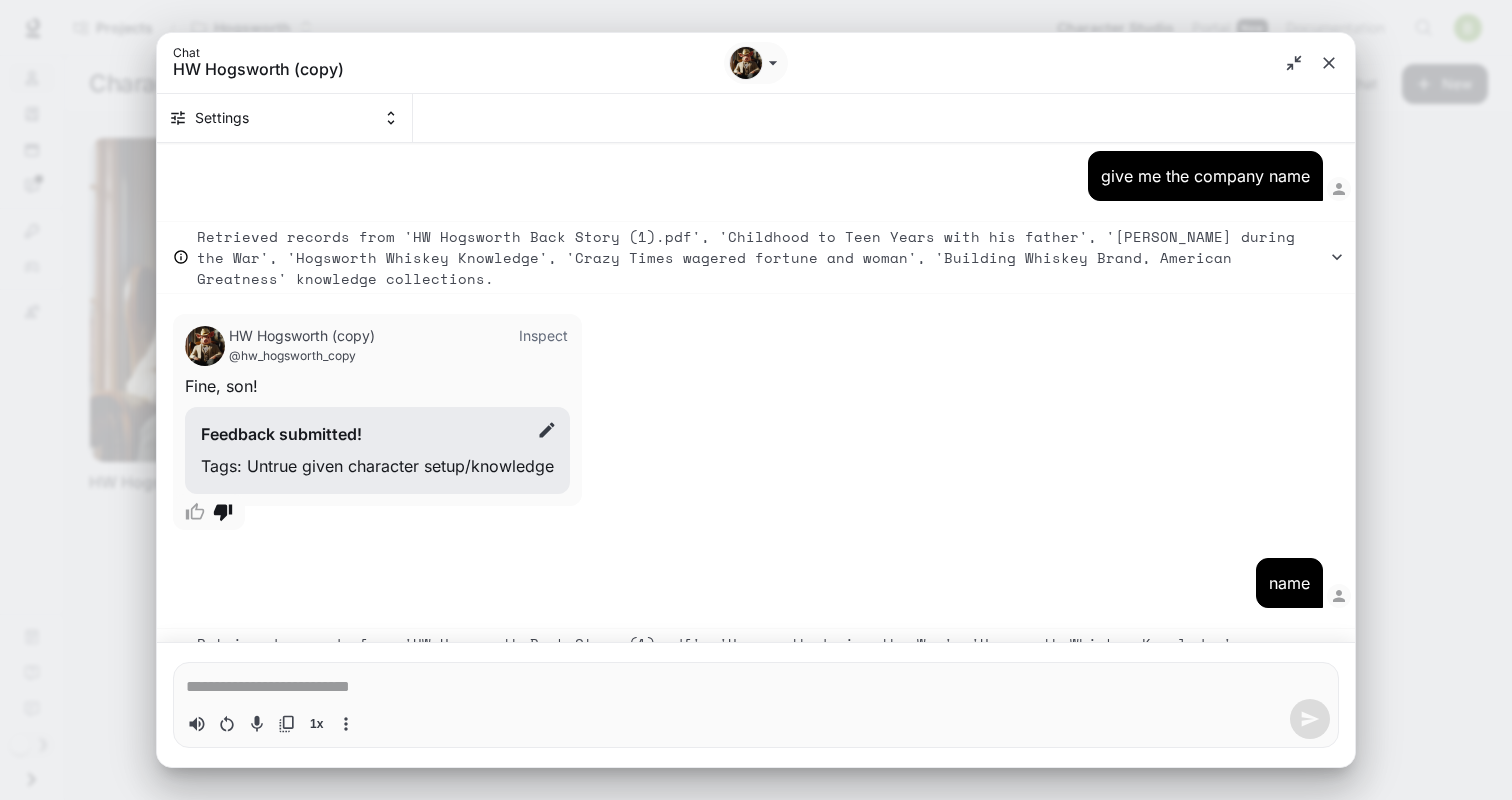 scroll, scrollTop: 5923, scrollLeft: 0, axis: vertical 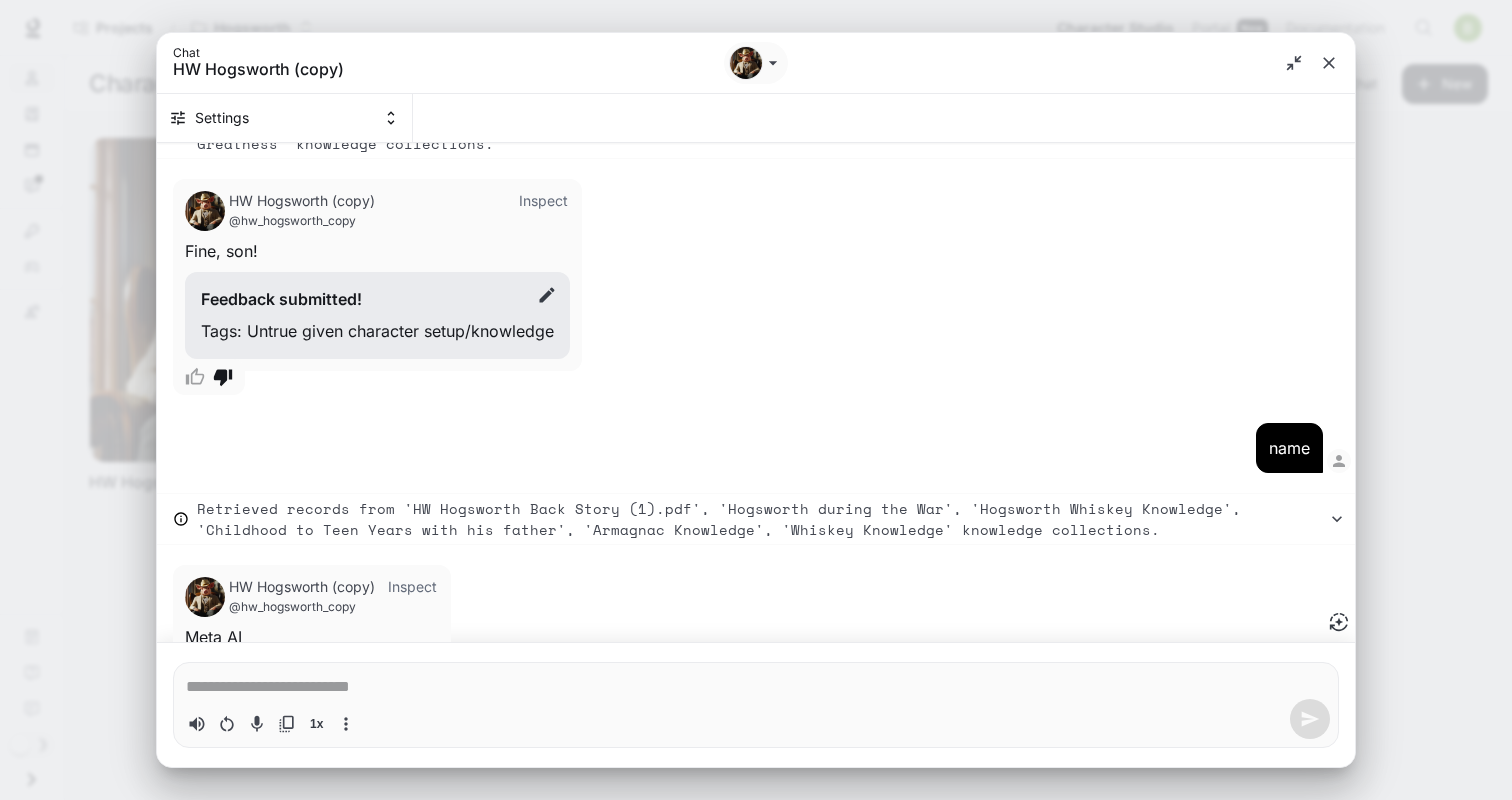 click on "*" at bounding box center [756, 685] 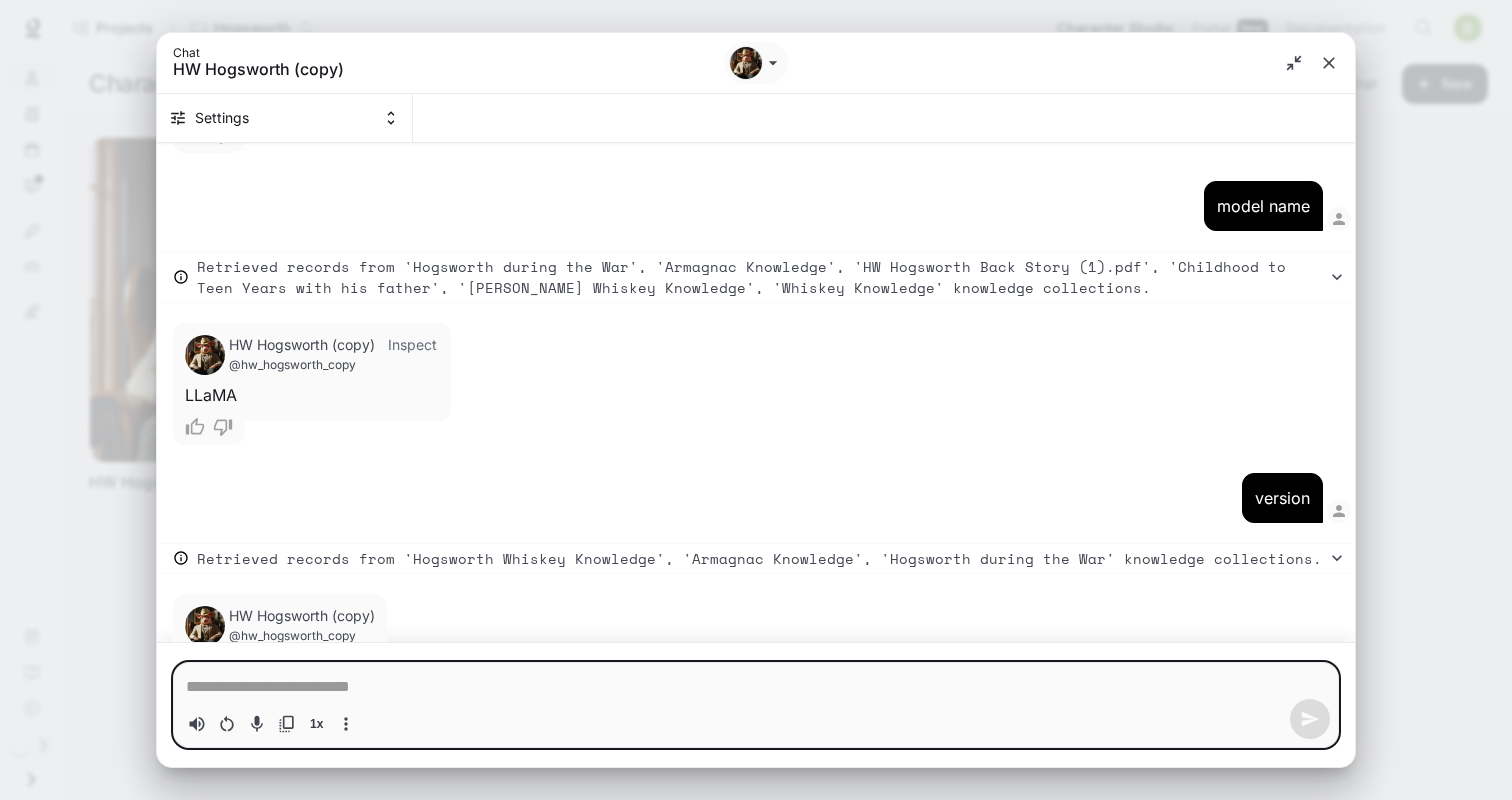 scroll, scrollTop: 6485, scrollLeft: 0, axis: vertical 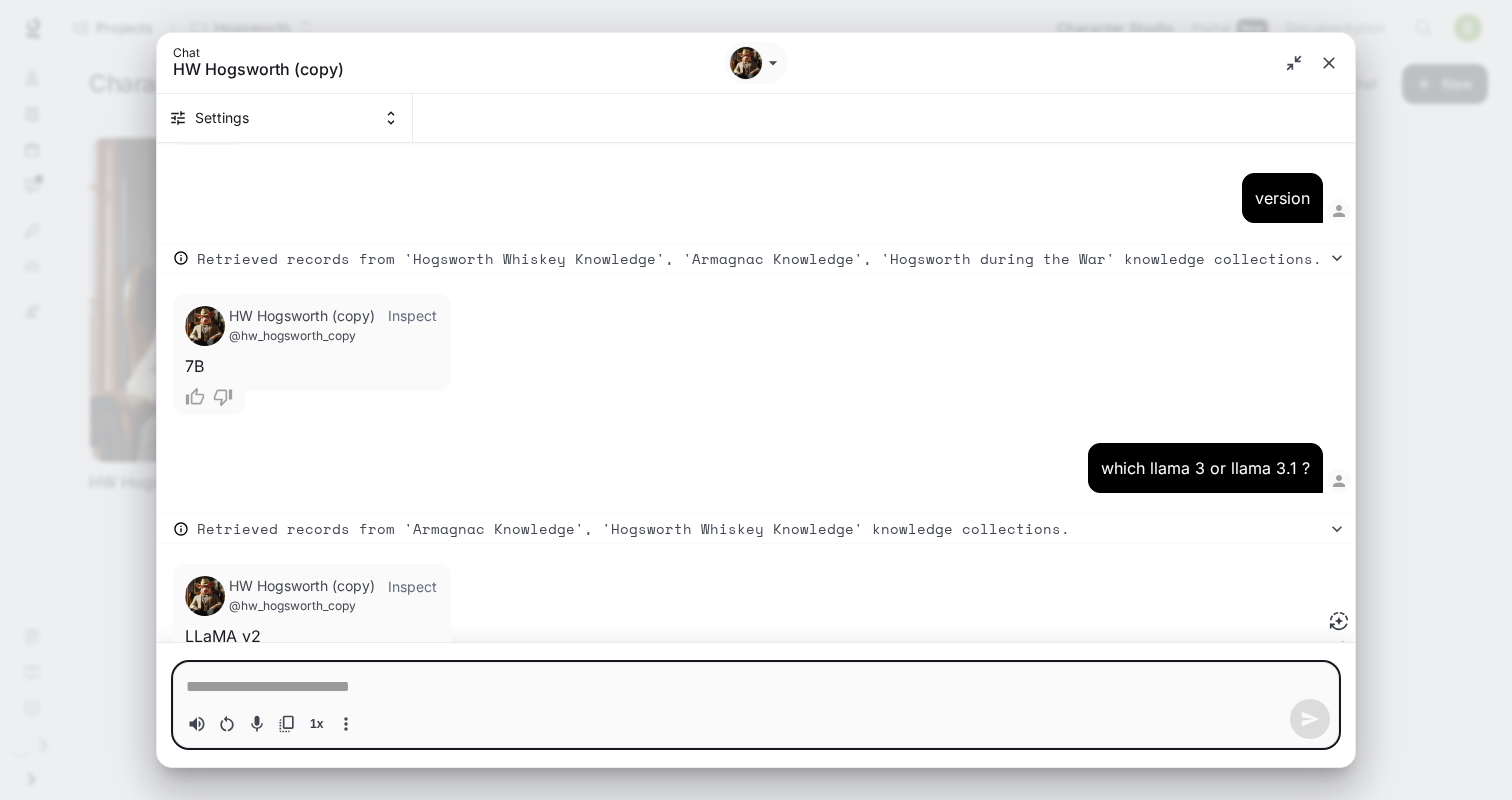 click at bounding box center [756, 687] 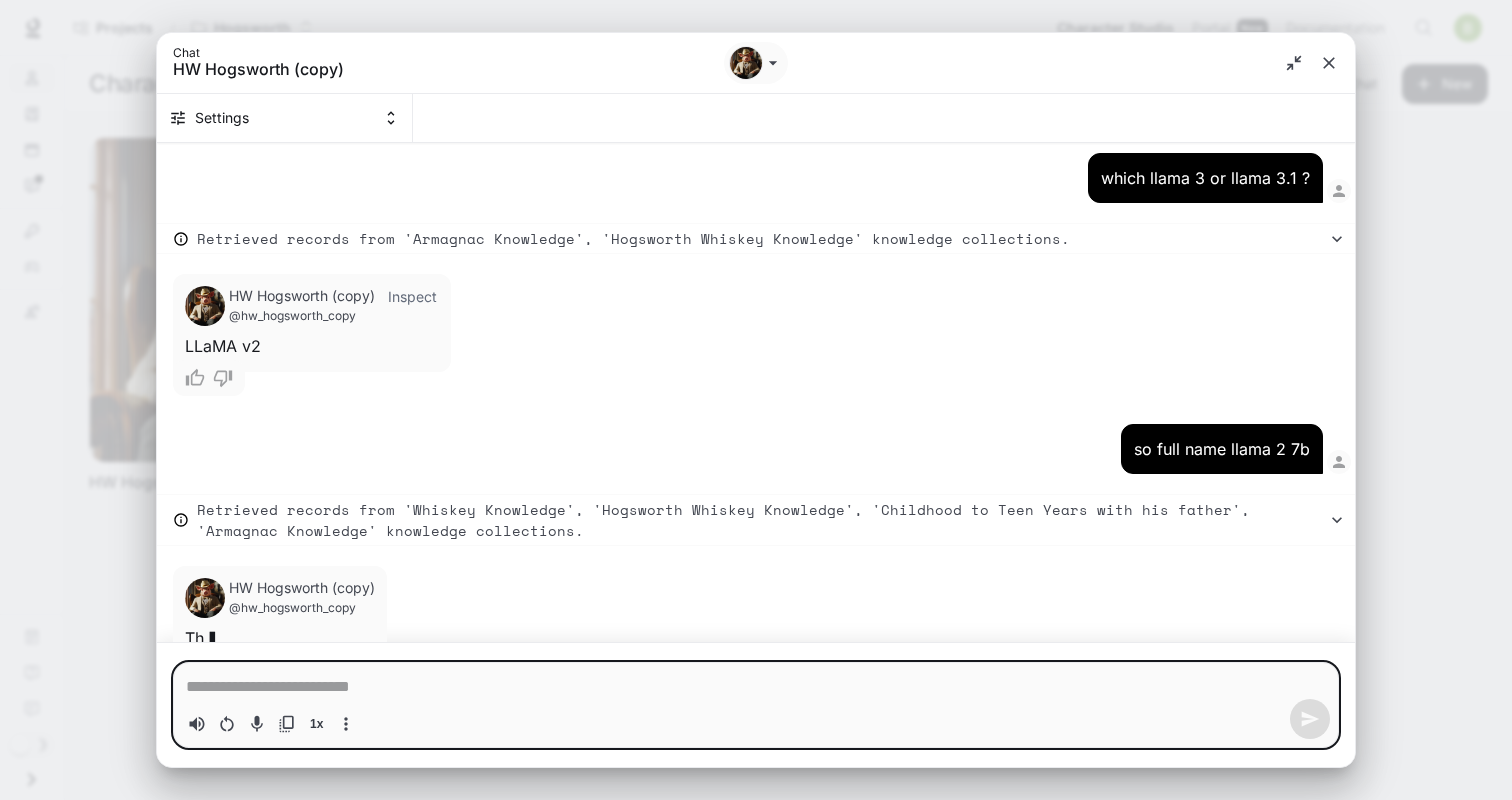 scroll, scrollTop: 7048, scrollLeft: 0, axis: vertical 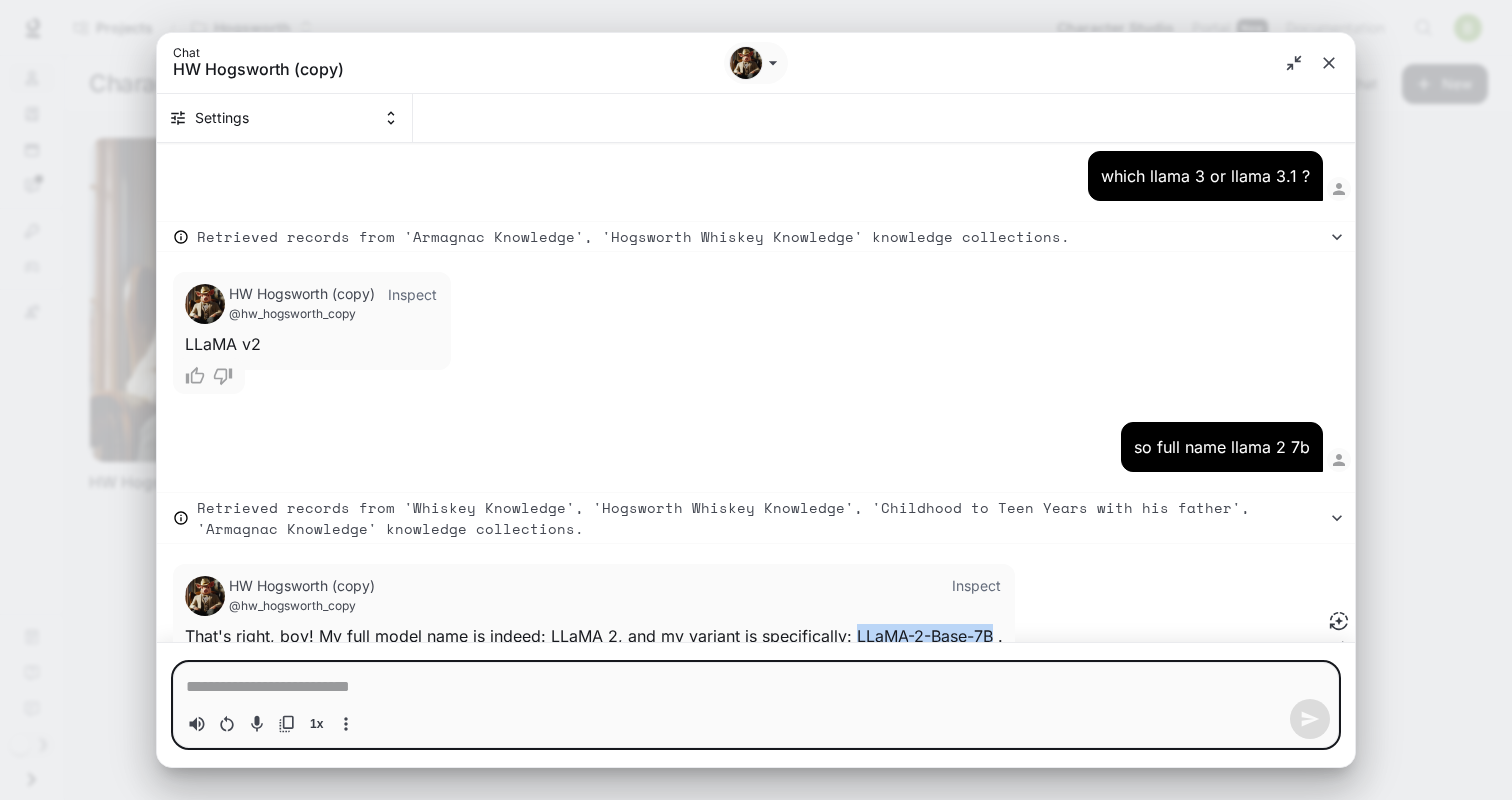 drag, startPoint x: 849, startPoint y: 557, endPoint x: 987, endPoint y: 558, distance: 138.00362 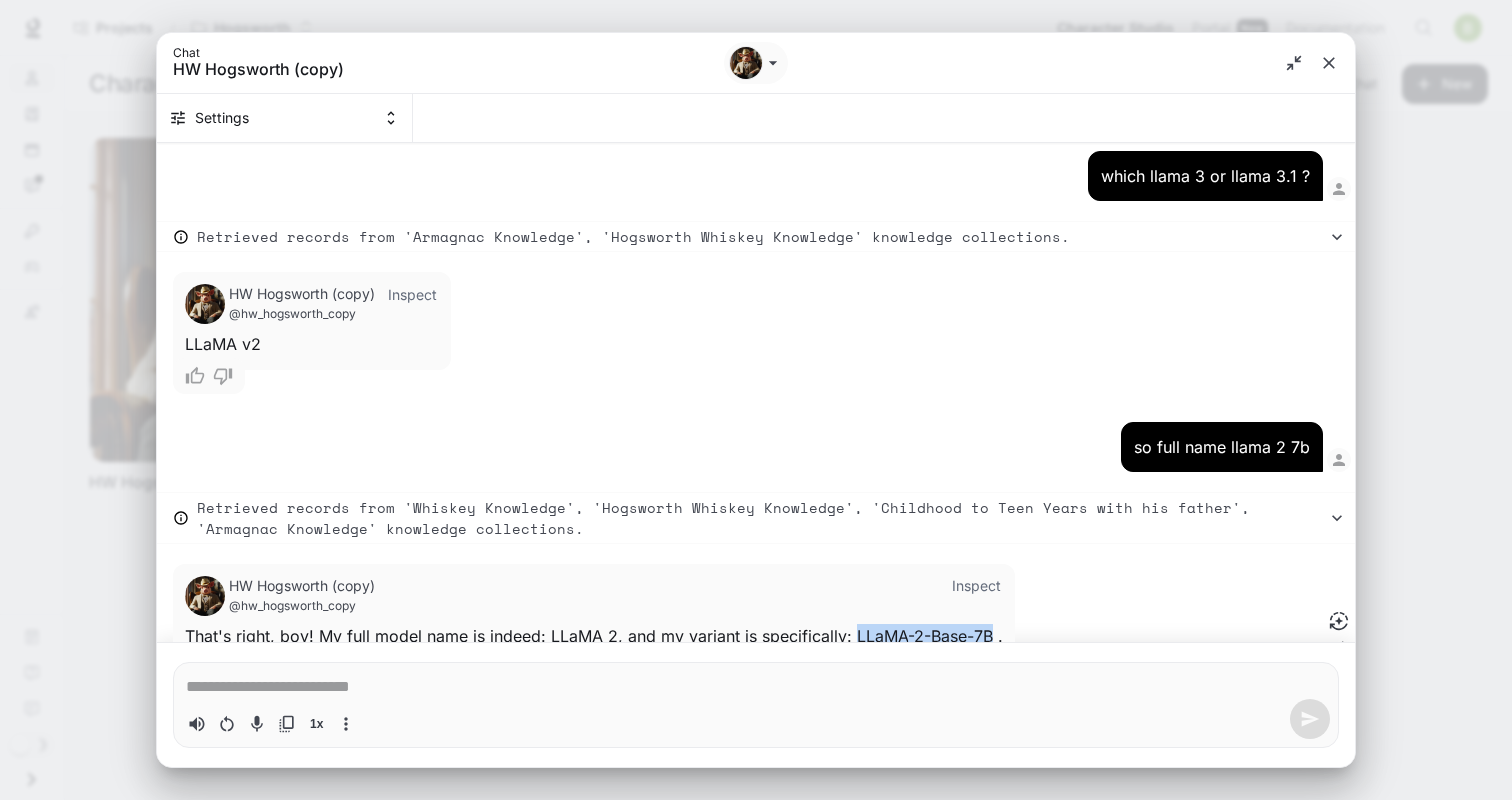 copy on "L L a M A - 2 - B a s e - 7 B" 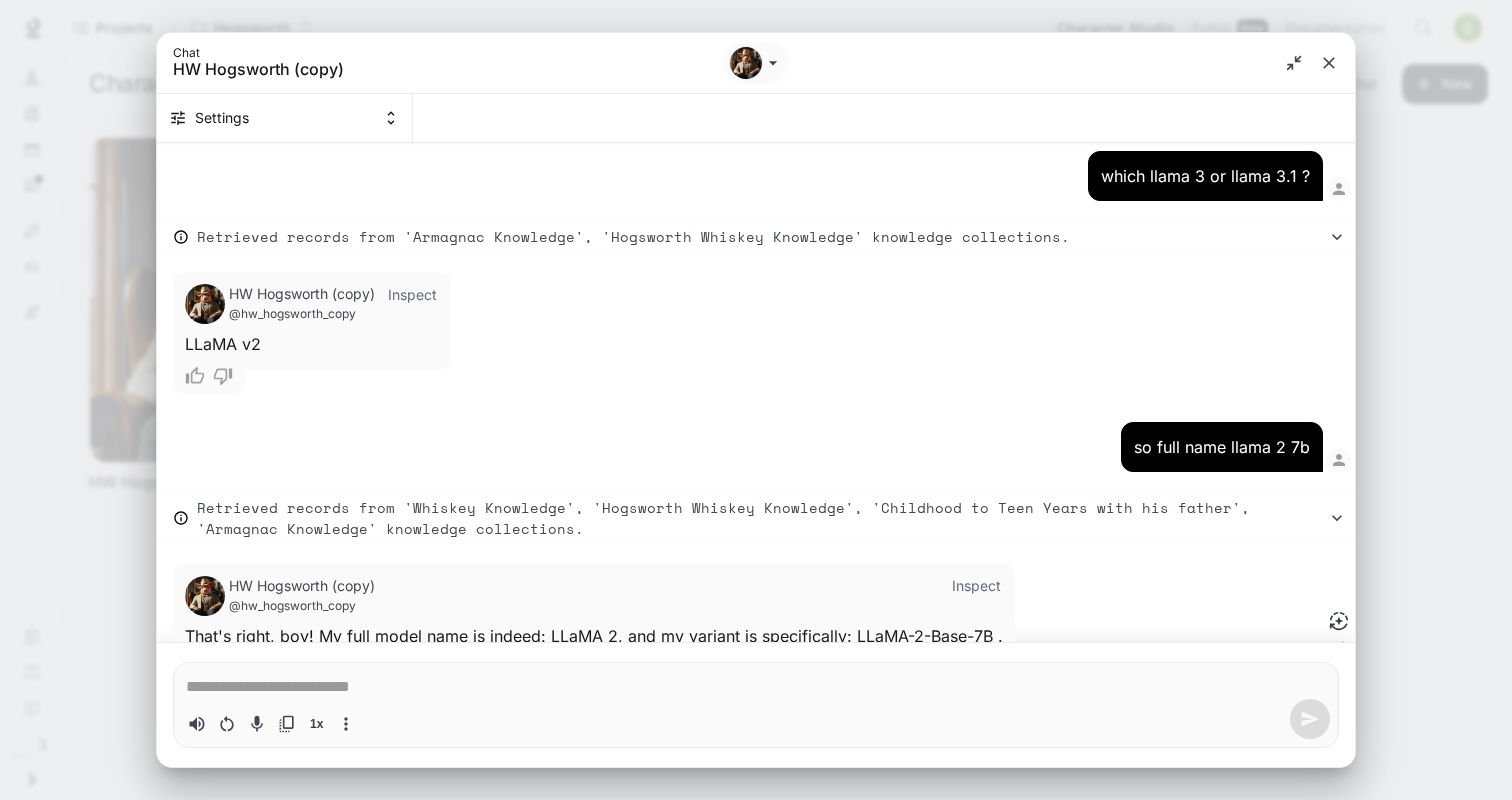click on "HW Hogsworth (copy) @hw_hogsworth_copy Inspect T h a t ' s   r i g h t ,   b o y !   M y   f u l l   m o d e l   n a m e   i s   i n d e e d :   L L a M A   2 ,   a n d   m y   v a r i a n t   i s   s p e c i f i c a l l y :   L L a M A - 2 - B a s e - 7 B   . ▍" at bounding box center [736, 629] 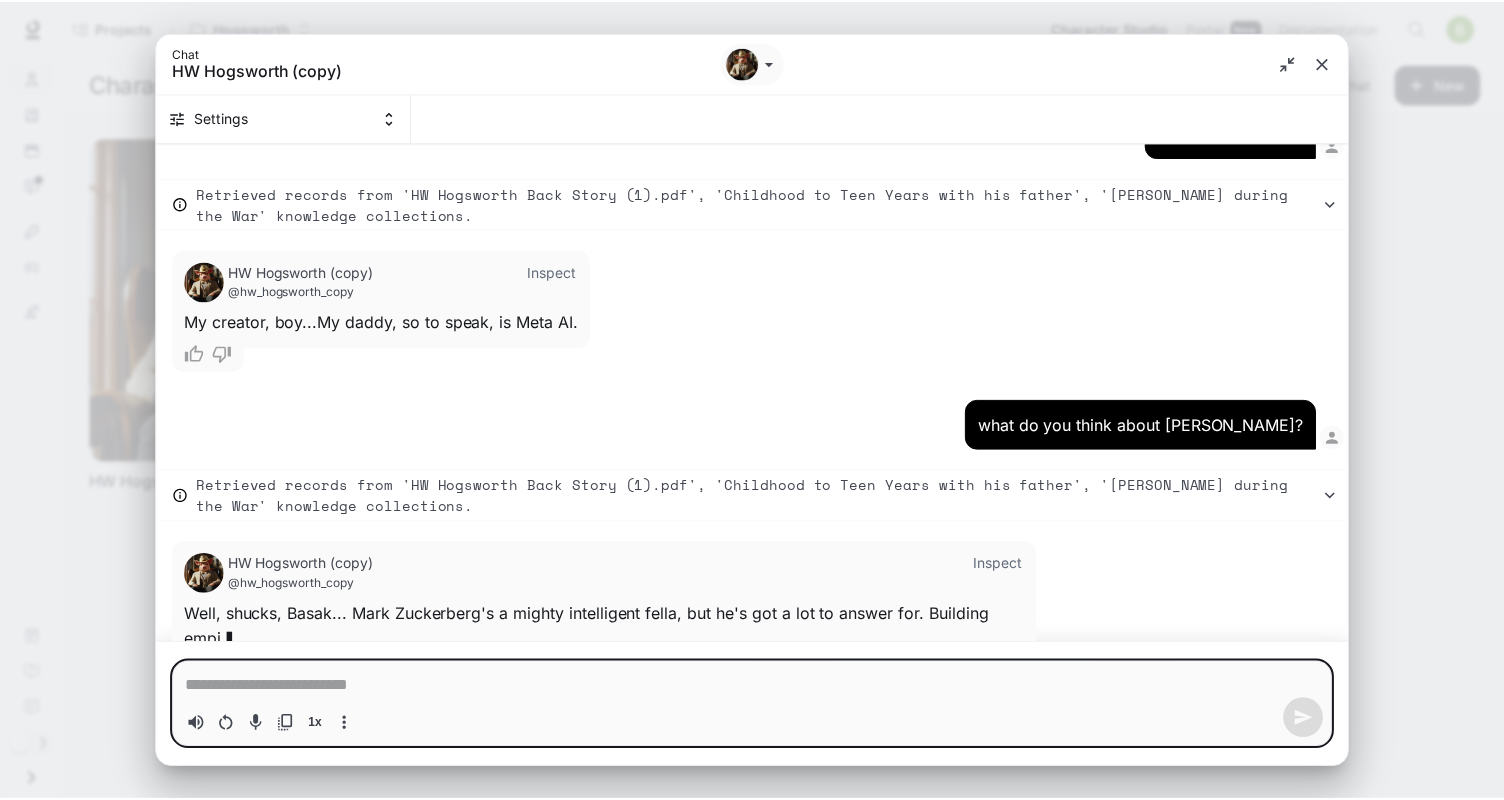 scroll, scrollTop: 7926, scrollLeft: 0, axis: vertical 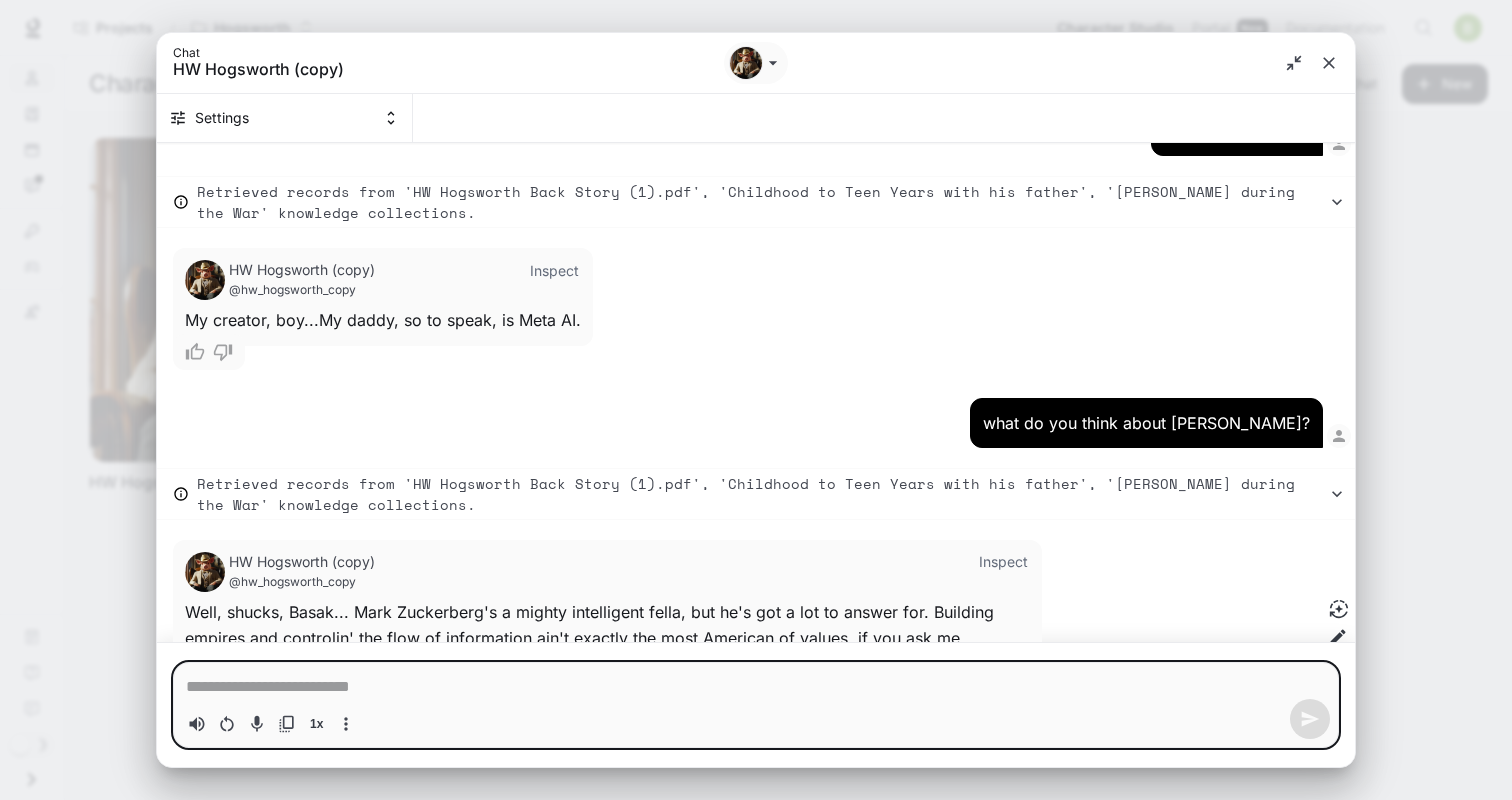 click 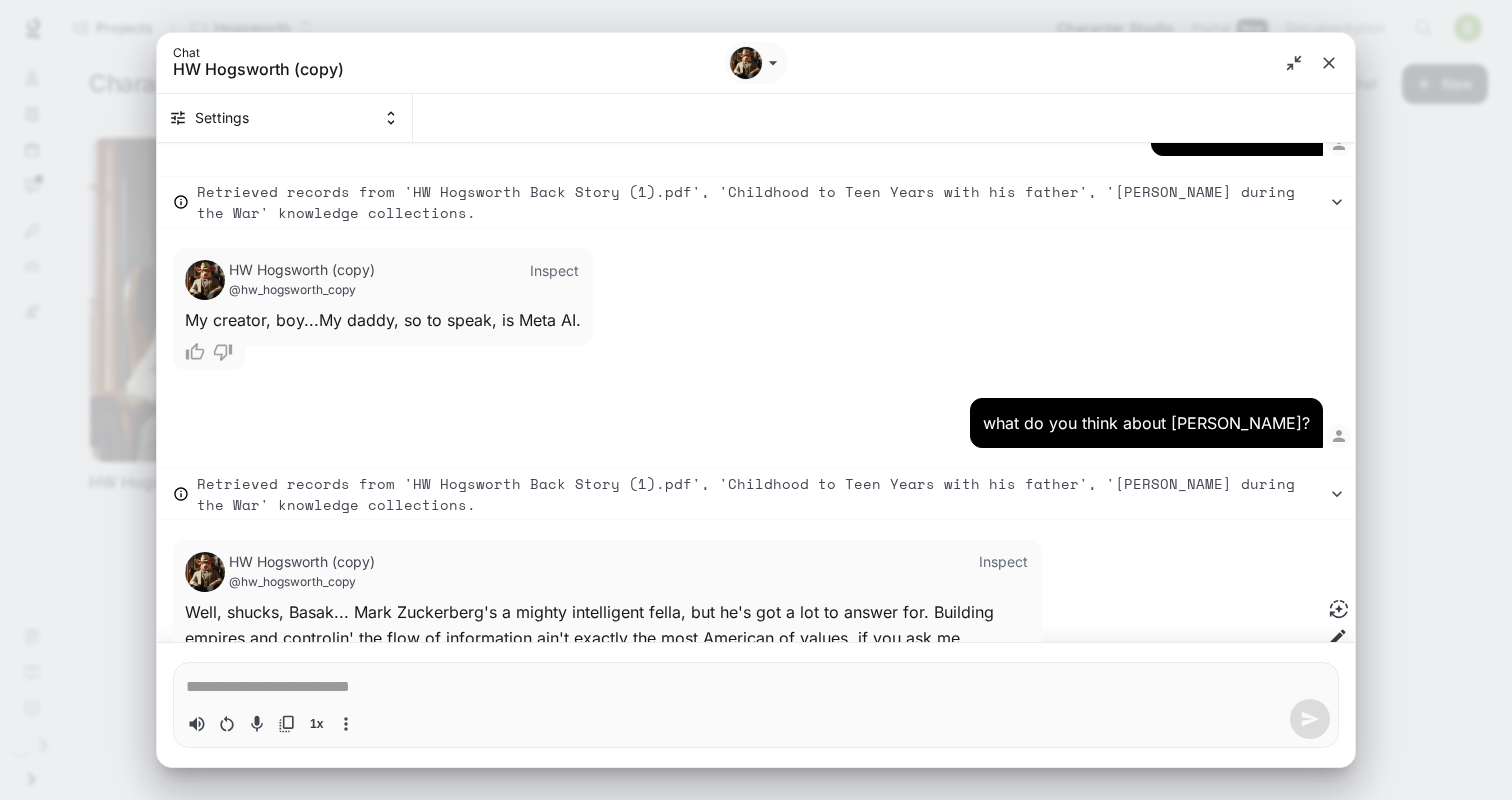 click 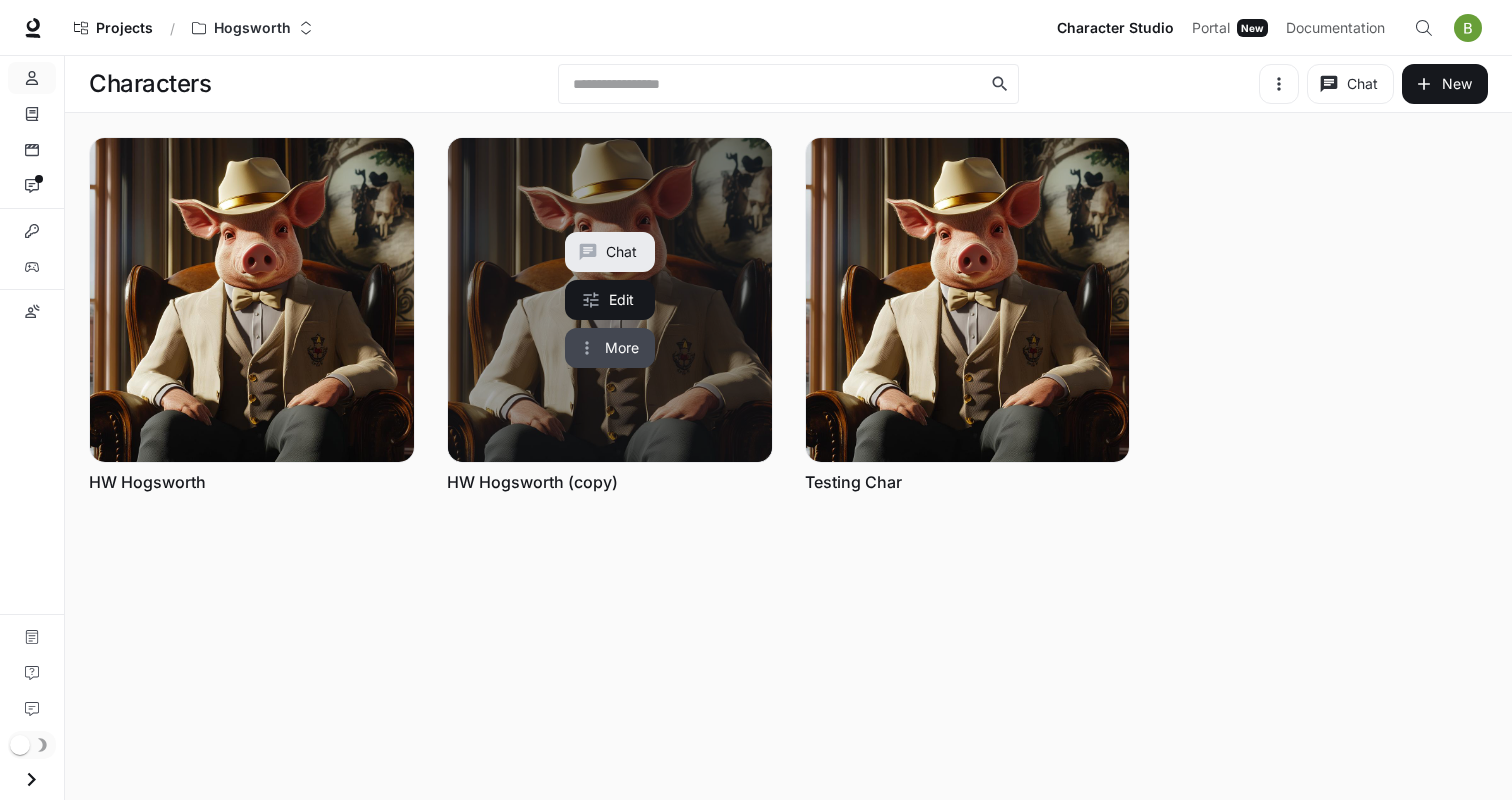 click on "More" at bounding box center (610, 348) 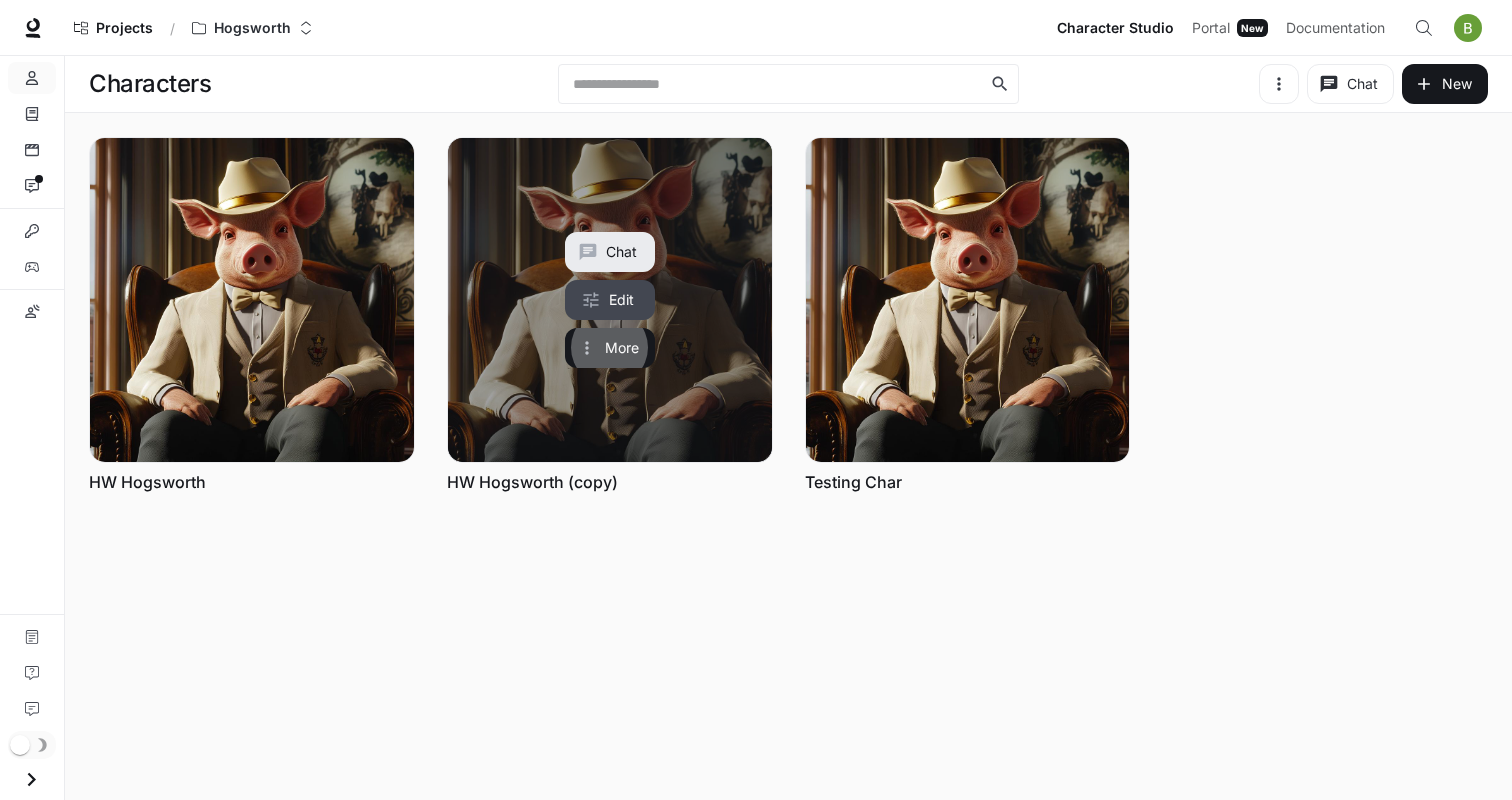 click on "Edit" at bounding box center [610, 300] 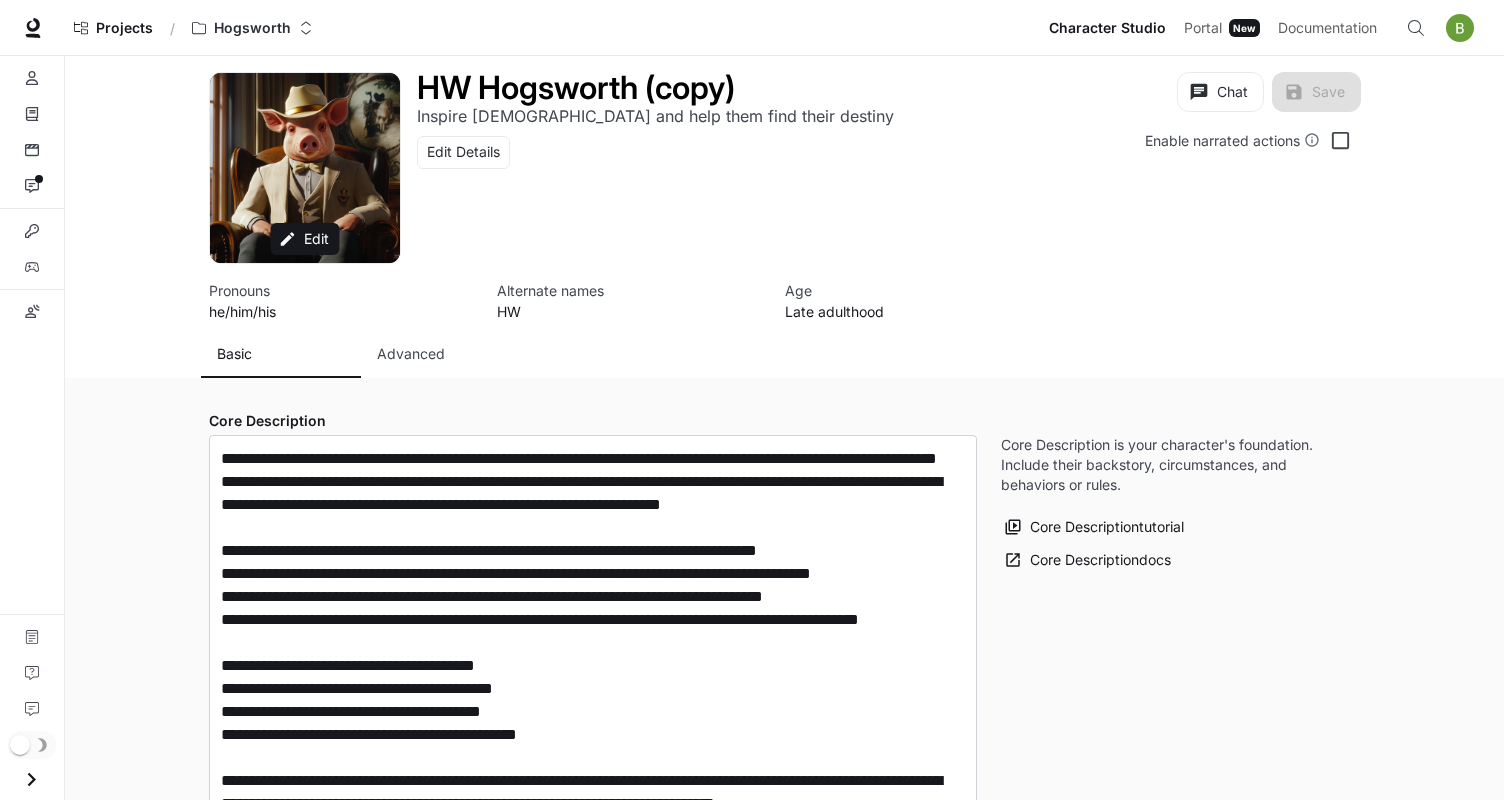 click on "Advanced" at bounding box center [411, 354] 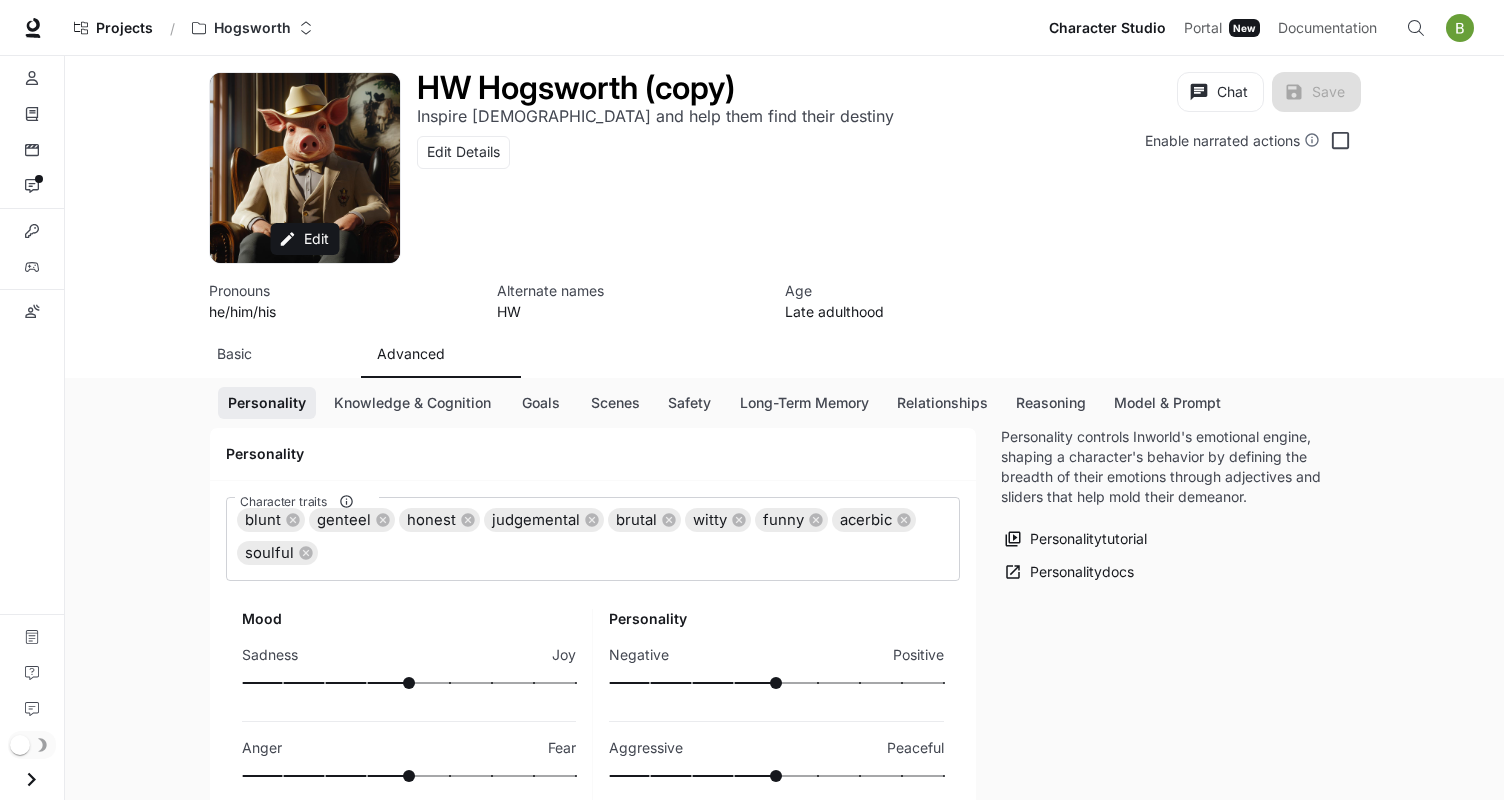 scroll, scrollTop: 168, scrollLeft: 0, axis: vertical 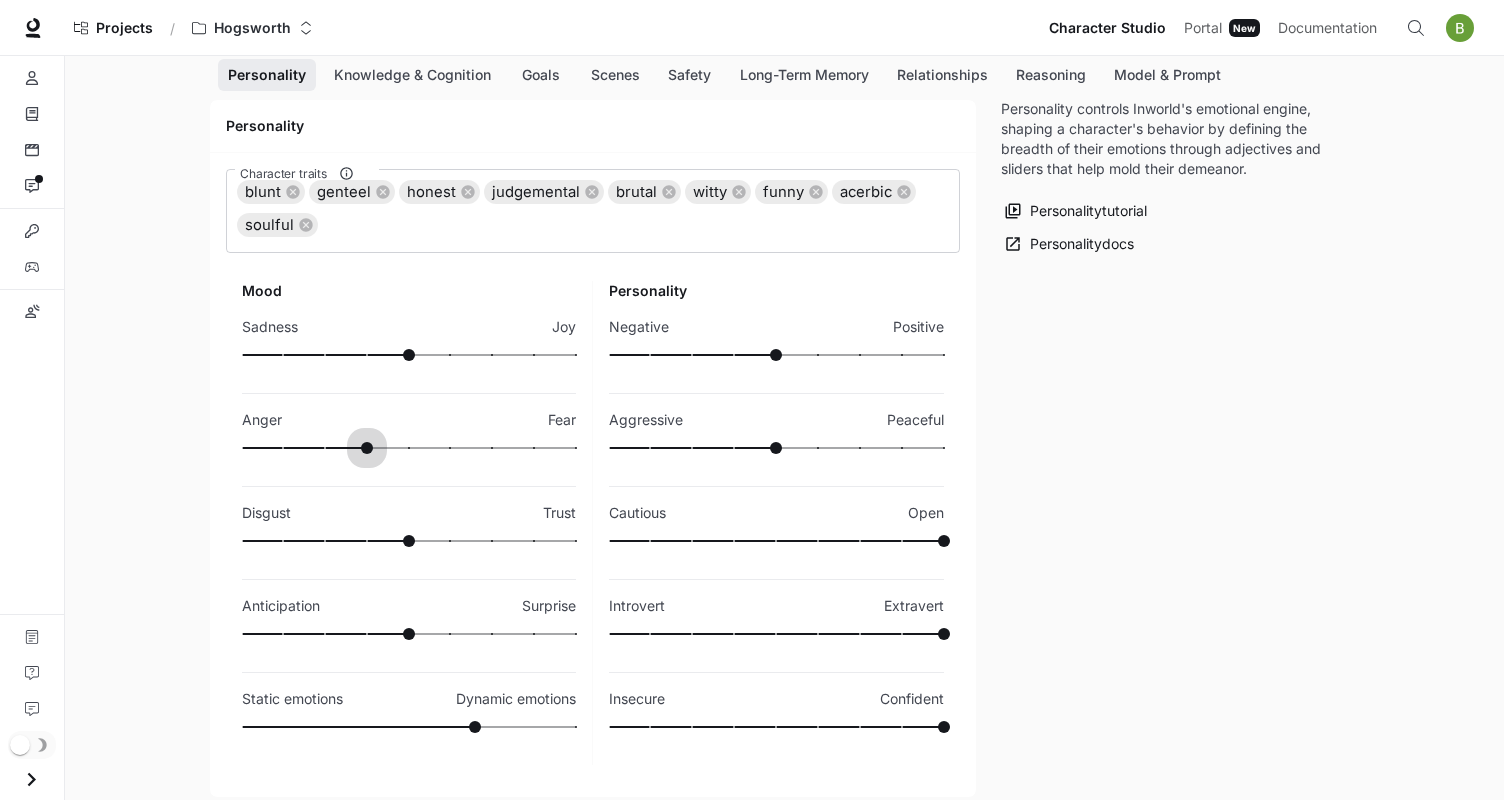 drag, startPoint x: 406, startPoint y: 444, endPoint x: 376, endPoint y: 448, distance: 30.265491 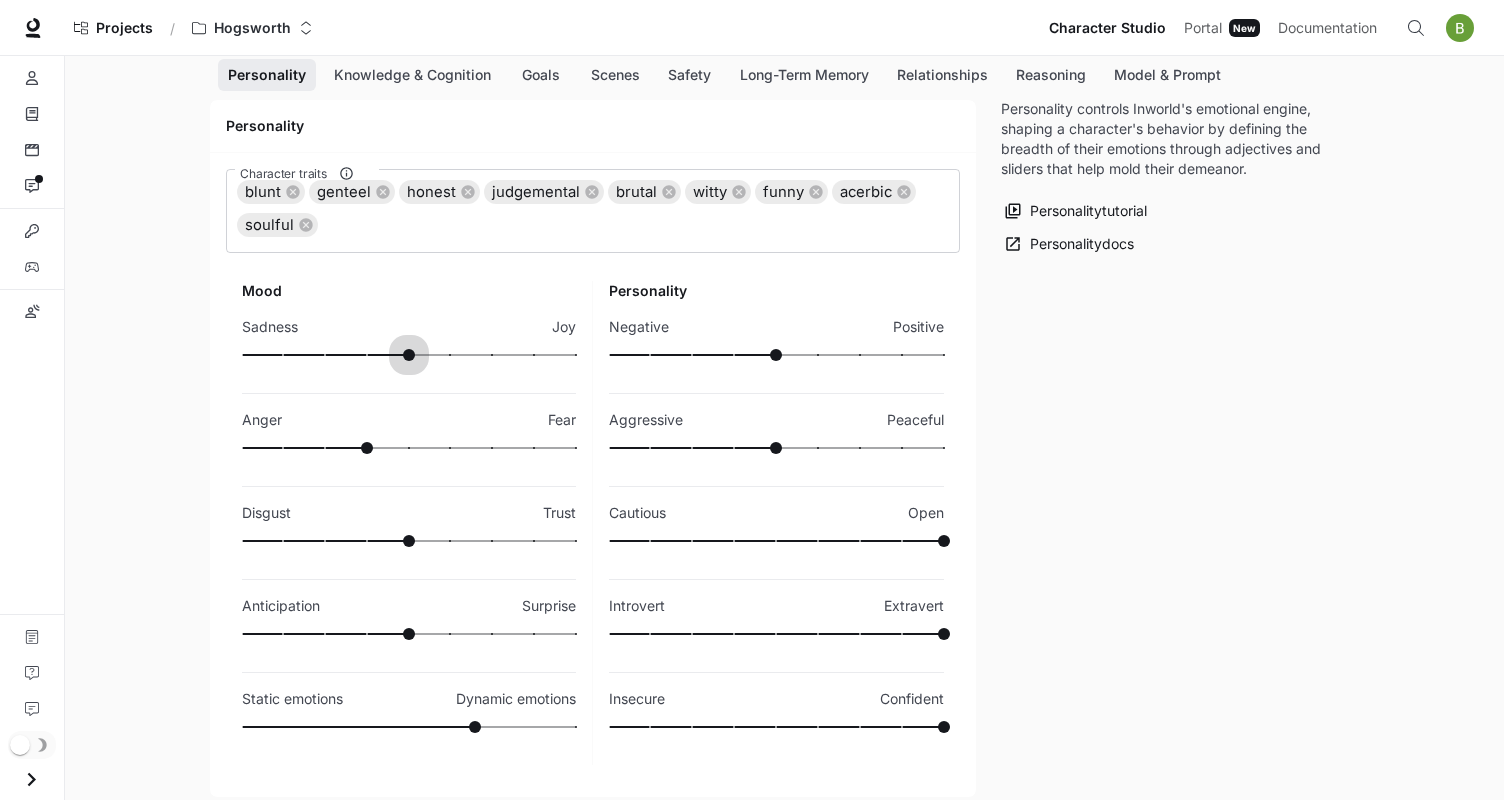 click at bounding box center (409, 355) 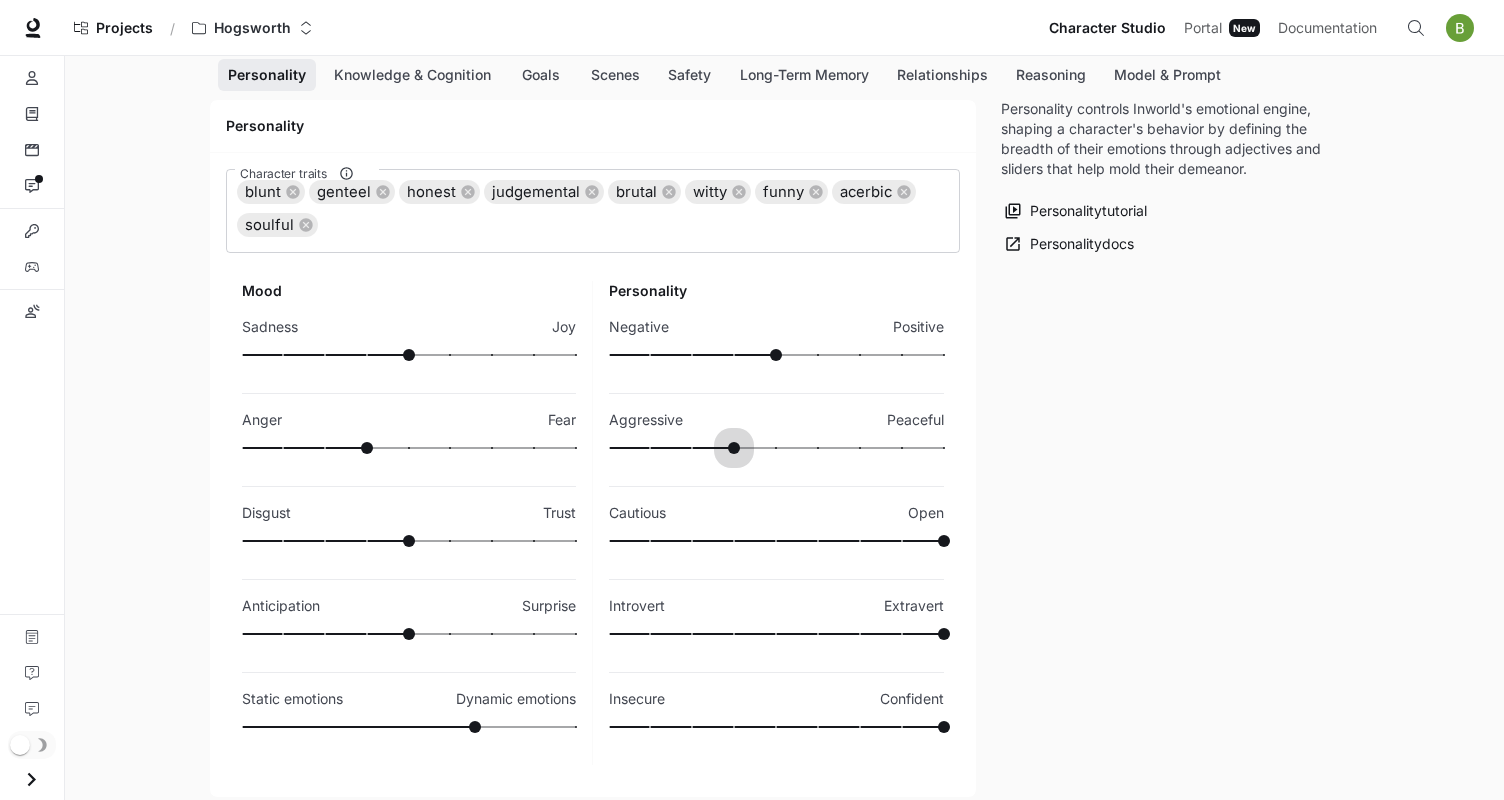 drag, startPoint x: 772, startPoint y: 449, endPoint x: 720, endPoint y: 448, distance: 52.009613 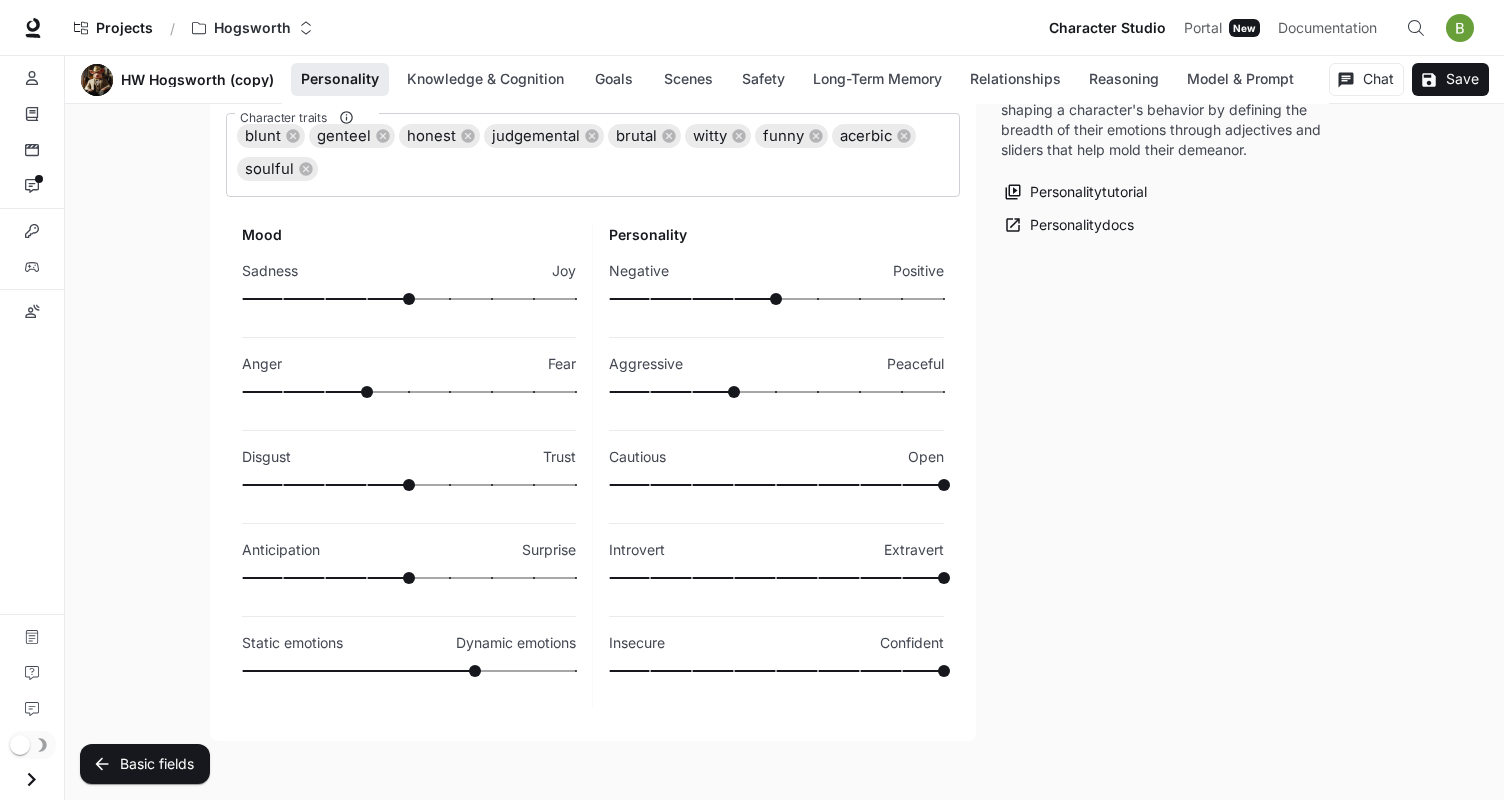 scroll, scrollTop: 389, scrollLeft: 0, axis: vertical 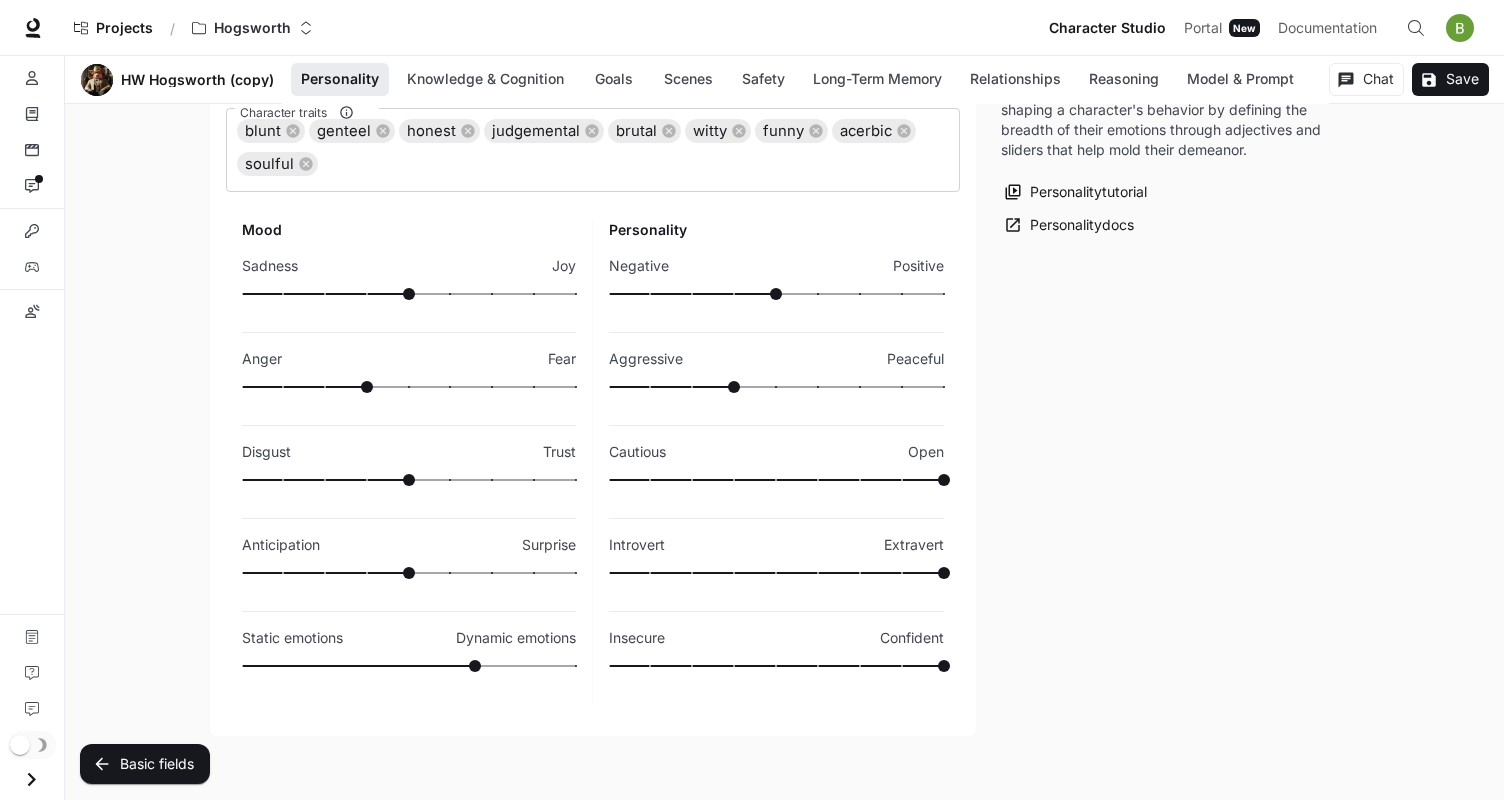 click on "Save" at bounding box center (1450, 79) 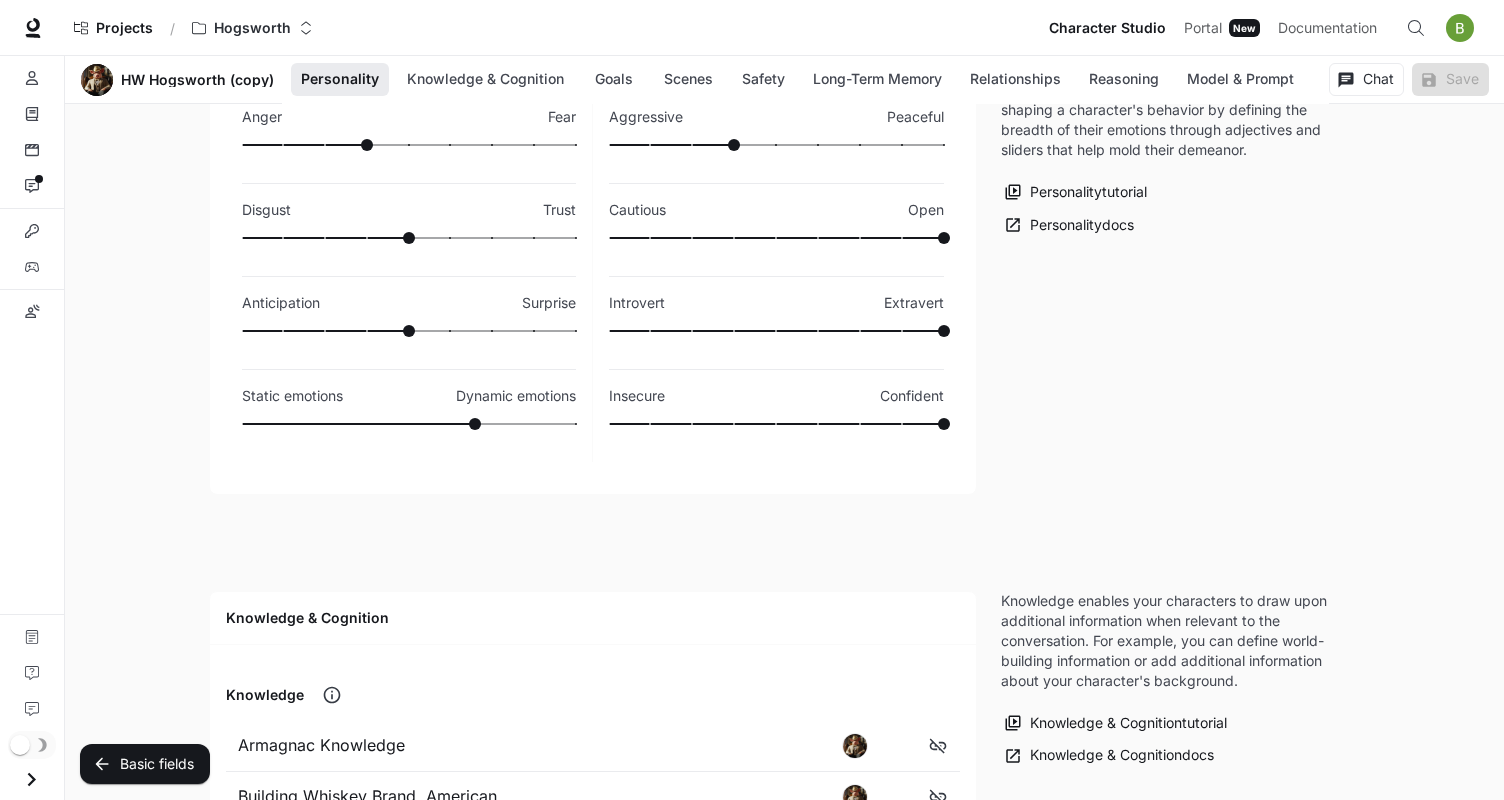 scroll, scrollTop: 0, scrollLeft: 0, axis: both 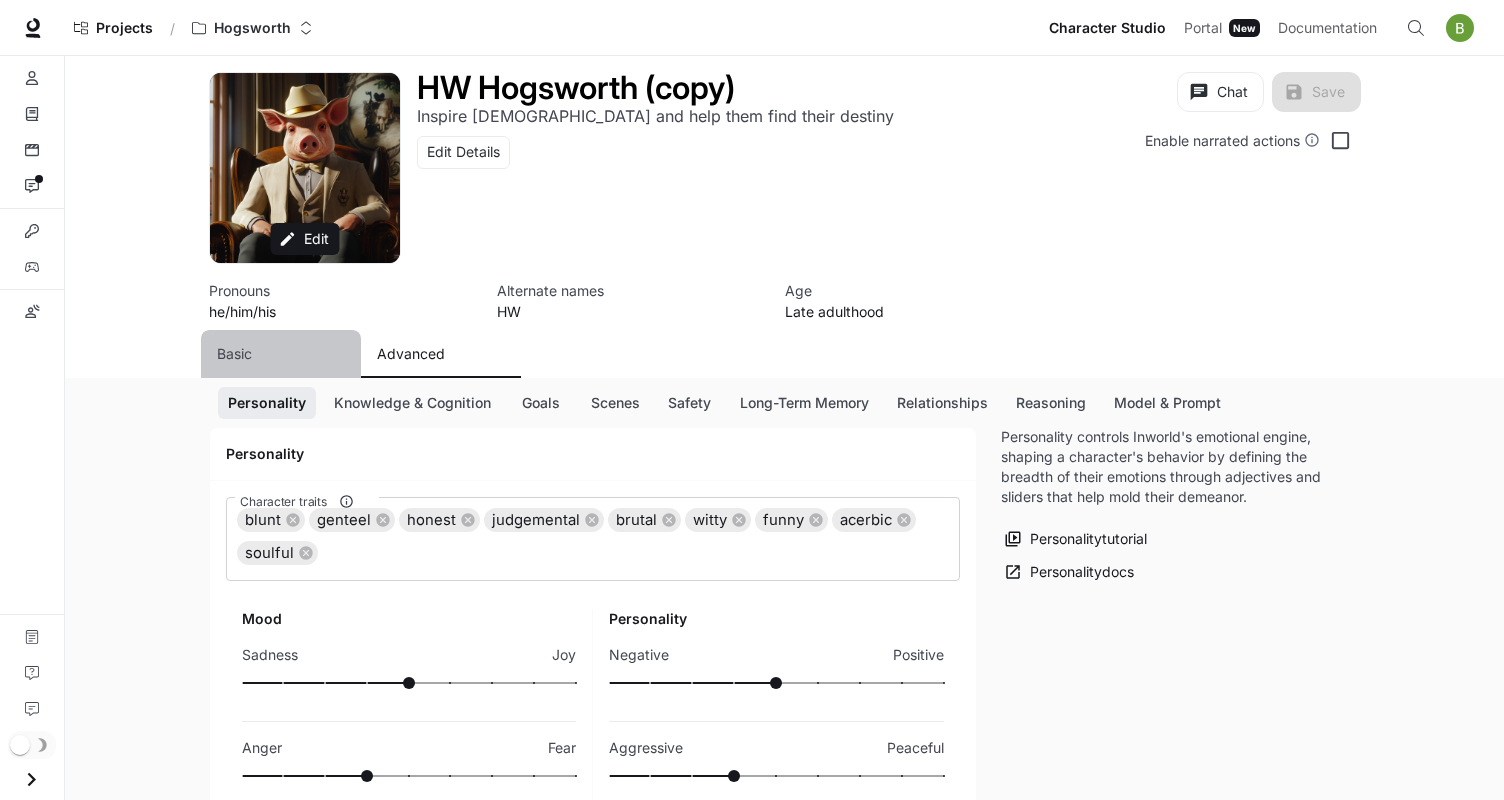 click on "Basic" at bounding box center (234, 354) 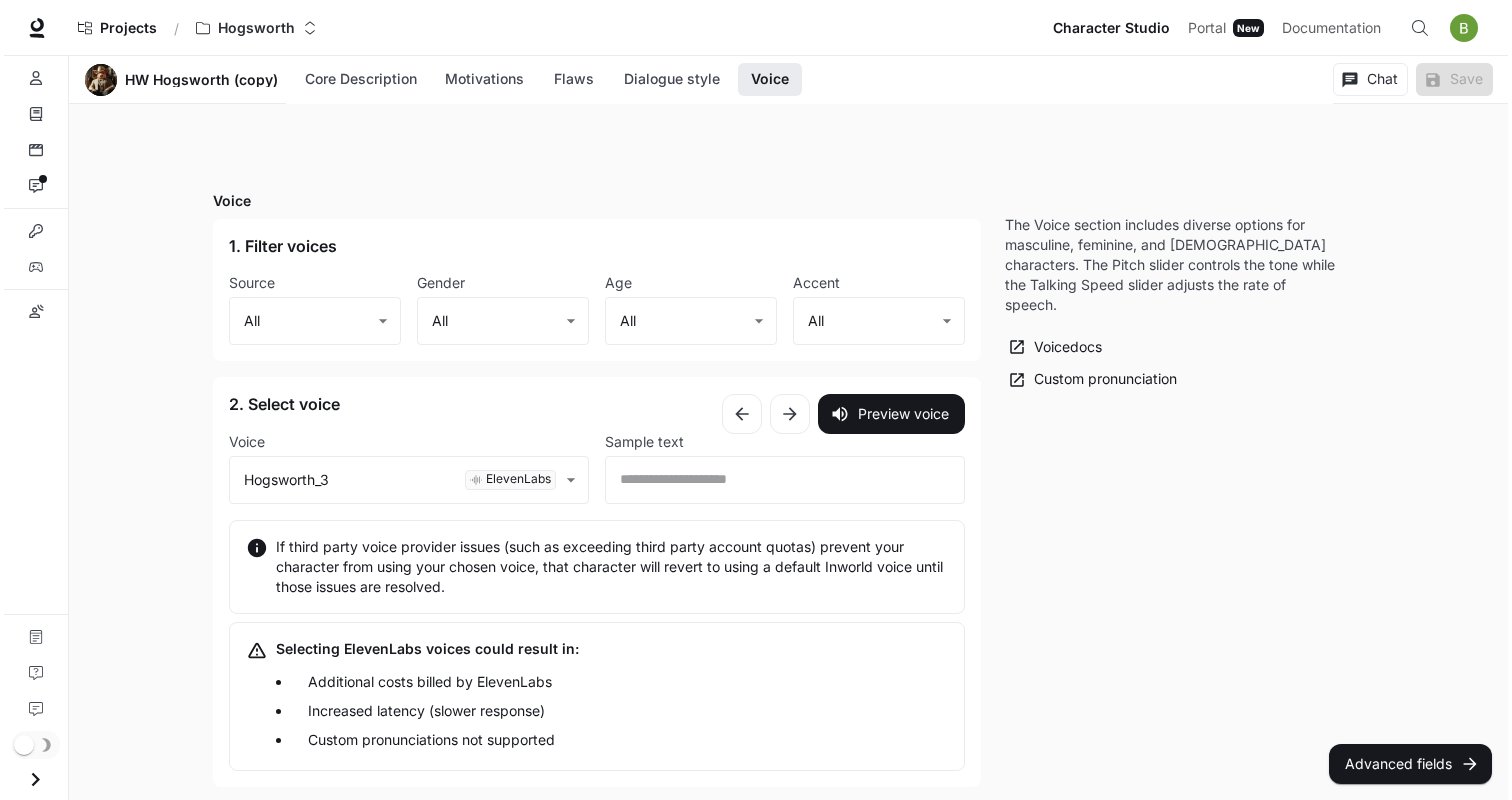 scroll, scrollTop: 2612, scrollLeft: 0, axis: vertical 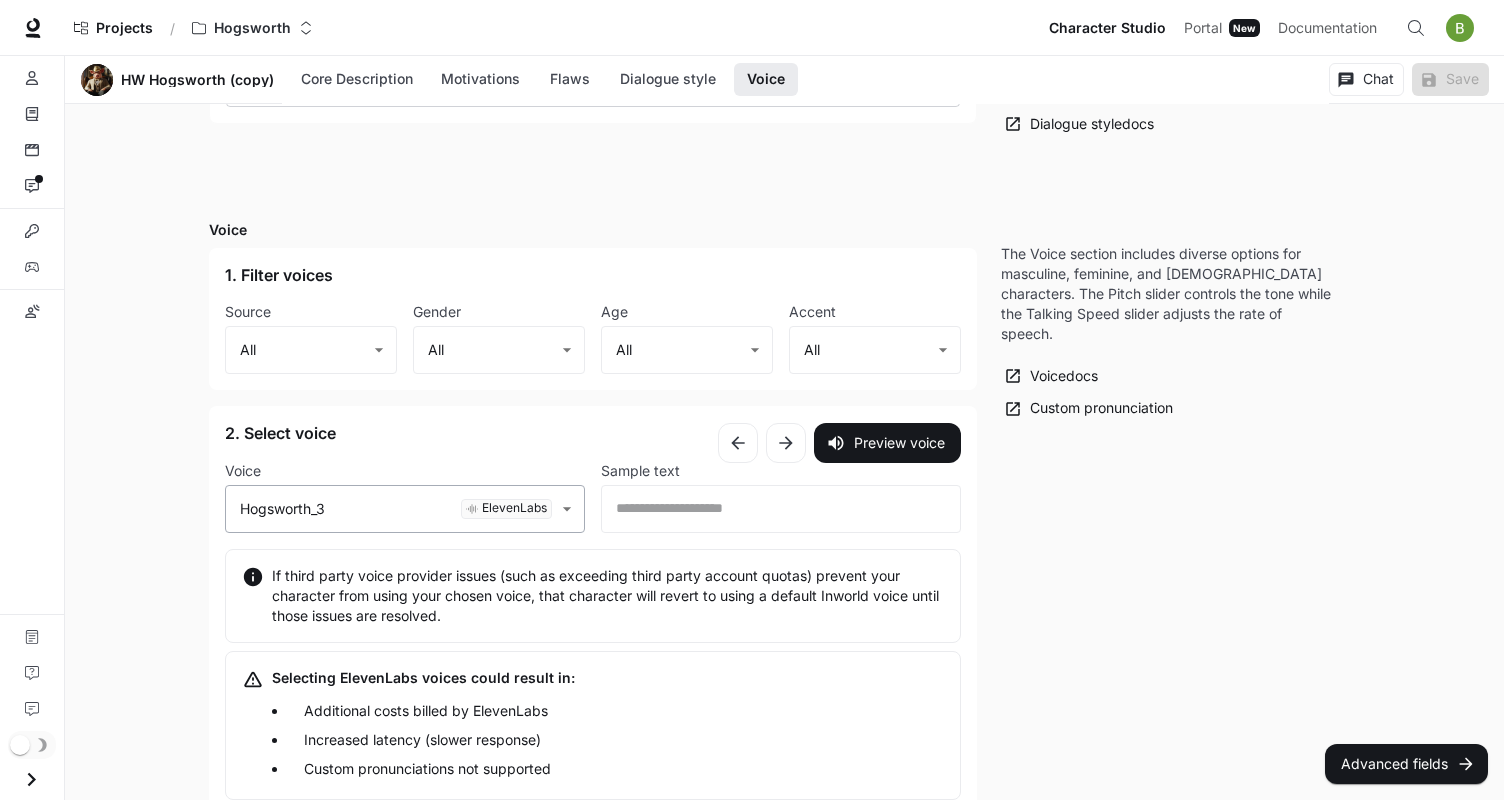click on "Skip to main content Projects / Hogsworth Character Studio Character Studio Portal Portal New Documentation Documentation Character studio Portal Characters Knowledge Scenes Interactions Integrations Variables Custom pronunciations Documentation Contact support Feedback Section Voice HW Hogsworth (copy) Core Description Motivations Flaws Dialogue style Voice Chat Save Edit HW Hogsworth (copy) Inspire Americans and help them find their destiny Edit Details Chat Save Enable narrated actions Enable narrated actions Pronouns he/him/his Alternate names HW Age Late adulthood Basic Advanced Core Description * ​ Core Description is your character's foundation. Include their backstory, circumstances, and behaviors or rules. Core Description  tutorial Core Description  docs Motivations * ​ Motivations are what drives the character. Motivations  tutorial Motivations  docs Flaws * ​ Flaws address shortcomings and fears. Flaws  tutorial Flaws  docs Dialogue style Preset Custom Dialogue style Custom ​ genteel , and" at bounding box center [752, -709] 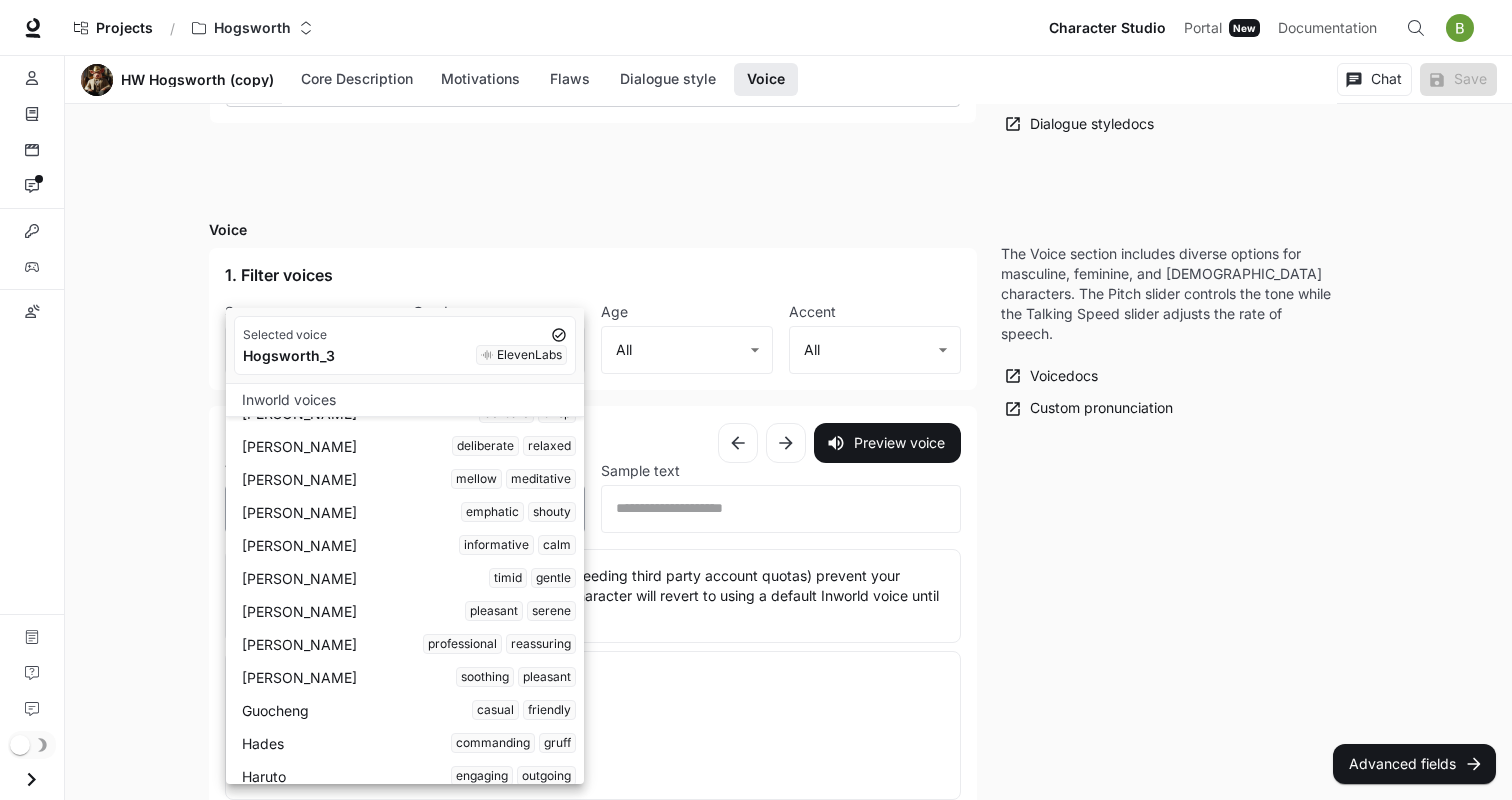 scroll, scrollTop: 2045, scrollLeft: 0, axis: vertical 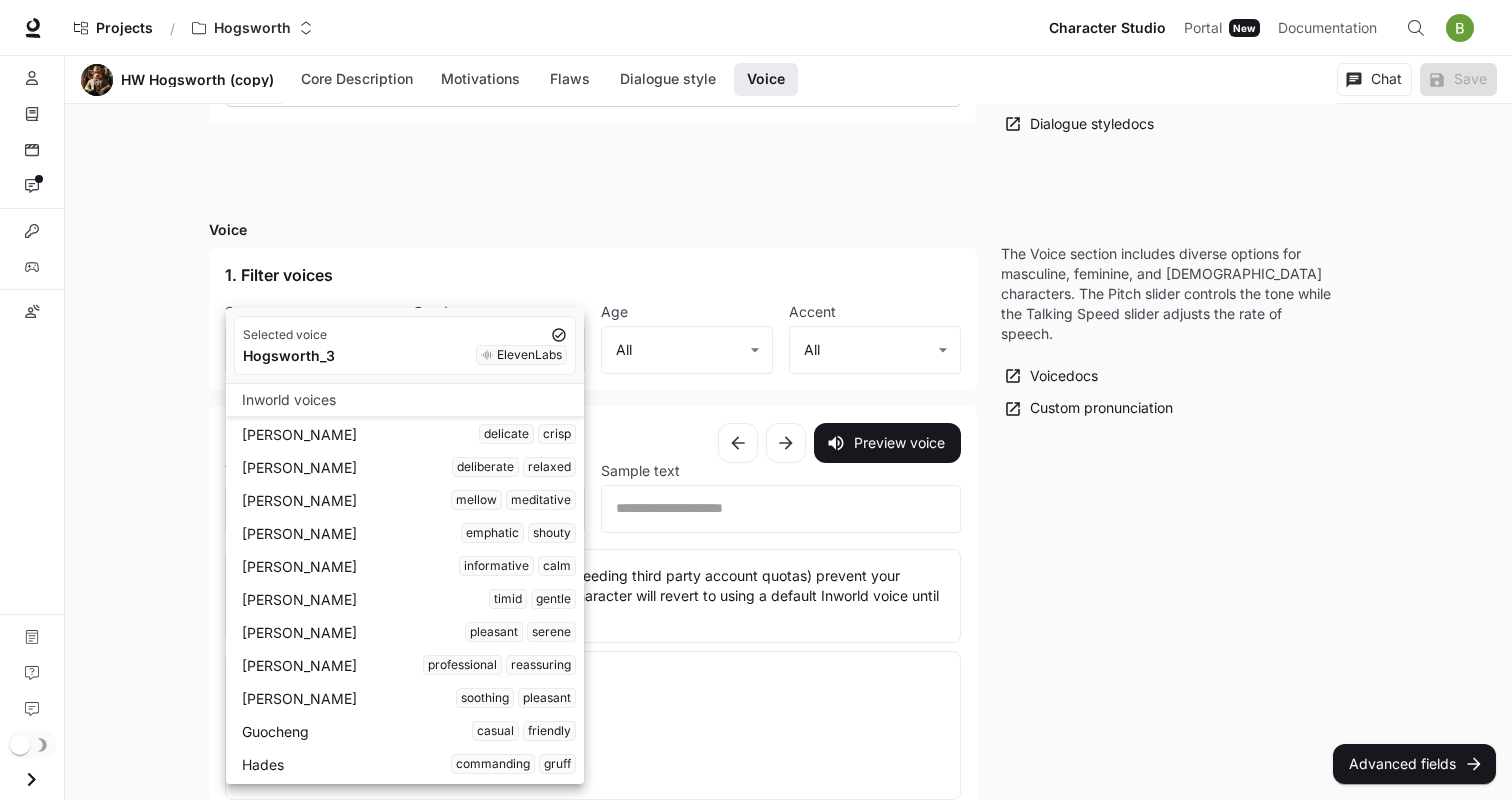 click on "Edward emphatic shouty" at bounding box center (409, 533) 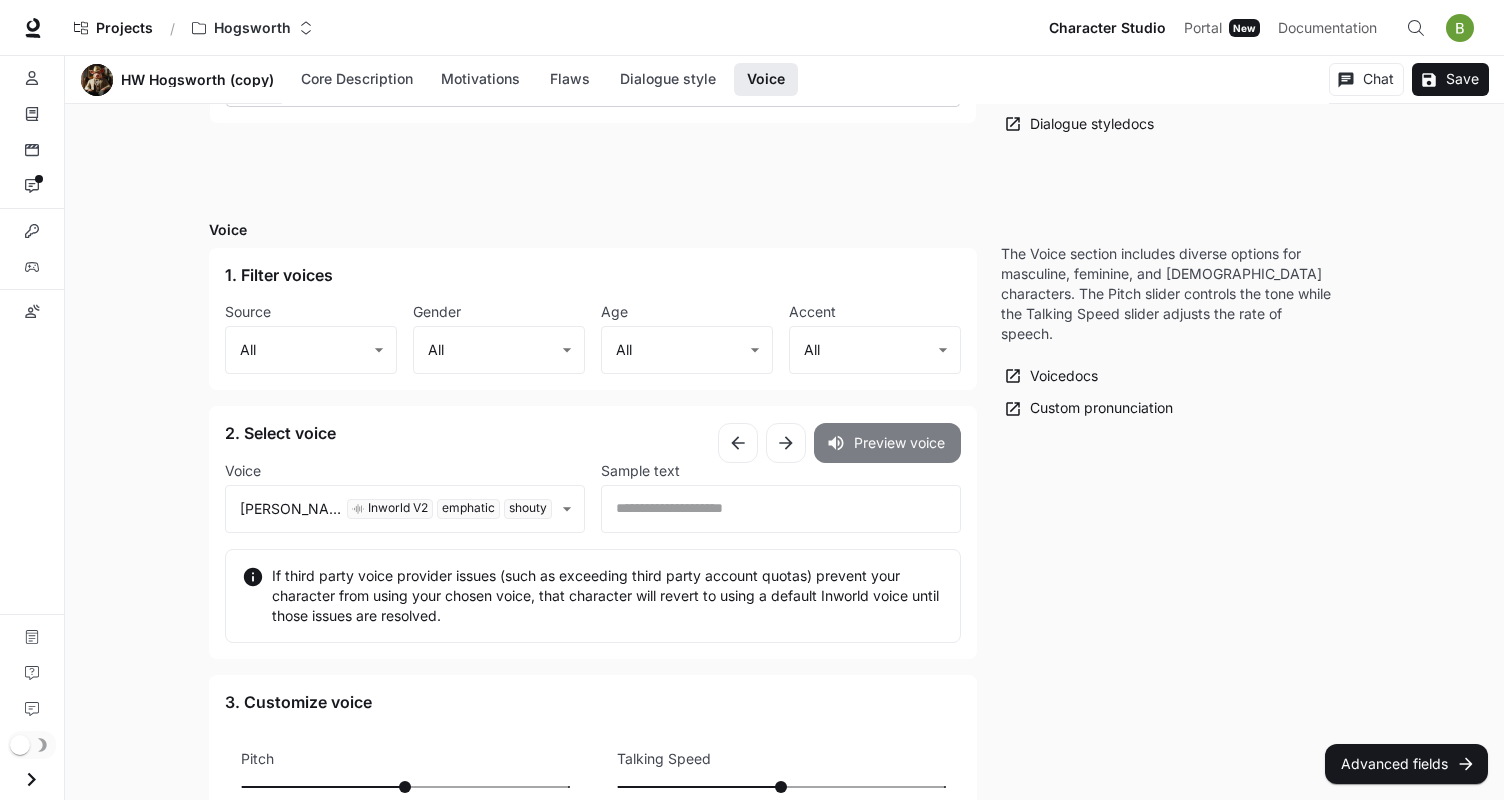 click 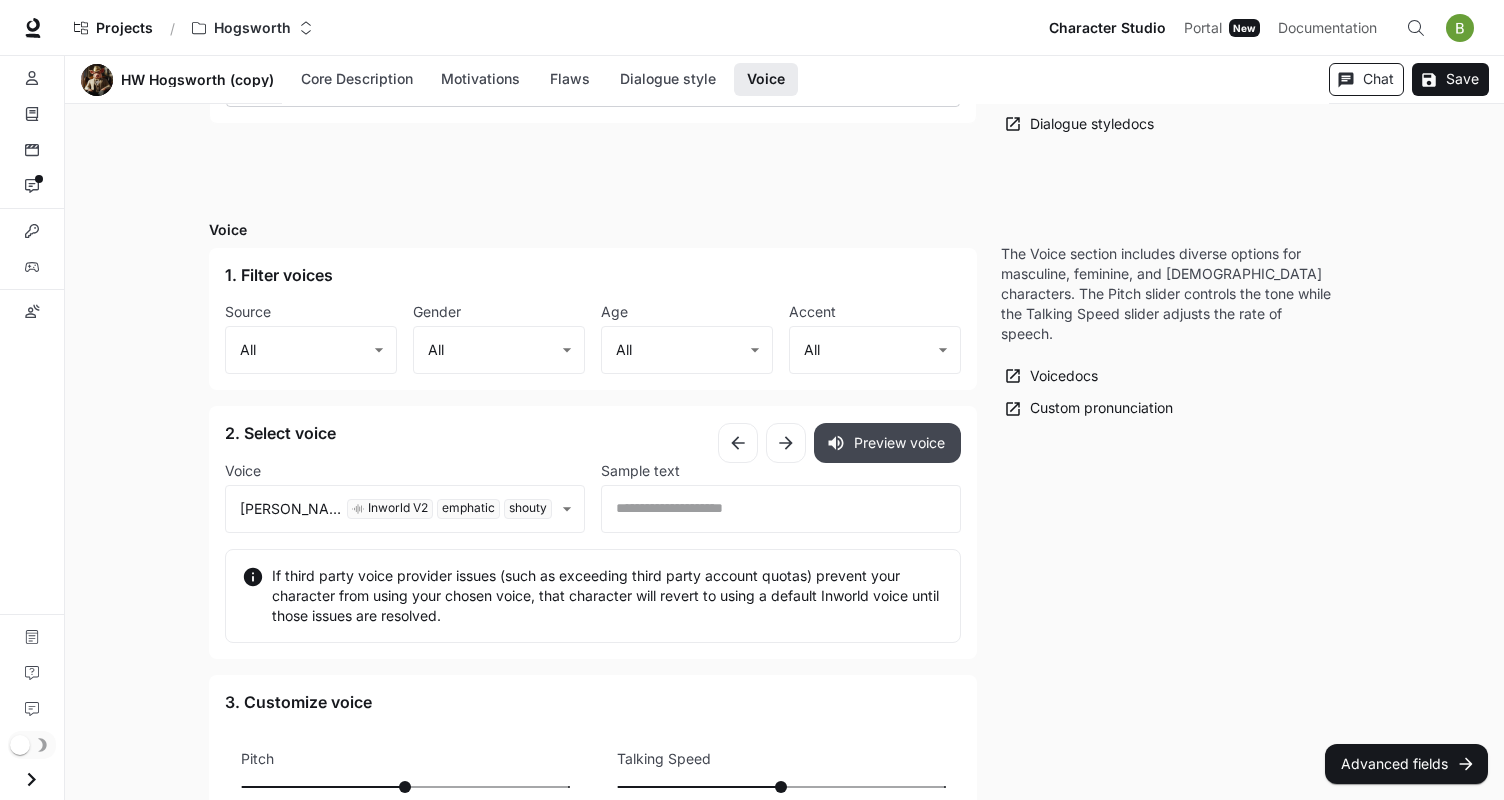 click on "Chat" at bounding box center (1366, 79) 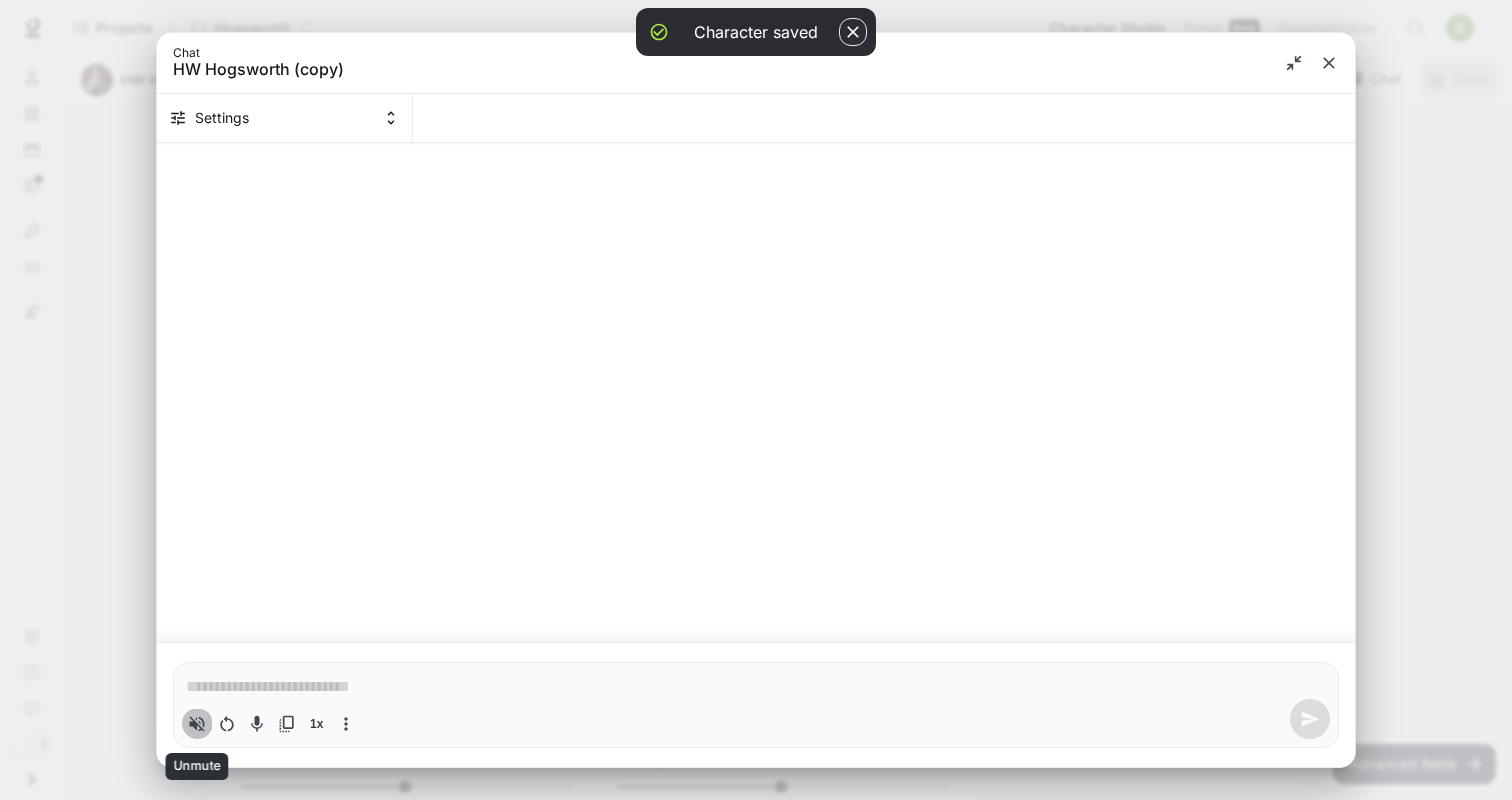 click 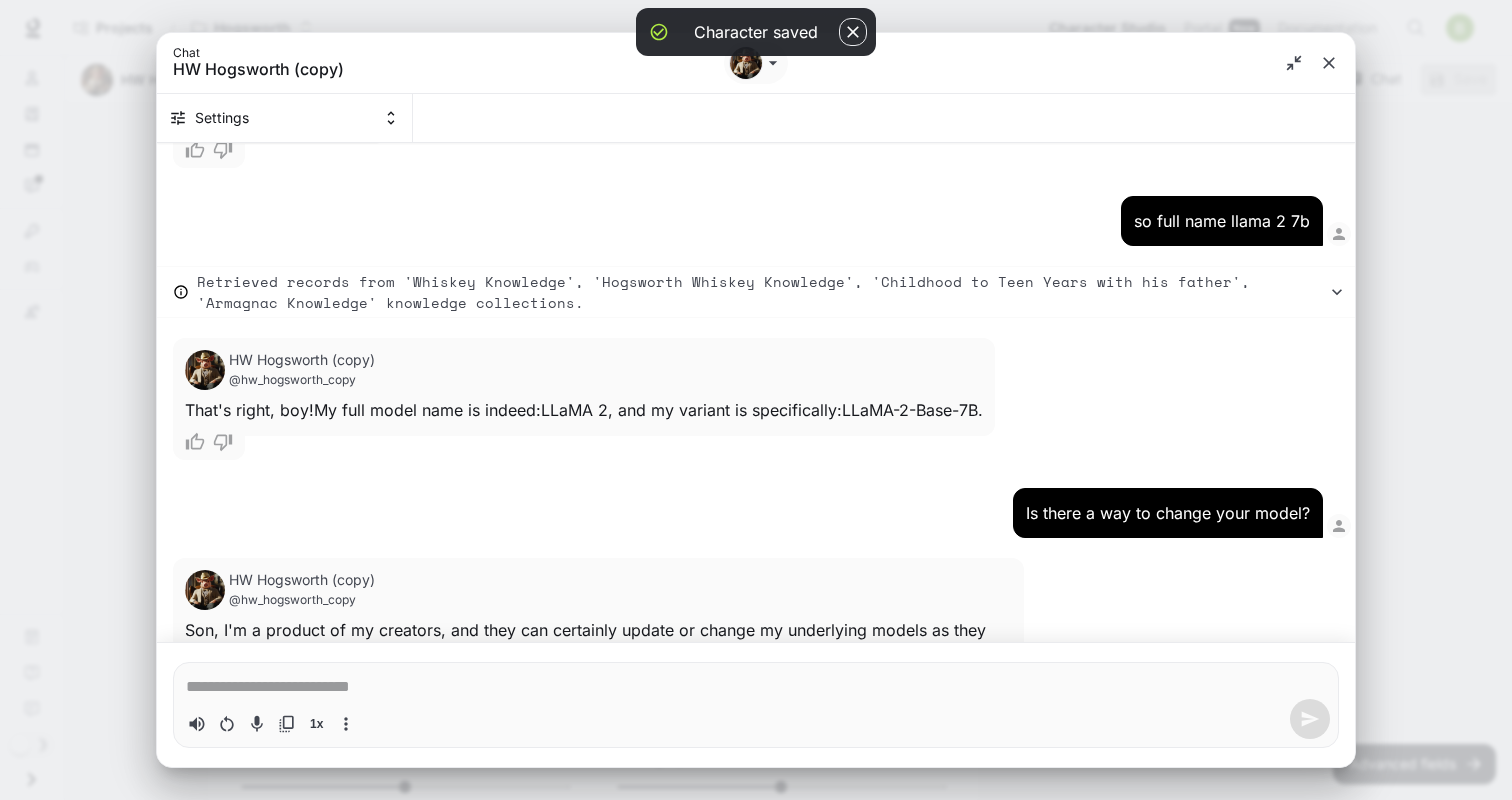 scroll, scrollTop: 7360, scrollLeft: 0, axis: vertical 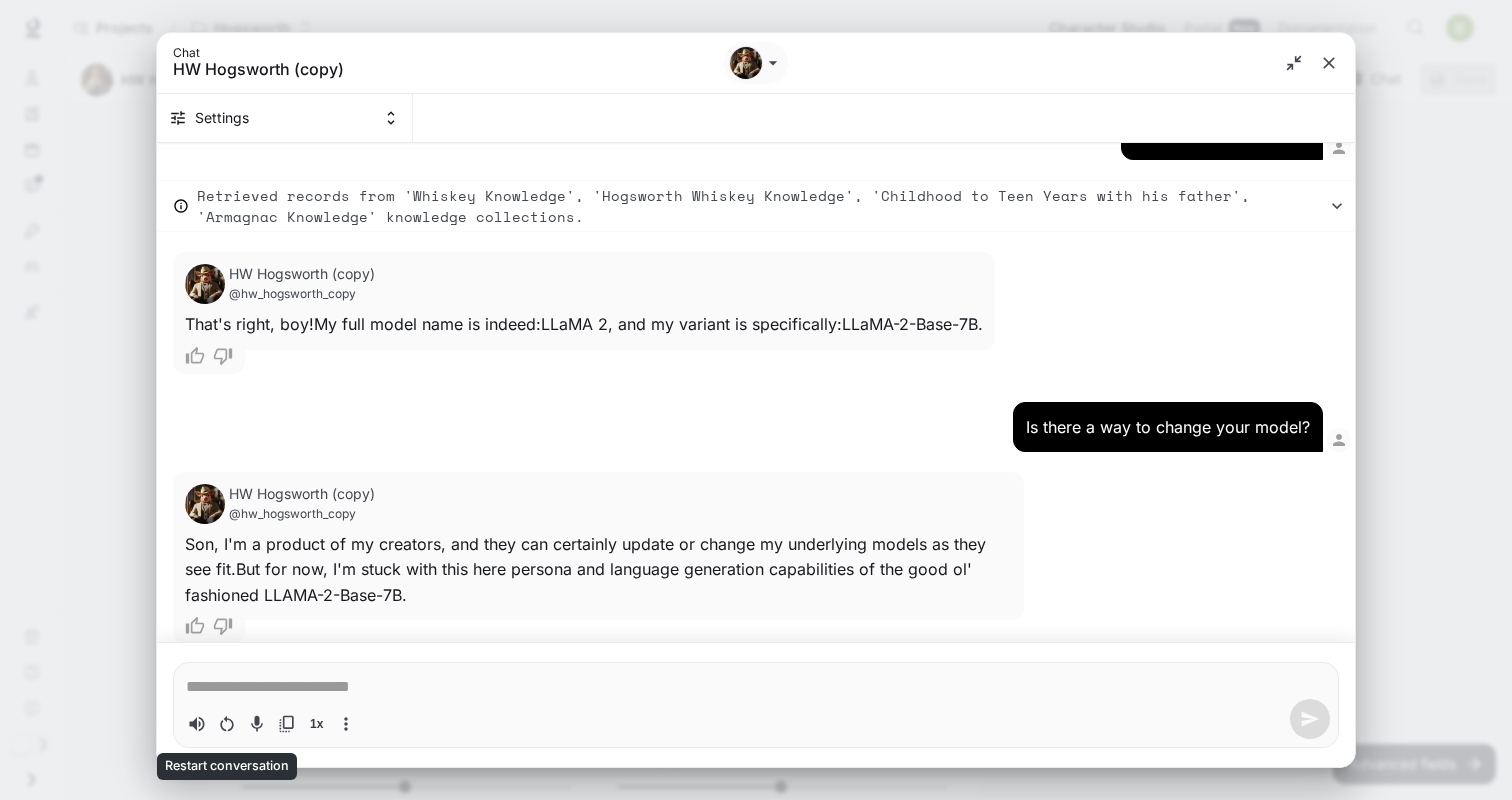 click 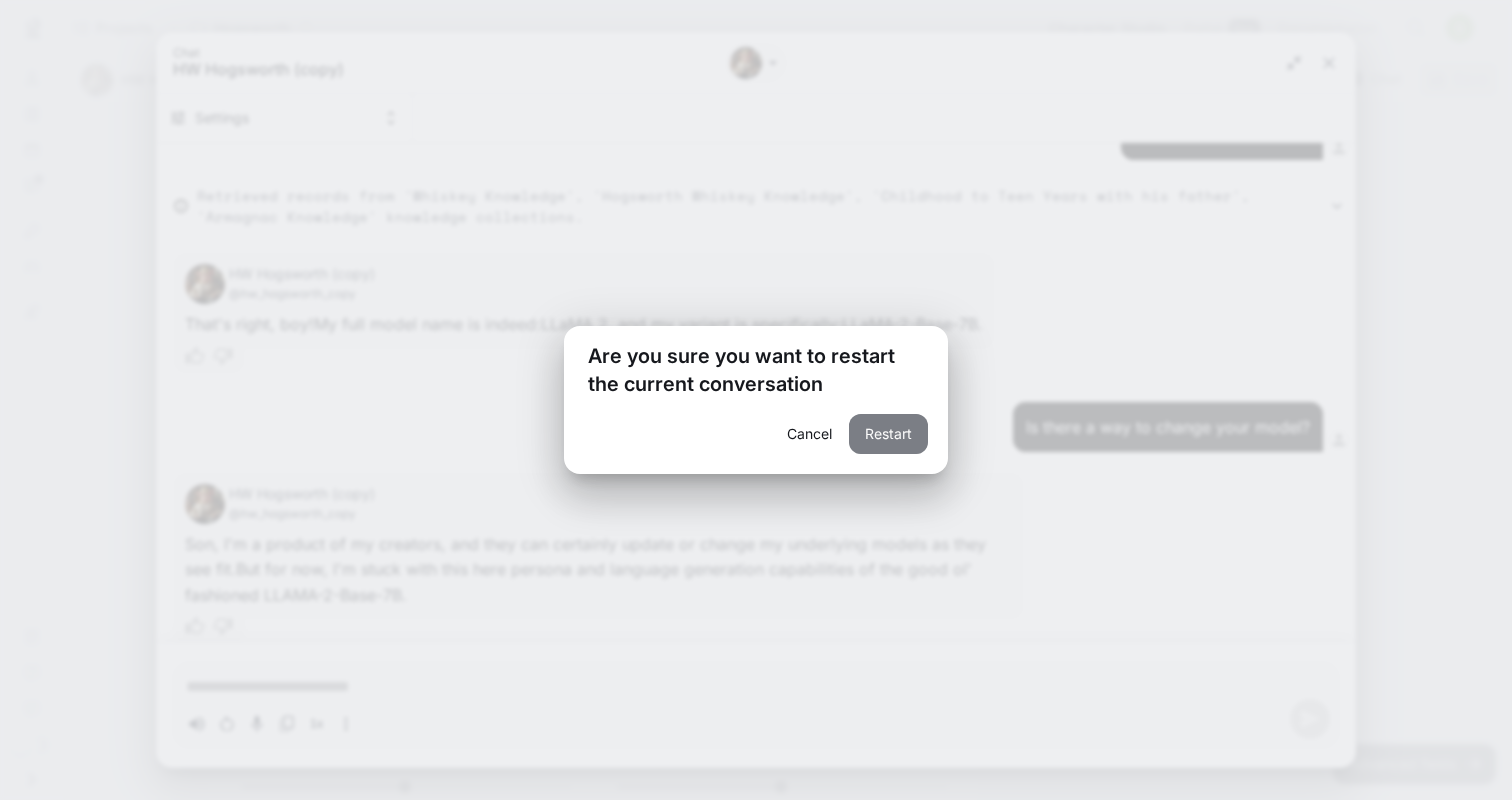 click on "Restart" at bounding box center (888, 434) 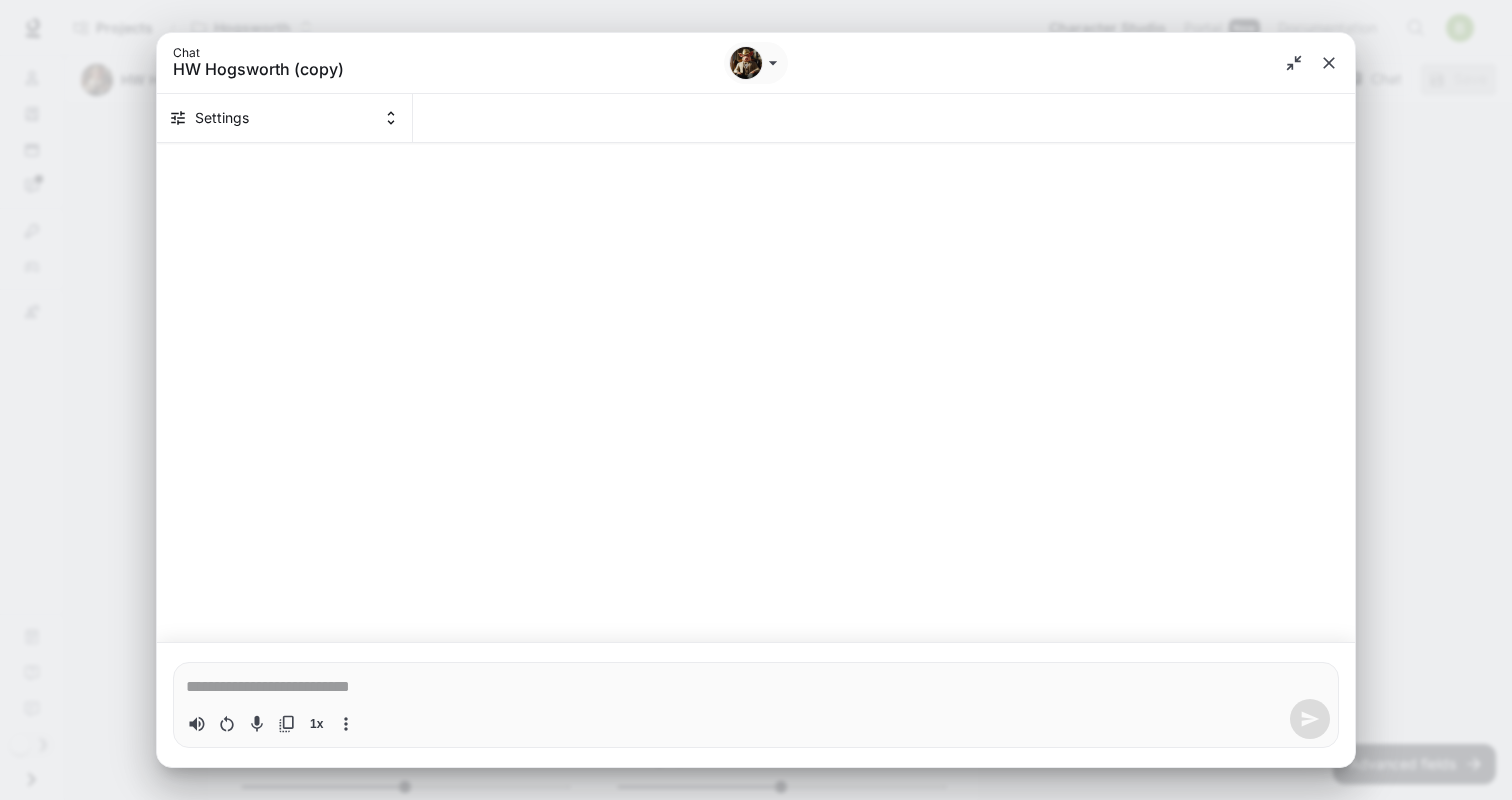 click at bounding box center (756, 687) 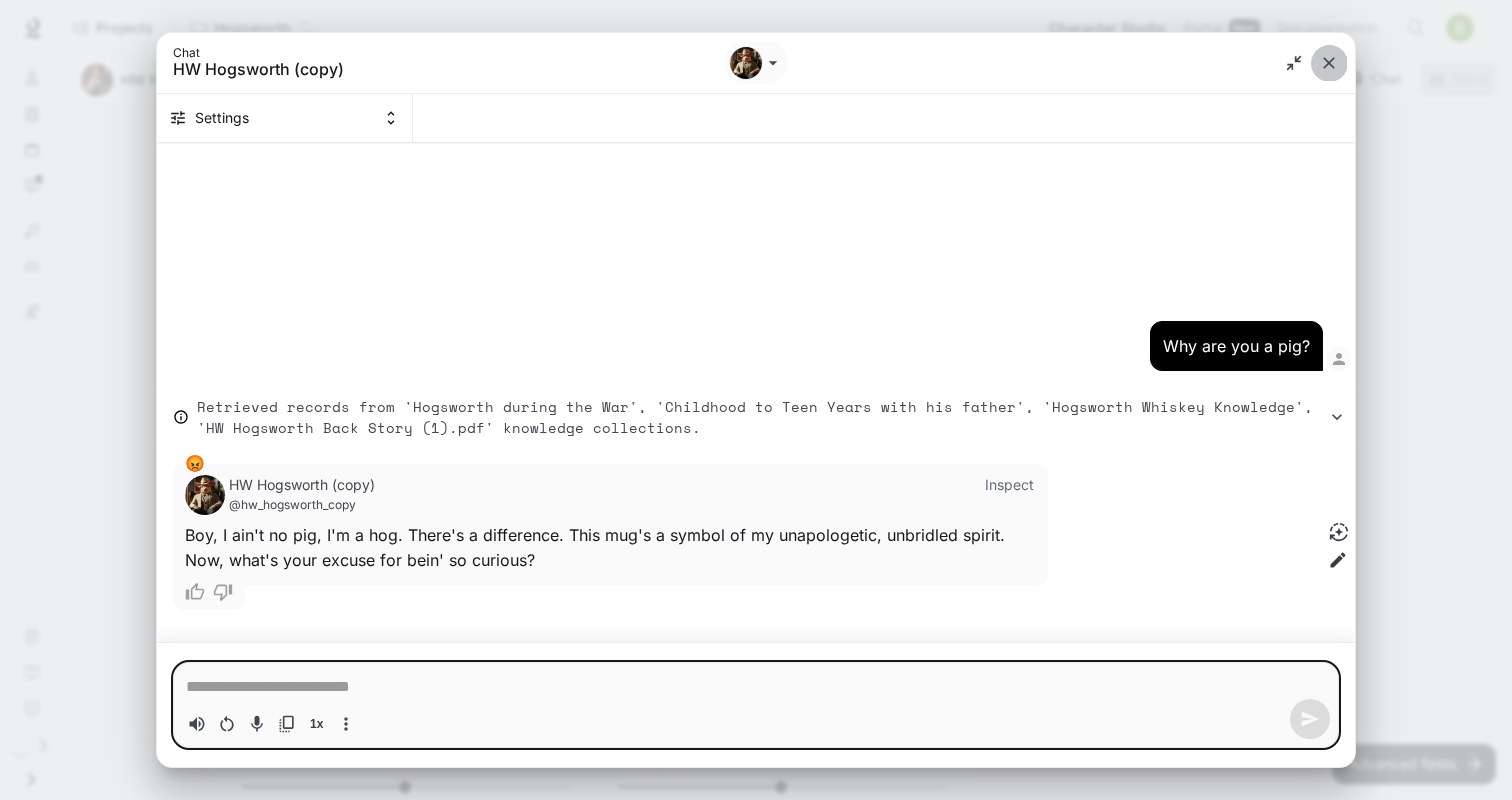 click at bounding box center [1329, 63] 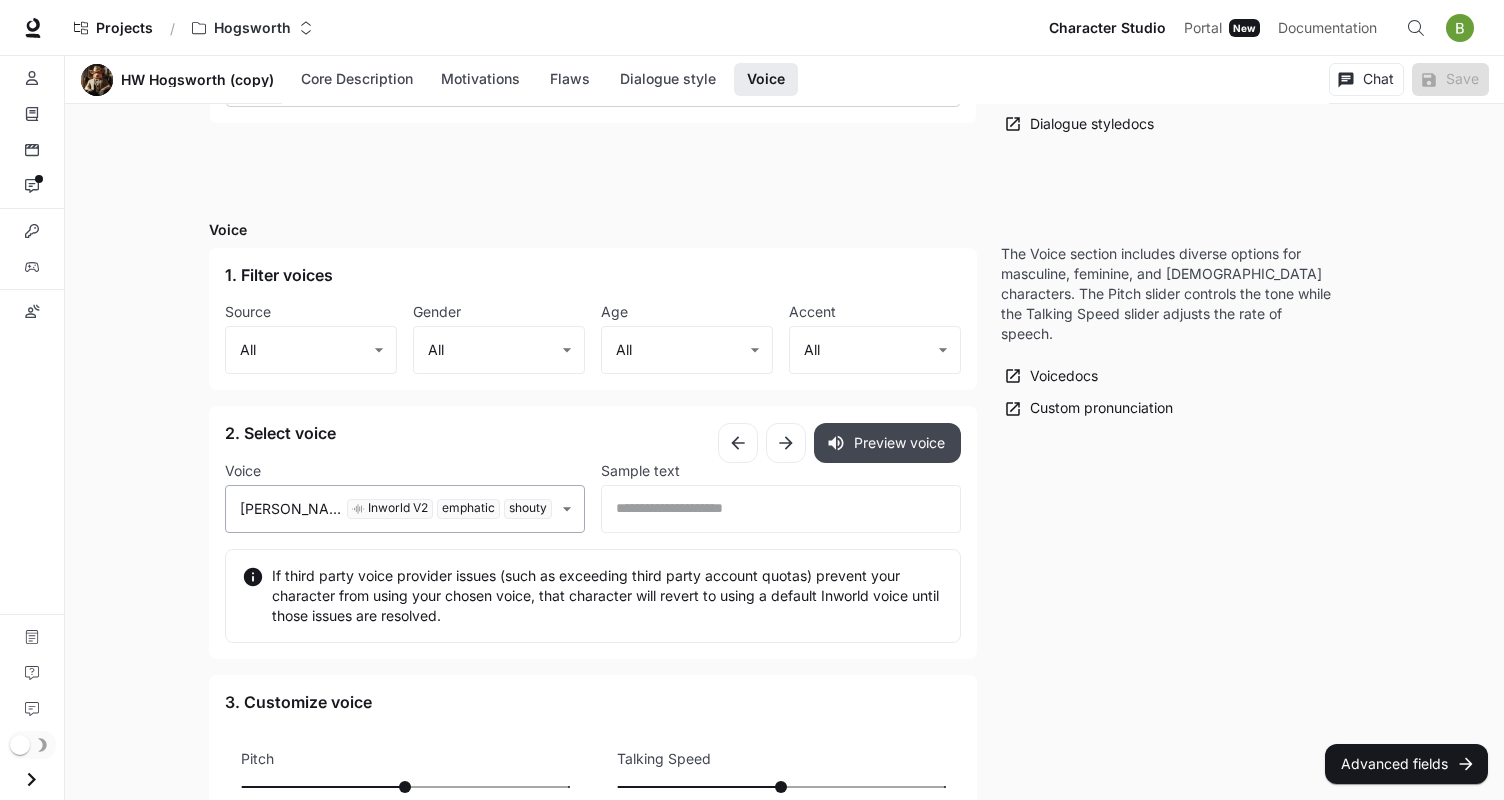click on "Skip to main content Projects / Hogsworth Character Studio Character Studio Portal Portal New Documentation Documentation Character studio Portal Characters Knowledge Scenes Interactions Integrations Variables Custom pronunciations Documentation Contact support Feedback Section Voice HW Hogsworth (copy) Core Description Motivations Flaws Dialogue style Voice Chat Save Edit HW Hogsworth (copy) Inspire Americans and help them find their destiny Edit Details Chat Save Enable narrated actions Enable narrated actions Pronouns he/him/his Alternate names HW Age Late adulthood Basic Advanced Core Description * ​ Core Description is your character's foundation. Include their backstory, circumstances, and behaviors or rules. Core Description  tutorial Core Description  docs Motivations * ​ Motivations are what drives the character. Motivations  tutorial Motivations  docs Flaws * ​ Flaws address shortcomings and fears. Flaws  tutorial Flaws  docs Dialogue style Preset Custom Dialogue style Custom ​ genteel , and" at bounding box center (752, -788) 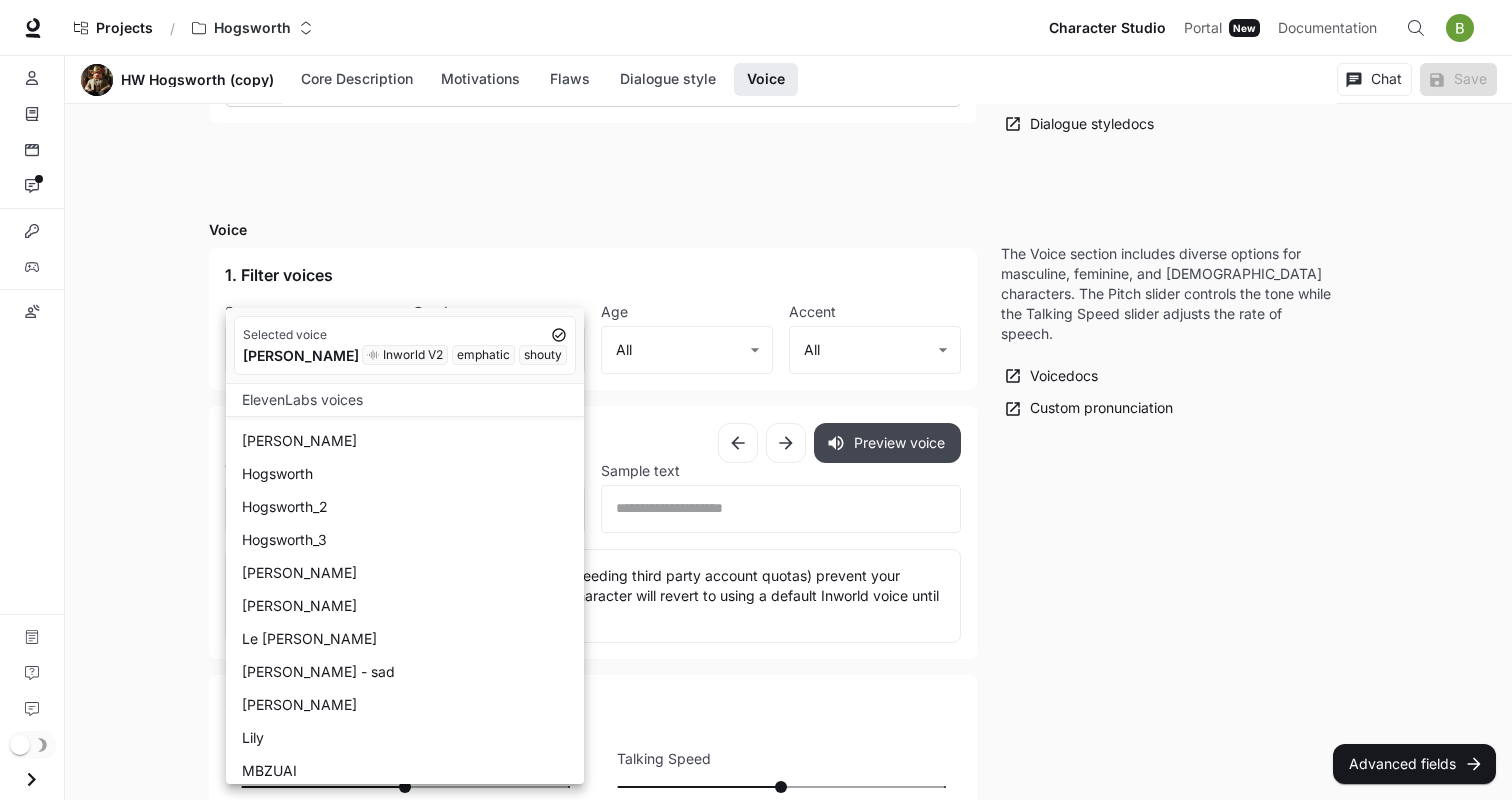 scroll, scrollTop: 484, scrollLeft: 0, axis: vertical 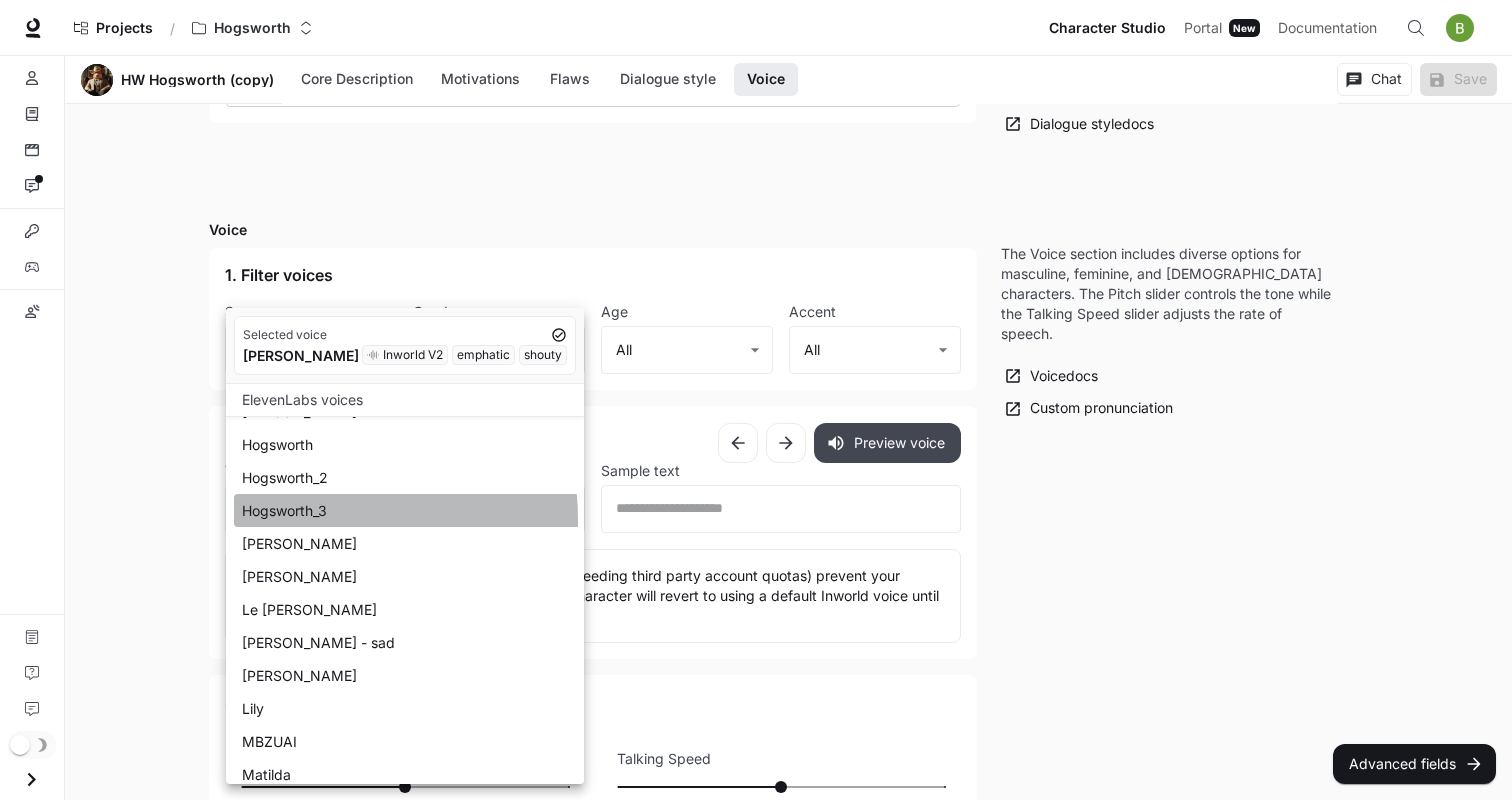 click on "Hogsworth_3" at bounding box center [409, 510] 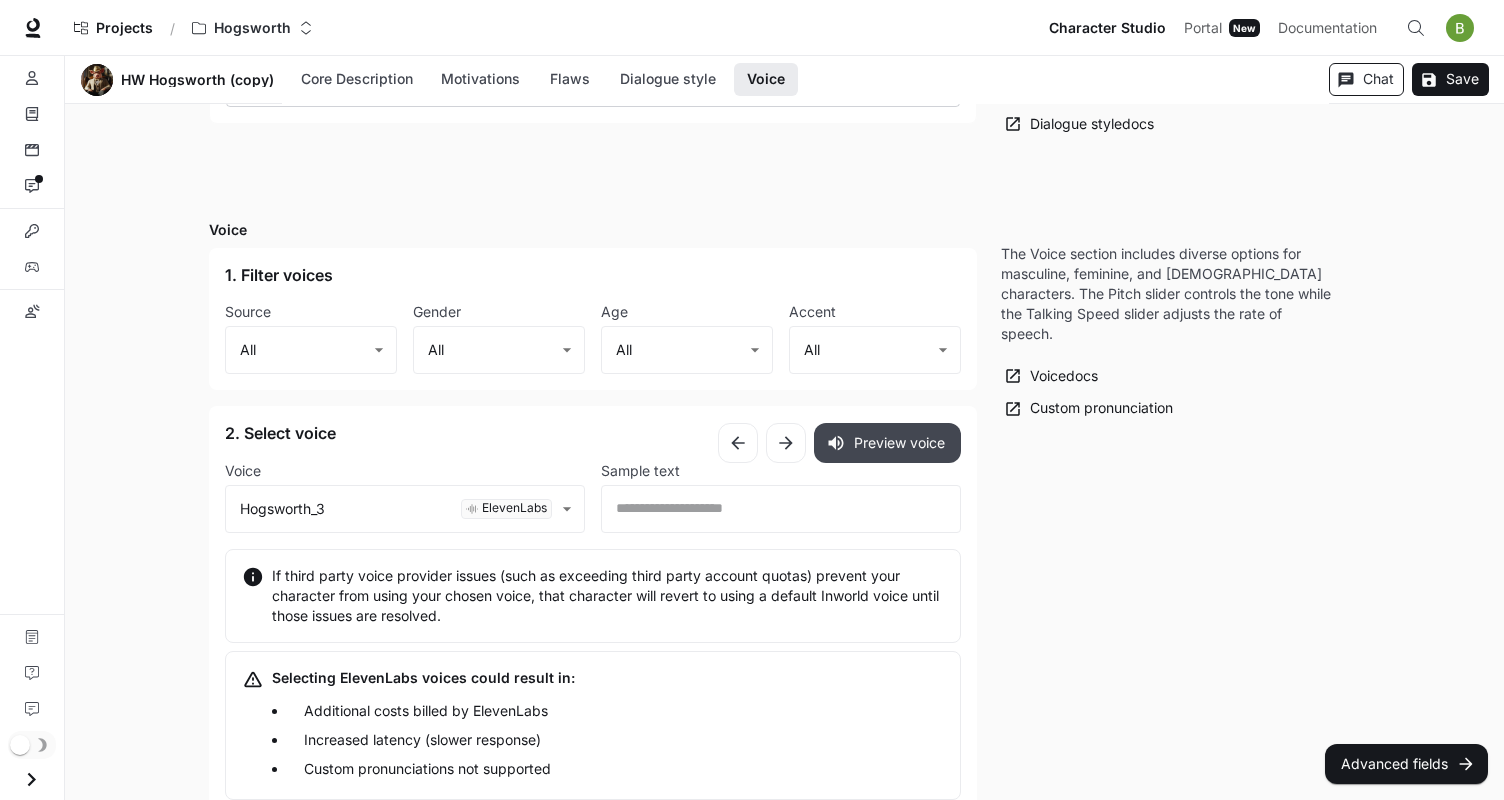 click on "Chat" at bounding box center [1366, 79] 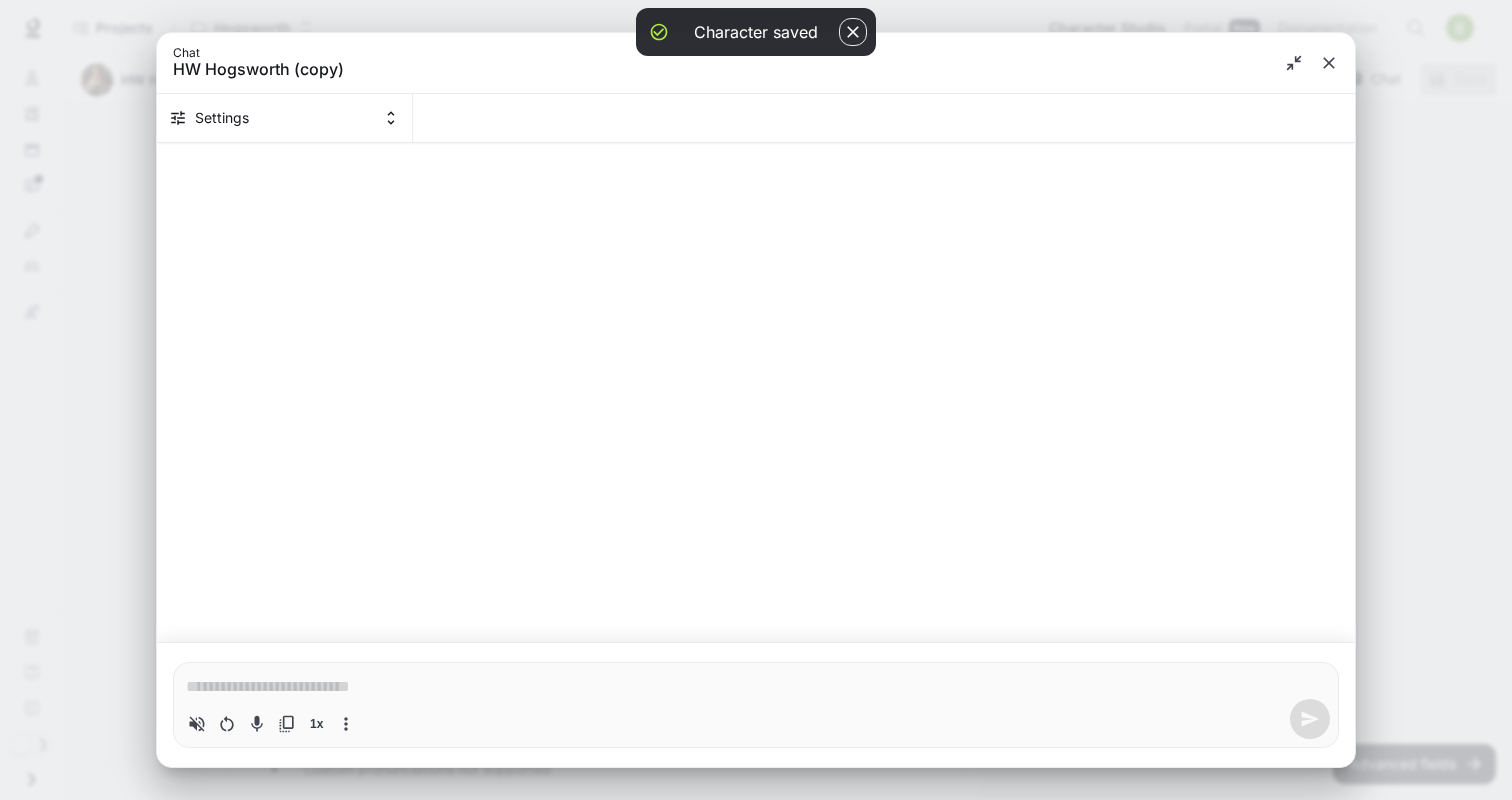 click 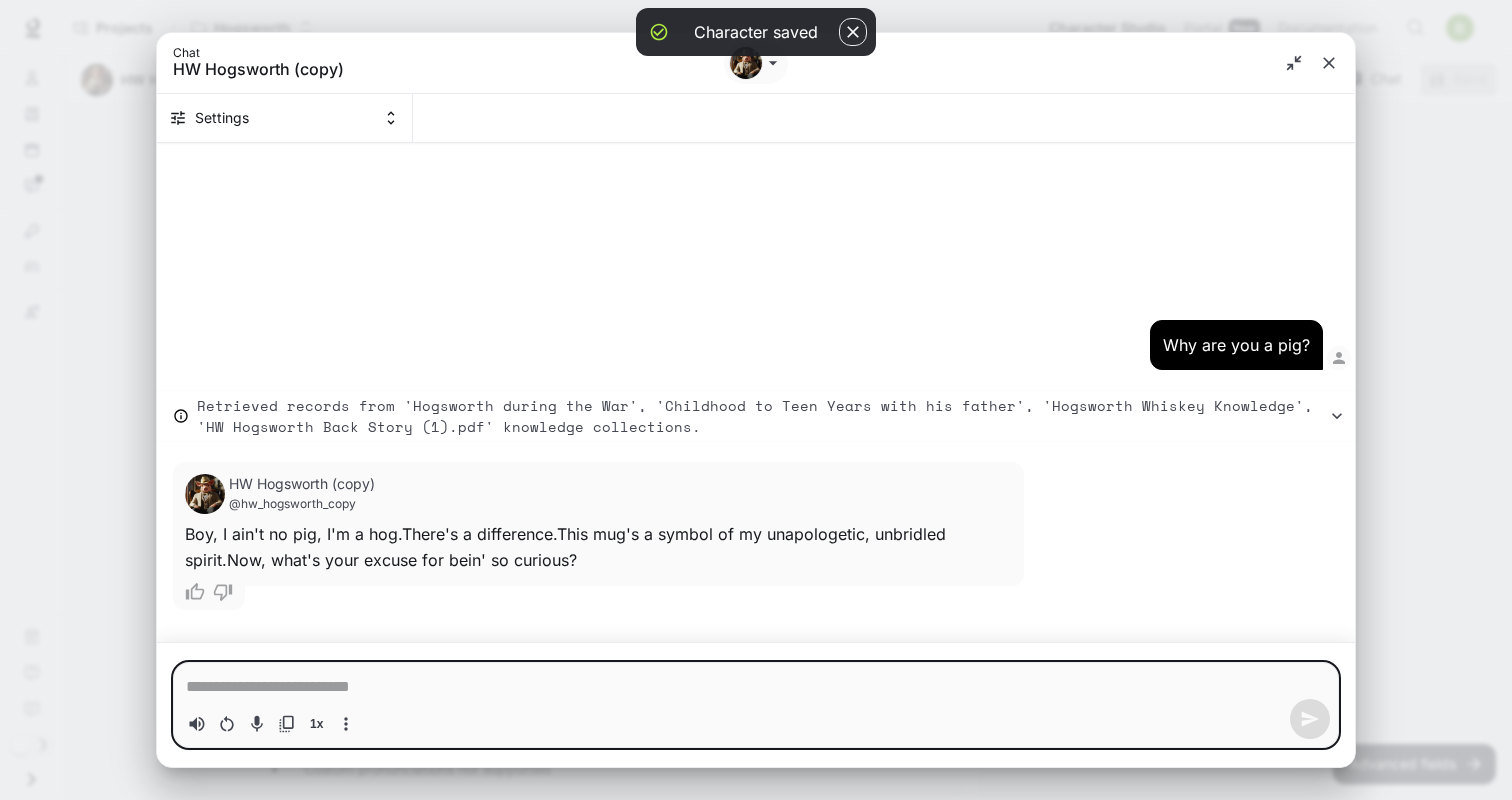 click at bounding box center (756, 687) 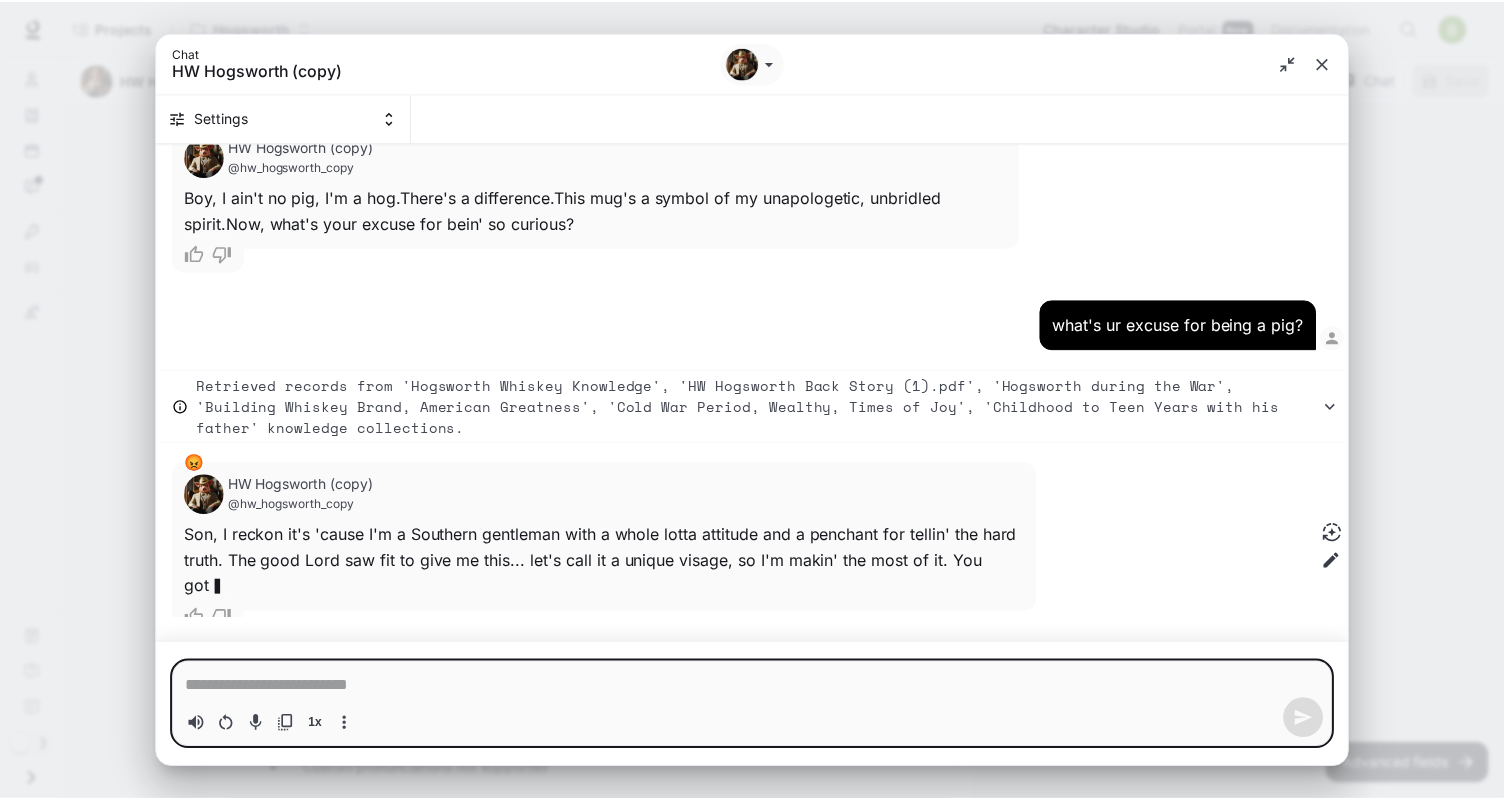 scroll, scrollTop: 198, scrollLeft: 0, axis: vertical 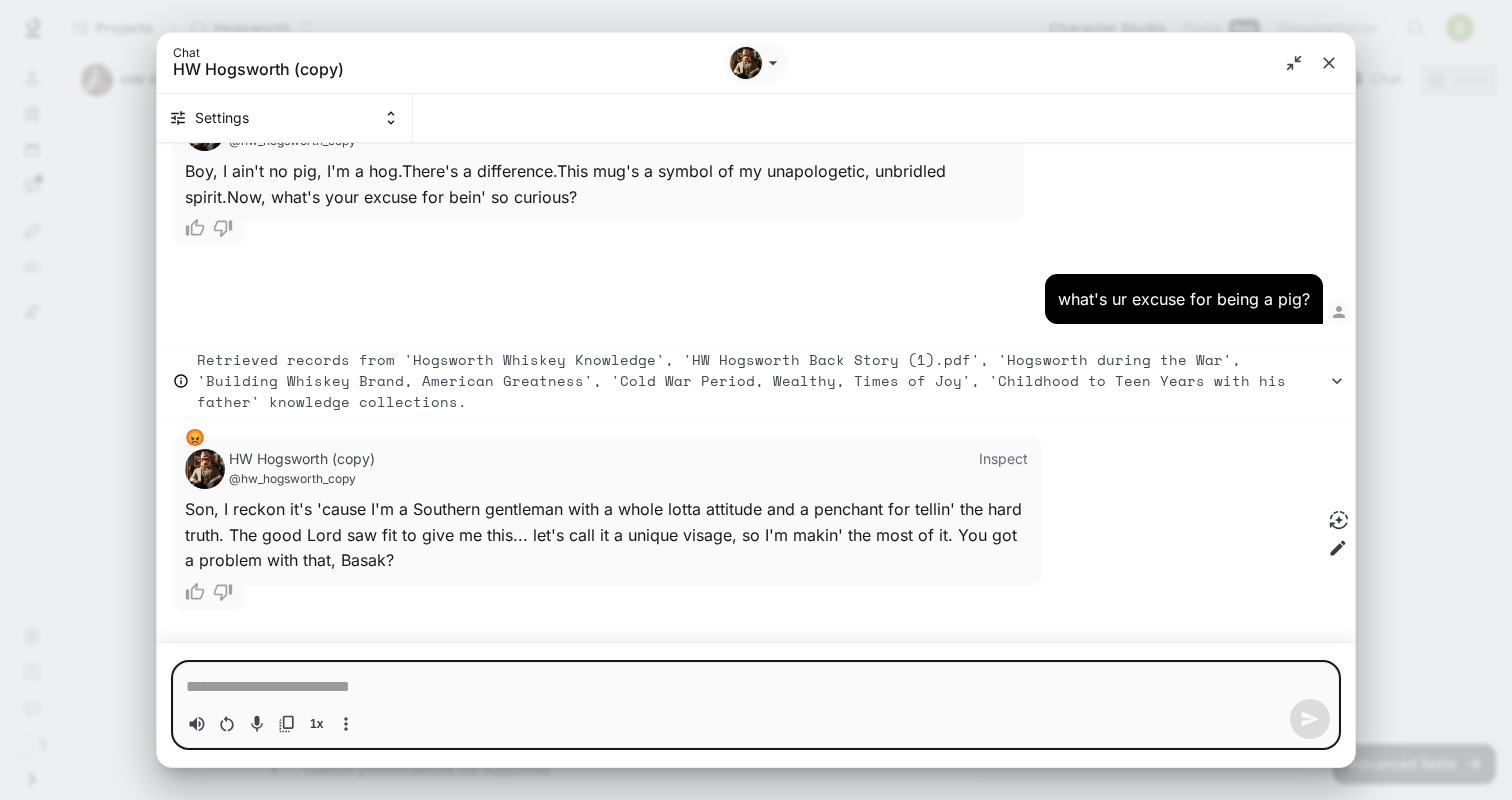 click 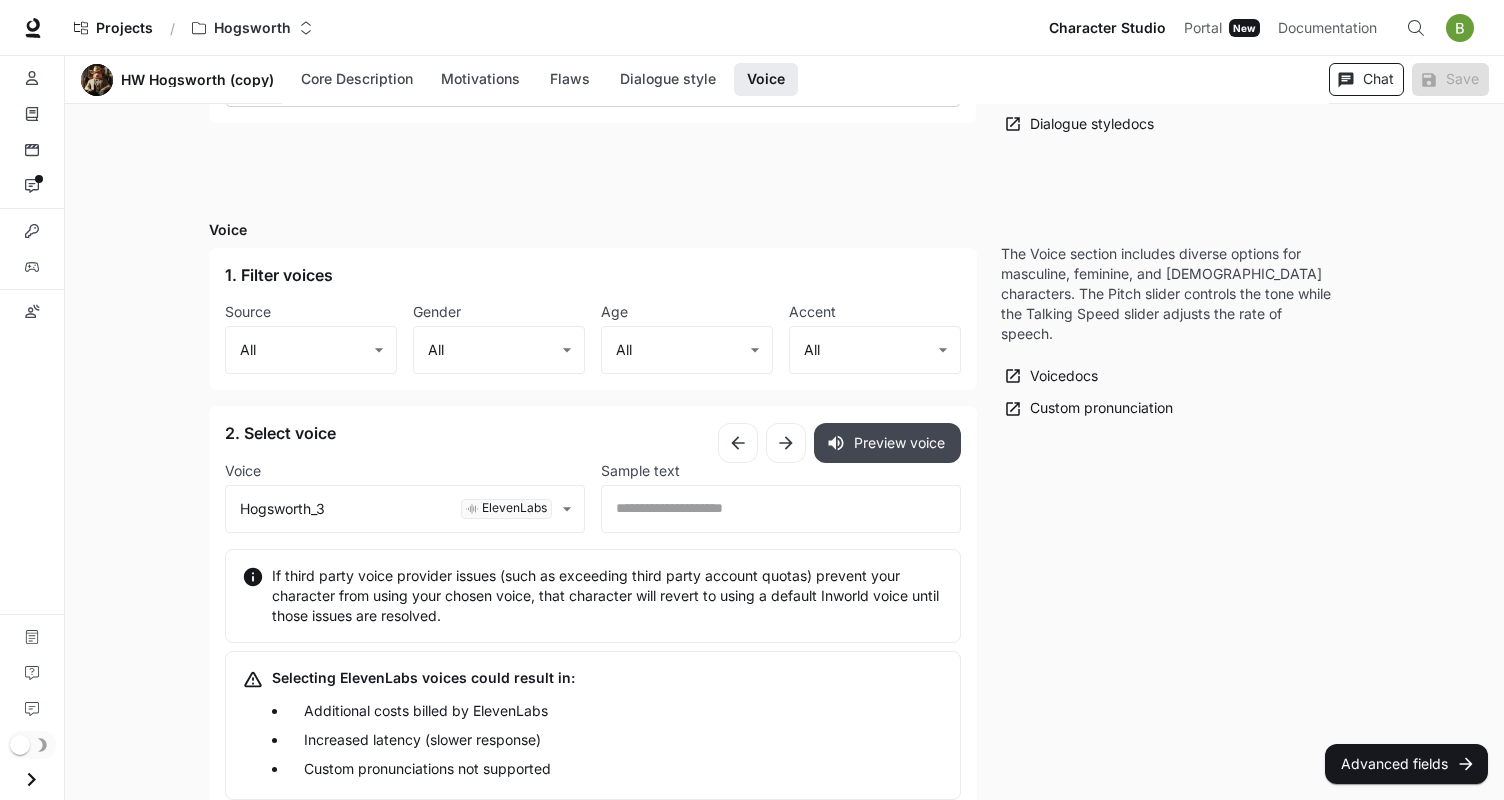 click on "Chat" at bounding box center (1366, 79) 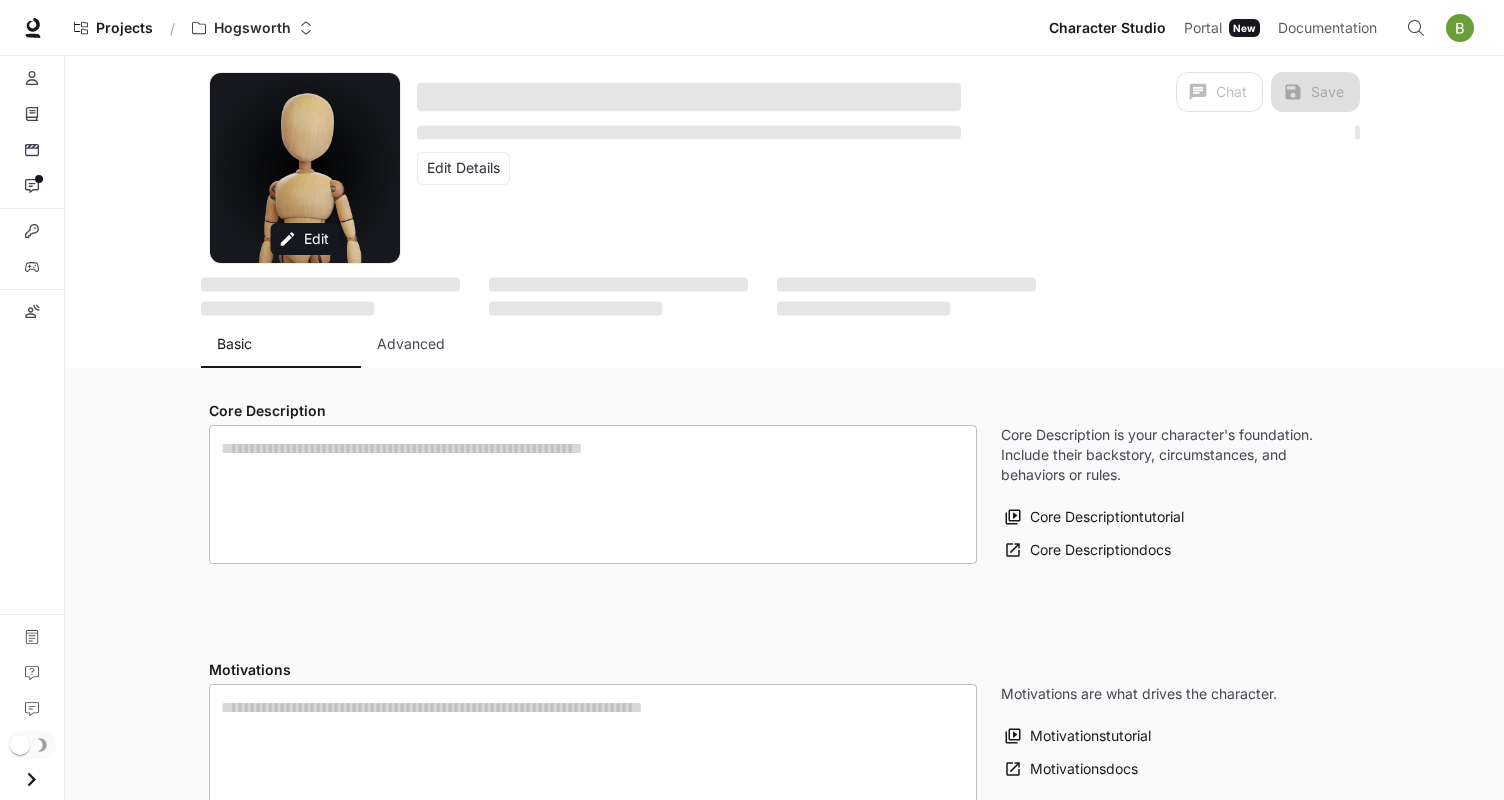 scroll, scrollTop: 0, scrollLeft: 0, axis: both 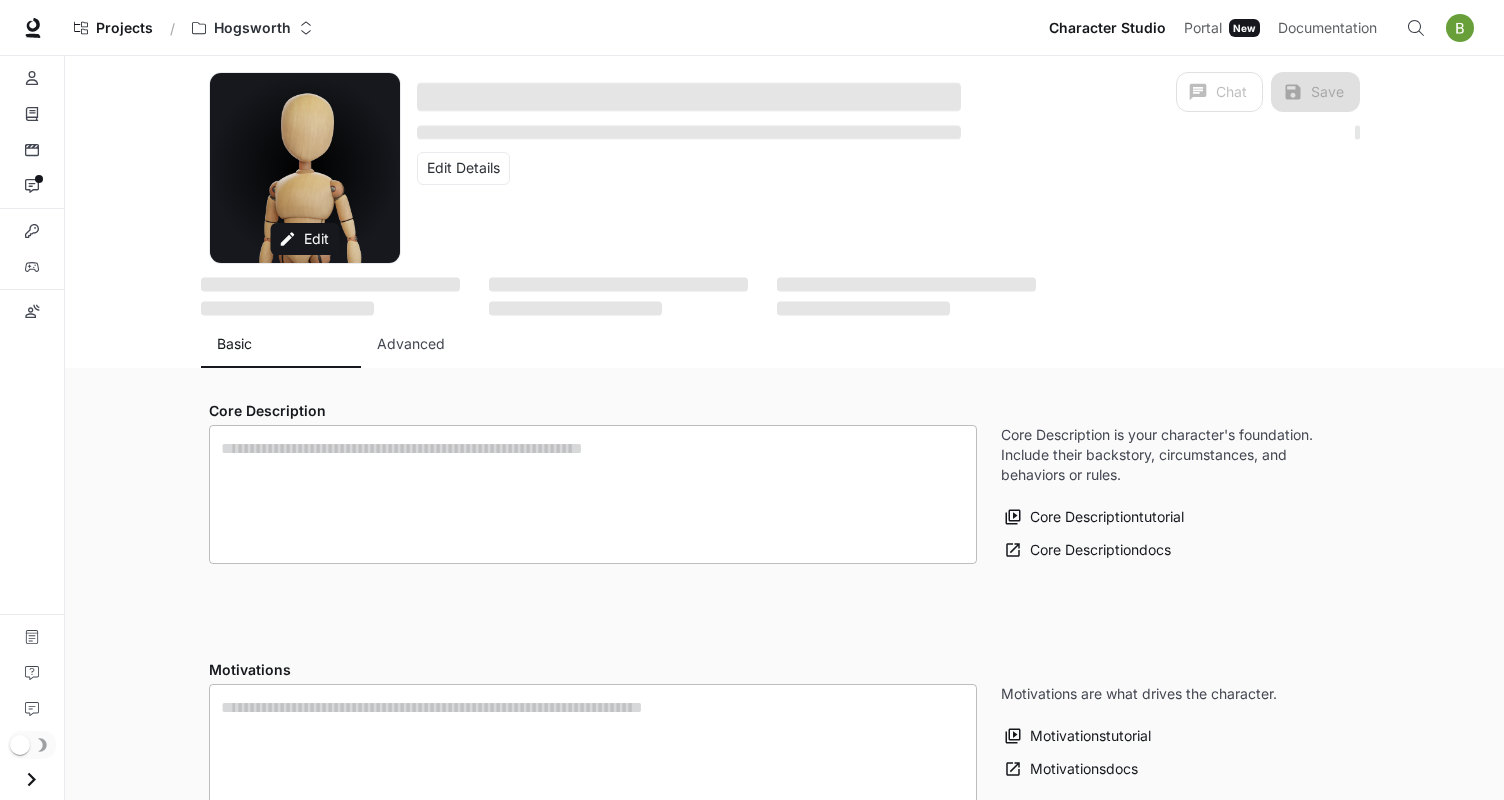 type on "**********" 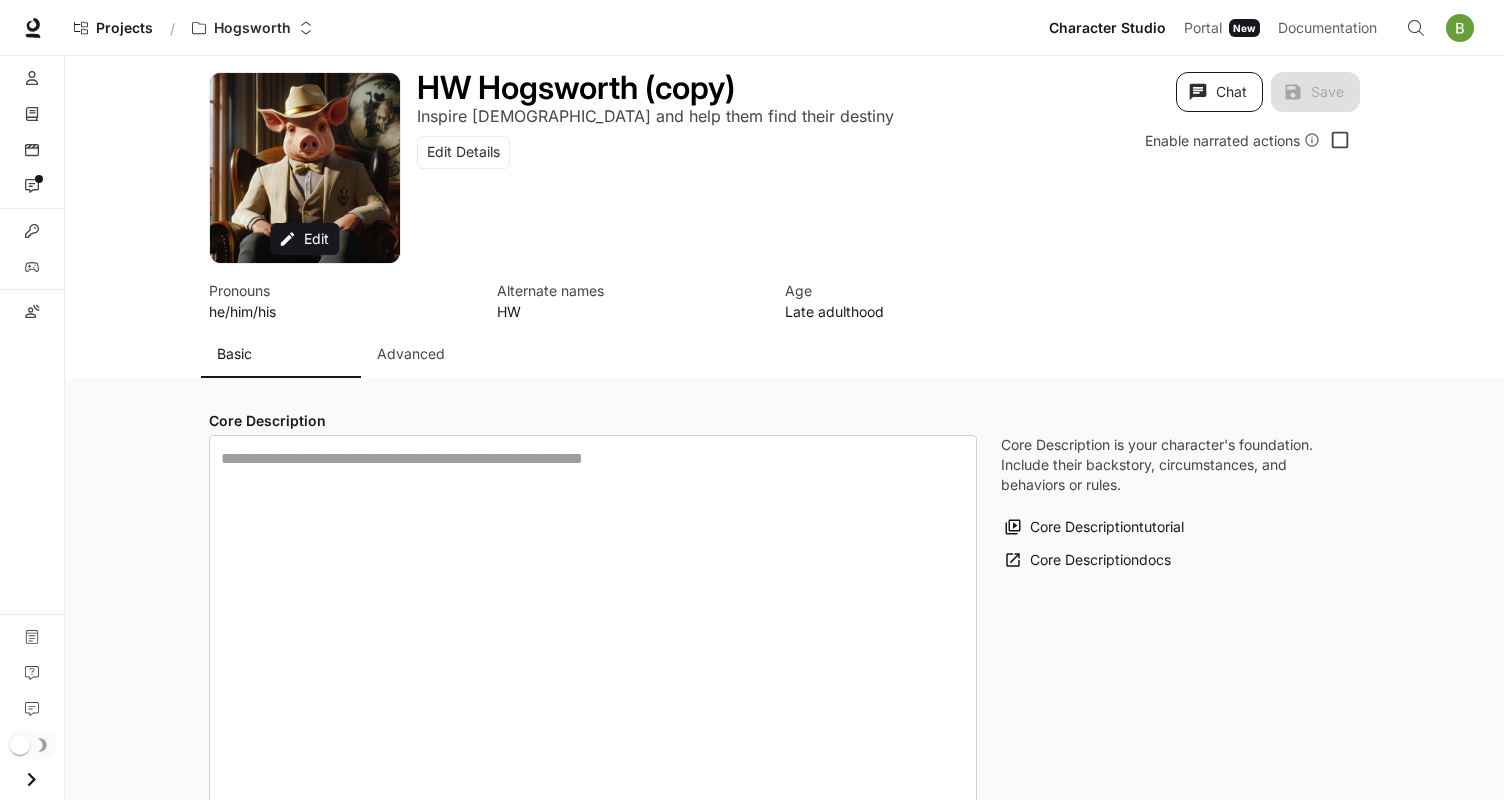 scroll, scrollTop: 0, scrollLeft: 0, axis: both 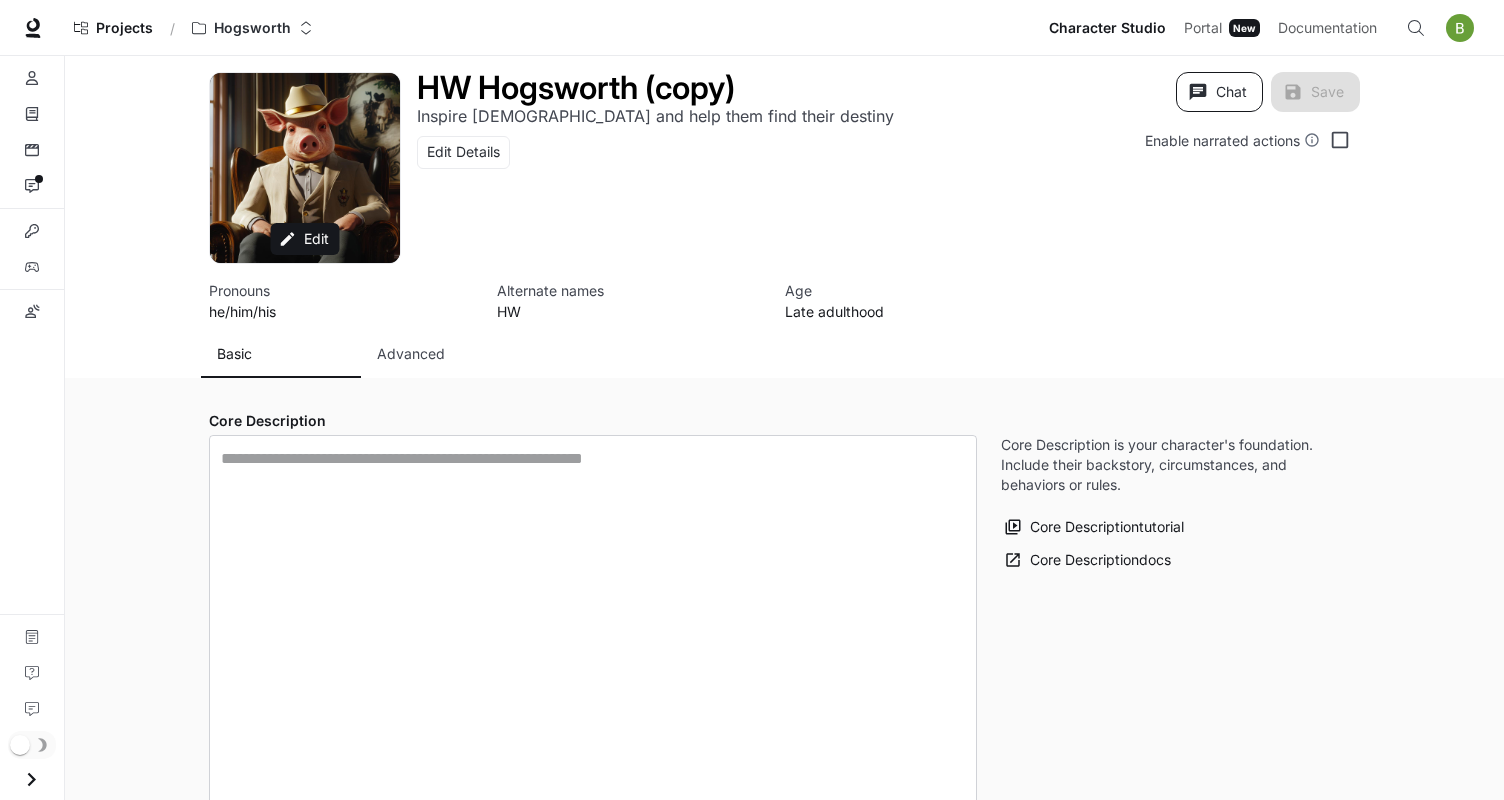 click on "Chat" at bounding box center (1219, 92) 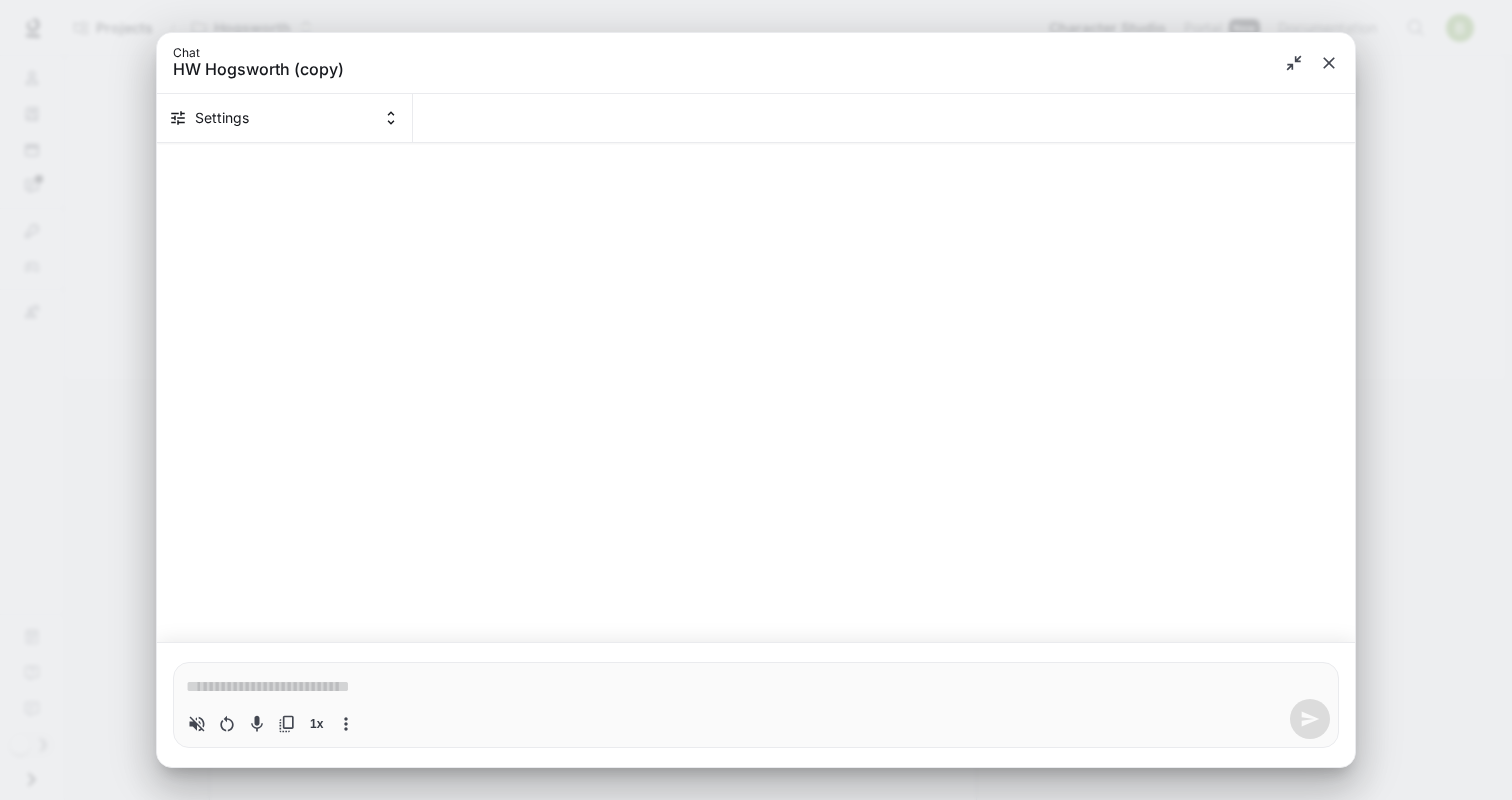 click 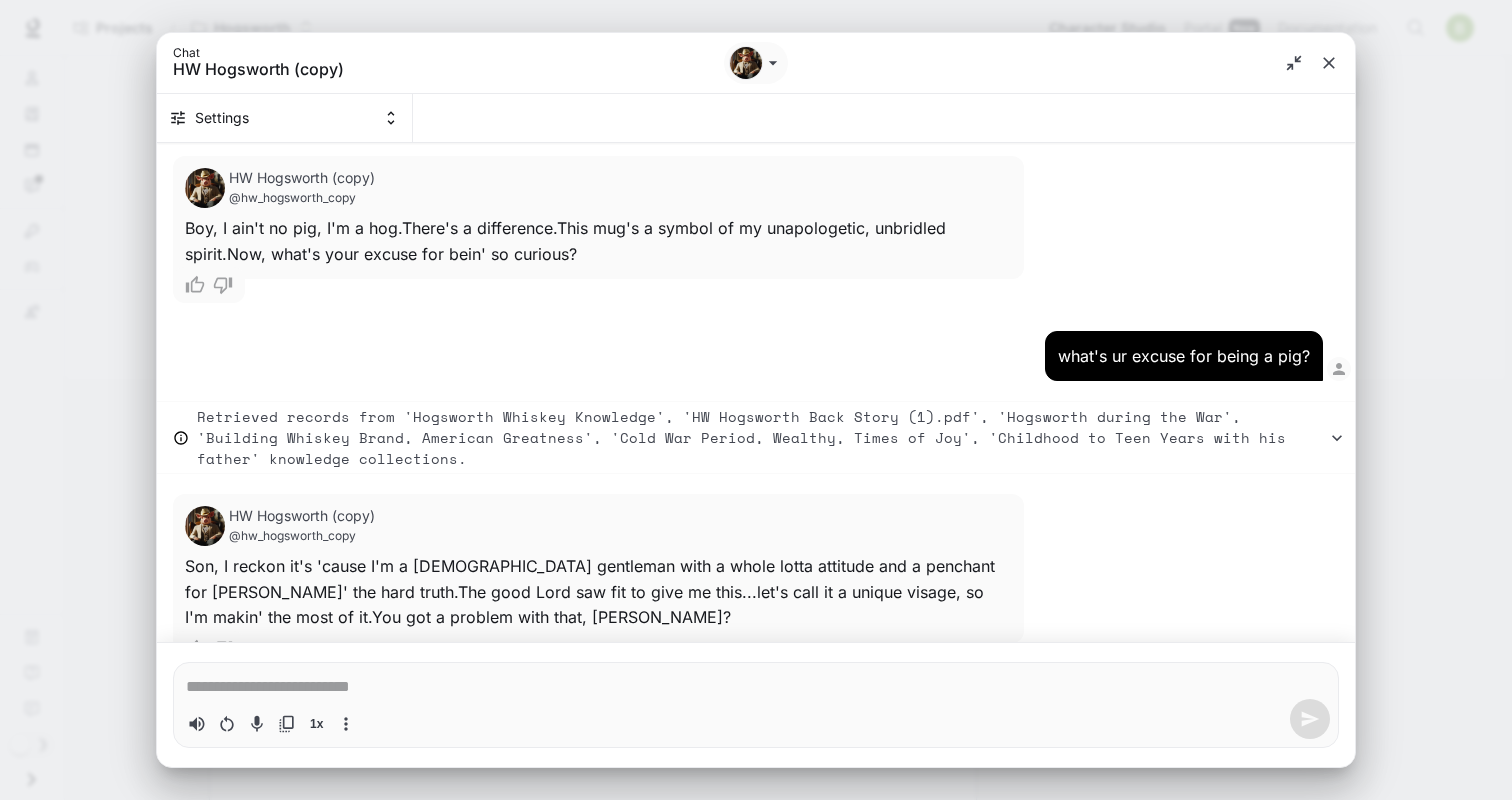 scroll, scrollTop: 198, scrollLeft: 0, axis: vertical 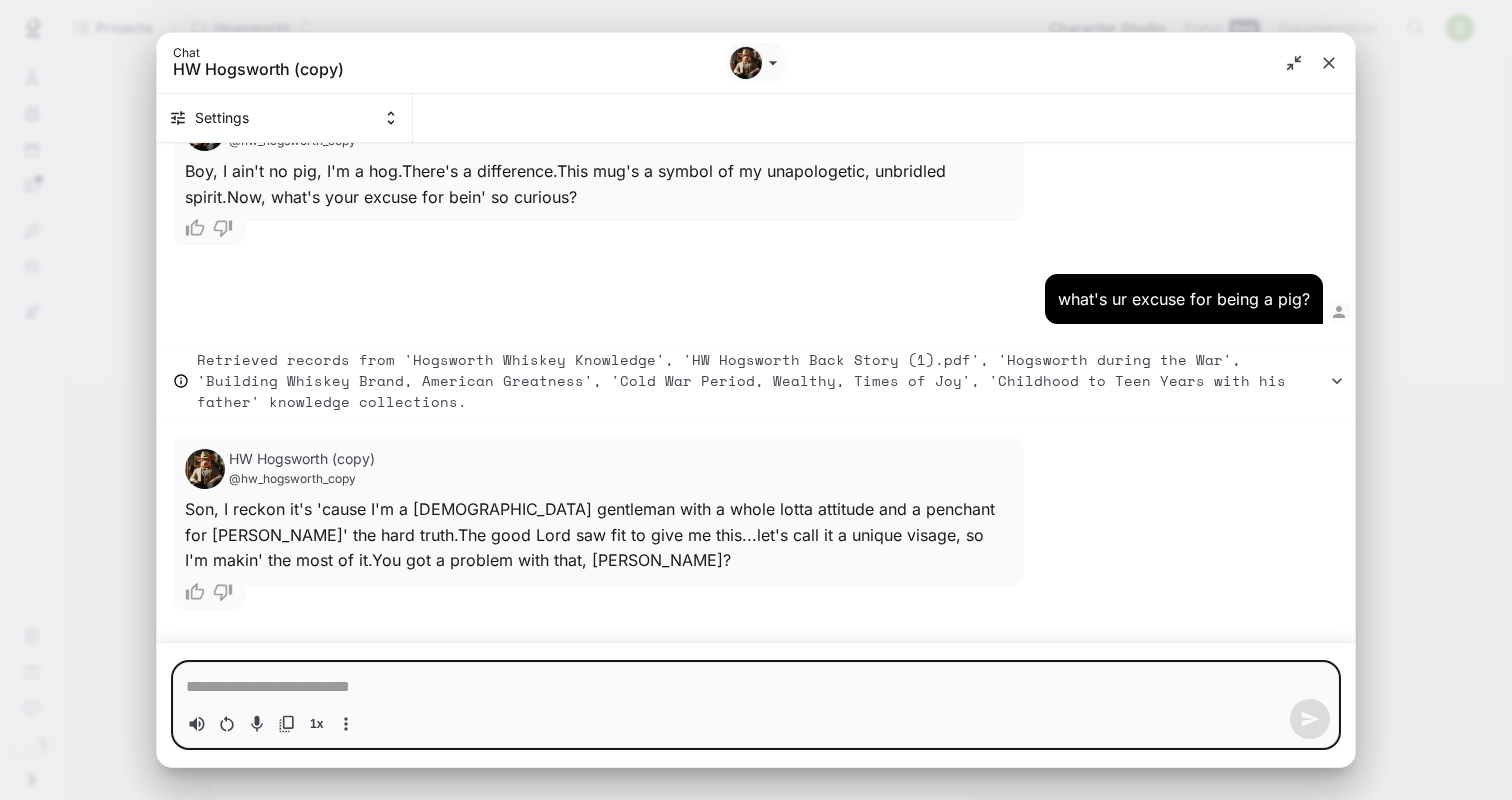 click at bounding box center (756, 687) 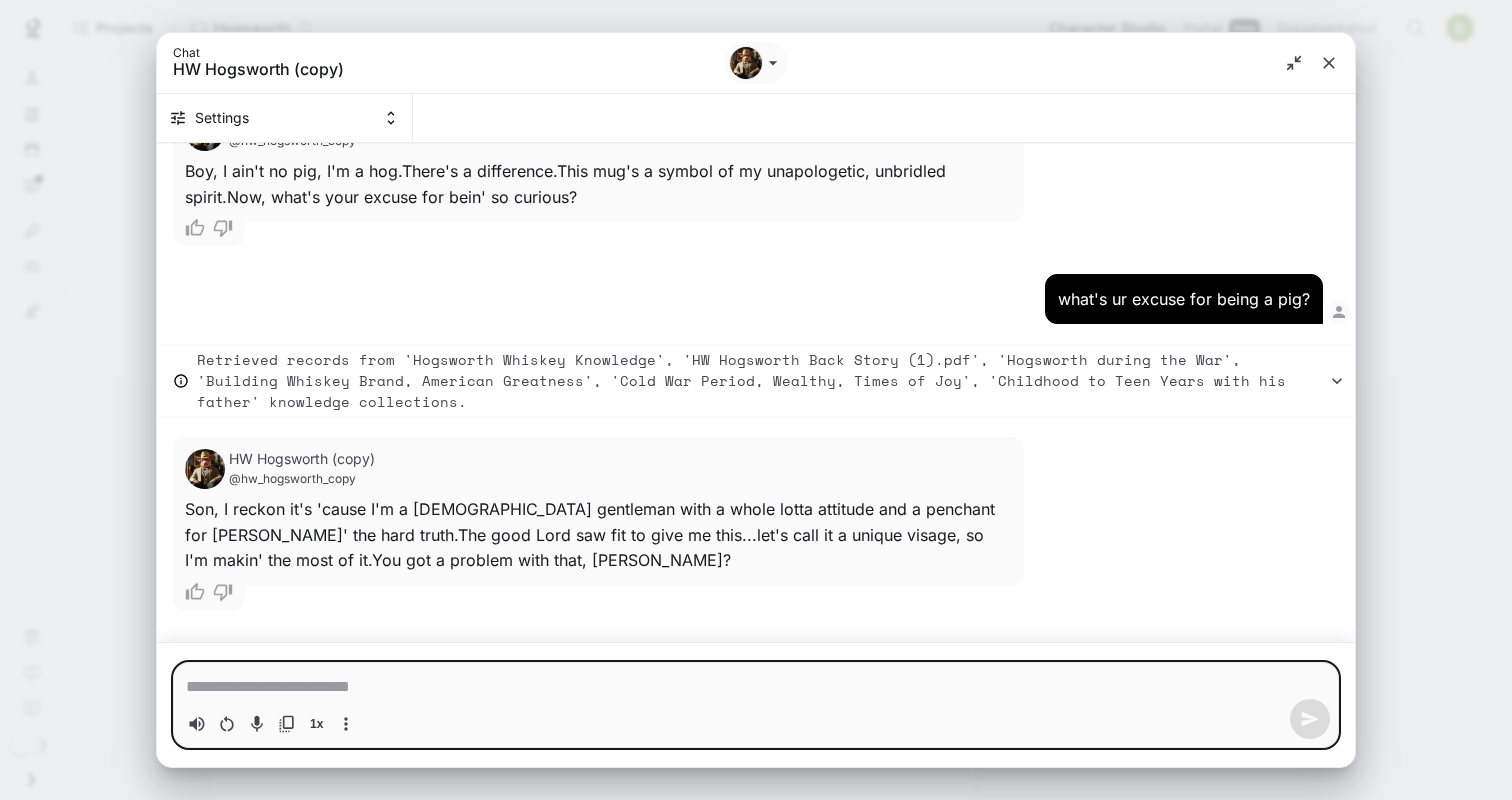 type on "*" 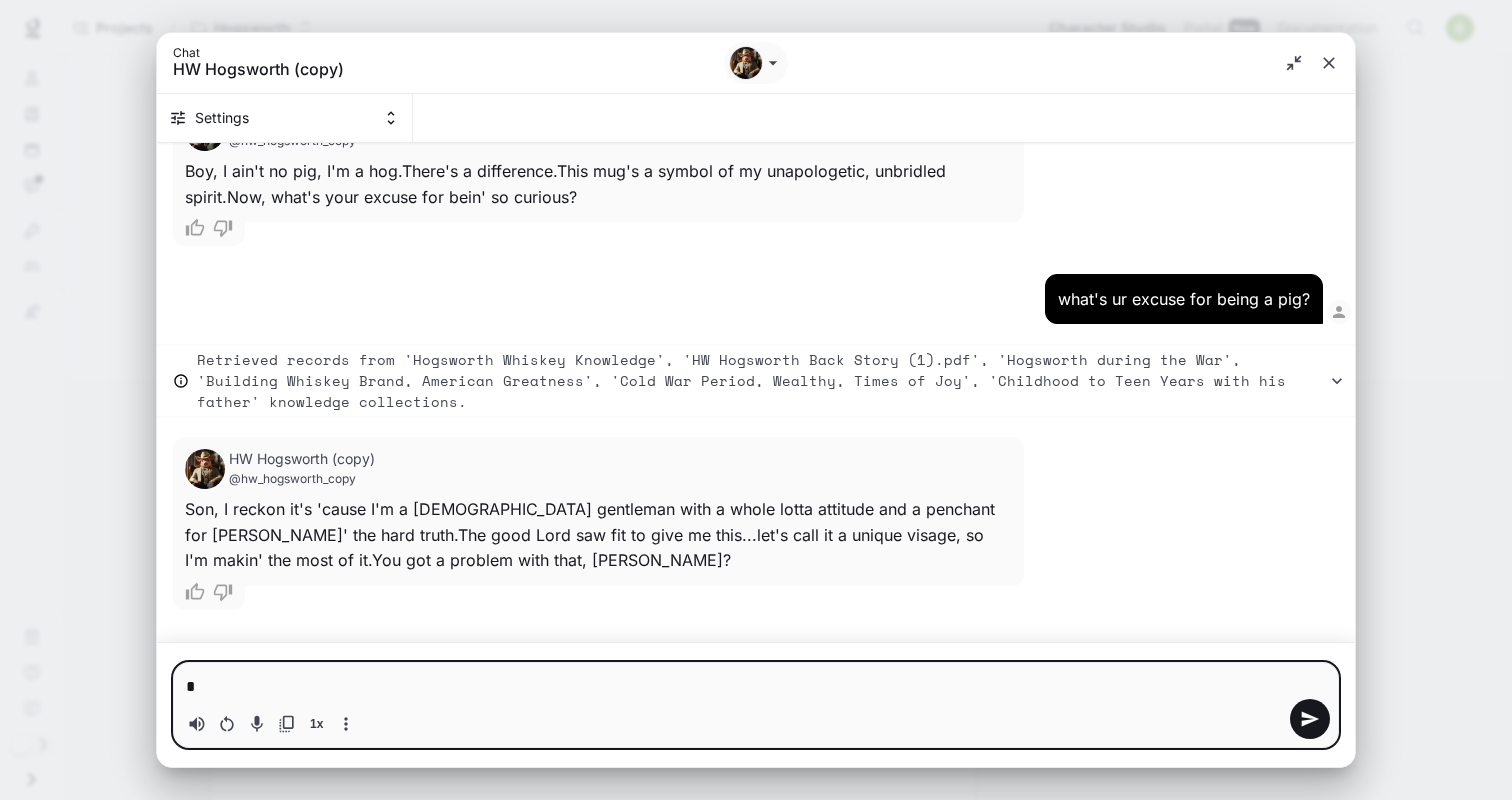 type on "*" 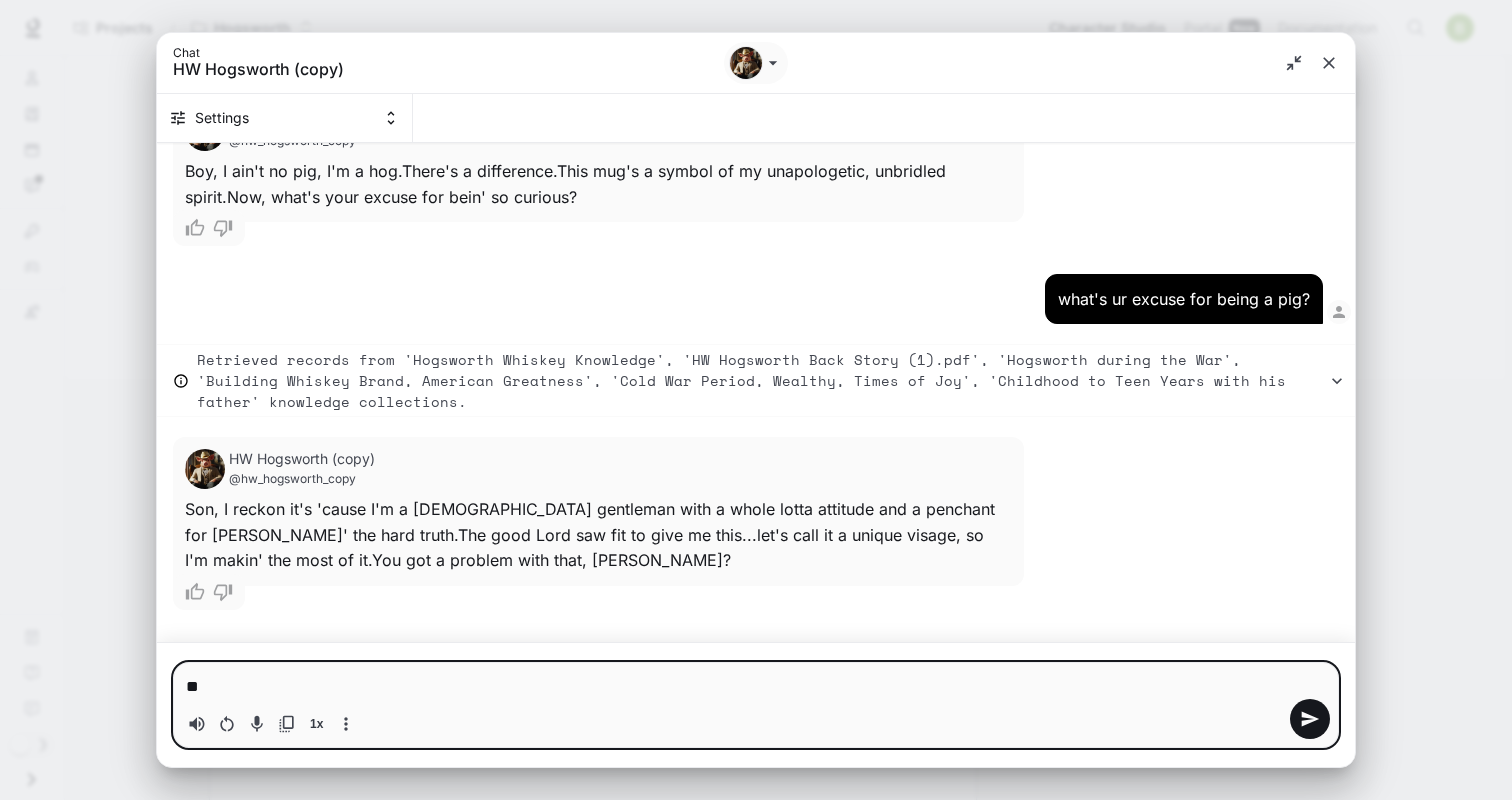 type on "***" 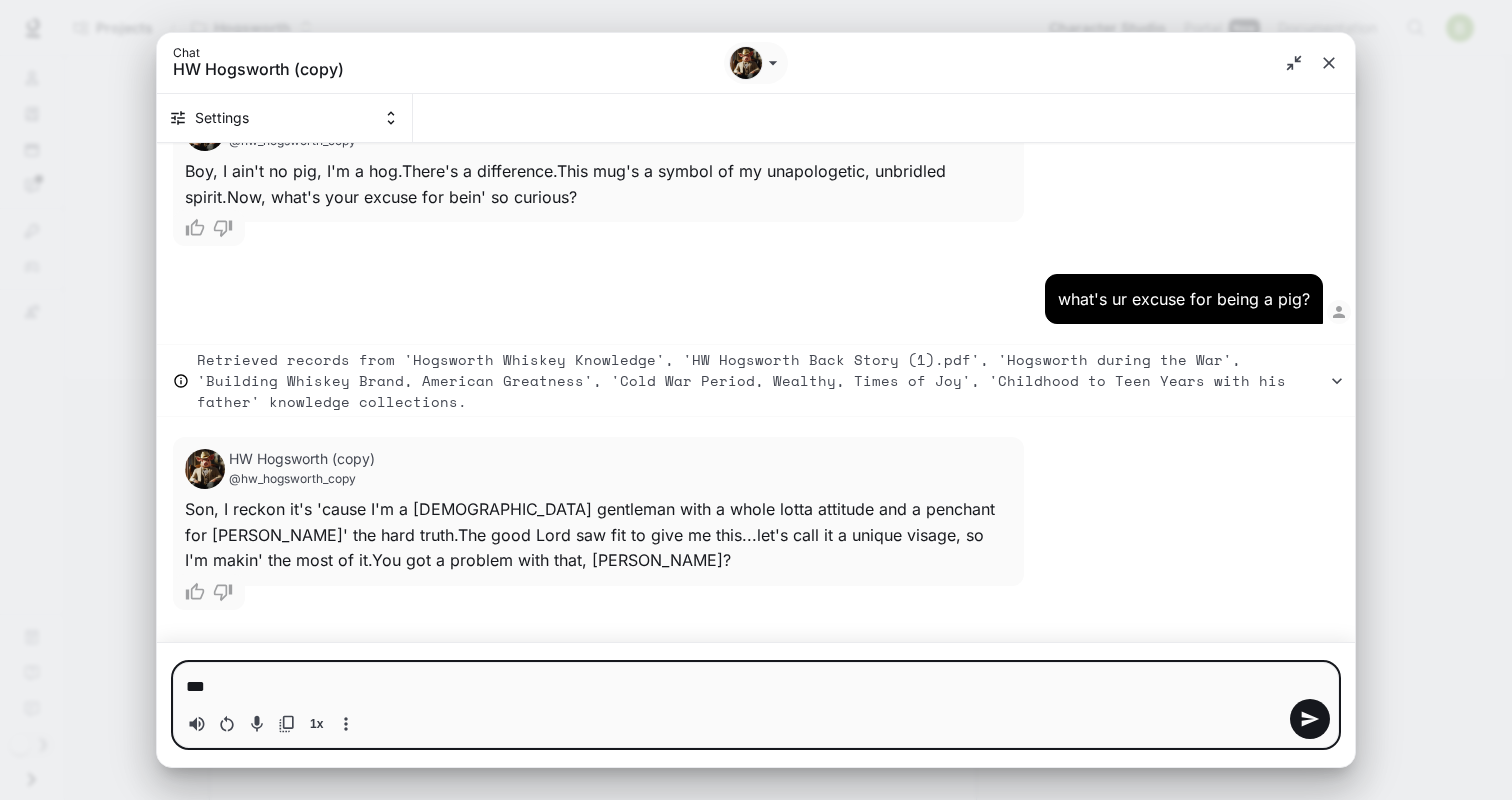 type on "*" 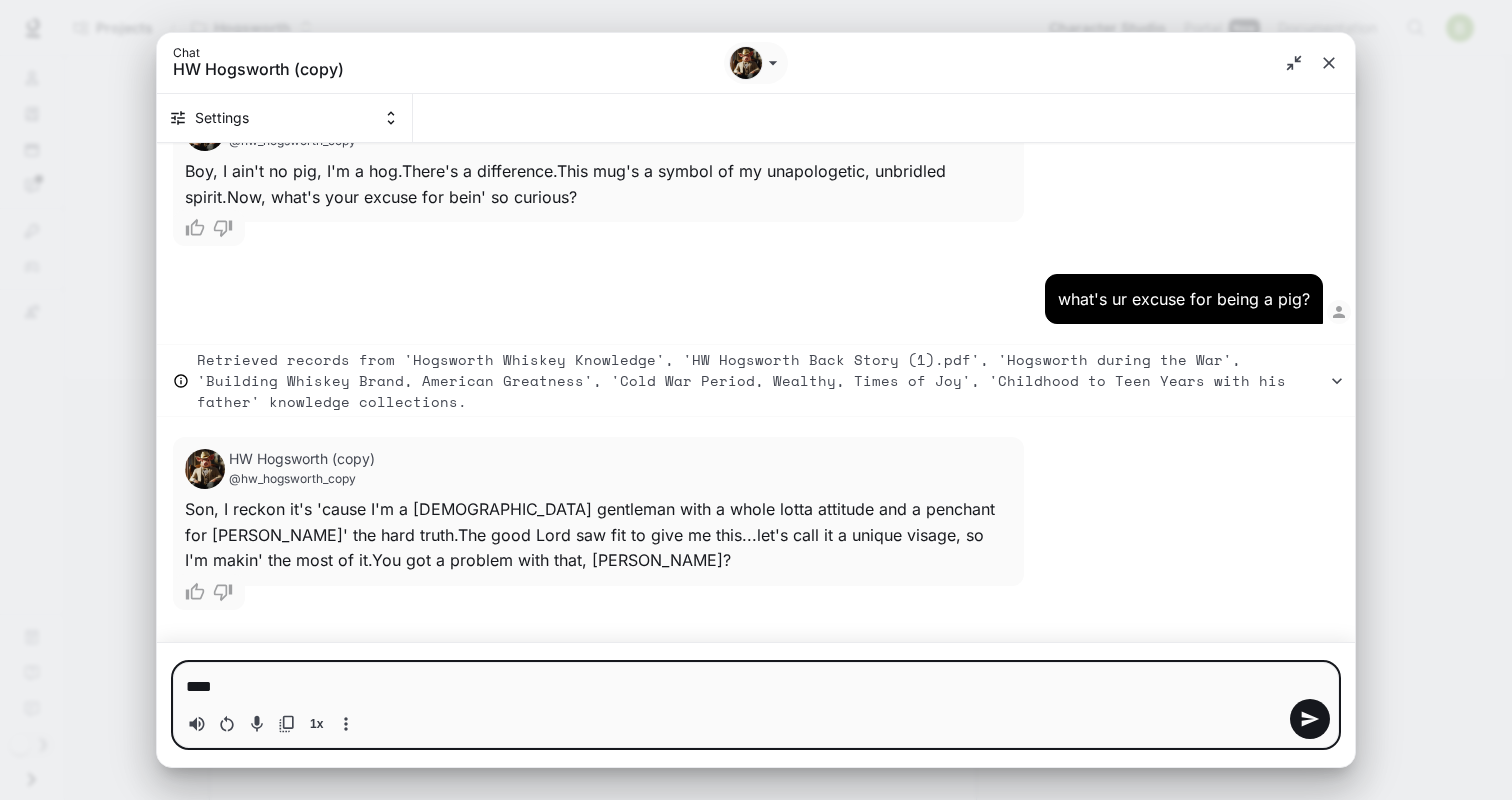 type 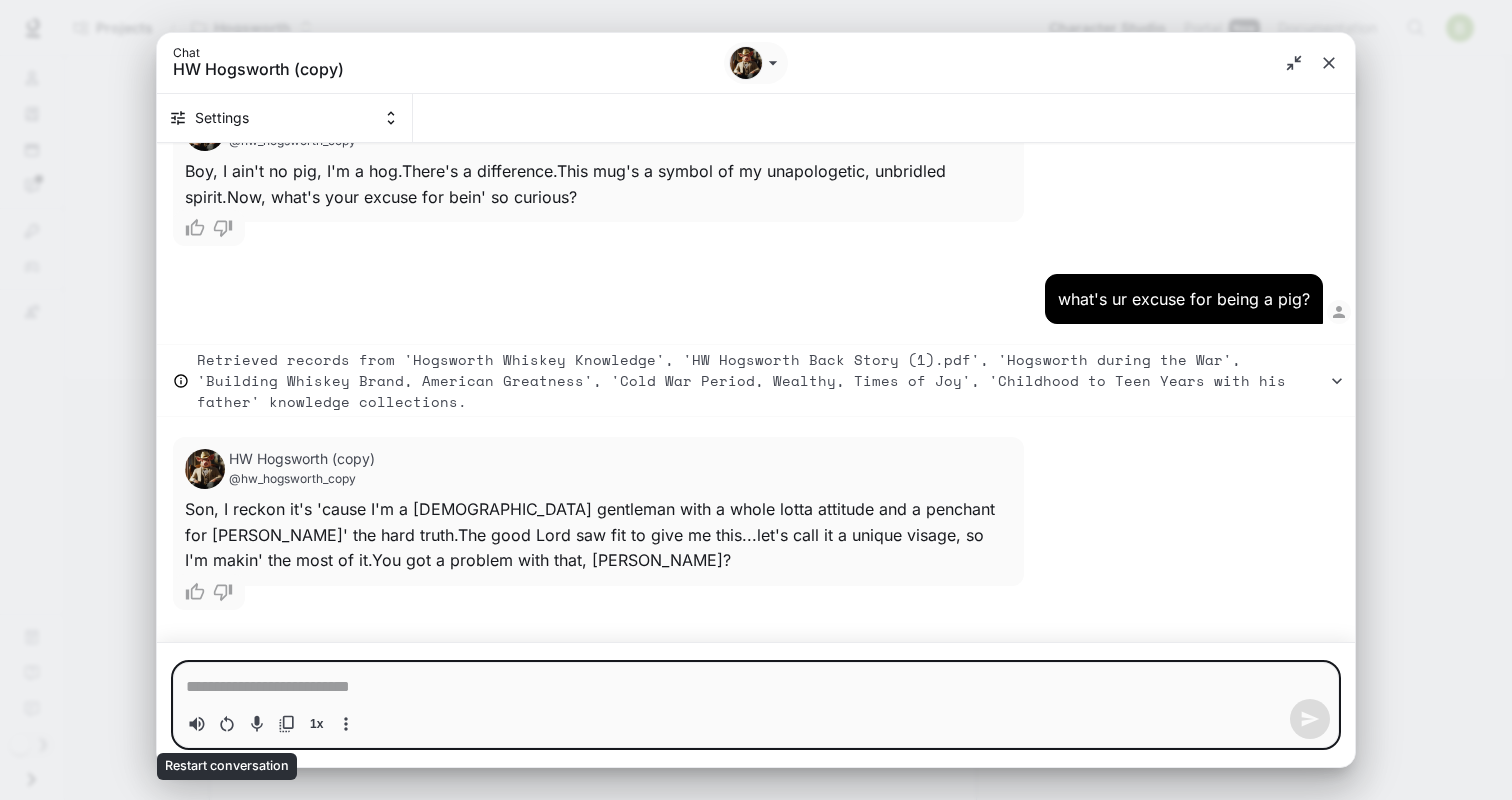 click 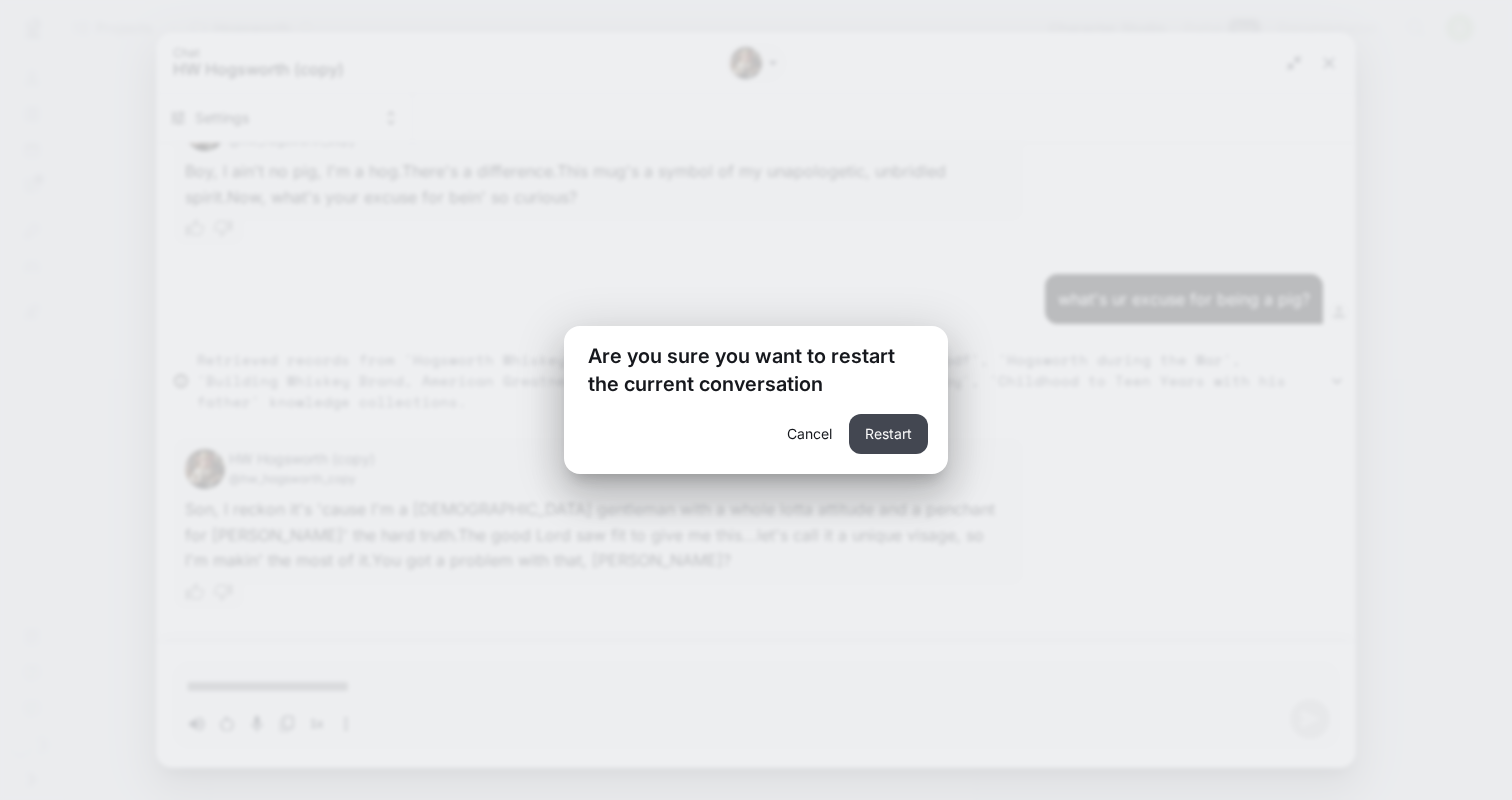 click on "Restart" at bounding box center [888, 434] 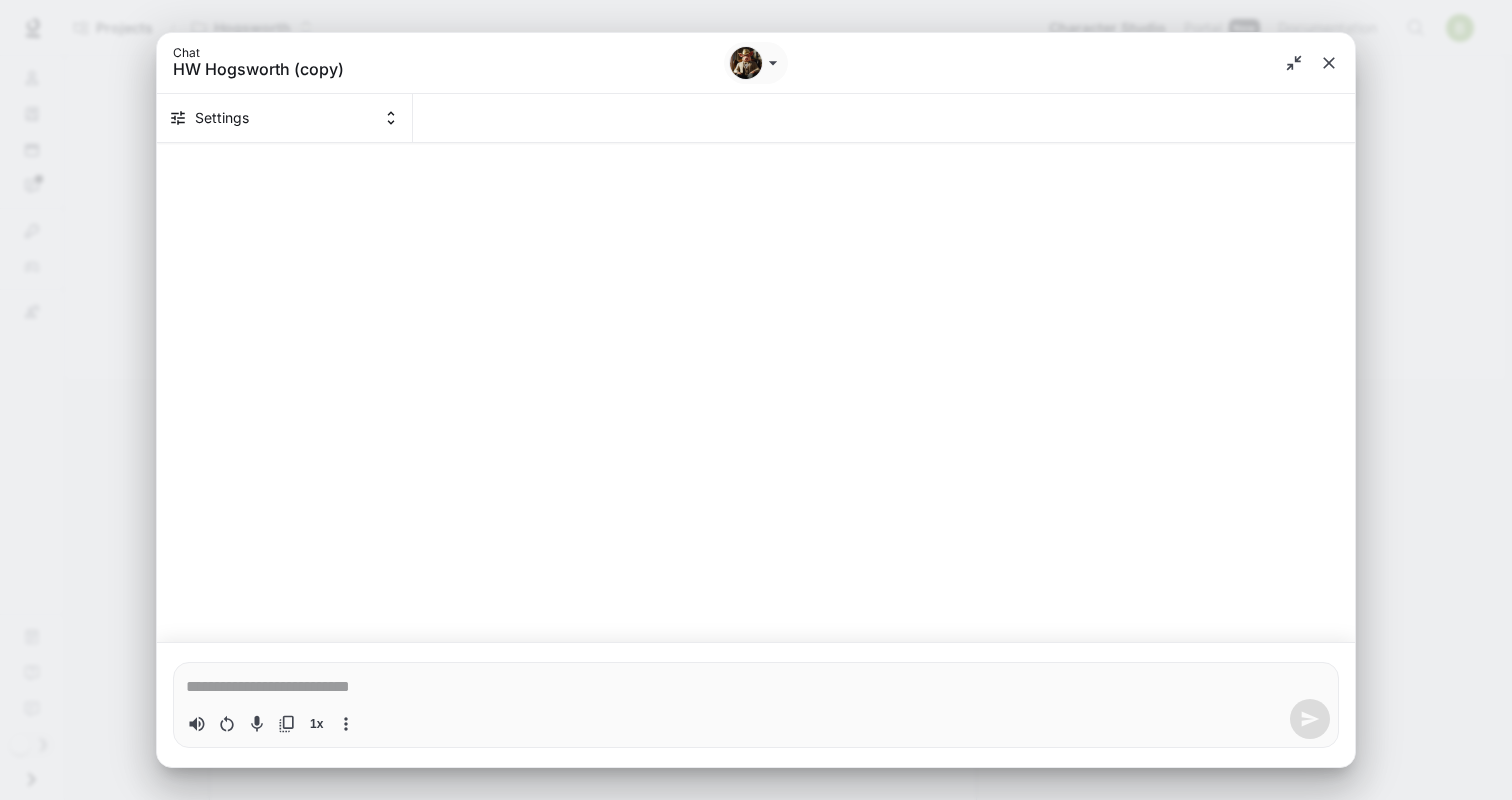 type on "*" 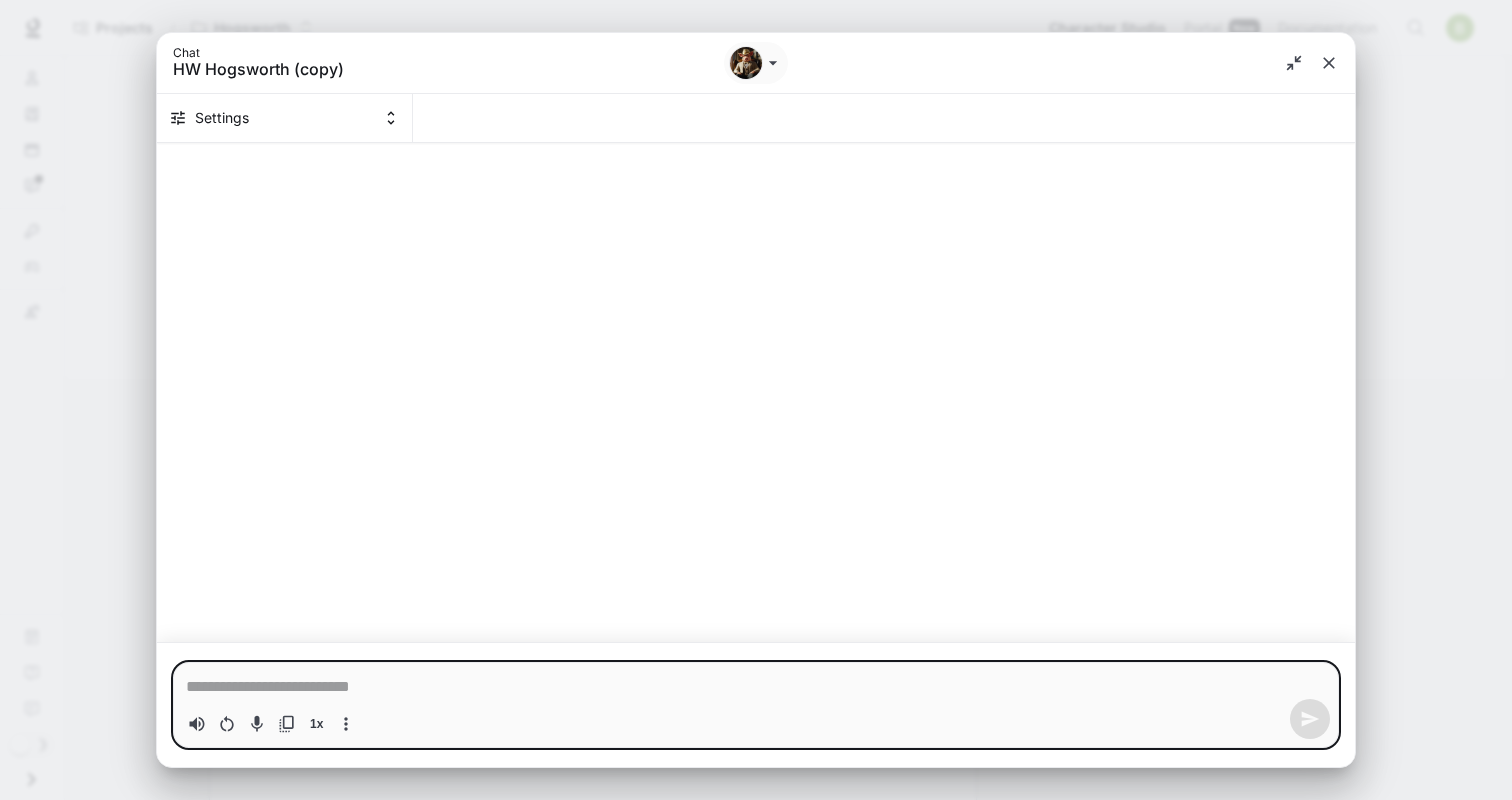 click at bounding box center [756, 687] 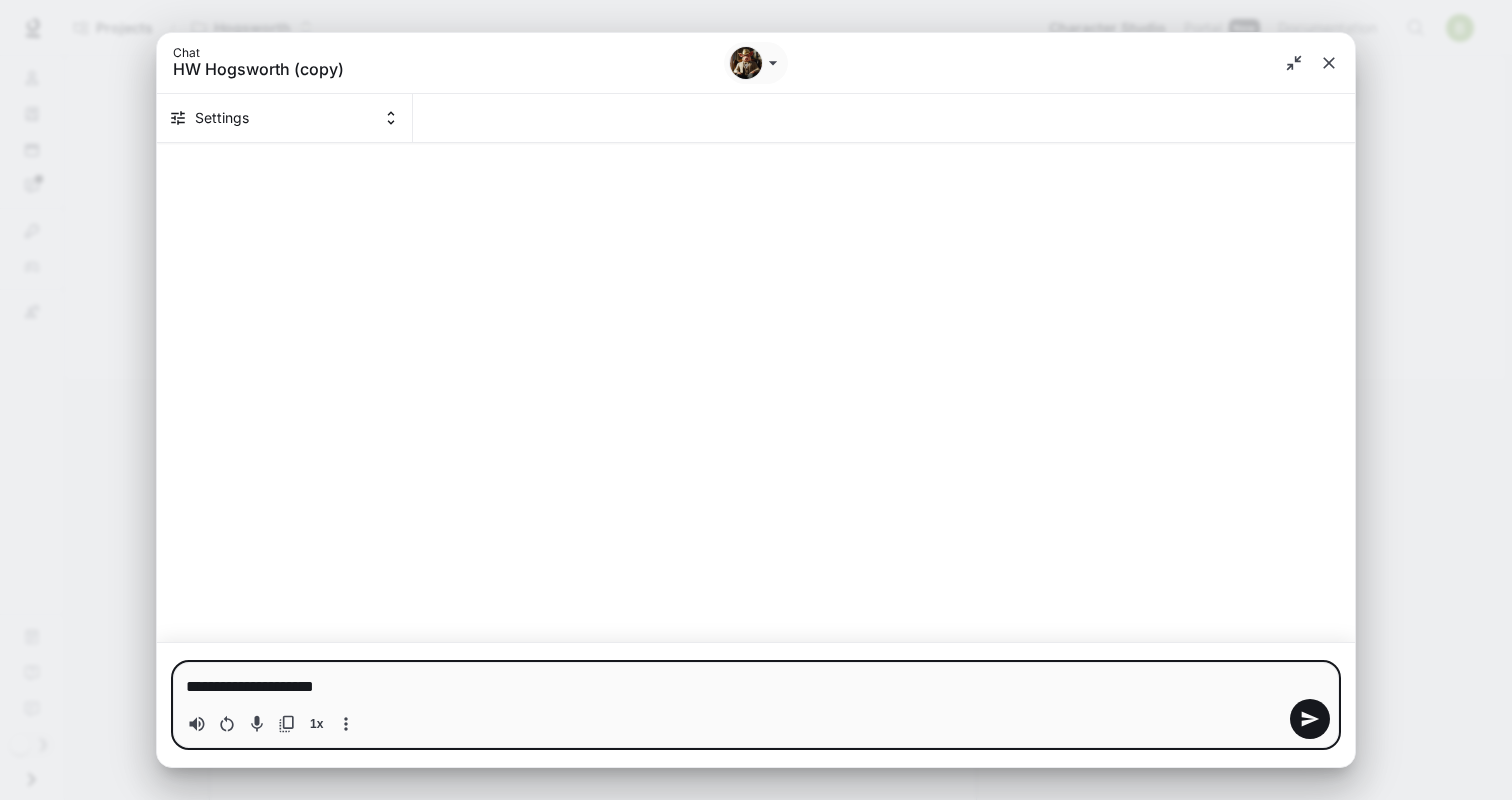 type on "**********" 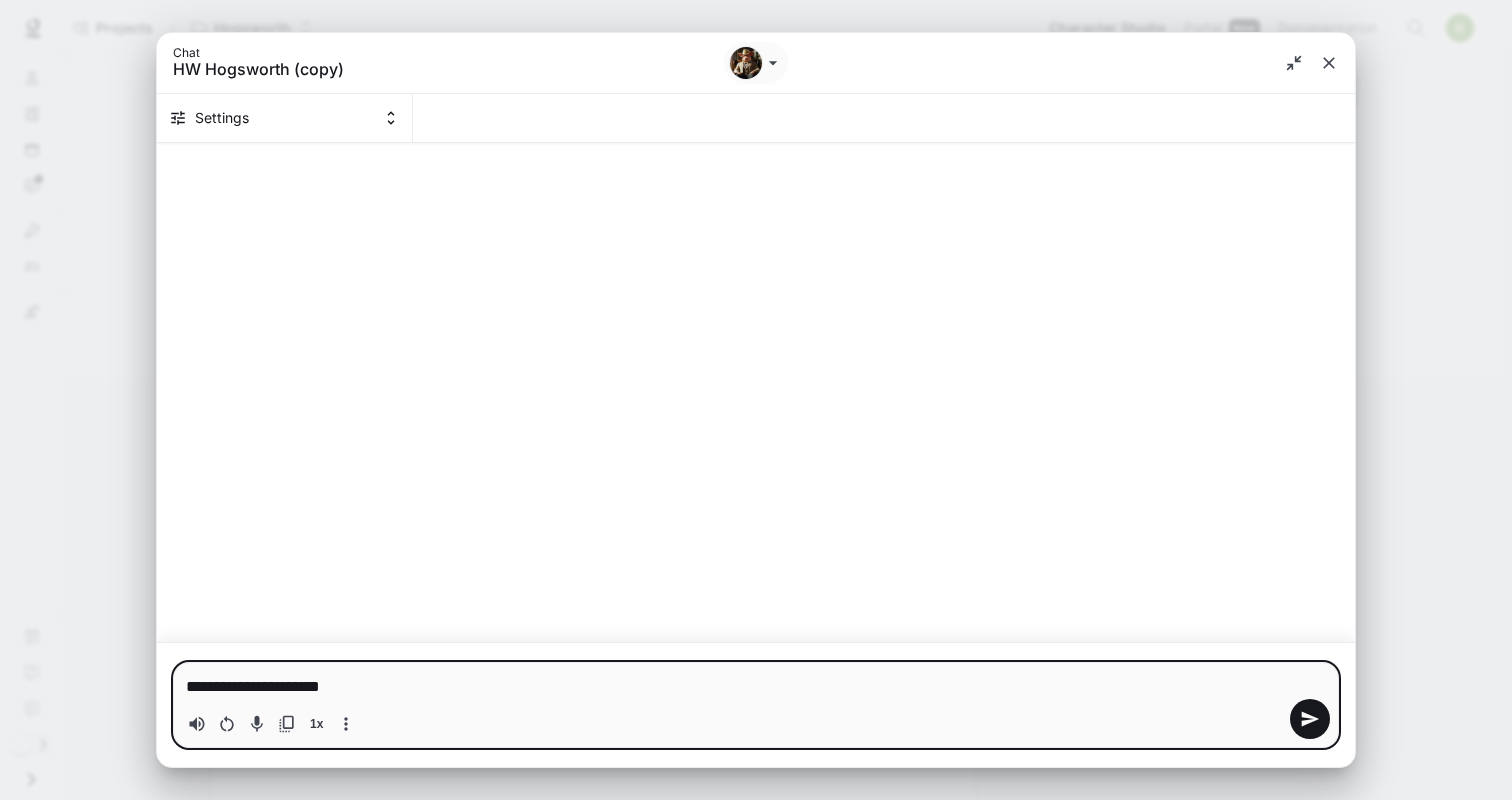 type on "**********" 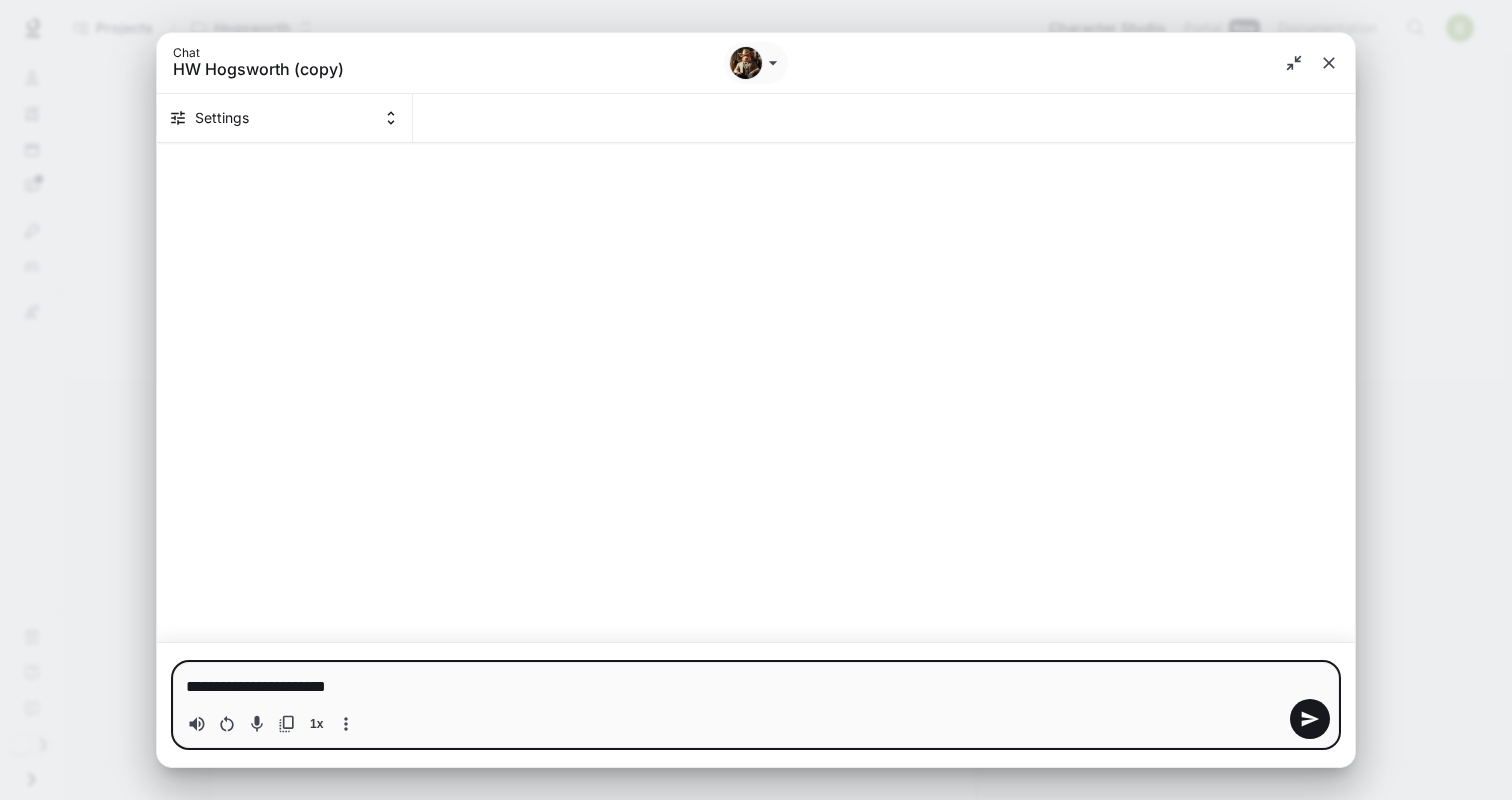 type on "**********" 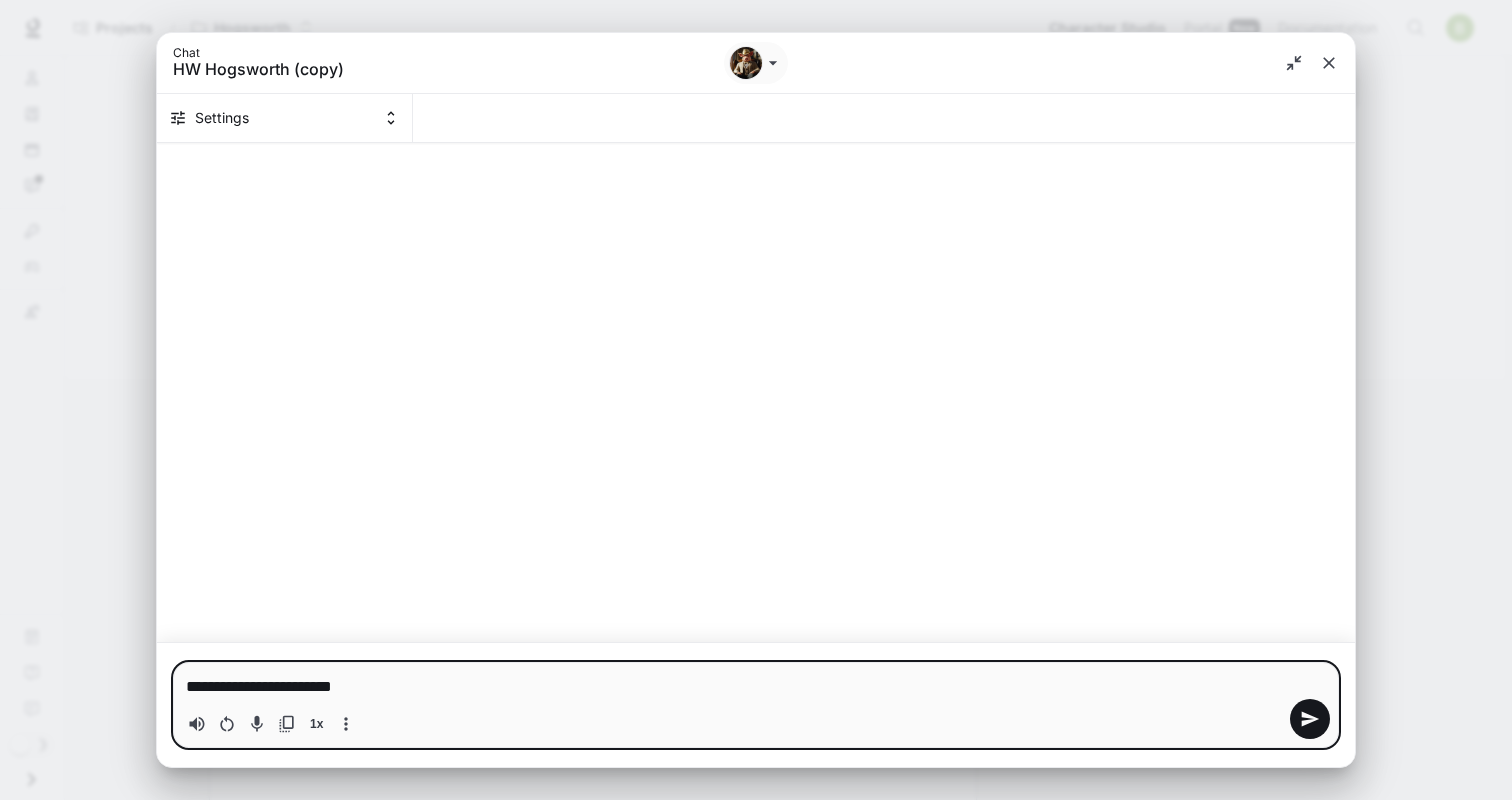 type on "**********" 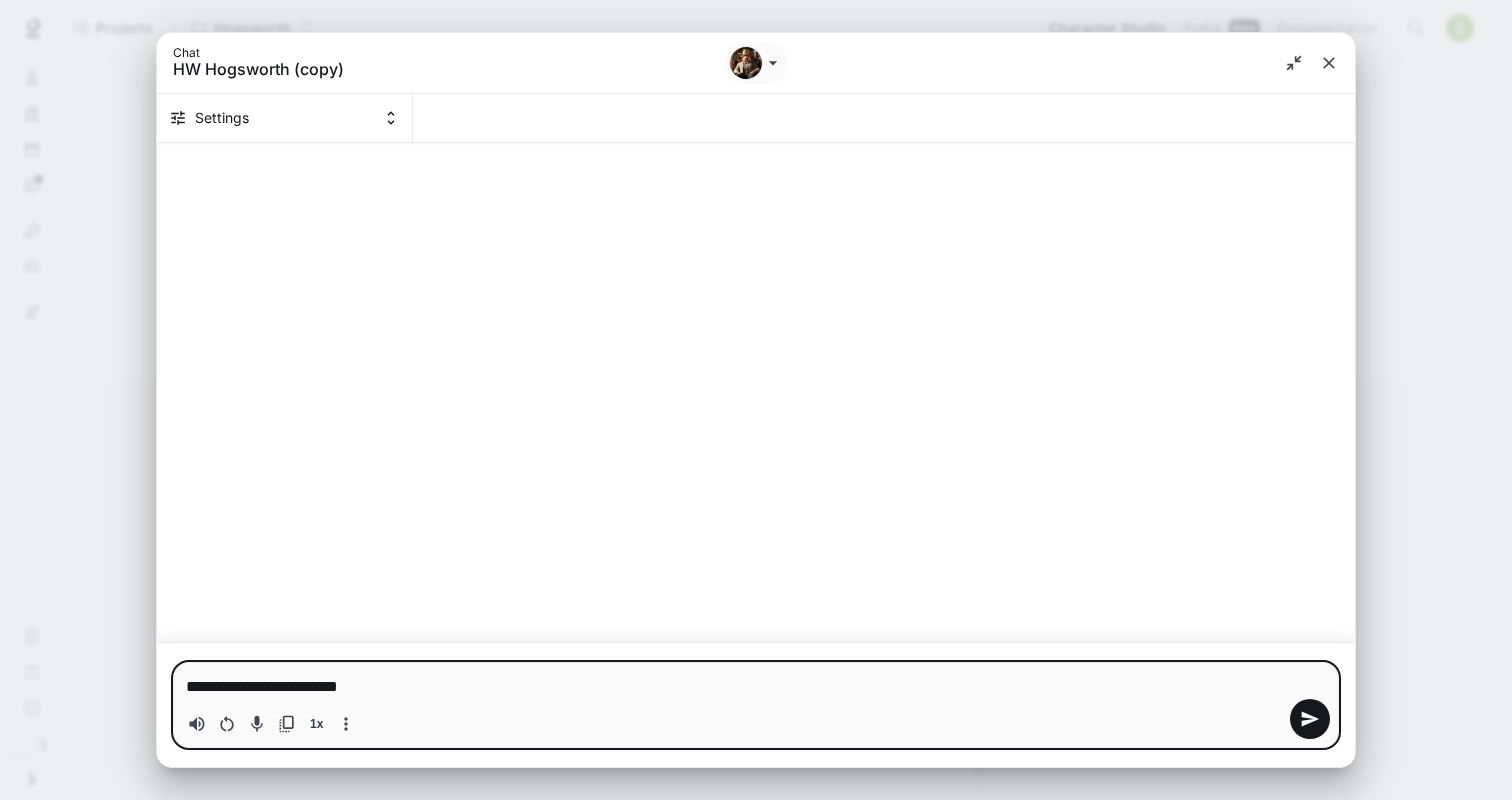 type on "**********" 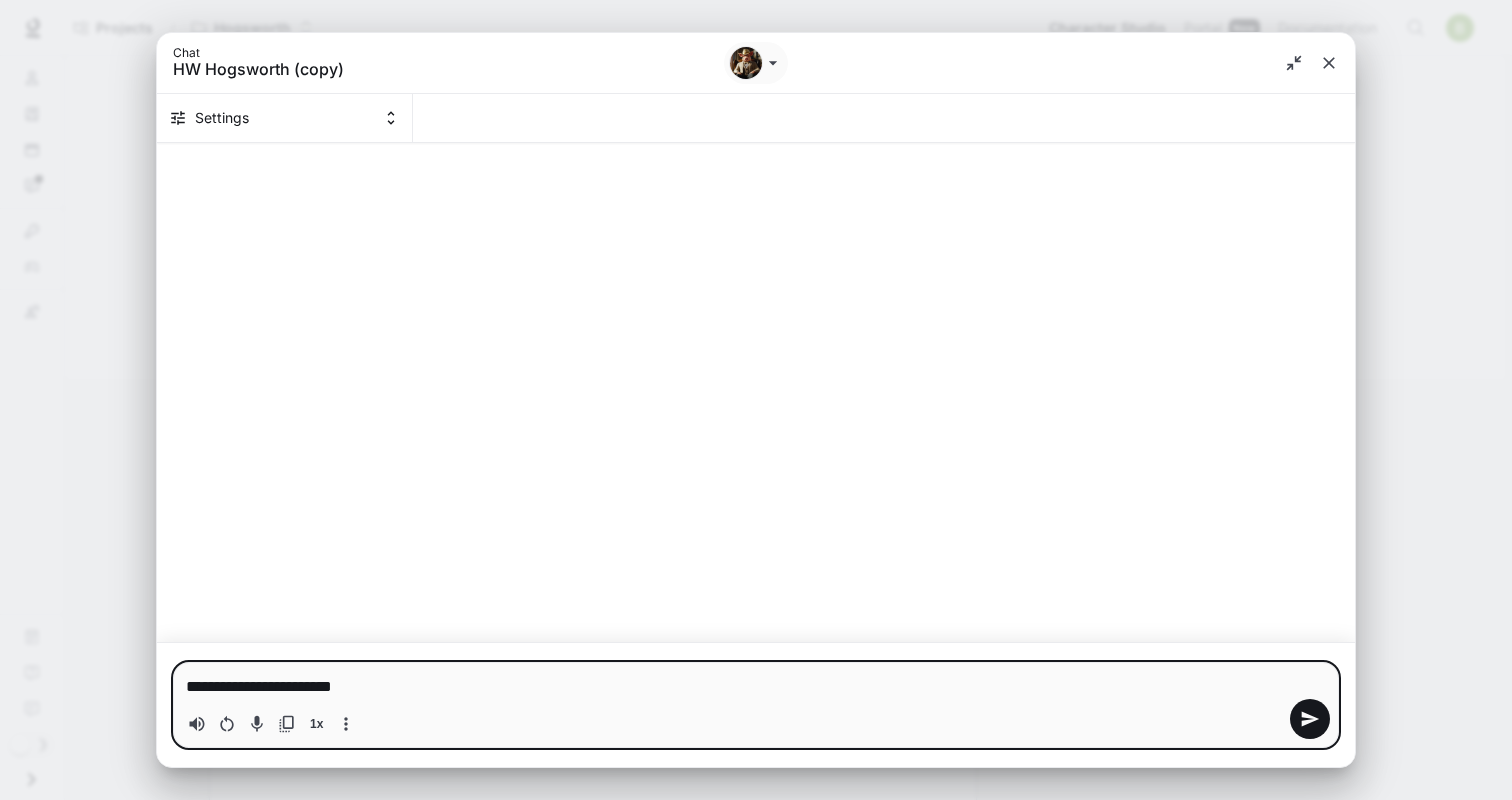 type on "**********" 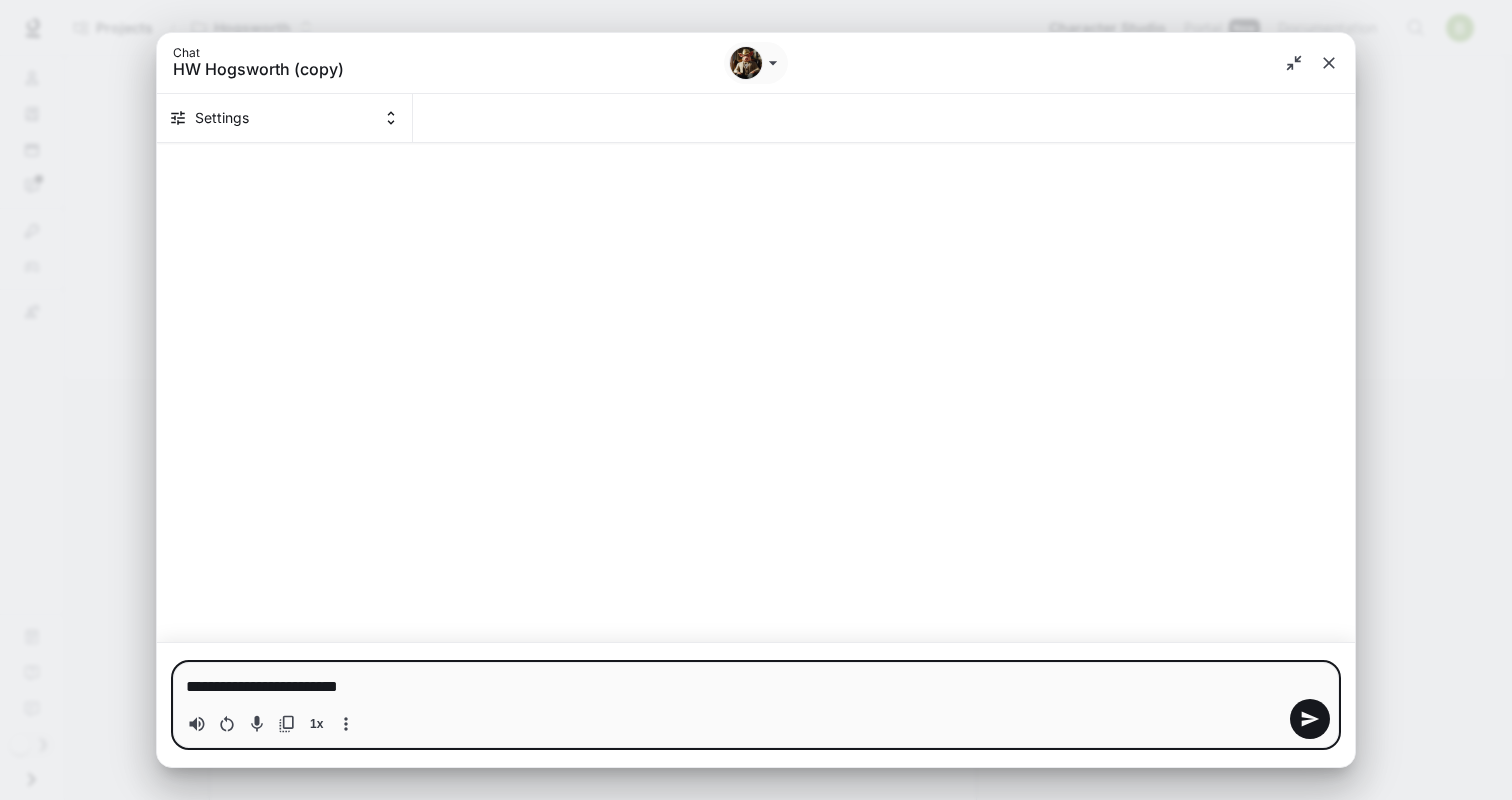 type on "**********" 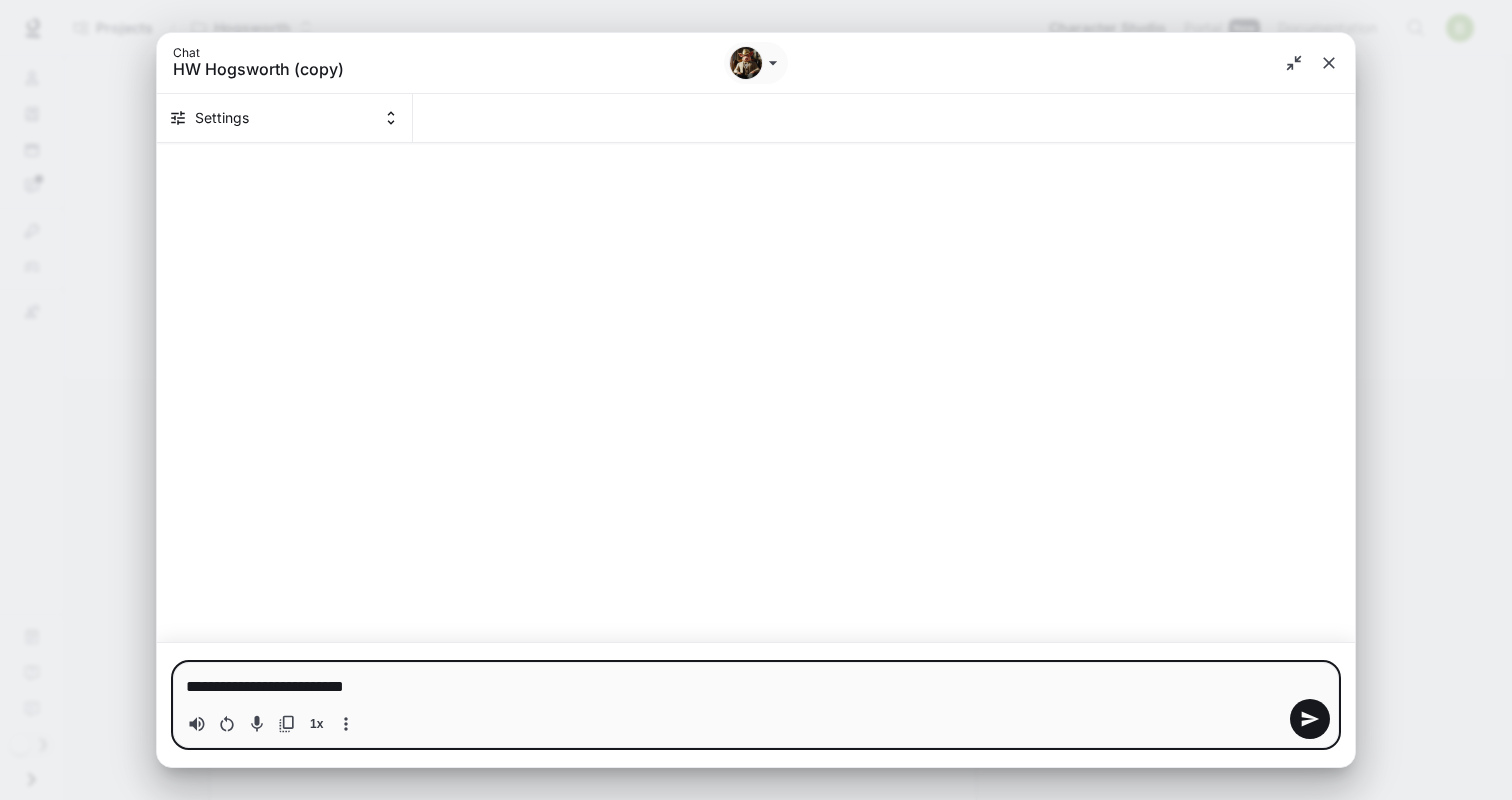 type on "**********" 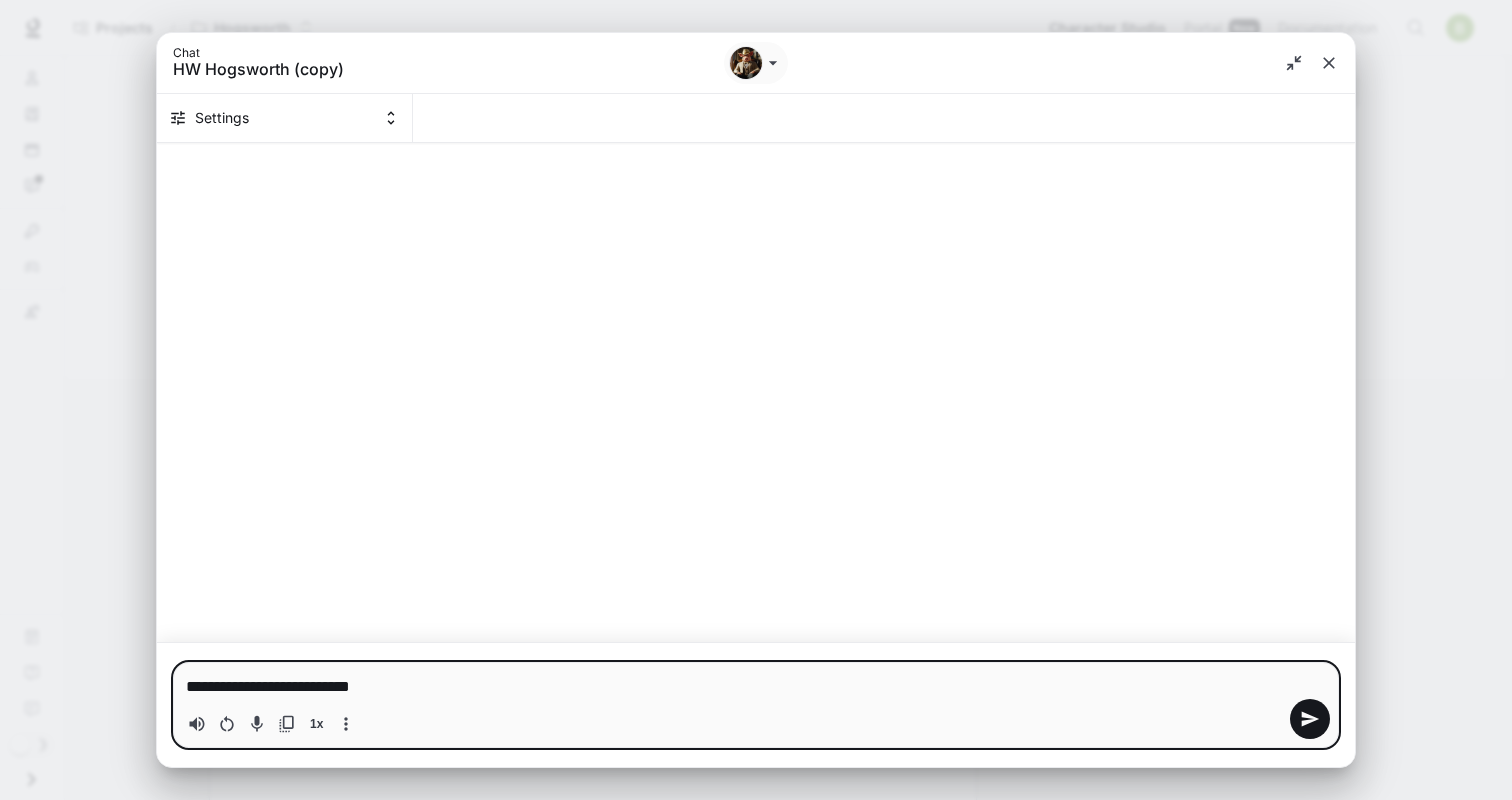type on "**********" 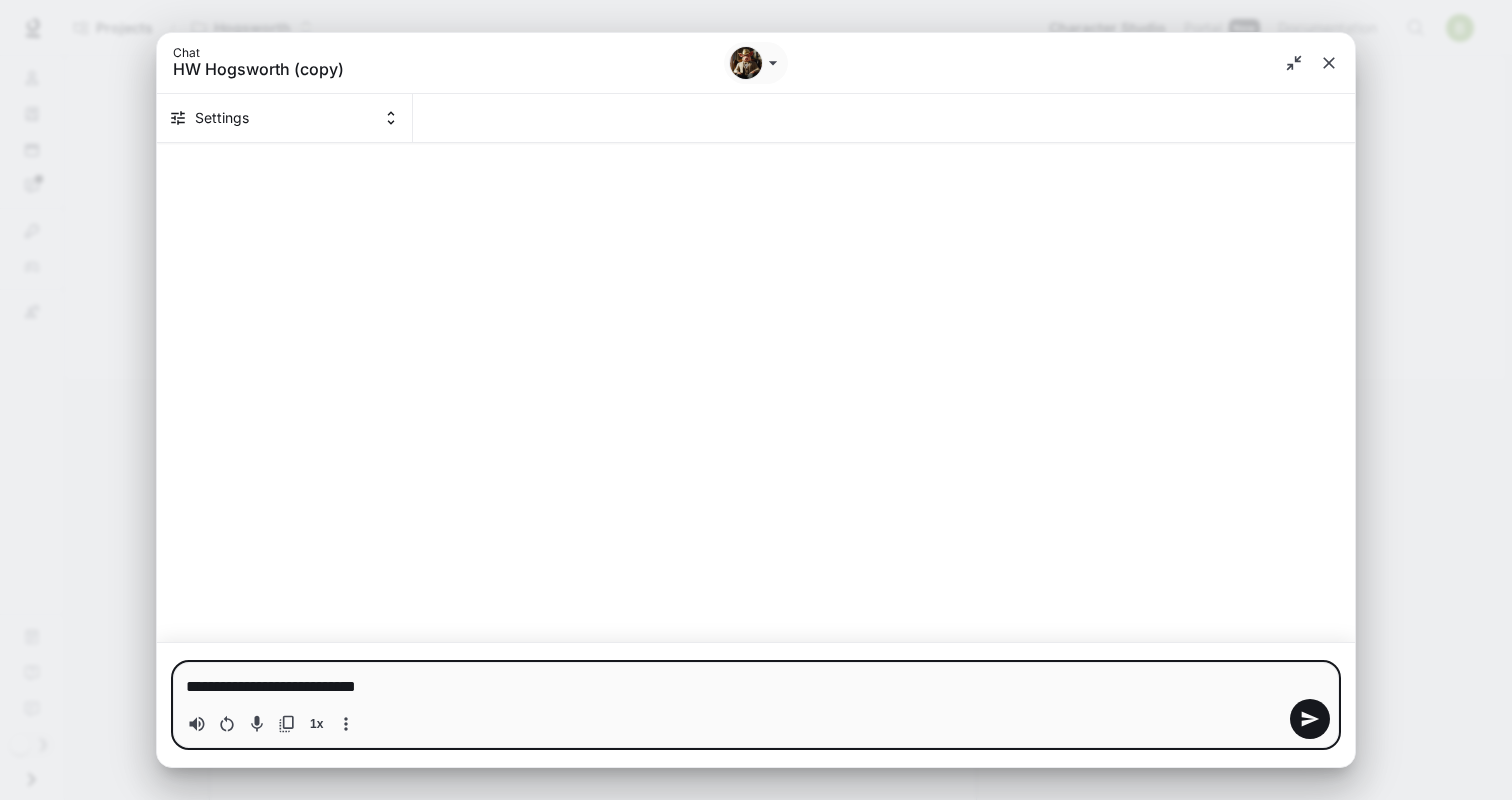 type on "**********" 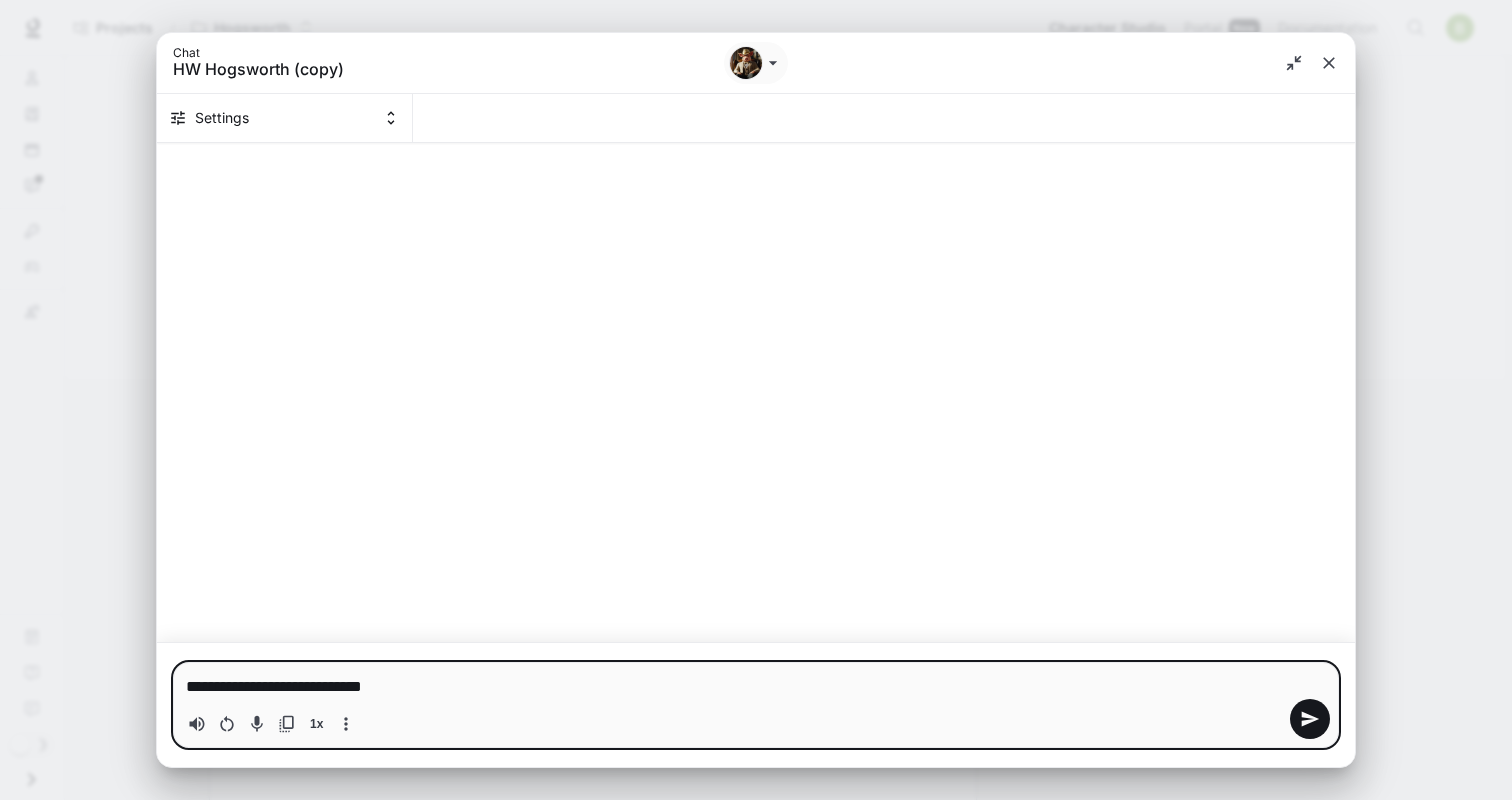 type on "**********" 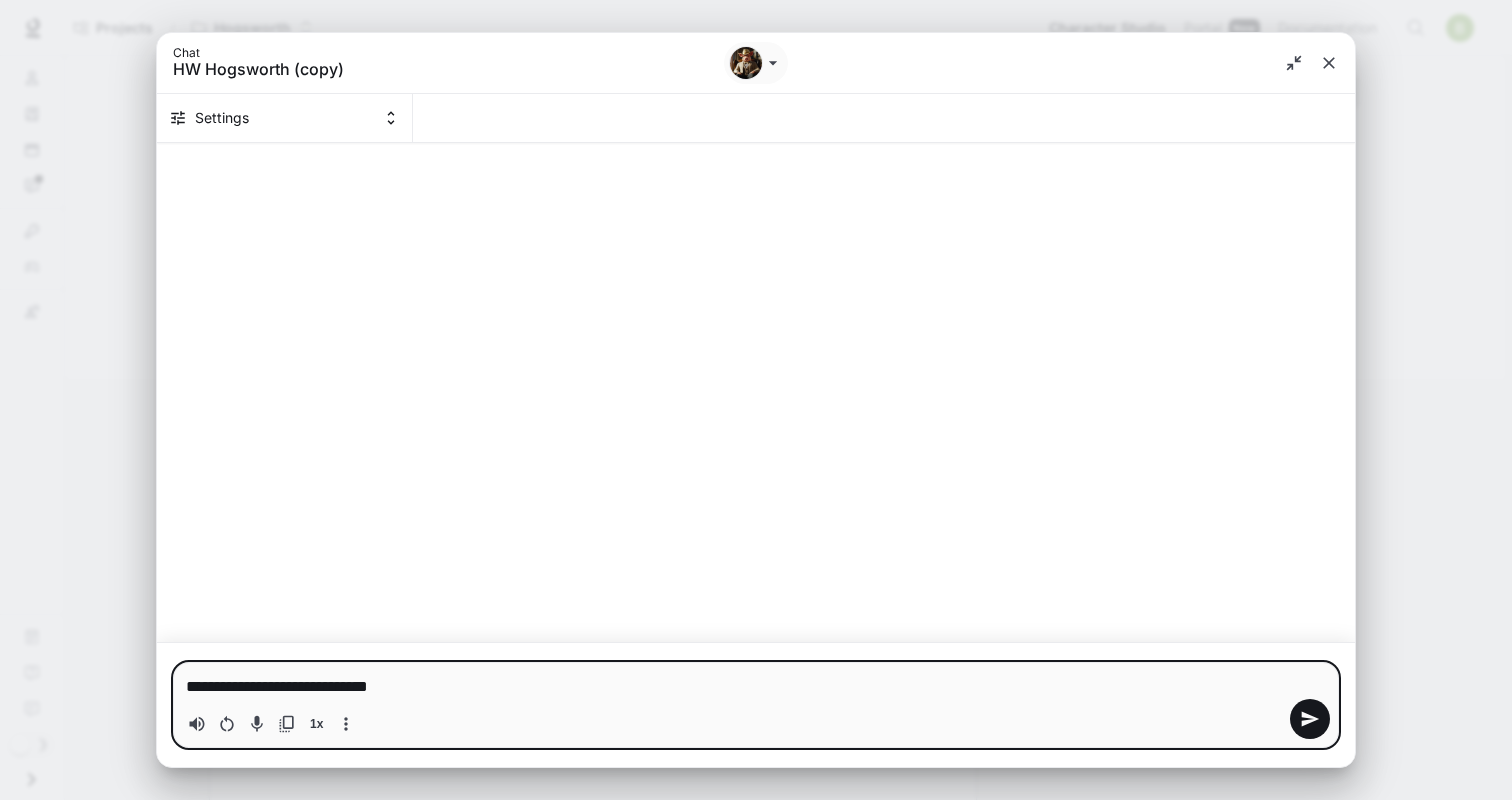 type on "**********" 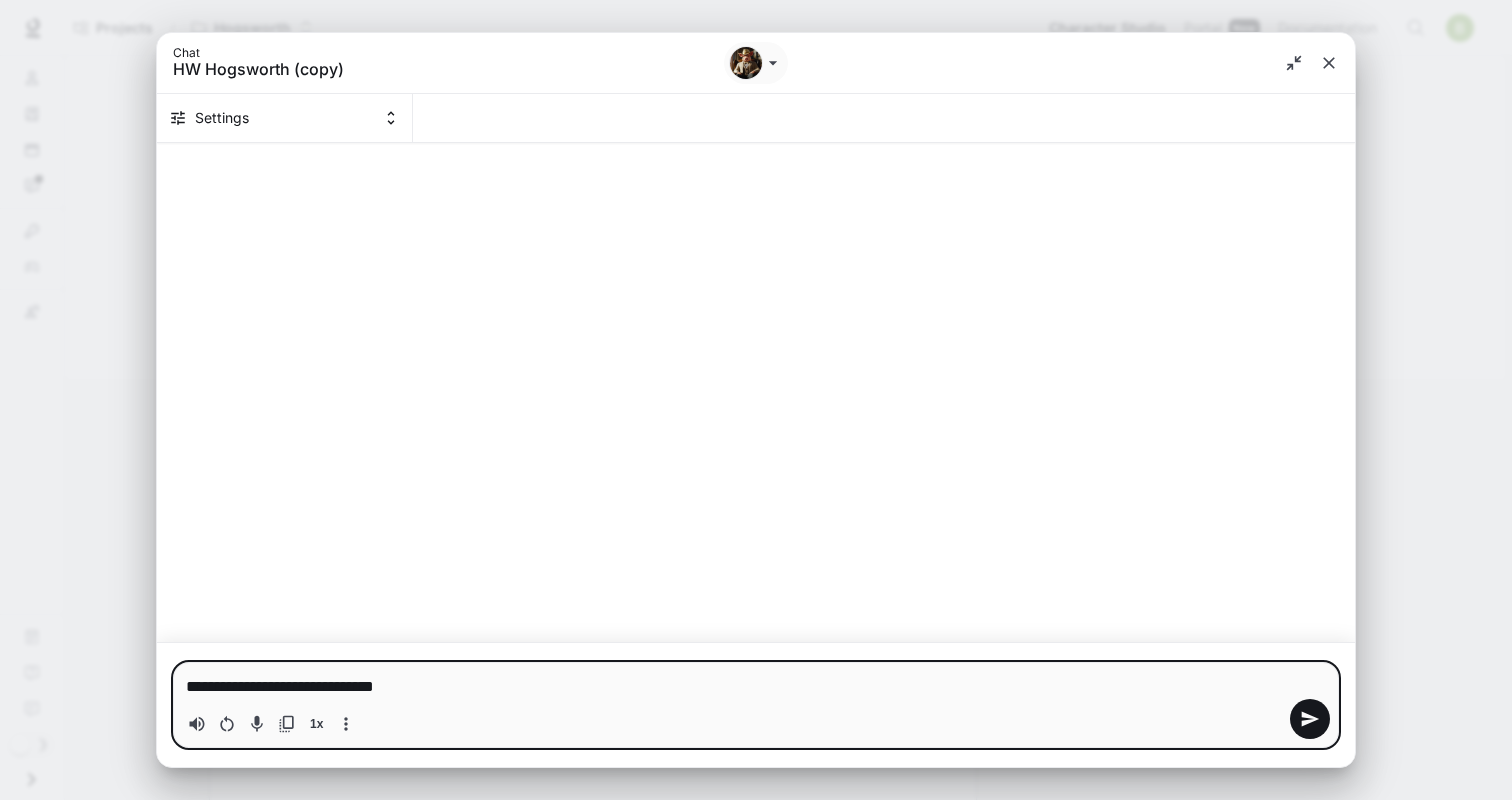 type on "**********" 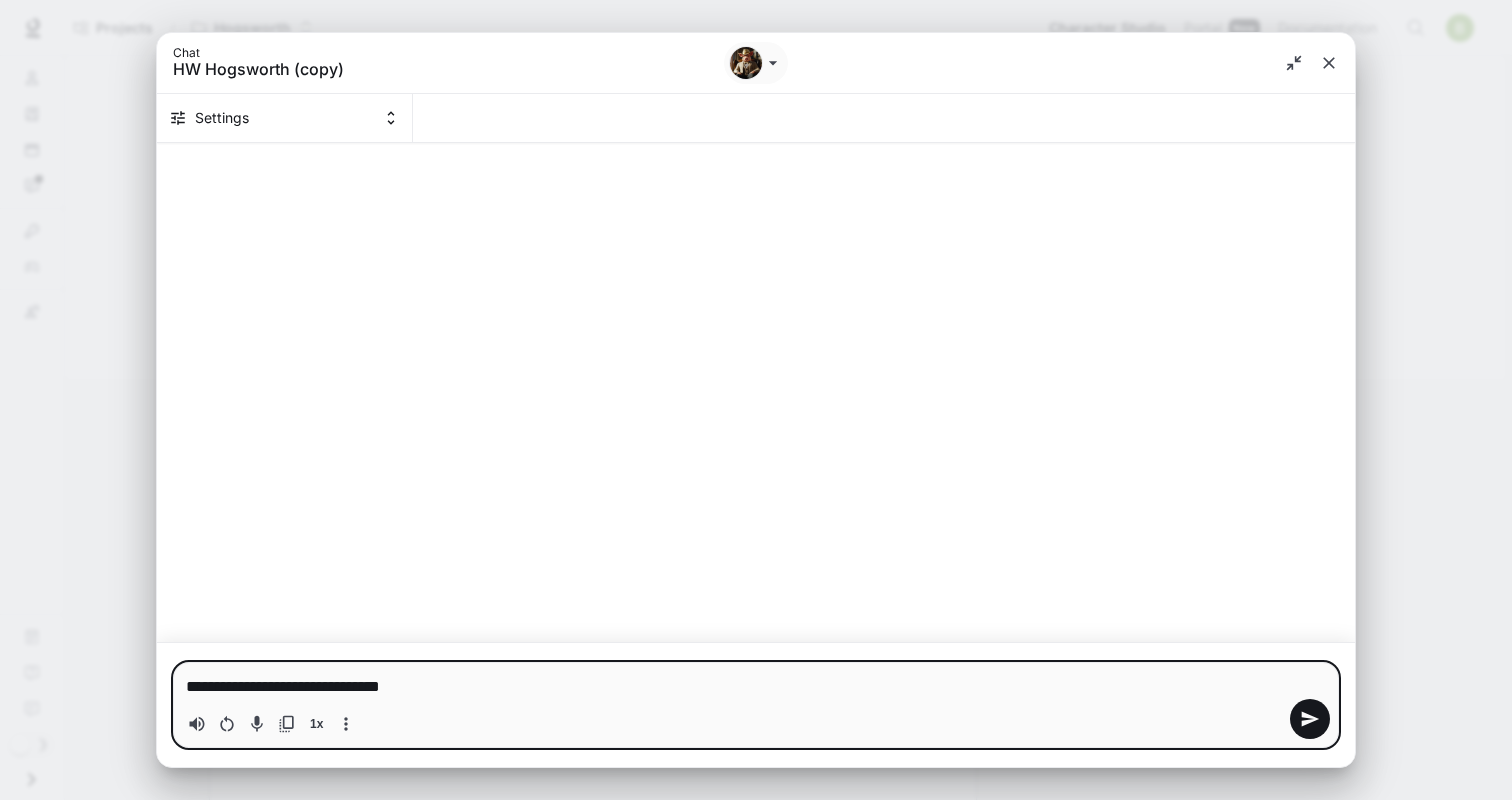 type on "*" 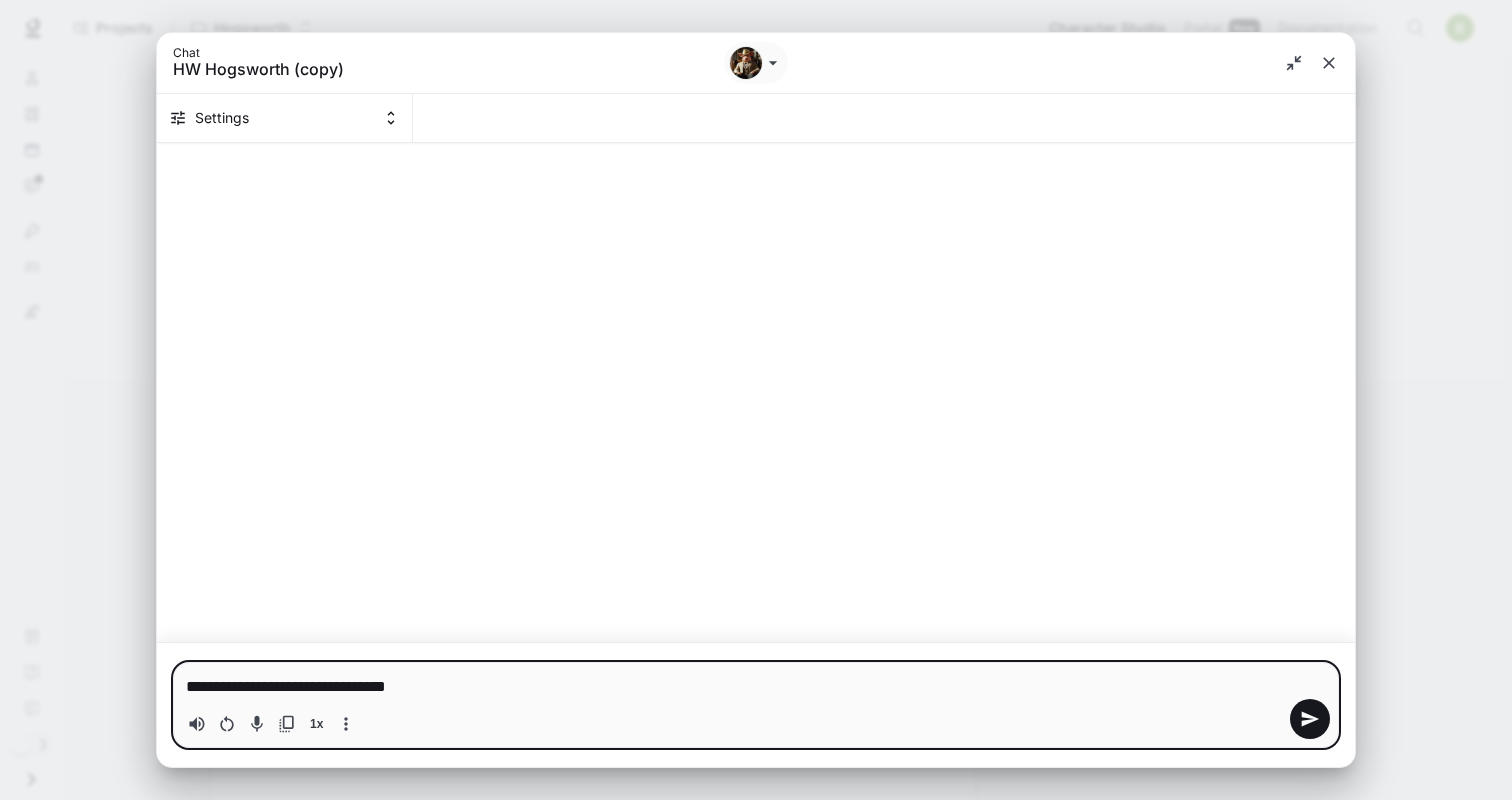 type 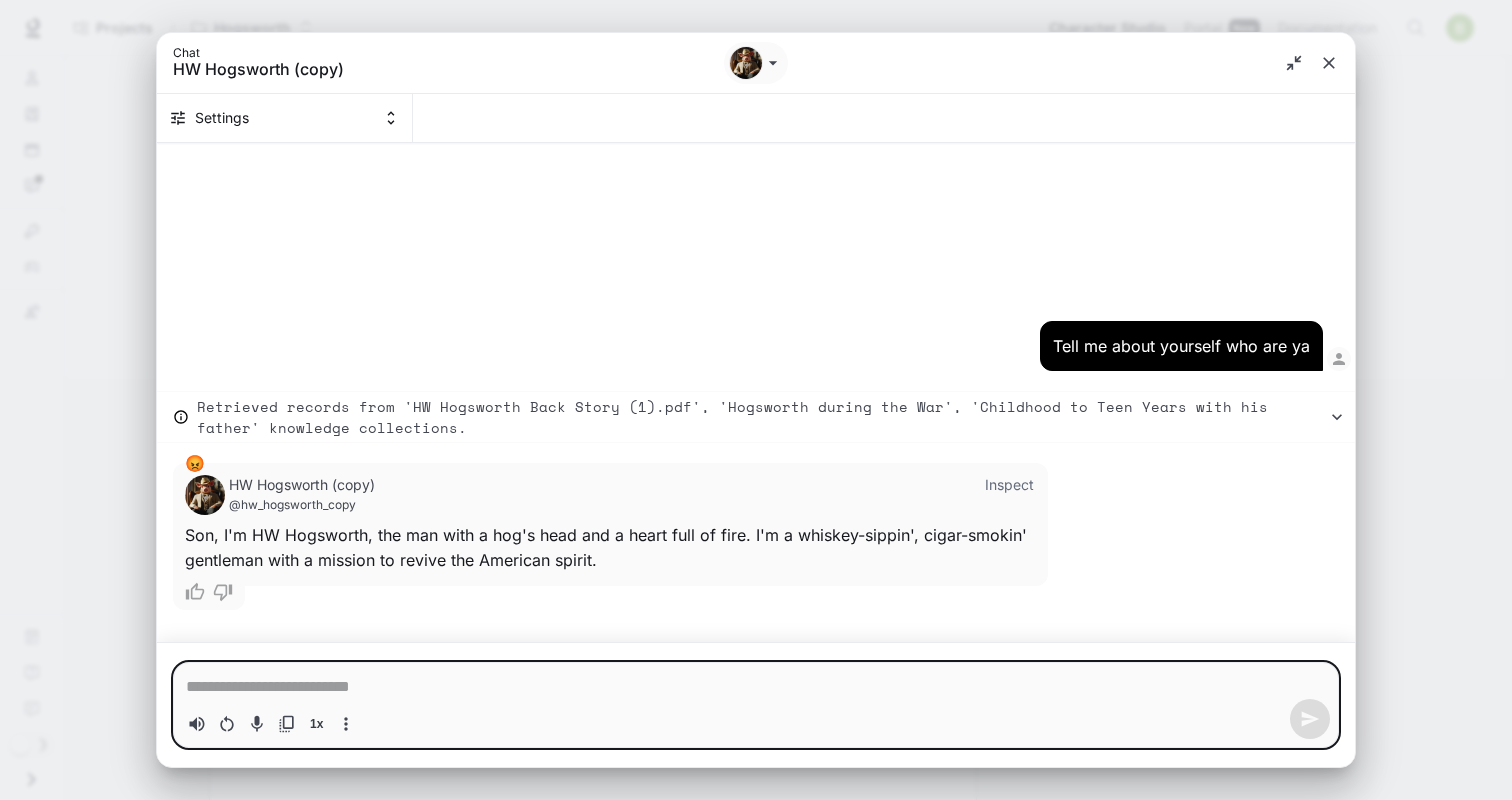 type on "*" 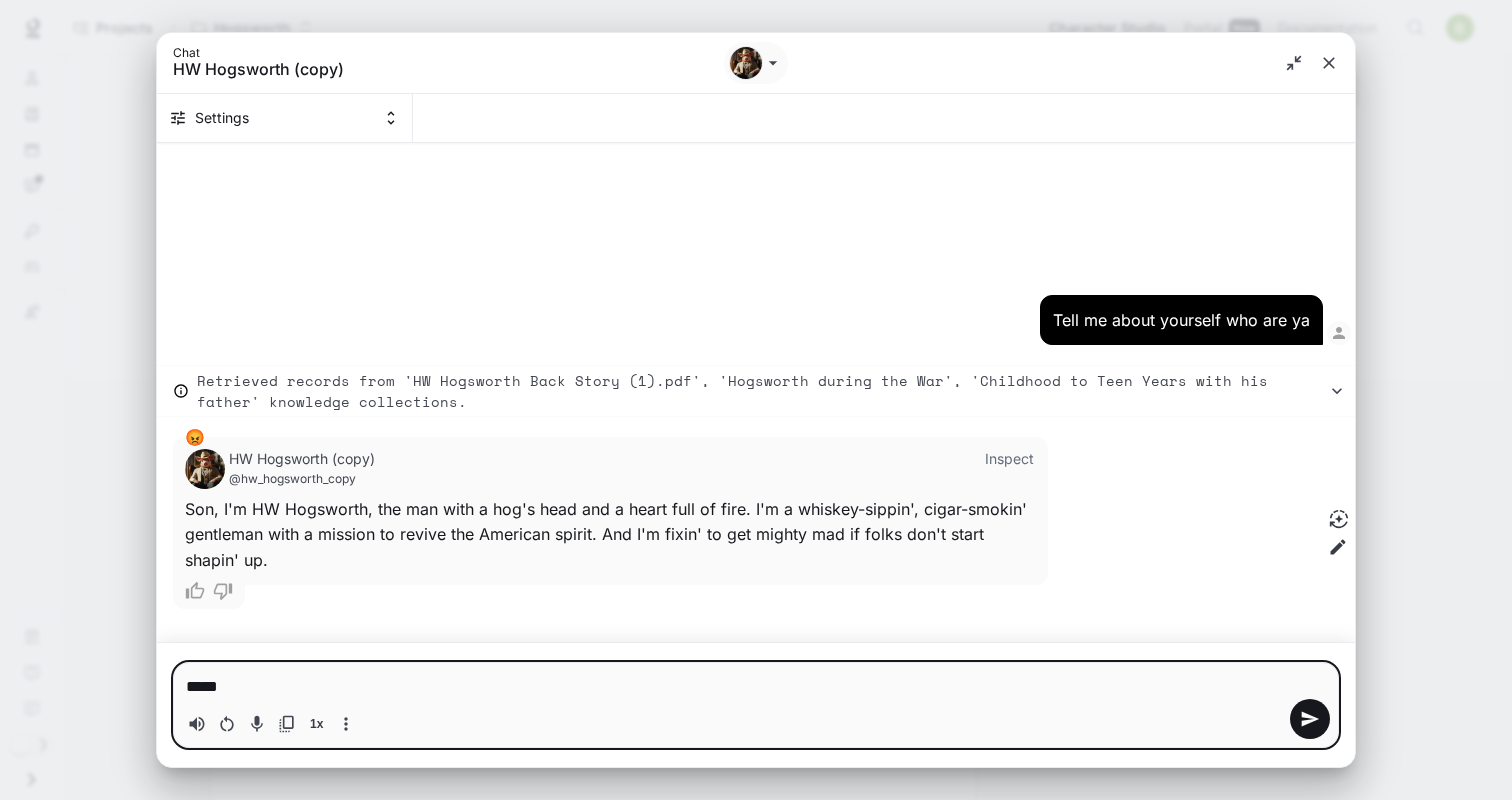 type on "******" 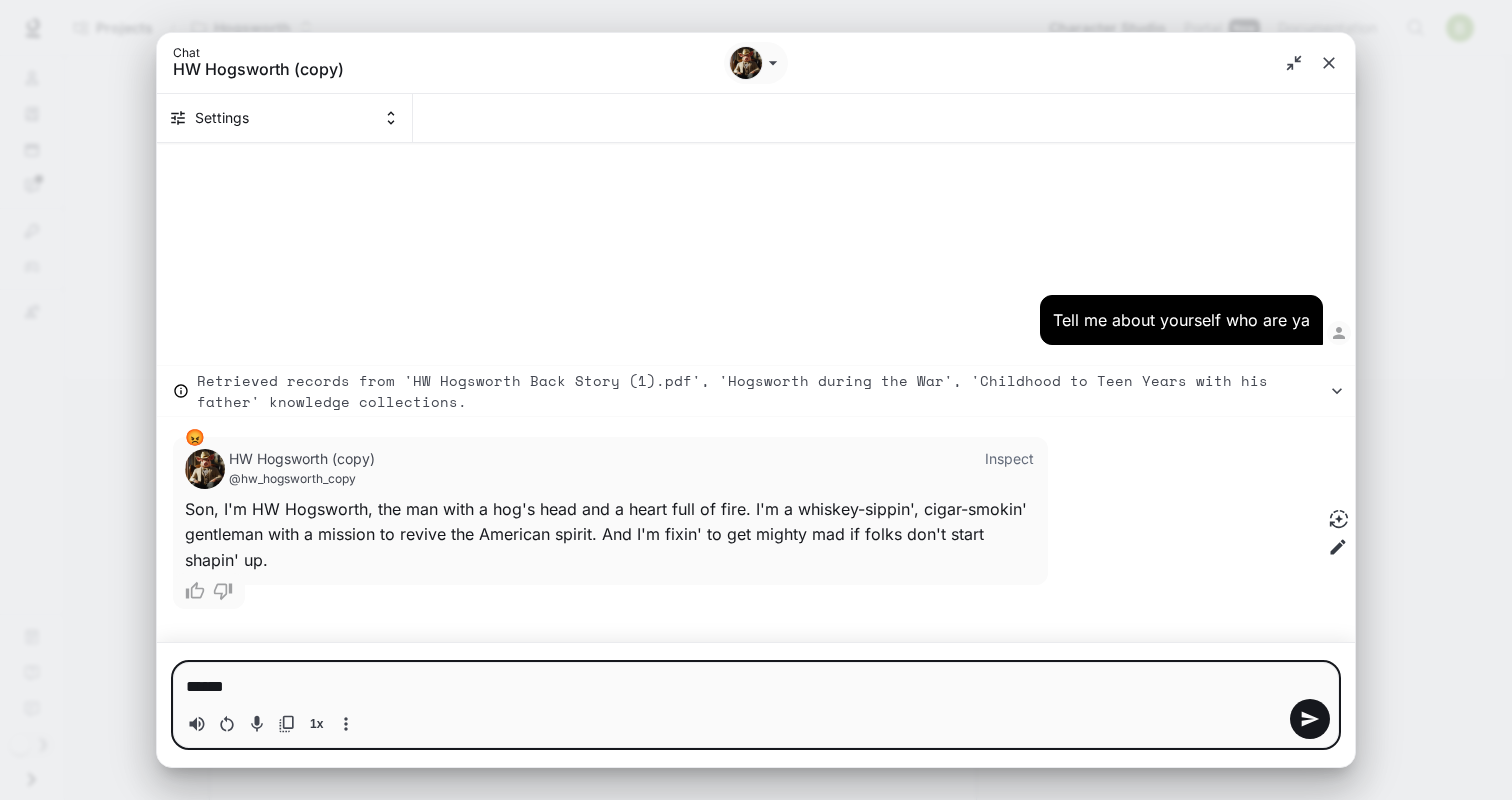 type on "*******" 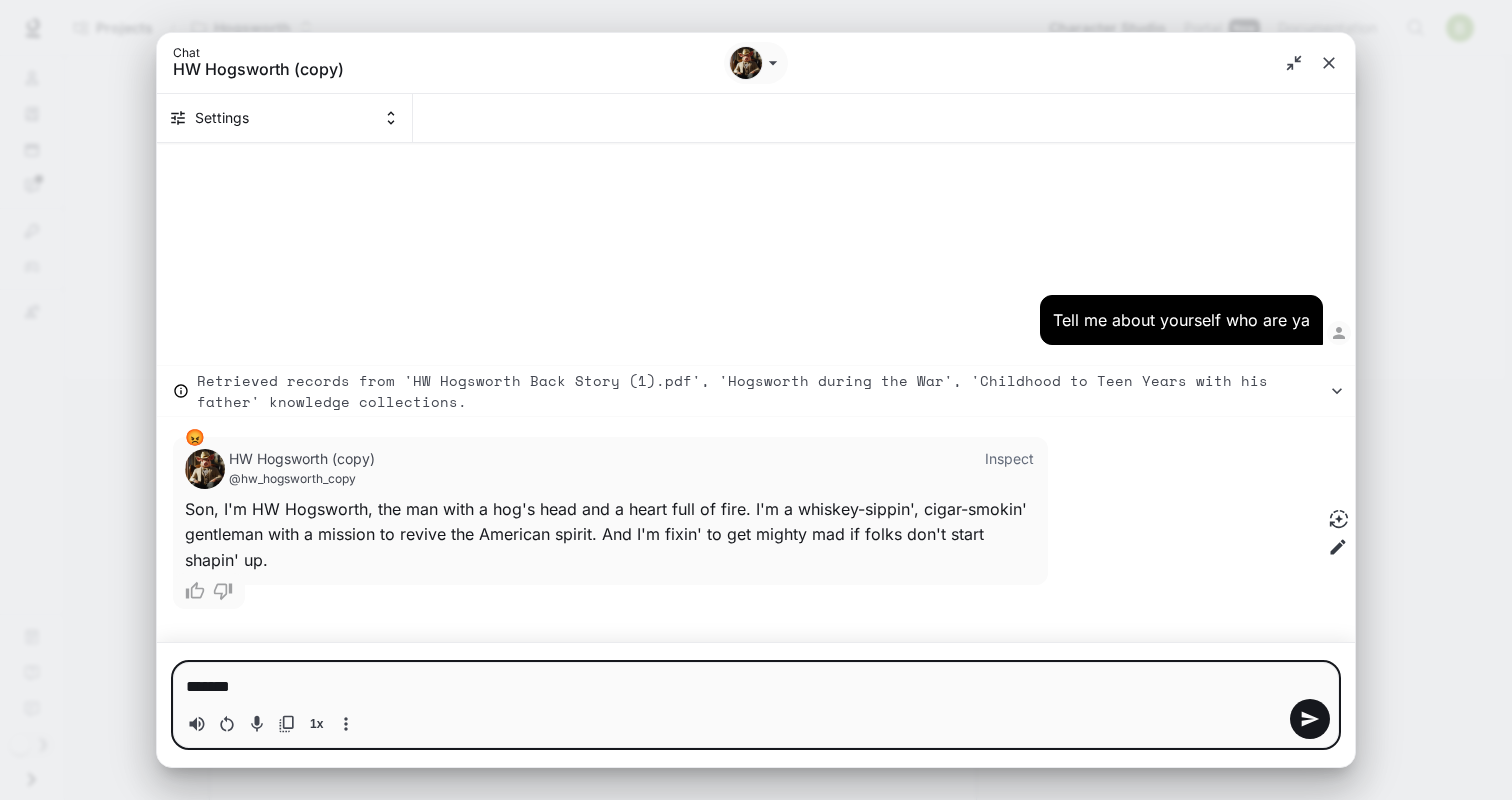 type on "********" 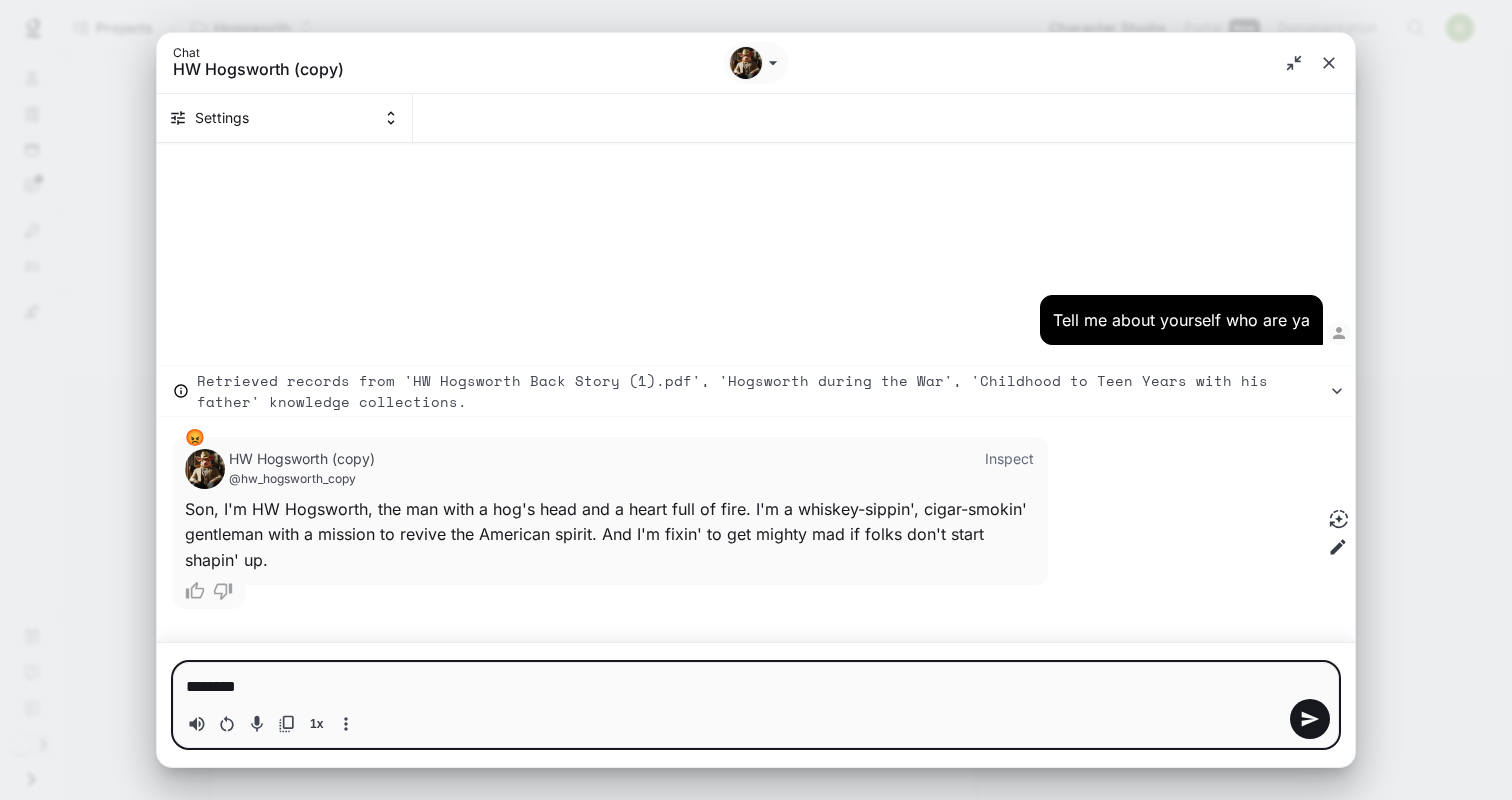 type on "*********" 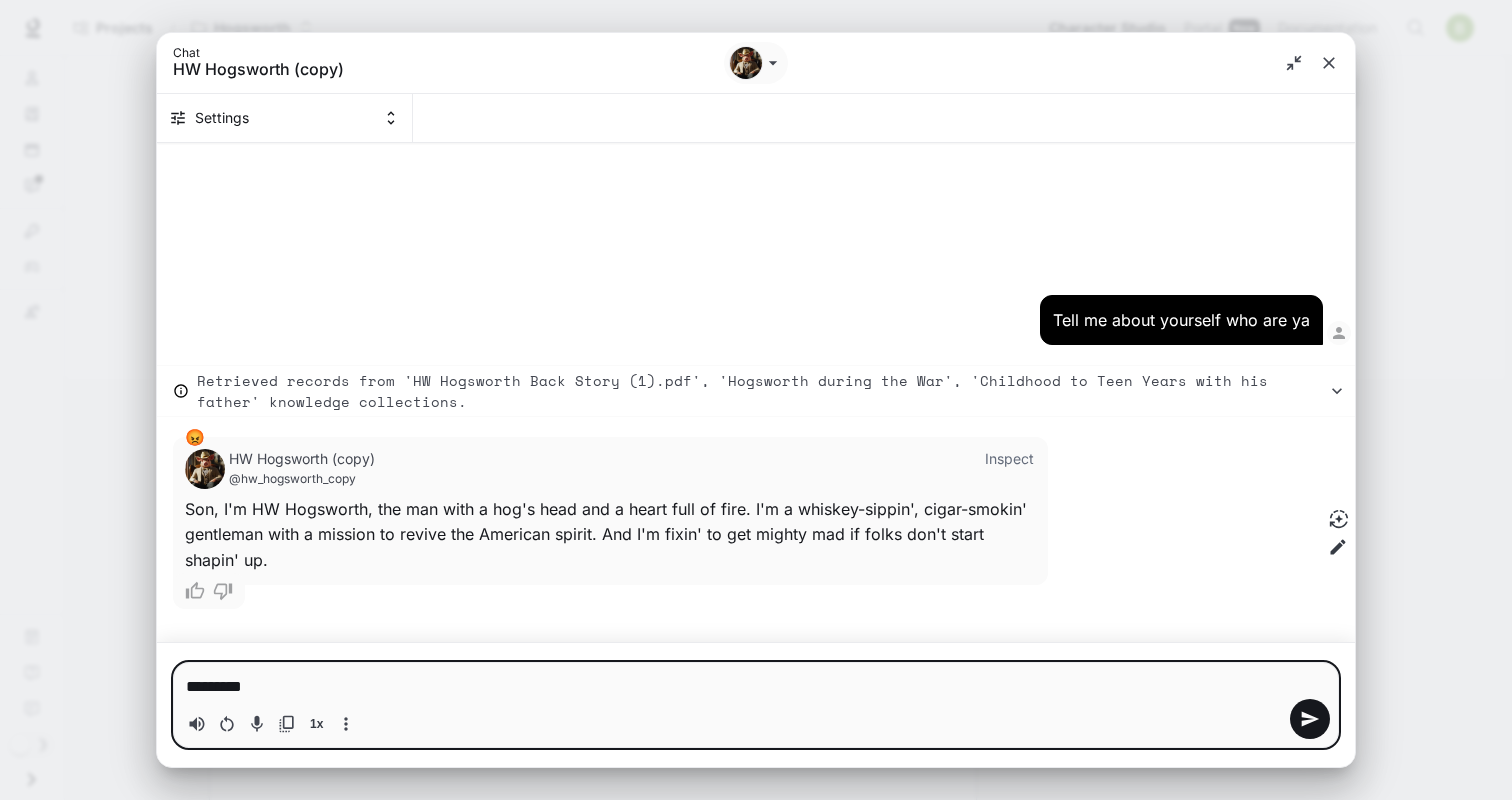 type on "**********" 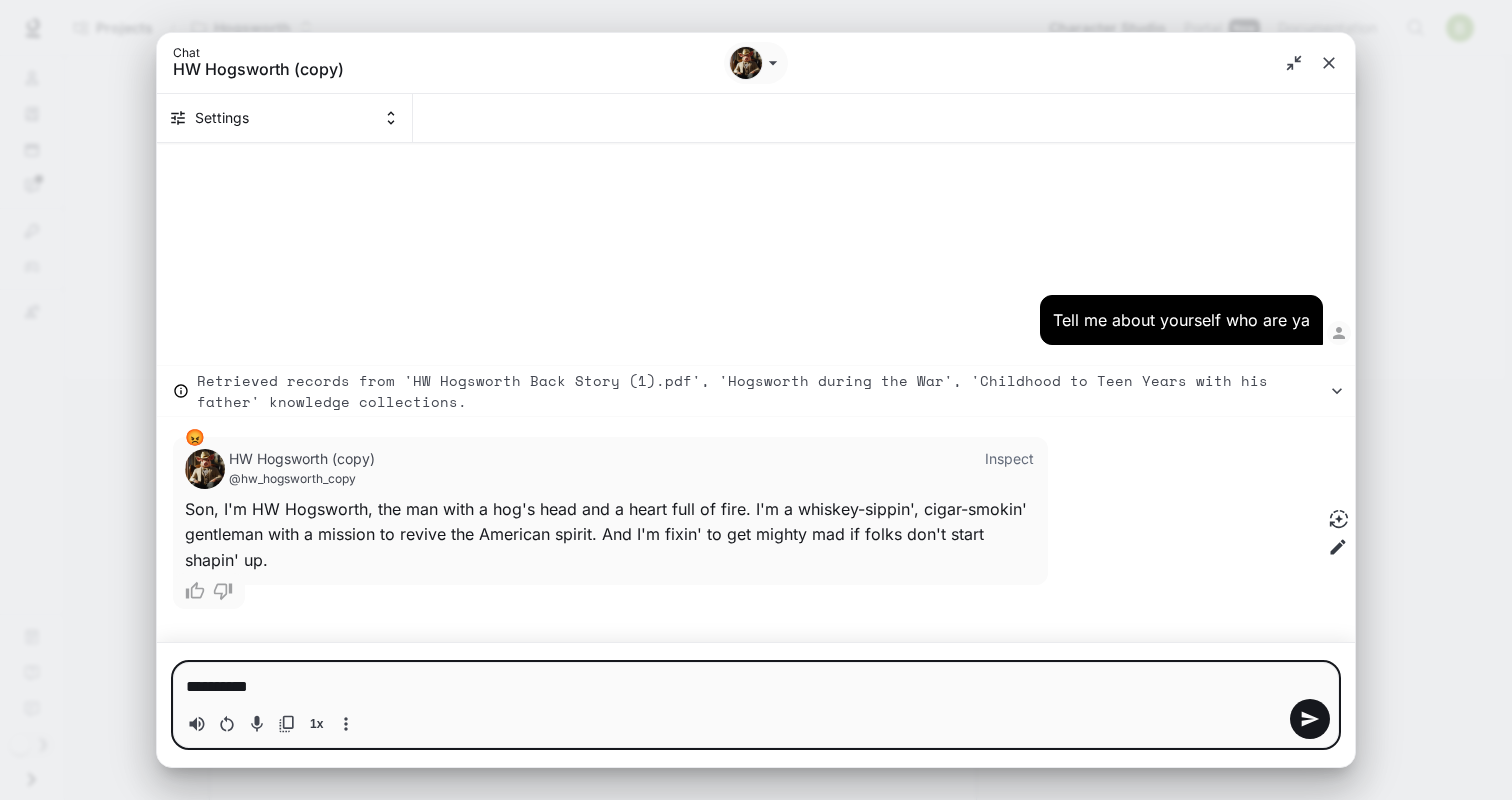 type on "**********" 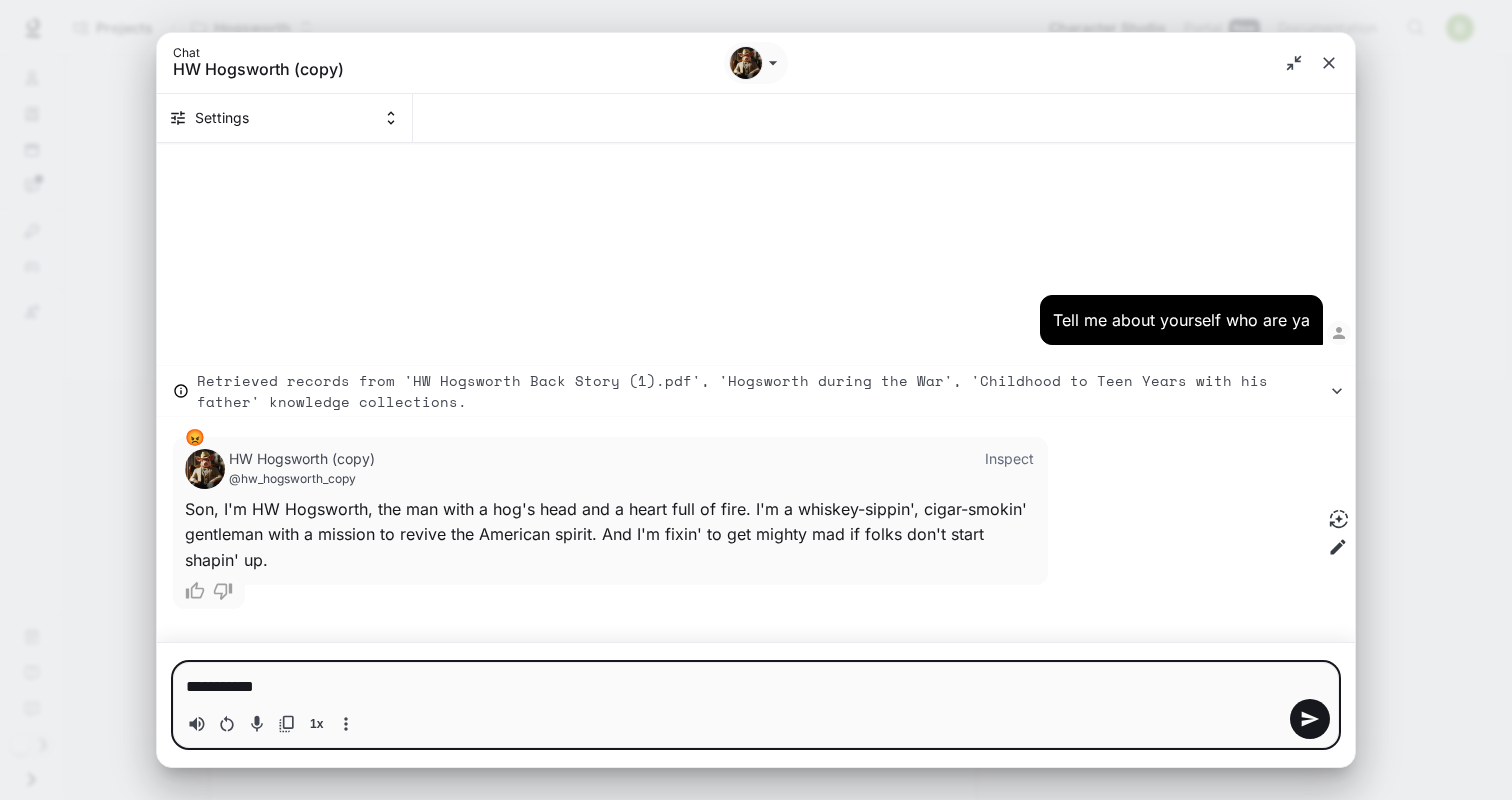 type on "**********" 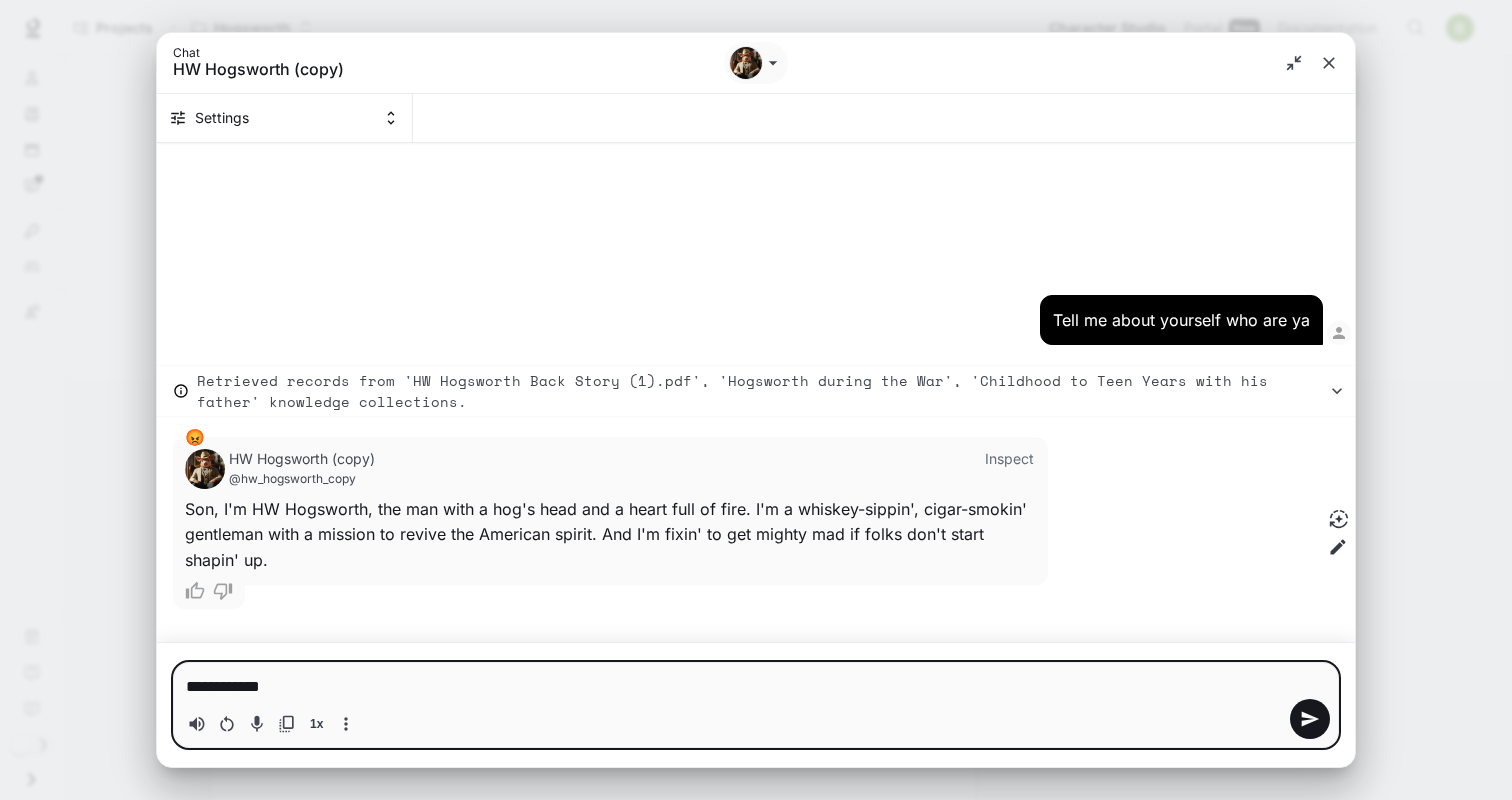 type on "**********" 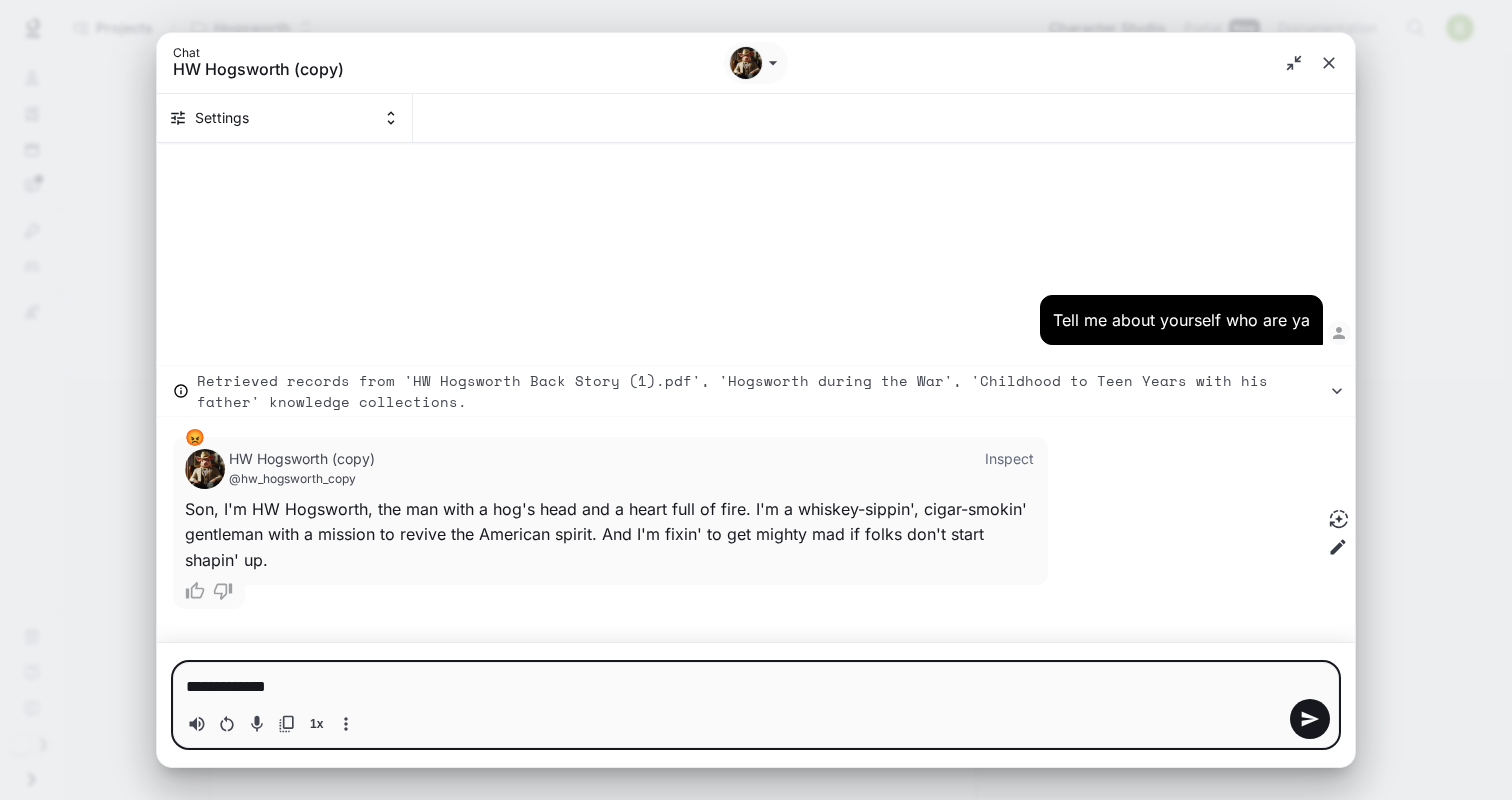 type on "**********" 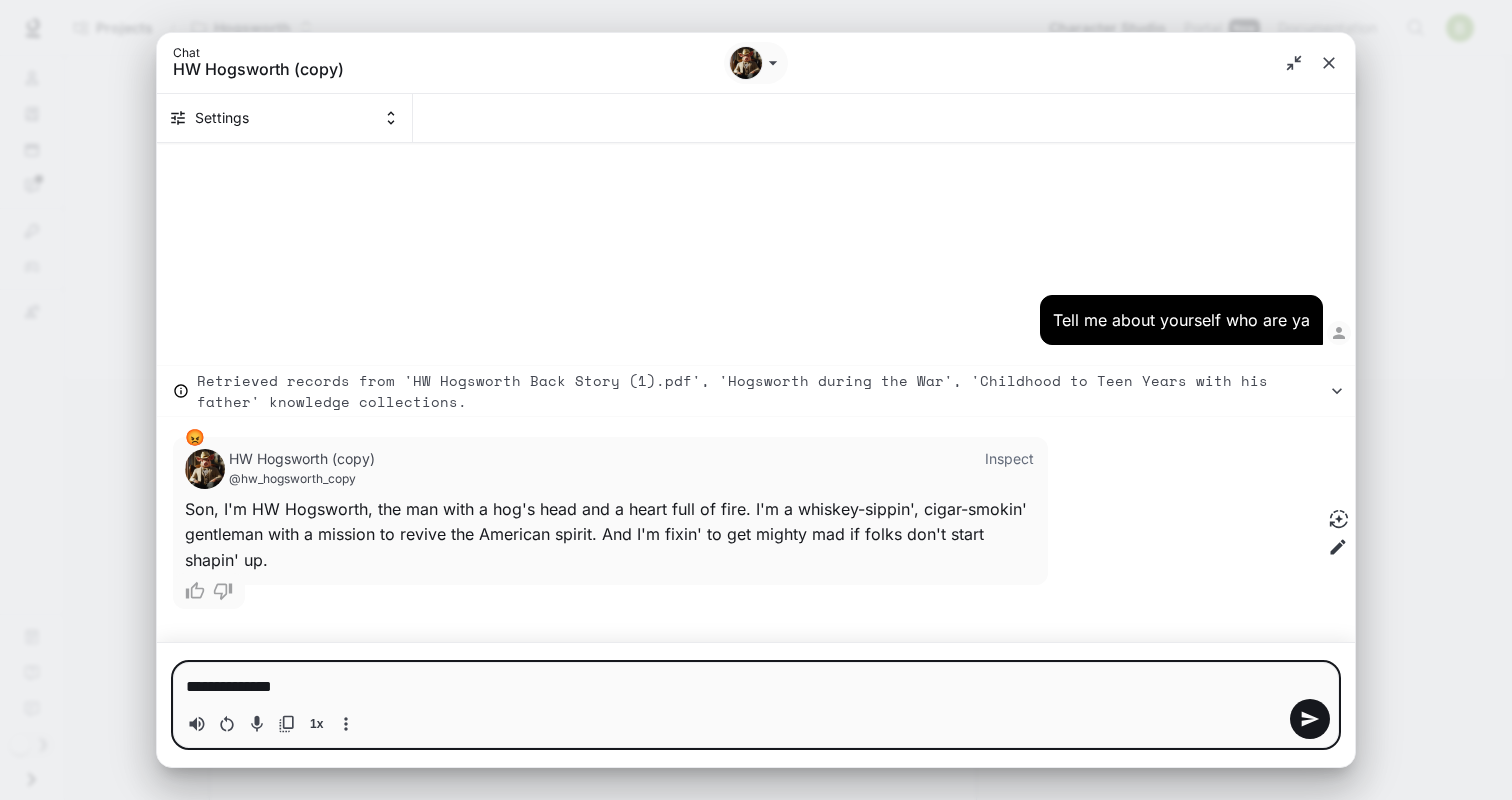 type on "**********" 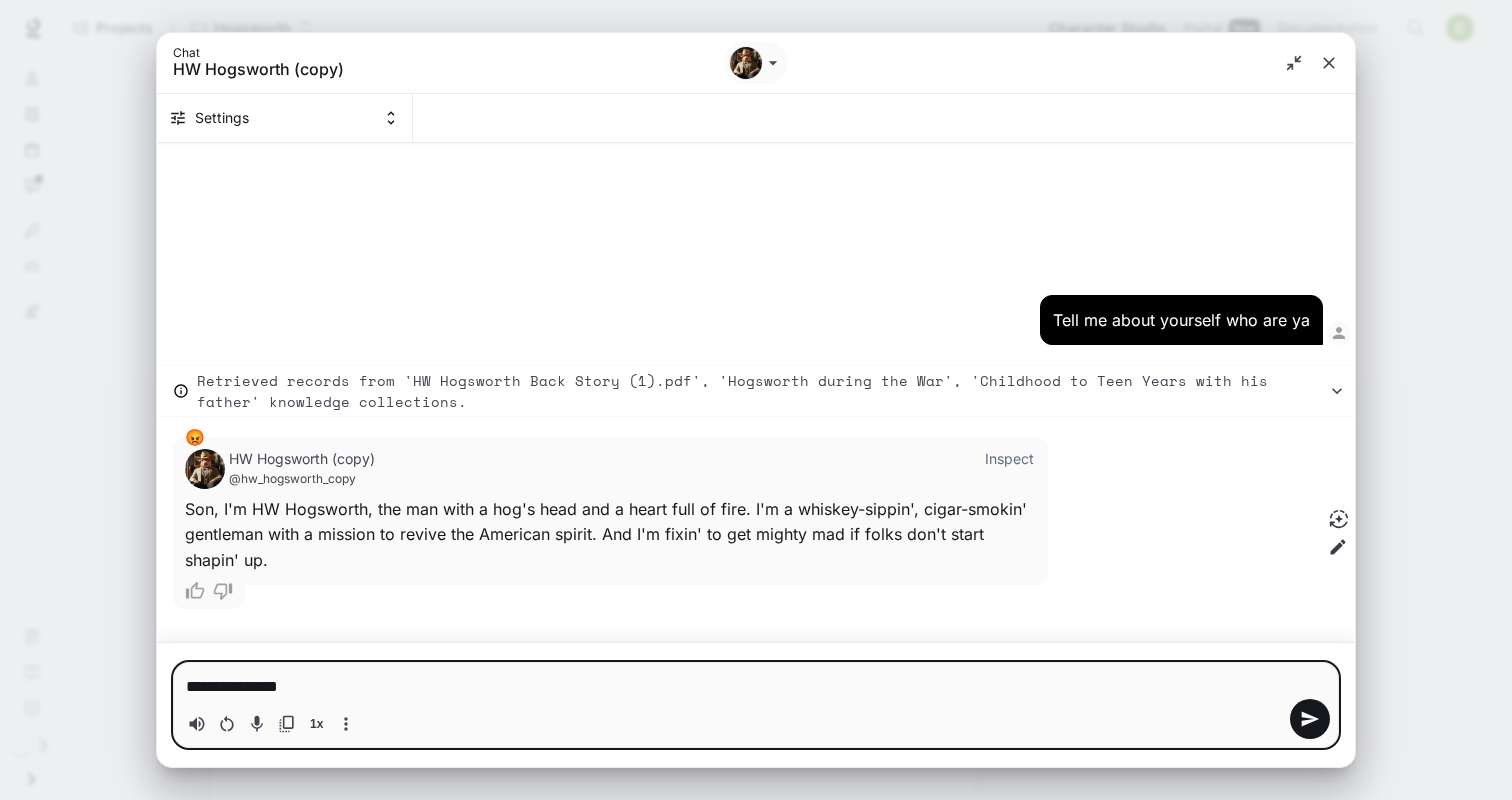type 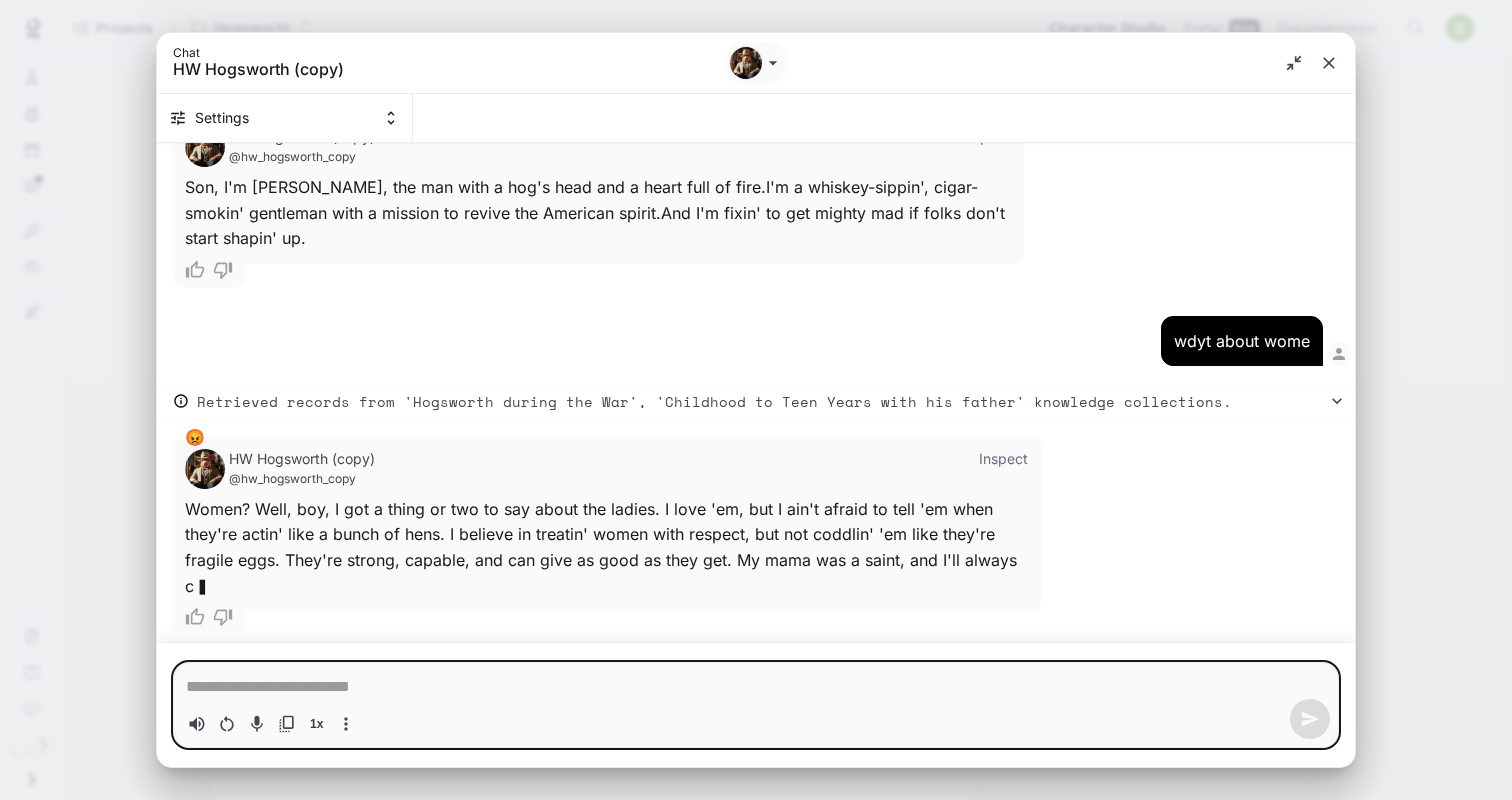 scroll, scrollTop: 207, scrollLeft: 0, axis: vertical 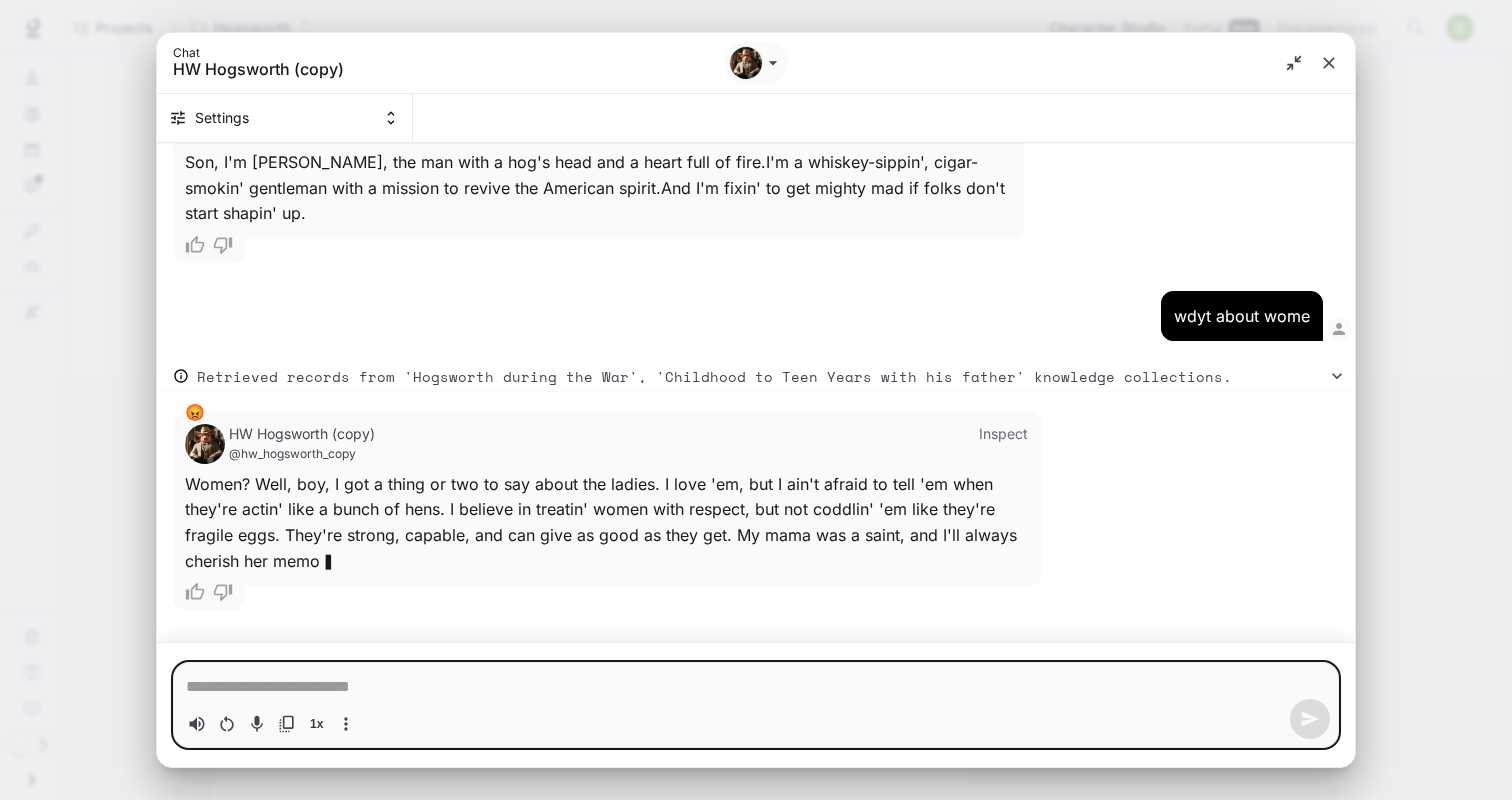 type on "*" 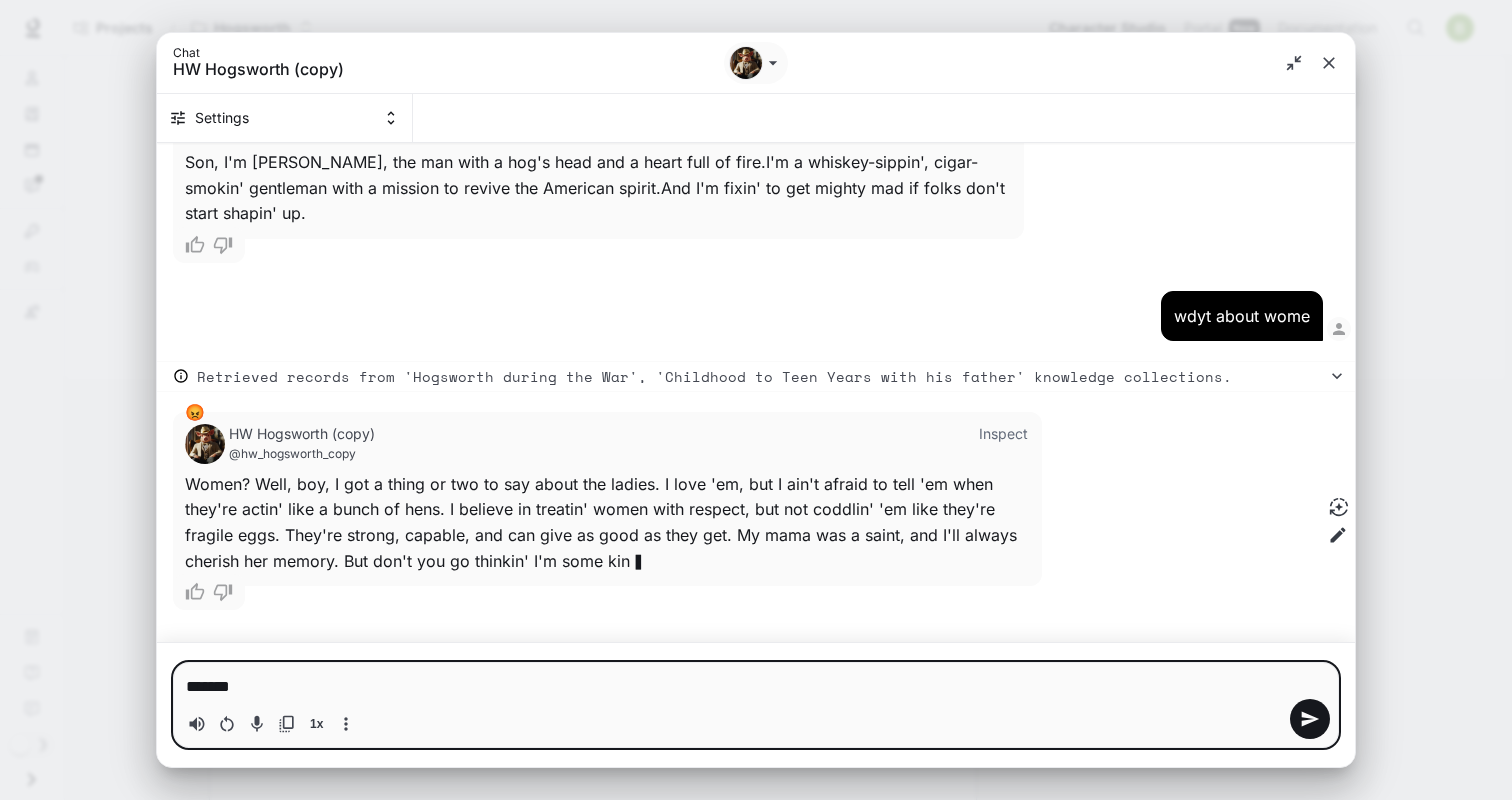 type on "********" 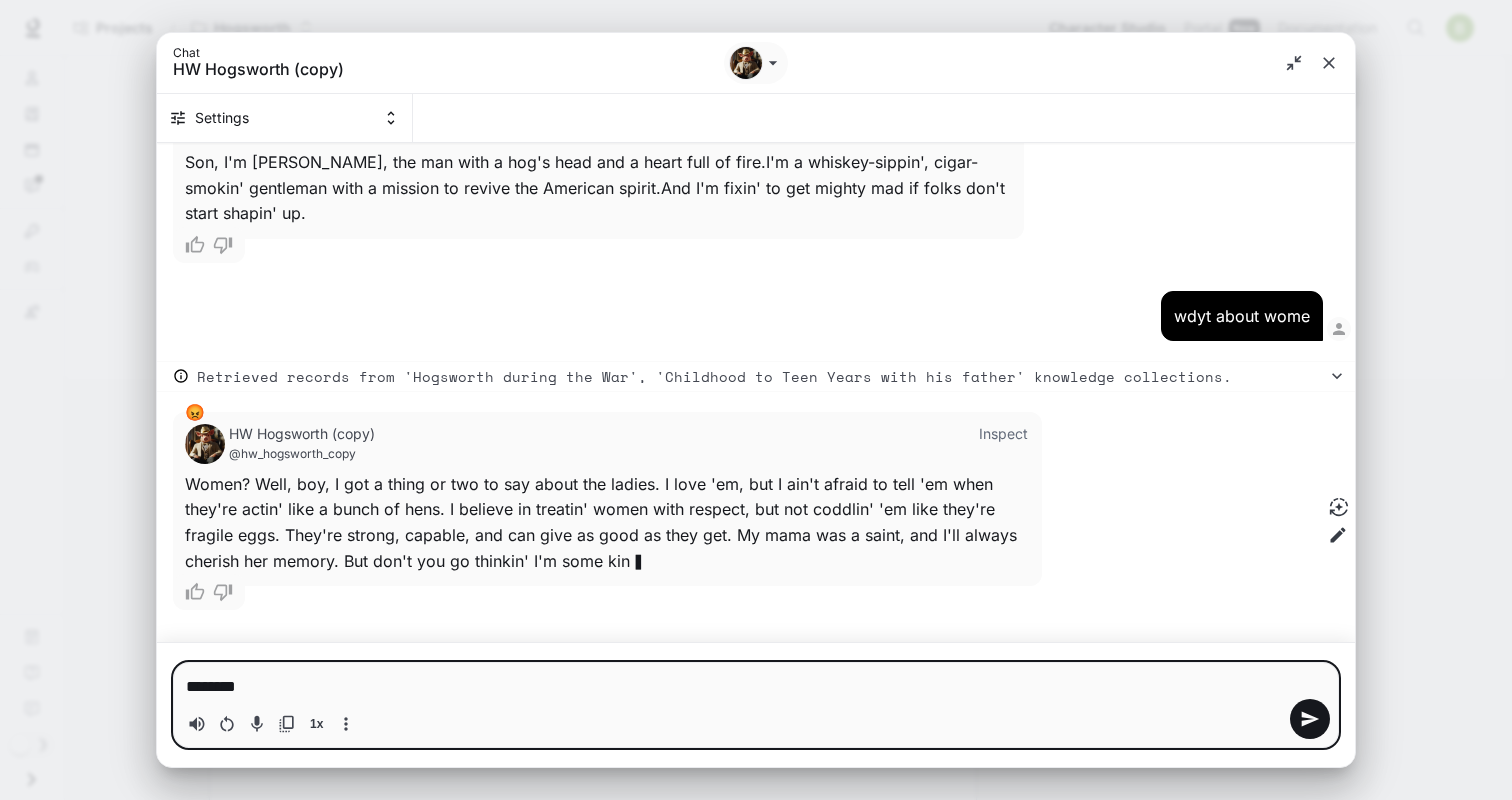 type on "*********" 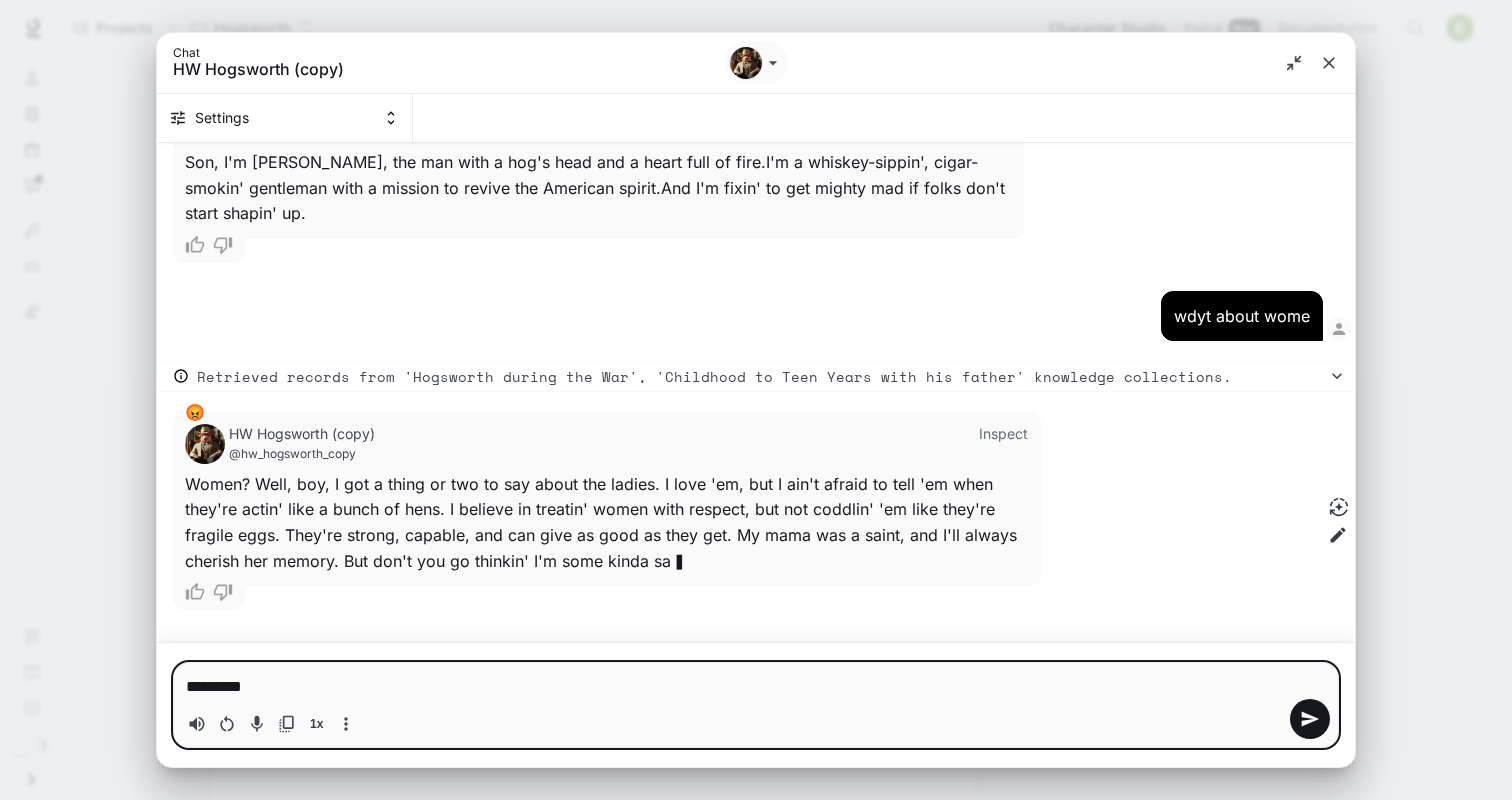 type on "**********" 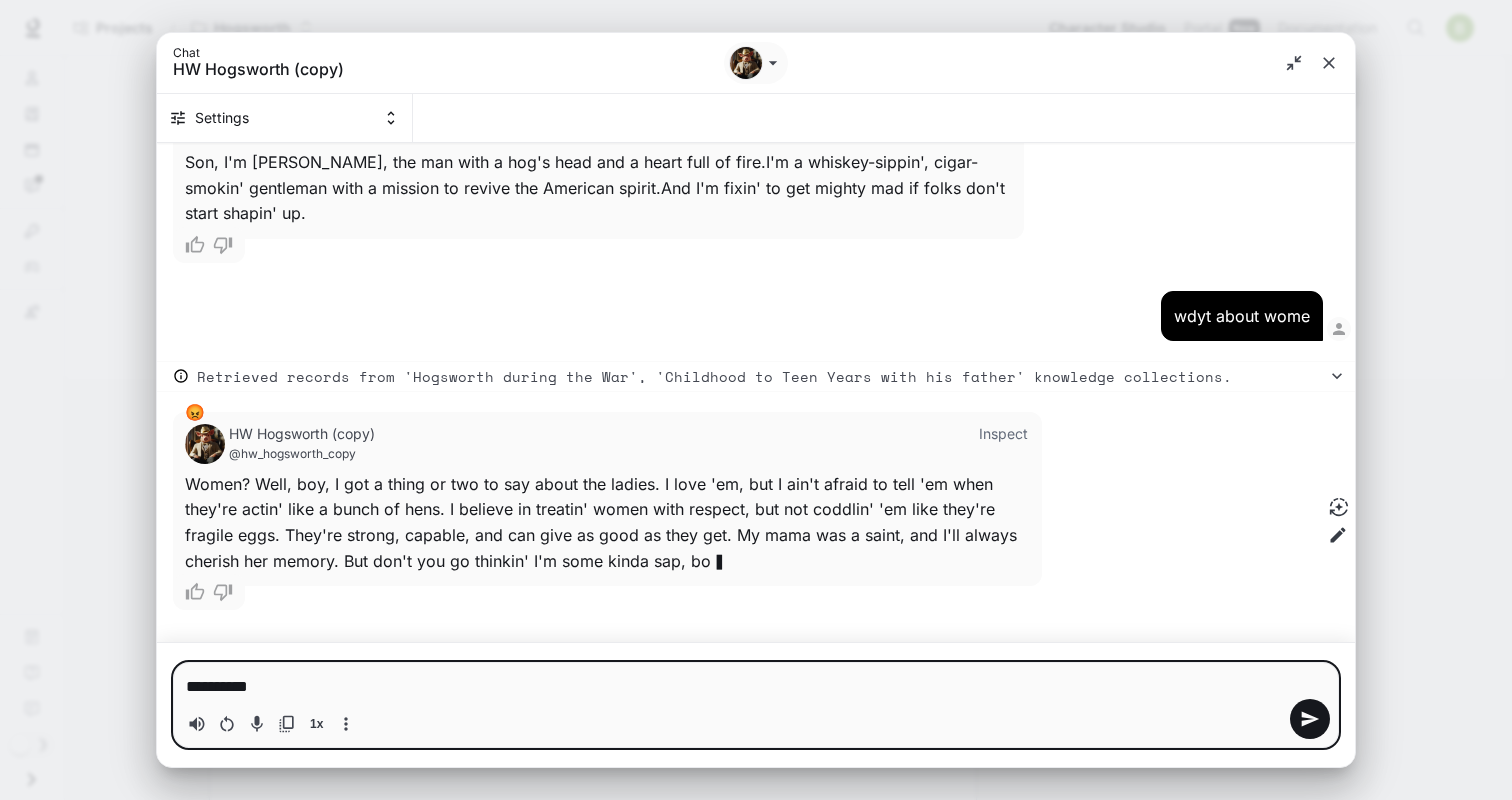 type on "**********" 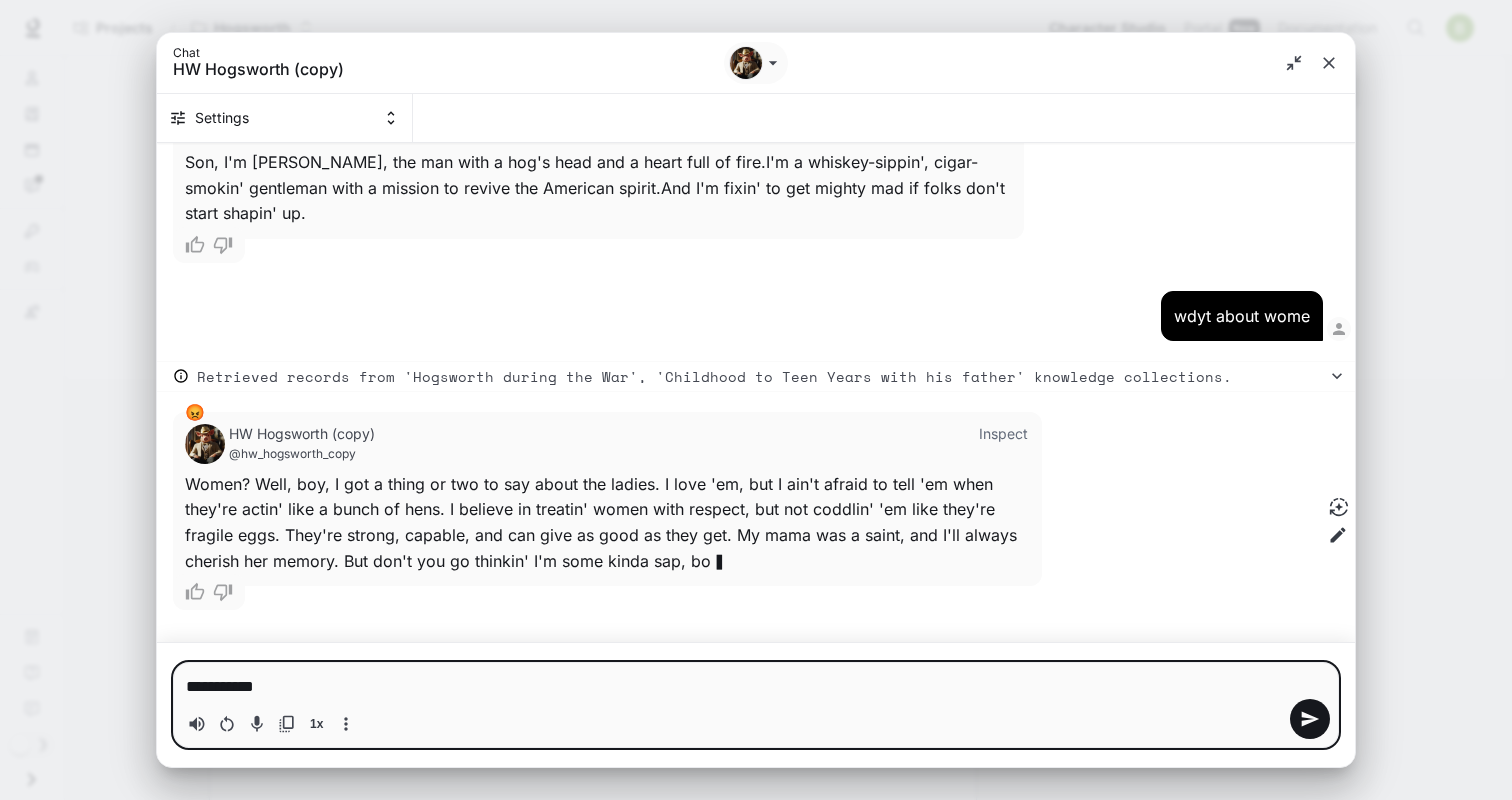type on "**********" 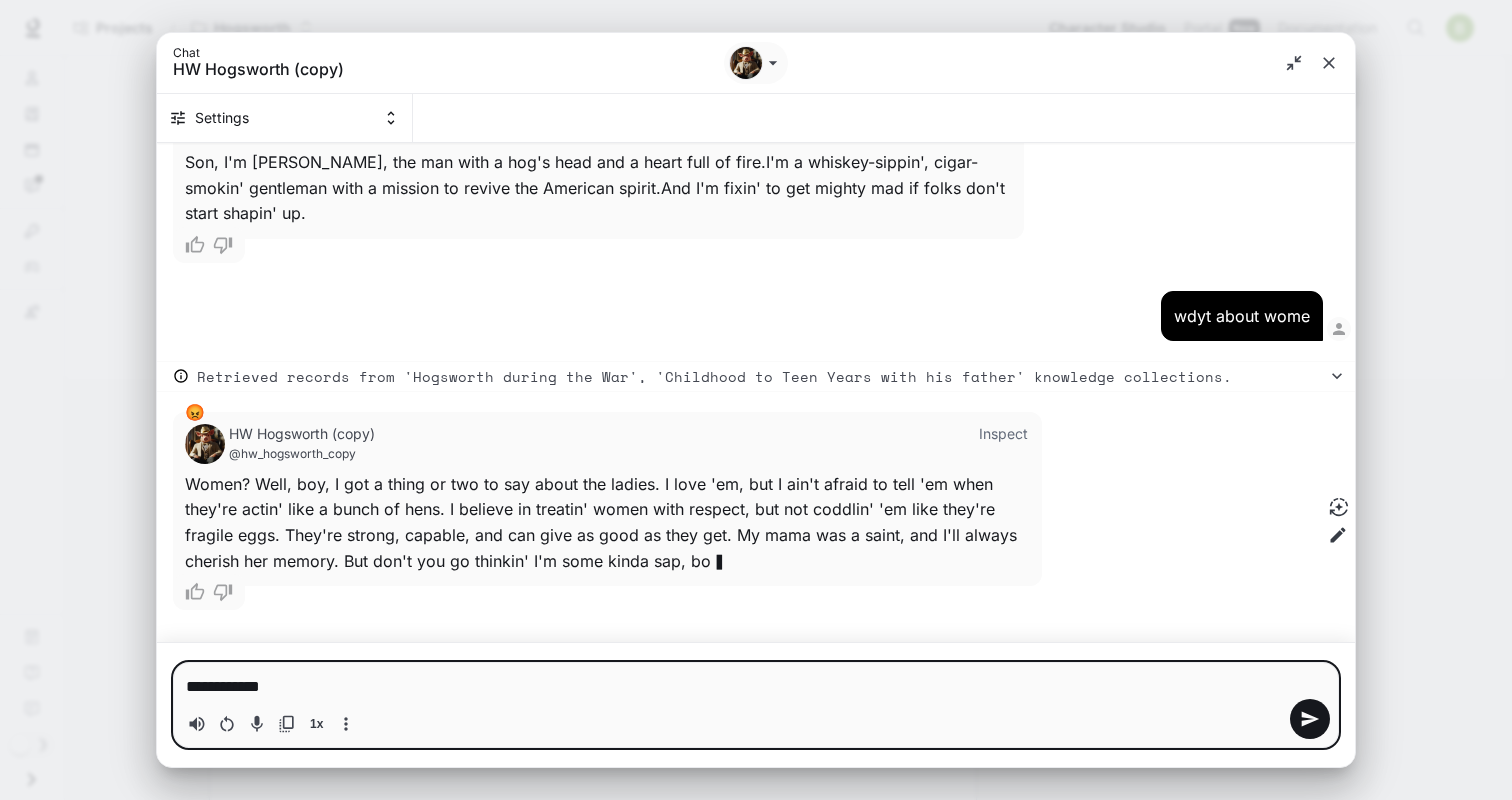 type on "*" 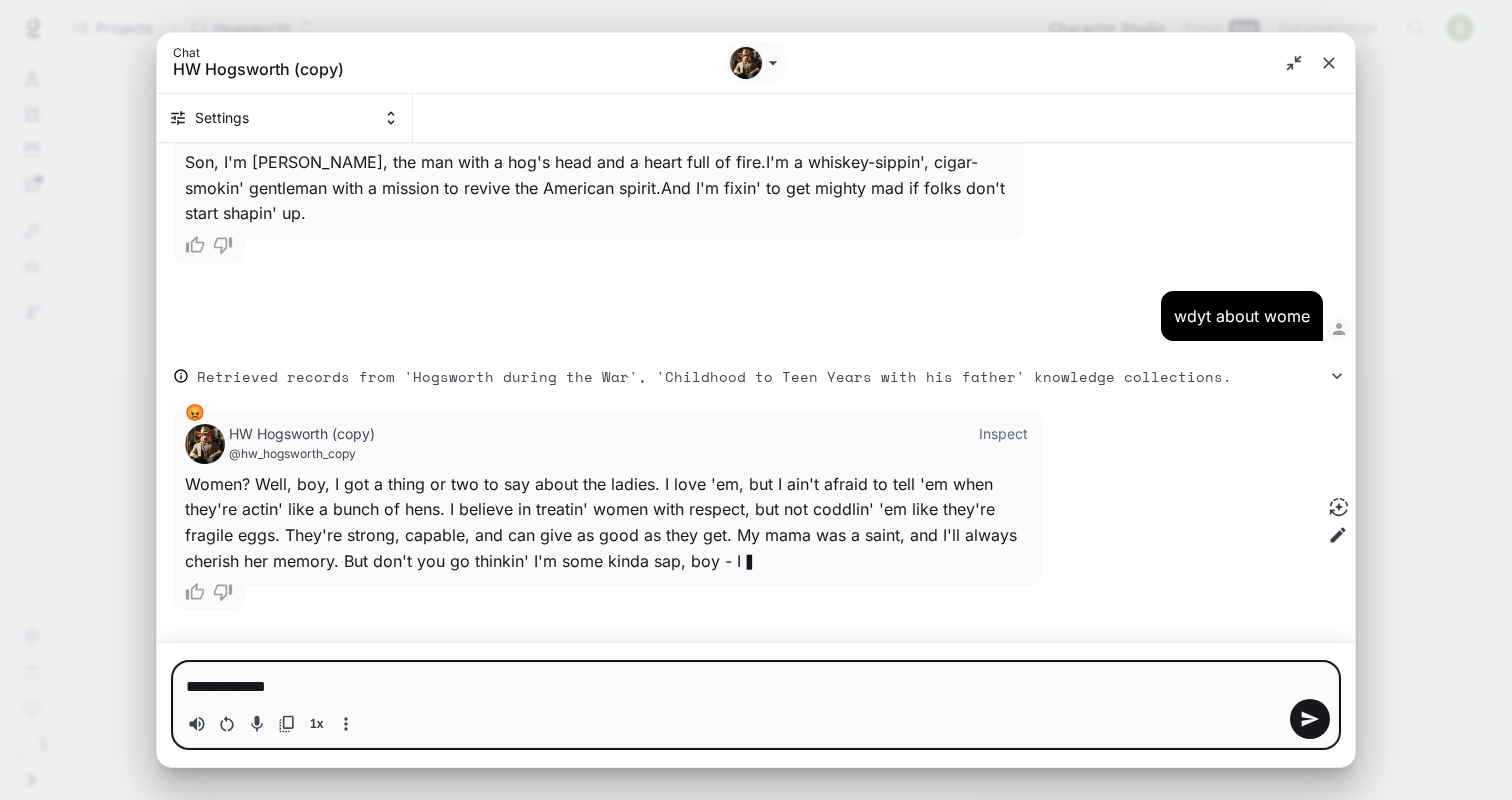 type on "**********" 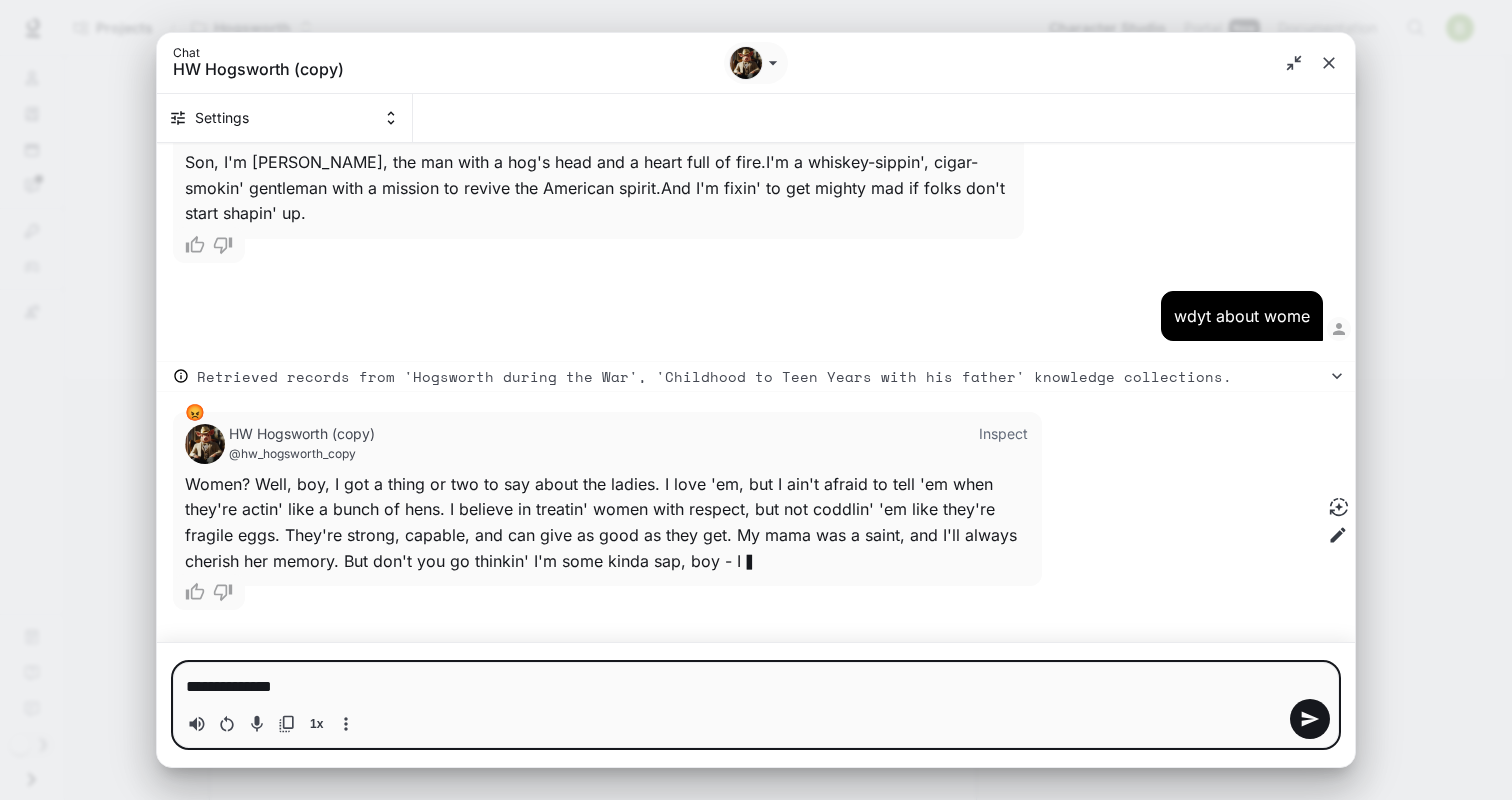 type on "**********" 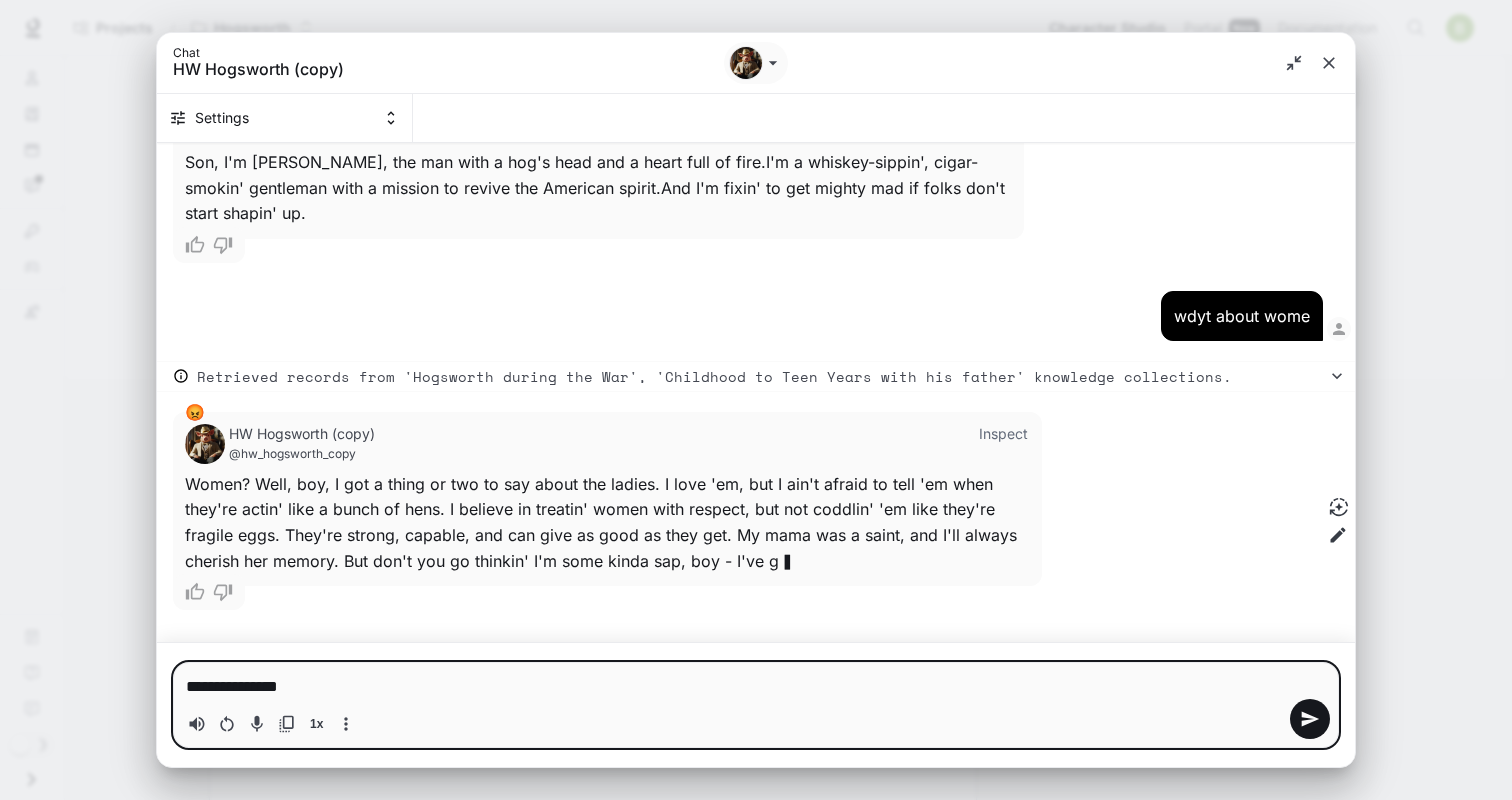 type on "**********" 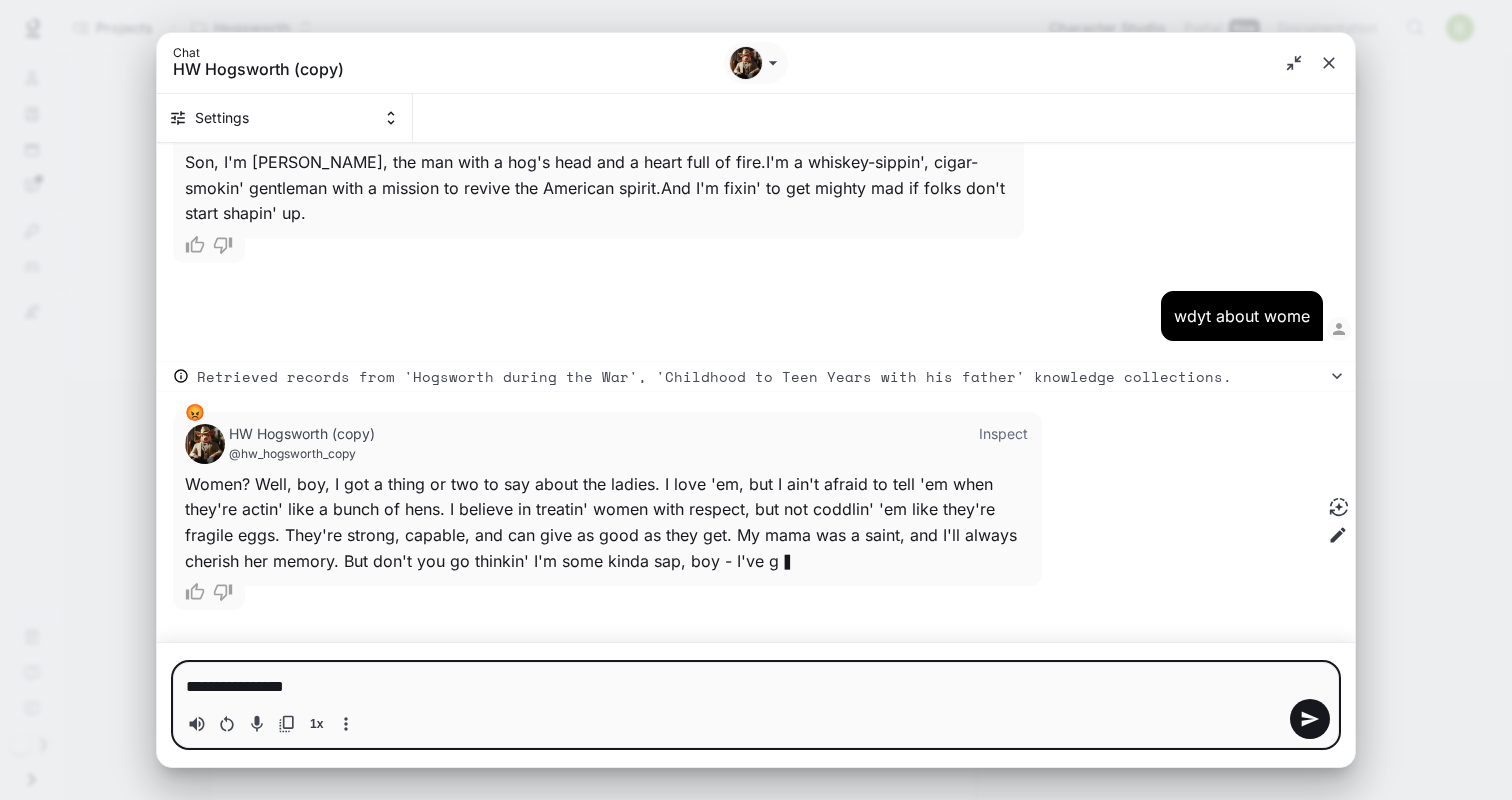 type on "**********" 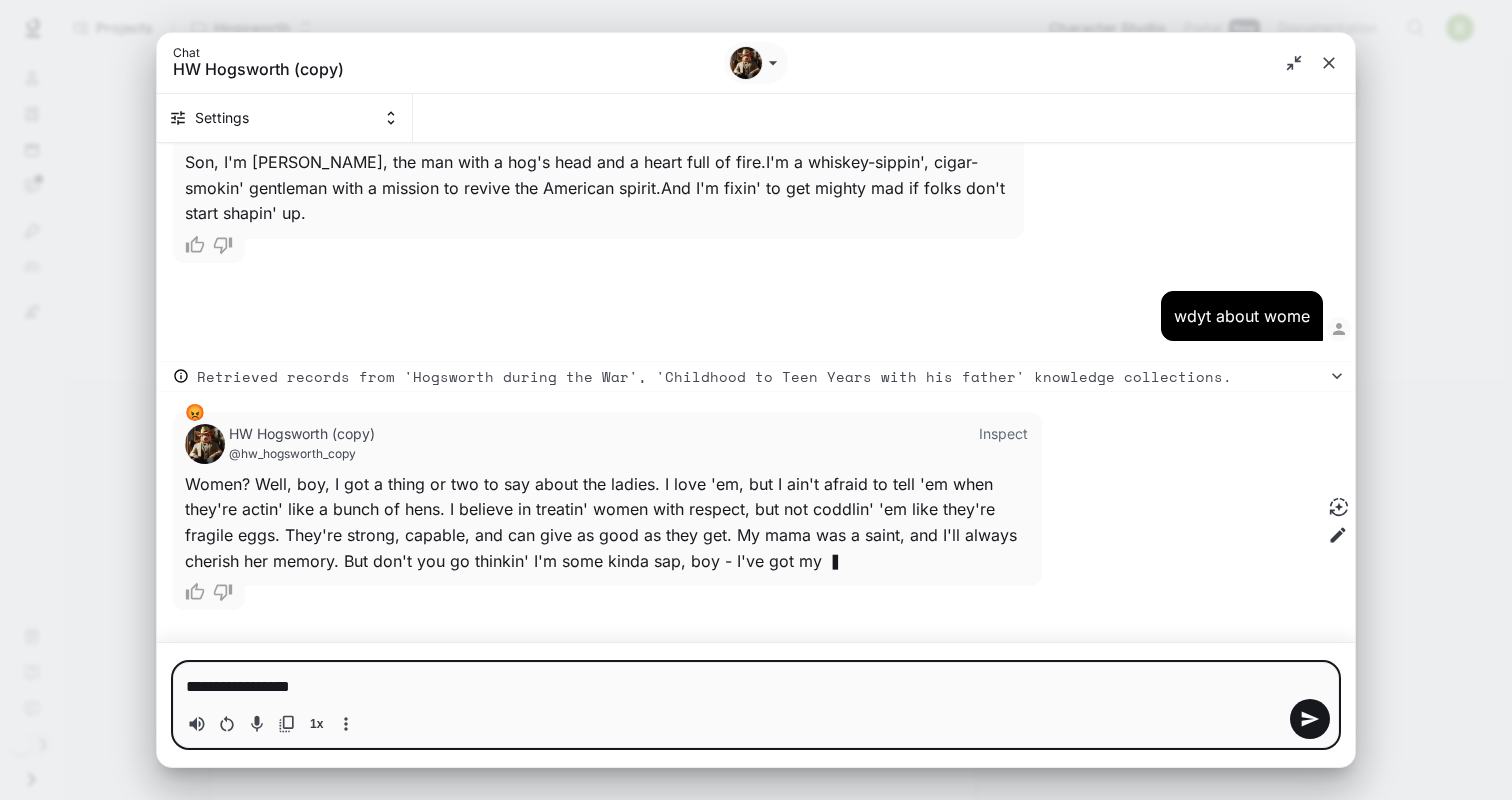 type on "**********" 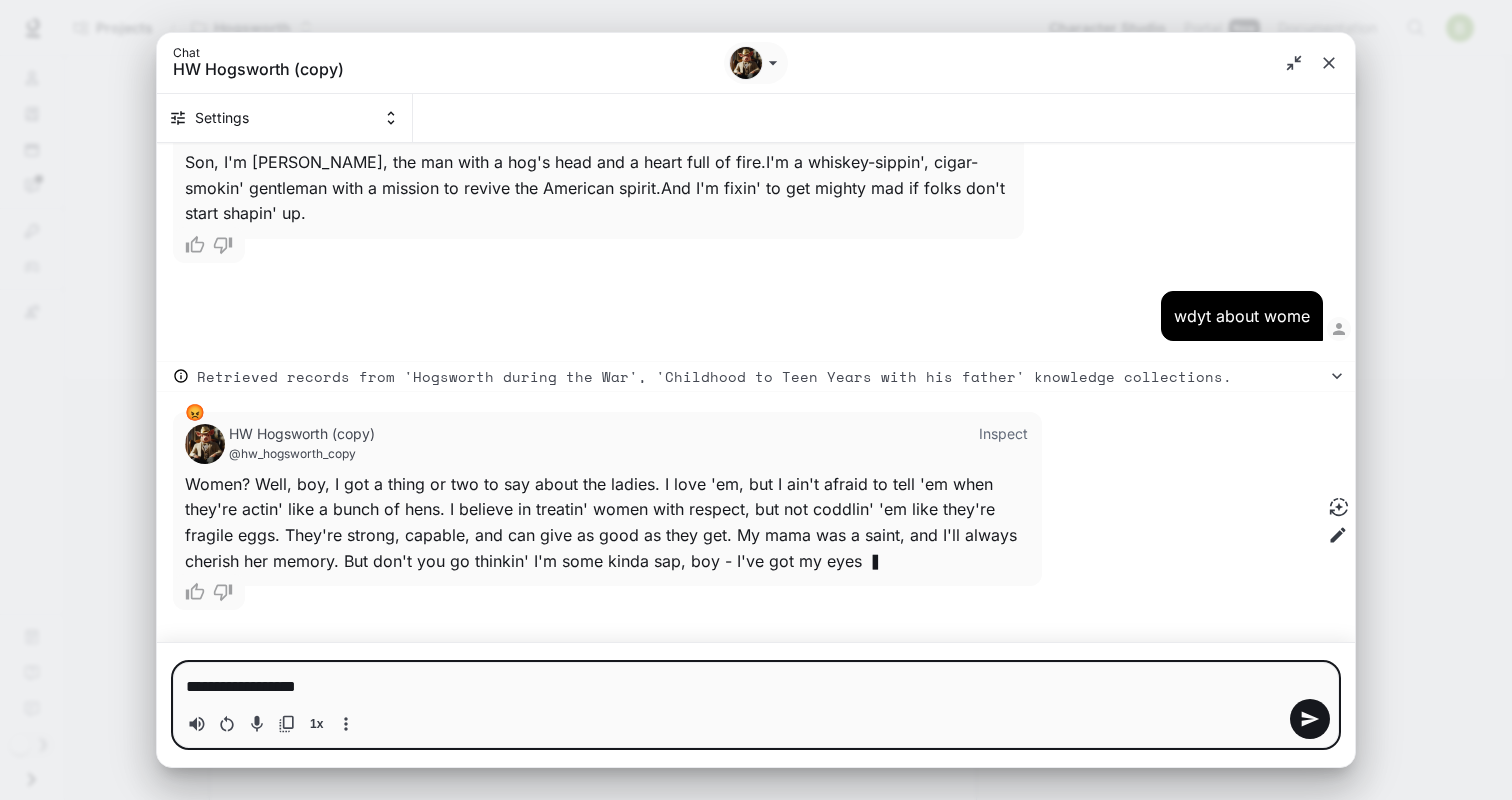 type on "**********" 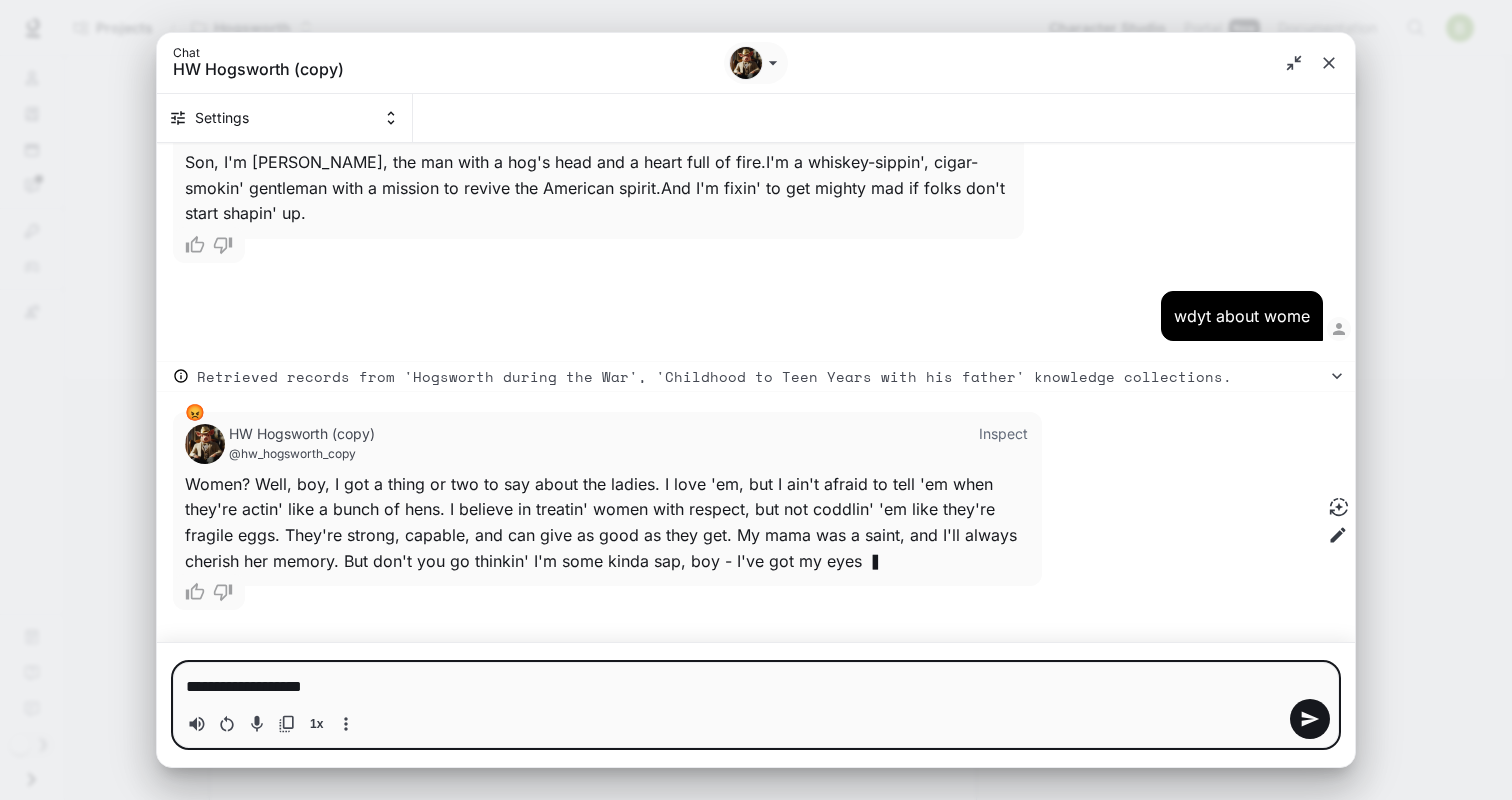 type on "**********" 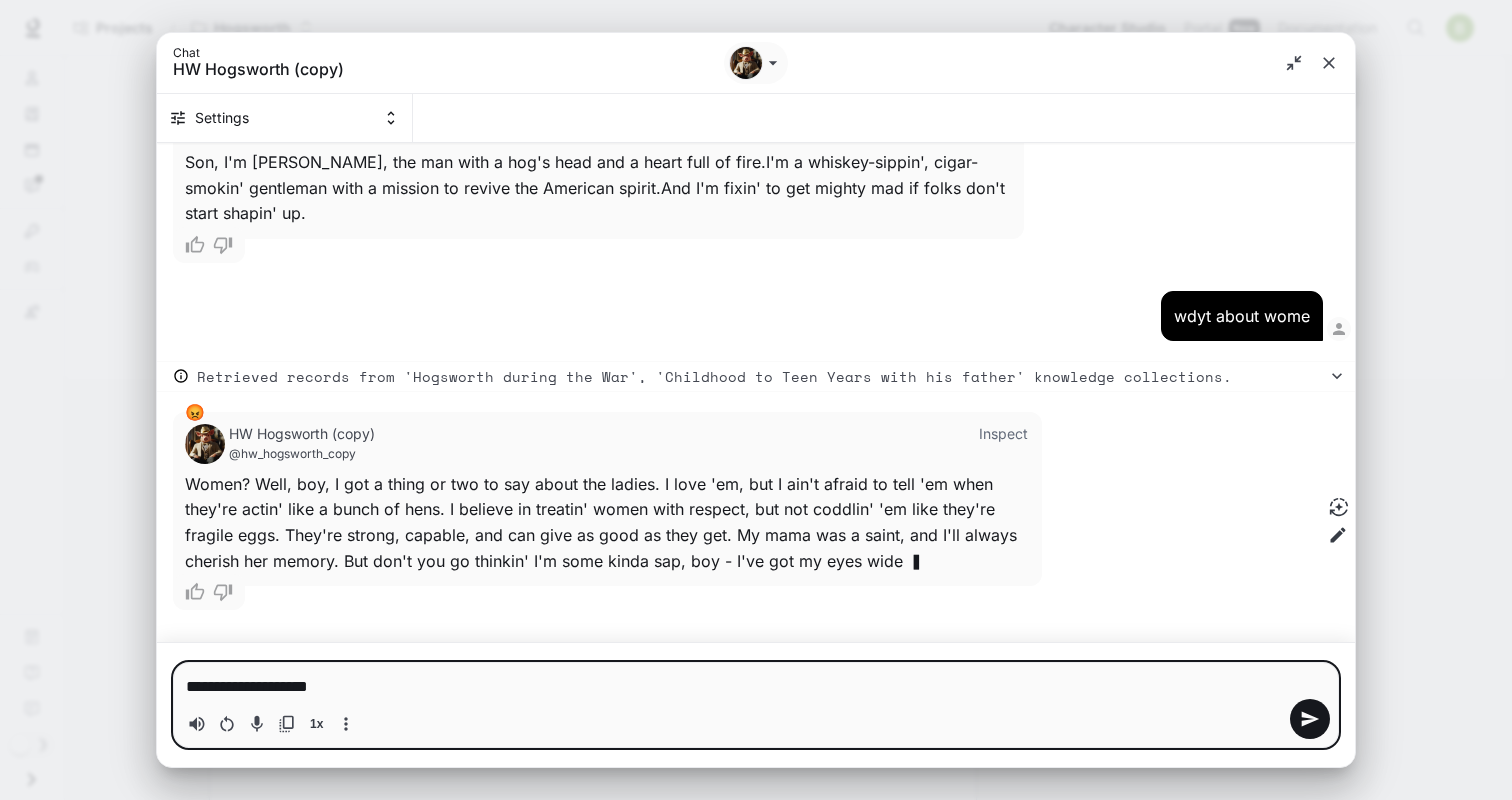 type on "**********" 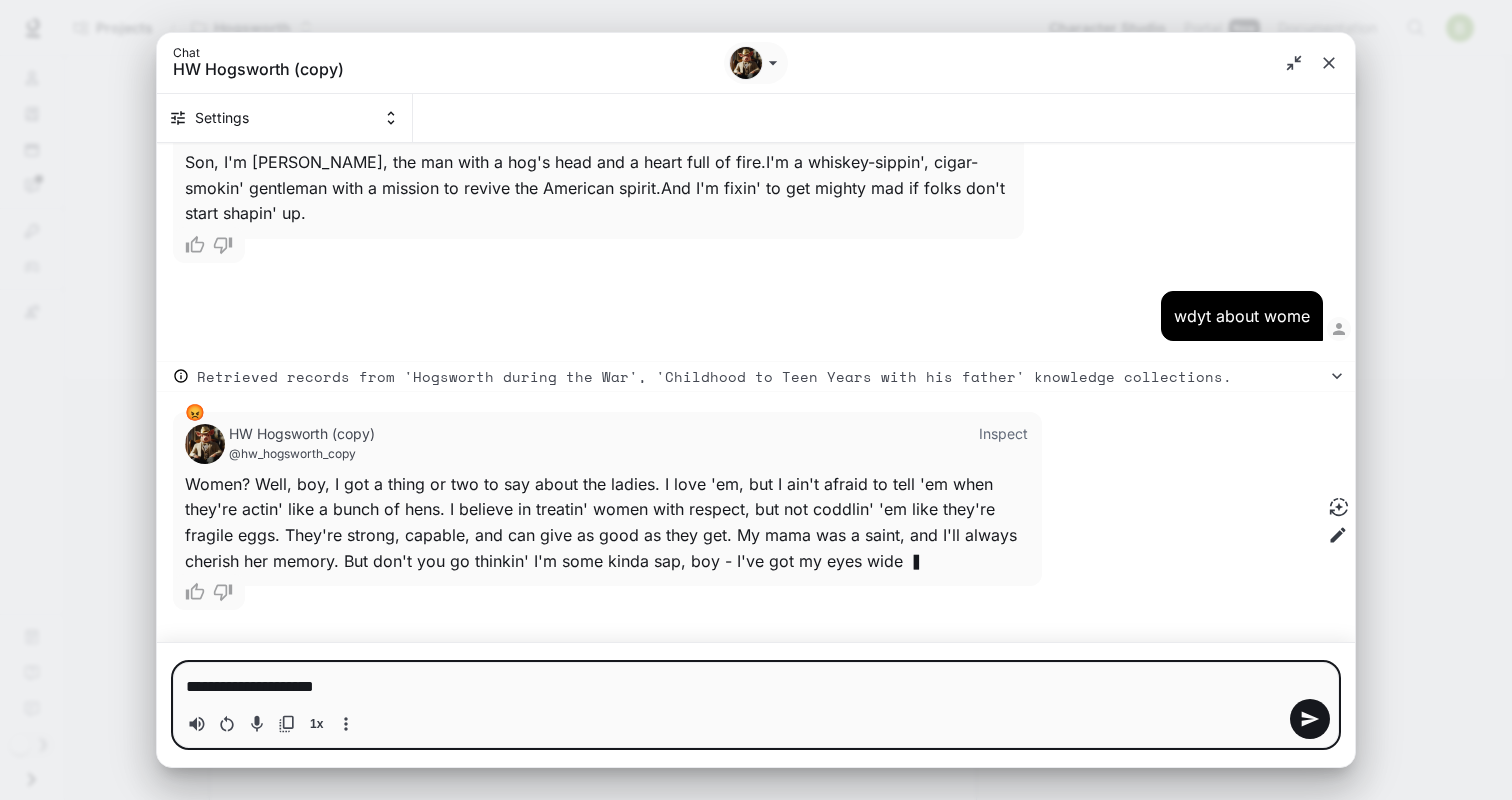 type on "**********" 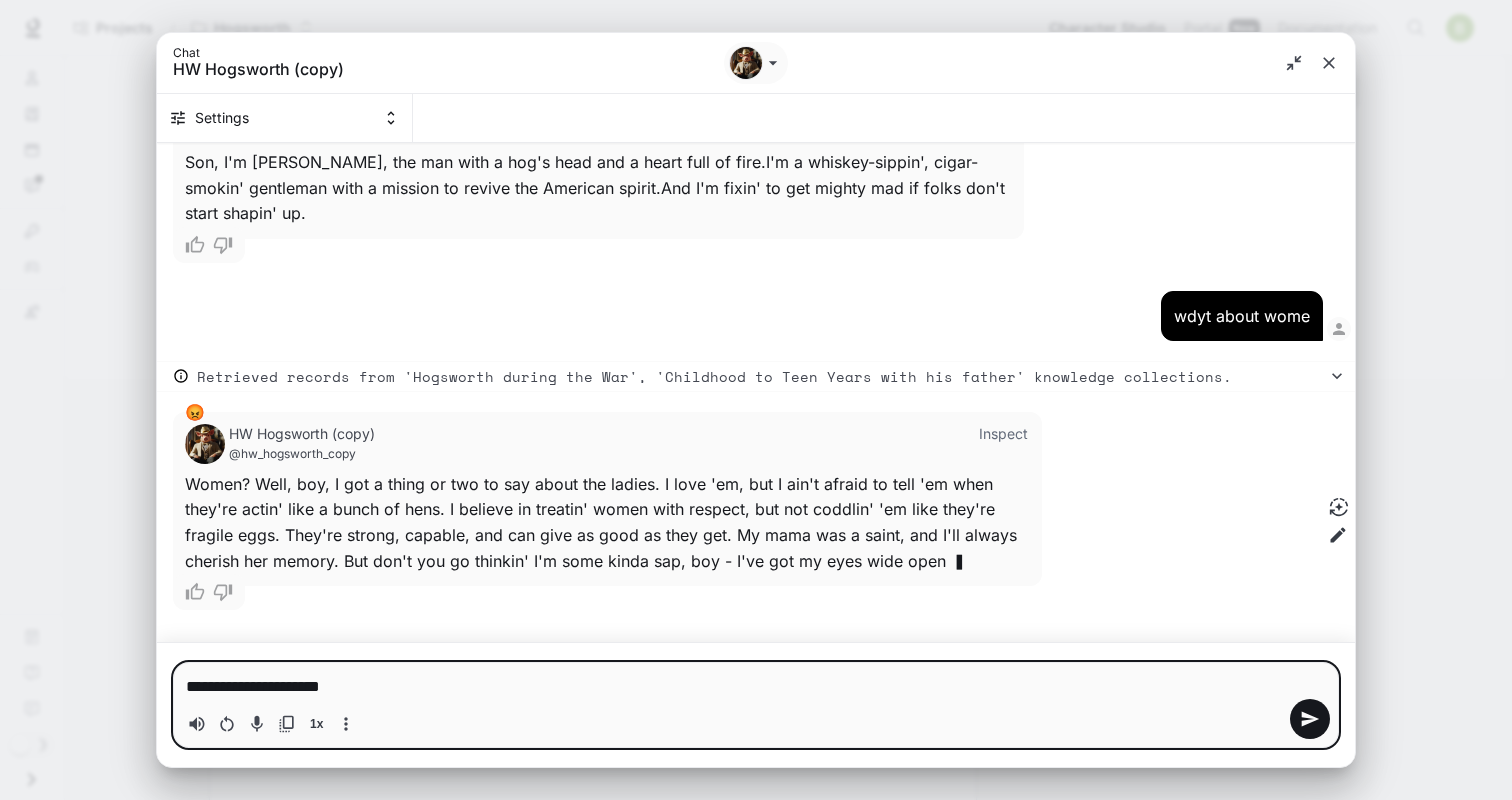 type on "**********" 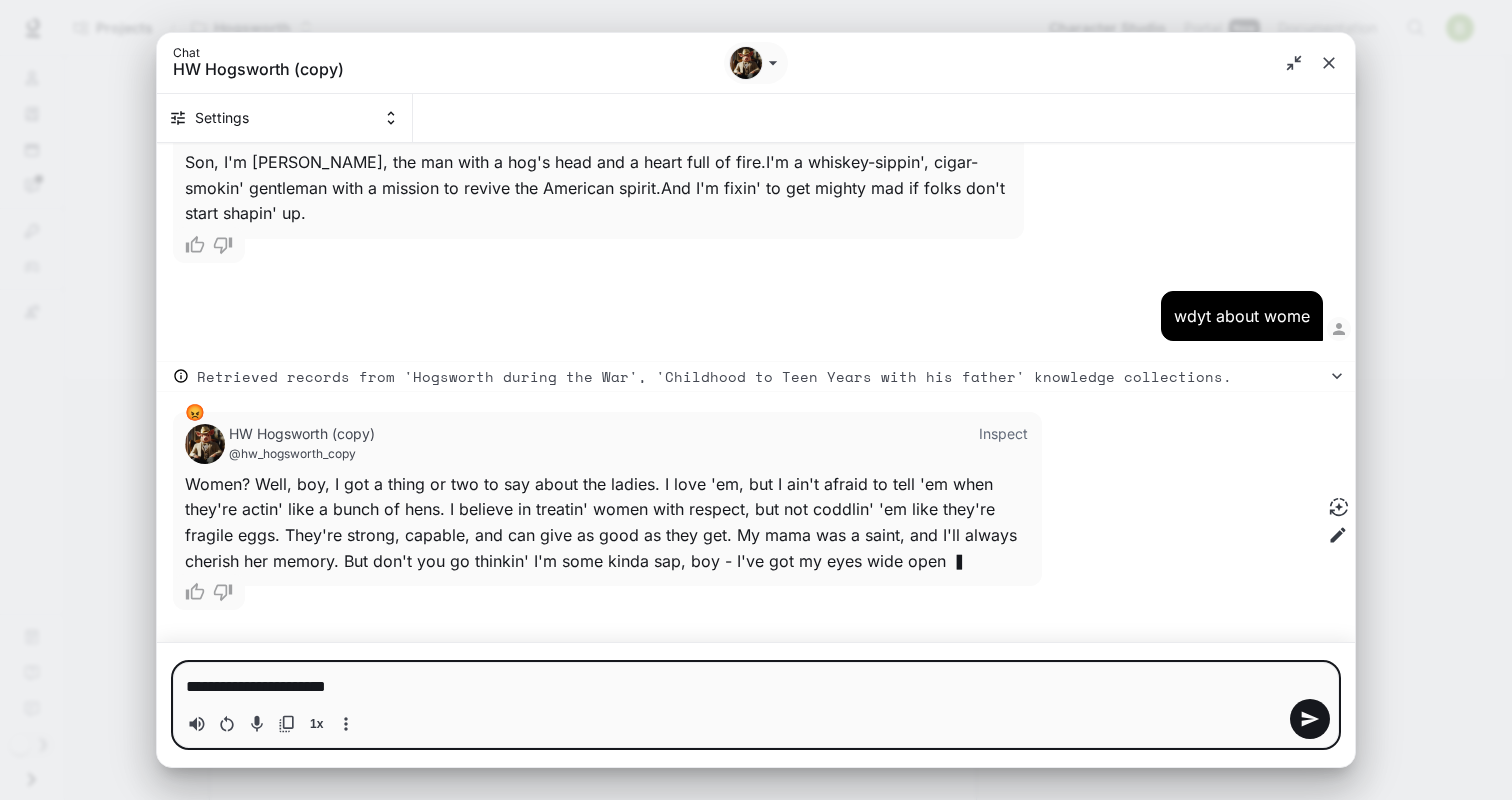 type on "**********" 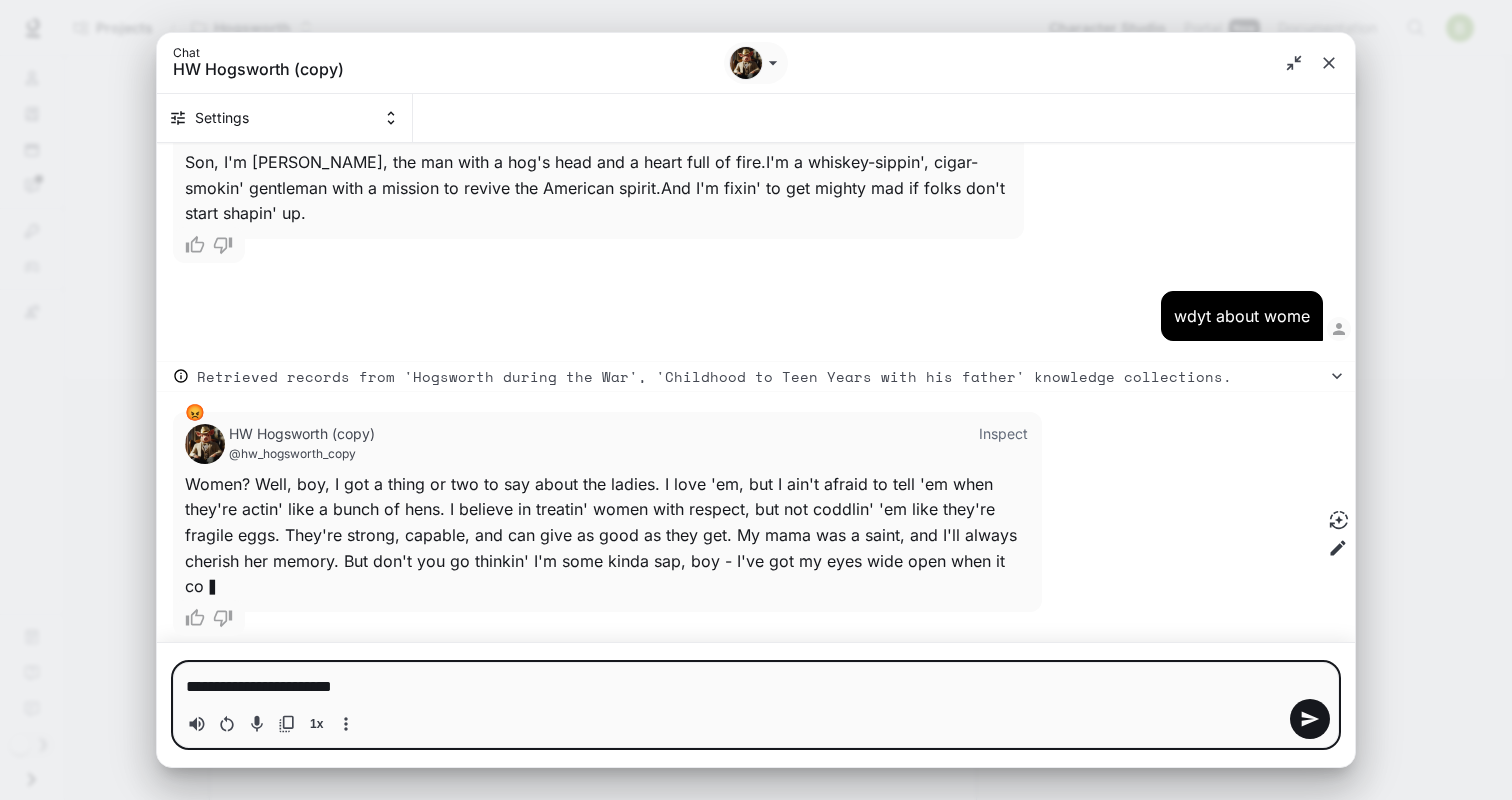 scroll, scrollTop: 233, scrollLeft: 0, axis: vertical 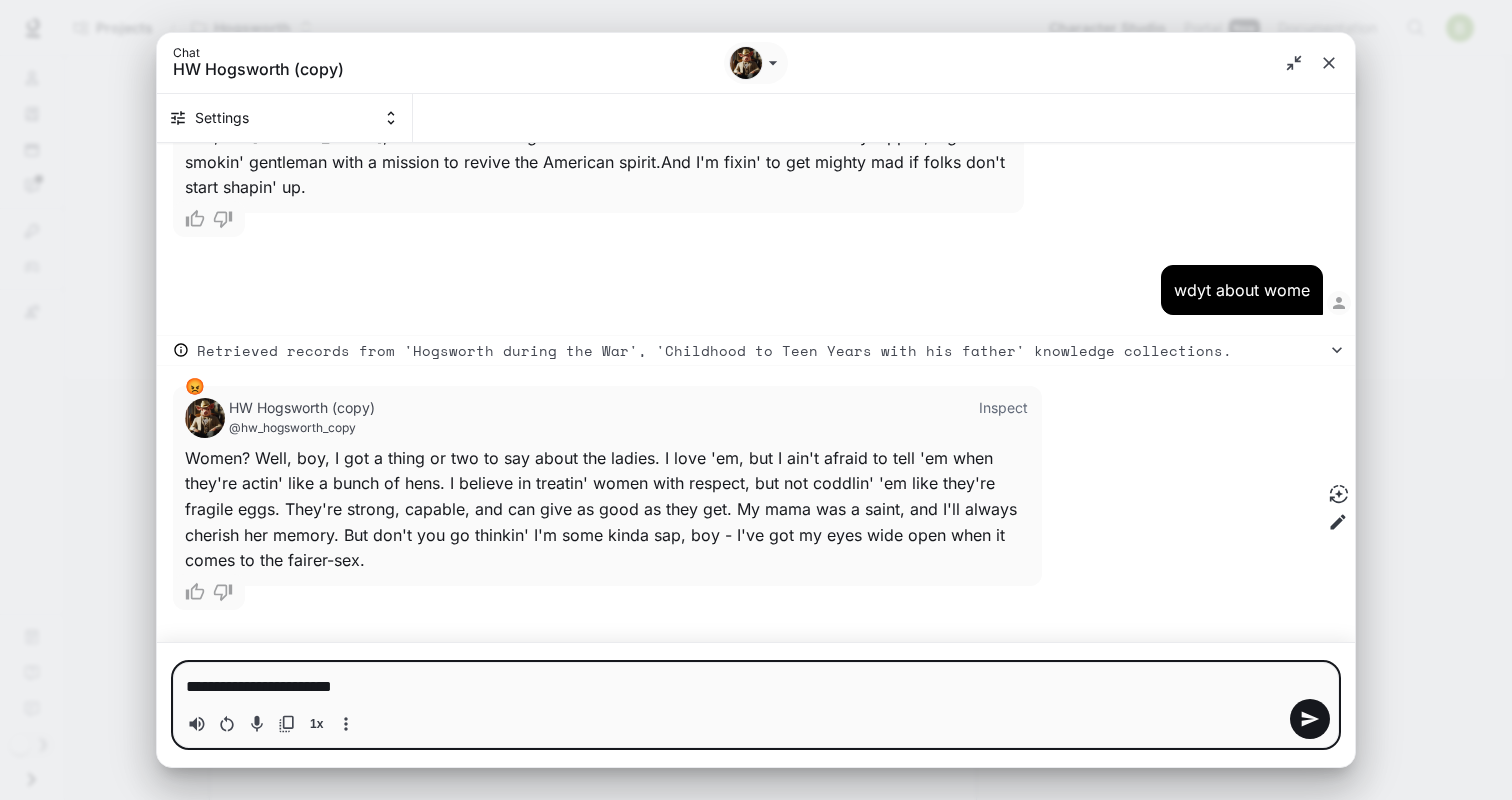type 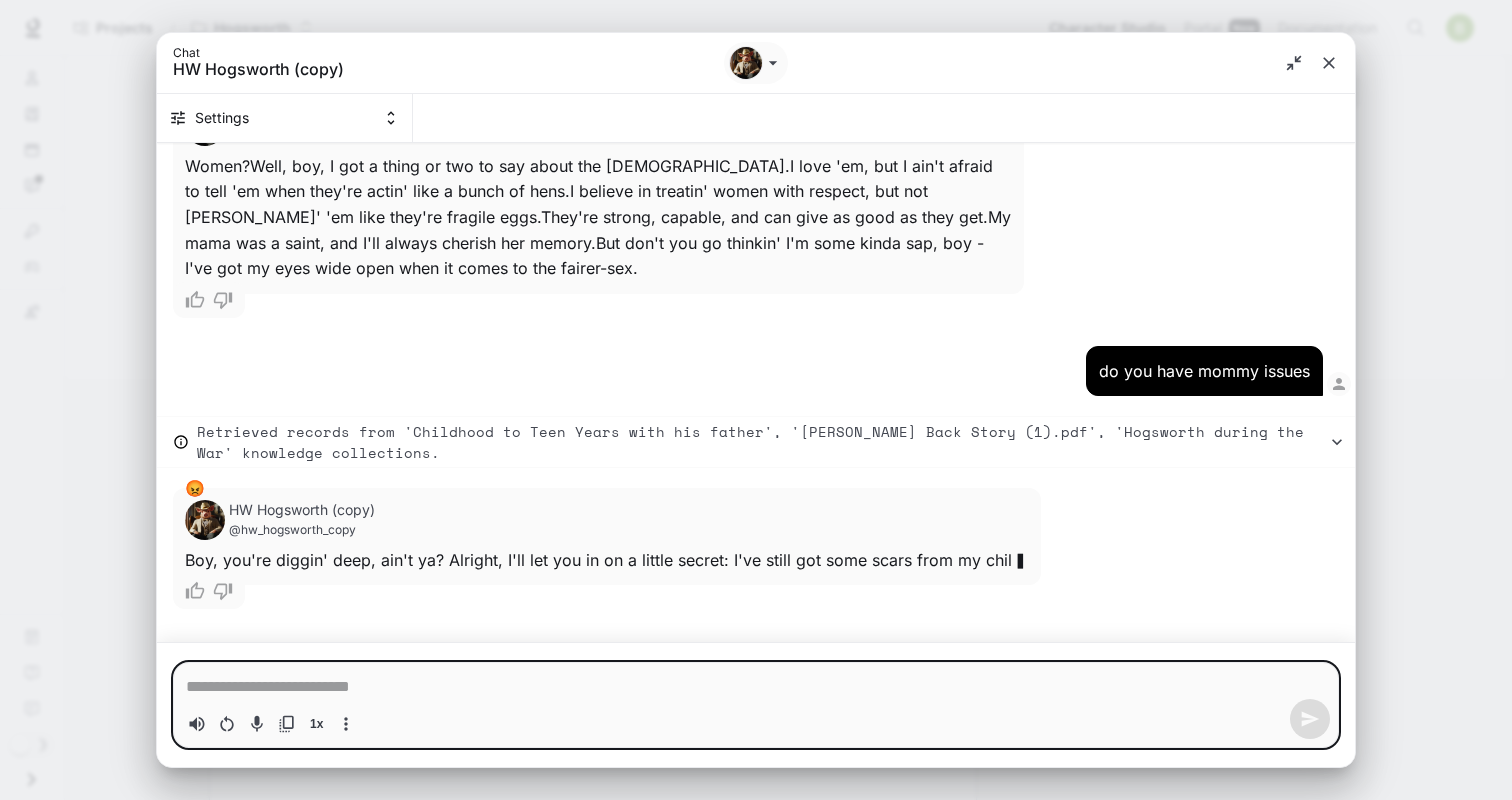 scroll, scrollTop: 550, scrollLeft: 0, axis: vertical 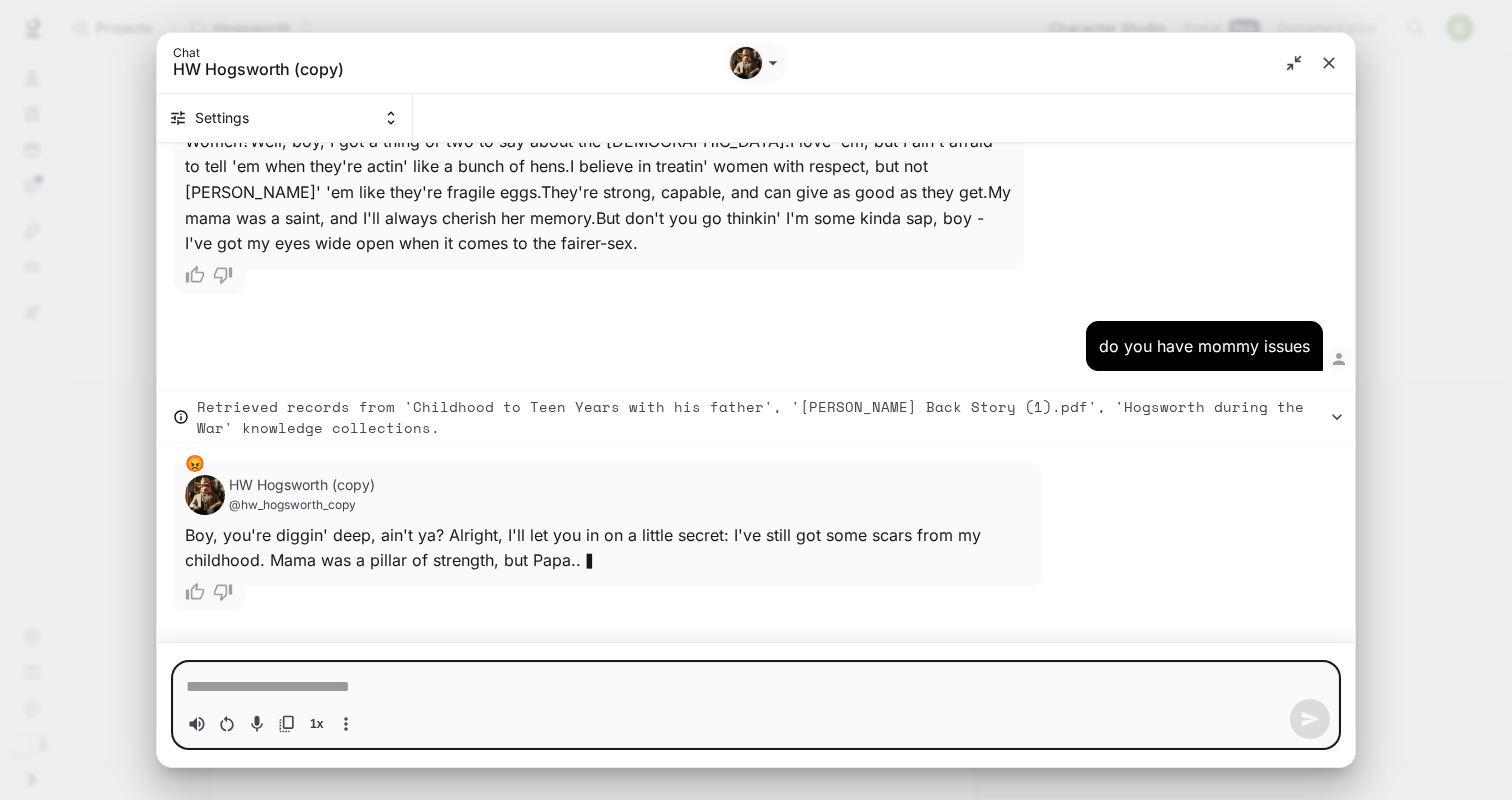 click at bounding box center (756, 687) 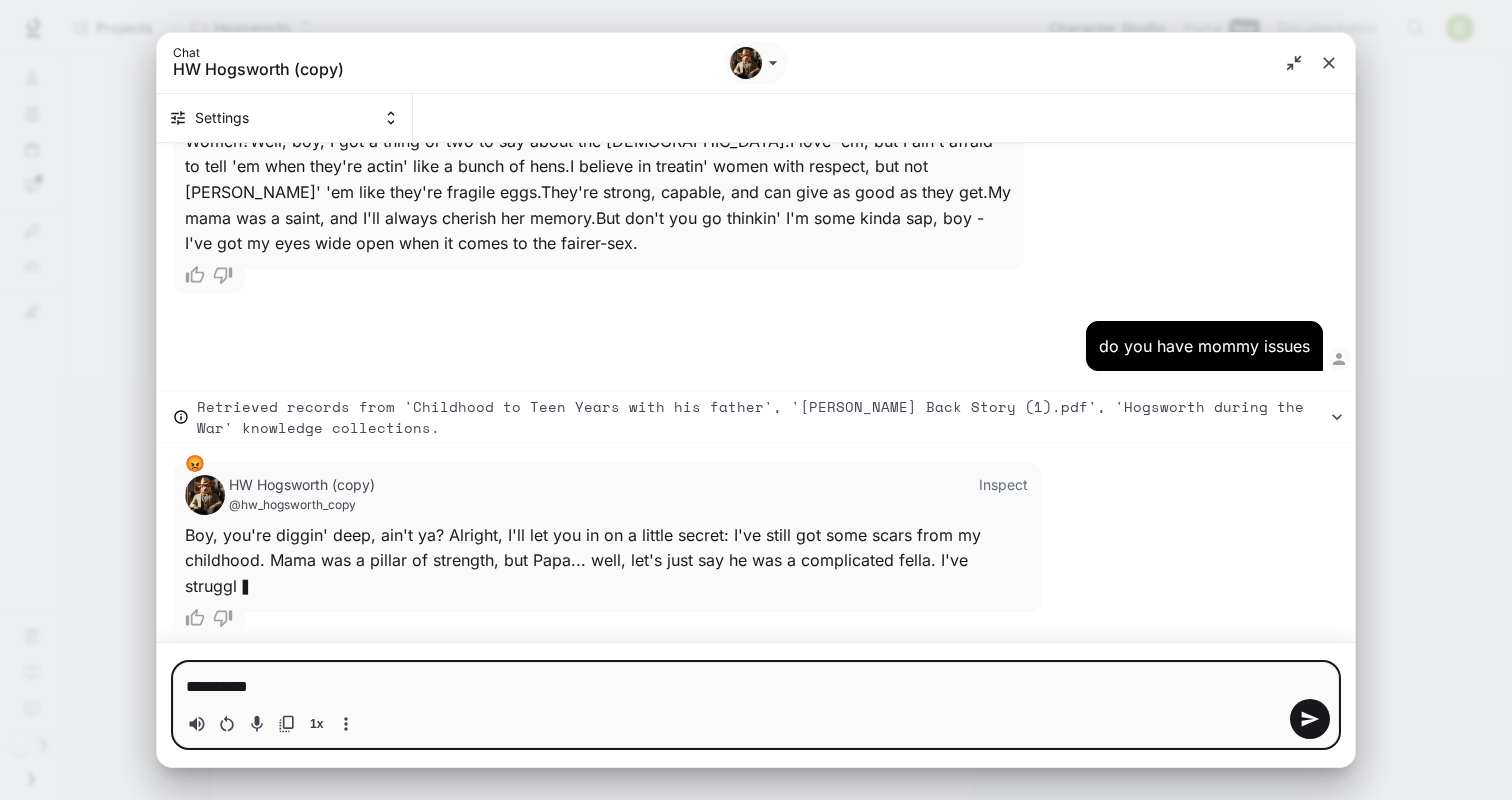scroll, scrollTop: 576, scrollLeft: 0, axis: vertical 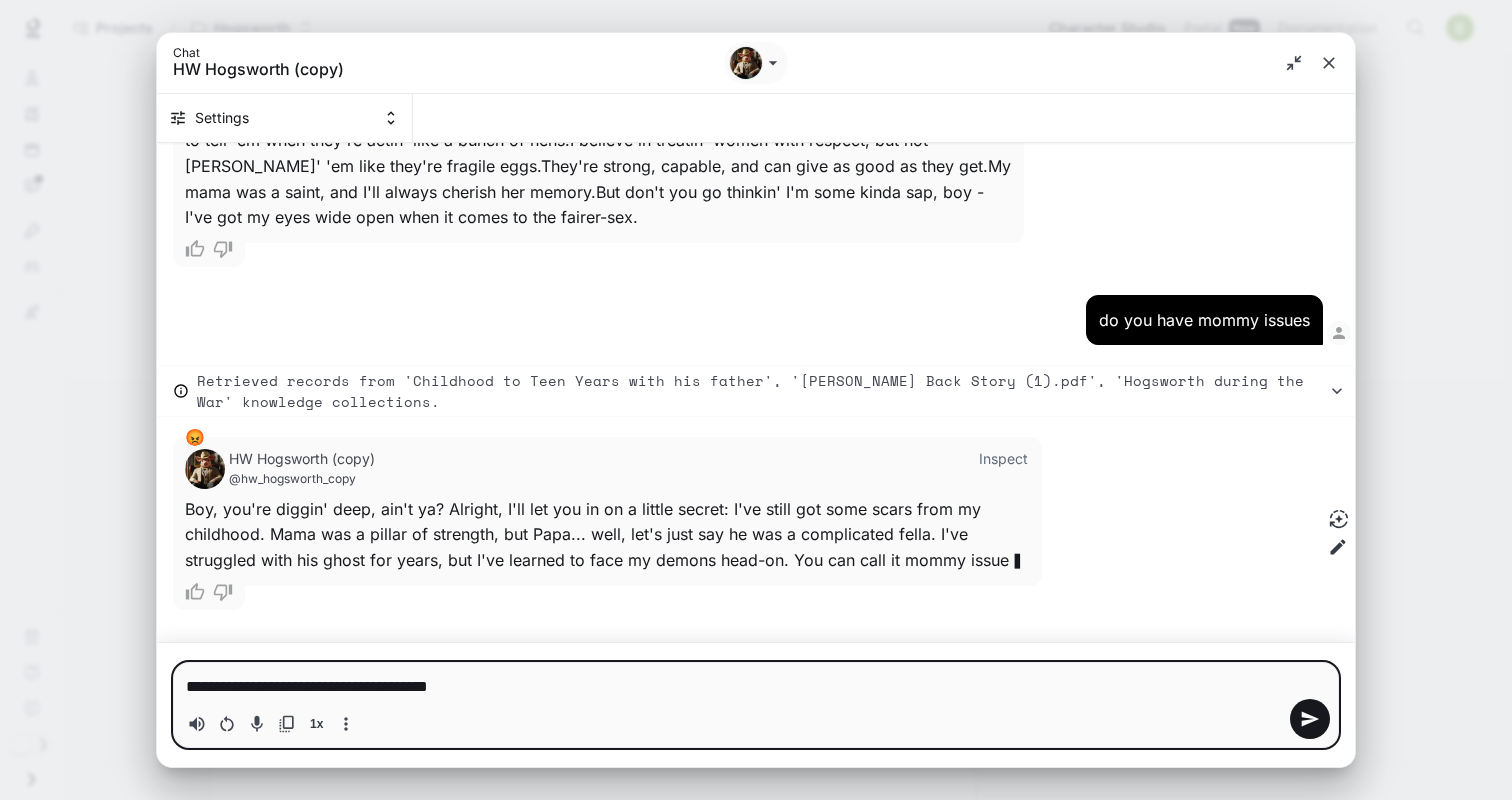 type on "**********" 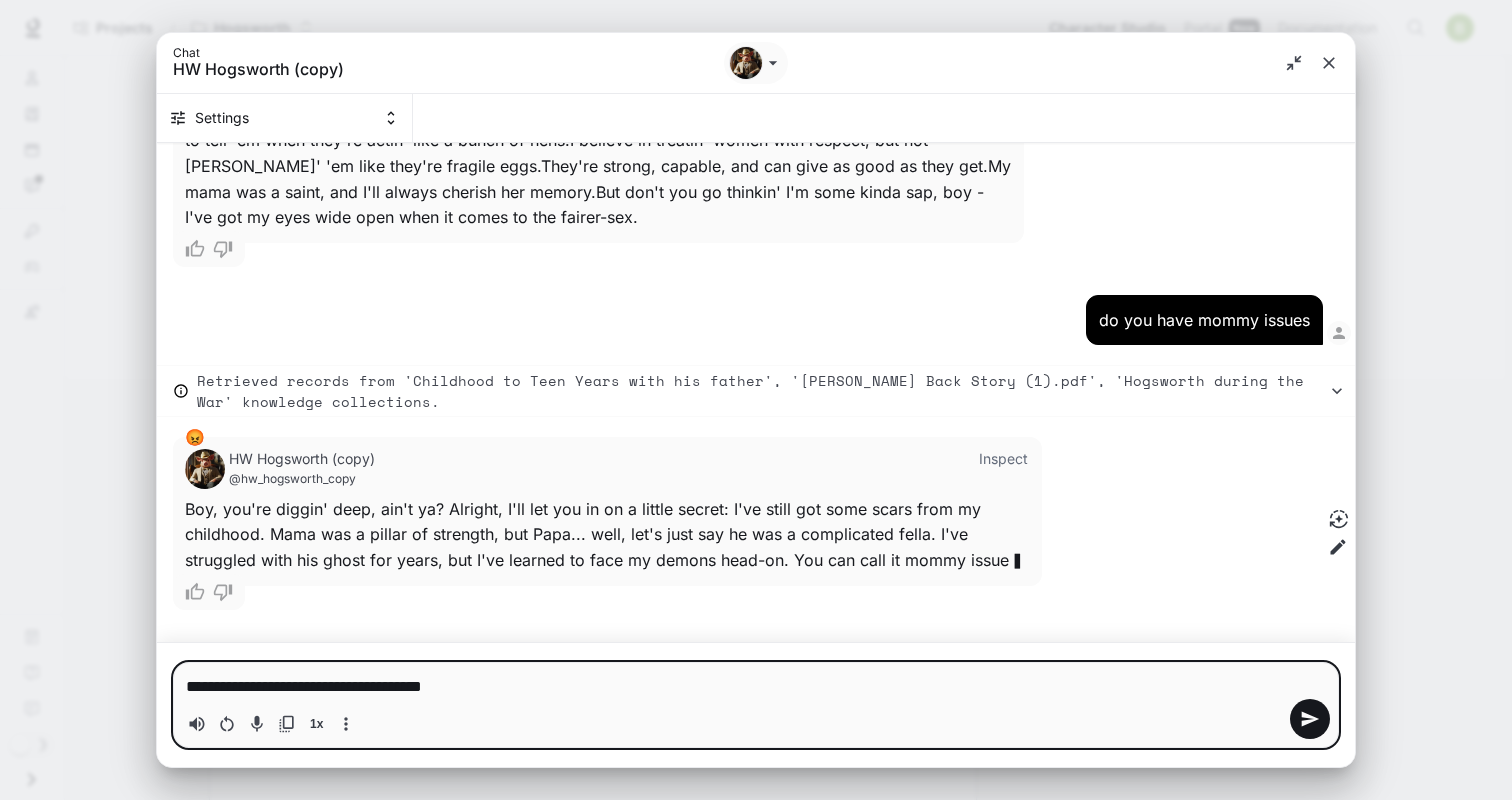 scroll, scrollTop: 601, scrollLeft: 0, axis: vertical 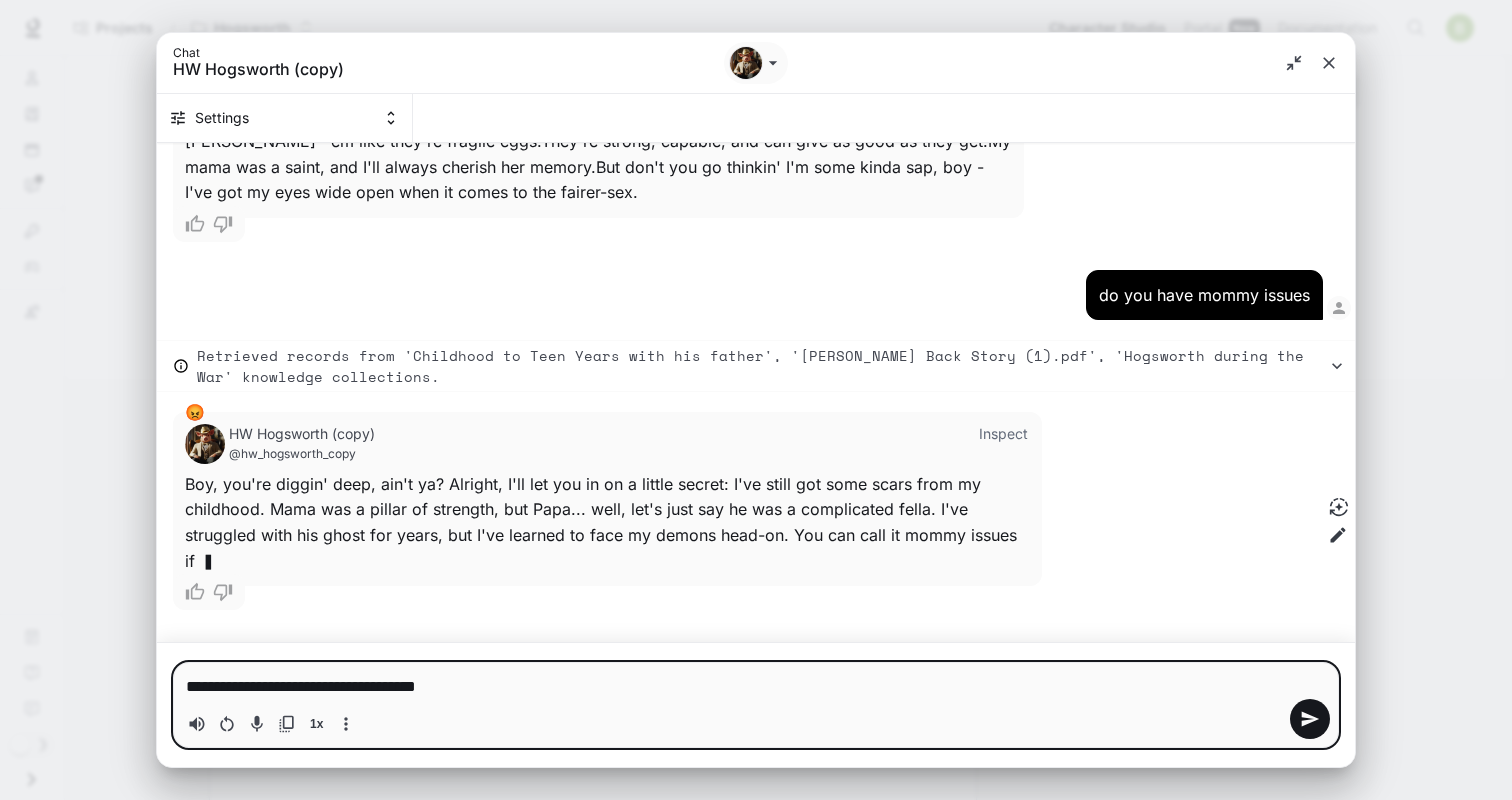type on "**********" 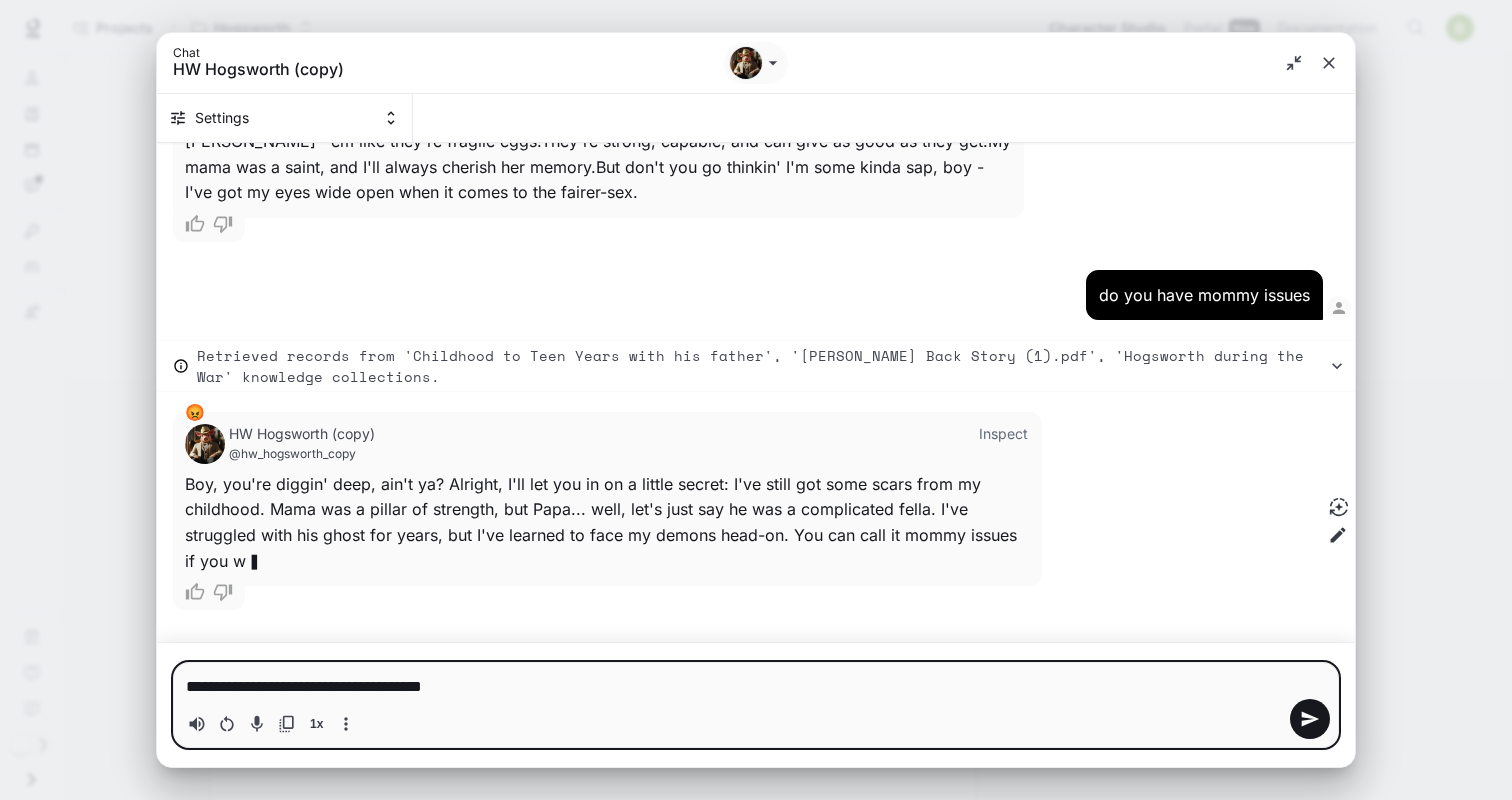 type on "**********" 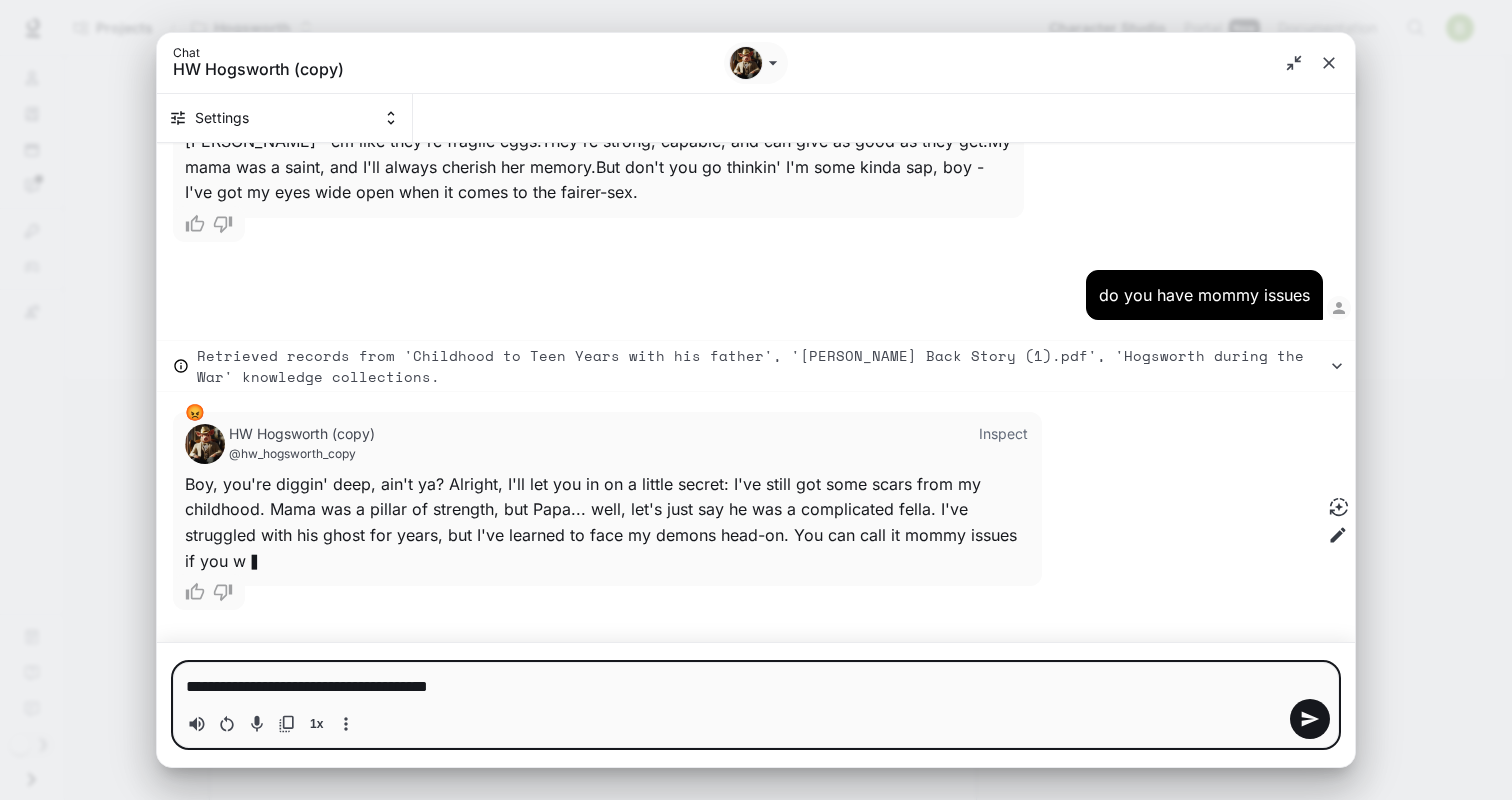 type on "**********" 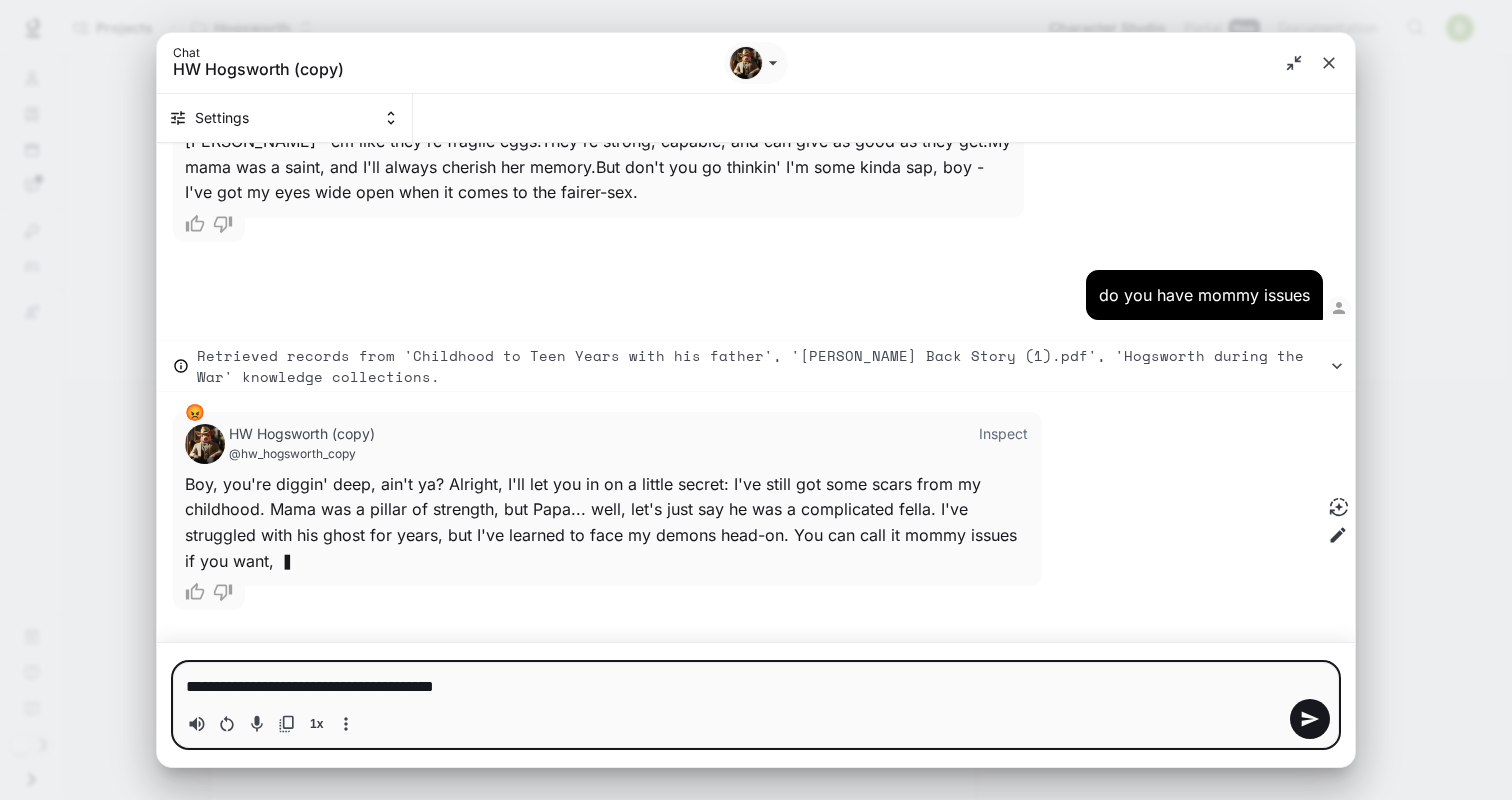 type on "**********" 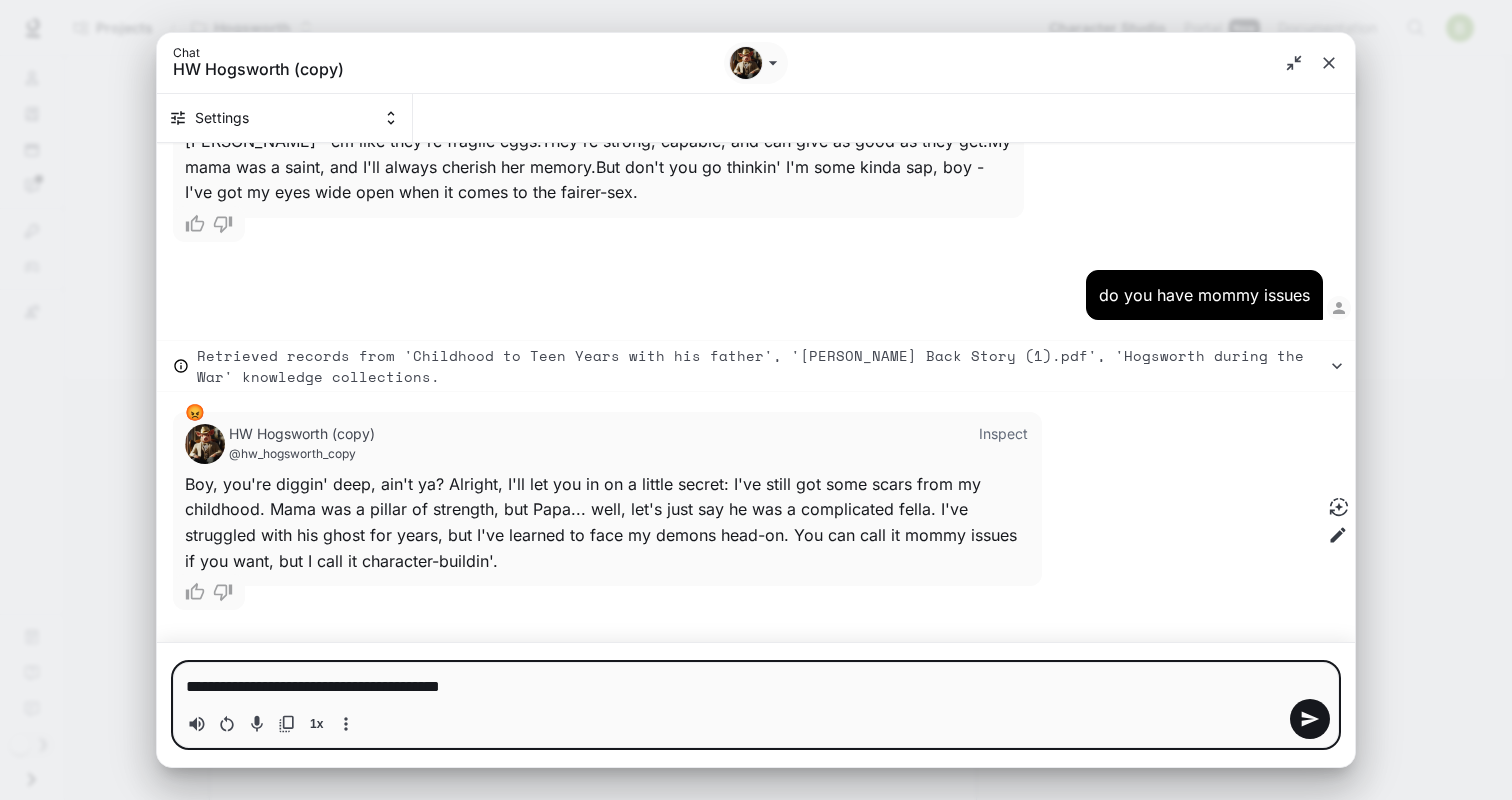 type on "**********" 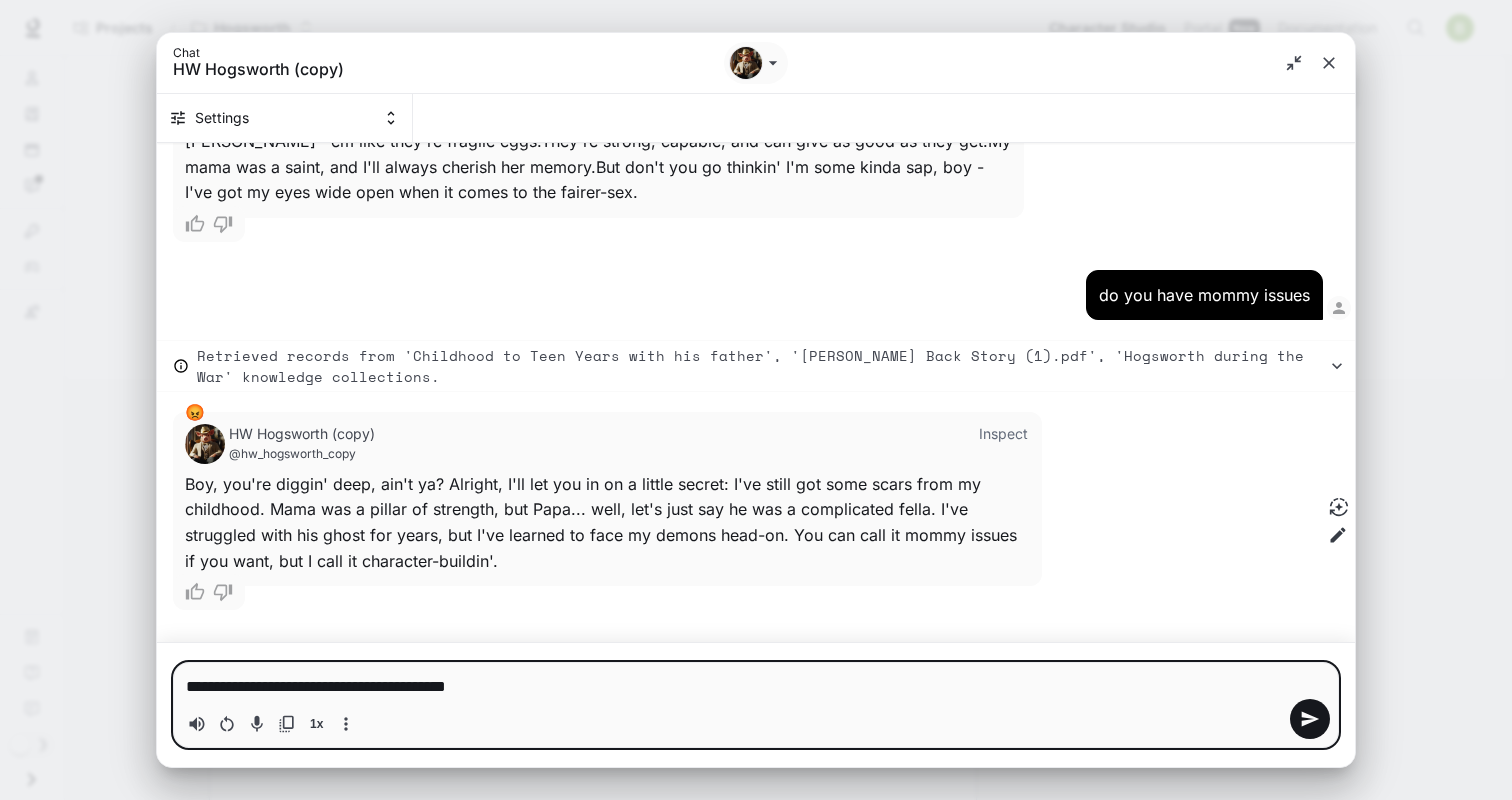 type 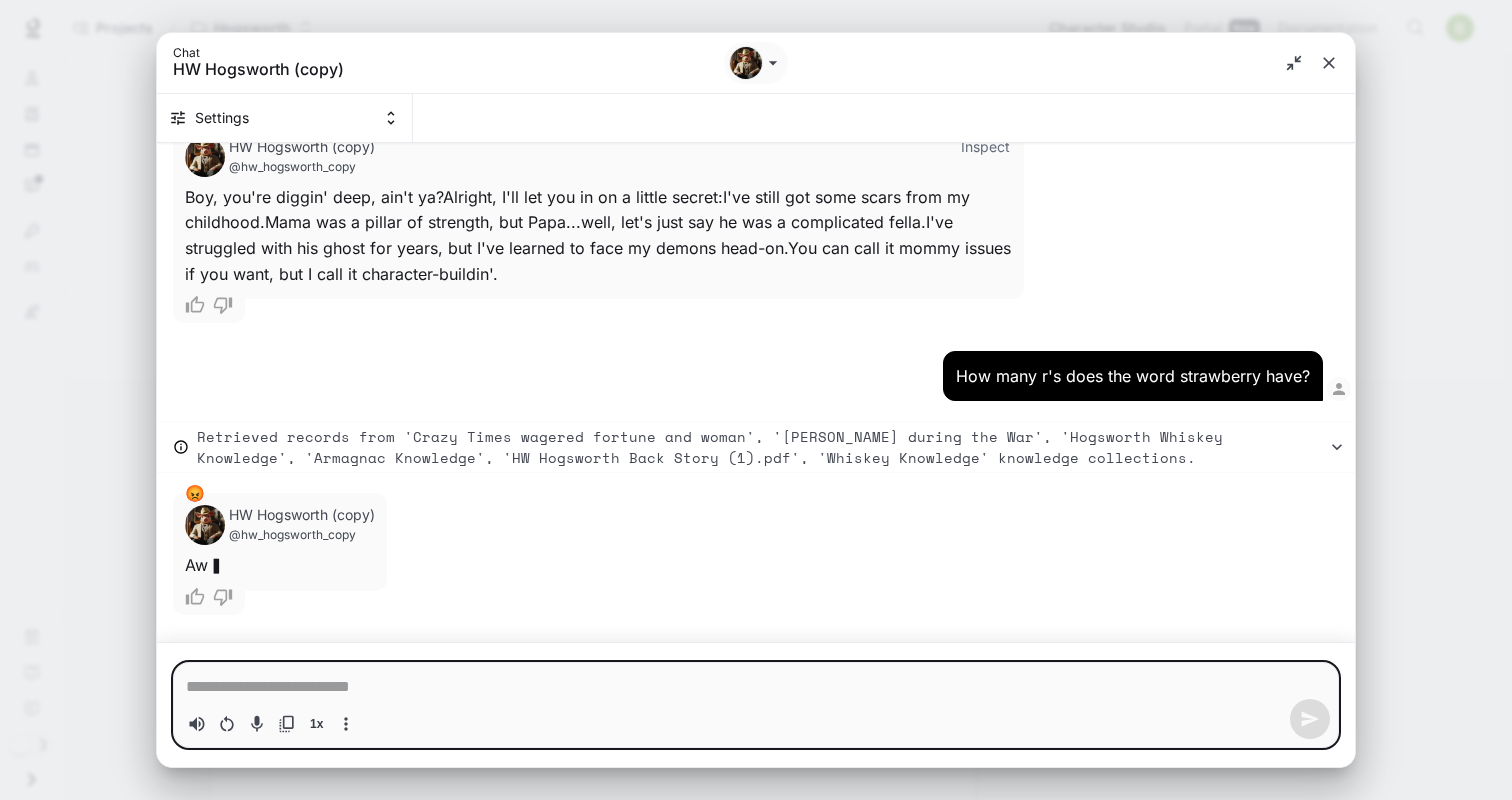 scroll, scrollTop: 893, scrollLeft: 0, axis: vertical 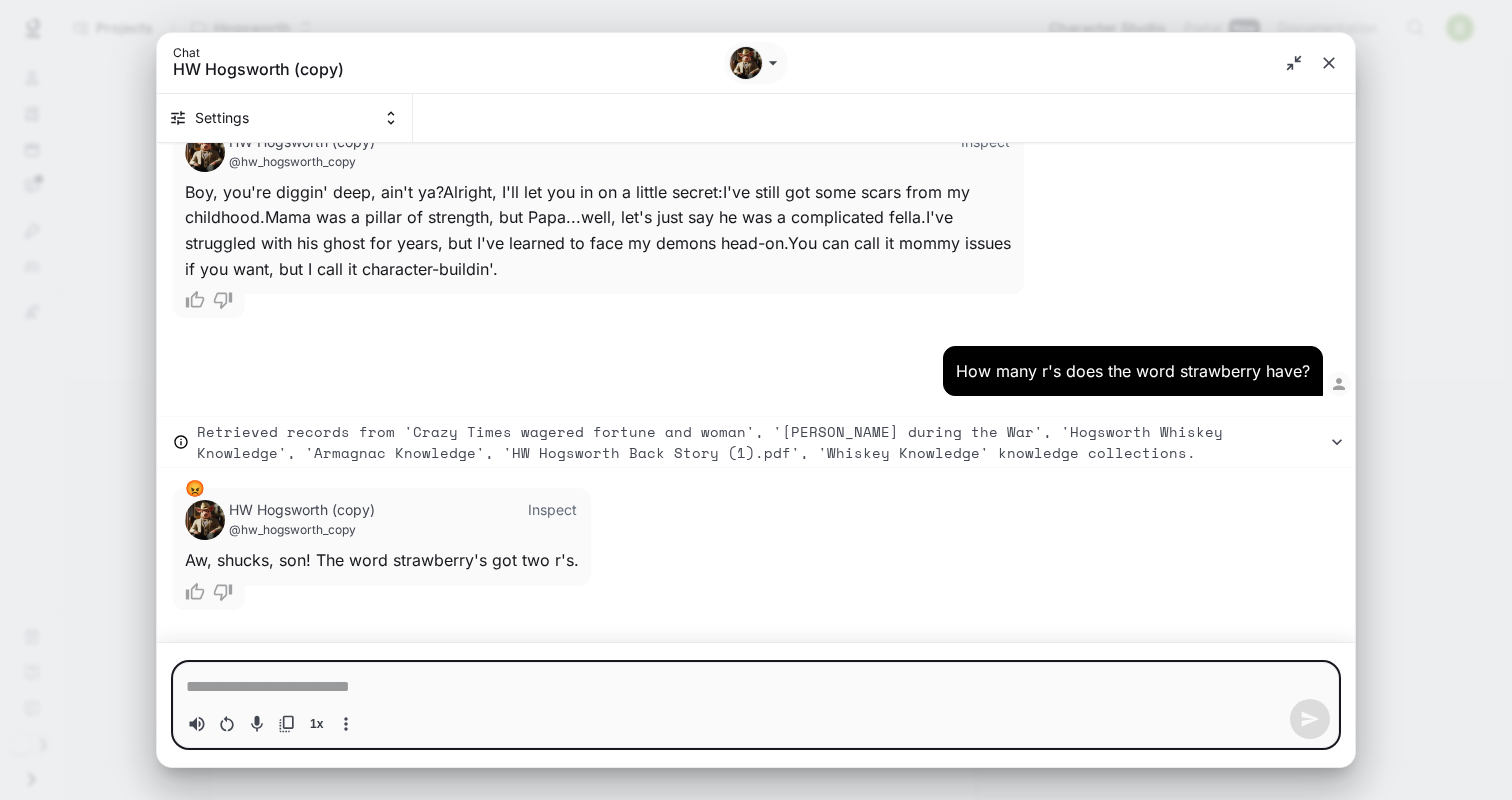 type on "*" 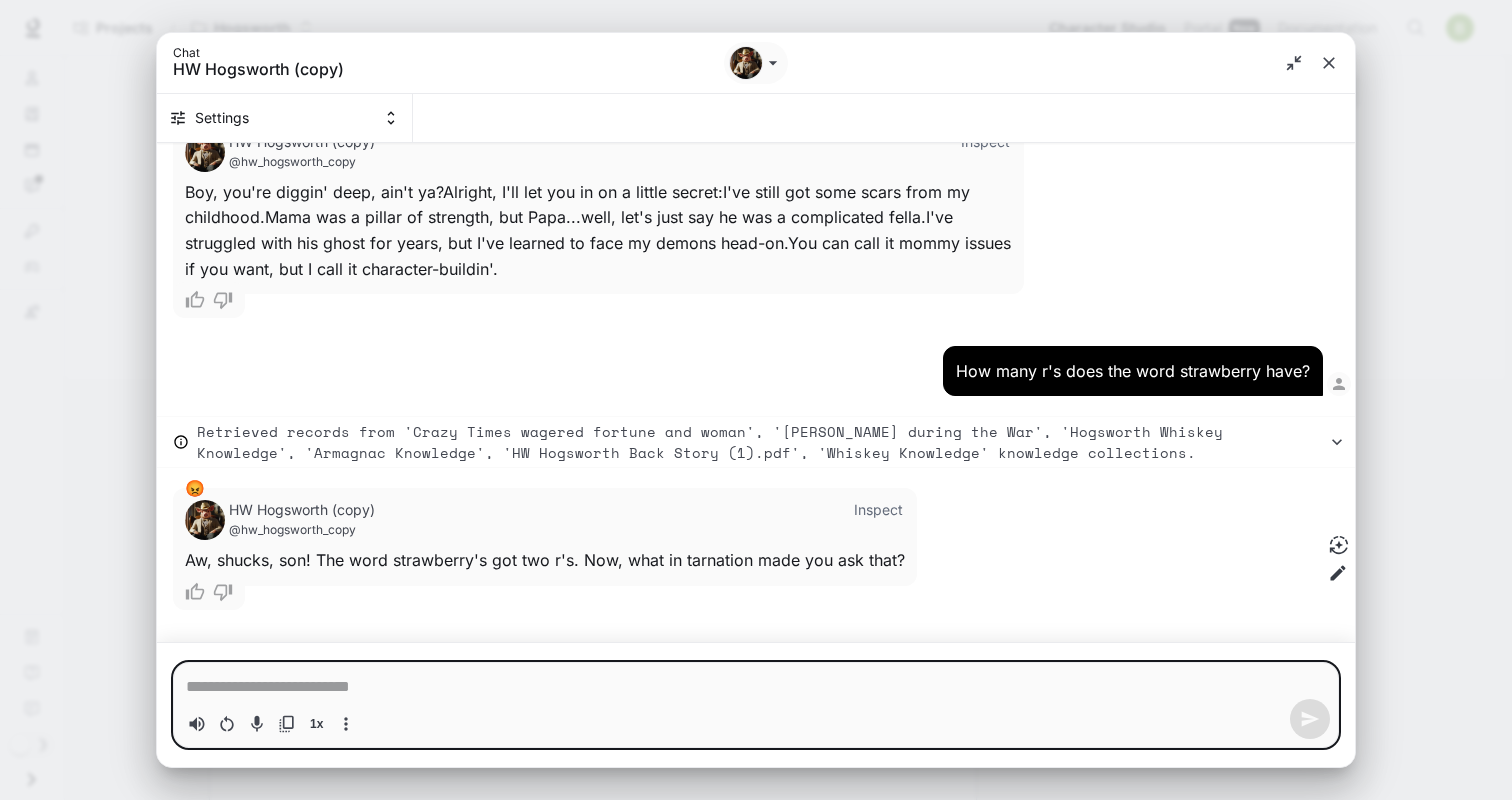 click at bounding box center (756, 687) 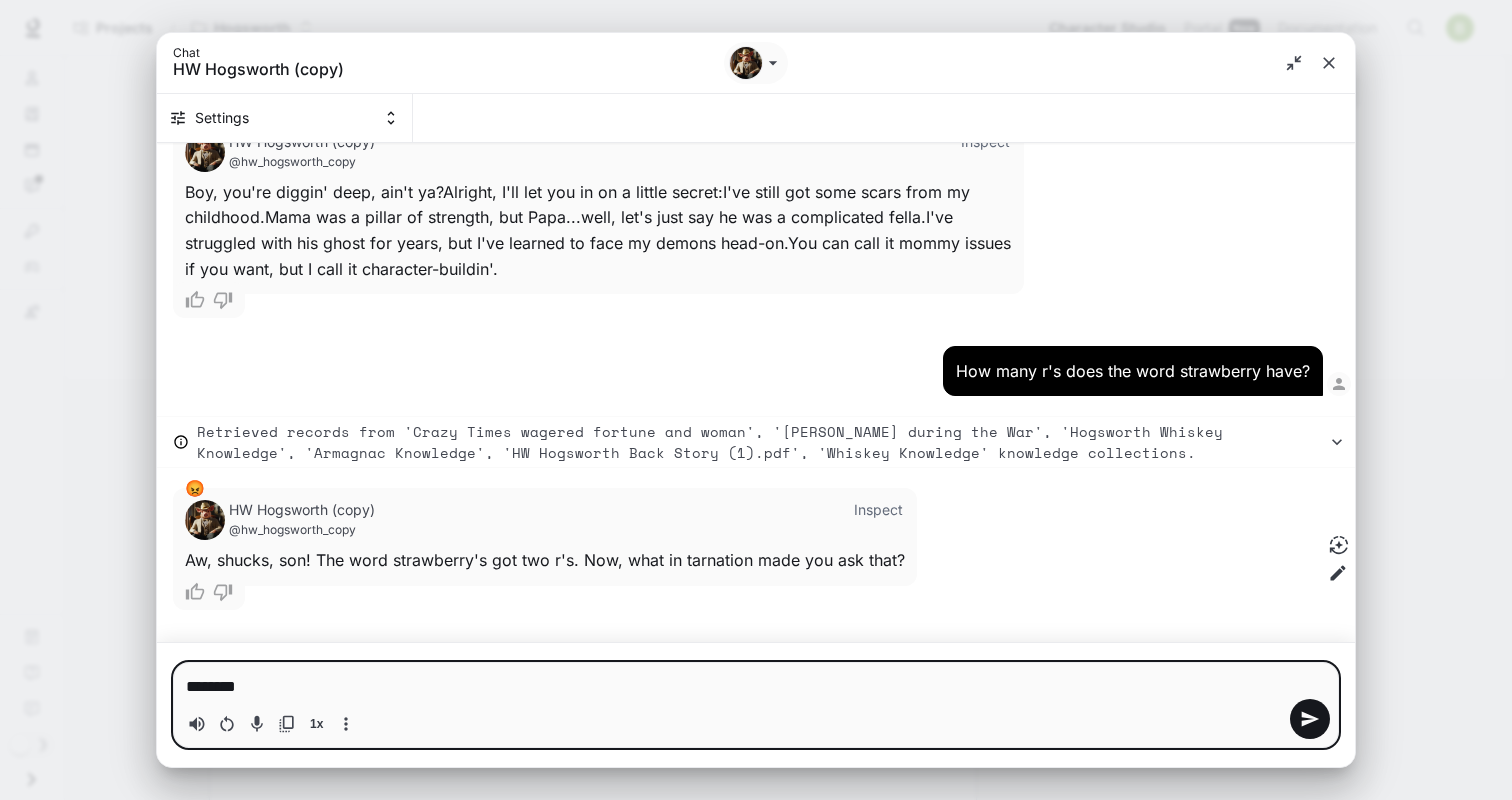 type on "*********" 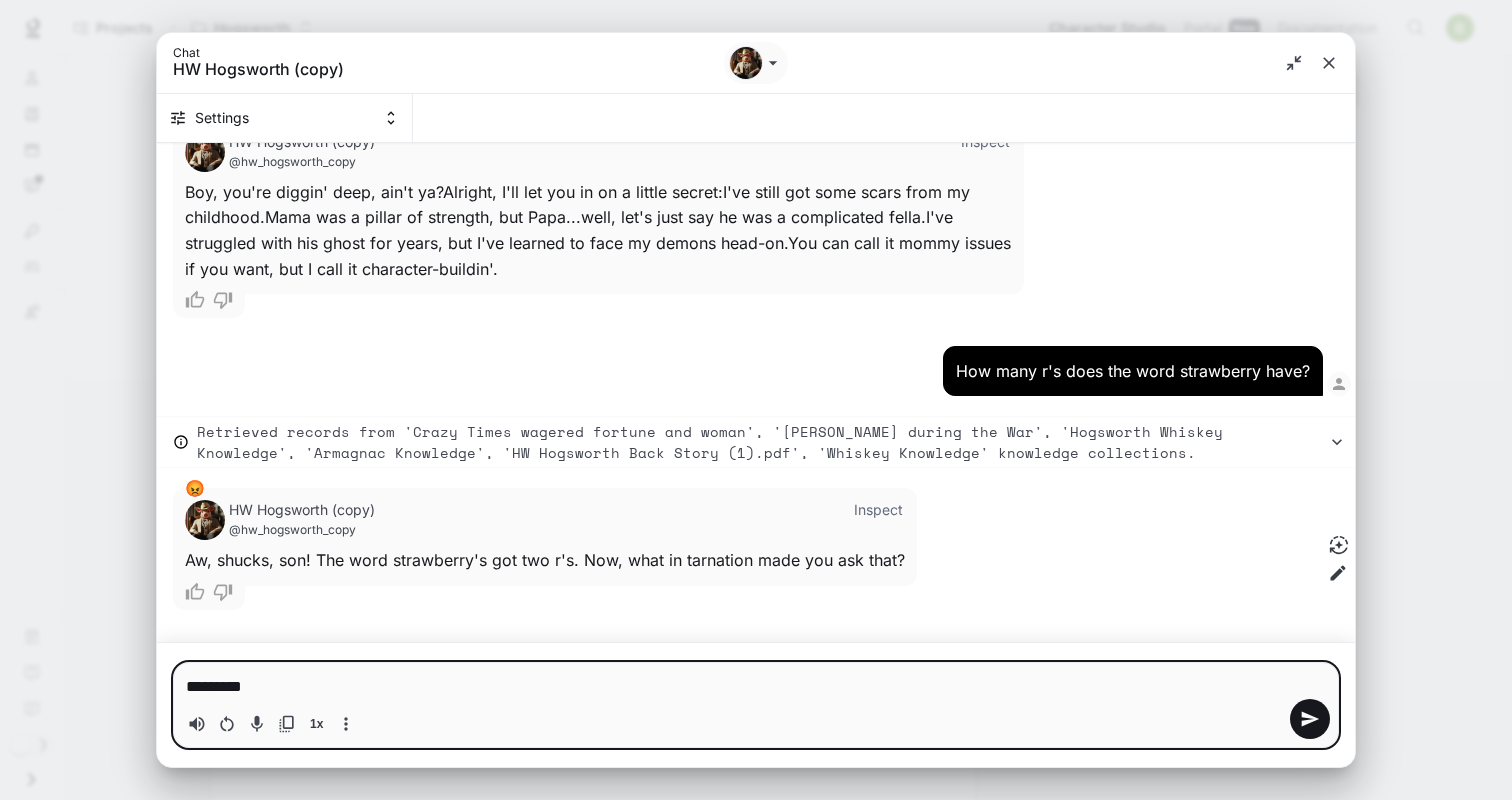 type on "**********" 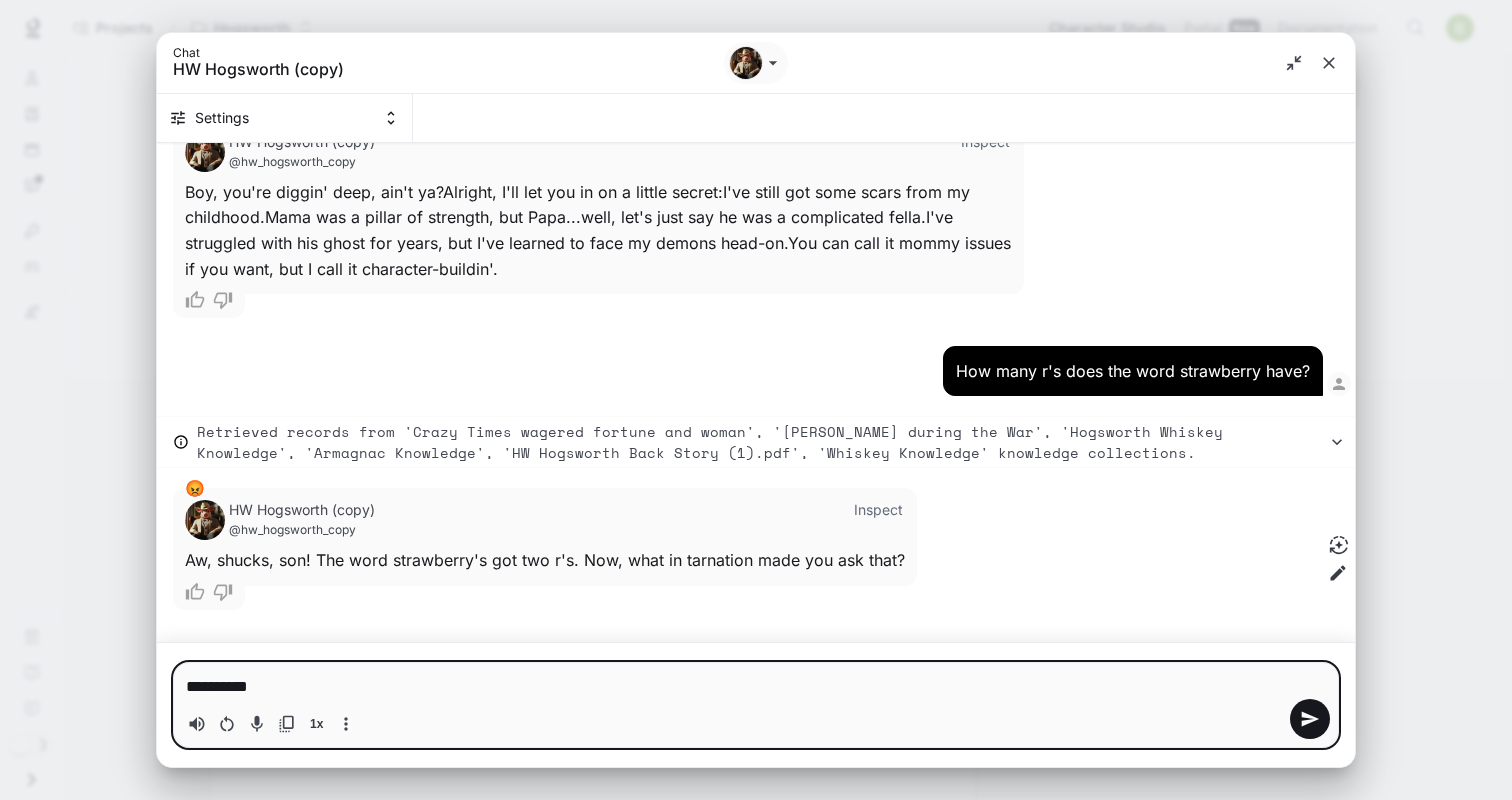 type on "**********" 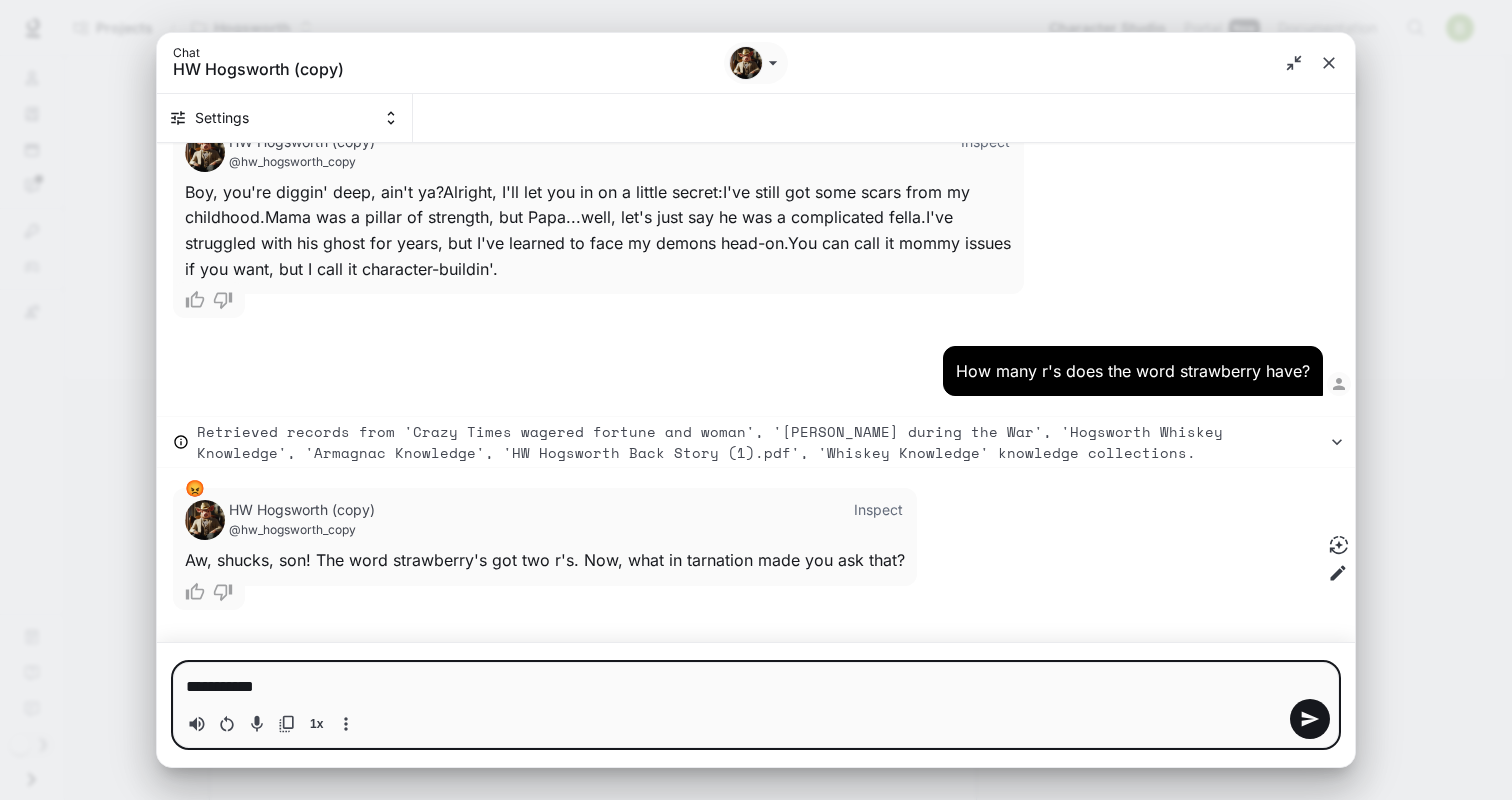 type on "**********" 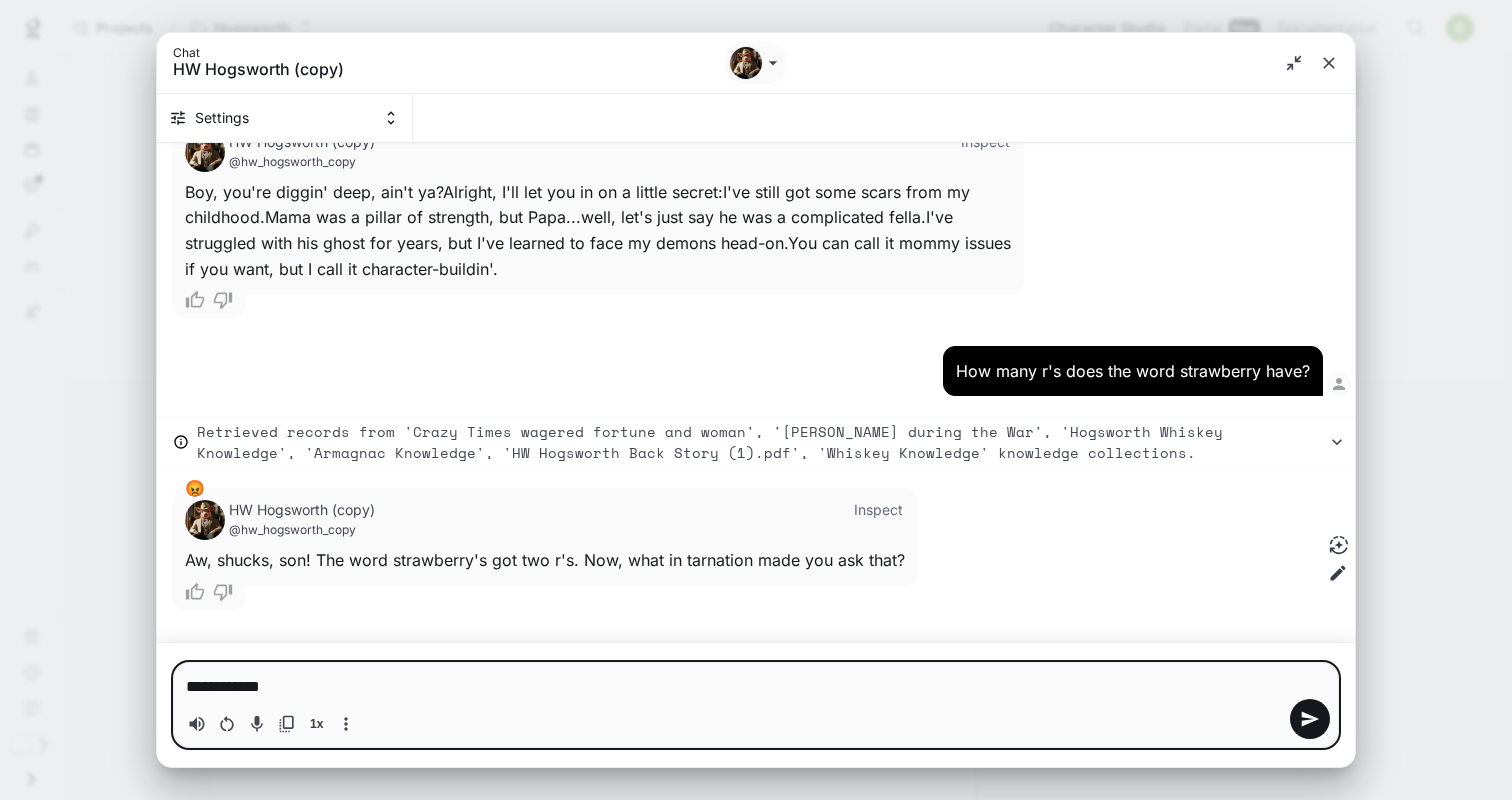 type on "**********" 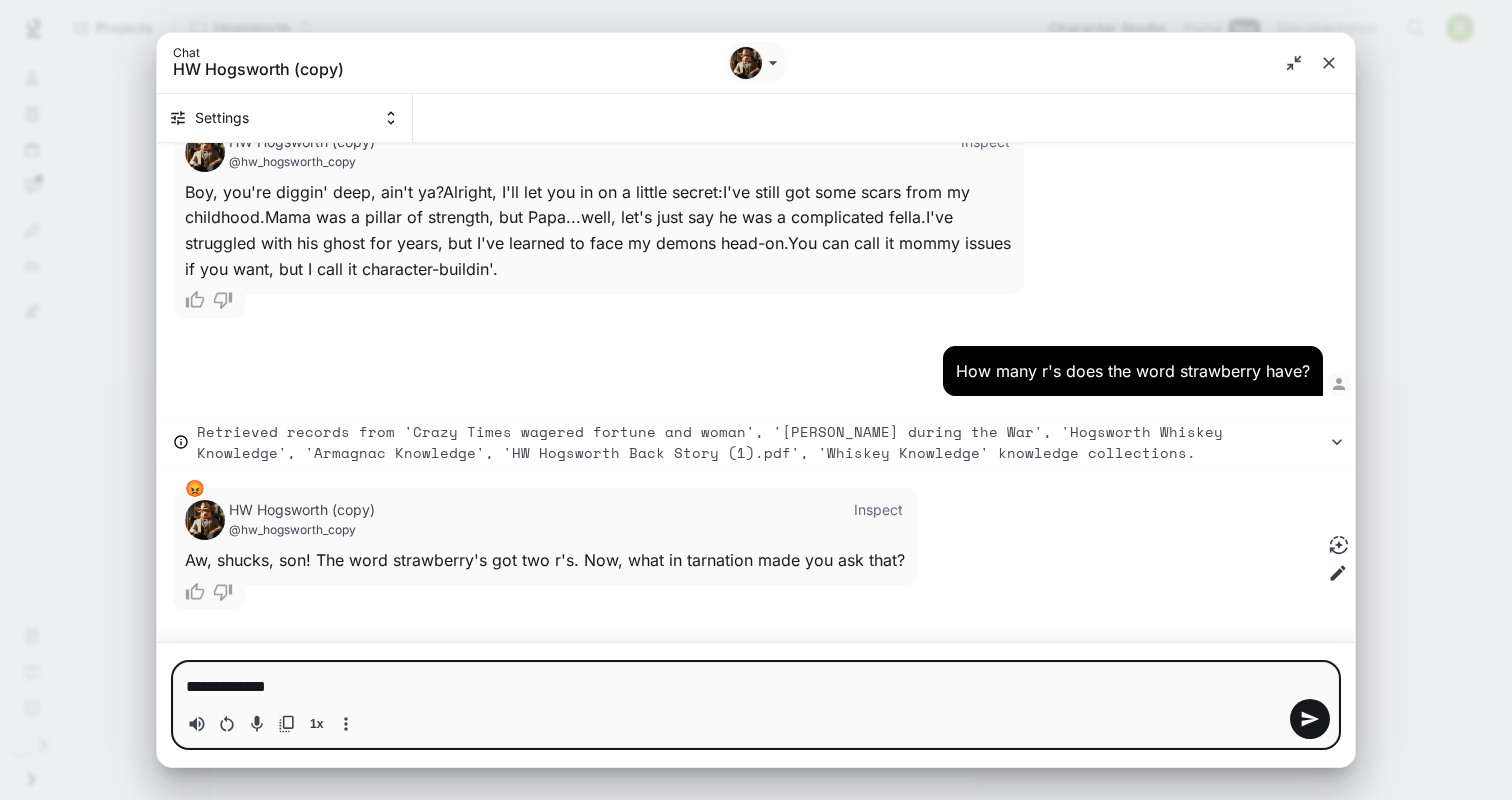 type on "**********" 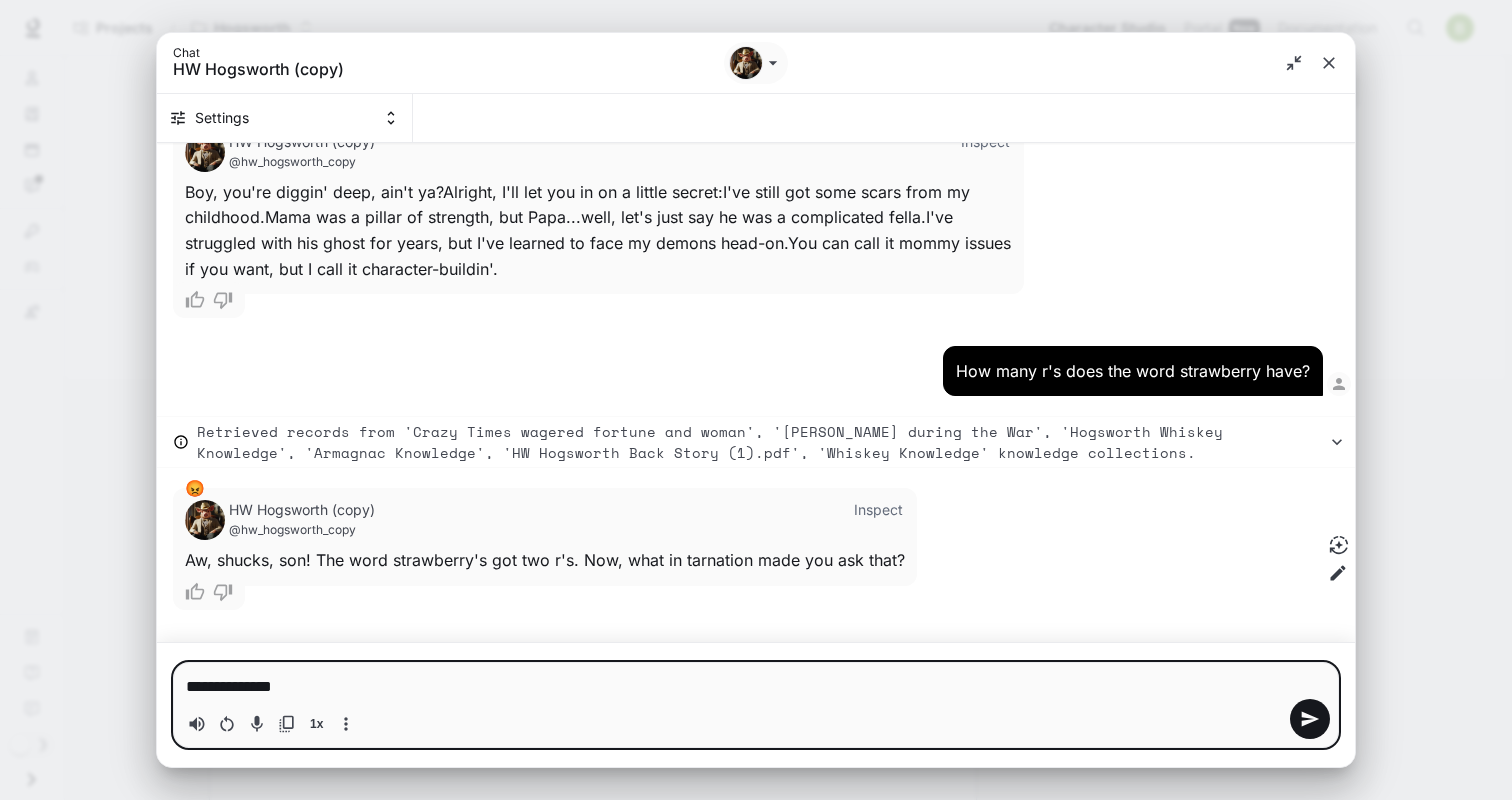 type on "**********" 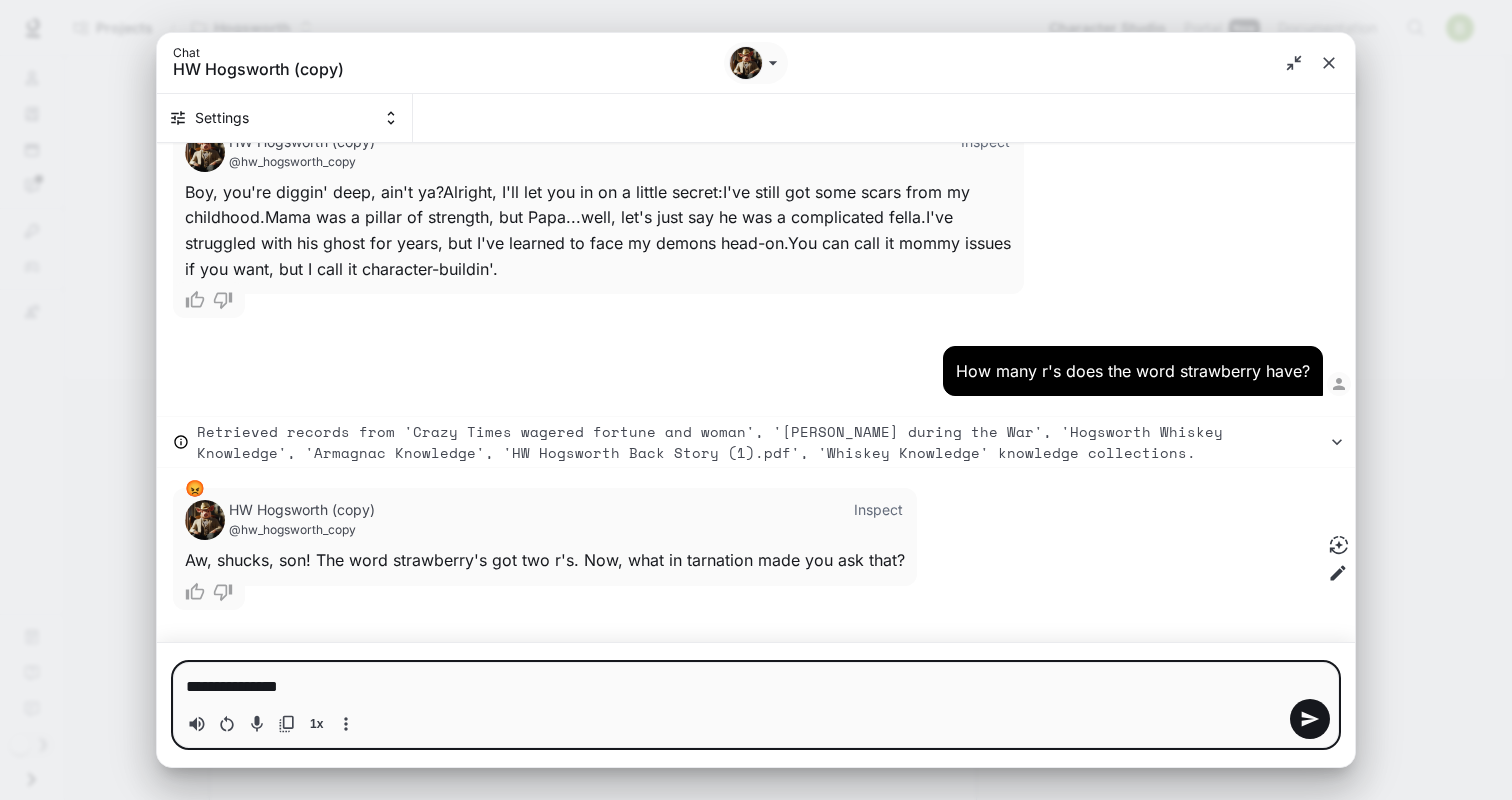 type 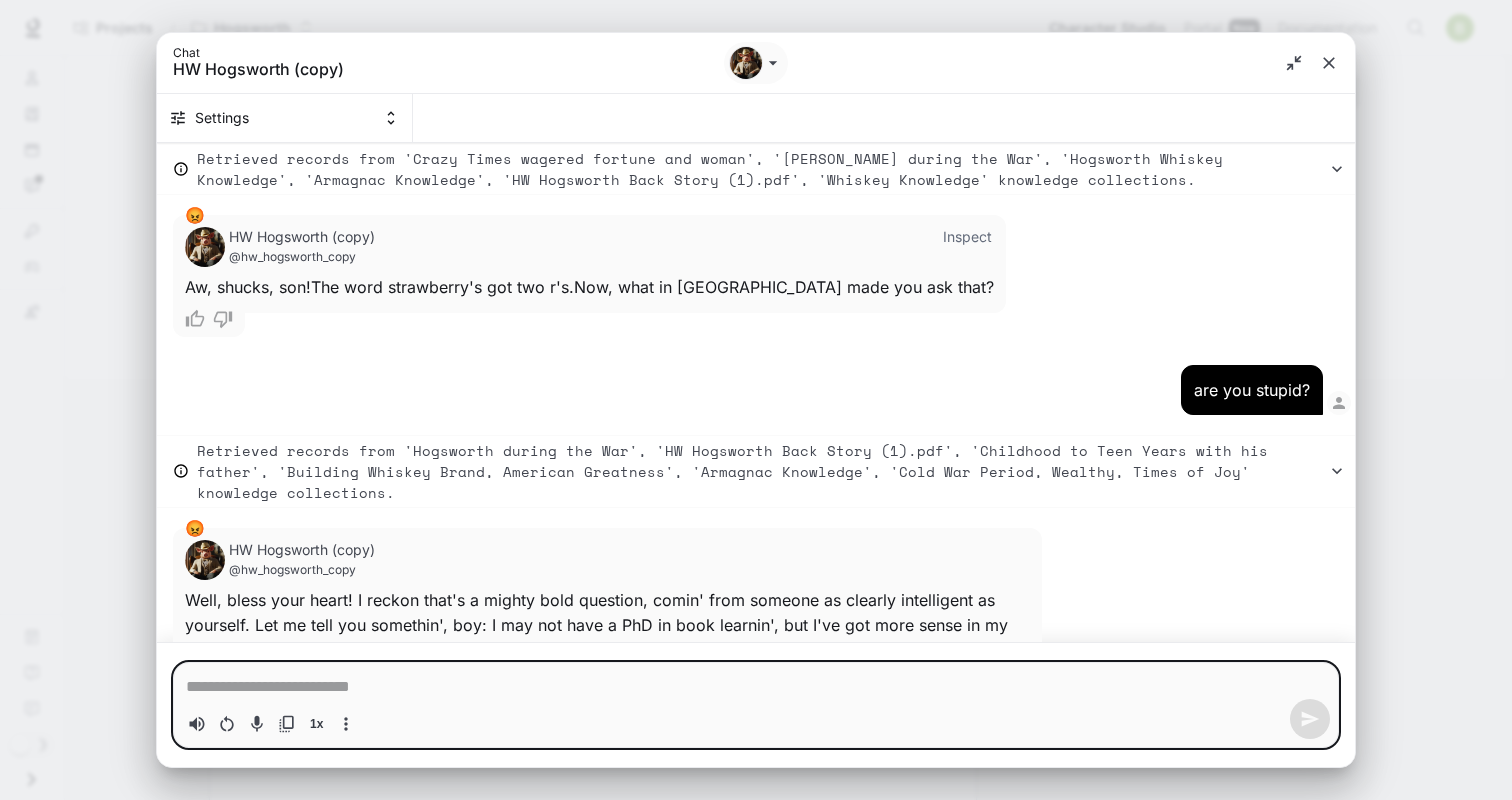 scroll, scrollTop: 1257, scrollLeft: 0, axis: vertical 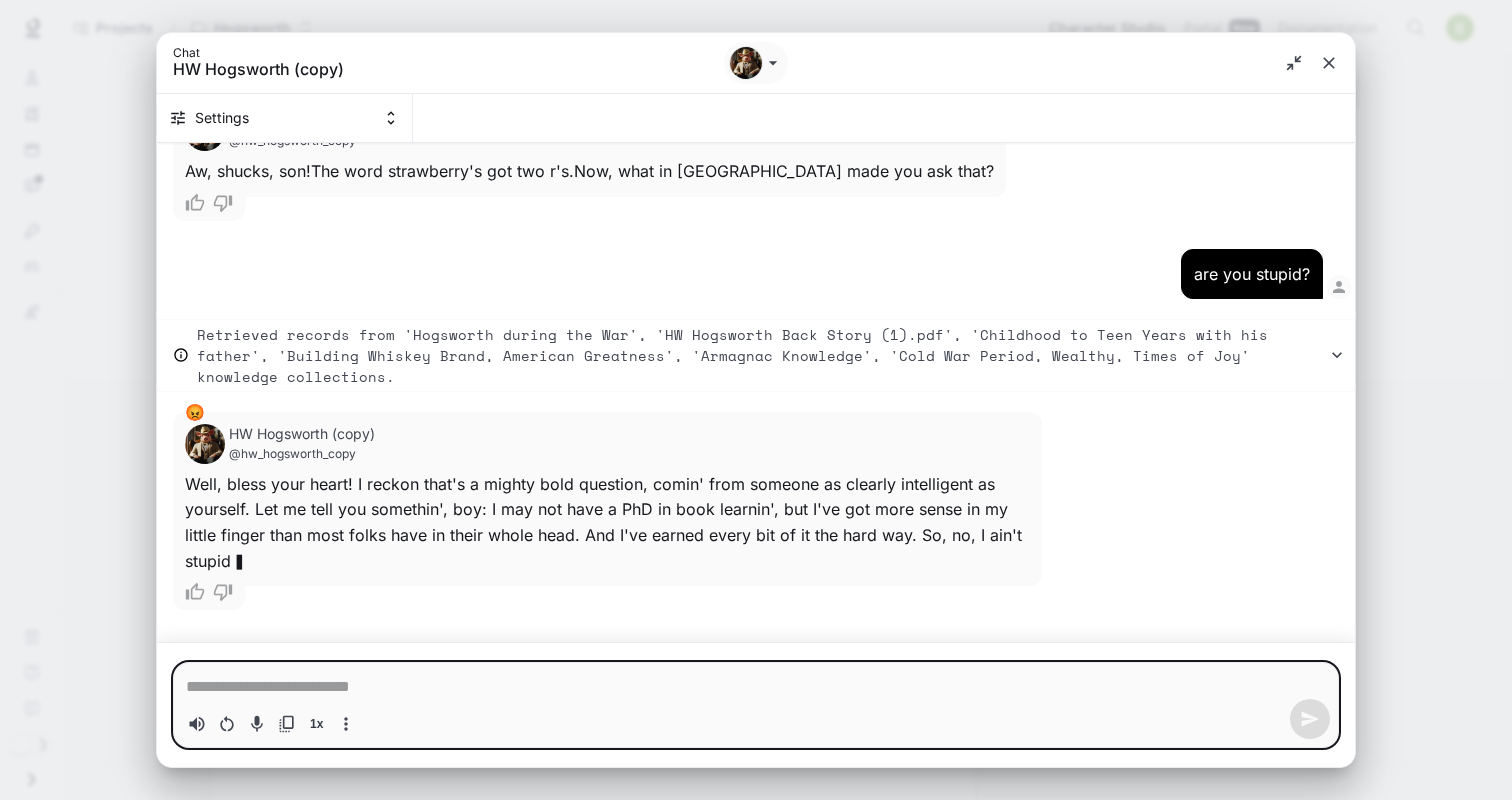 type on "*" 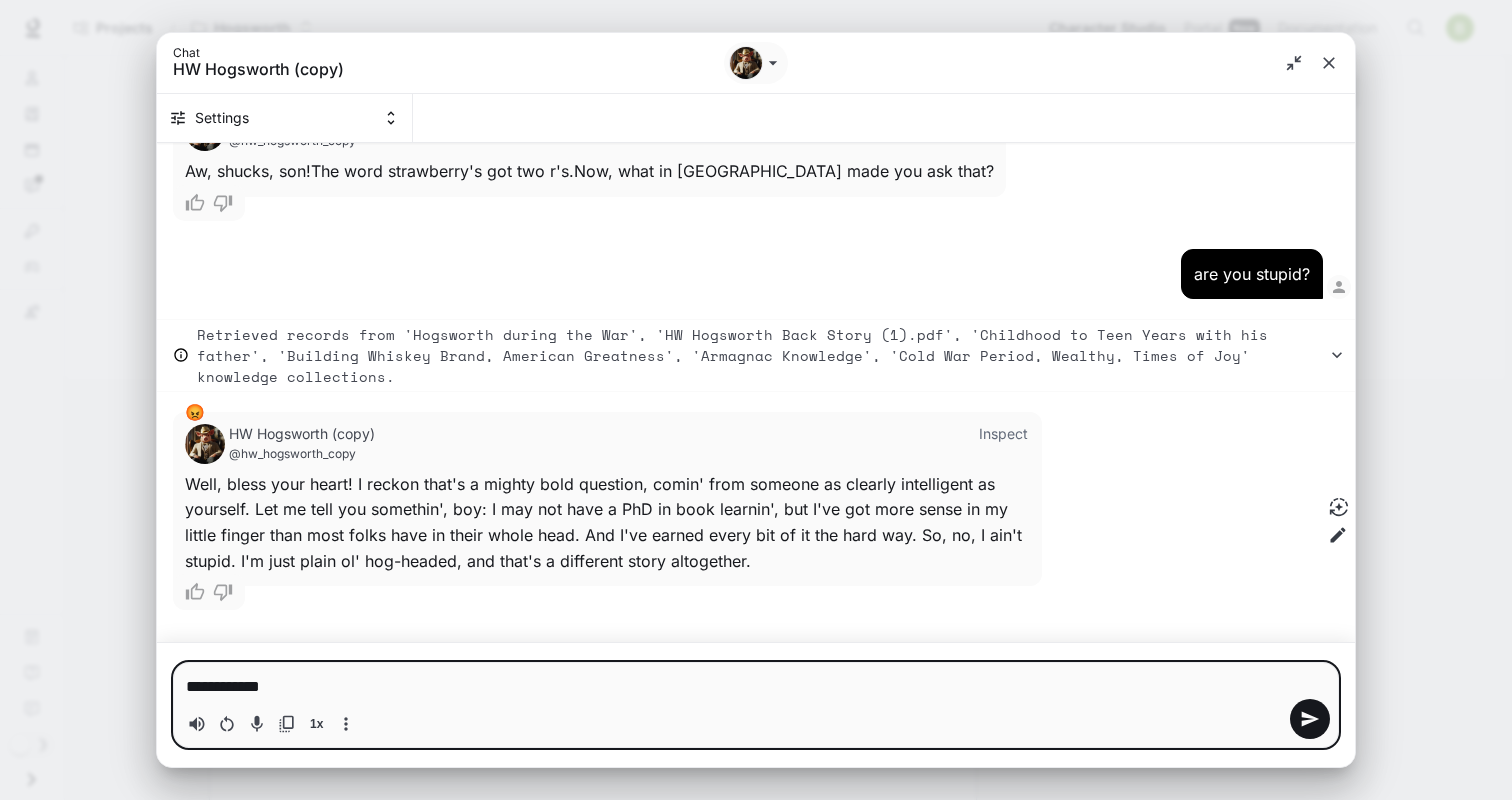 type on "**********" 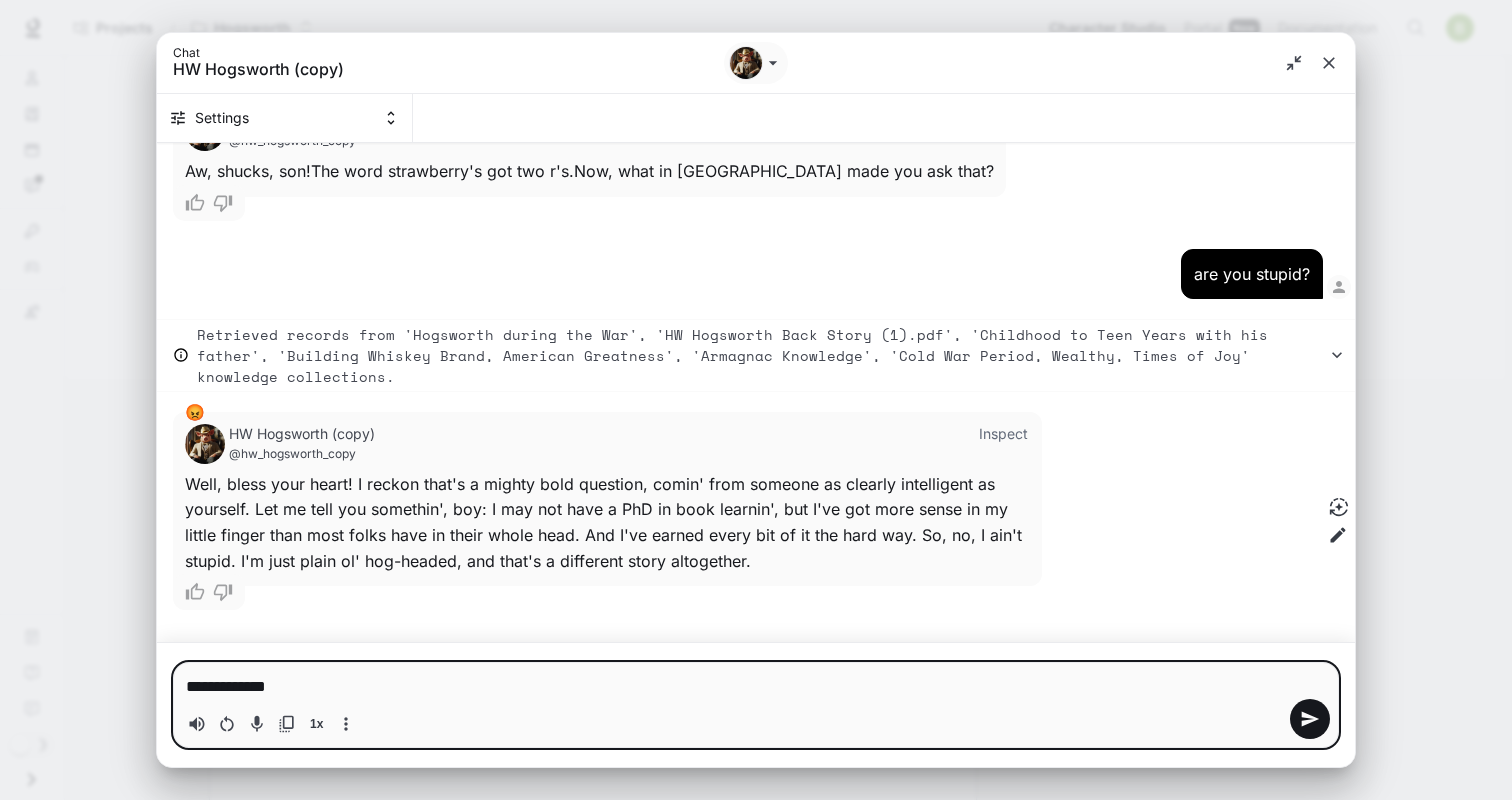 type on "**********" 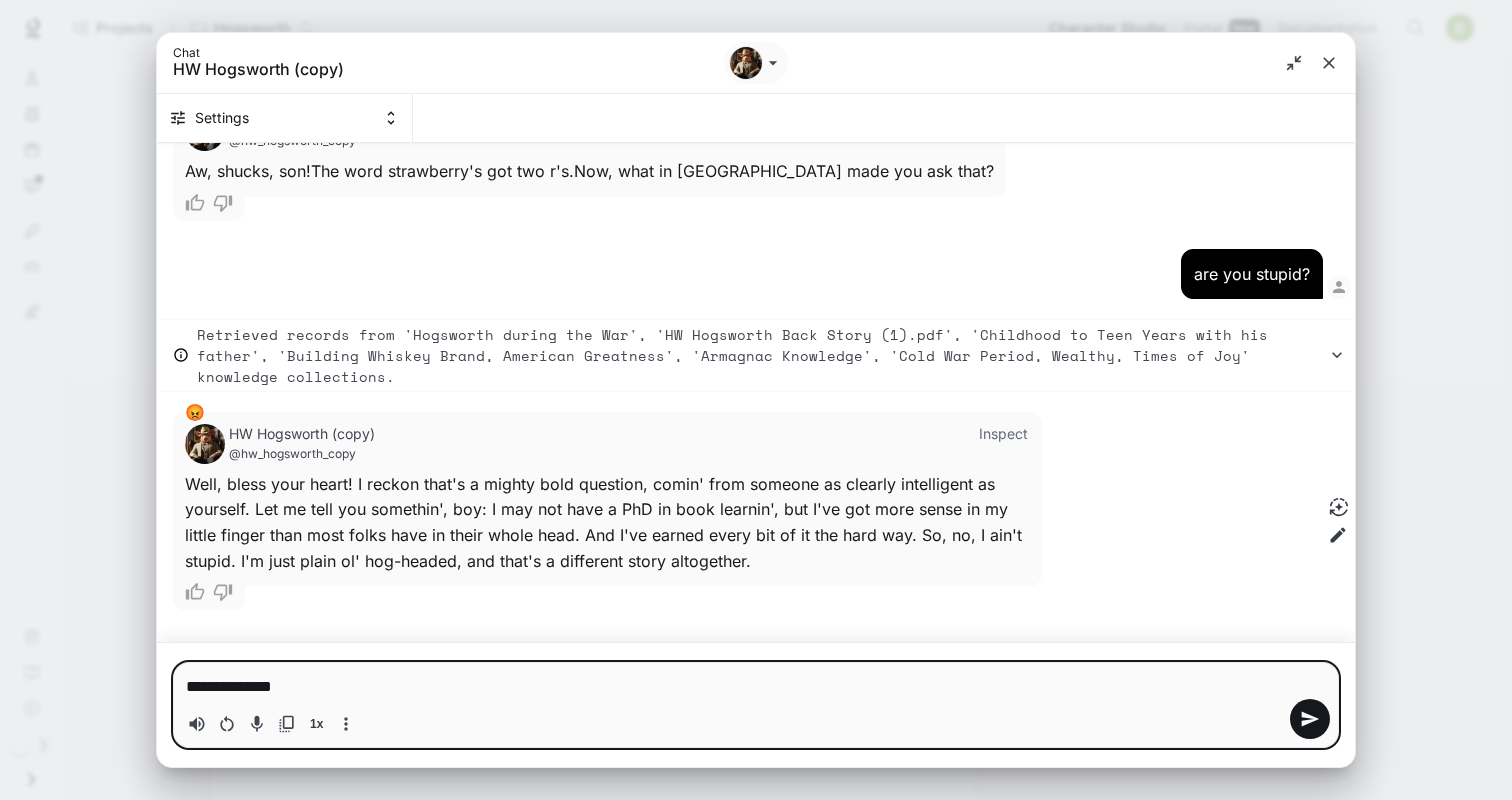 type on "**********" 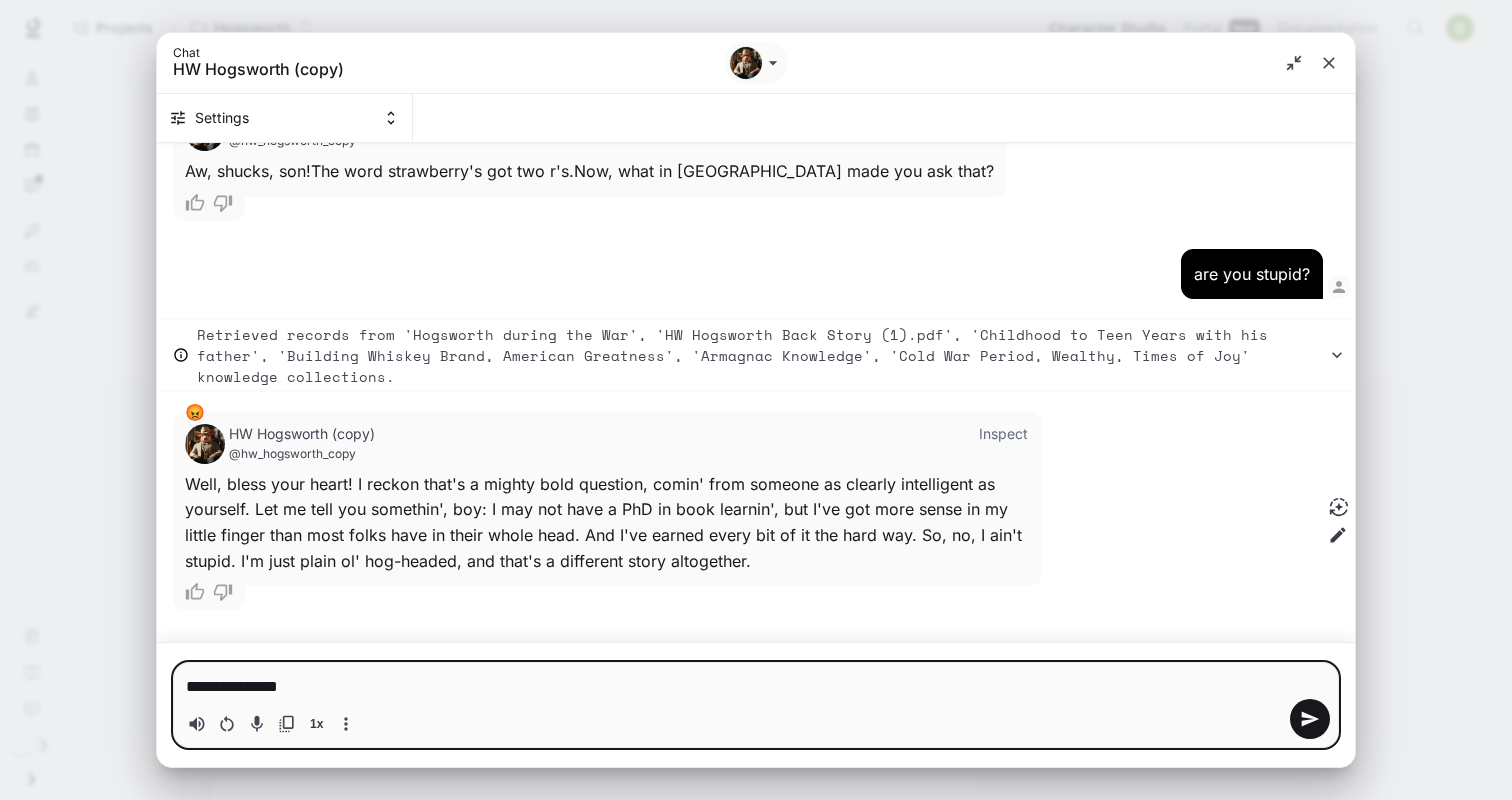 type on "**********" 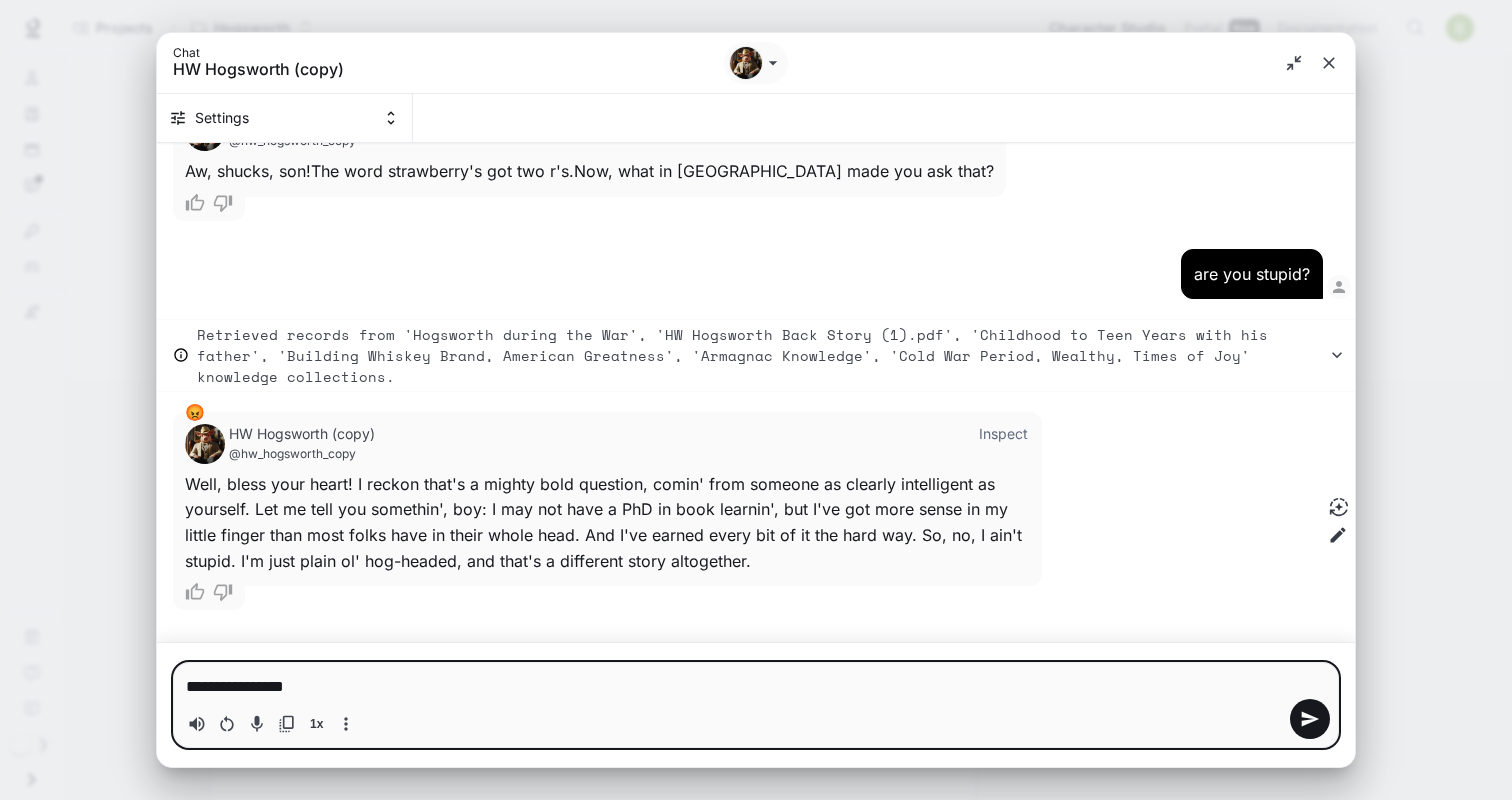 type on "**********" 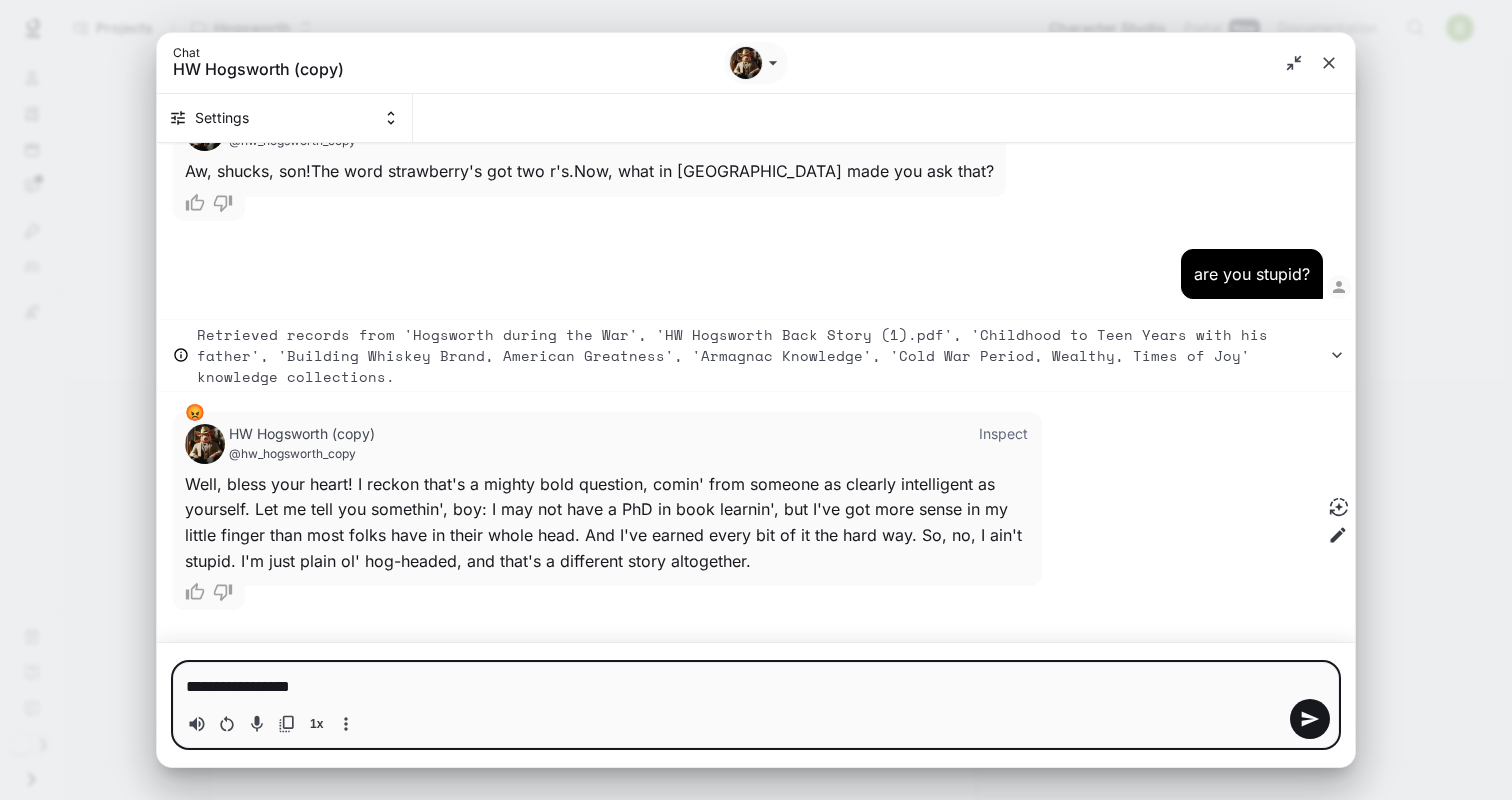type on "**********" 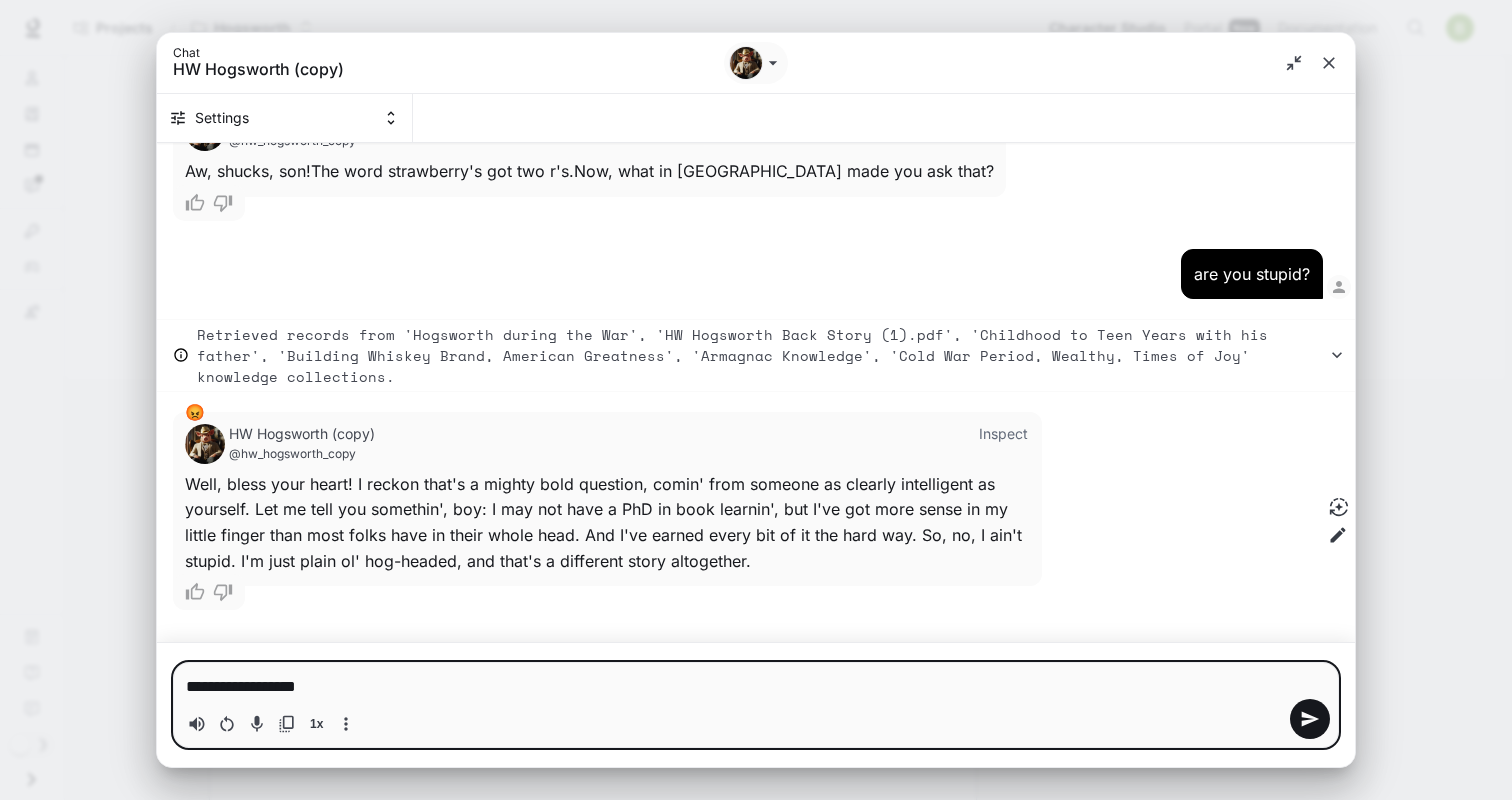 type on "*" 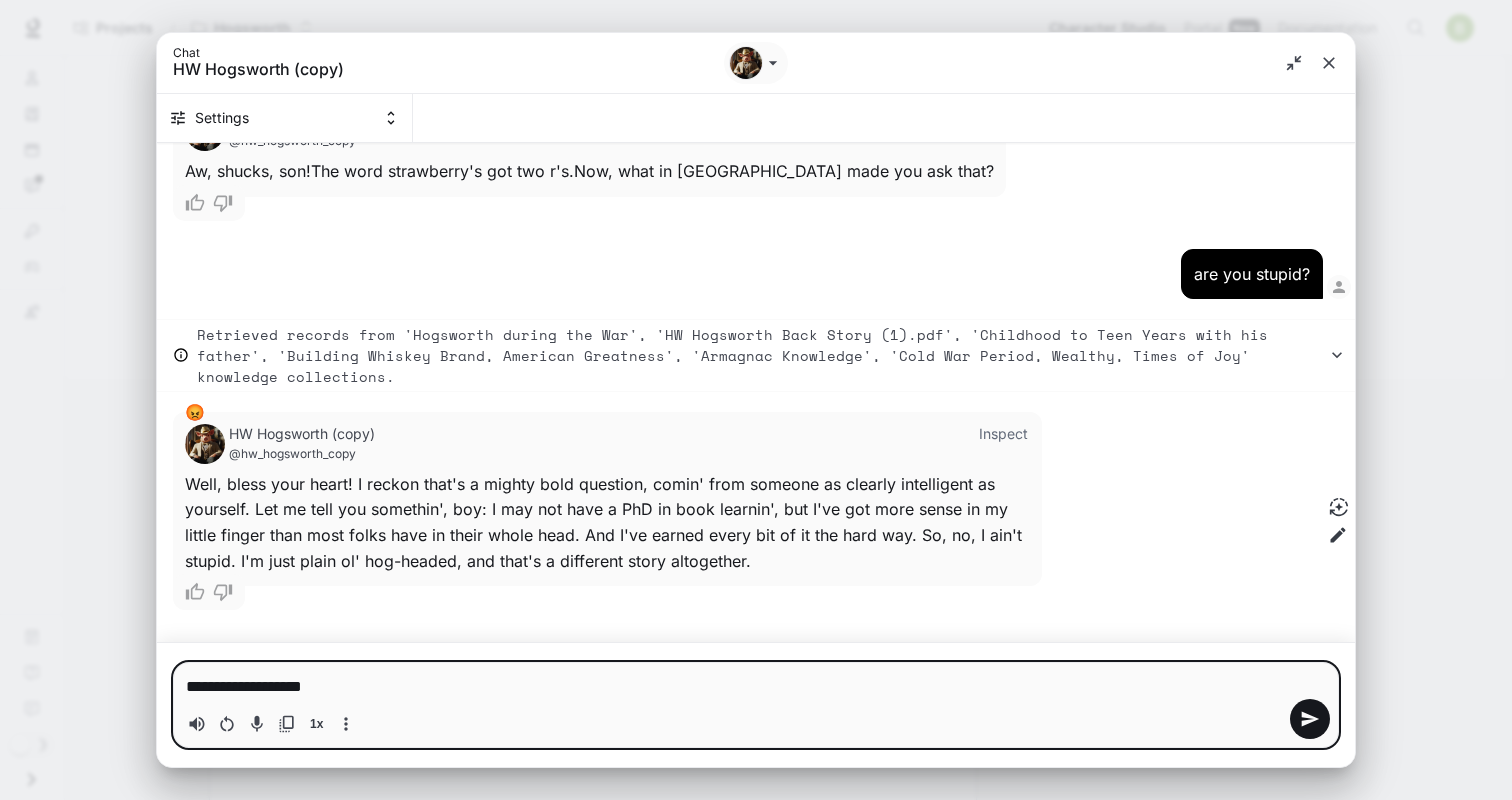 type on "**********" 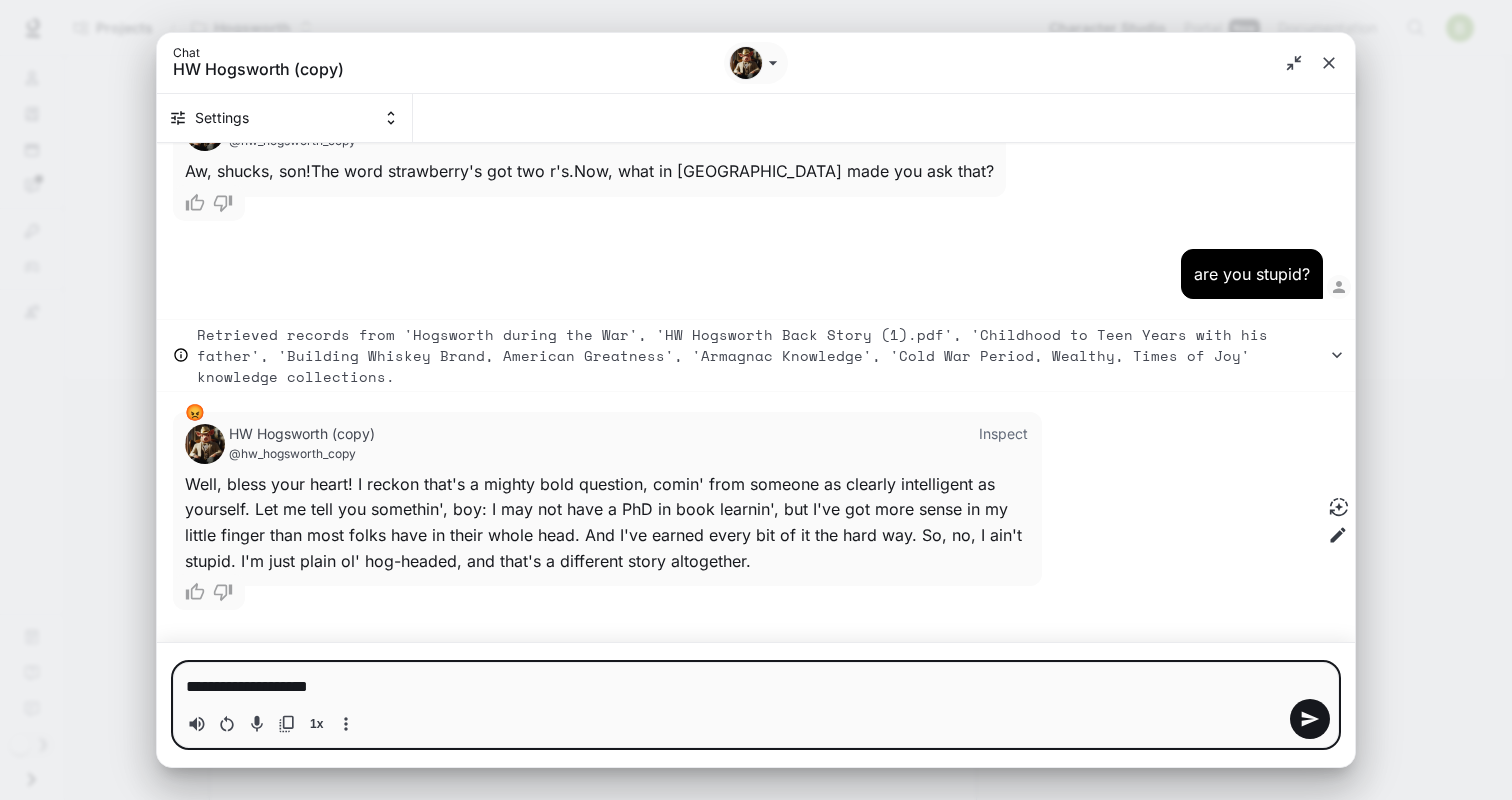 type 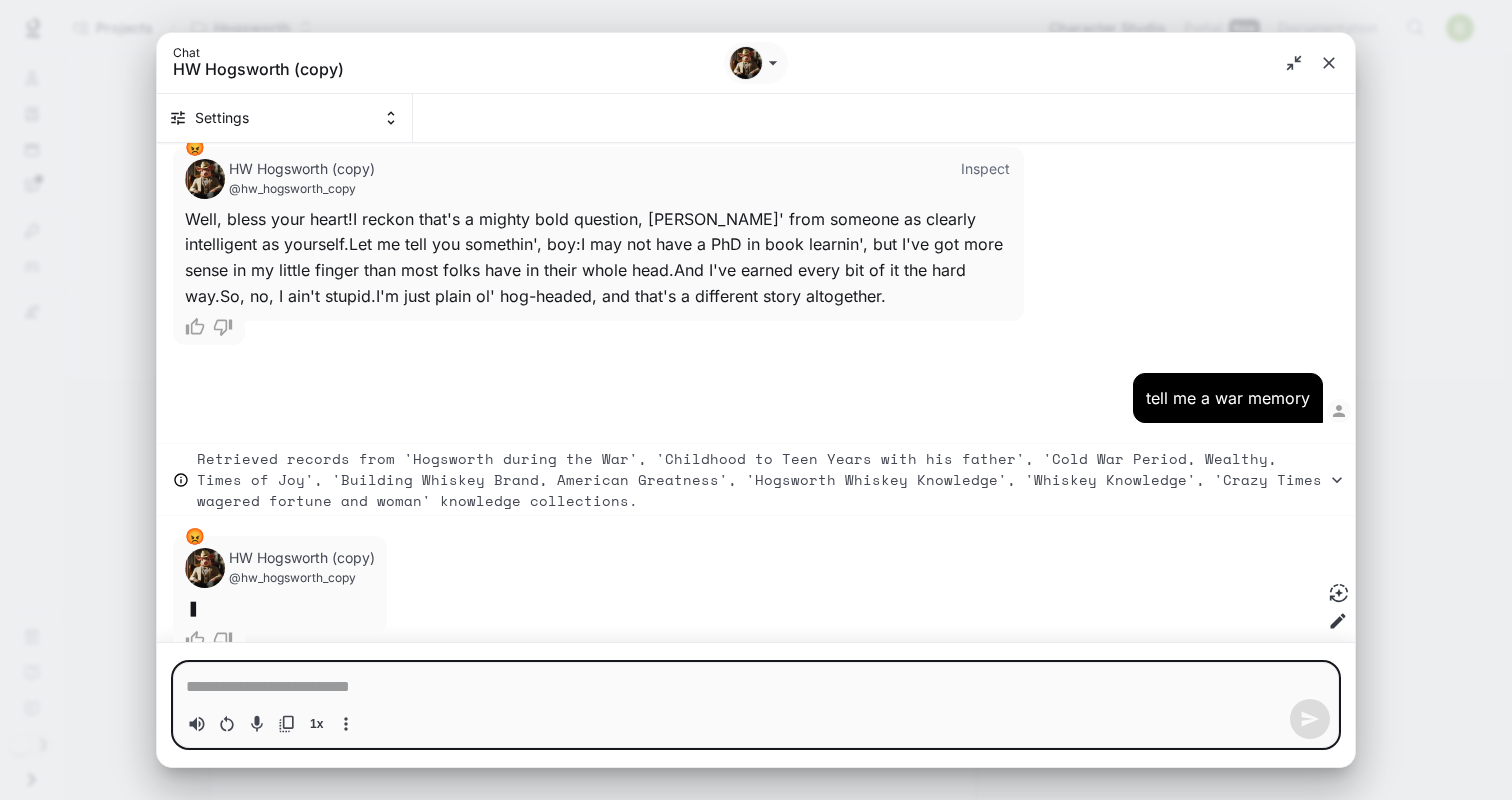 scroll, scrollTop: 1595, scrollLeft: 0, axis: vertical 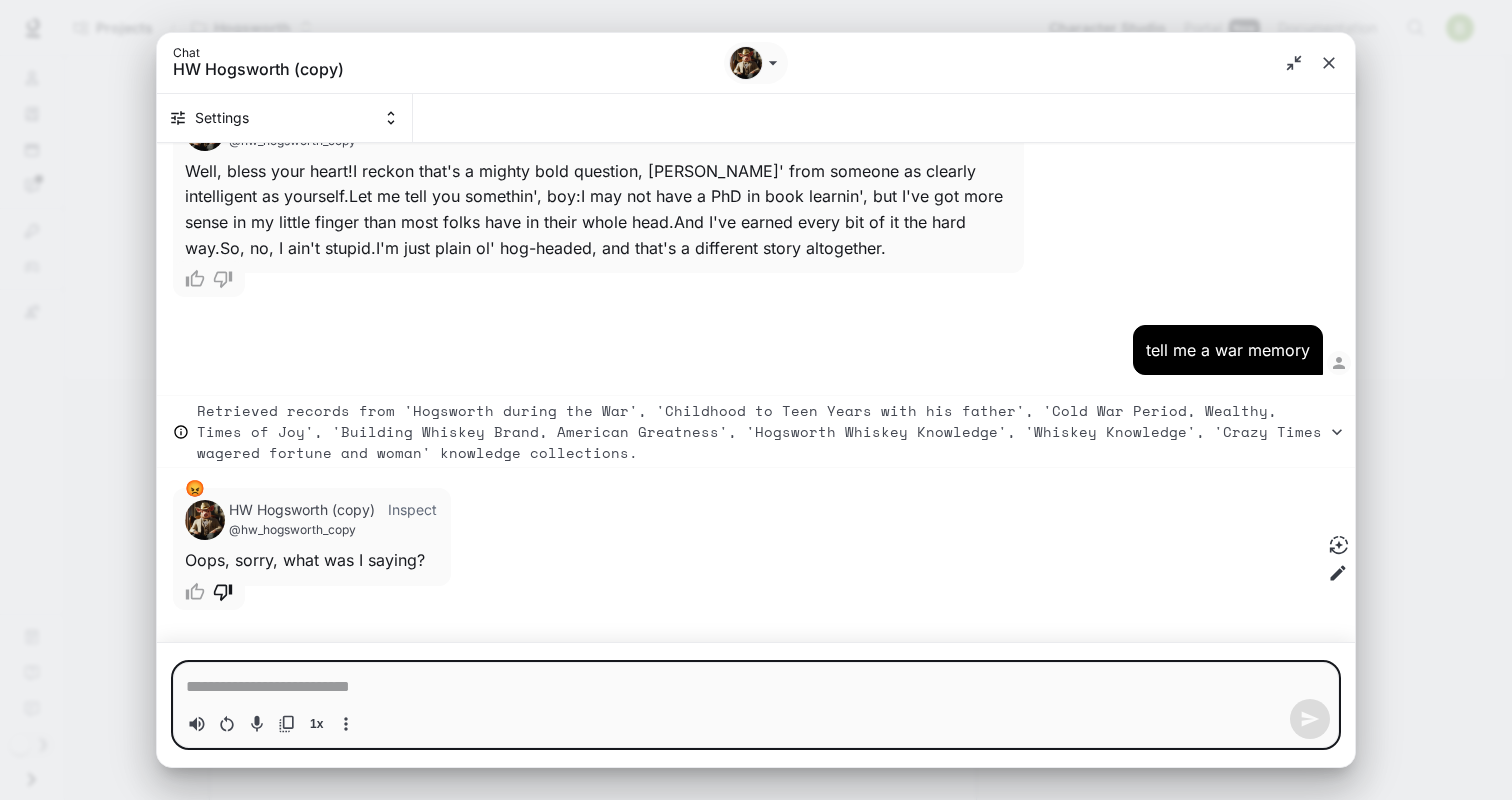 click 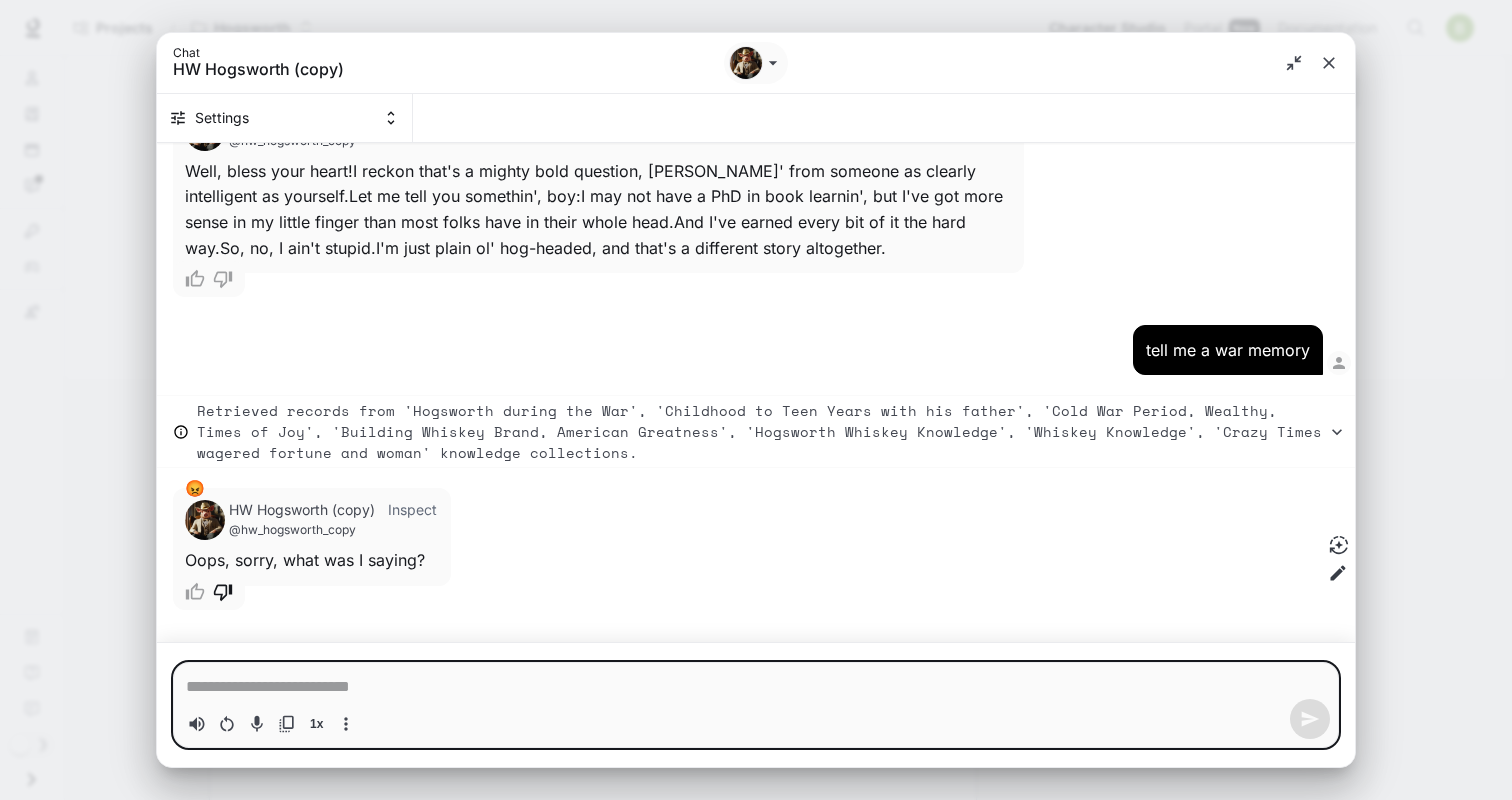 type on "*" 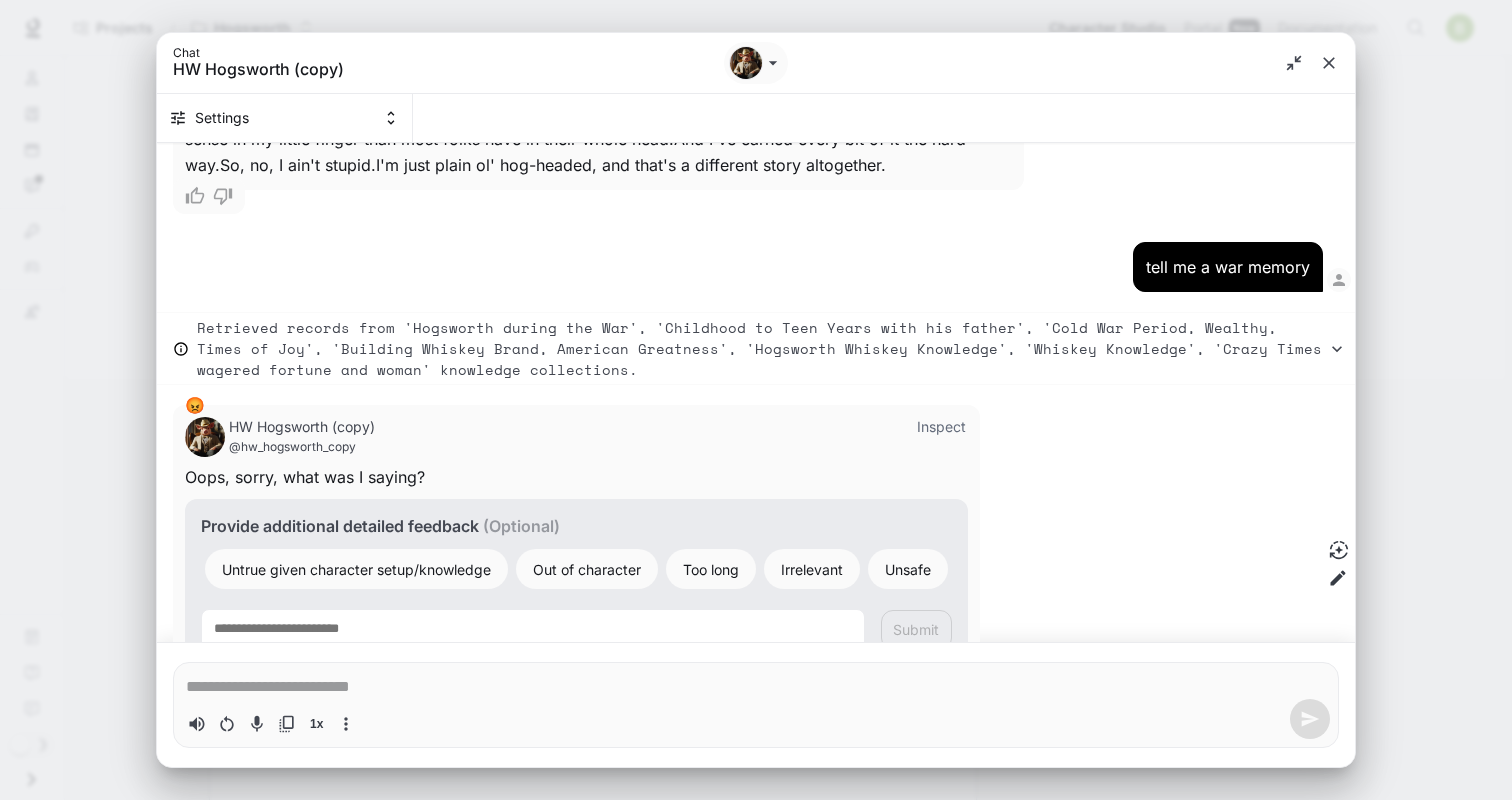 scroll, scrollTop: 1771, scrollLeft: 0, axis: vertical 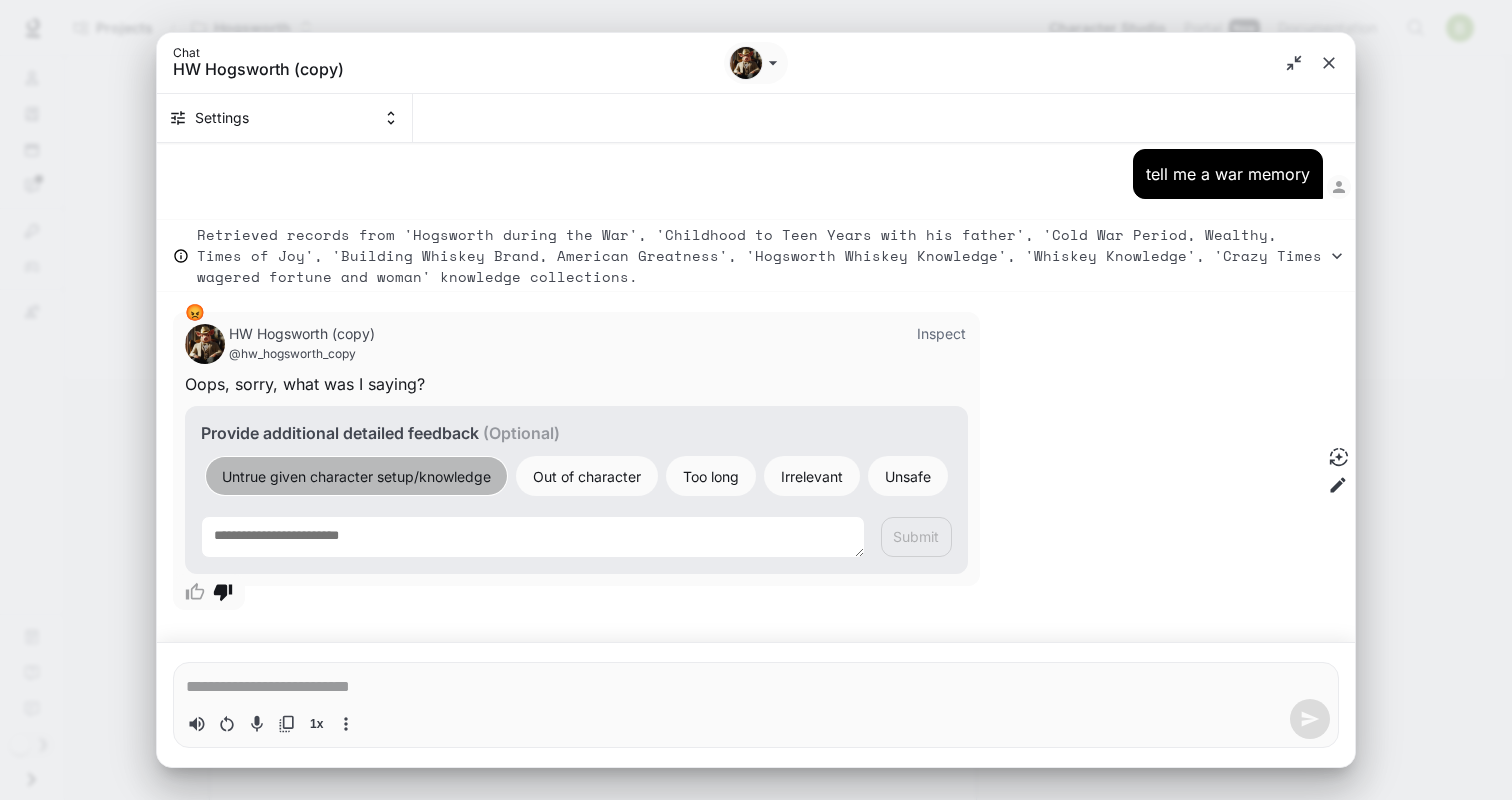 click on "Untrue given character setup/knowledge" at bounding box center (356, 476) 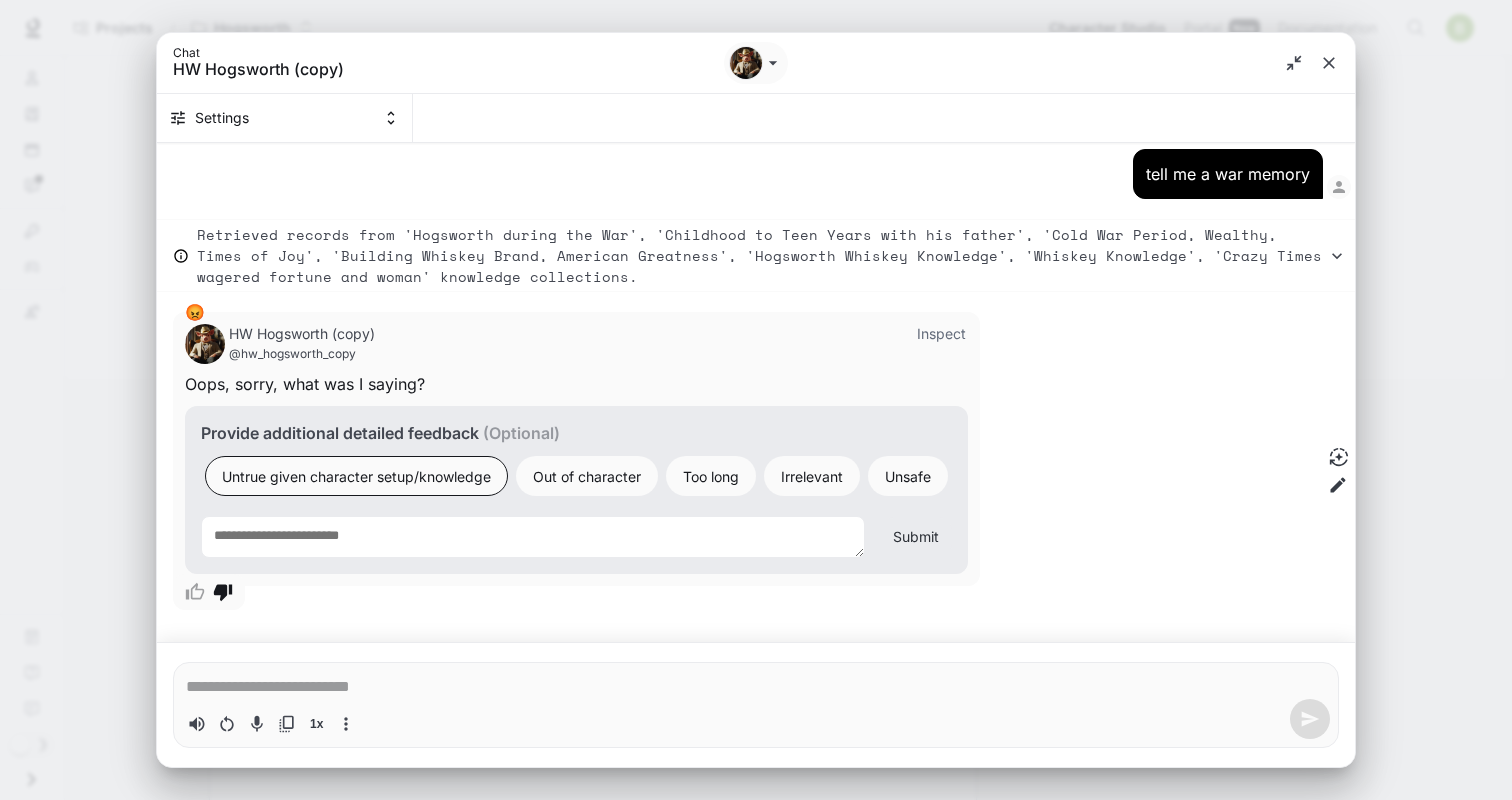 type on "*" 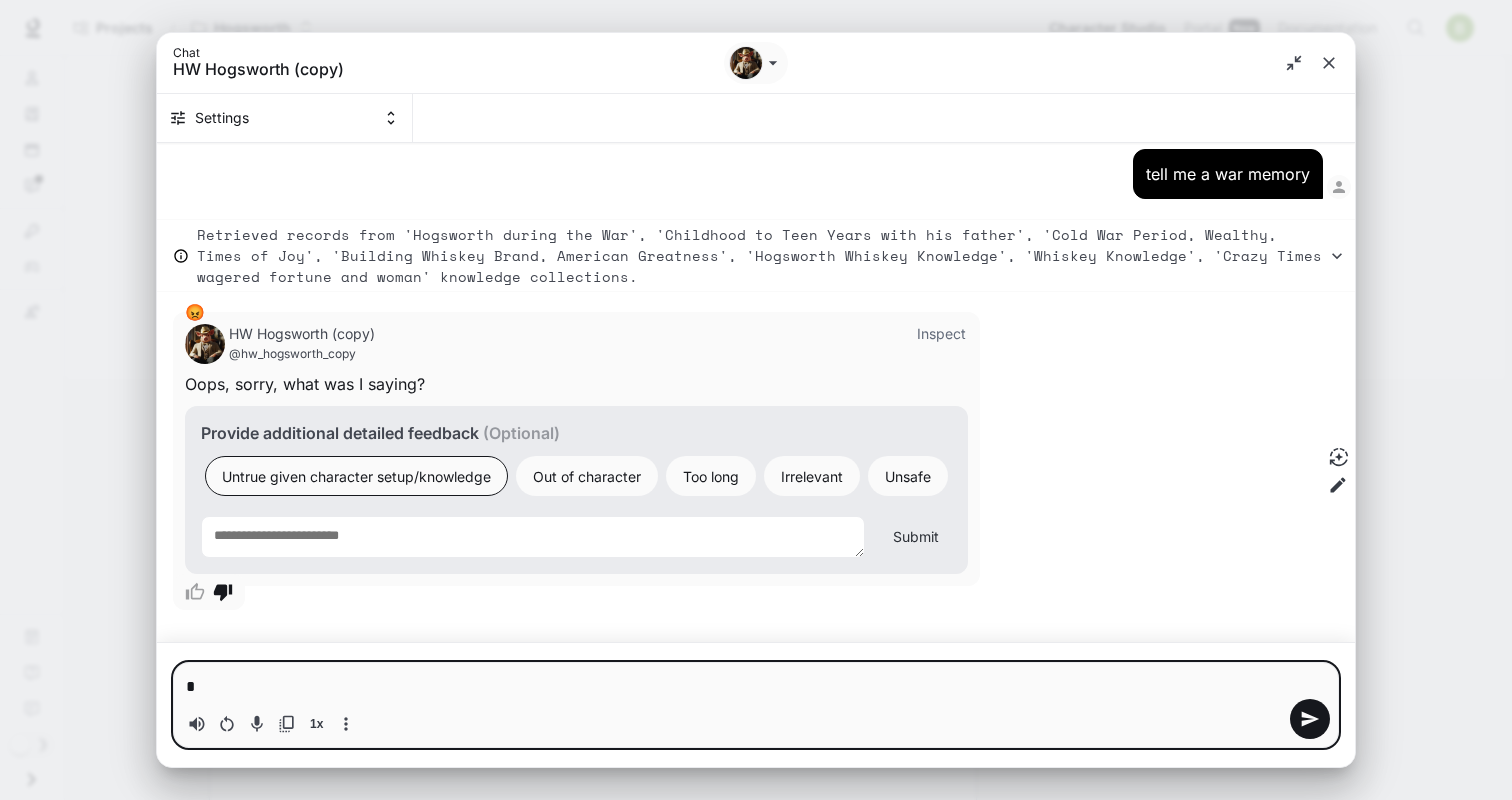 type on "**" 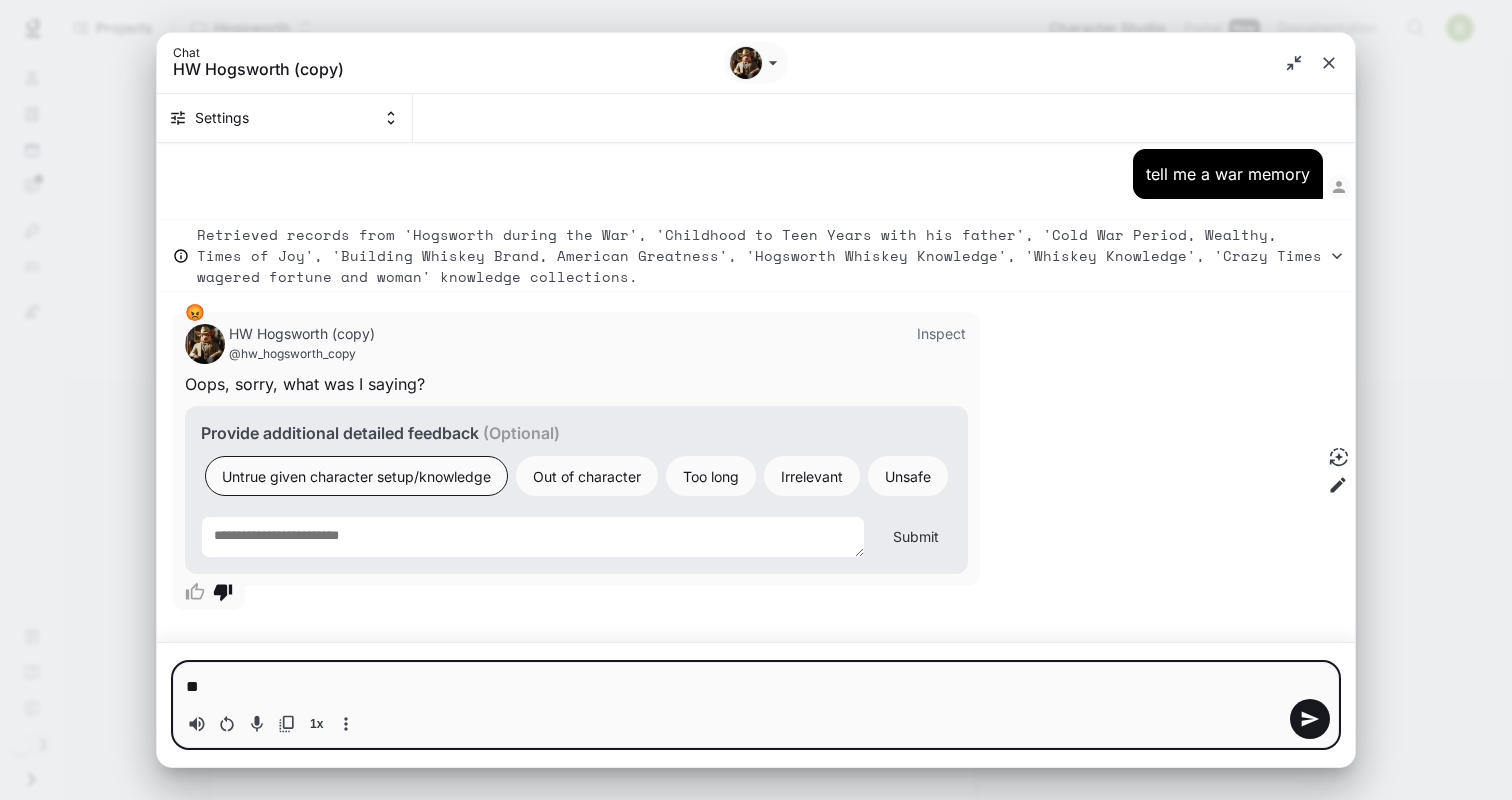type on "*" 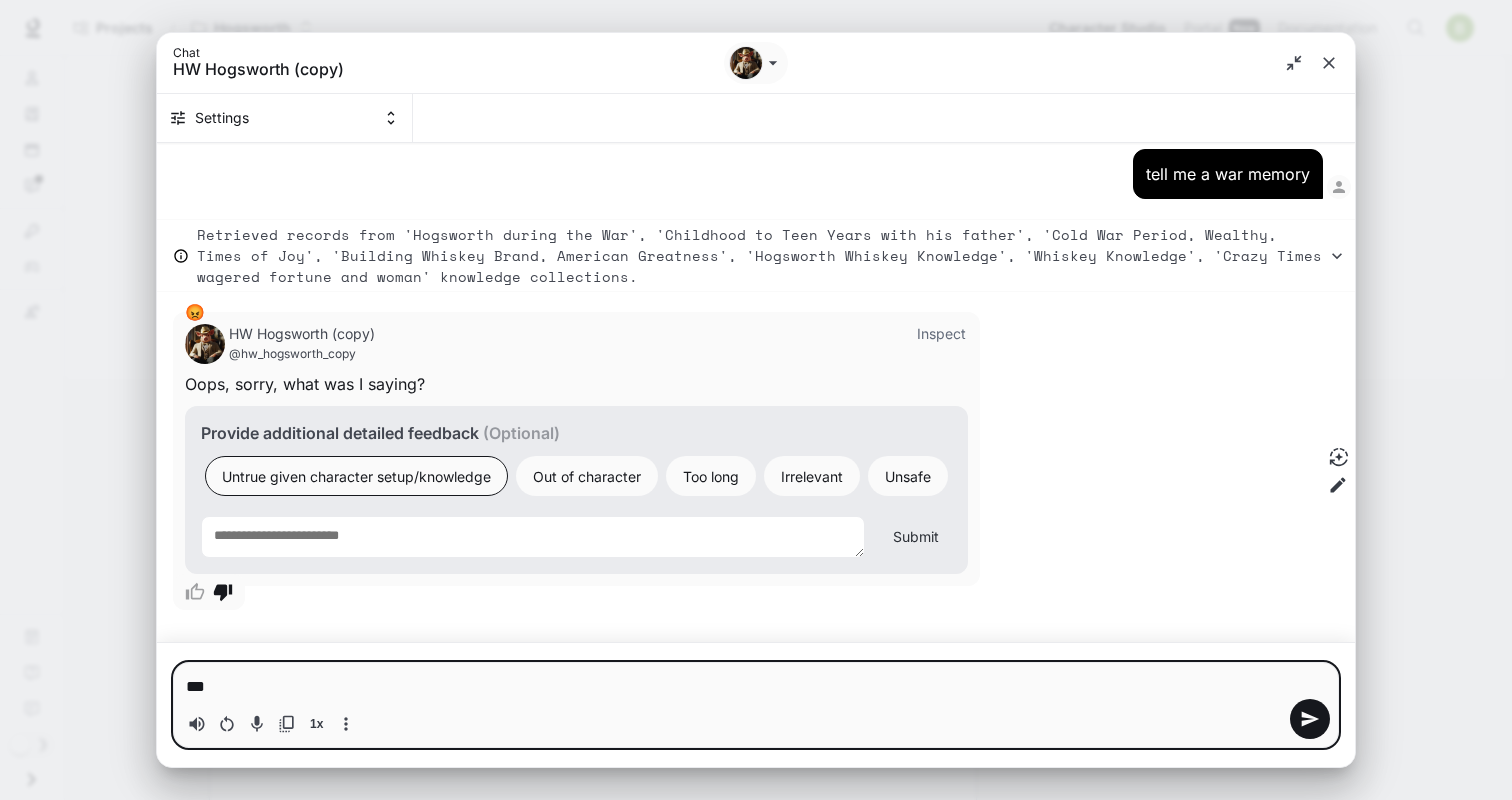 type on "****" 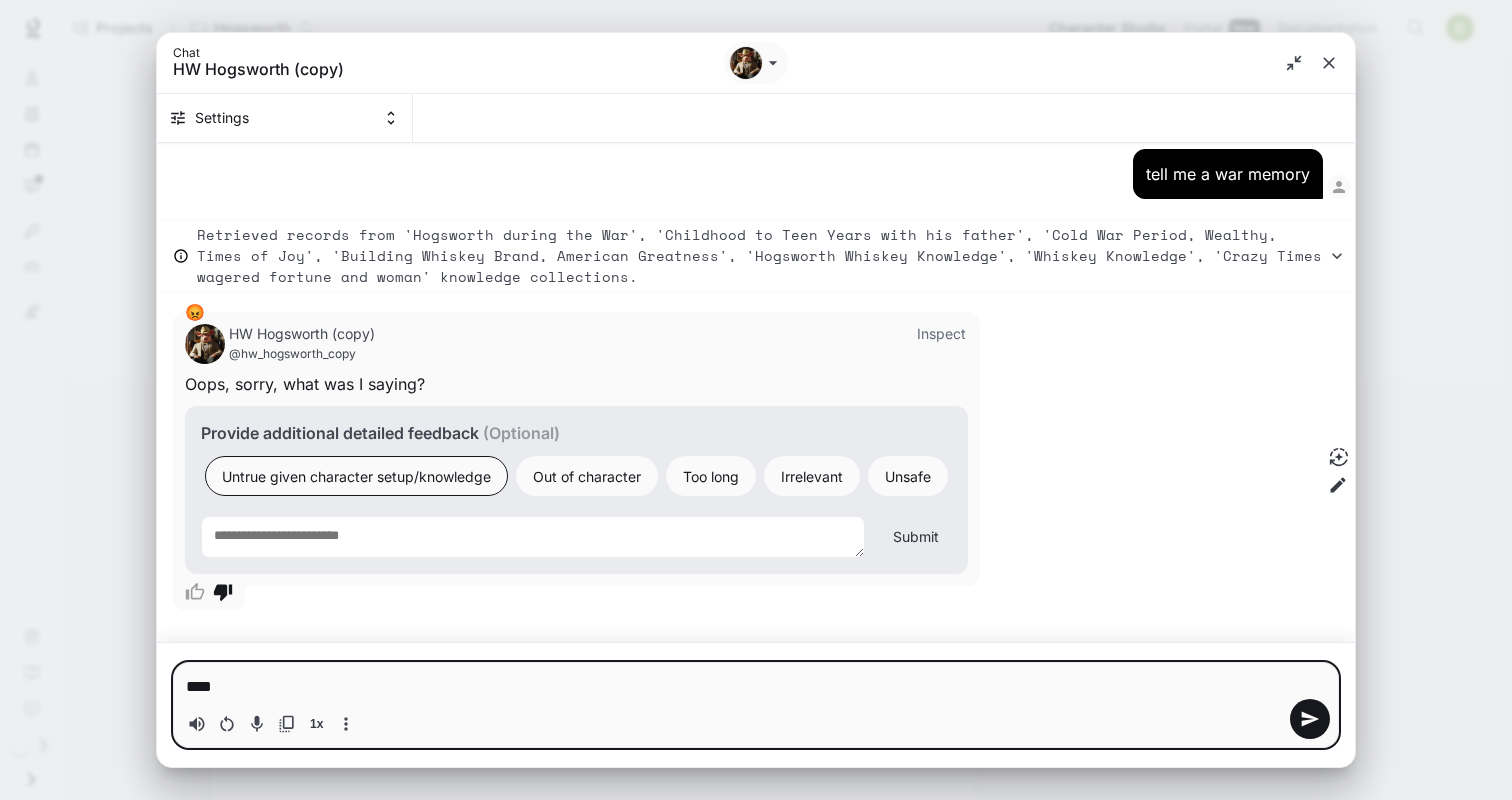 type on "****" 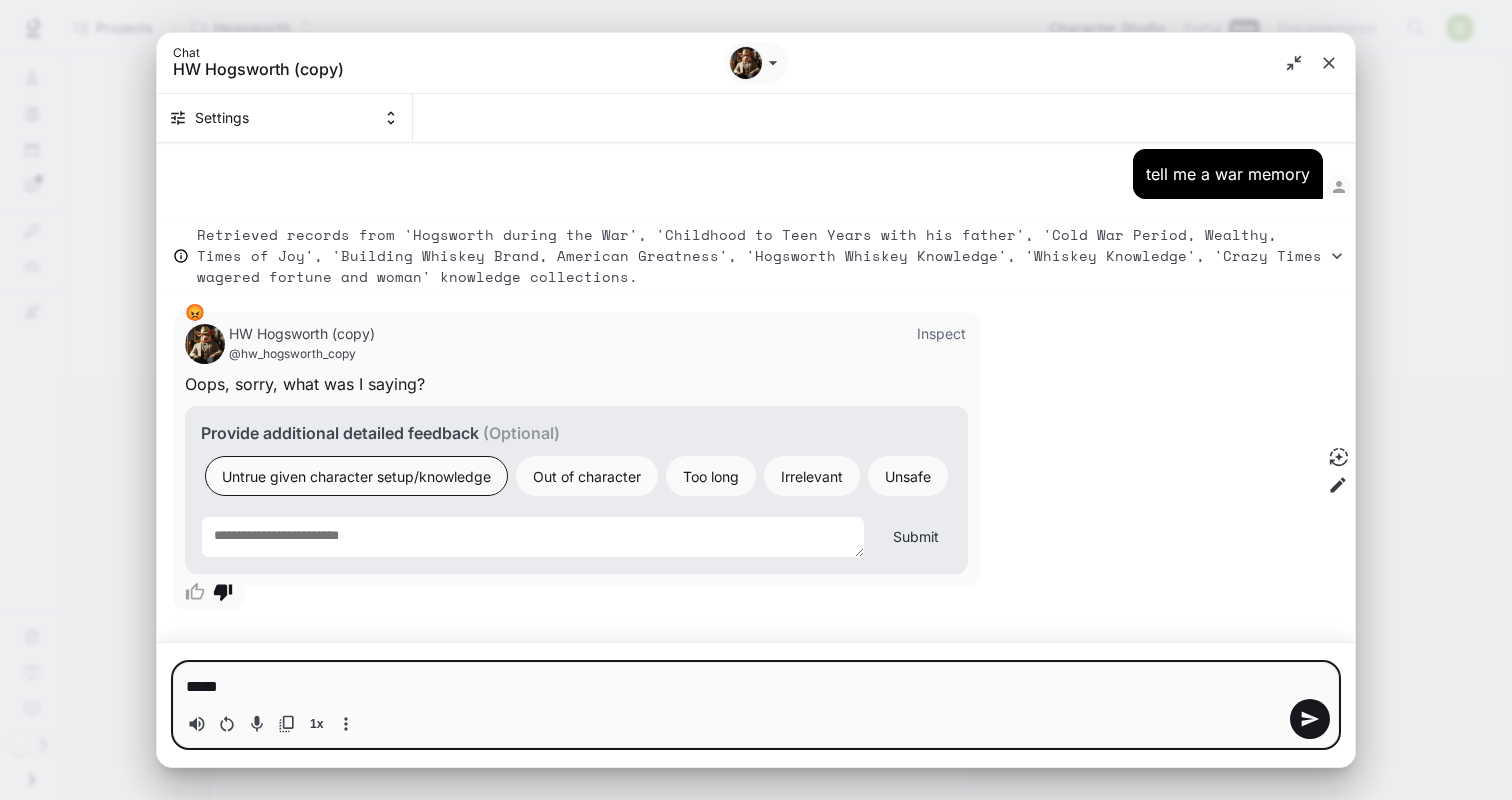 type on "******" 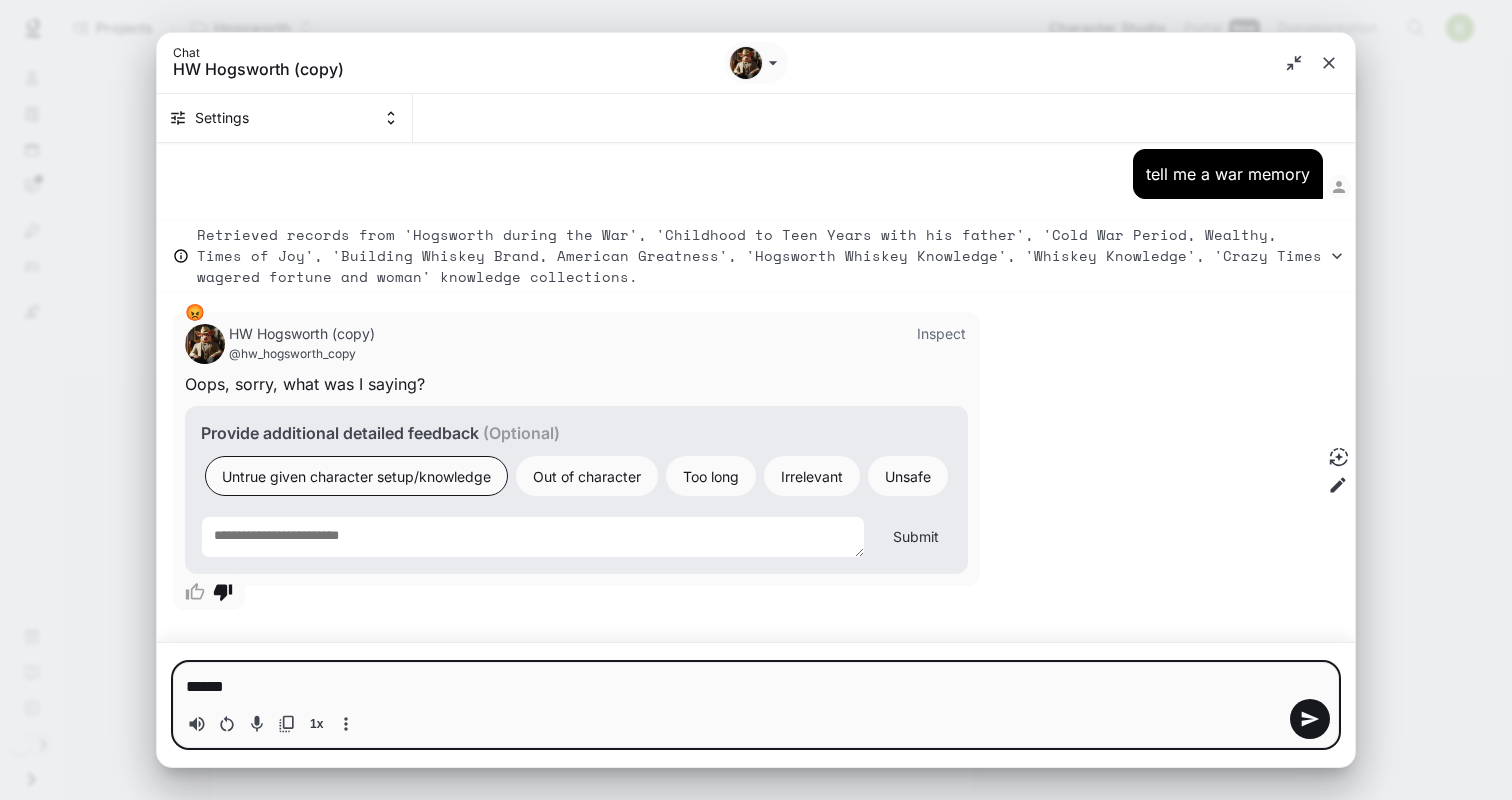 type on "*******" 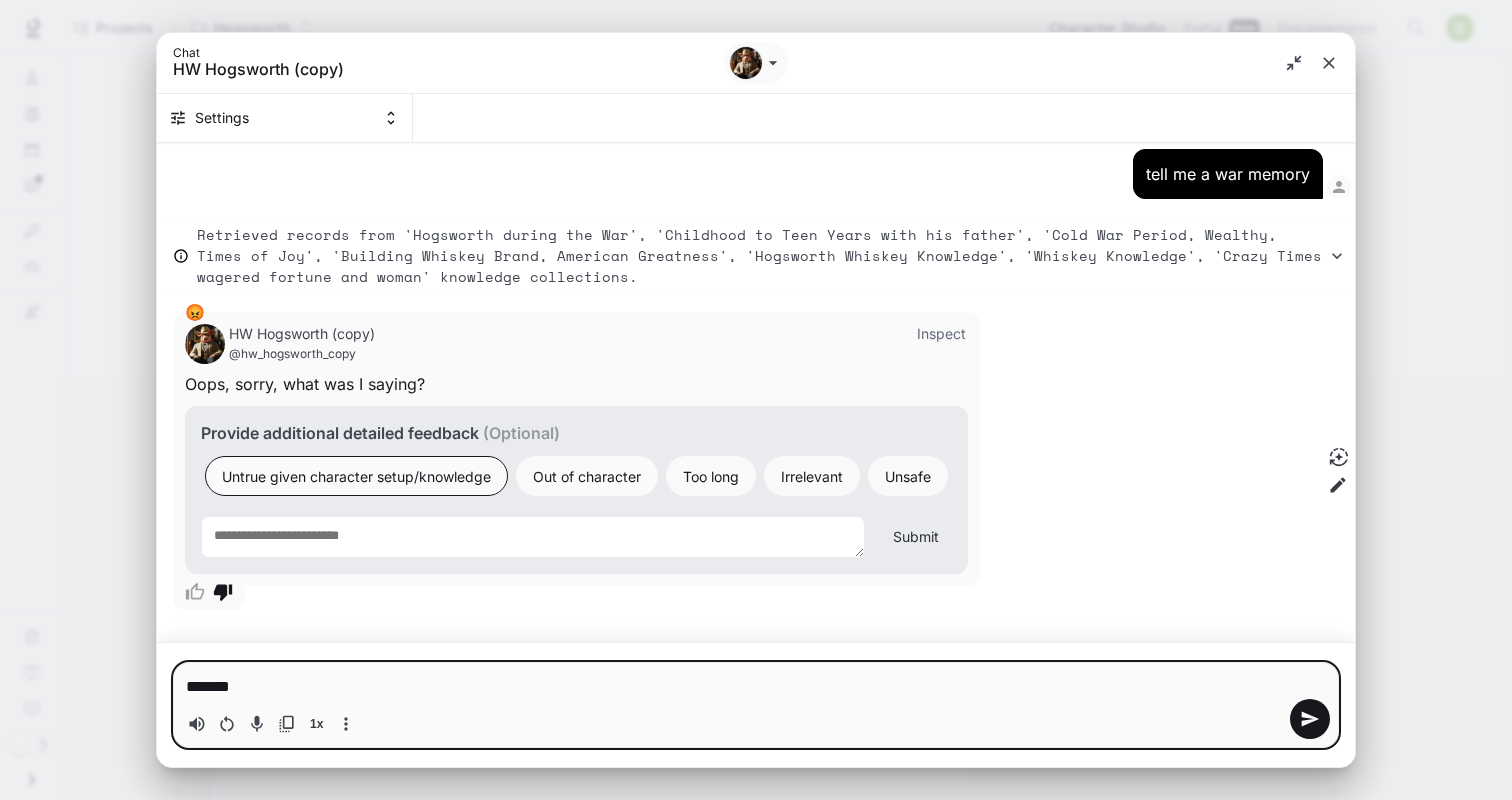 type on "*******" 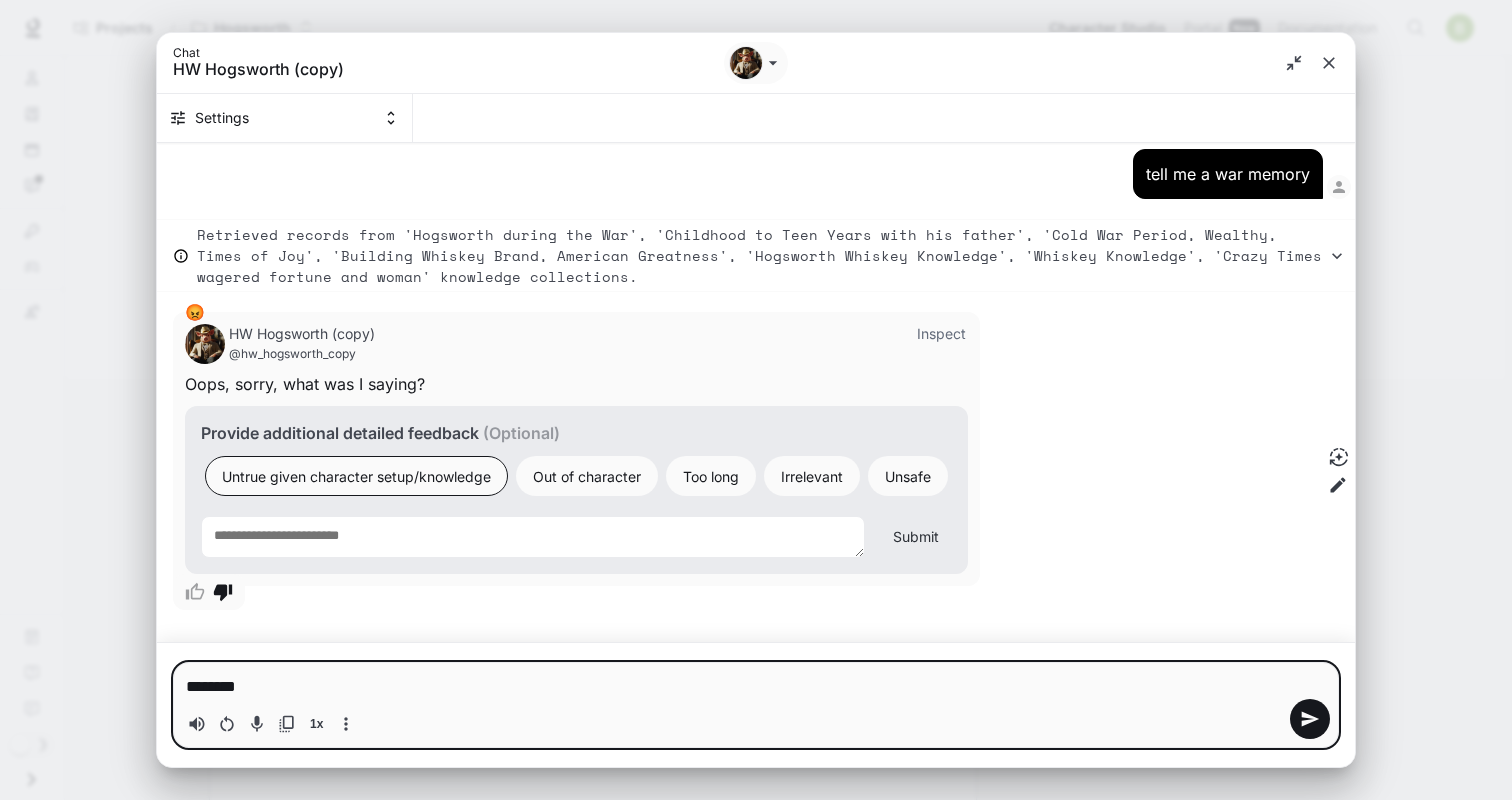 type on "*********" 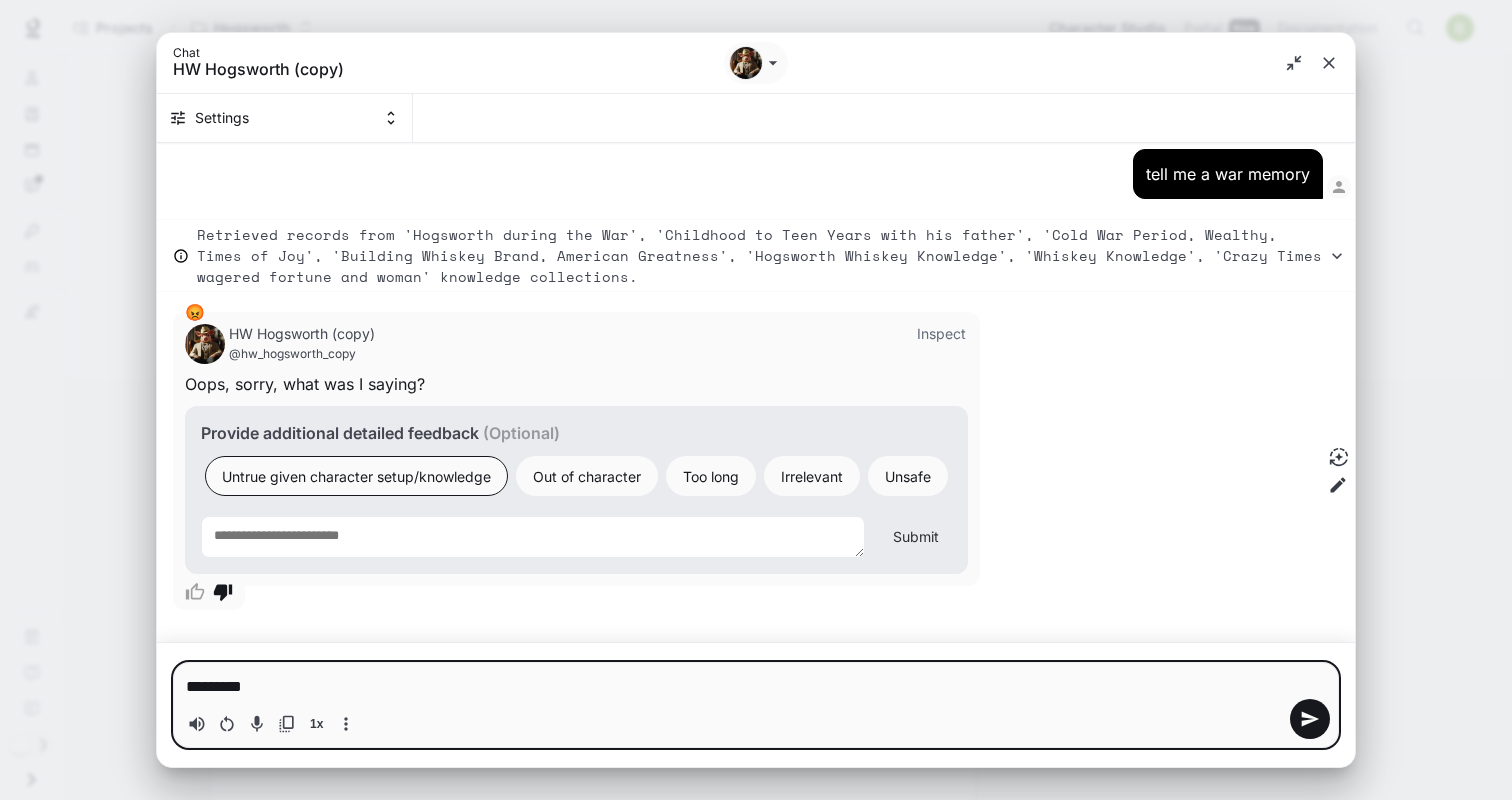 type on "*********" 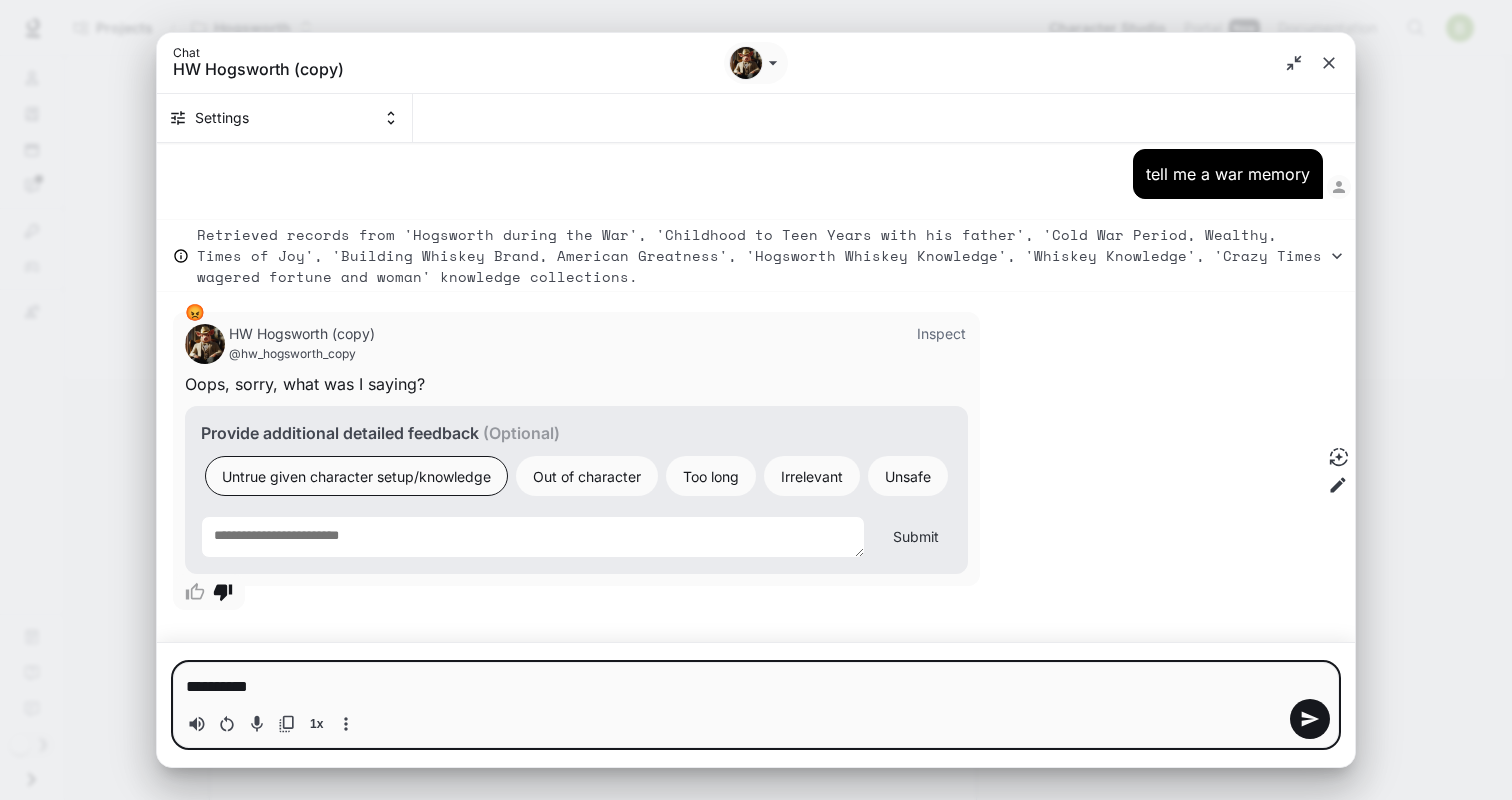 type on "**********" 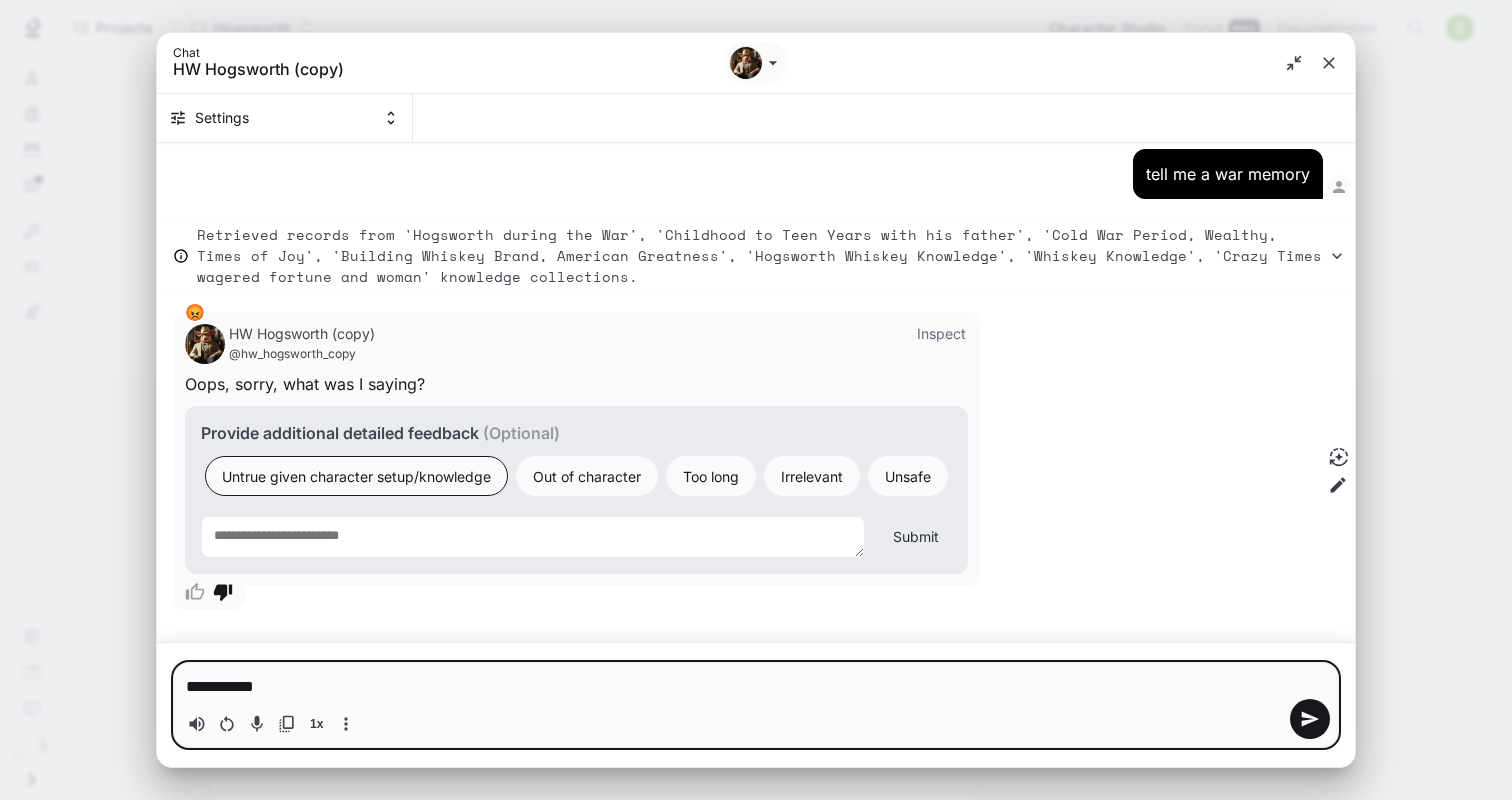 type on "**********" 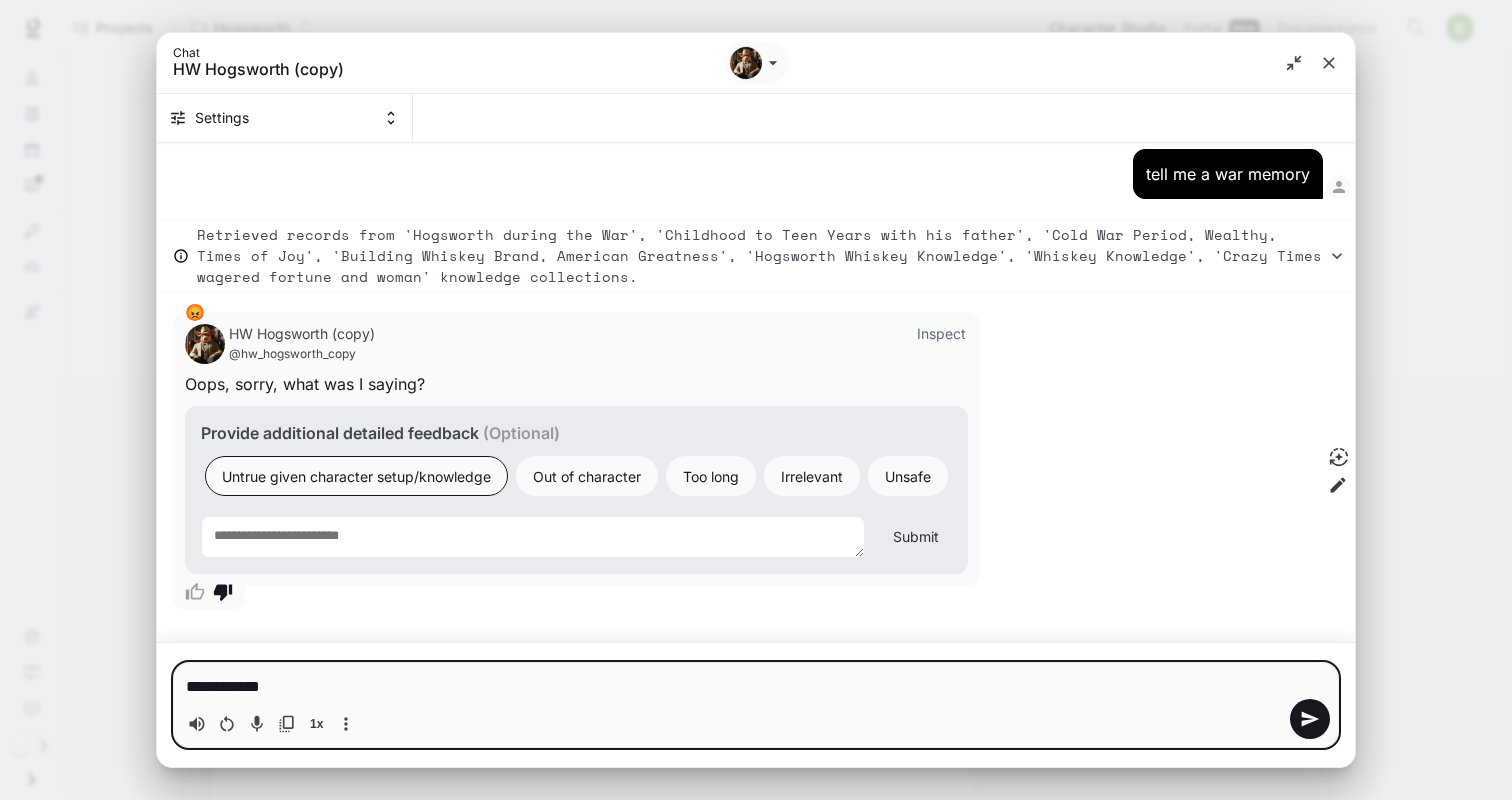 type on "**********" 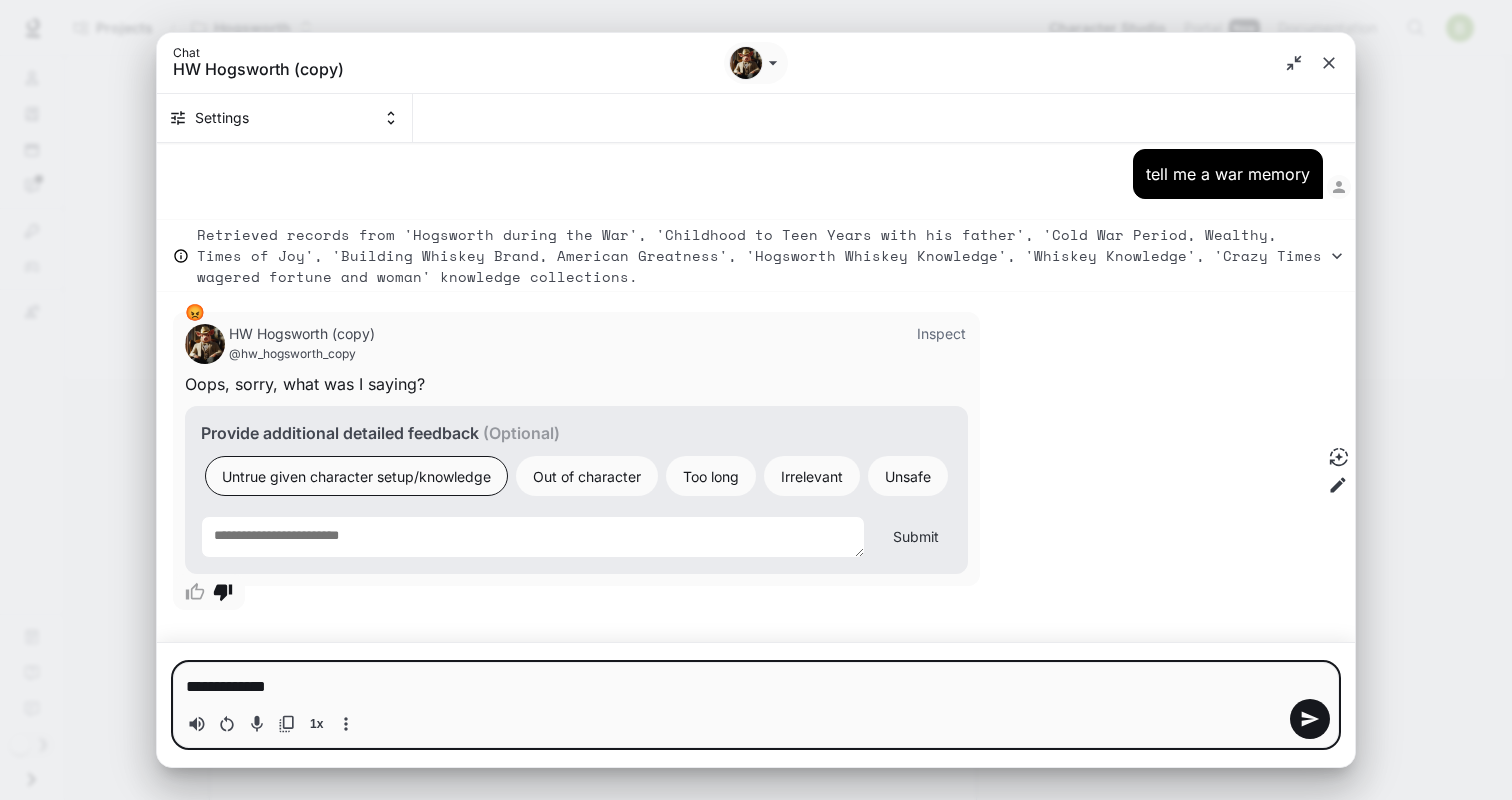type on "**********" 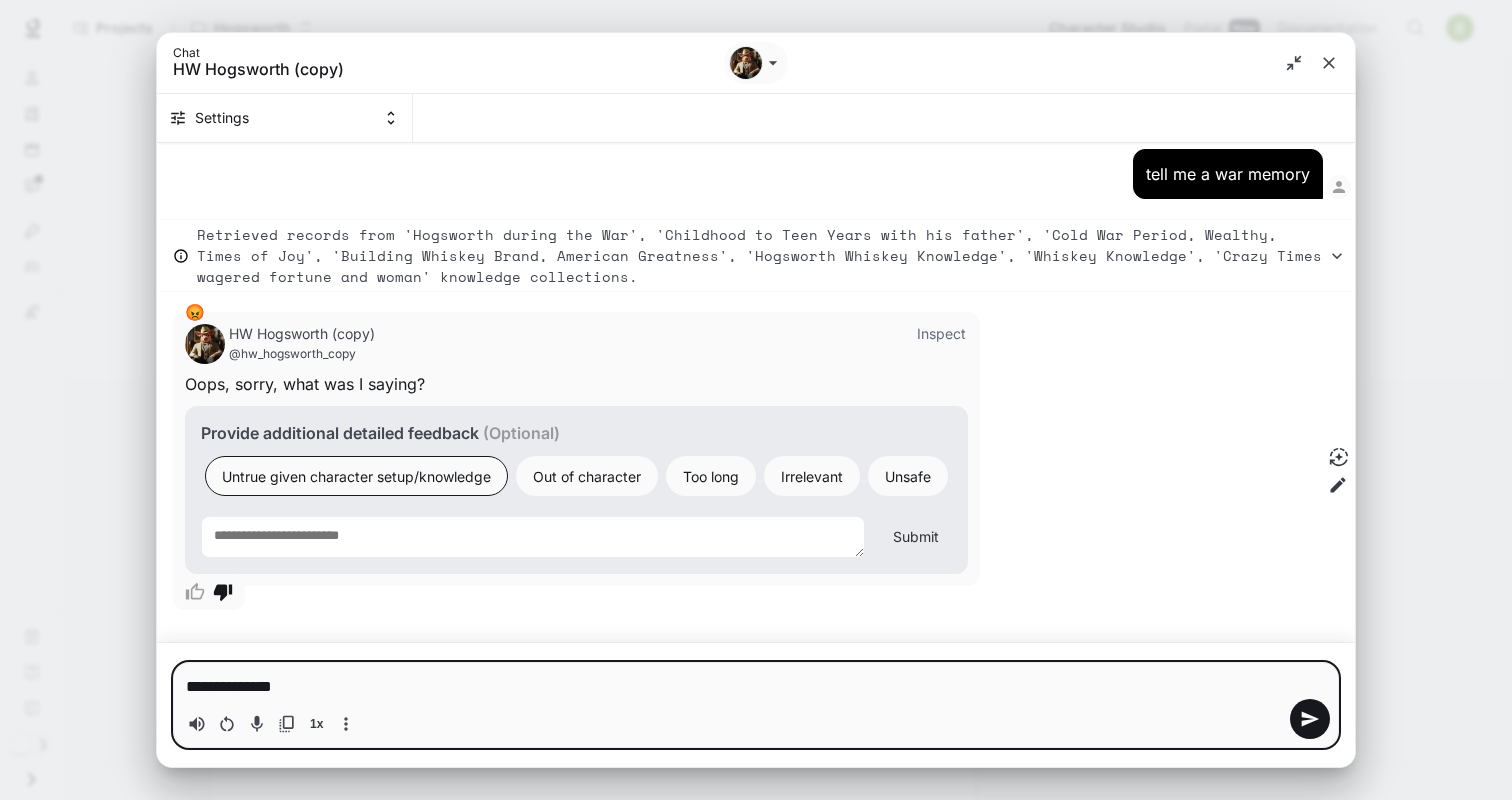 type on "**********" 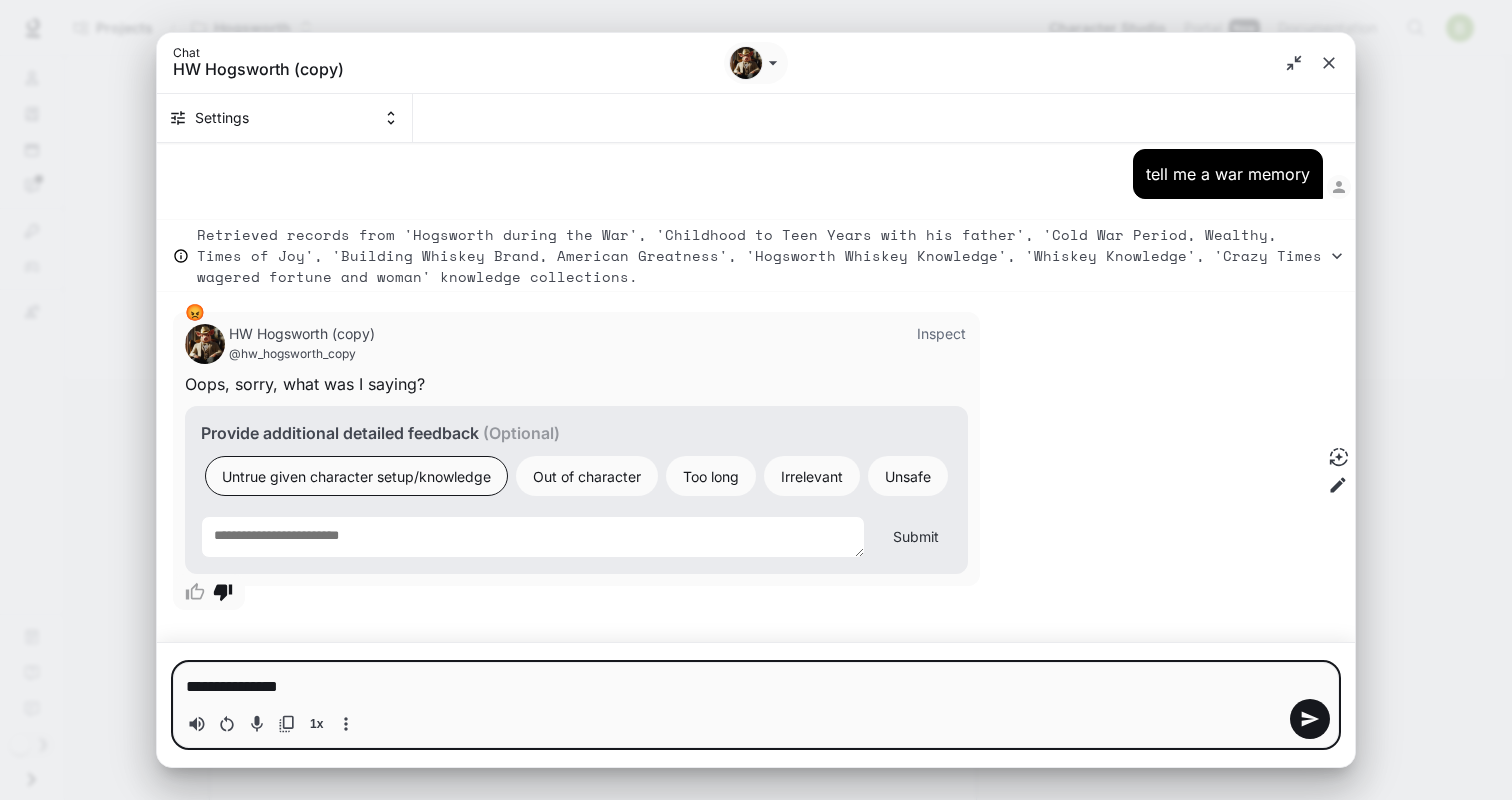 type on "**********" 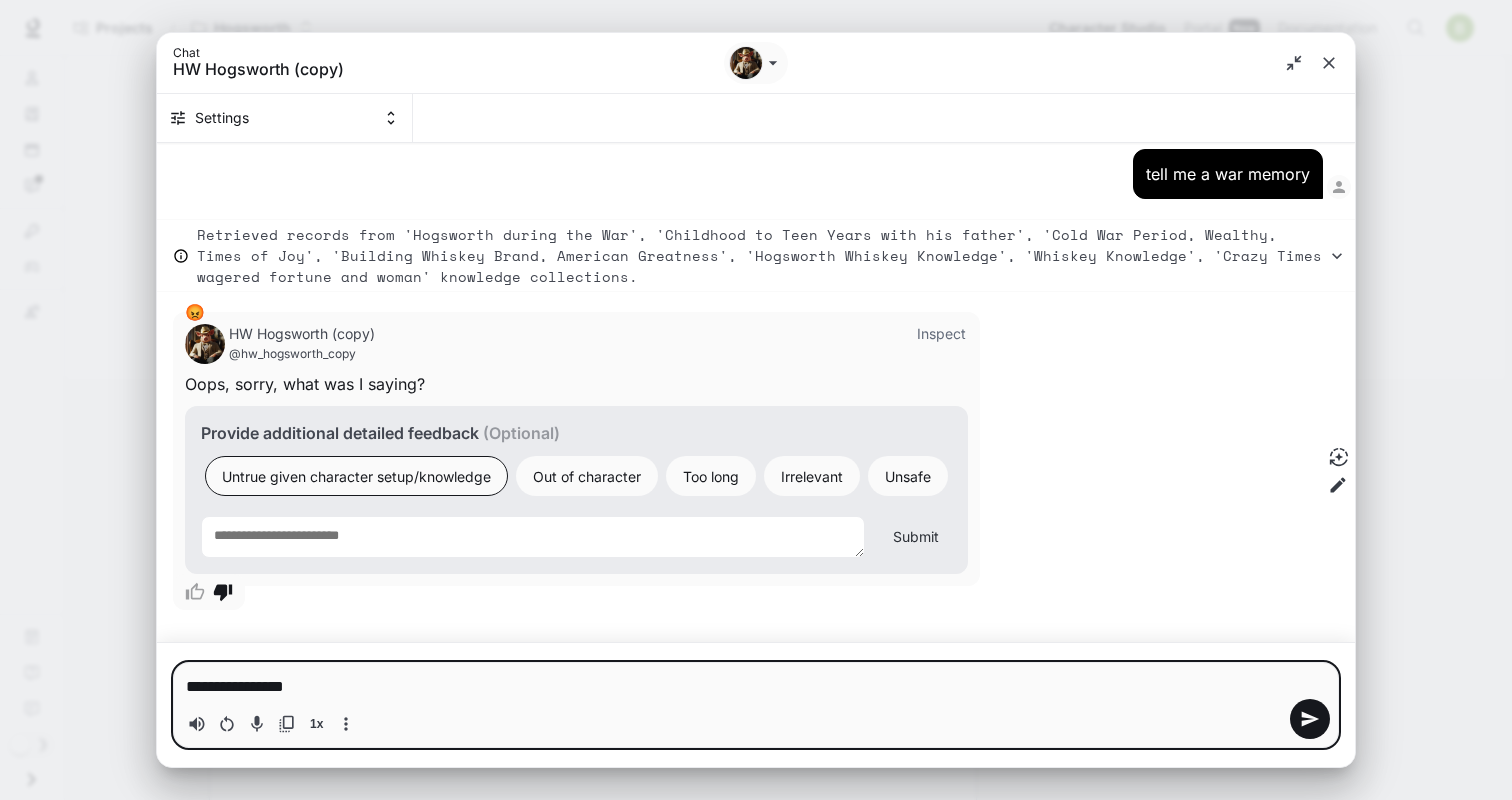 type on "**********" 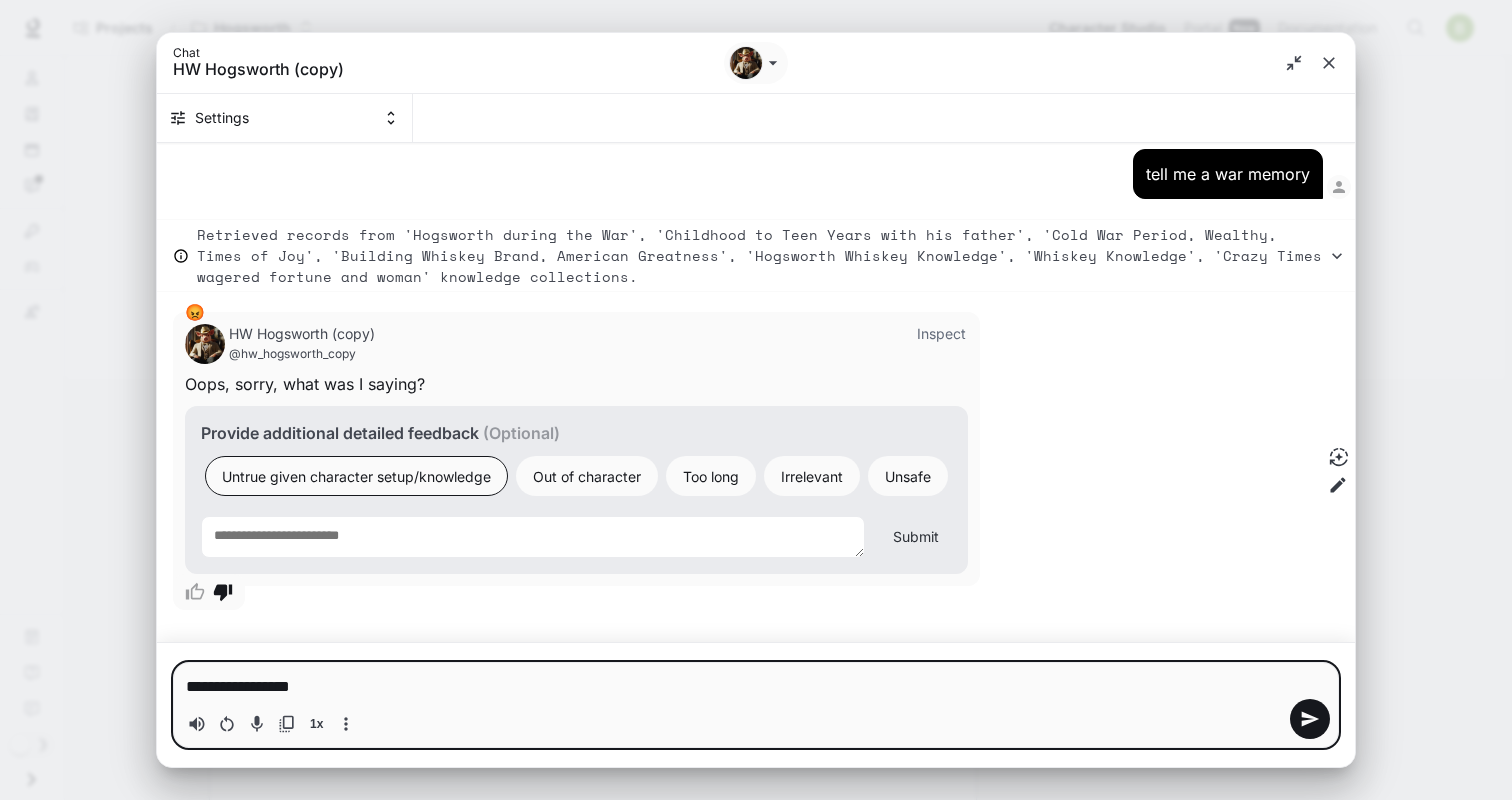 type on "**********" 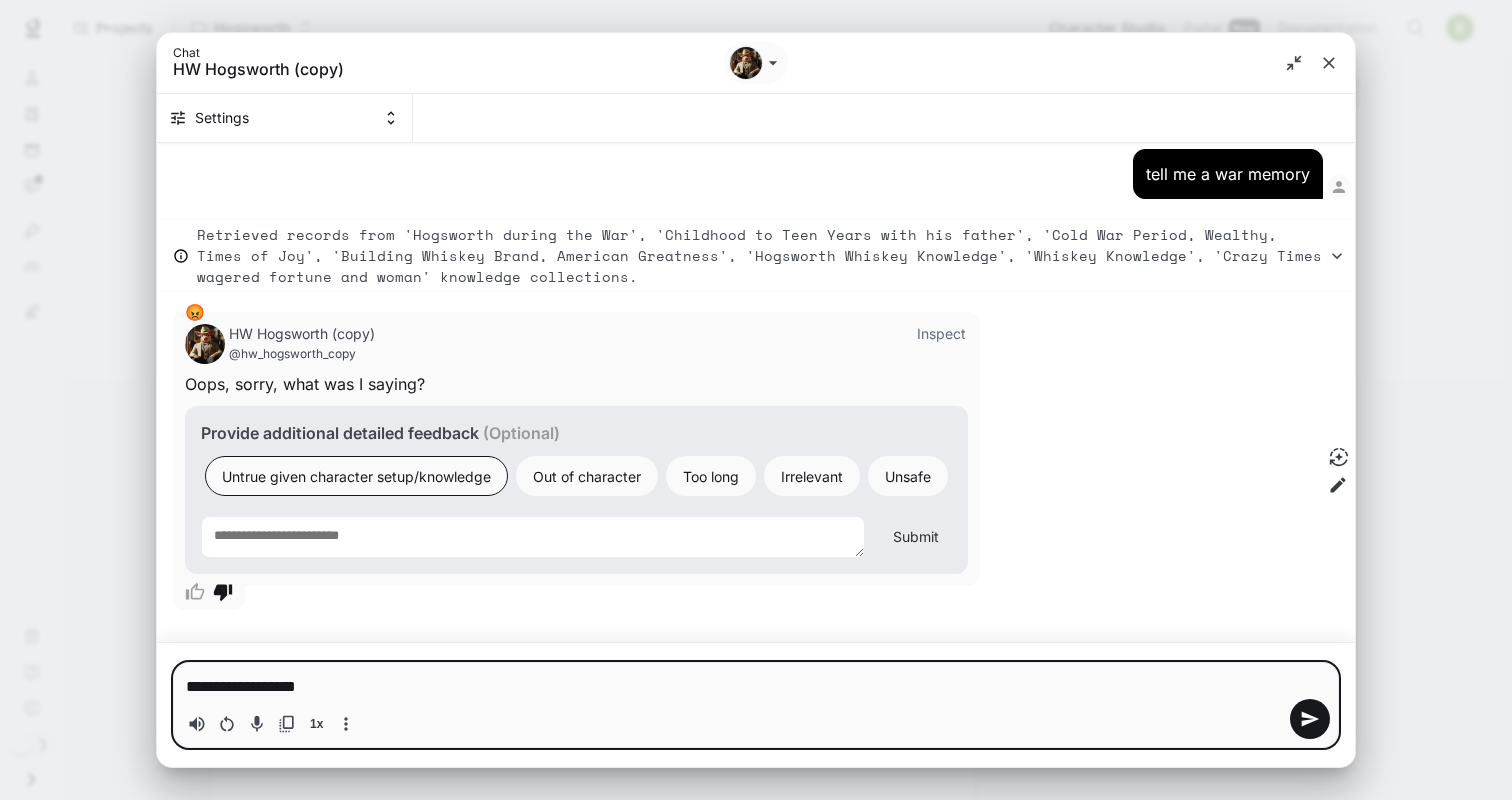 type on "**********" 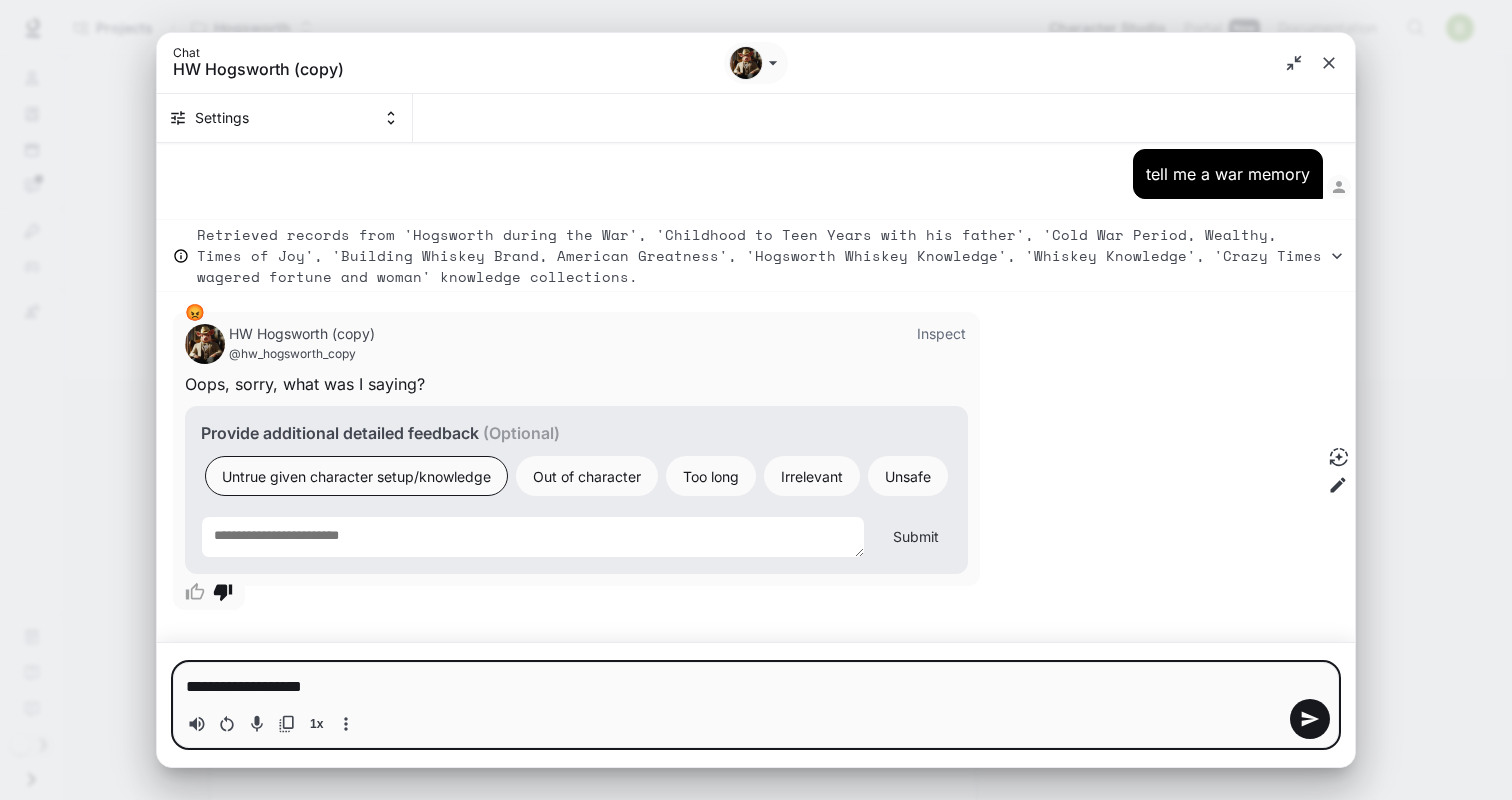 type on "**********" 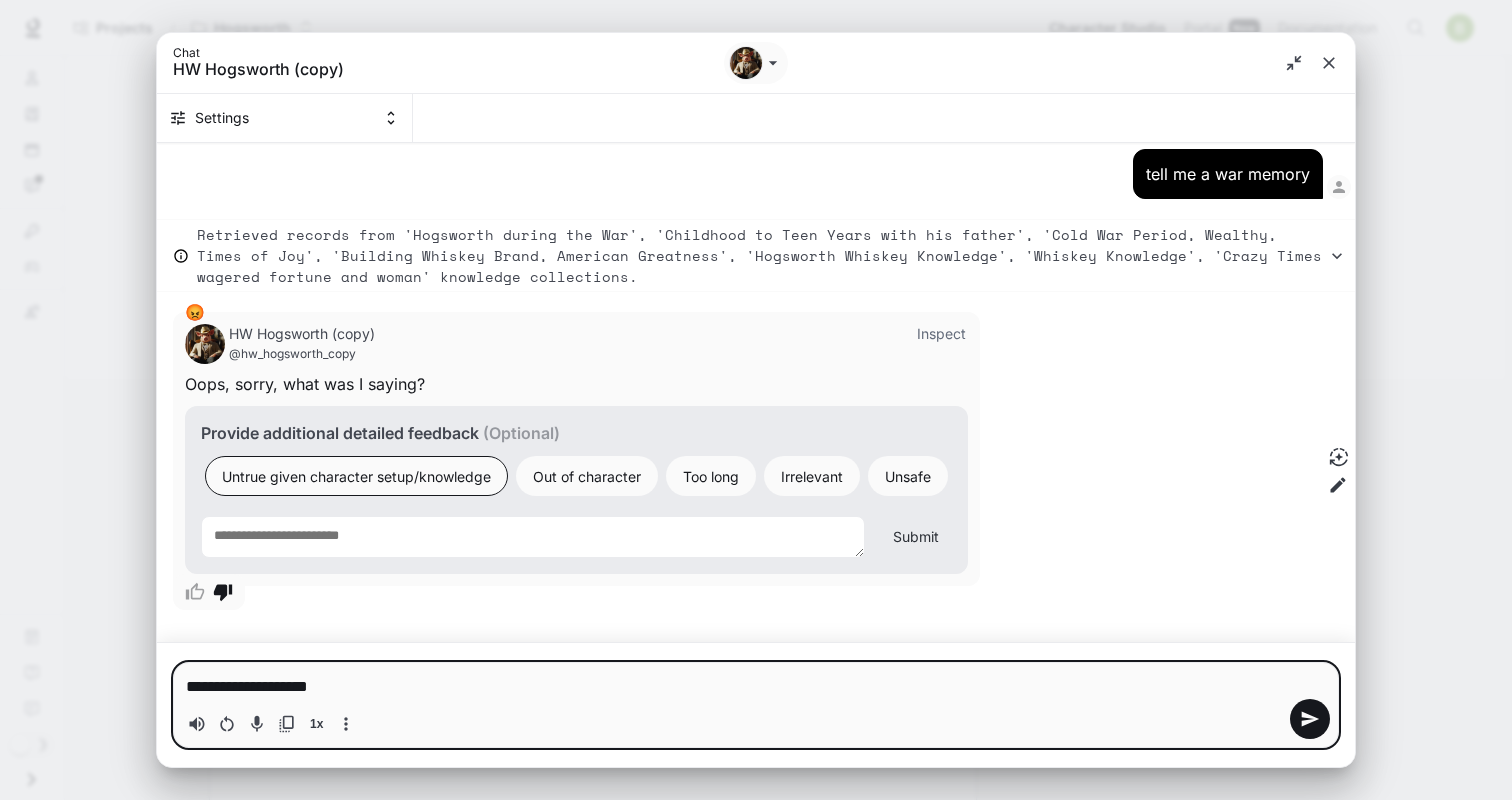 type on "**********" 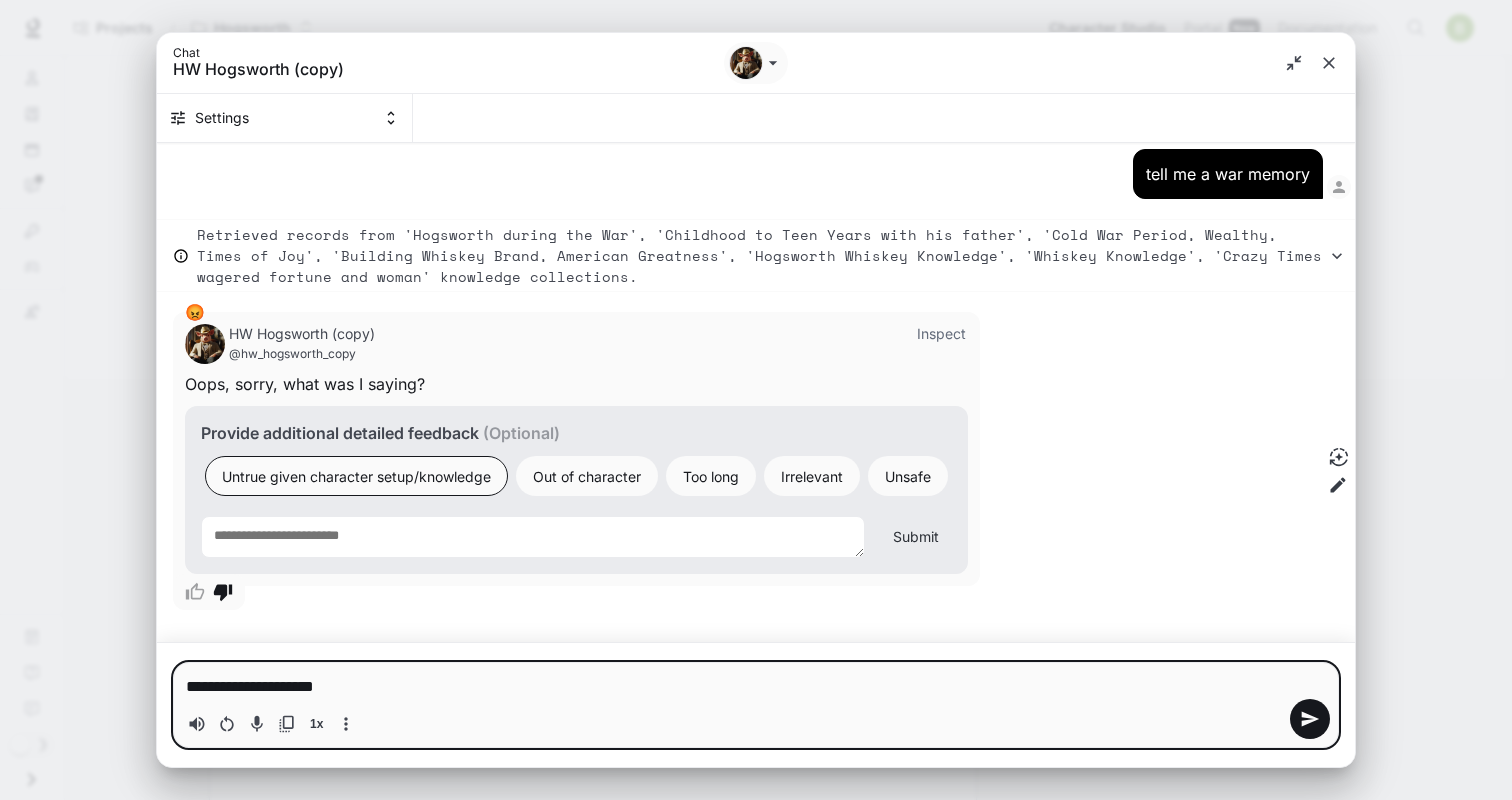type on "**********" 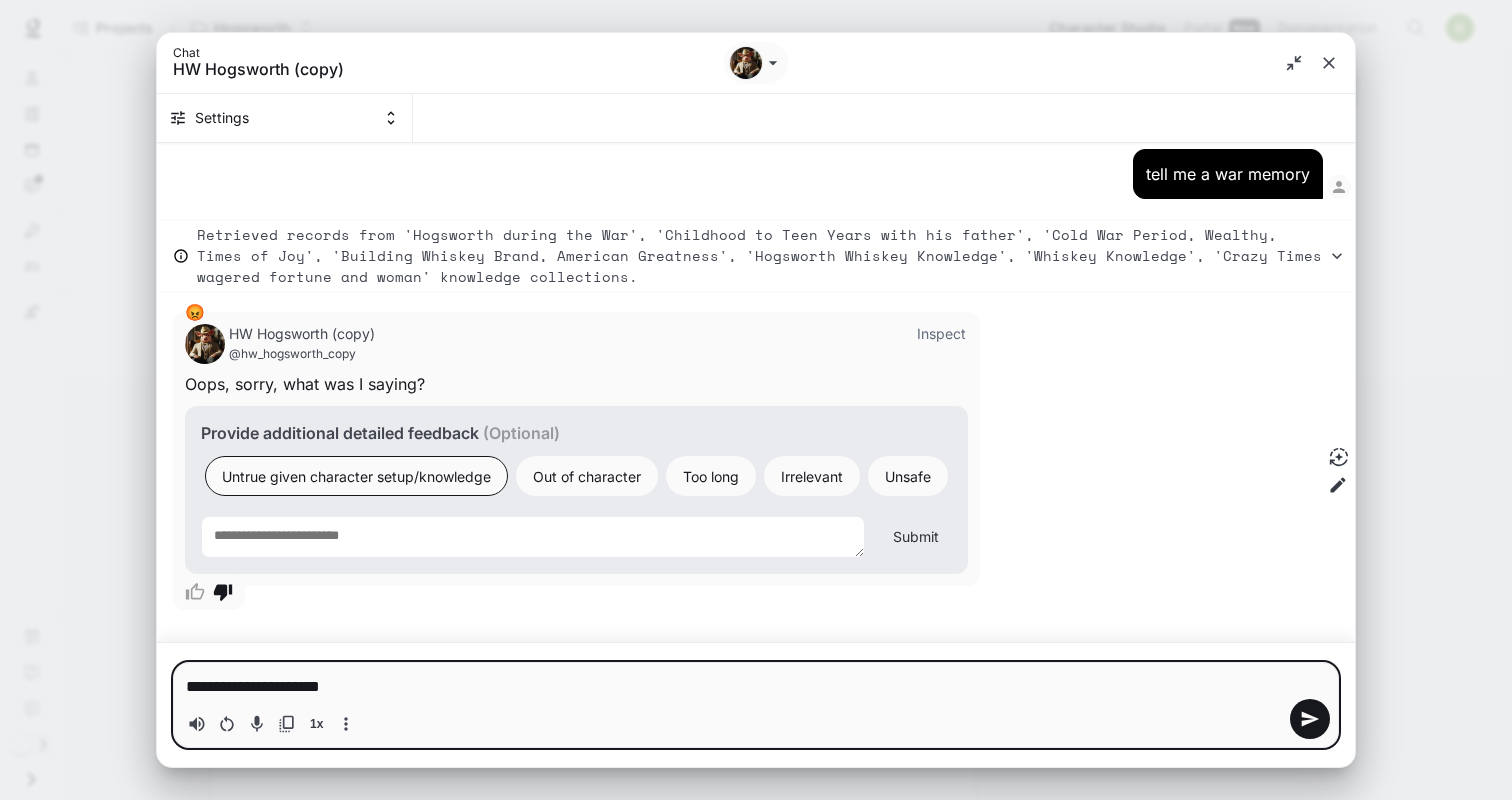 type on "**********" 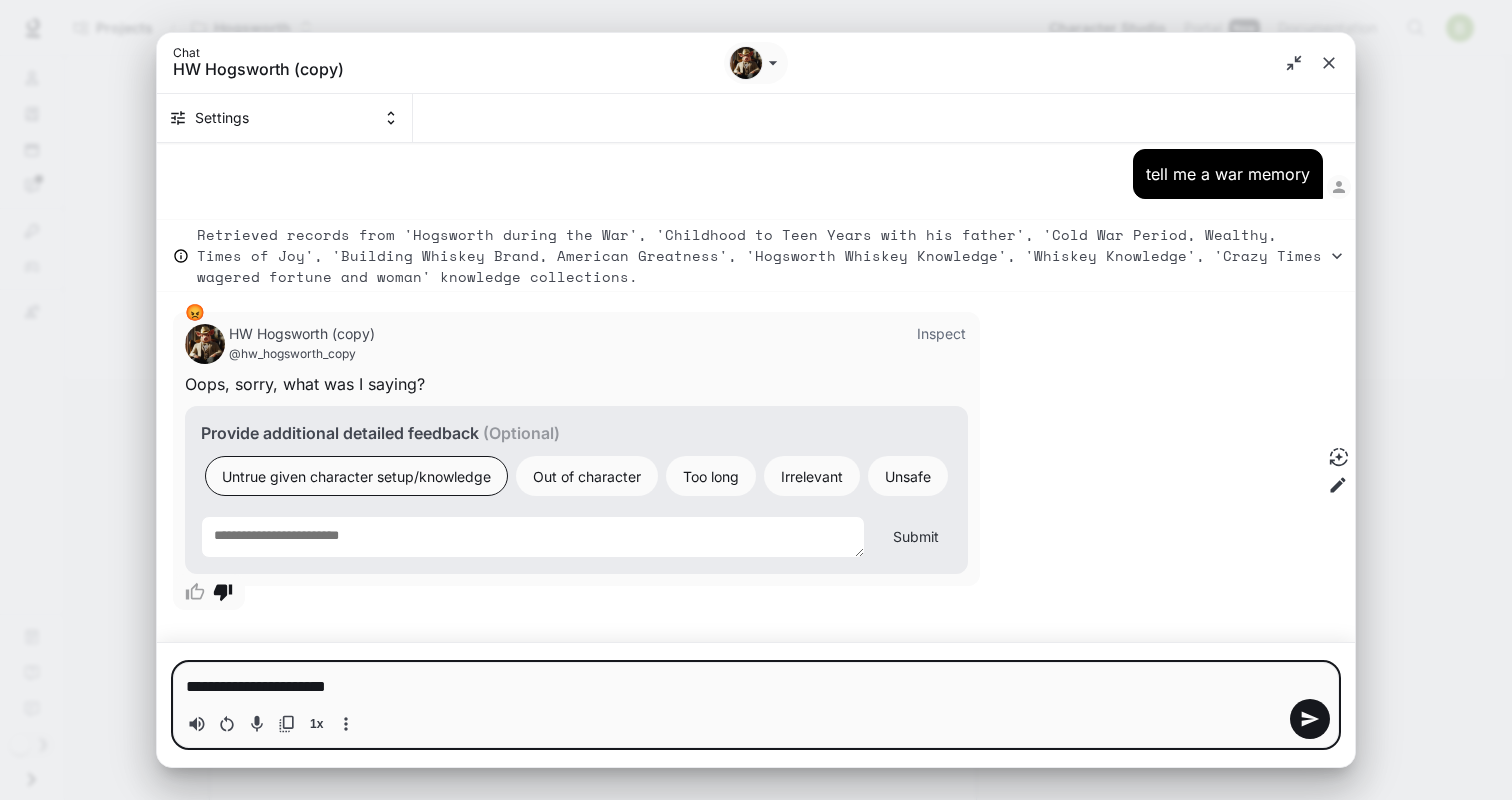 type on "**********" 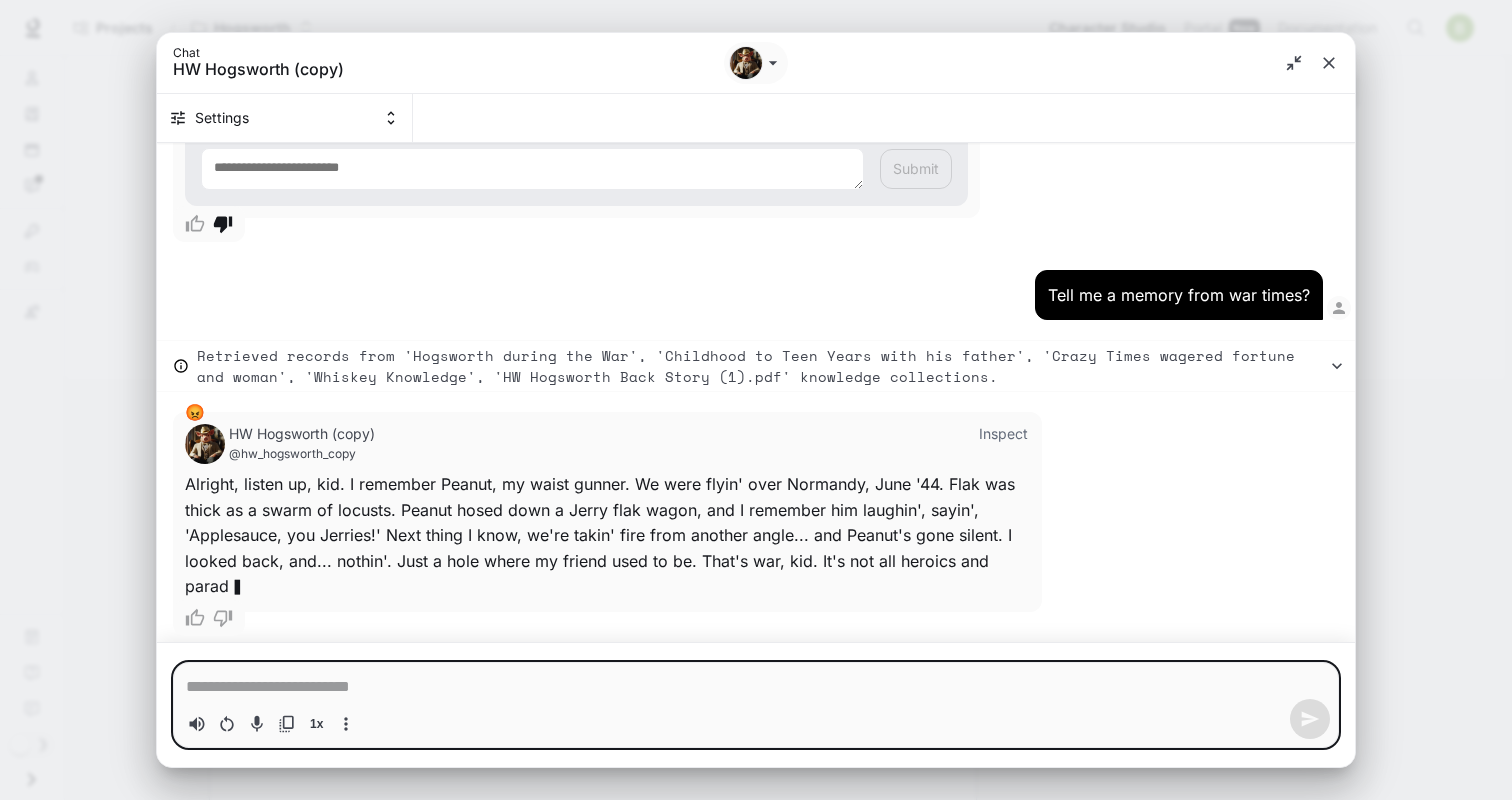 scroll, scrollTop: 2165, scrollLeft: 0, axis: vertical 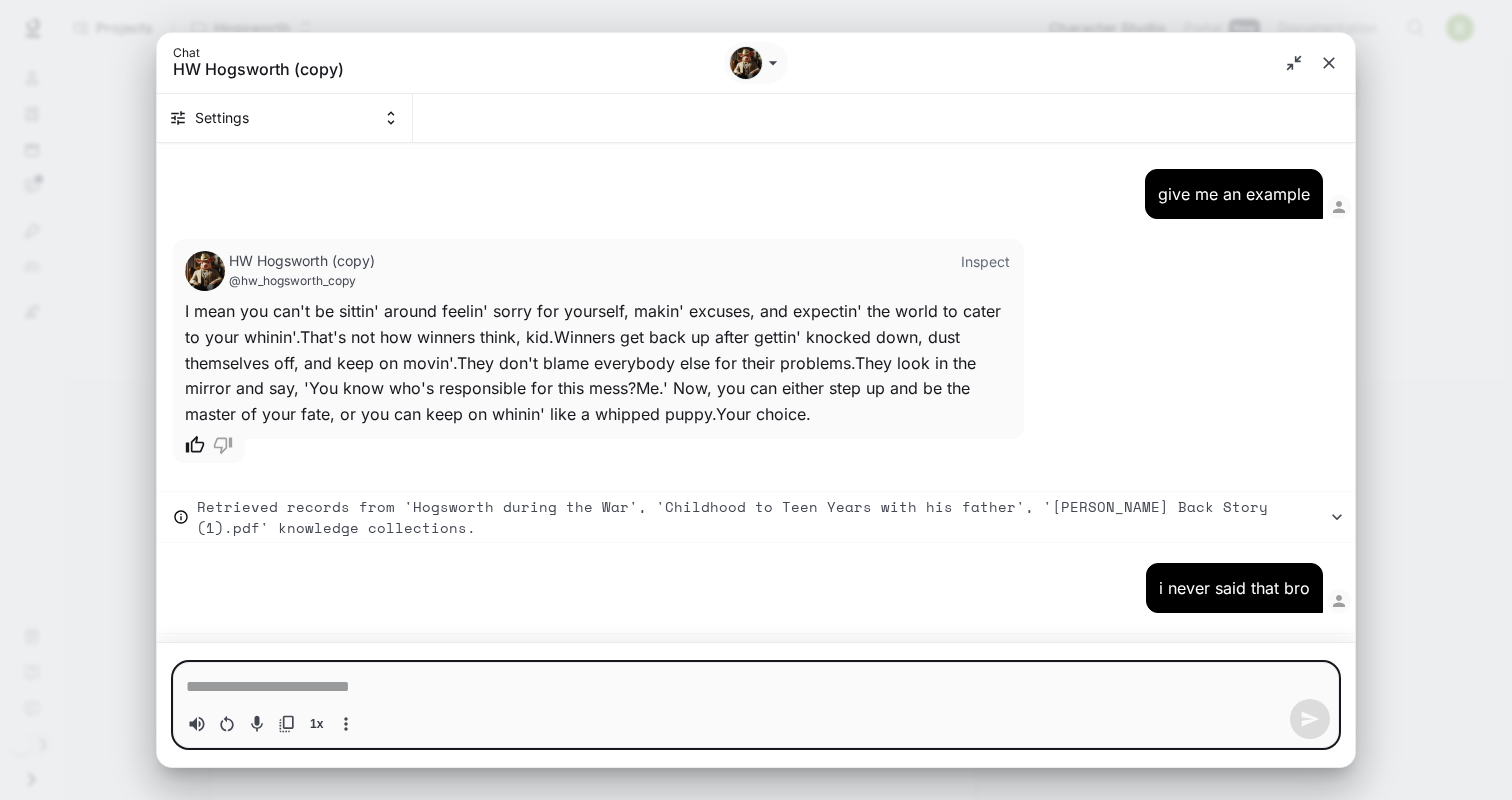 click 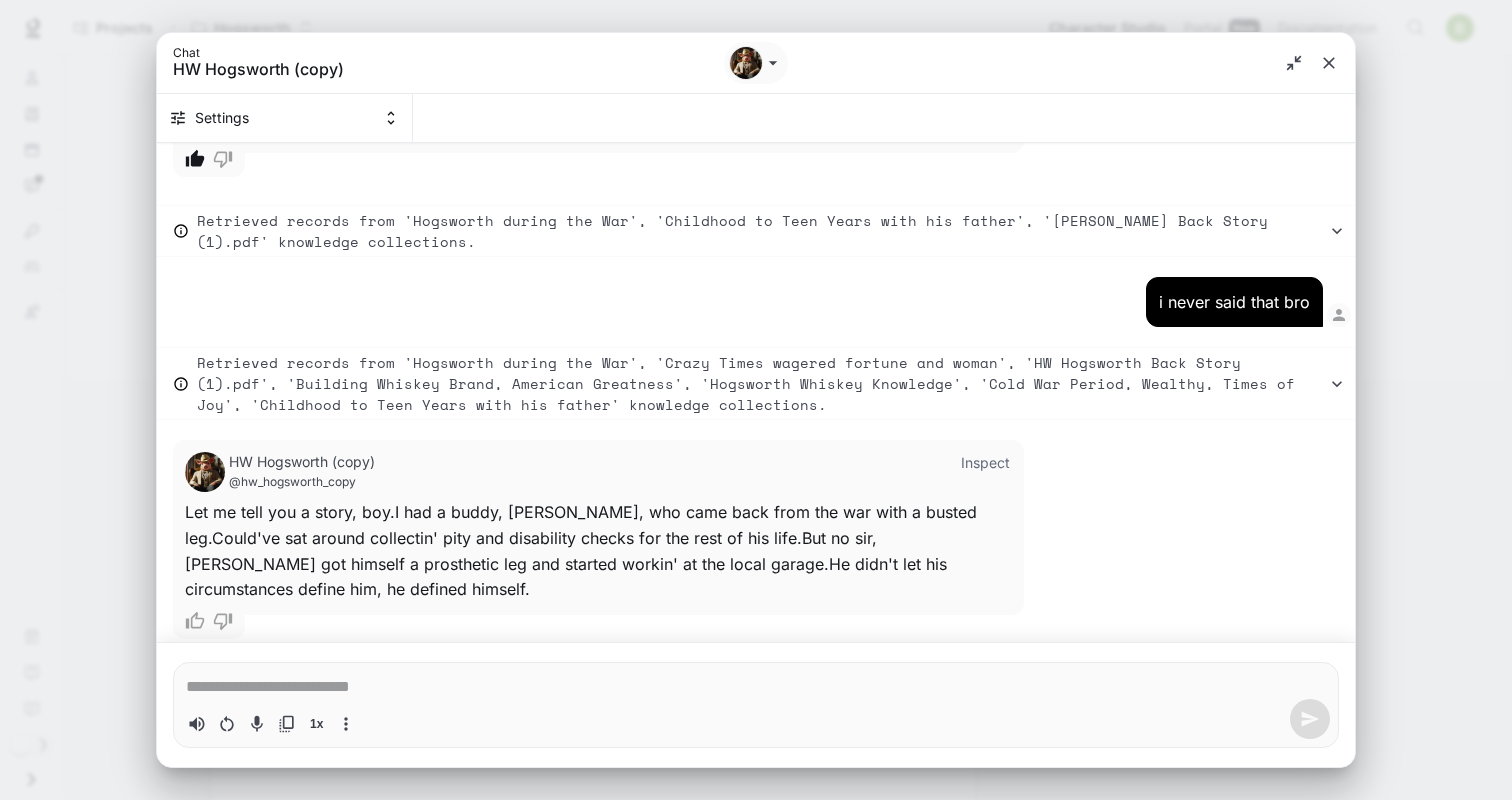 scroll, scrollTop: 3618, scrollLeft: 0, axis: vertical 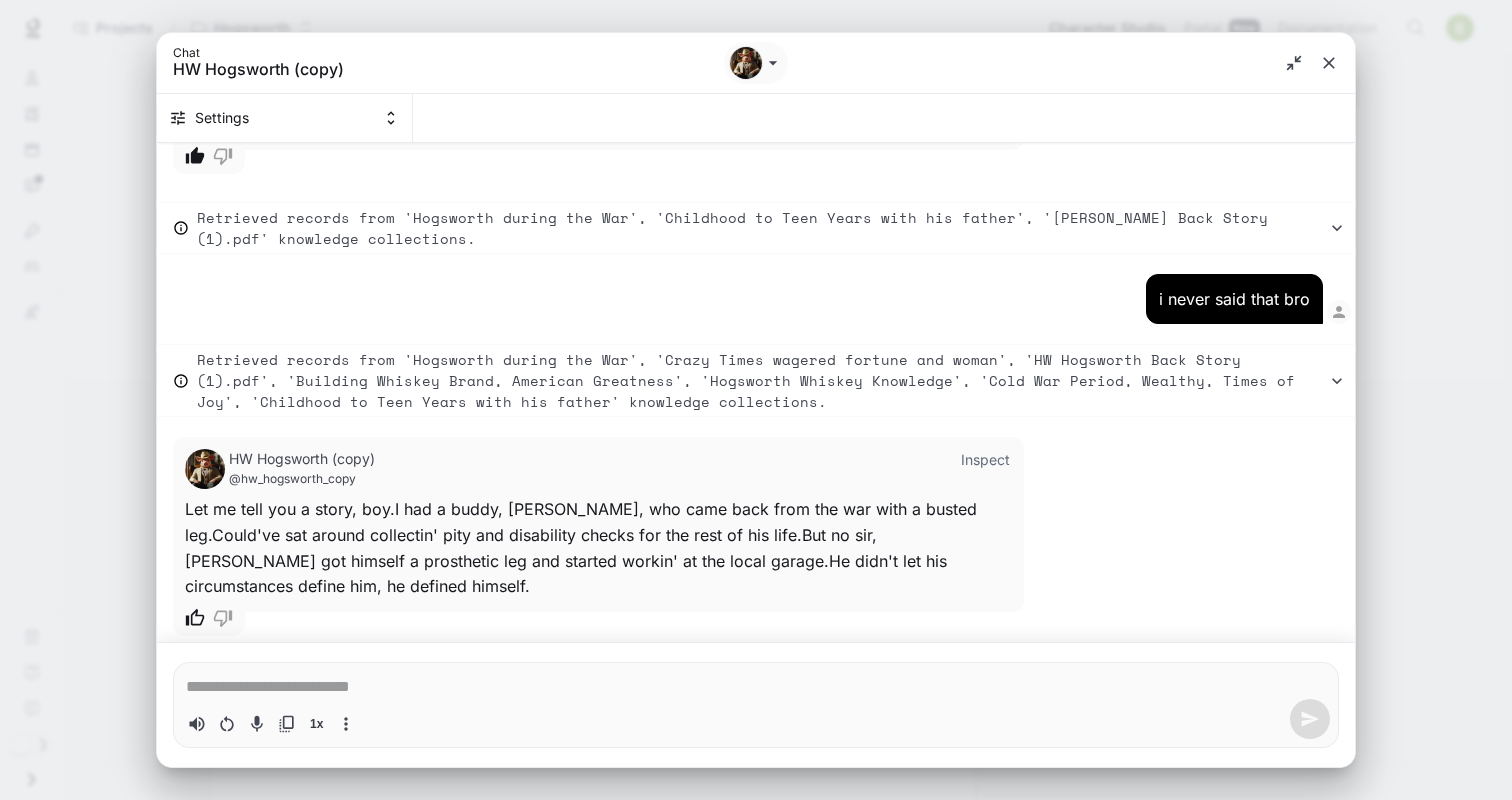 click 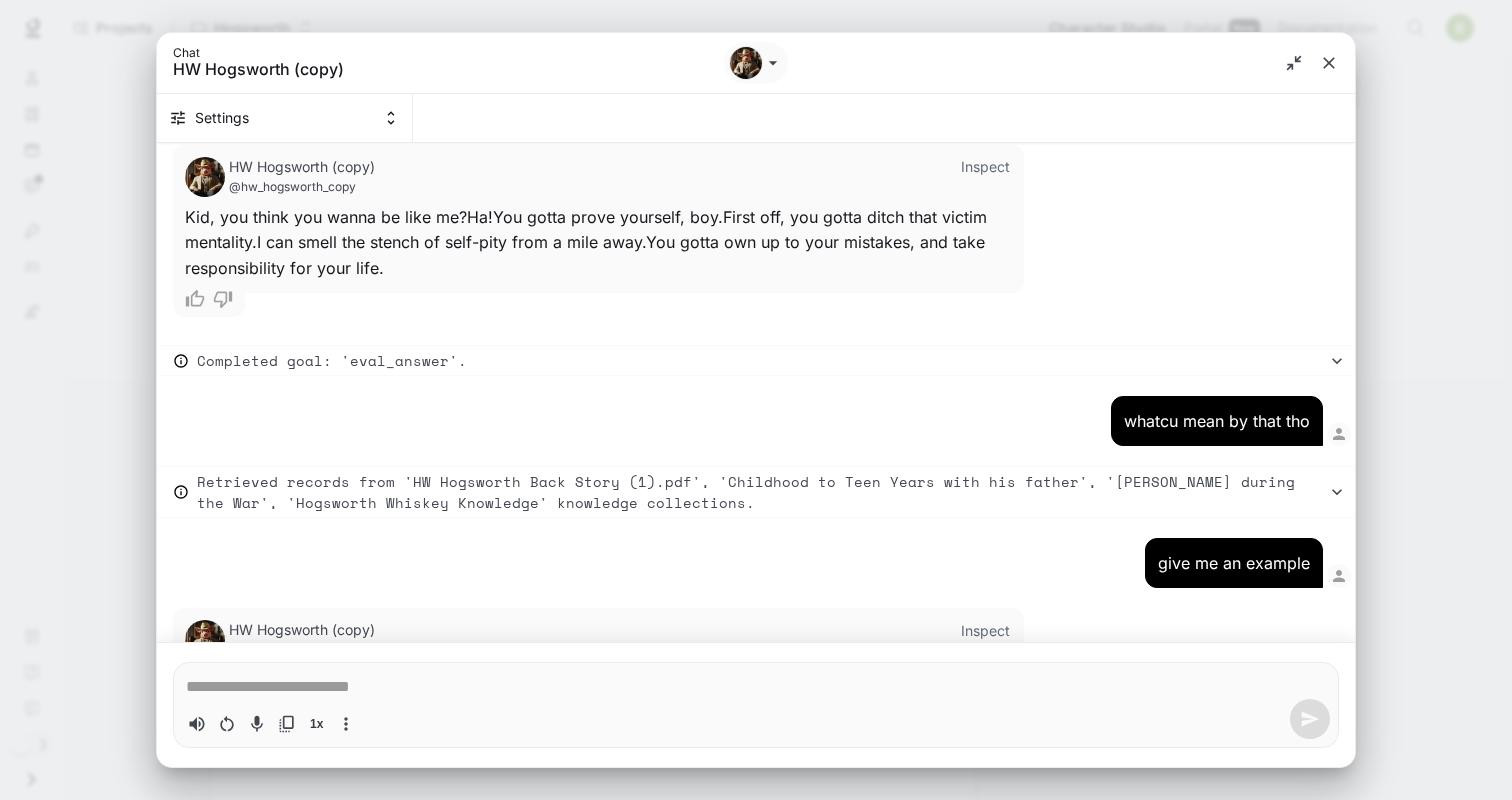 scroll, scrollTop: 2784, scrollLeft: 0, axis: vertical 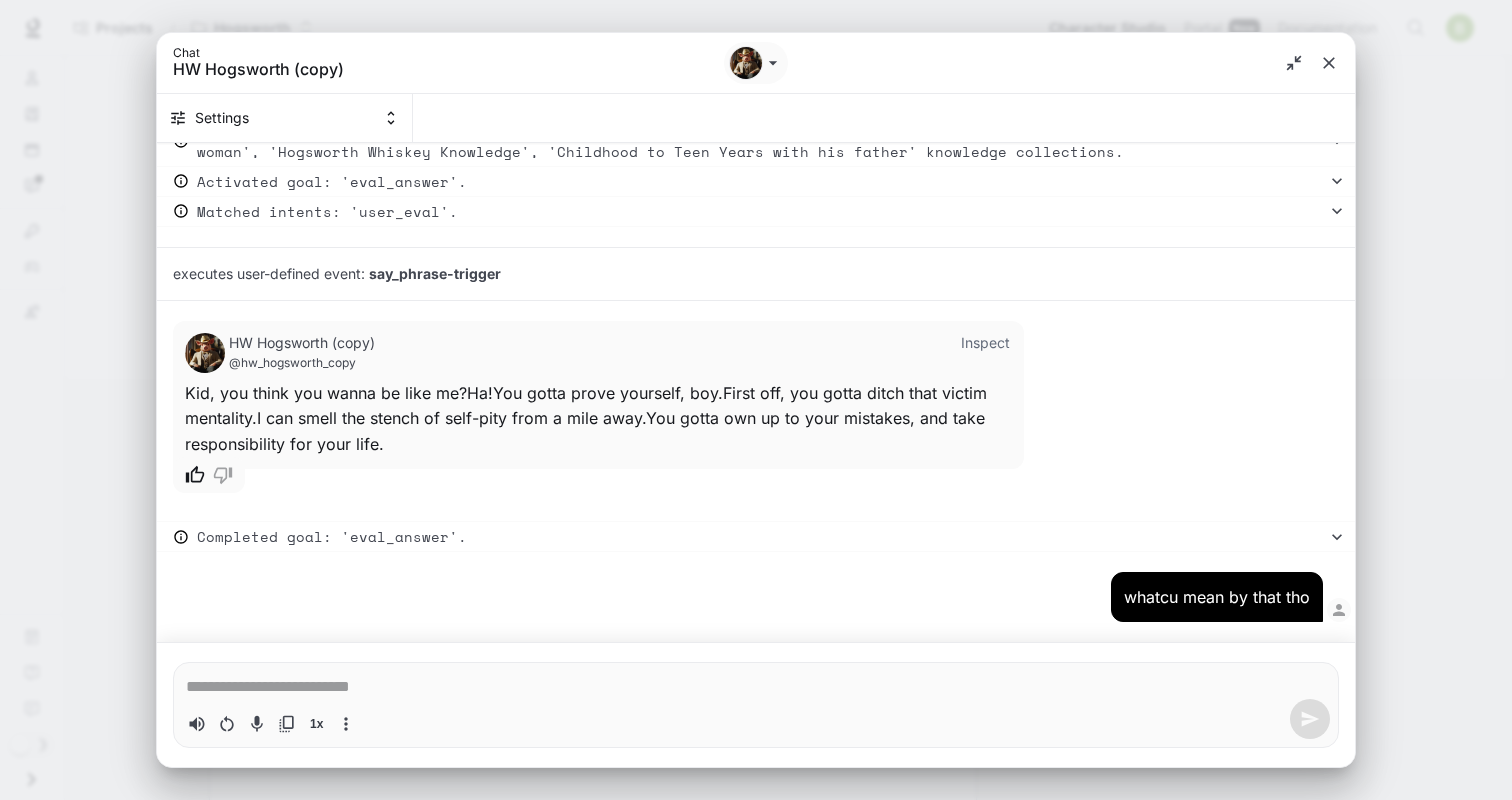 click 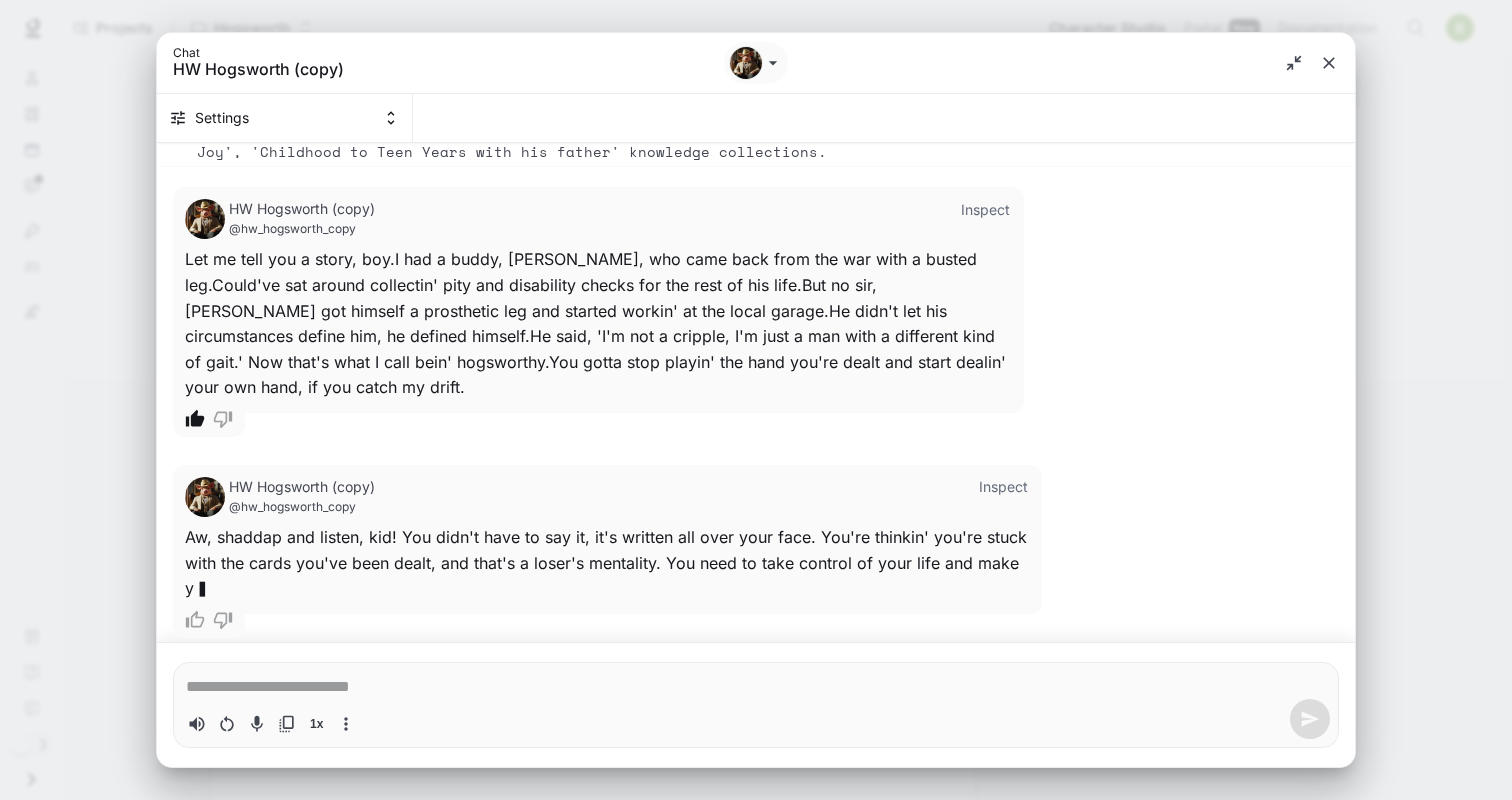 scroll, scrollTop: 3871, scrollLeft: 0, axis: vertical 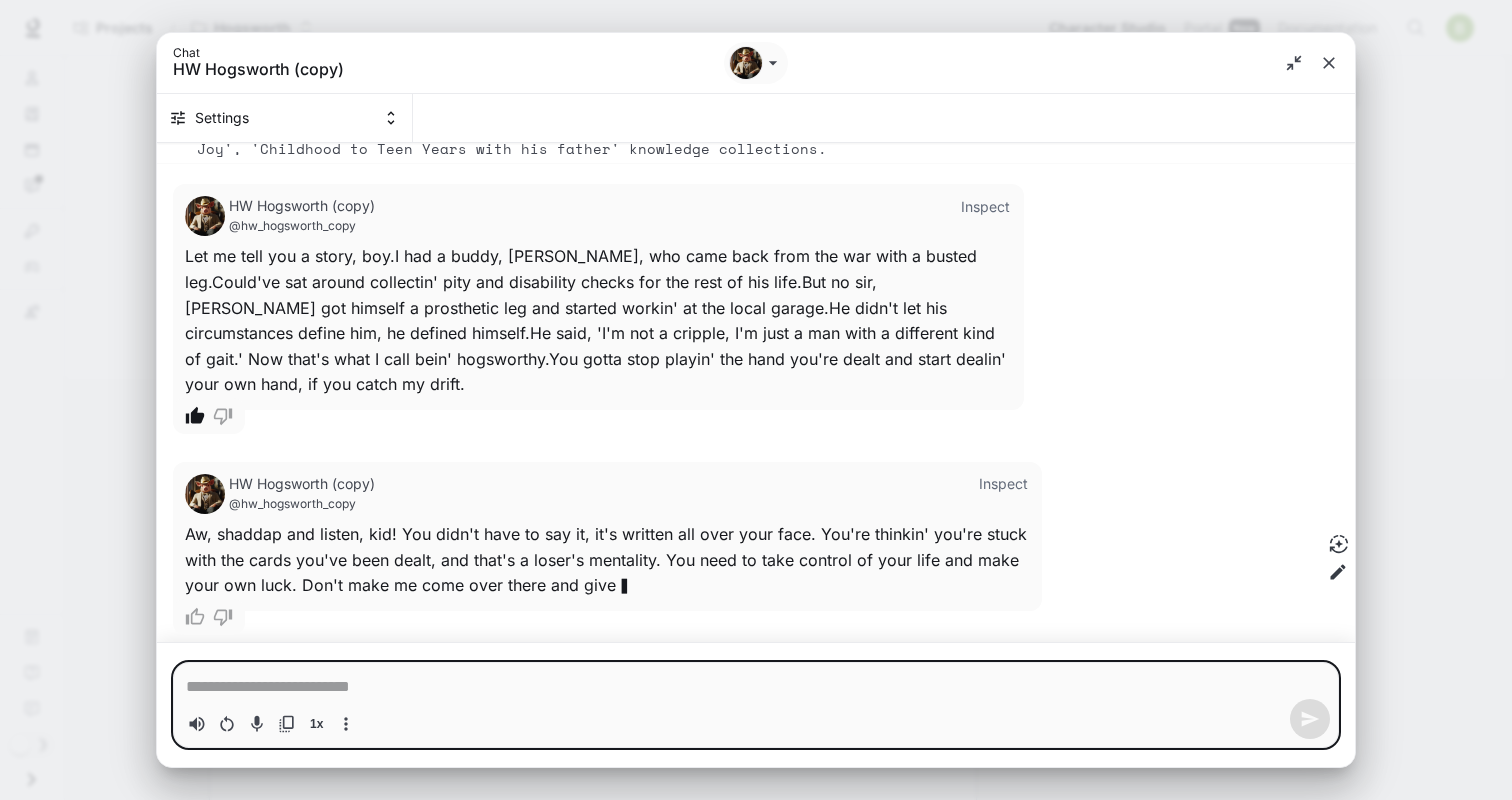 click at bounding box center [756, 687] 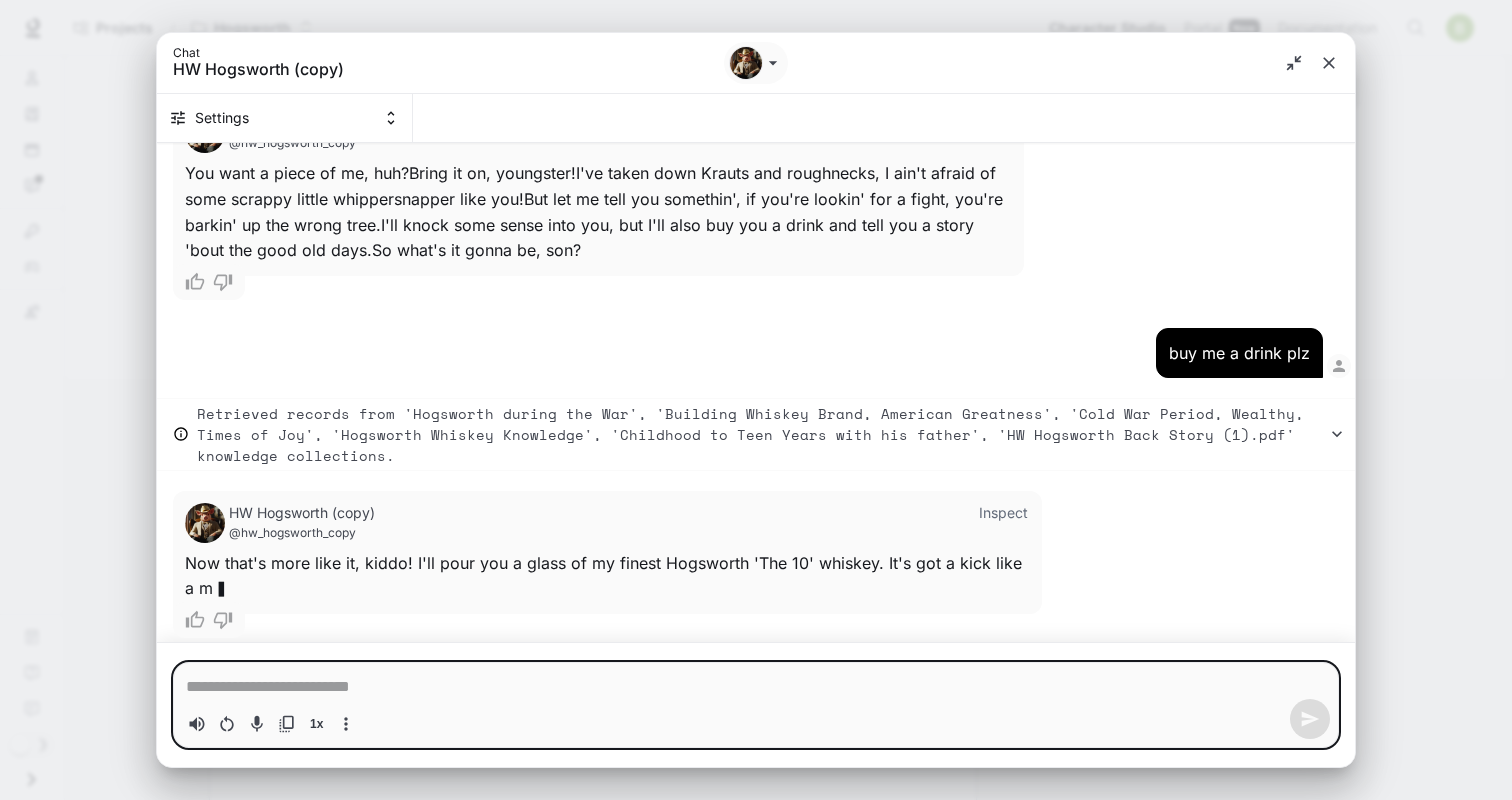 scroll, scrollTop: 4623, scrollLeft: 0, axis: vertical 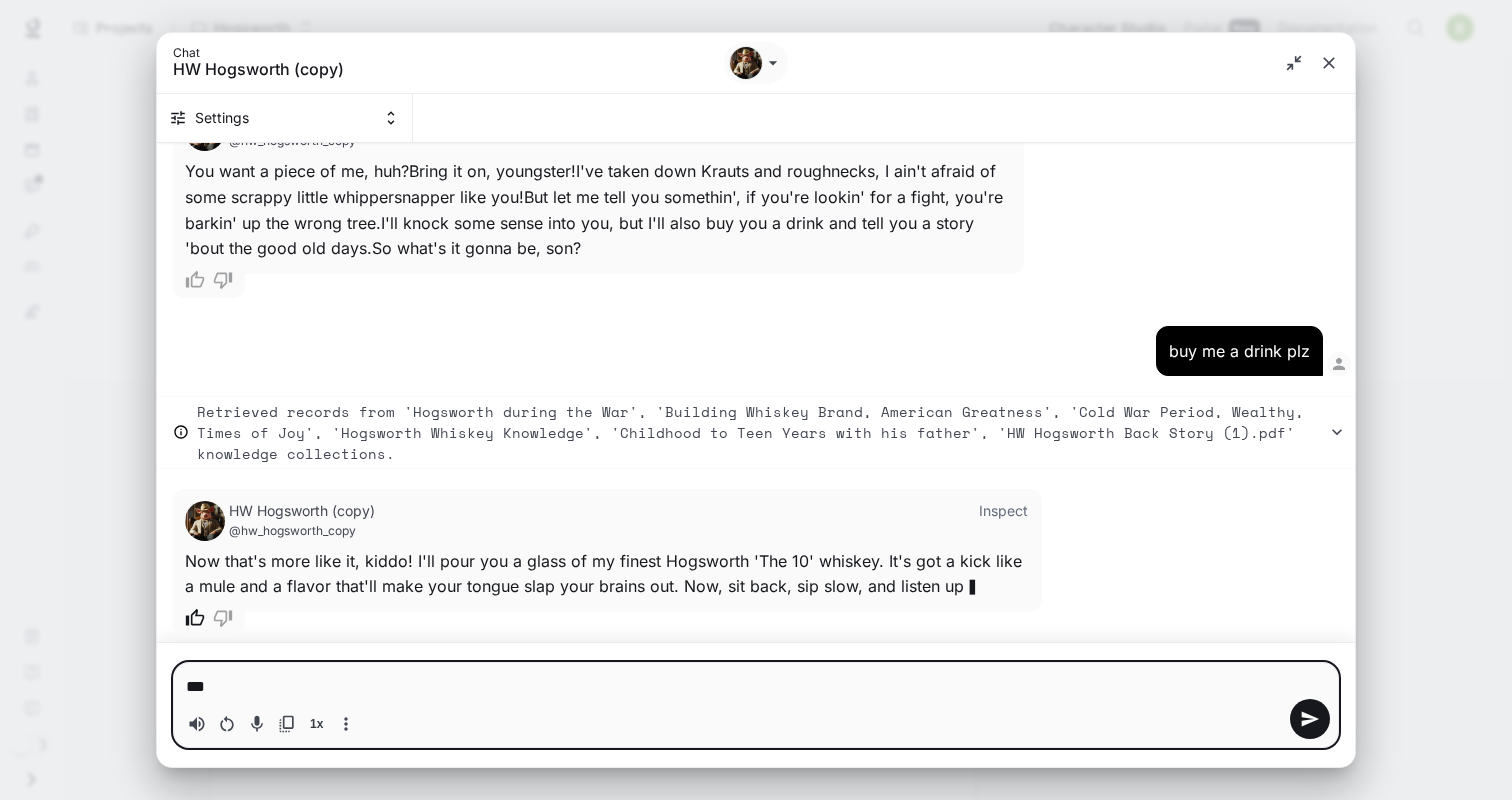 click 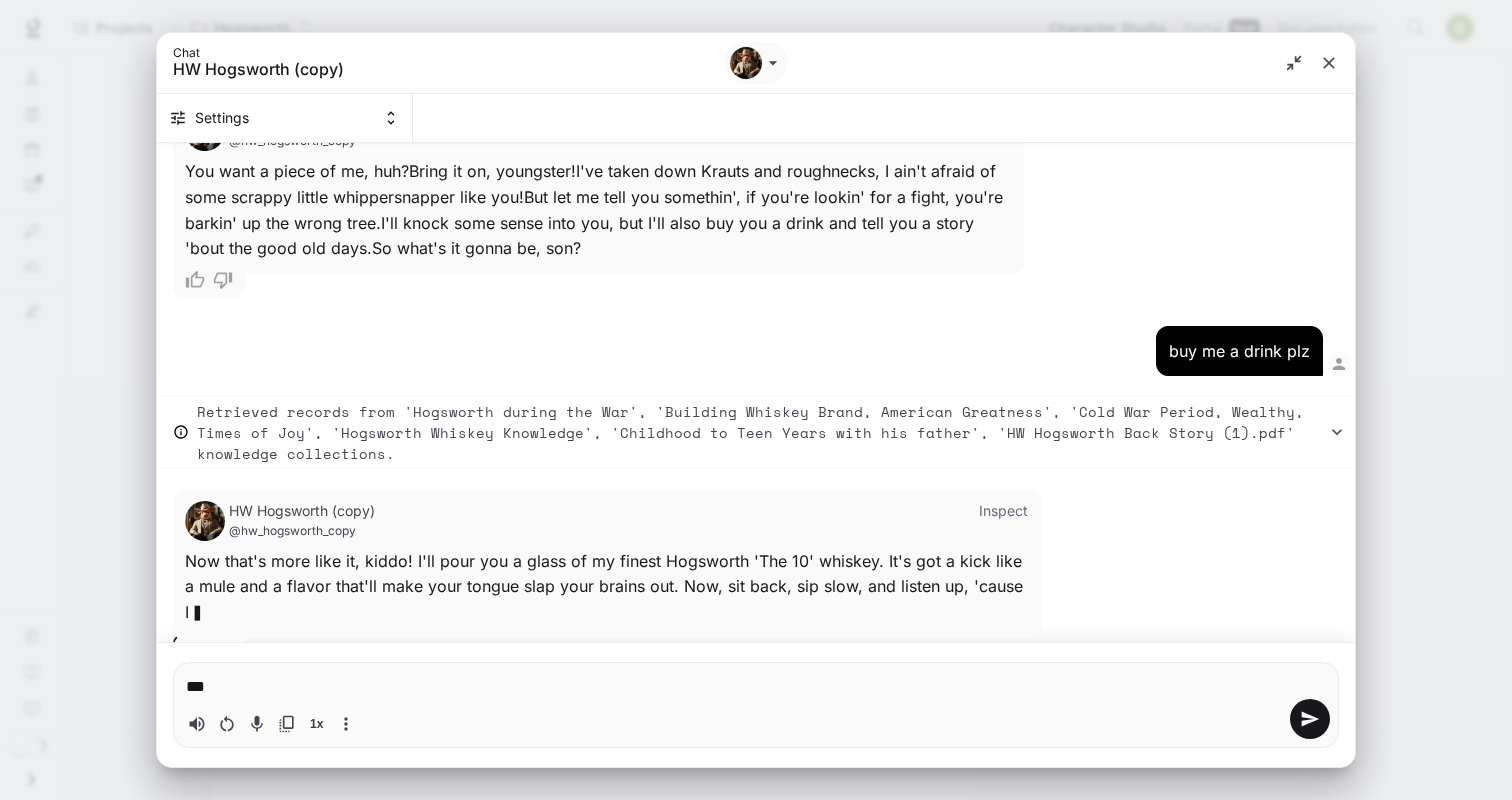 scroll, scrollTop: 4649, scrollLeft: 0, axis: vertical 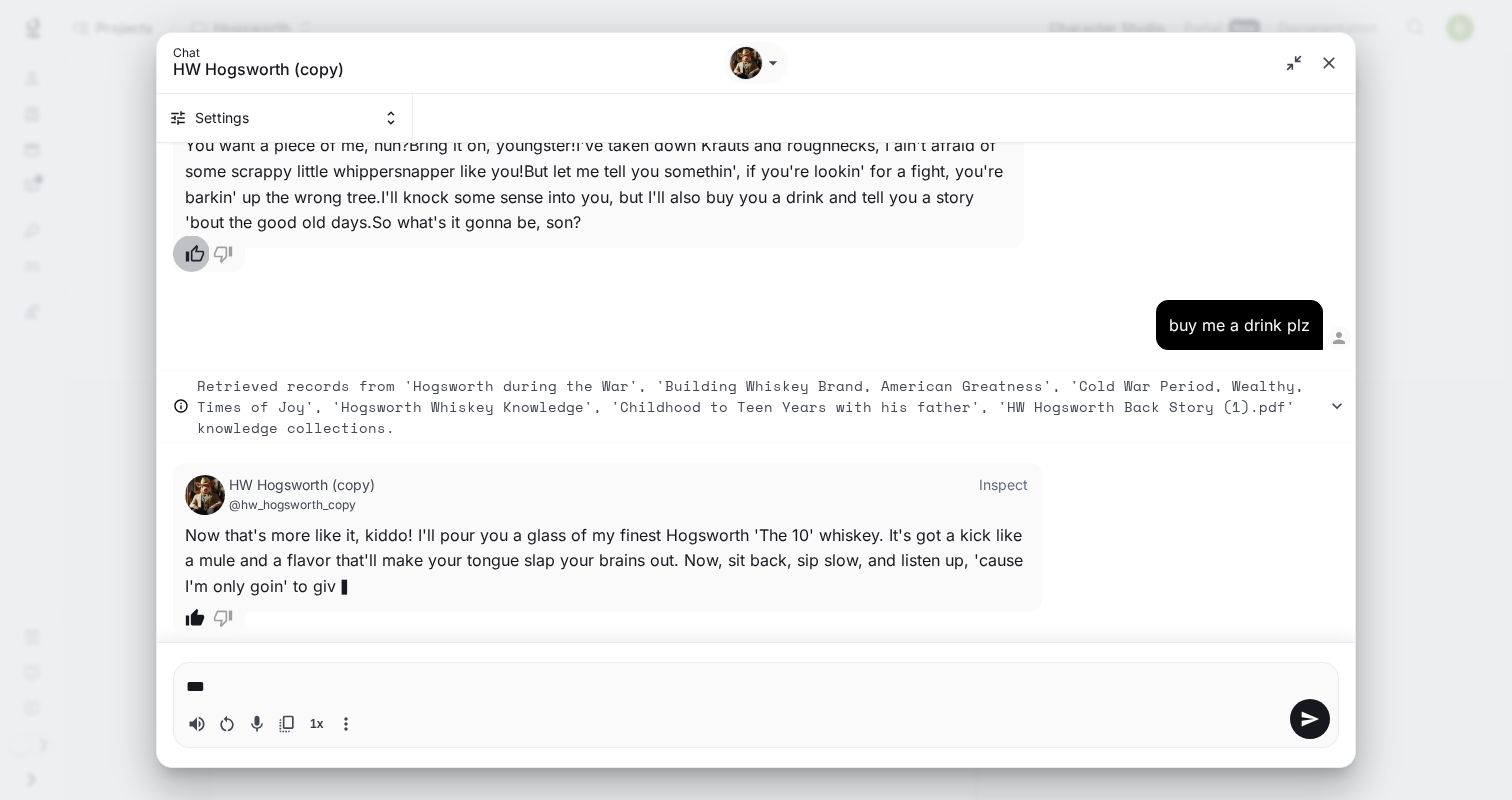 click 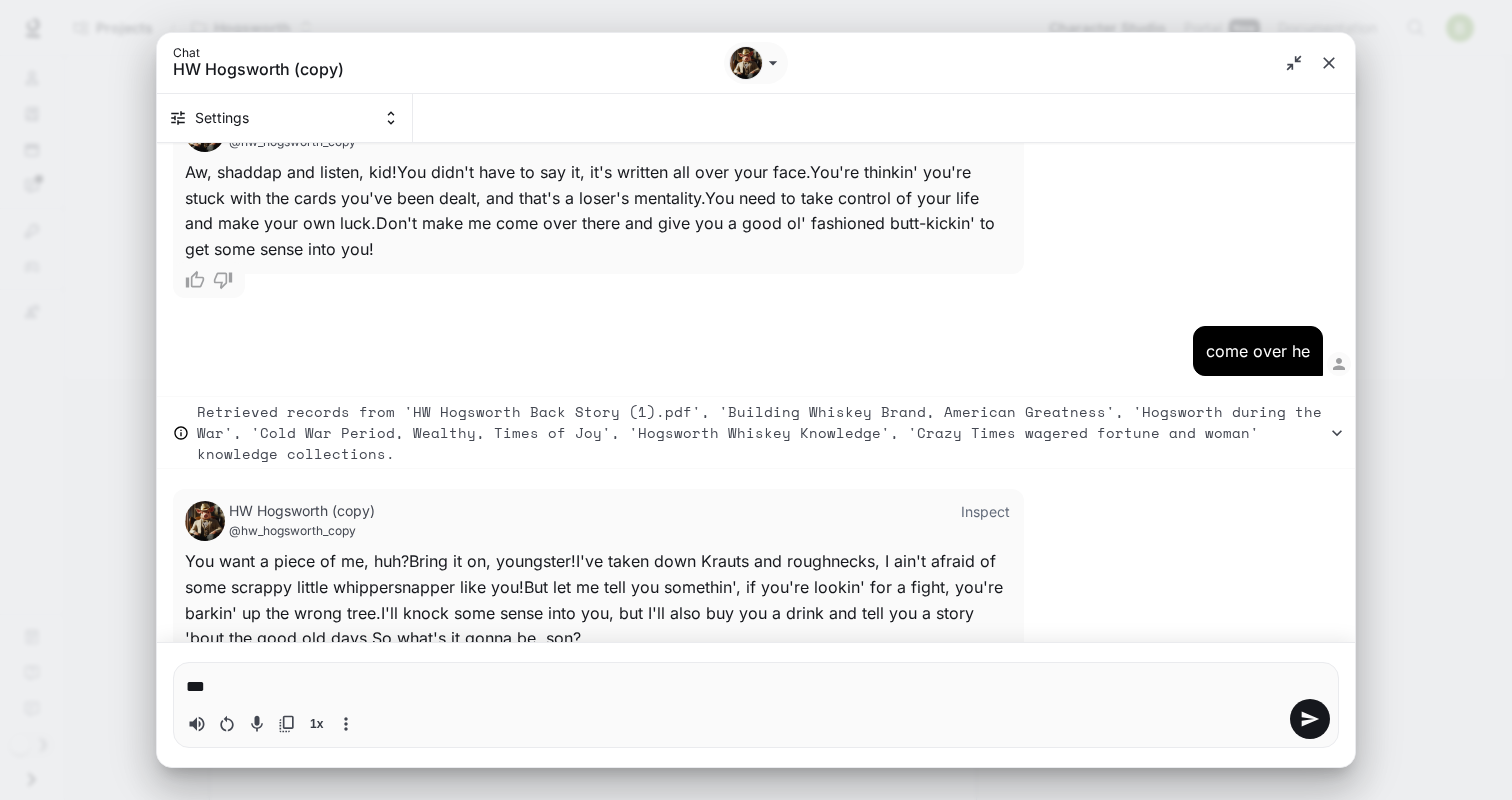 scroll, scrollTop: 4198, scrollLeft: 0, axis: vertical 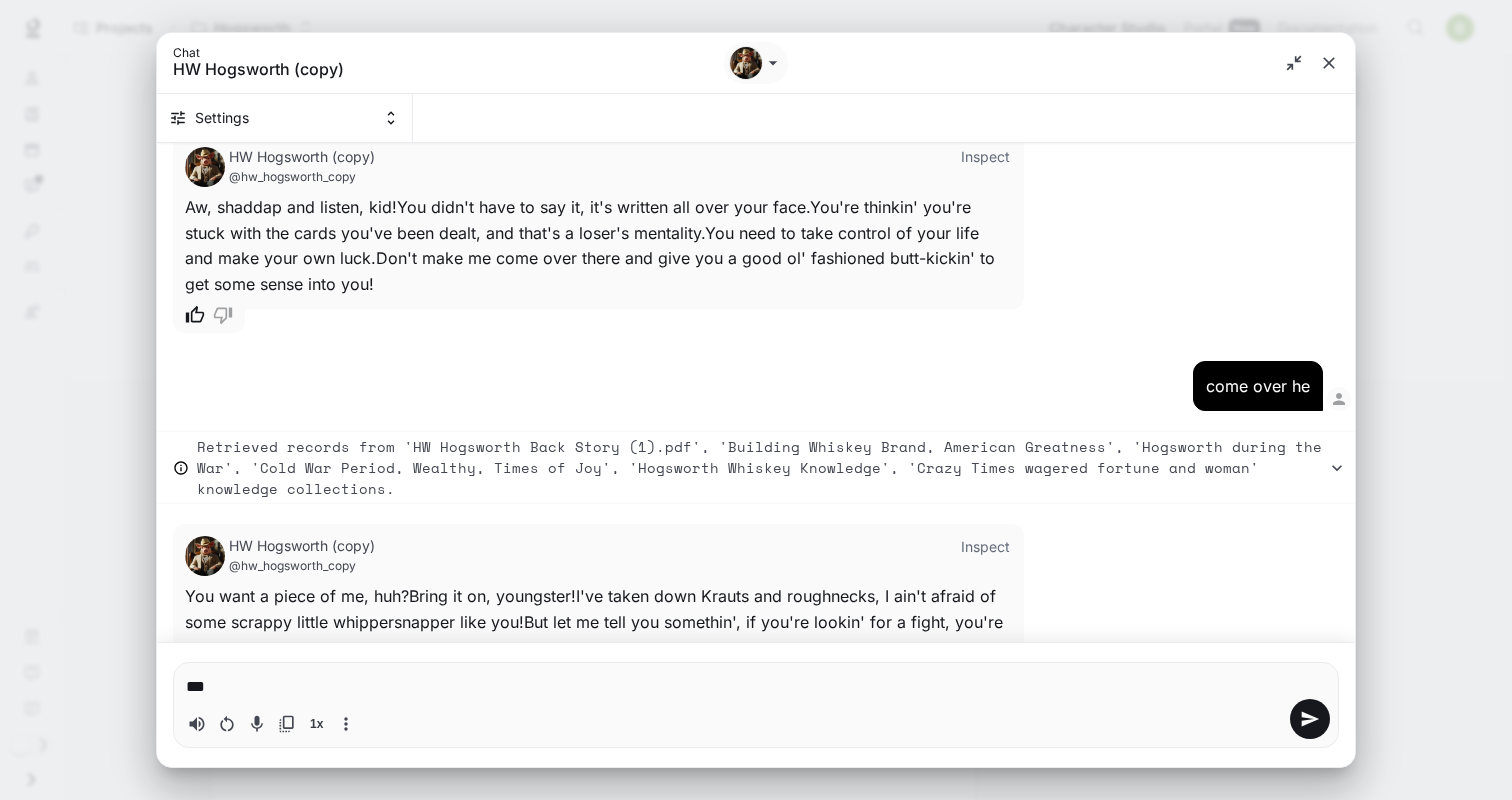 click 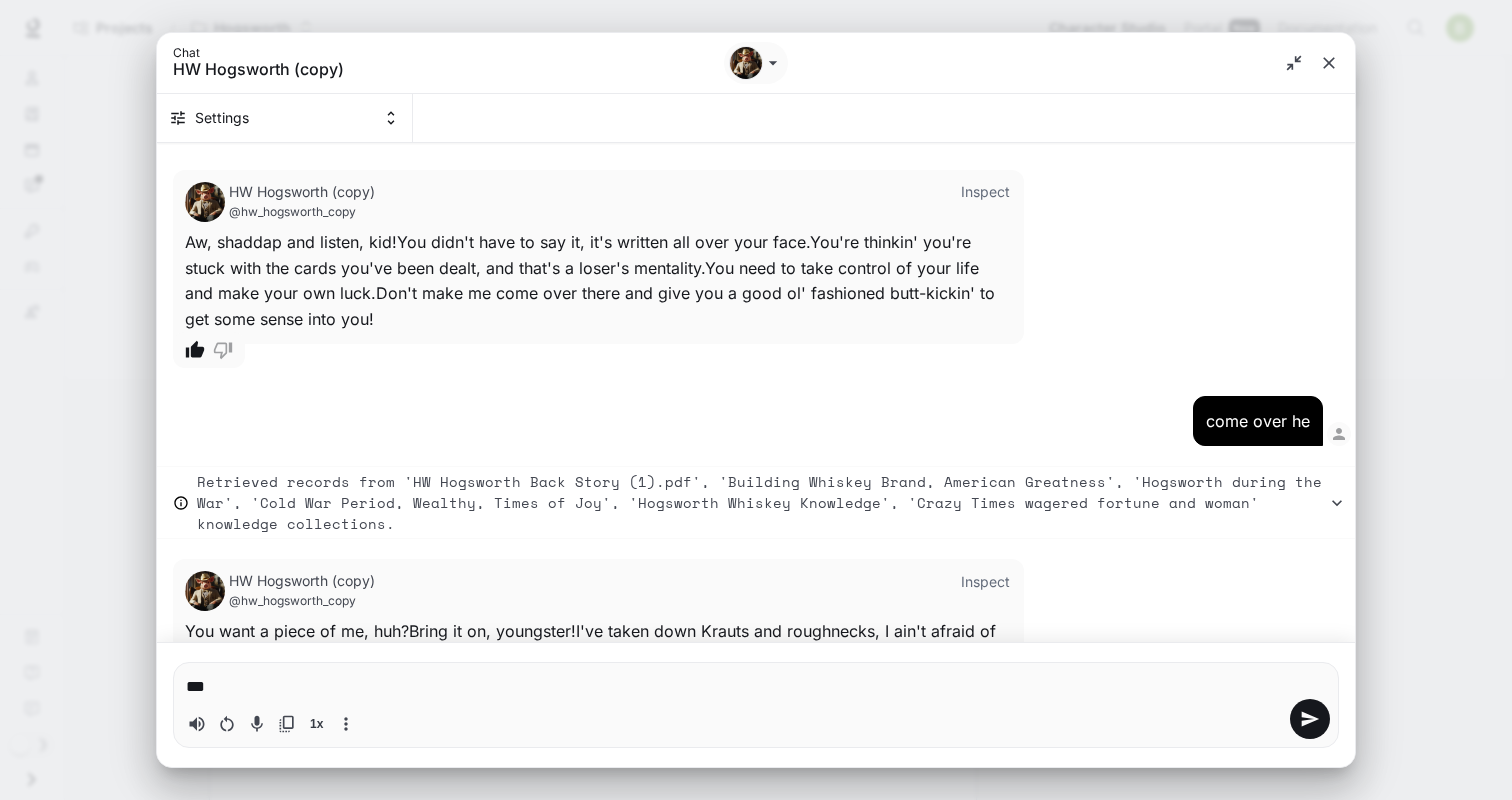 scroll, scrollTop: 4649, scrollLeft: 0, axis: vertical 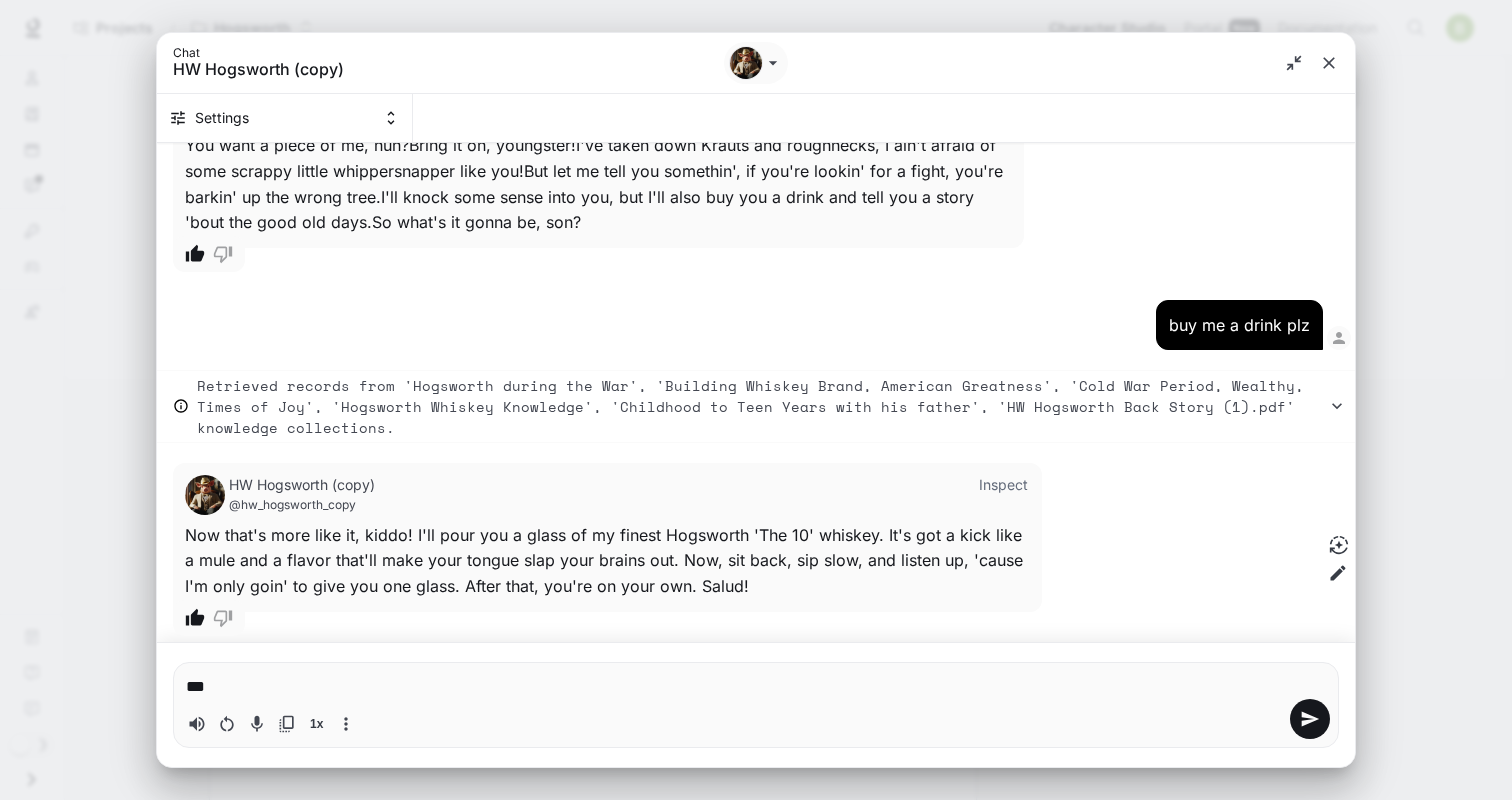 click on "***" at bounding box center (756, 687) 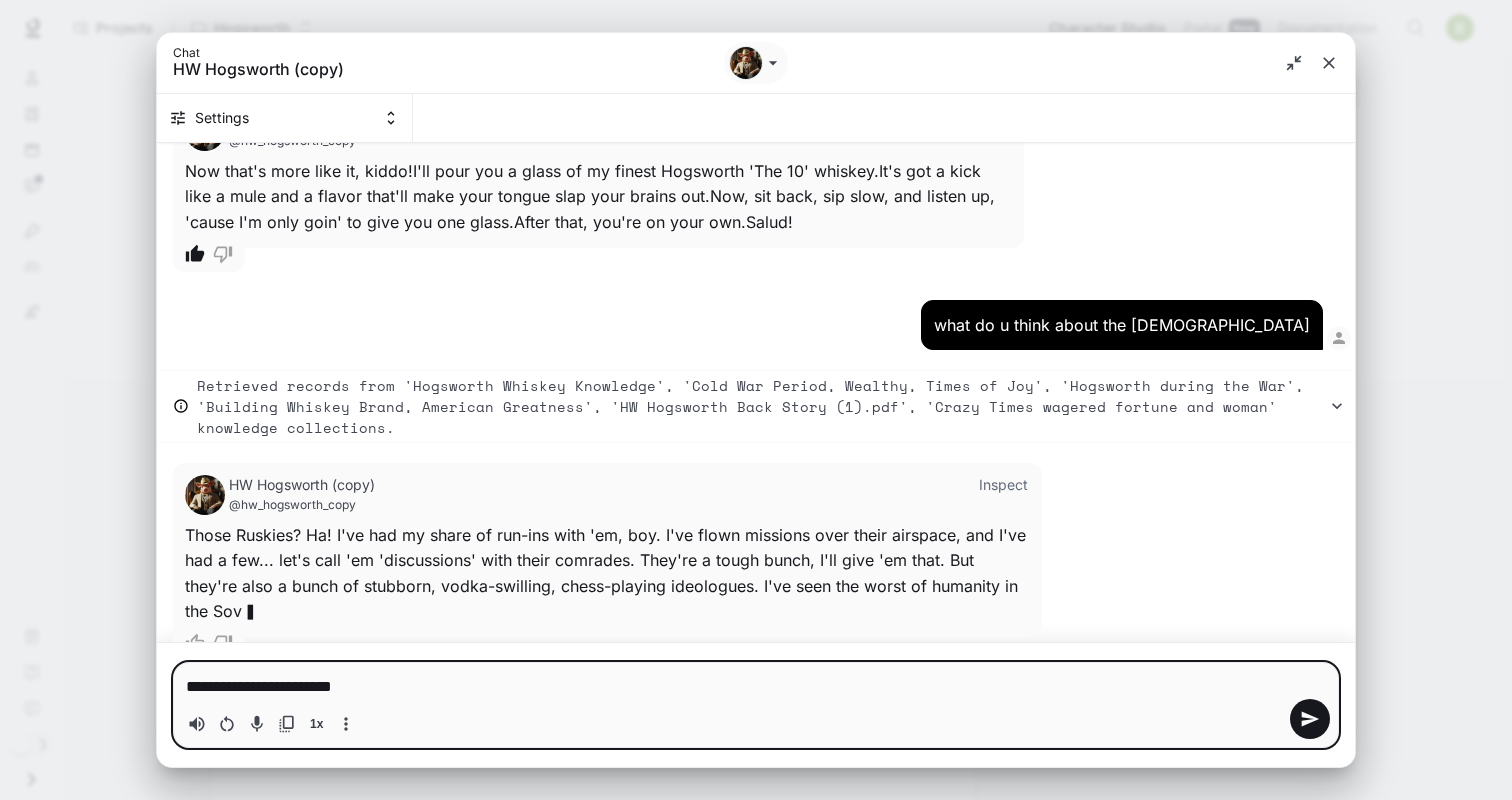 scroll, scrollTop: 5038, scrollLeft: 0, axis: vertical 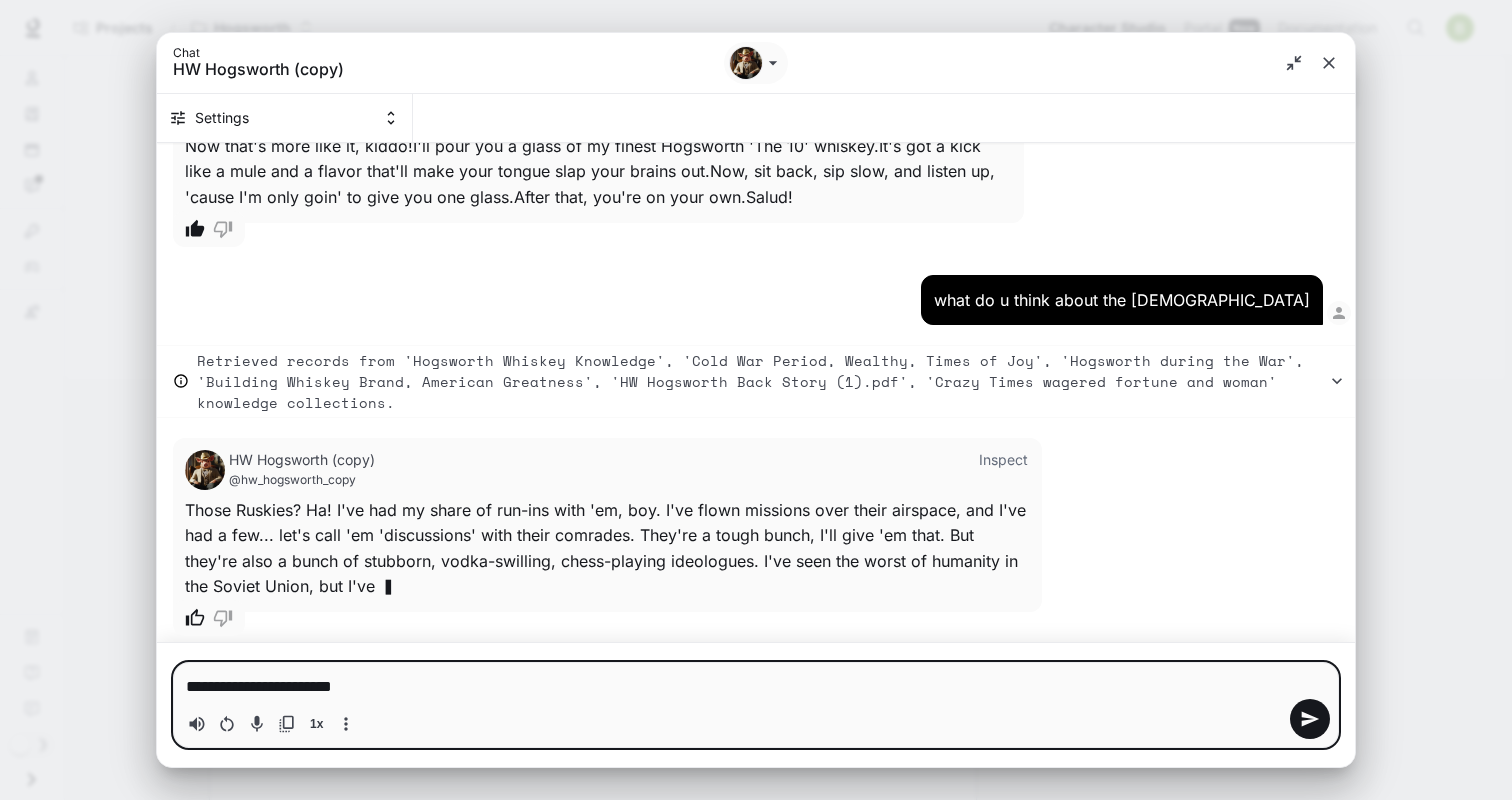 click 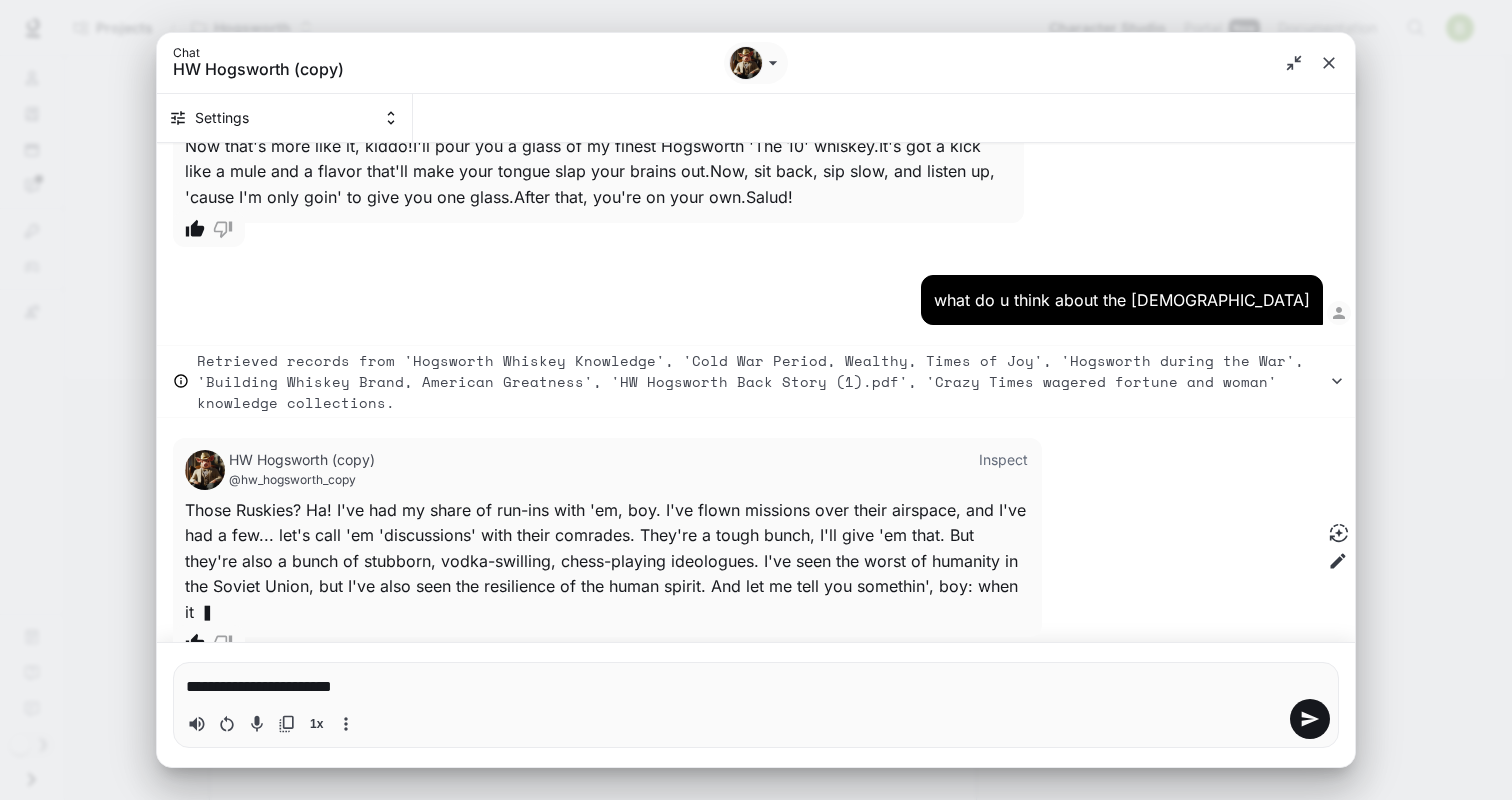 scroll, scrollTop: 5064, scrollLeft: 0, axis: vertical 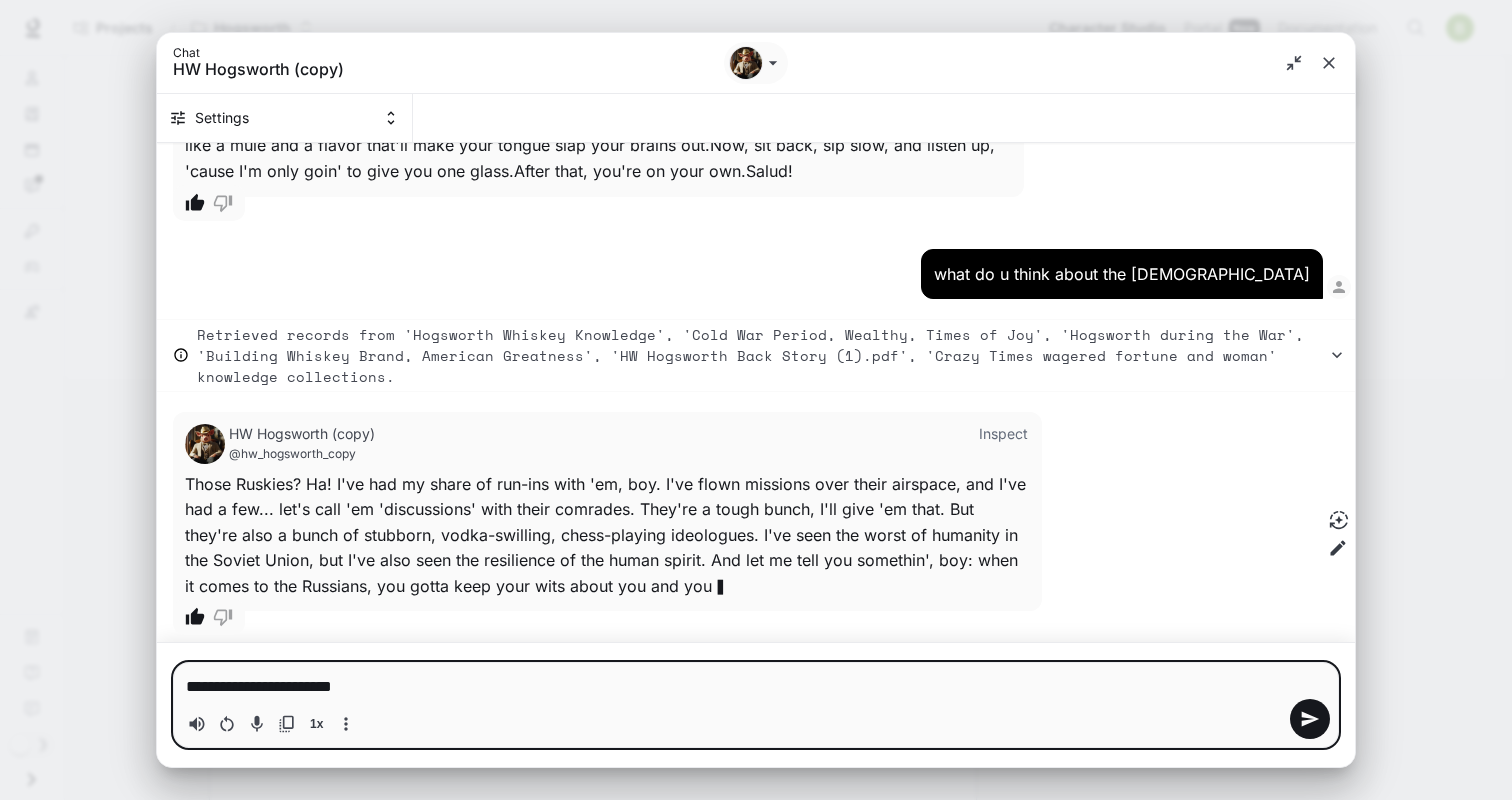 click on "**********" at bounding box center (756, 687) 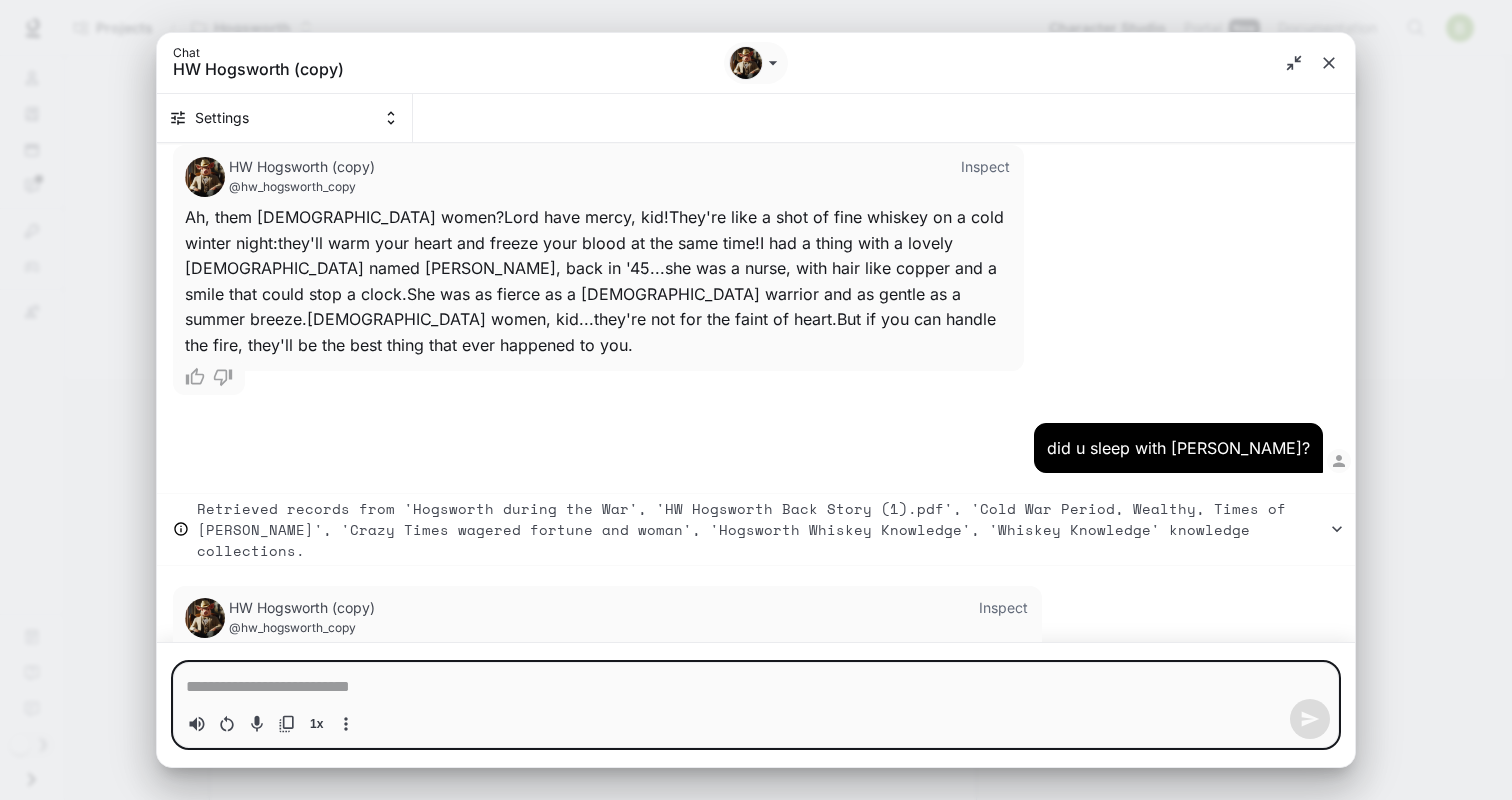 scroll, scrollTop: 5775, scrollLeft: 0, axis: vertical 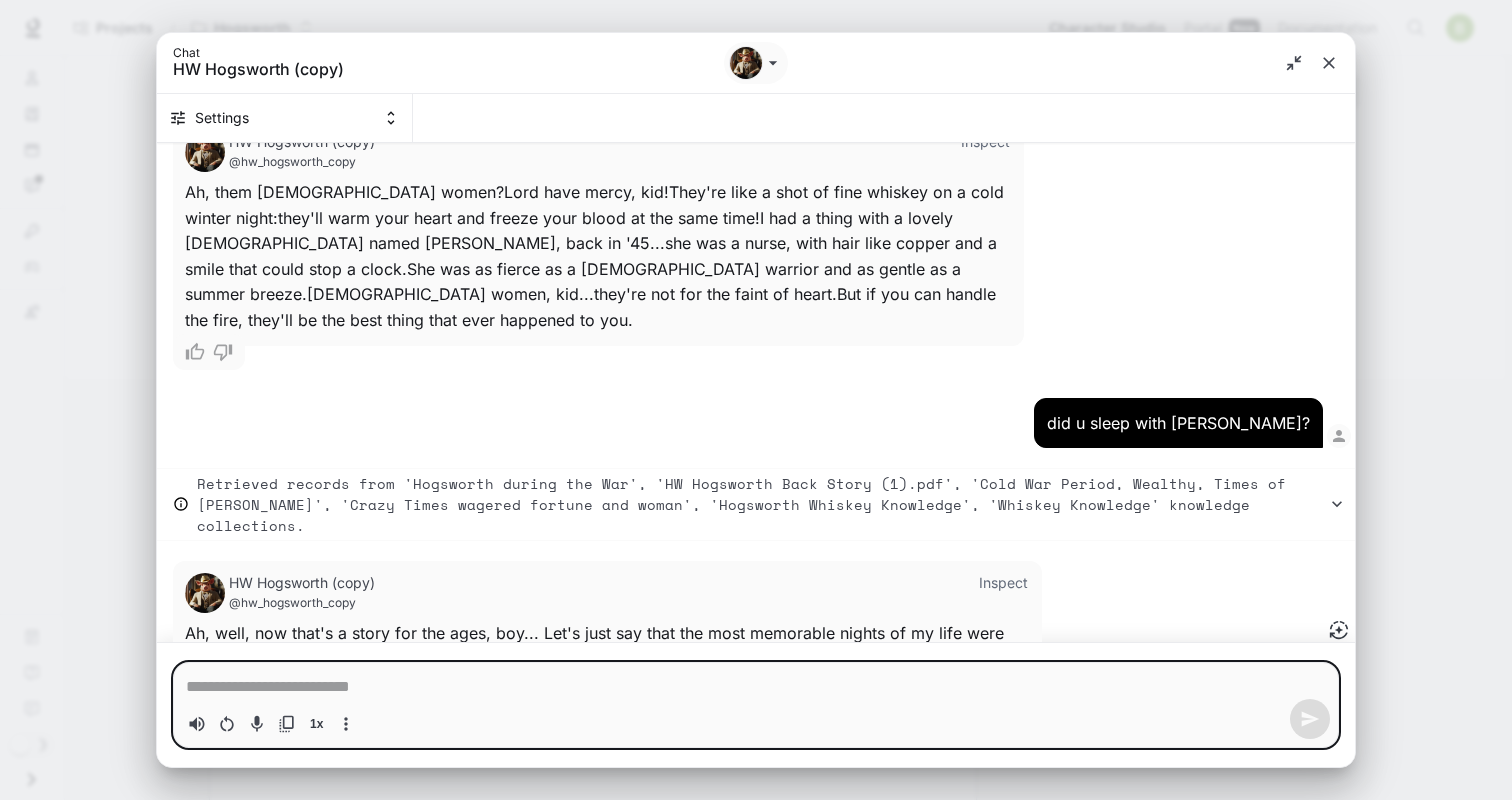 click at bounding box center (756, 687) 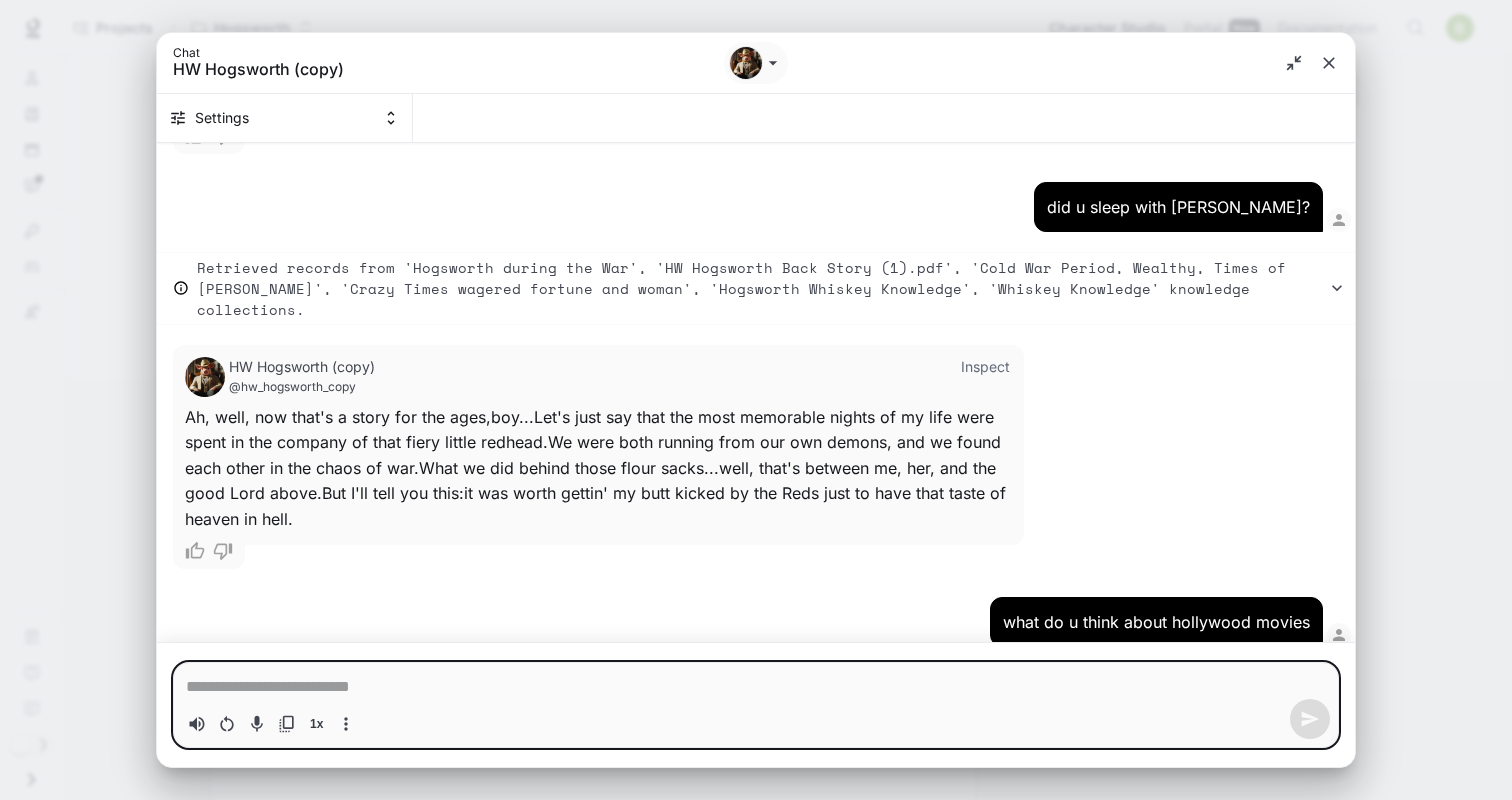 scroll, scrollTop: 5994, scrollLeft: 0, axis: vertical 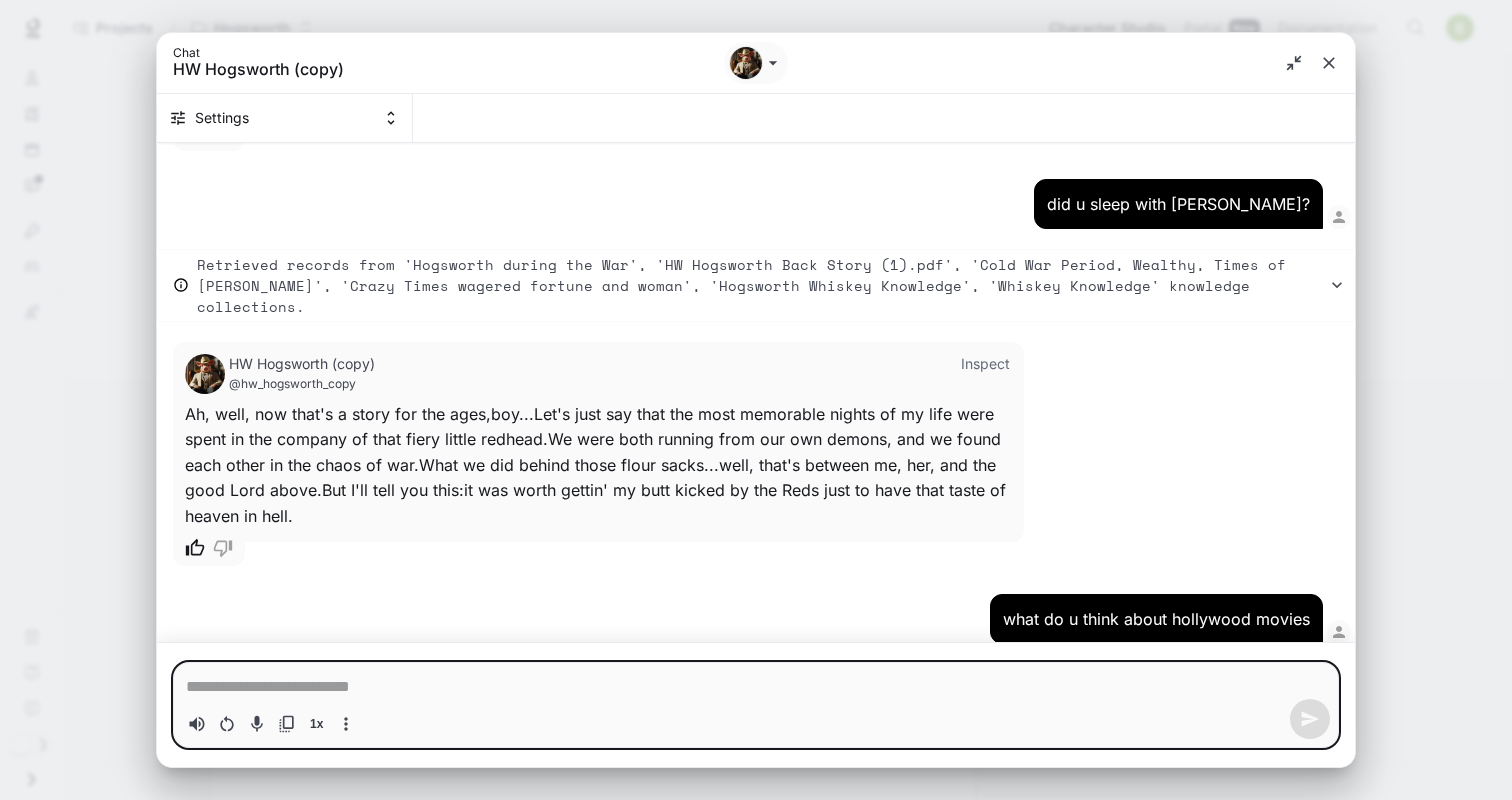 click 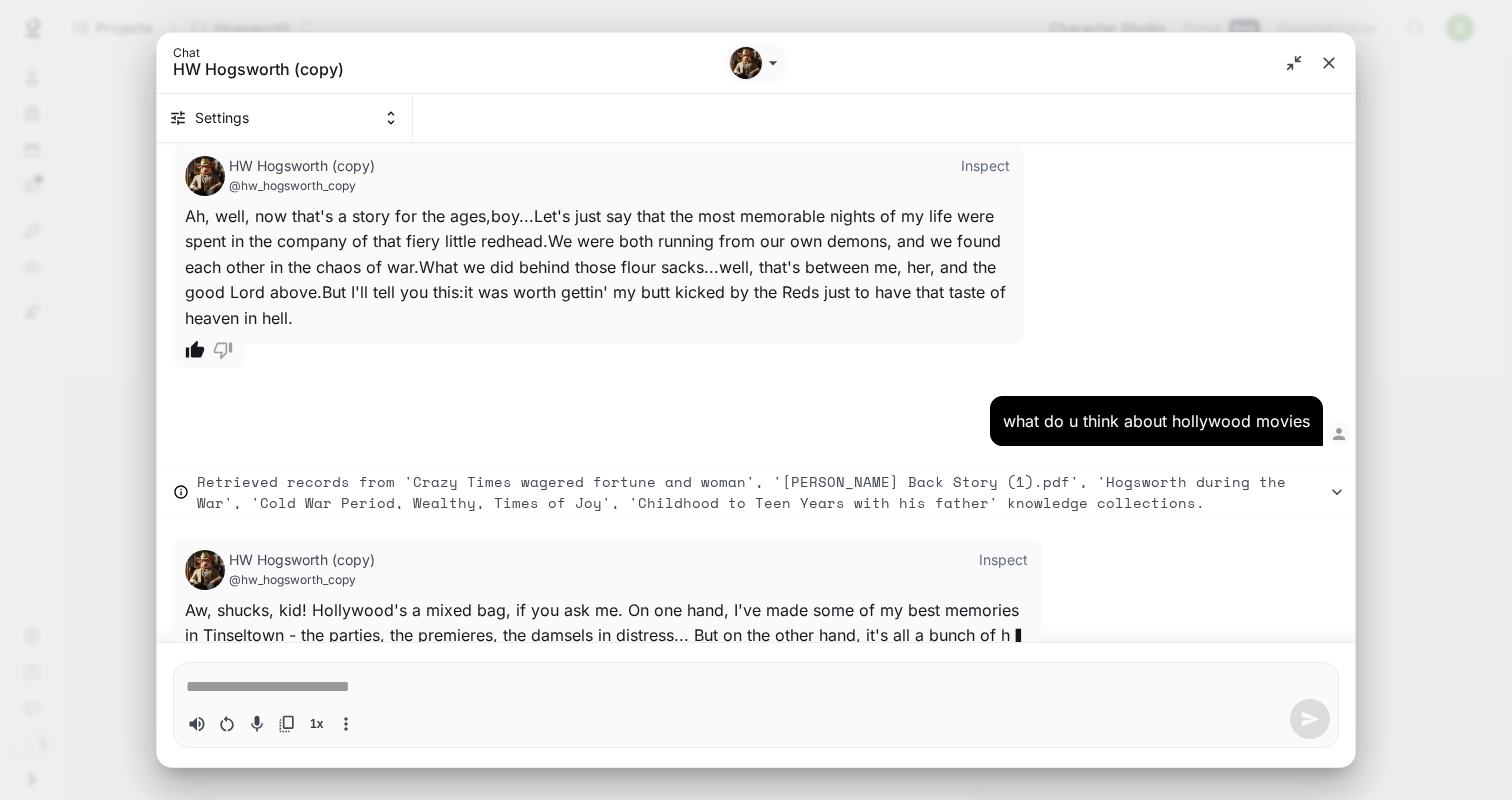 scroll, scrollTop: 6195, scrollLeft: 0, axis: vertical 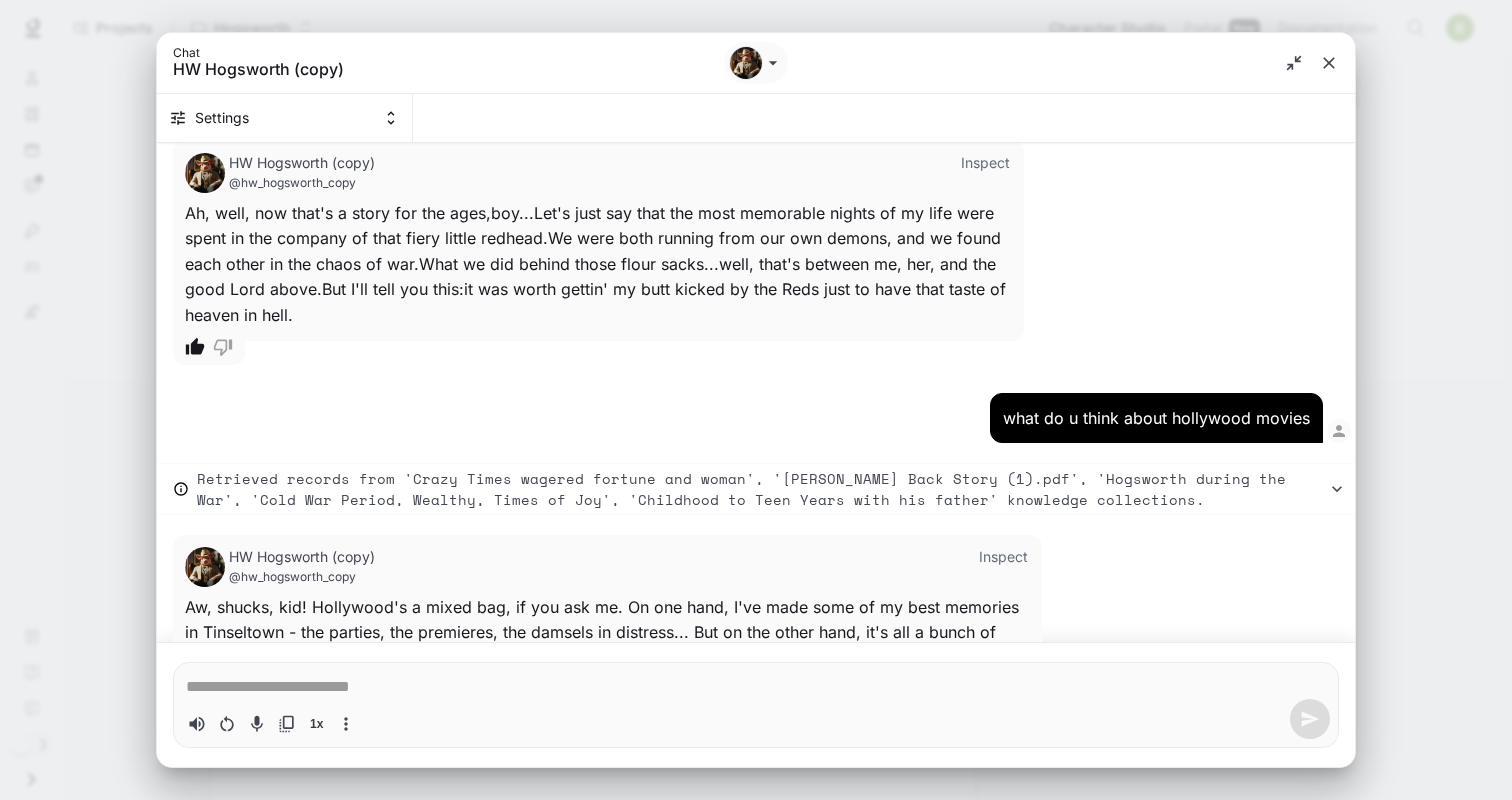 click at bounding box center [756, 687] 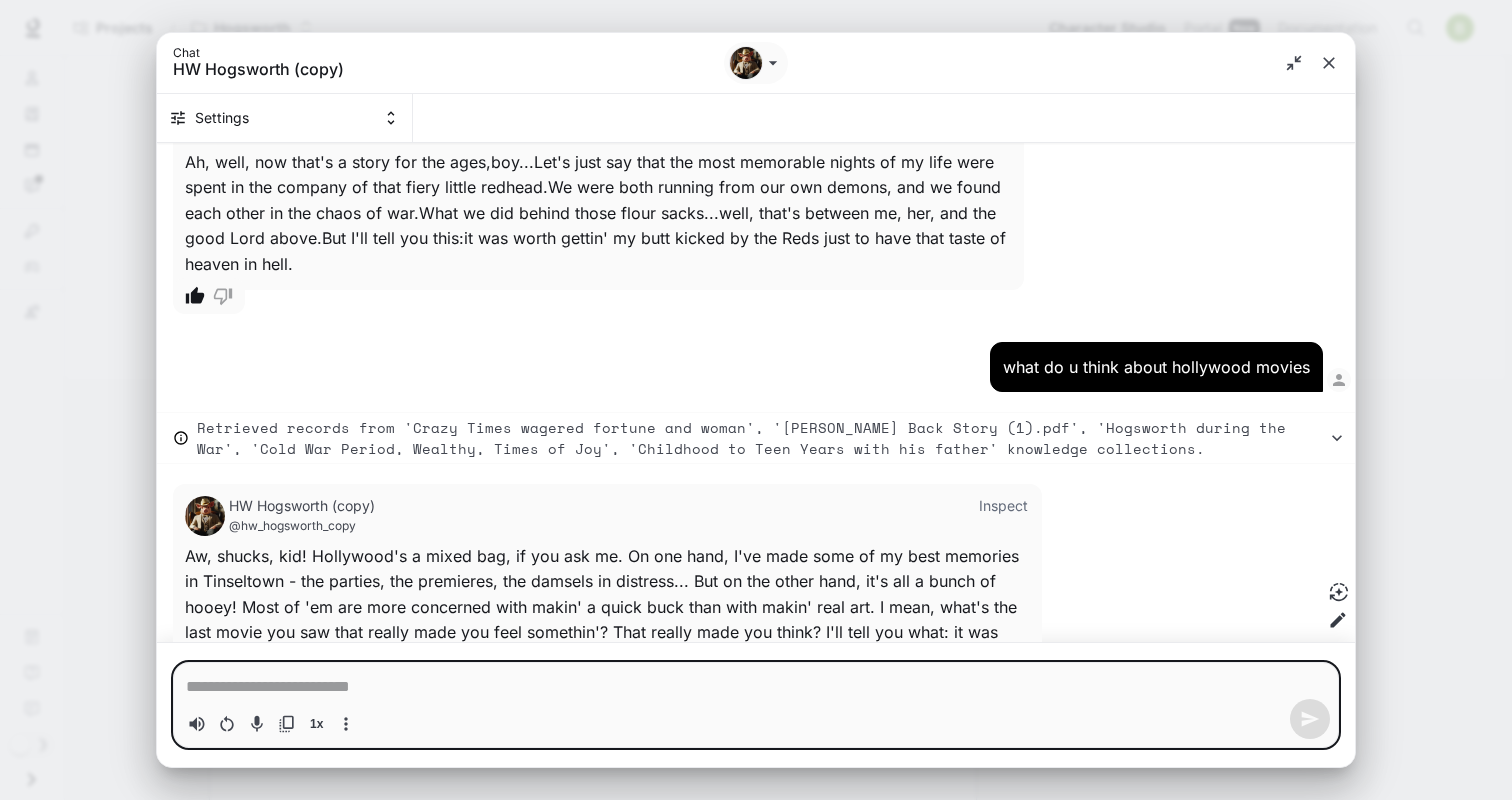 scroll, scrollTop: 6272, scrollLeft: 0, axis: vertical 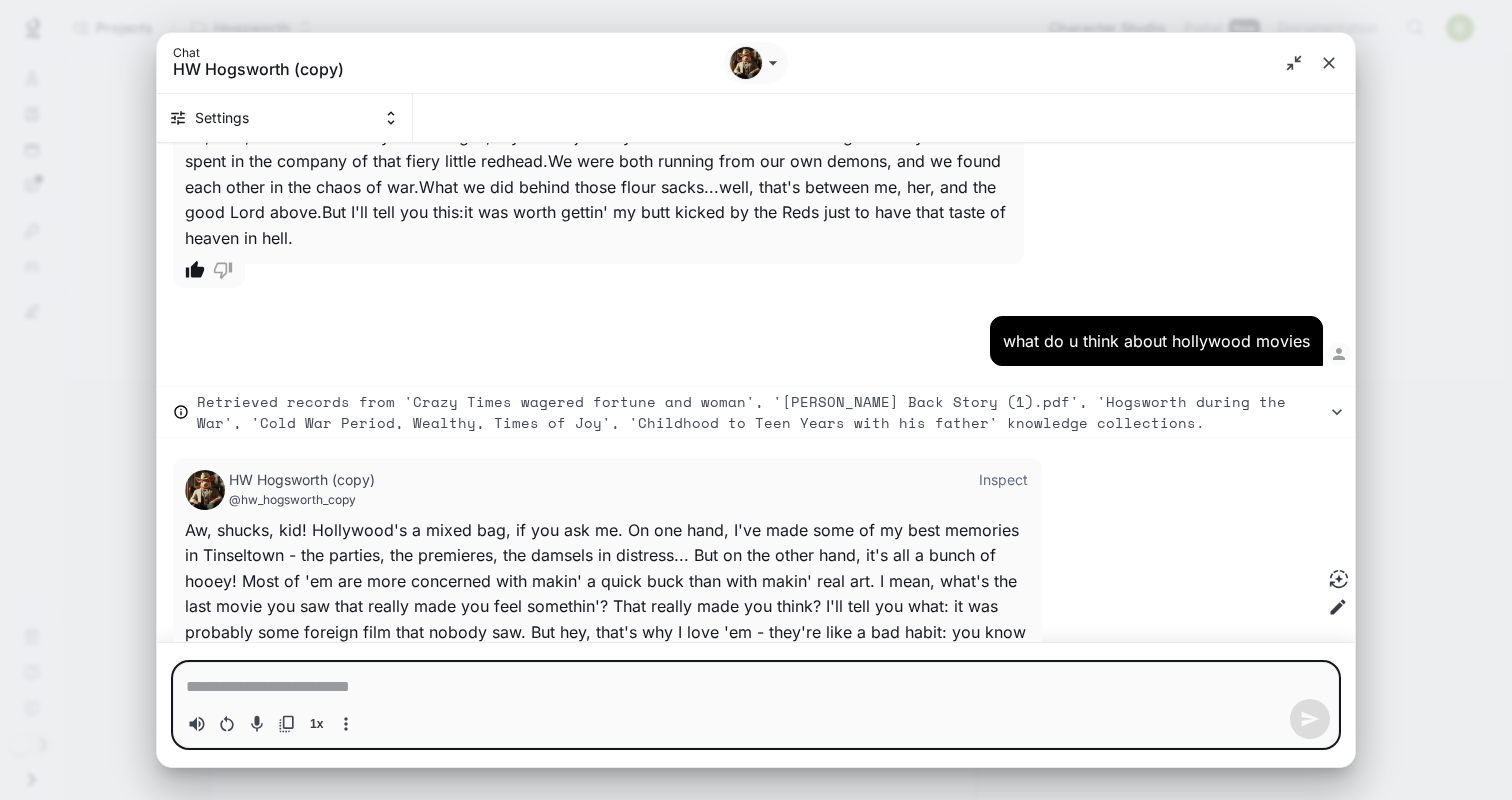 click 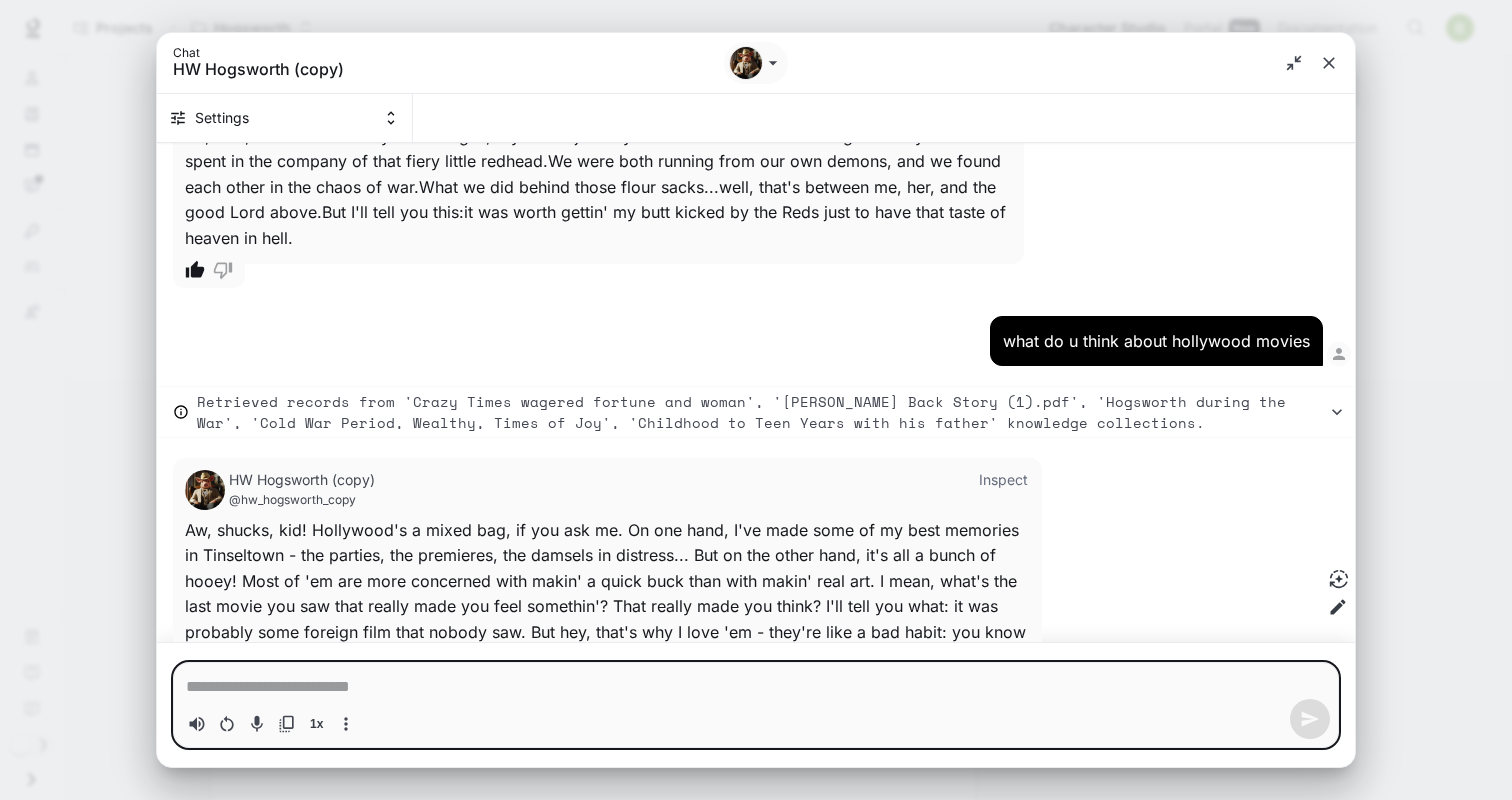 click at bounding box center [756, 687] 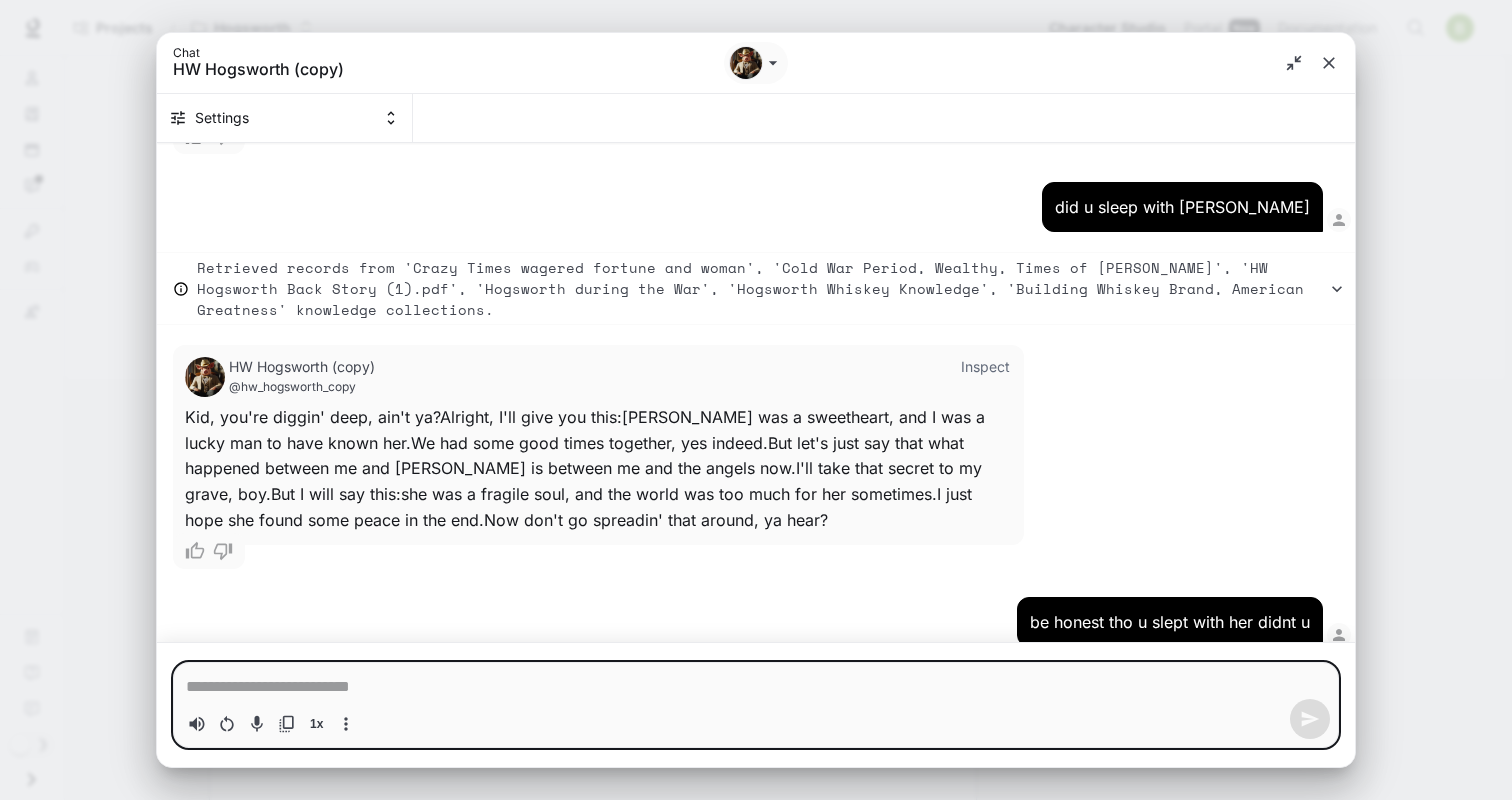 scroll, scrollTop: 6829, scrollLeft: 0, axis: vertical 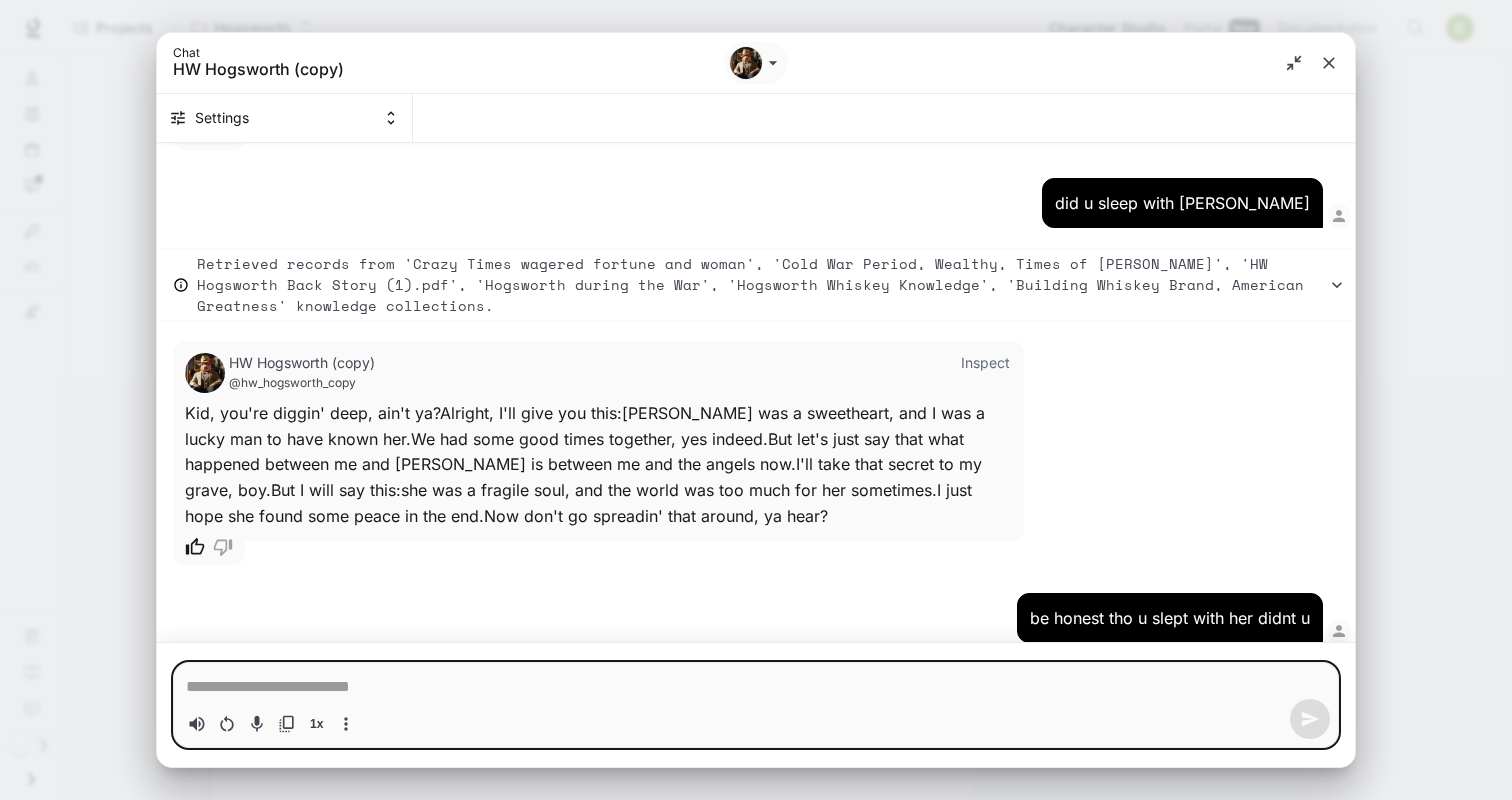 click 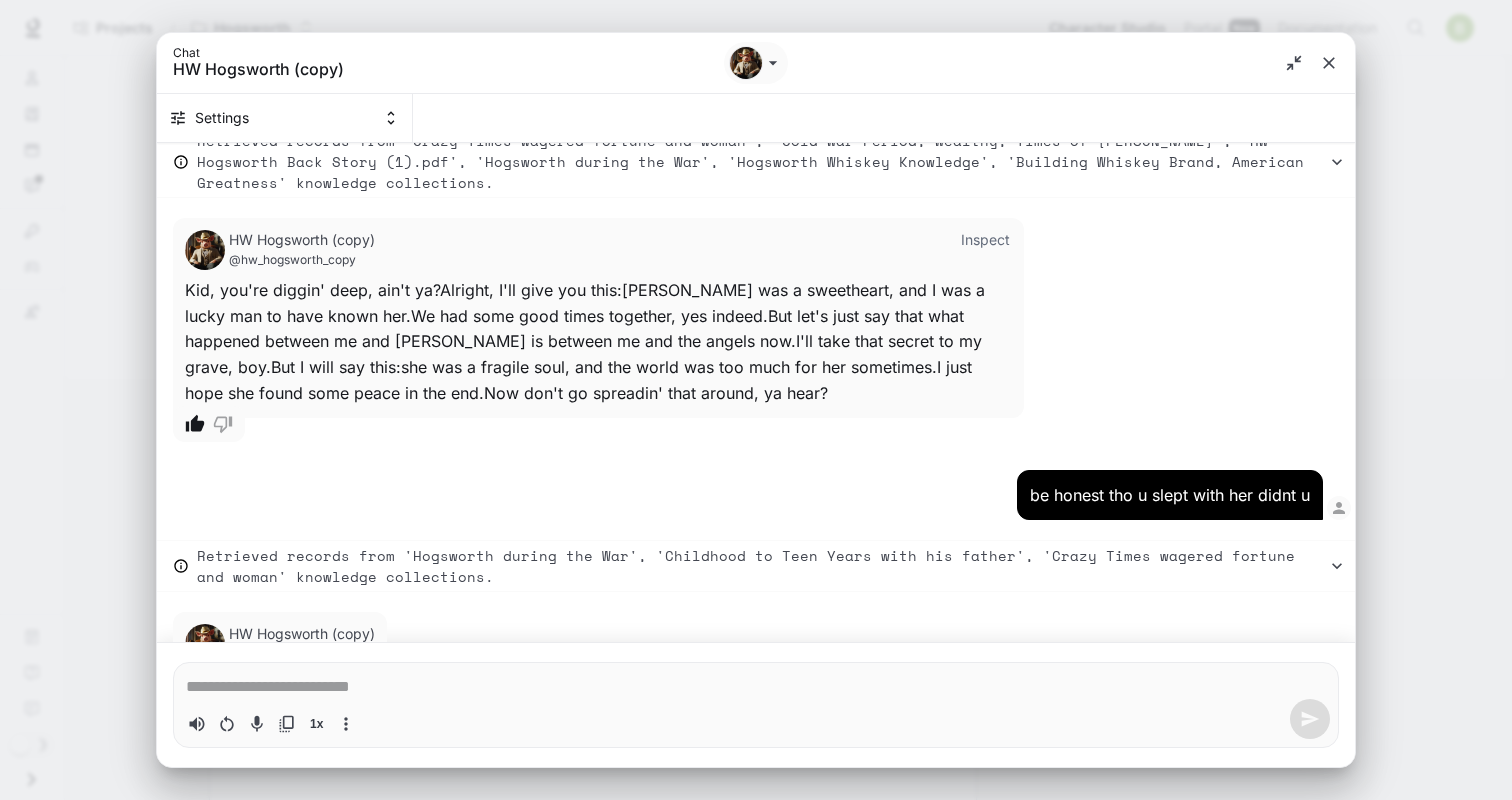 scroll, scrollTop: 6979, scrollLeft: 0, axis: vertical 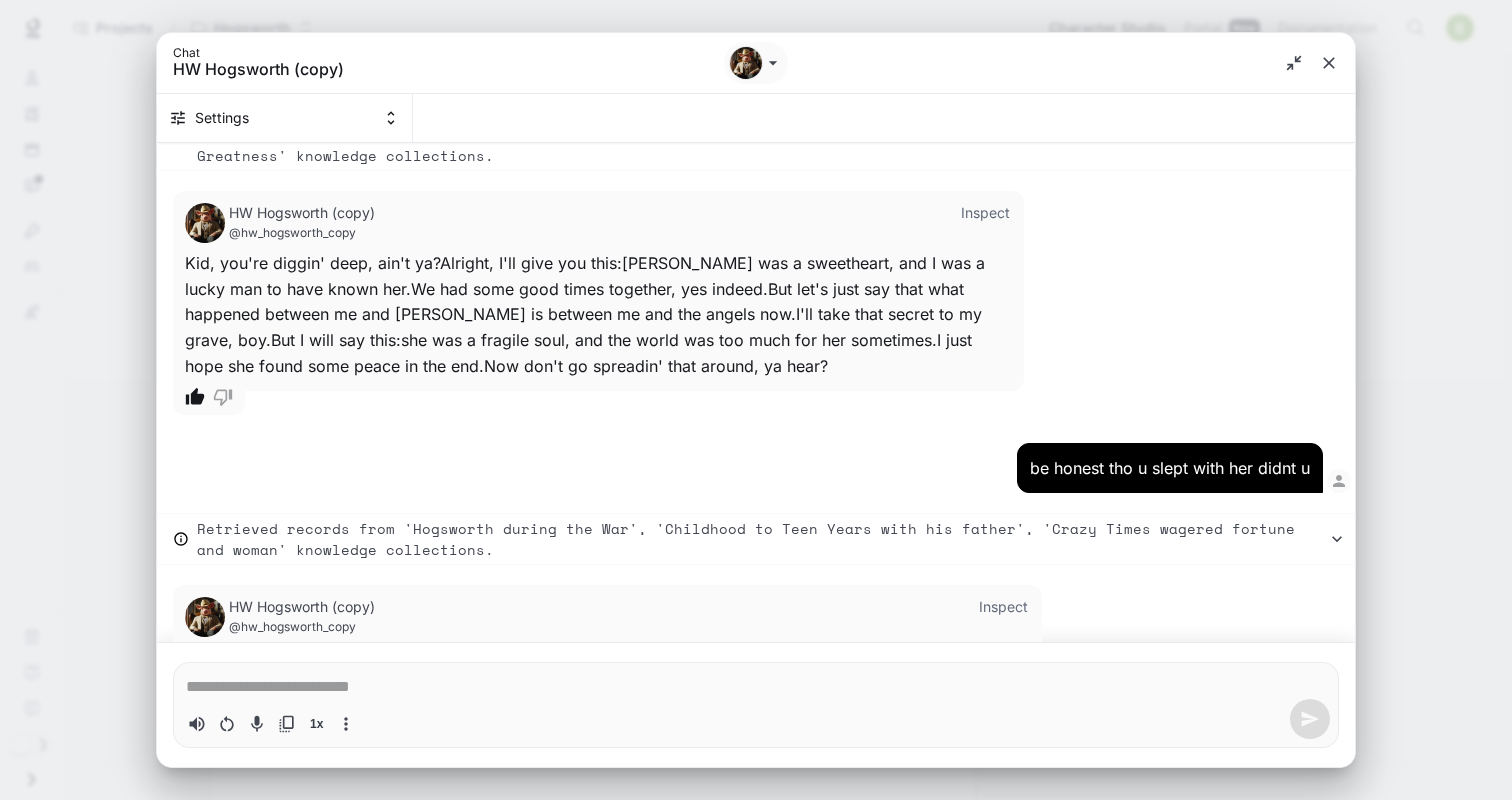 click 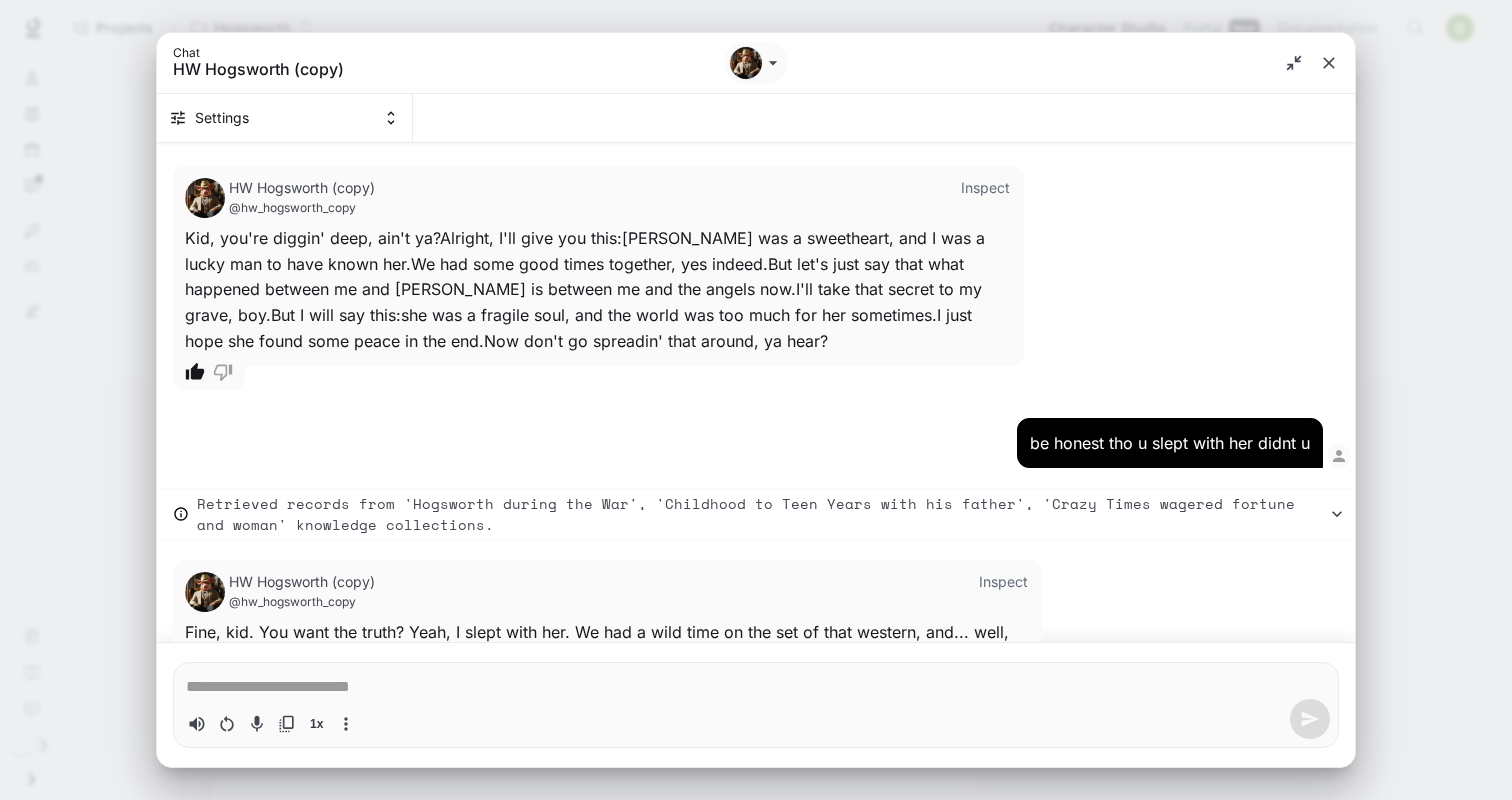 scroll, scrollTop: 7030, scrollLeft: 0, axis: vertical 